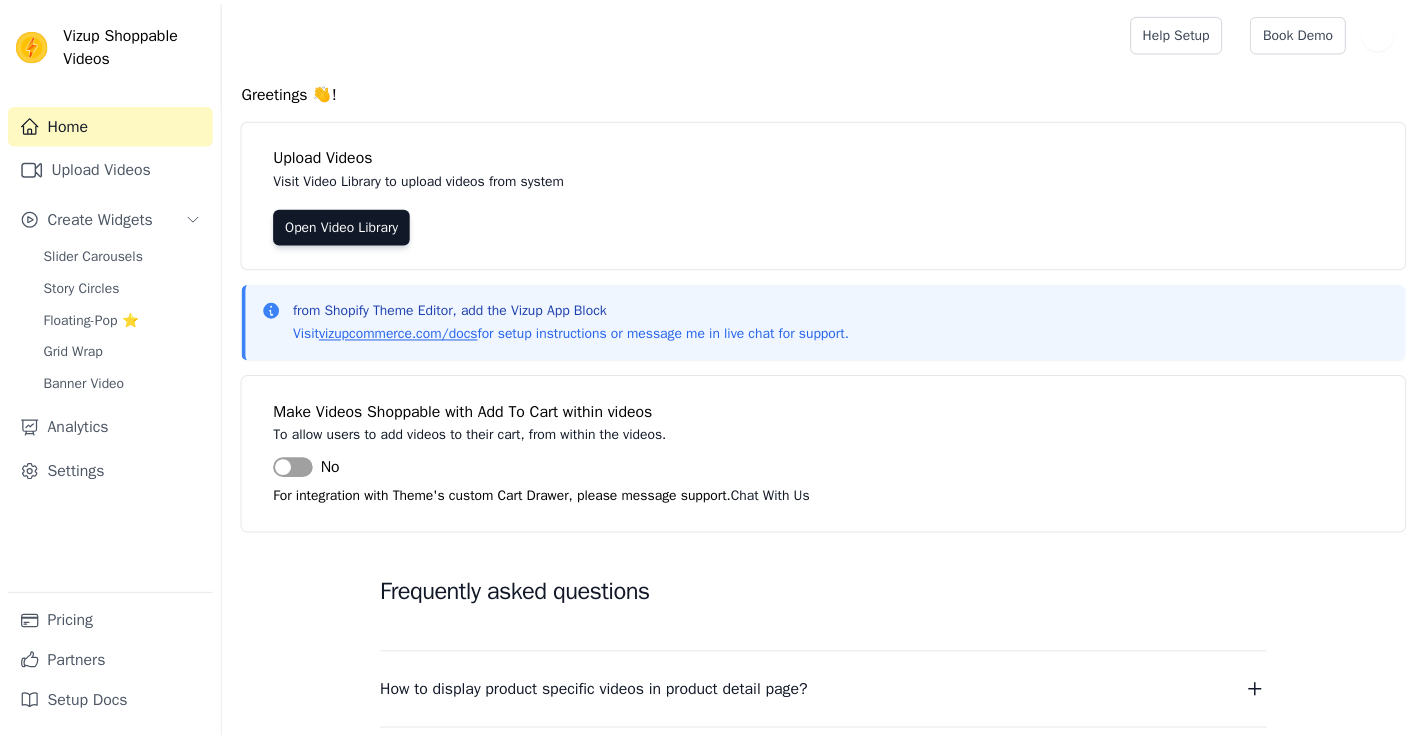scroll, scrollTop: 0, scrollLeft: 0, axis: both 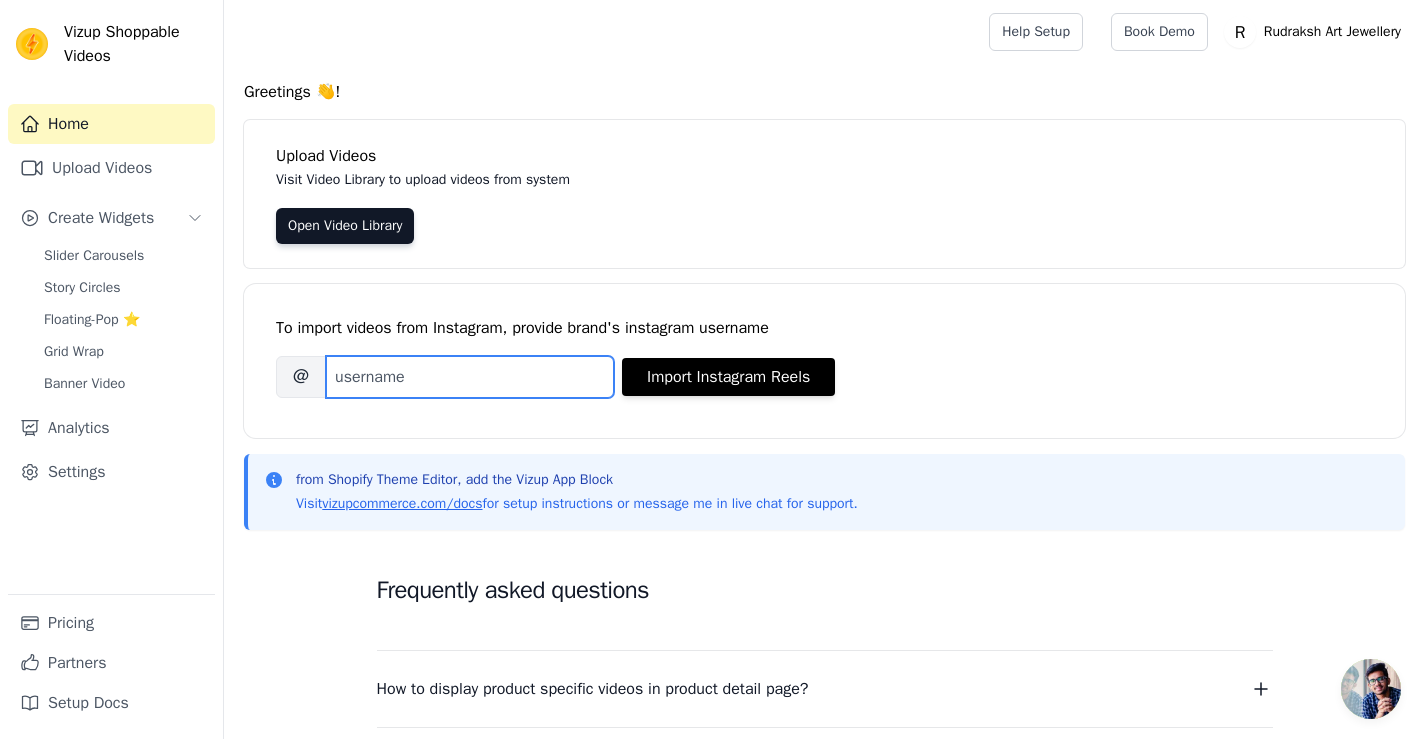 click on "Brand's Instagram Username" at bounding box center (470, 377) 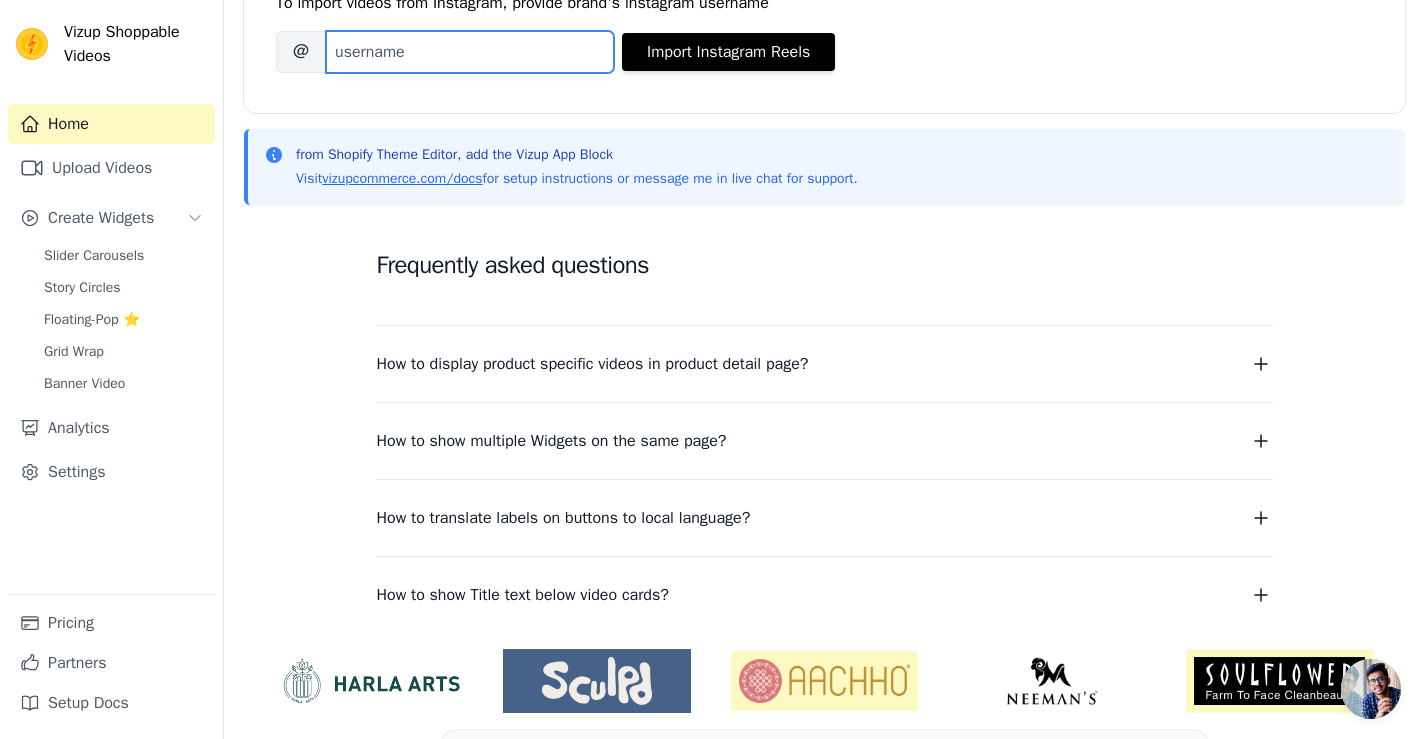 scroll, scrollTop: 383, scrollLeft: 0, axis: vertical 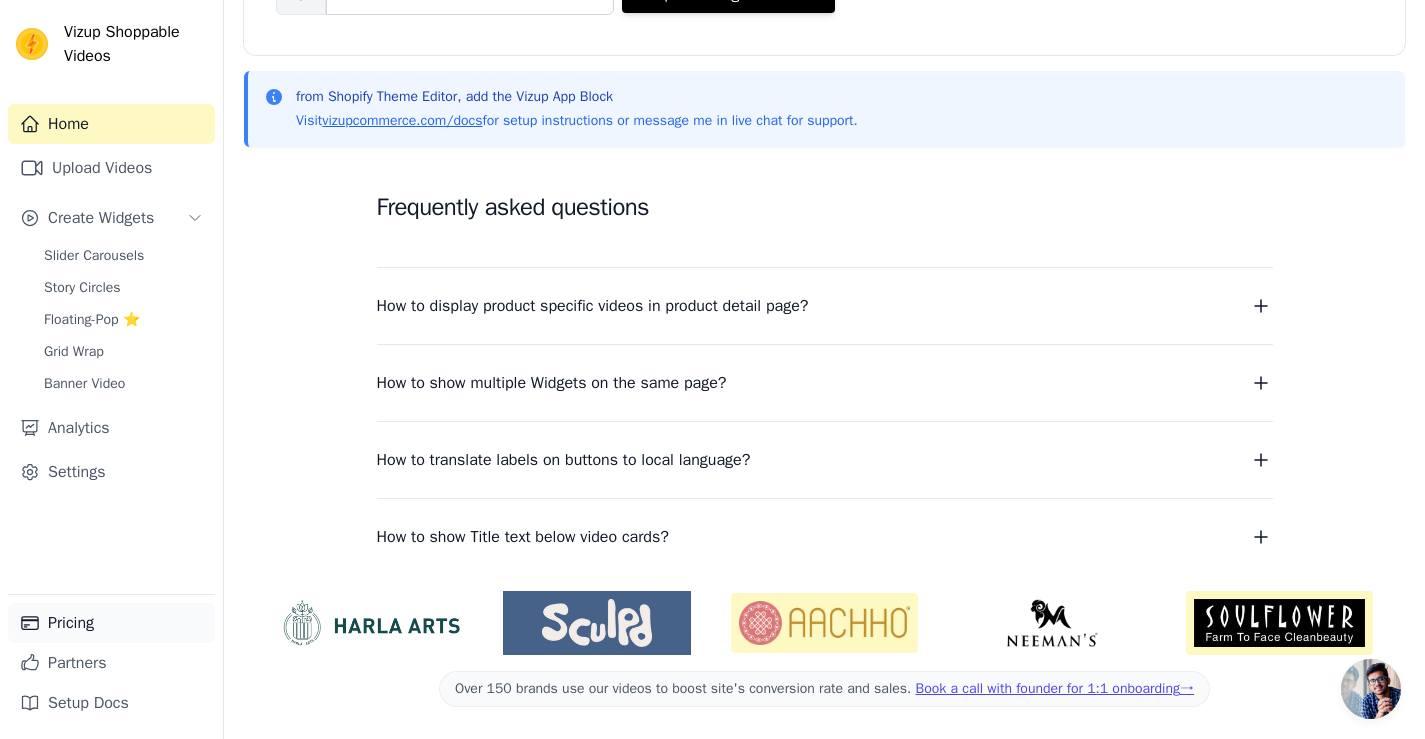 click on "Pricing" at bounding box center (111, 623) 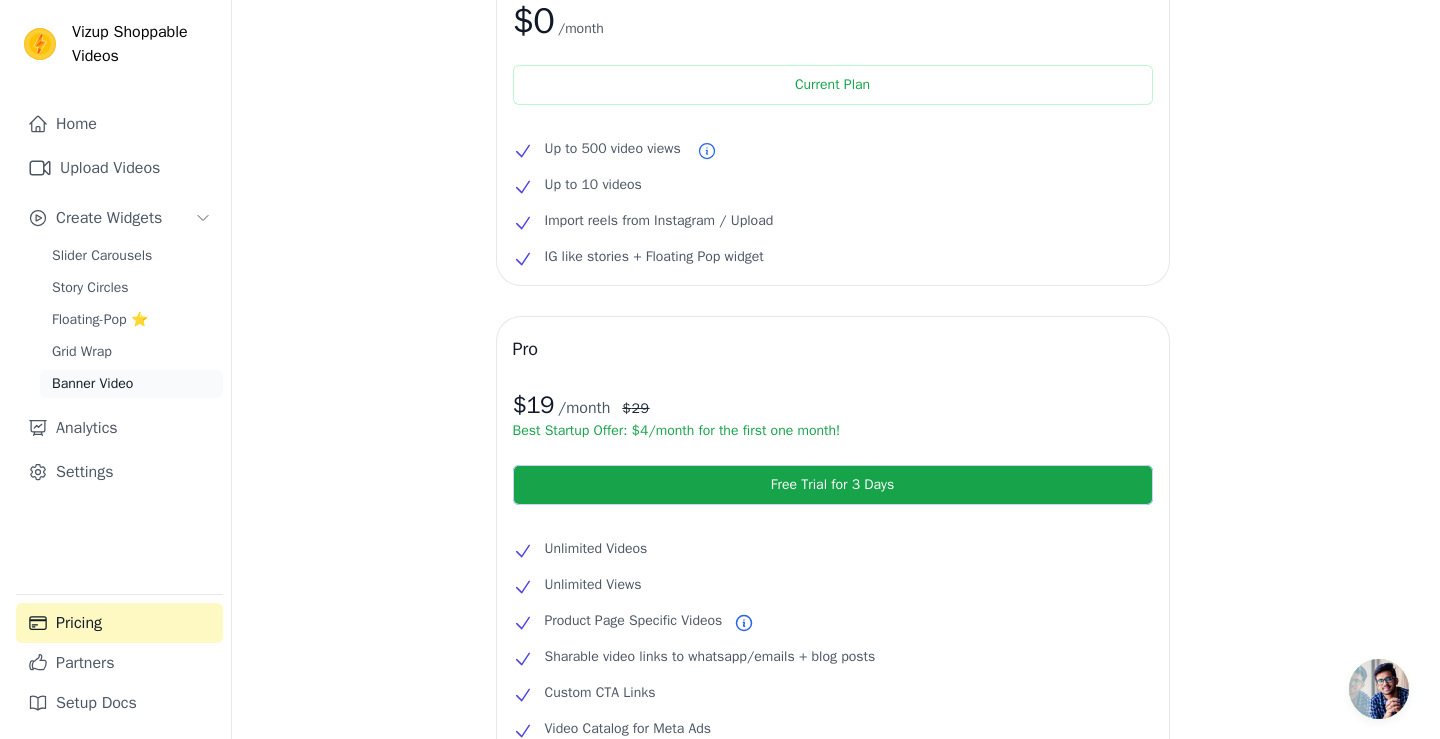 scroll, scrollTop: 0, scrollLeft: 0, axis: both 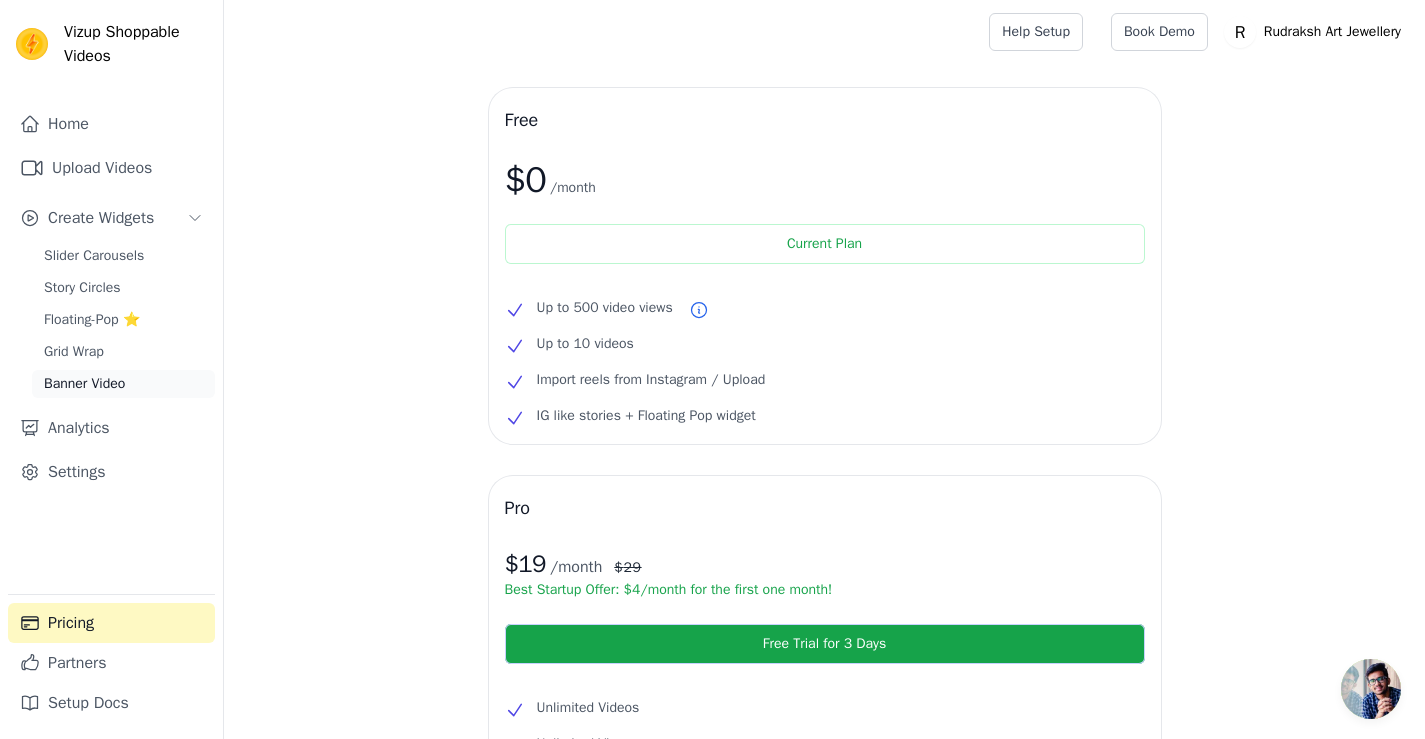 click on "Banner Video" at bounding box center [123, 384] 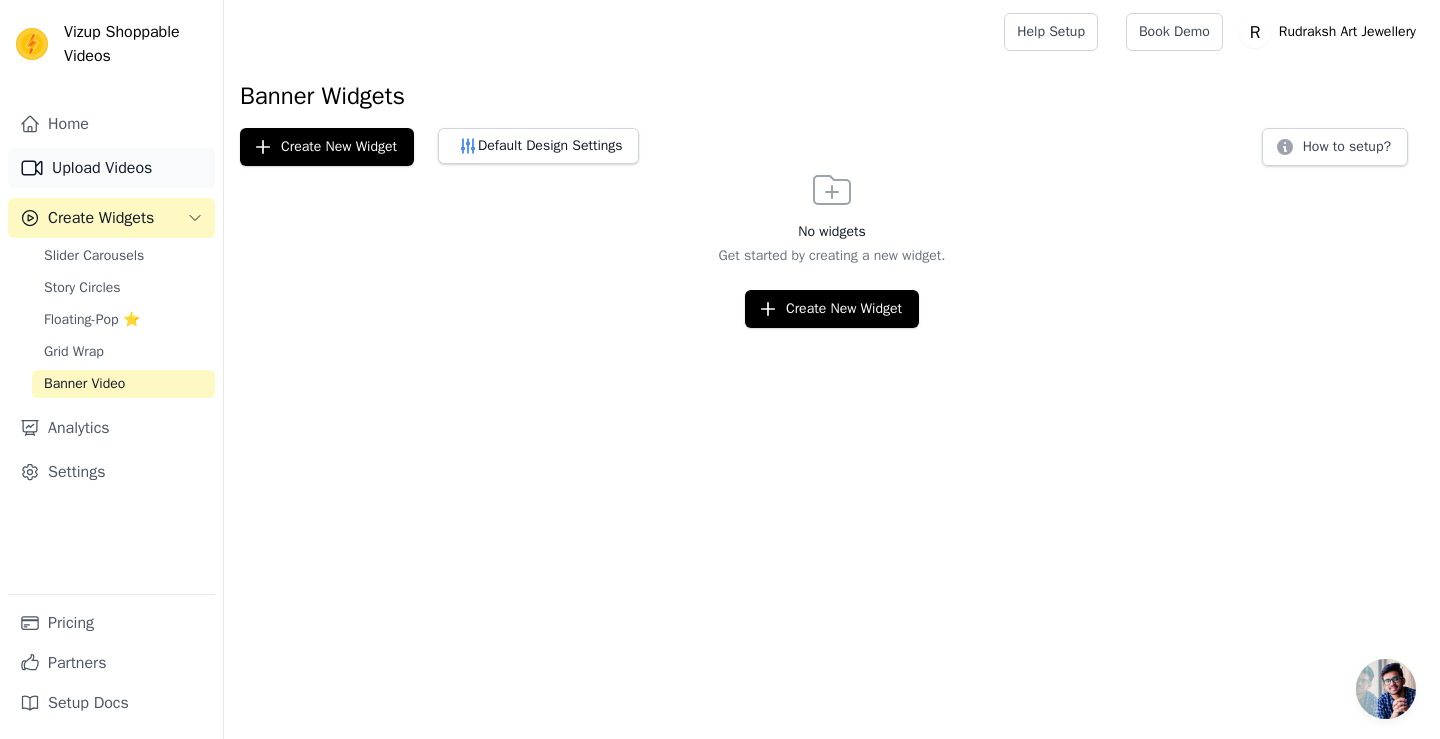 click on "Upload Videos" at bounding box center [111, 168] 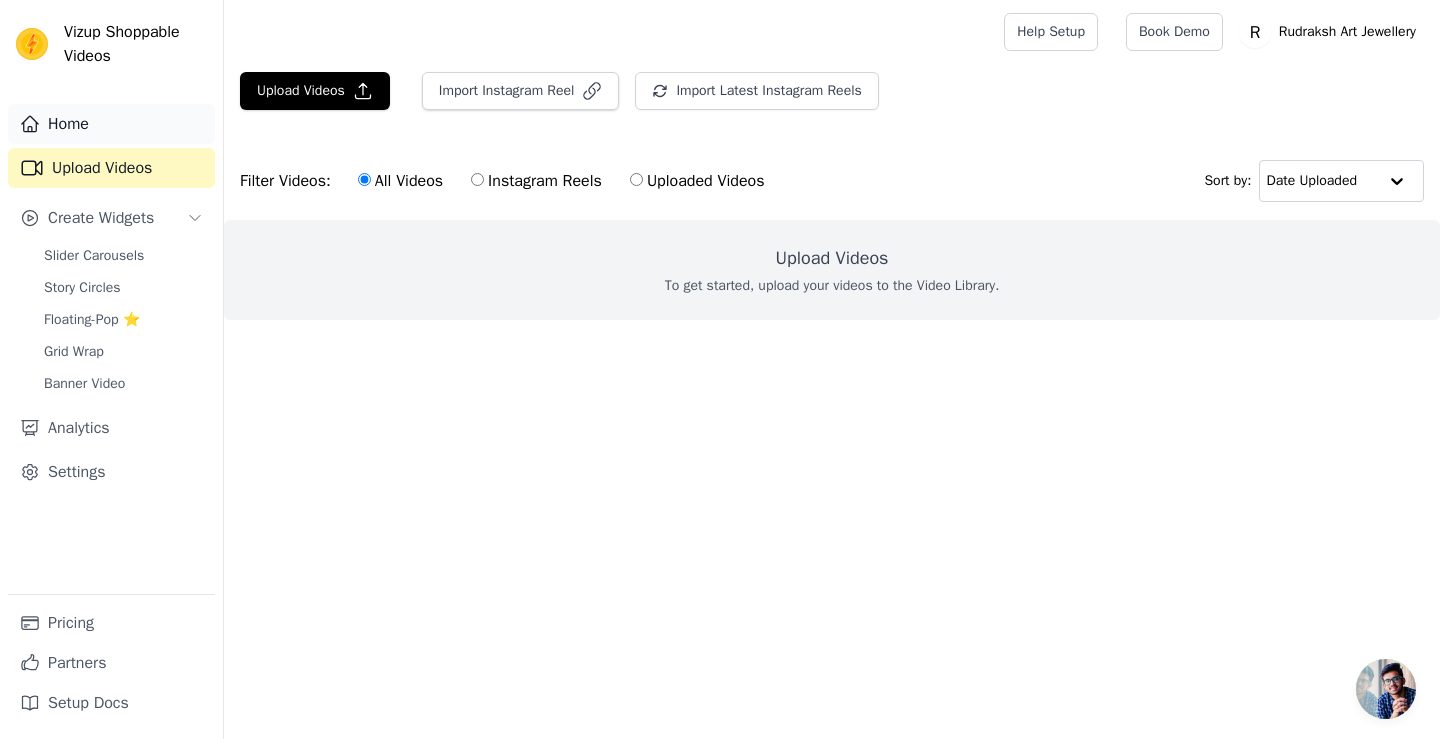 click on "Home" at bounding box center (111, 124) 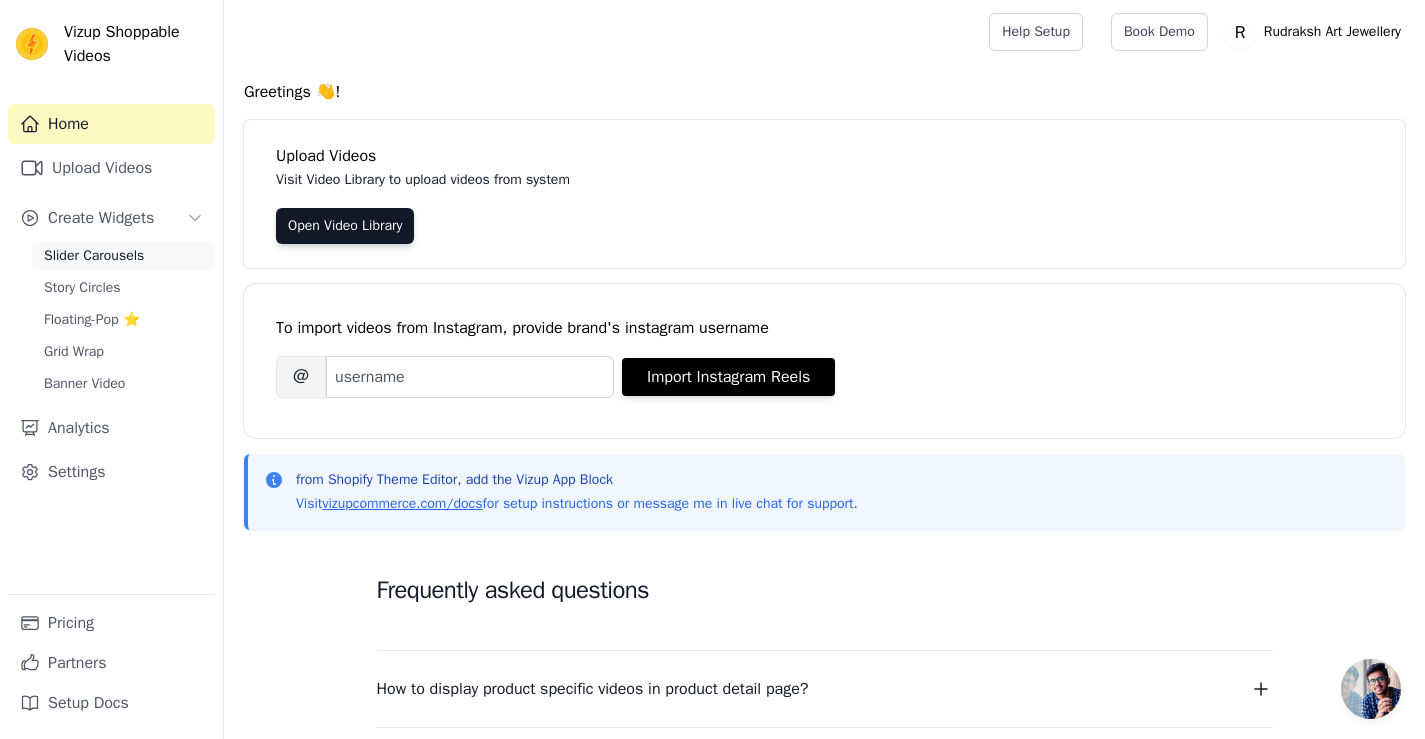 click on "Slider Carousels" at bounding box center [123, 256] 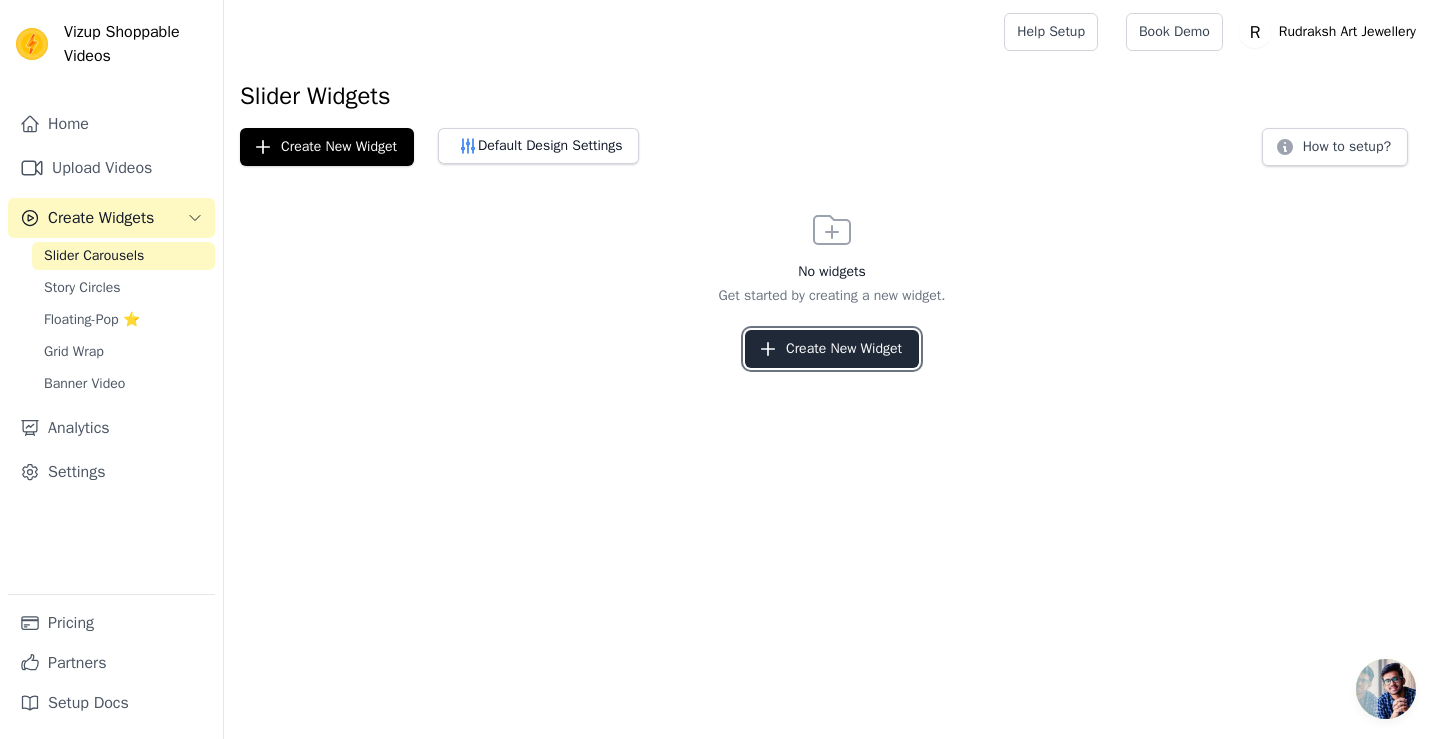 click on "Create New Widget" at bounding box center [832, 349] 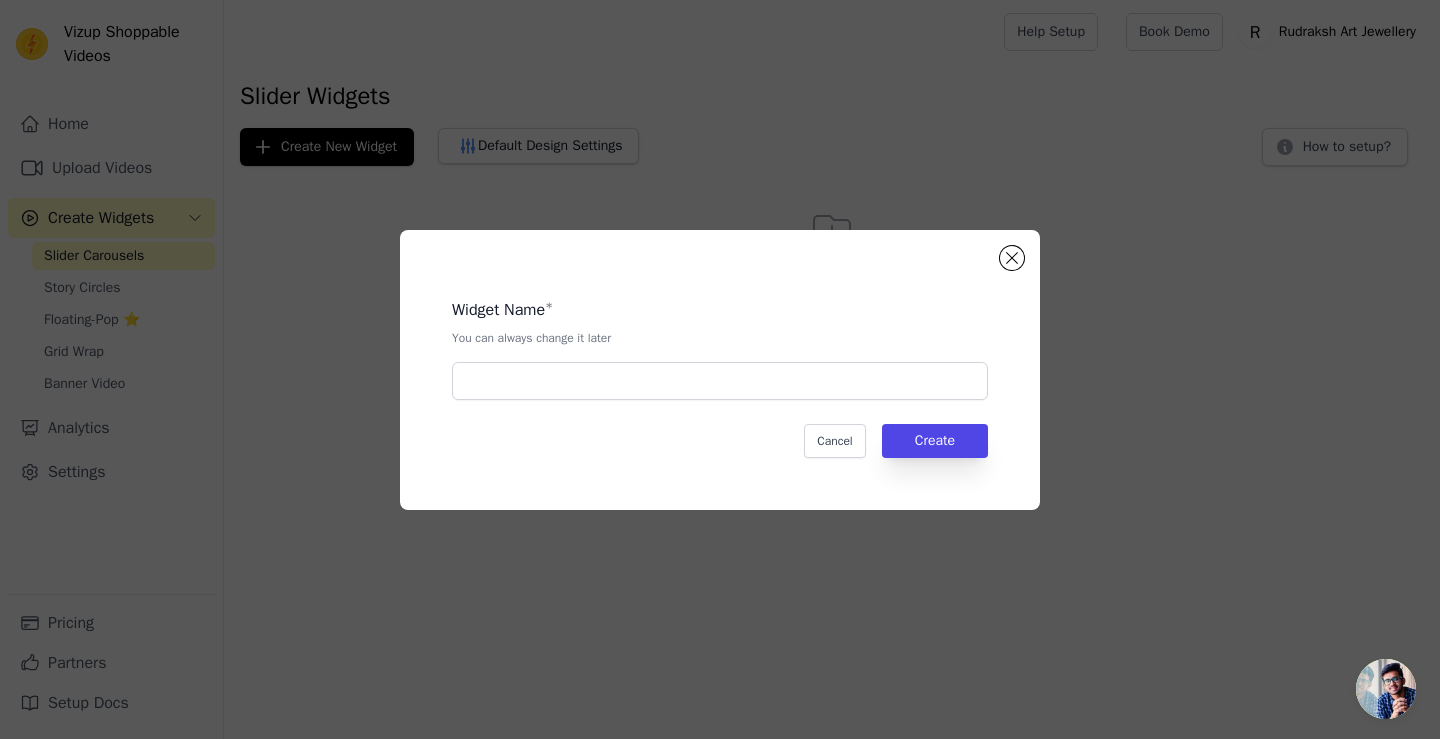 click on "Widget Name   *   You can always change it later       Cancel   Create" at bounding box center (720, 370) 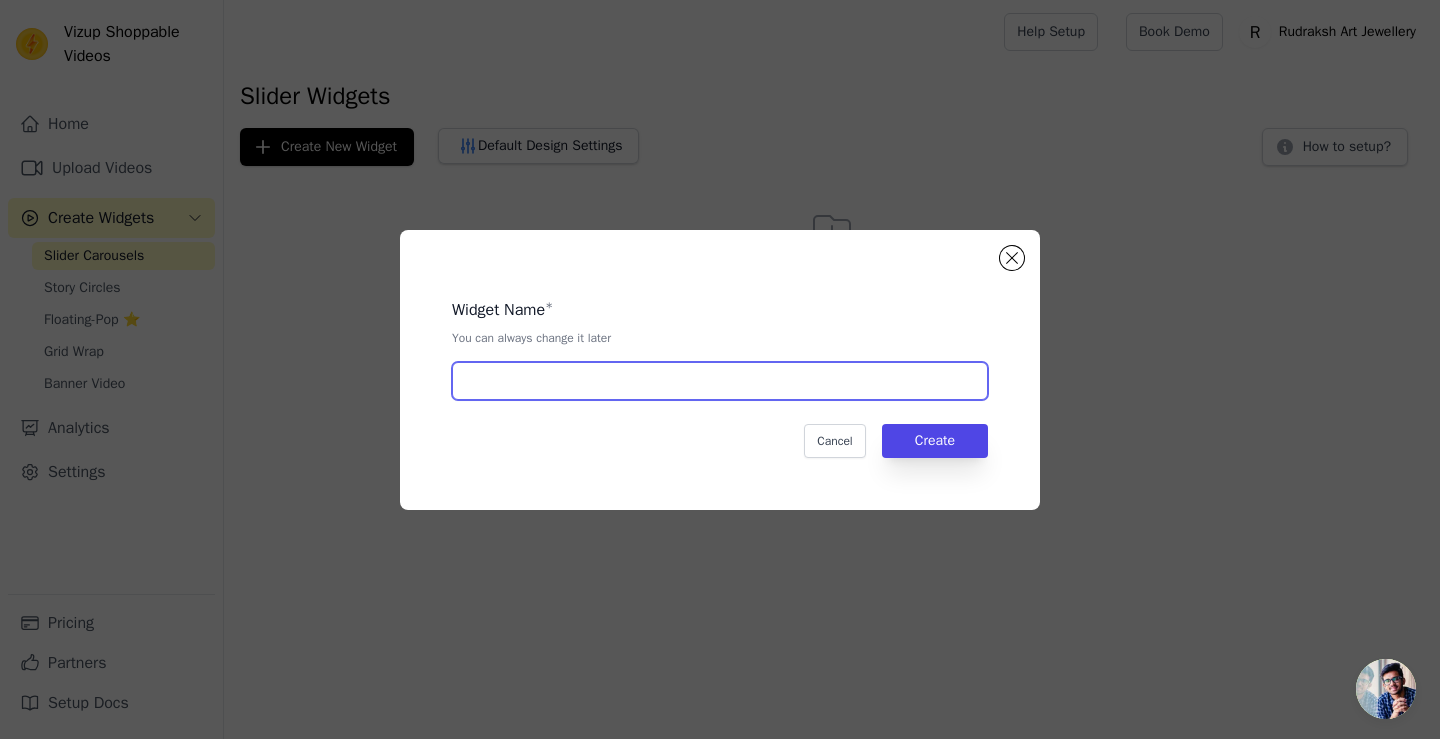 click at bounding box center [720, 381] 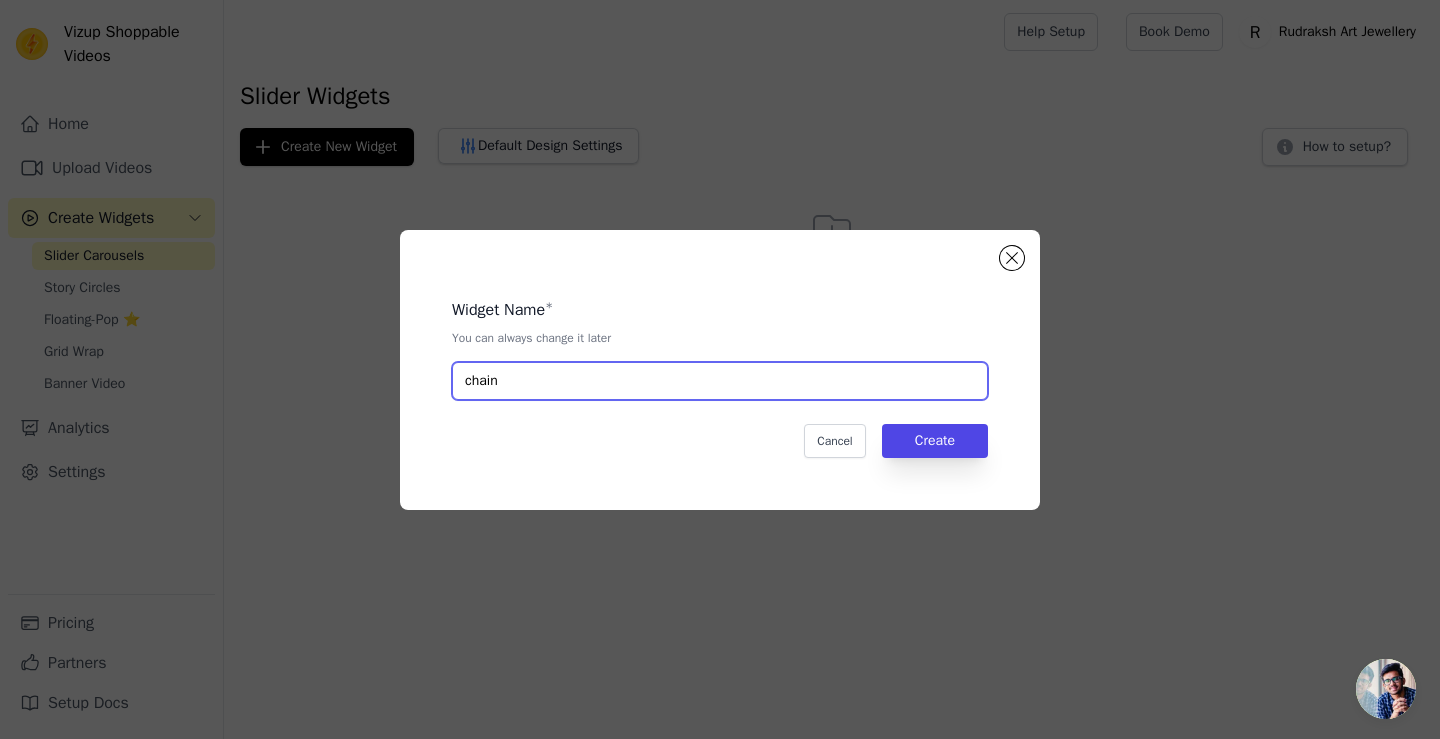 type on "chain" 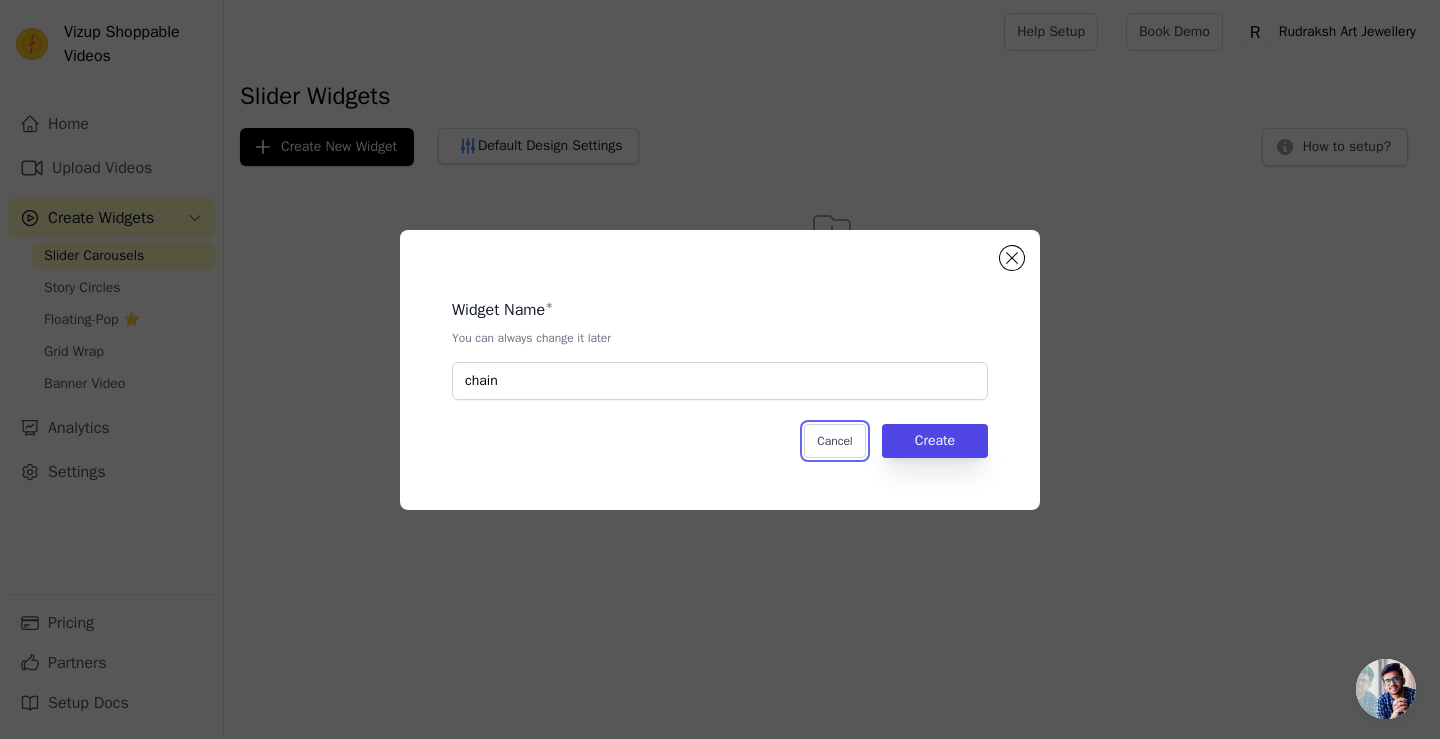 type 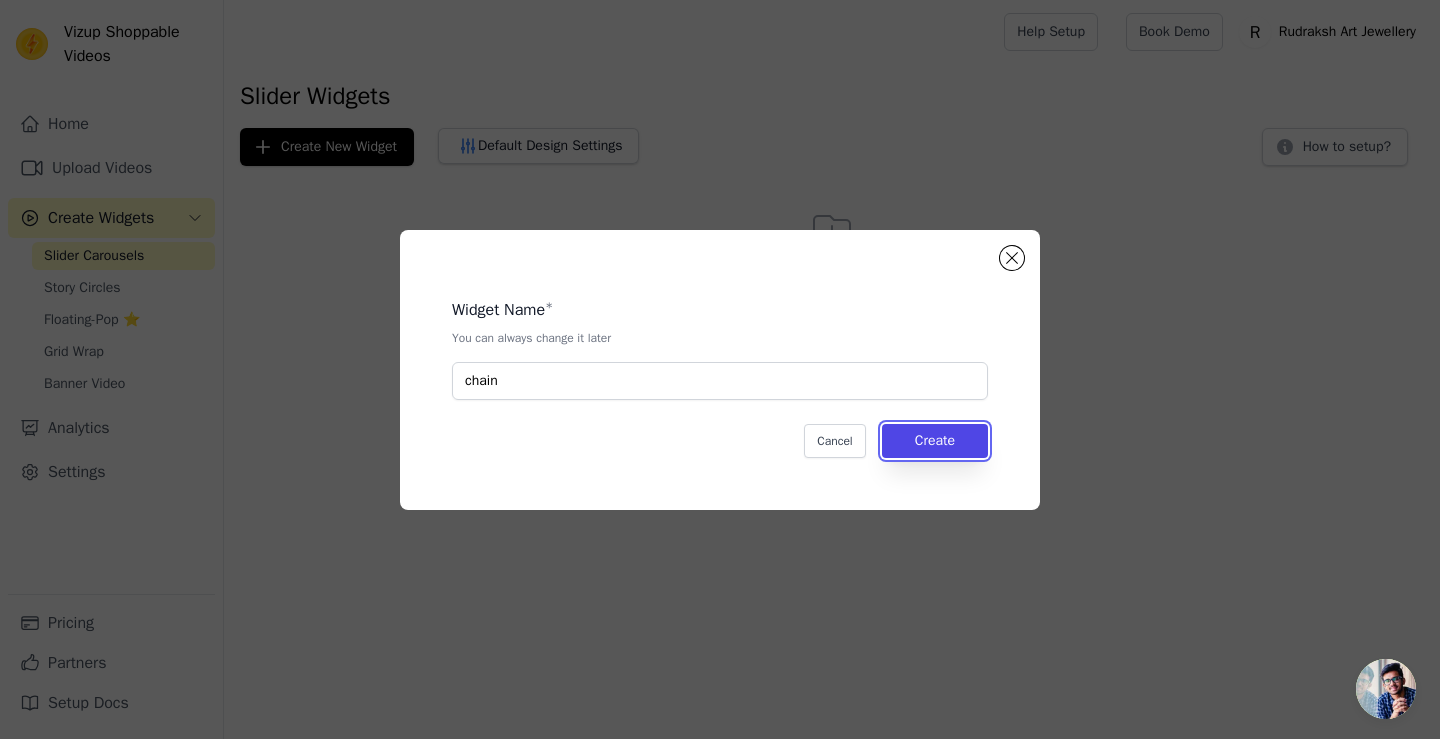 type 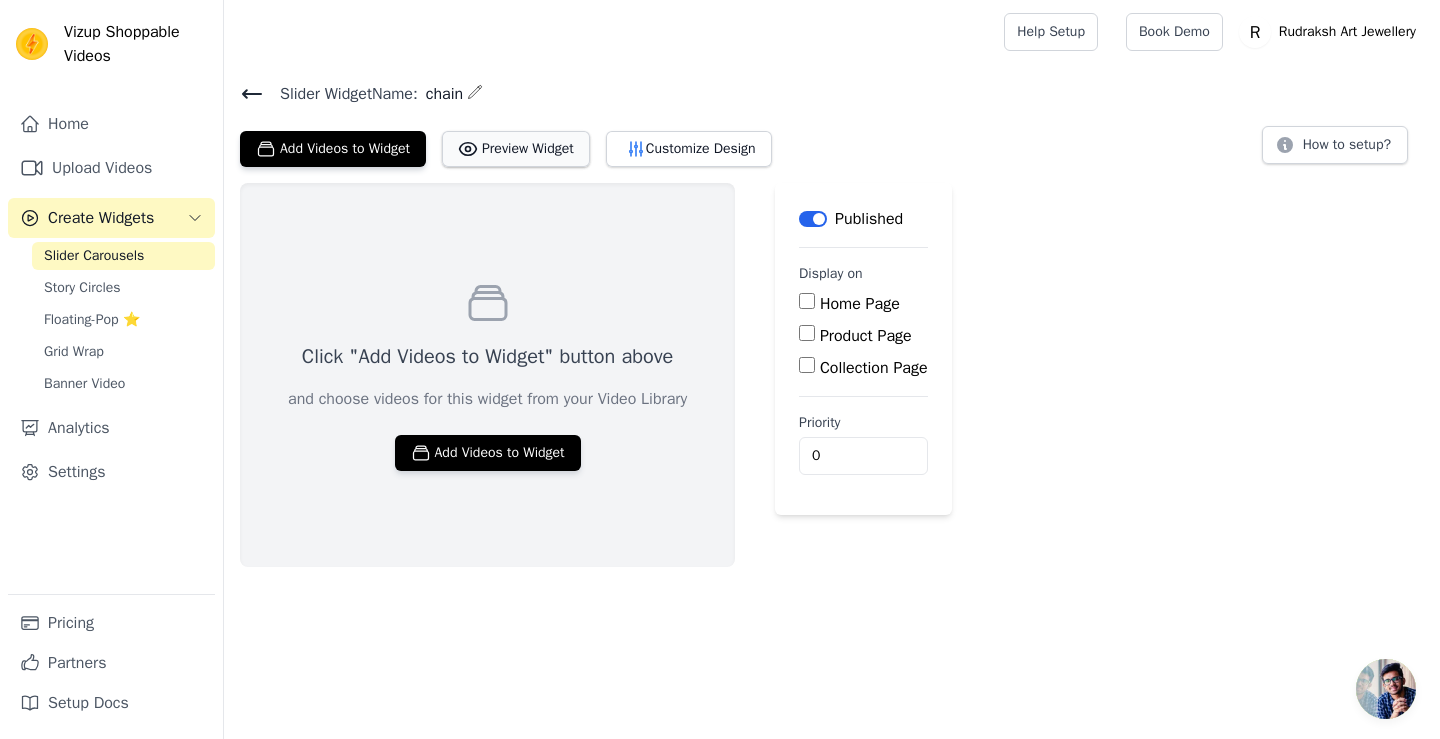 click on "Preview Widget" at bounding box center (516, 149) 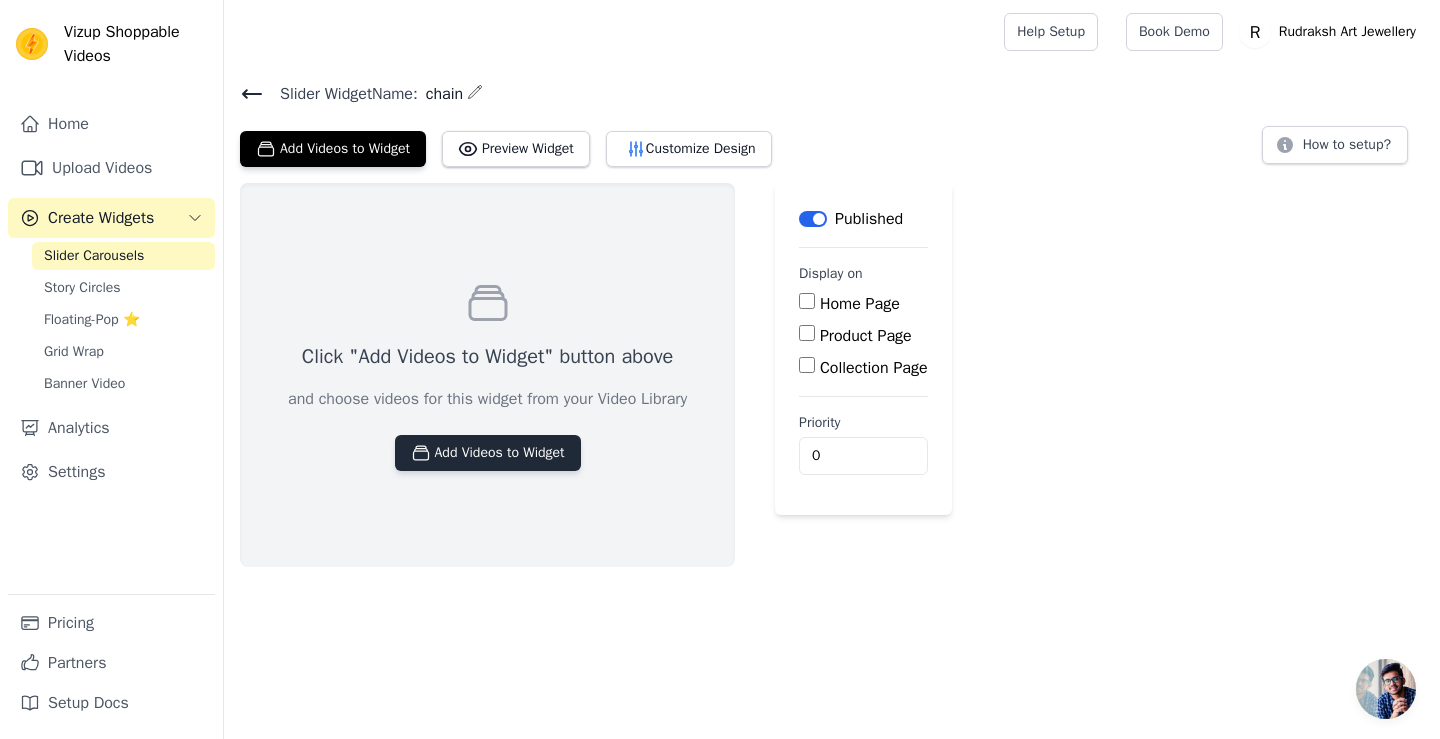 click on "Add Videos to Widget" at bounding box center [488, 453] 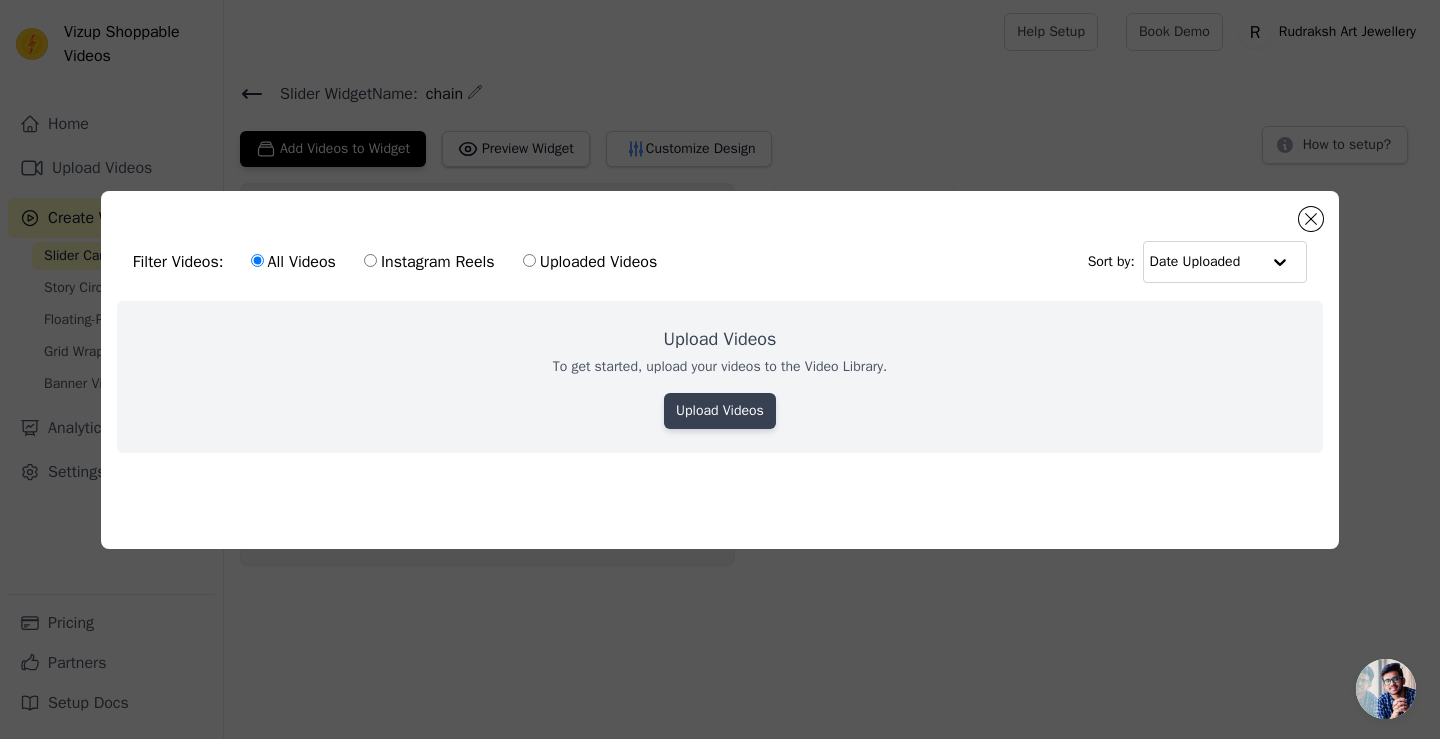 click on "Upload Videos" at bounding box center (720, 411) 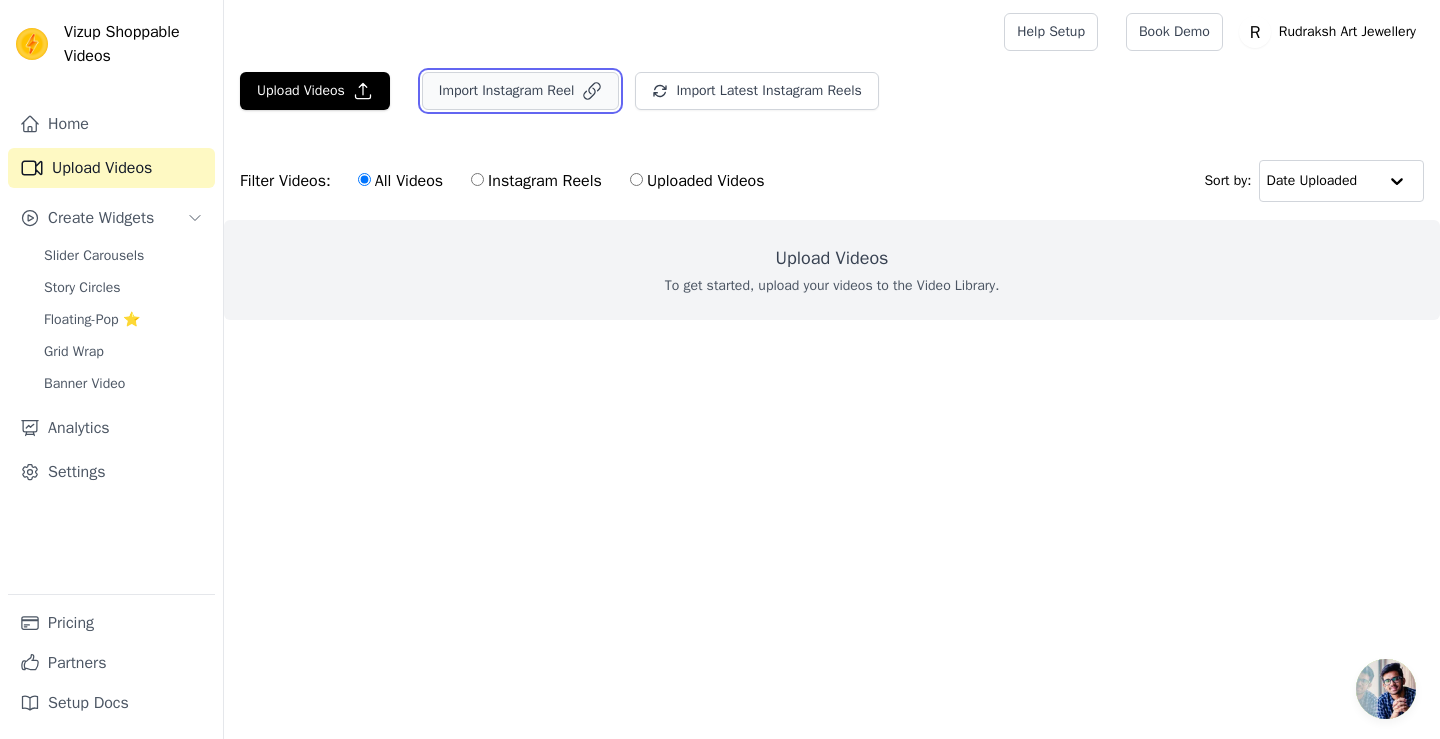 click on "Import Instagram Reel" at bounding box center (521, 91) 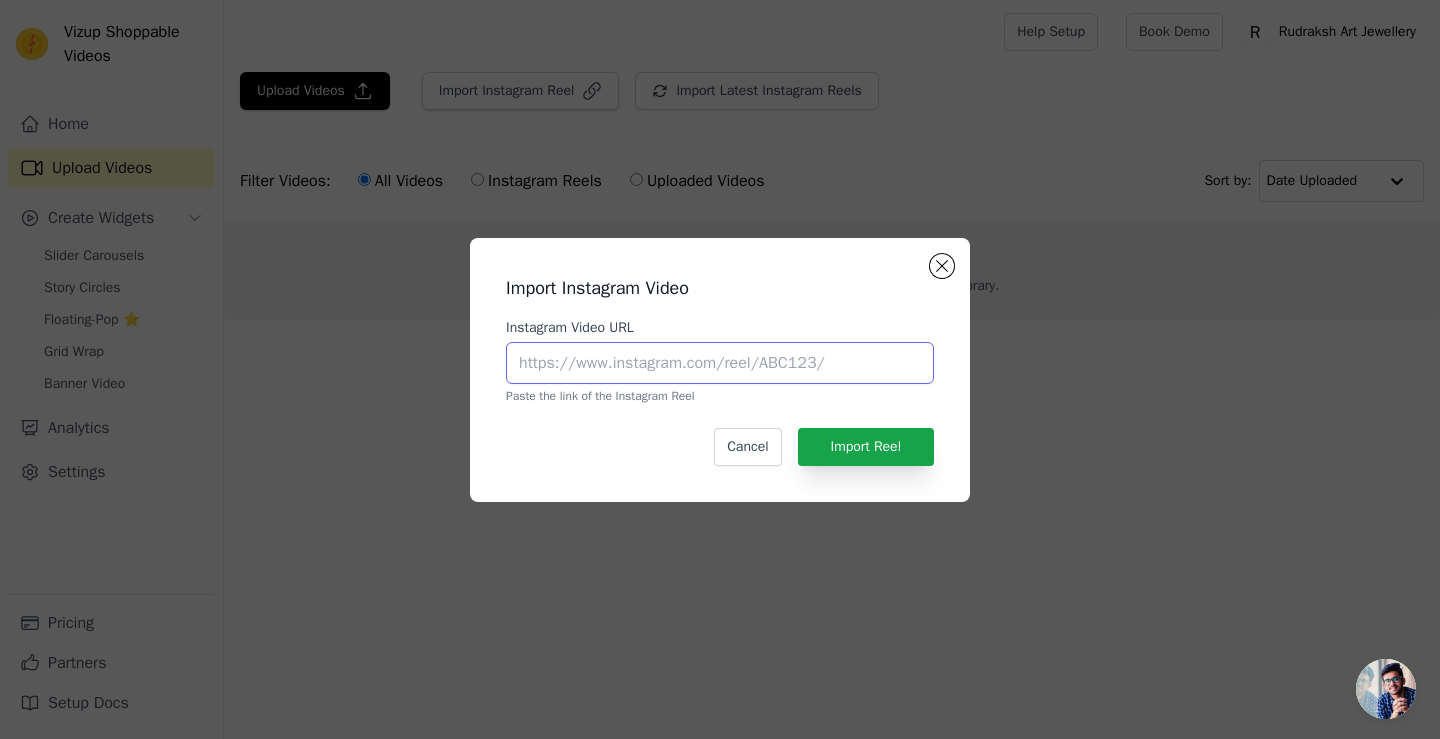 click on "Instagram Video URL" at bounding box center [720, 363] 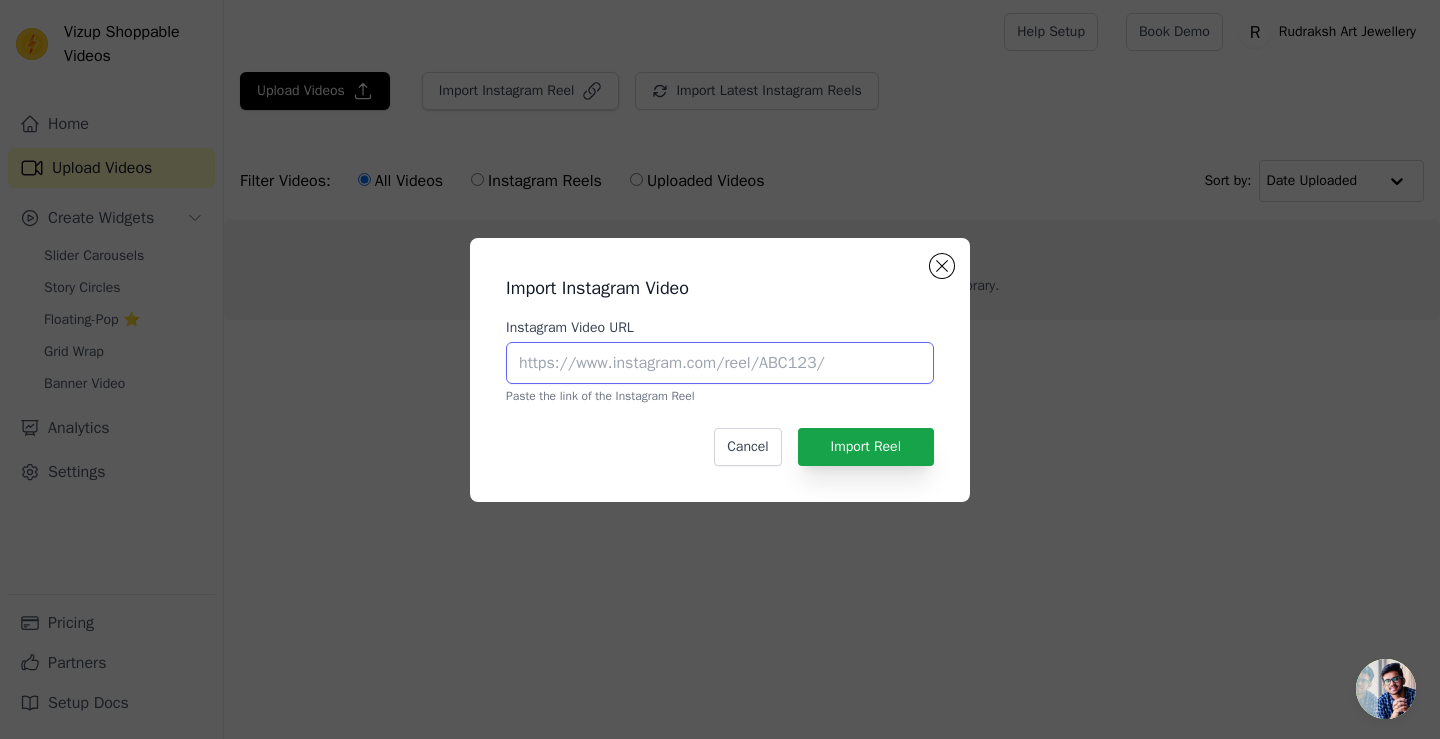 paste on "https://www.instagram.com/reel/DNDnFFpzKp6/?utm_source=ig_web_copy_link&igsh=MzRlODBiNWFlZA==" 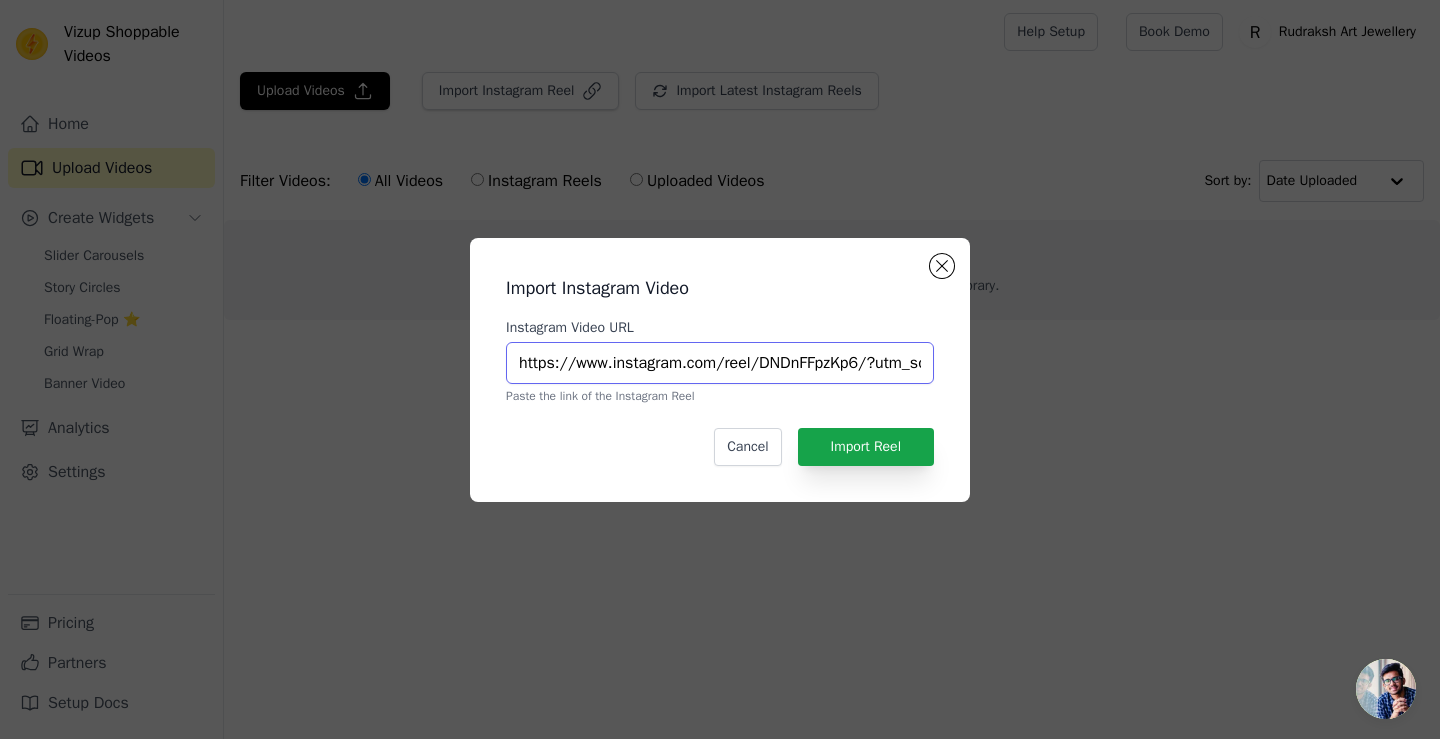 scroll, scrollTop: 0, scrollLeft: 365, axis: horizontal 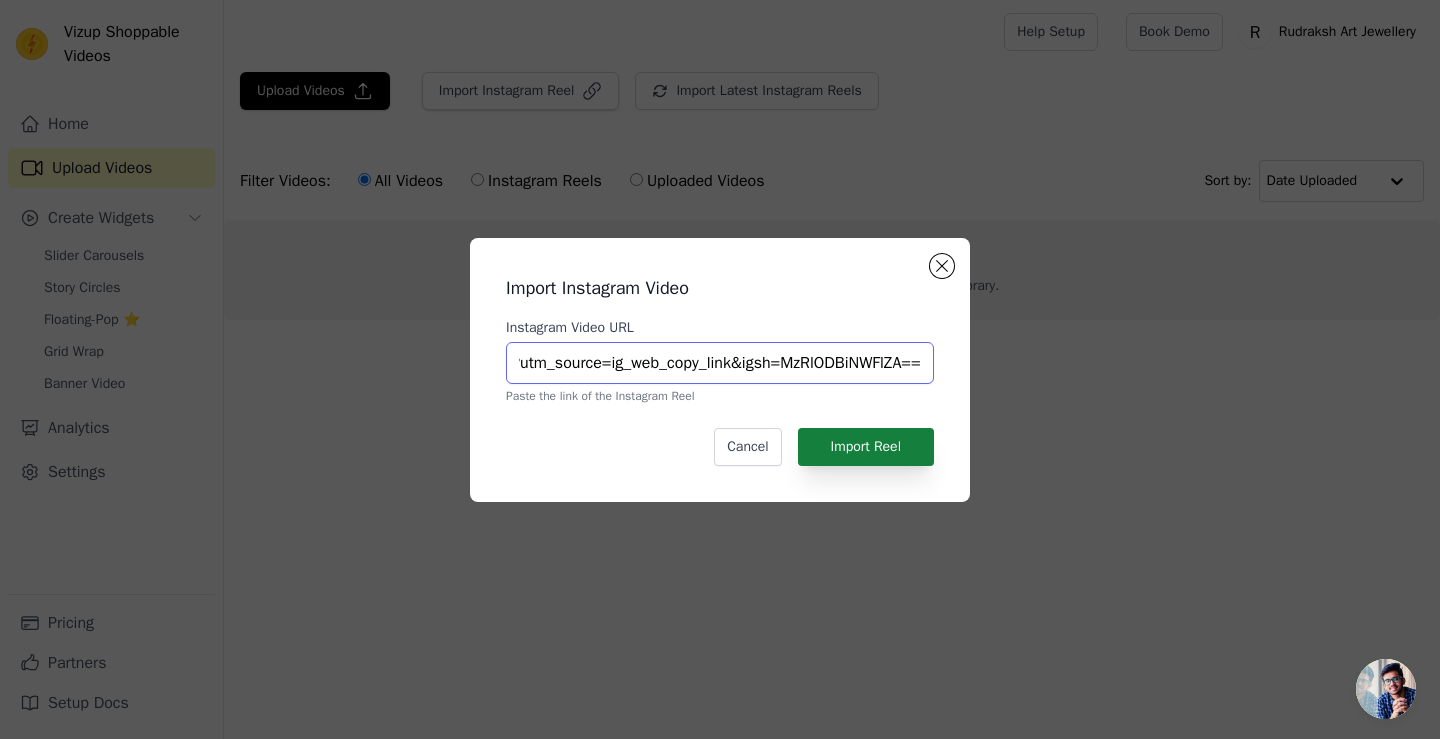 type on "https://www.instagram.com/reel/DNDnFFpzKp6/?utm_source=ig_web_copy_link&igsh=MzRlODBiNWFlZA==" 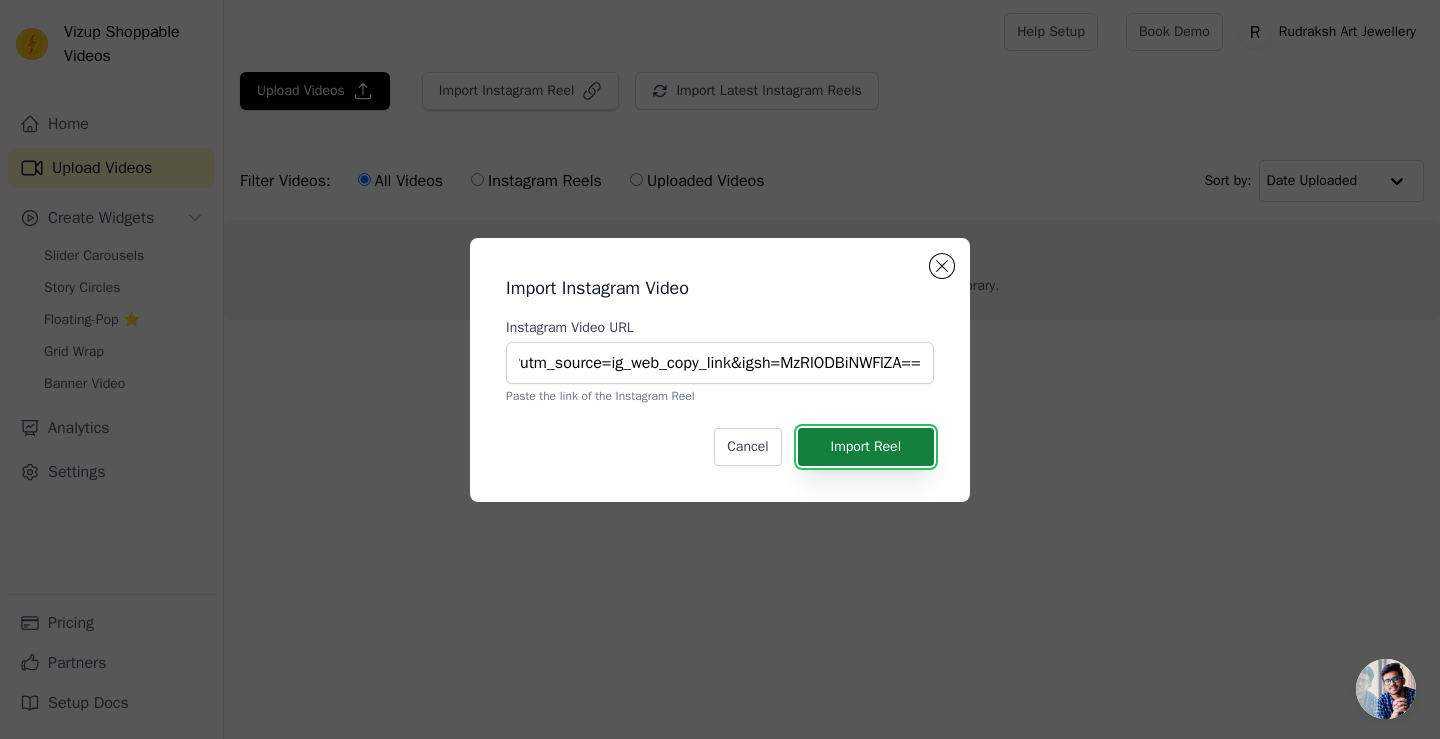 click on "Import Reel" at bounding box center [866, 447] 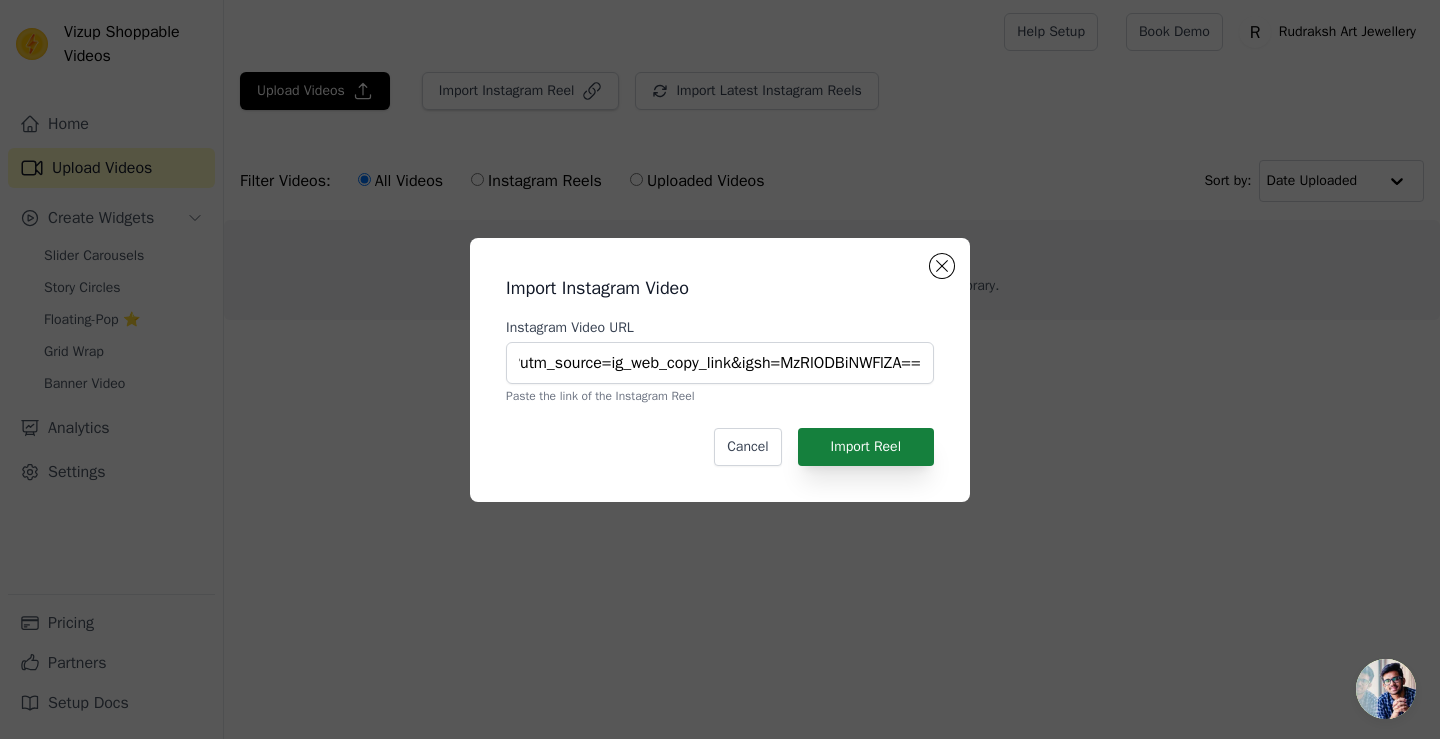 scroll, scrollTop: 0, scrollLeft: 0, axis: both 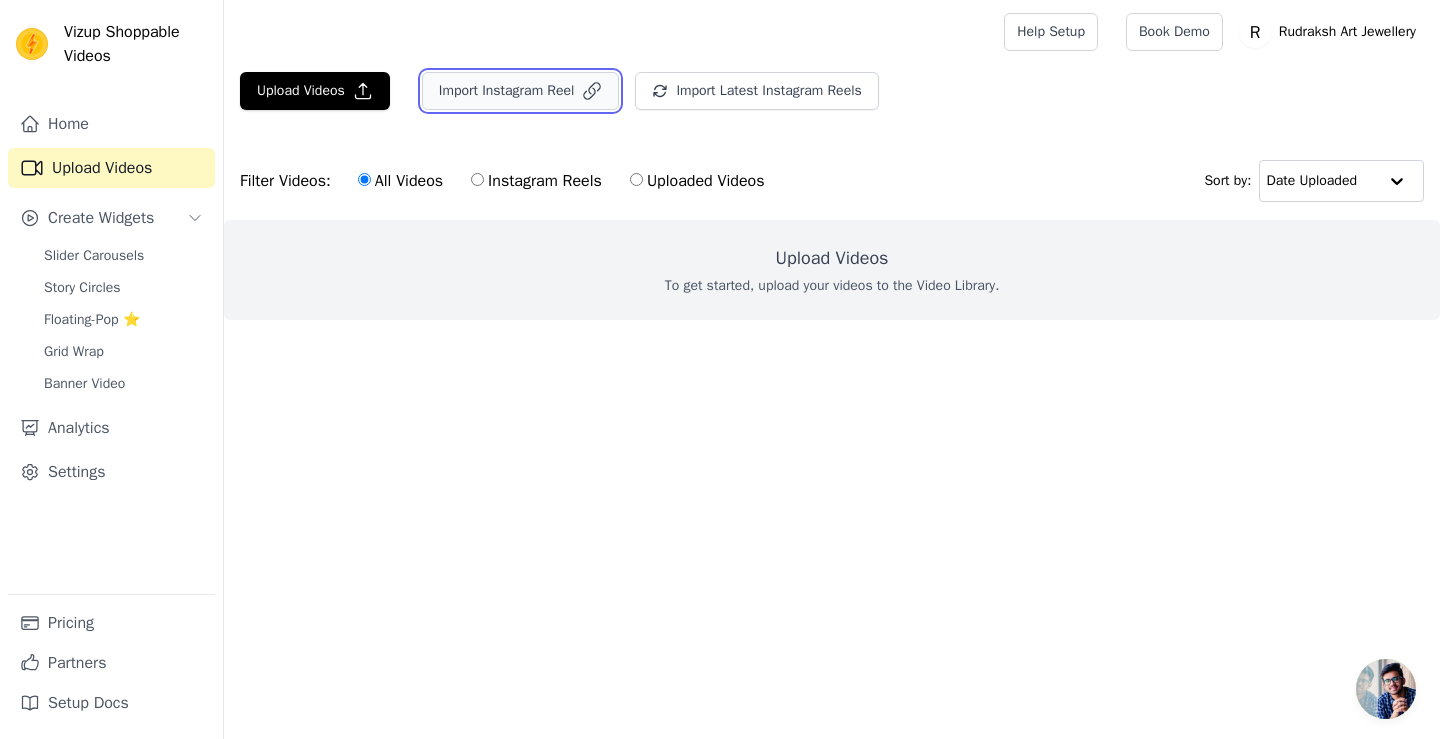 click on "Import Instagram Reel" at bounding box center (521, 91) 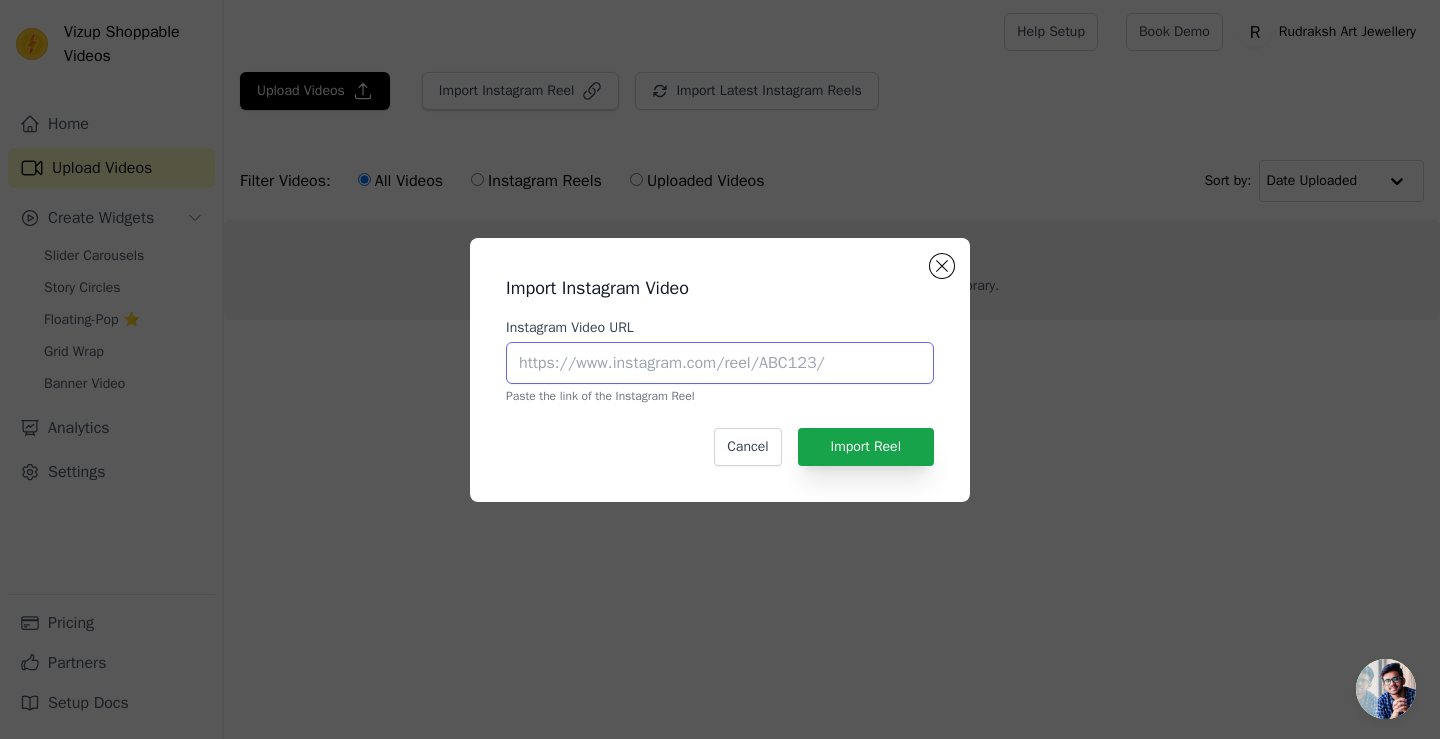 click on "Instagram Video URL" at bounding box center [720, 363] 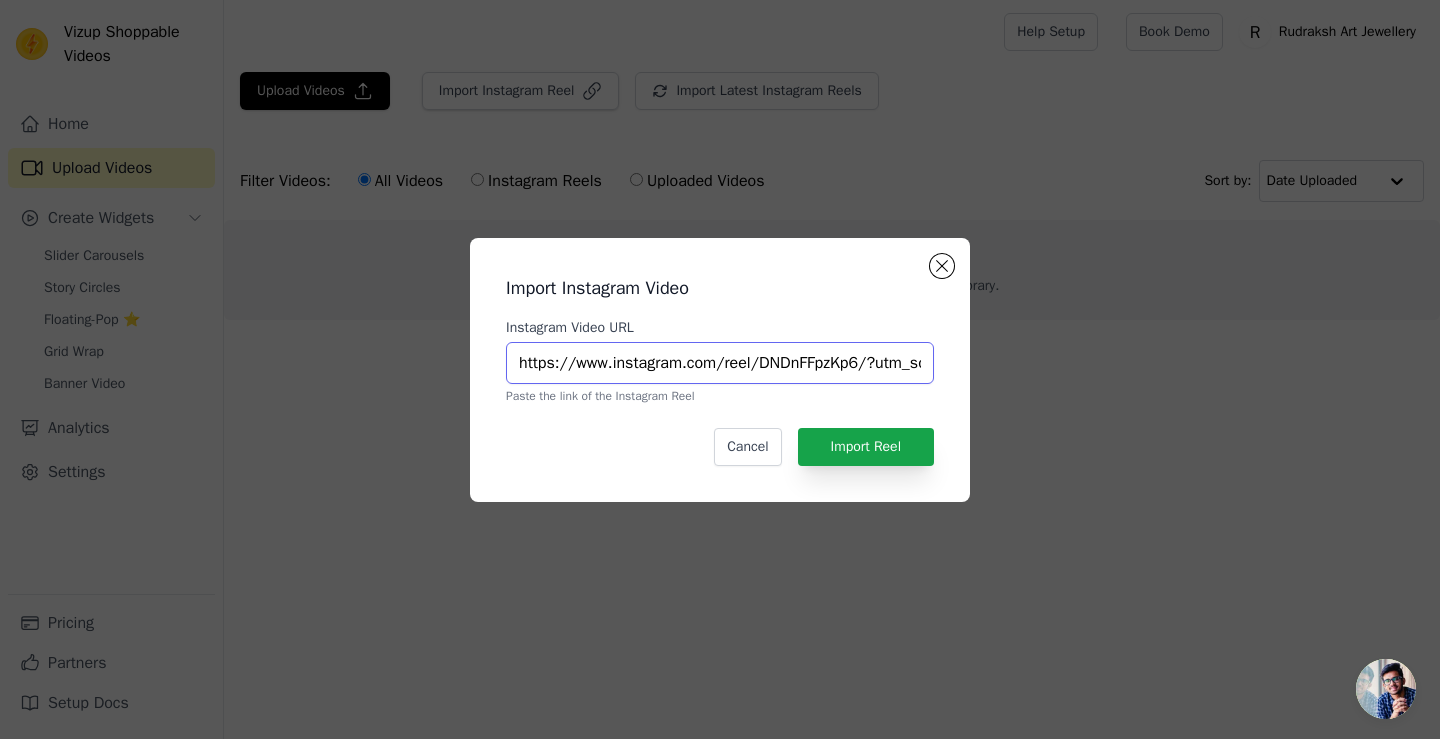 scroll, scrollTop: 0, scrollLeft: 365, axis: horizontal 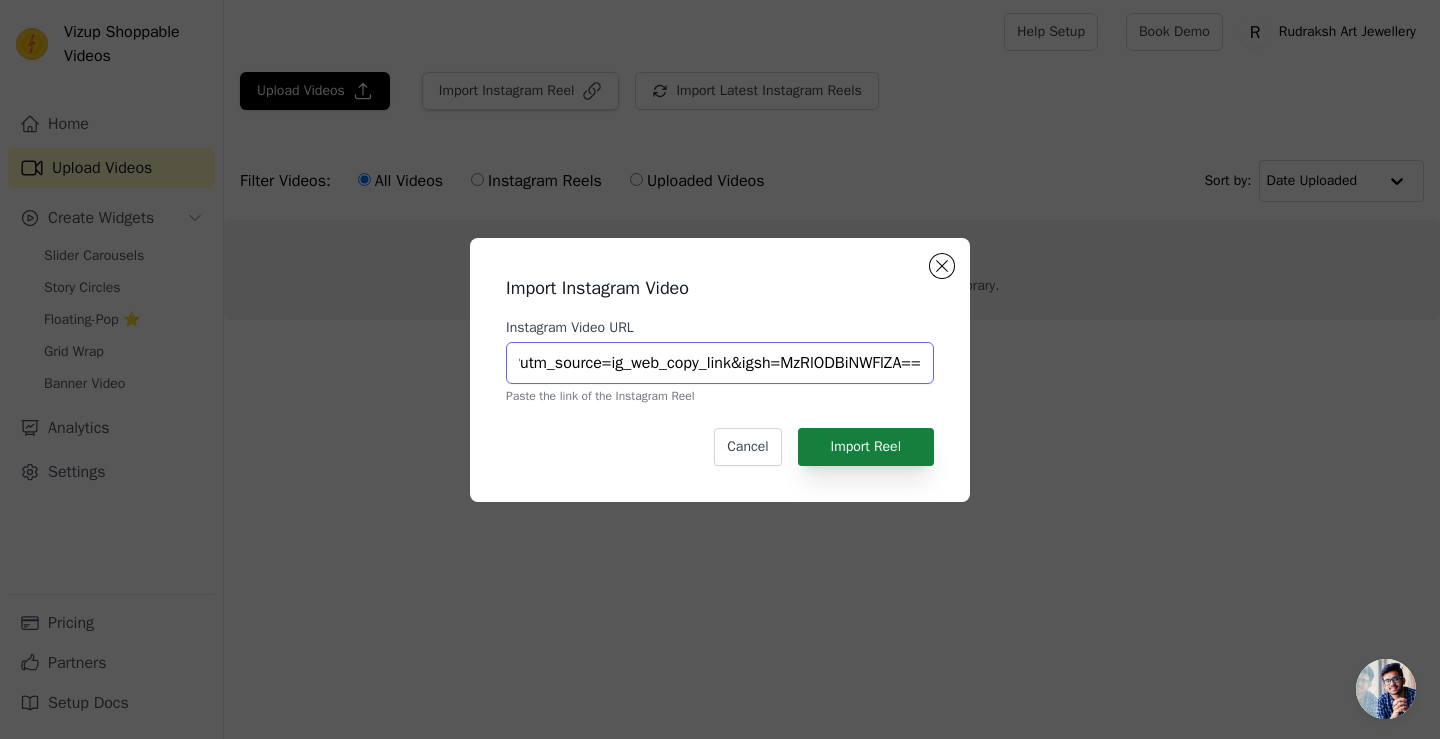 type on "https://www.instagram.com/reel/DNDnFFpzKp6/?utm_source=ig_web_copy_link&igsh=MzRlODBiNWFlZA==" 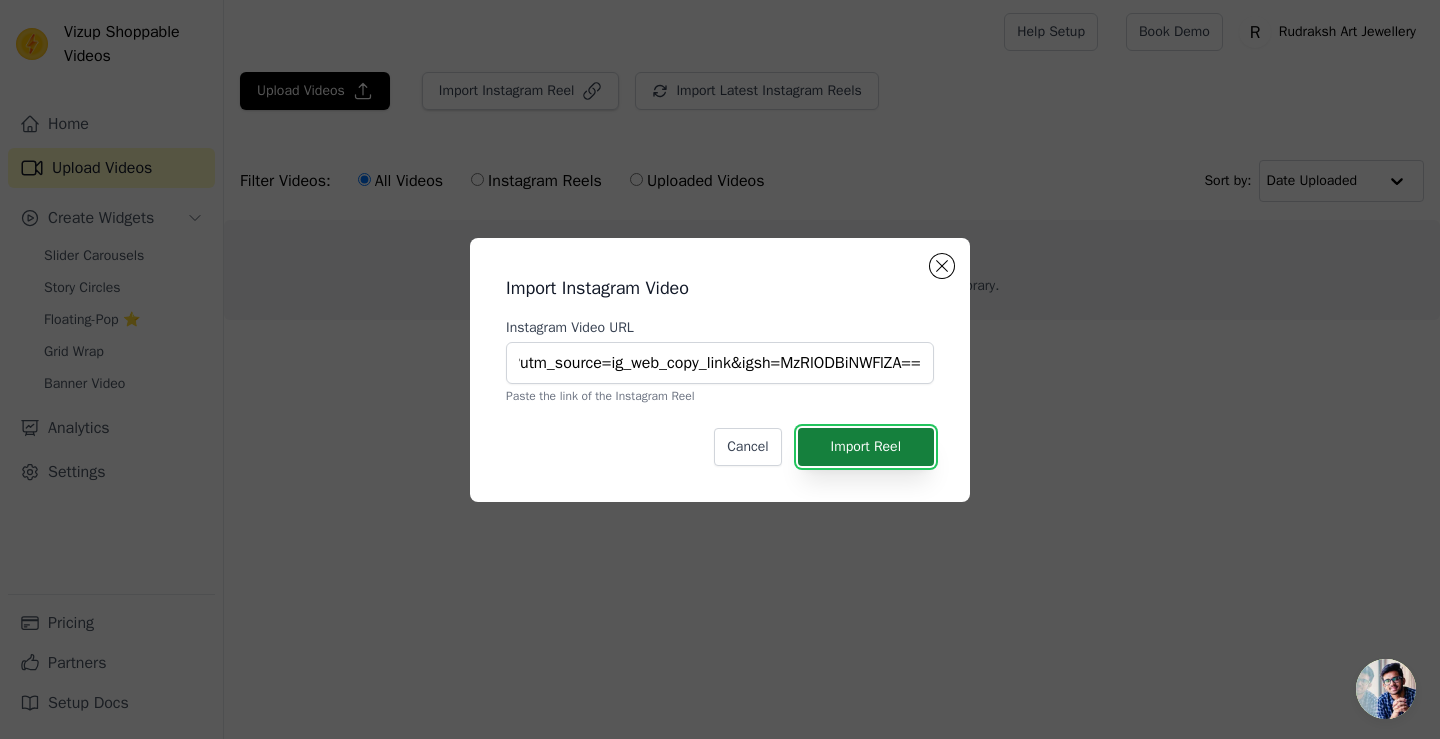 click on "Import Reel" at bounding box center (866, 447) 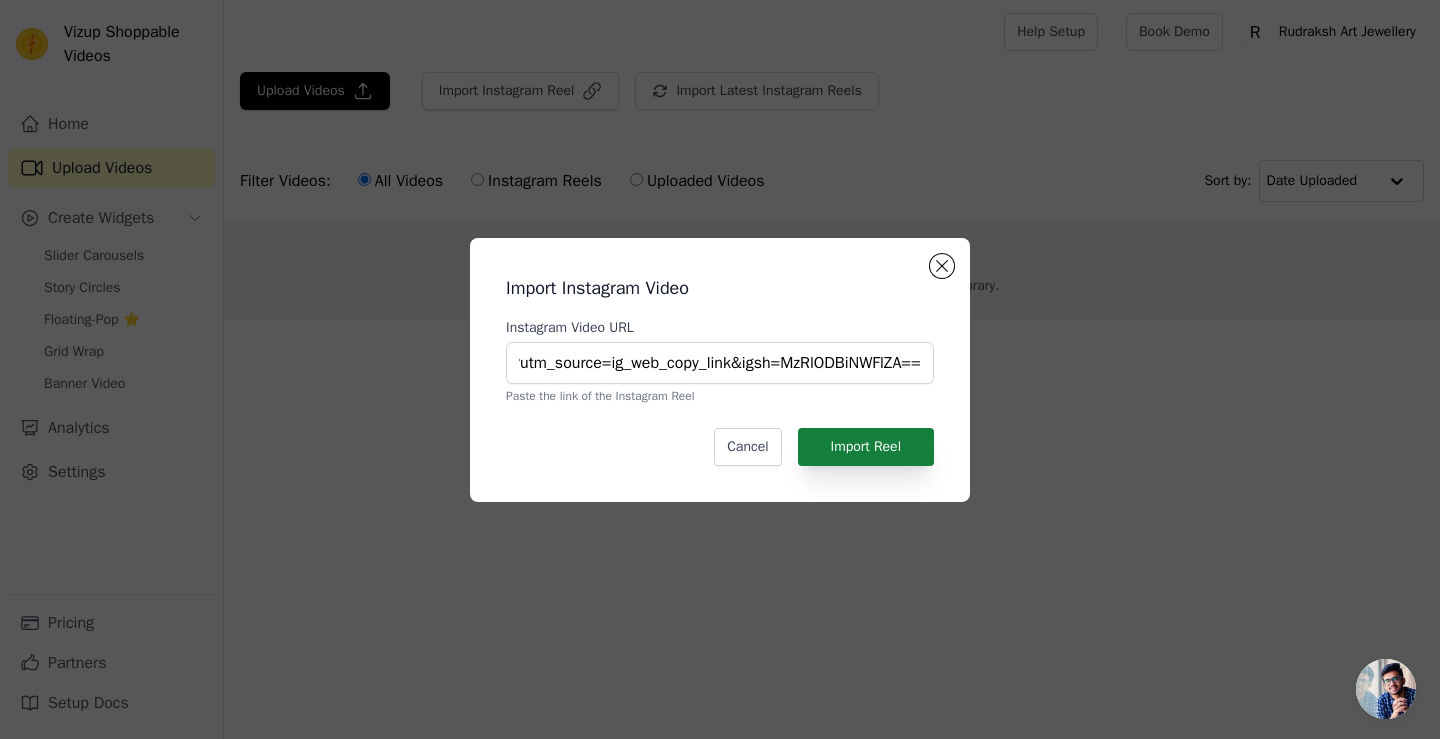 scroll, scrollTop: 0, scrollLeft: 0, axis: both 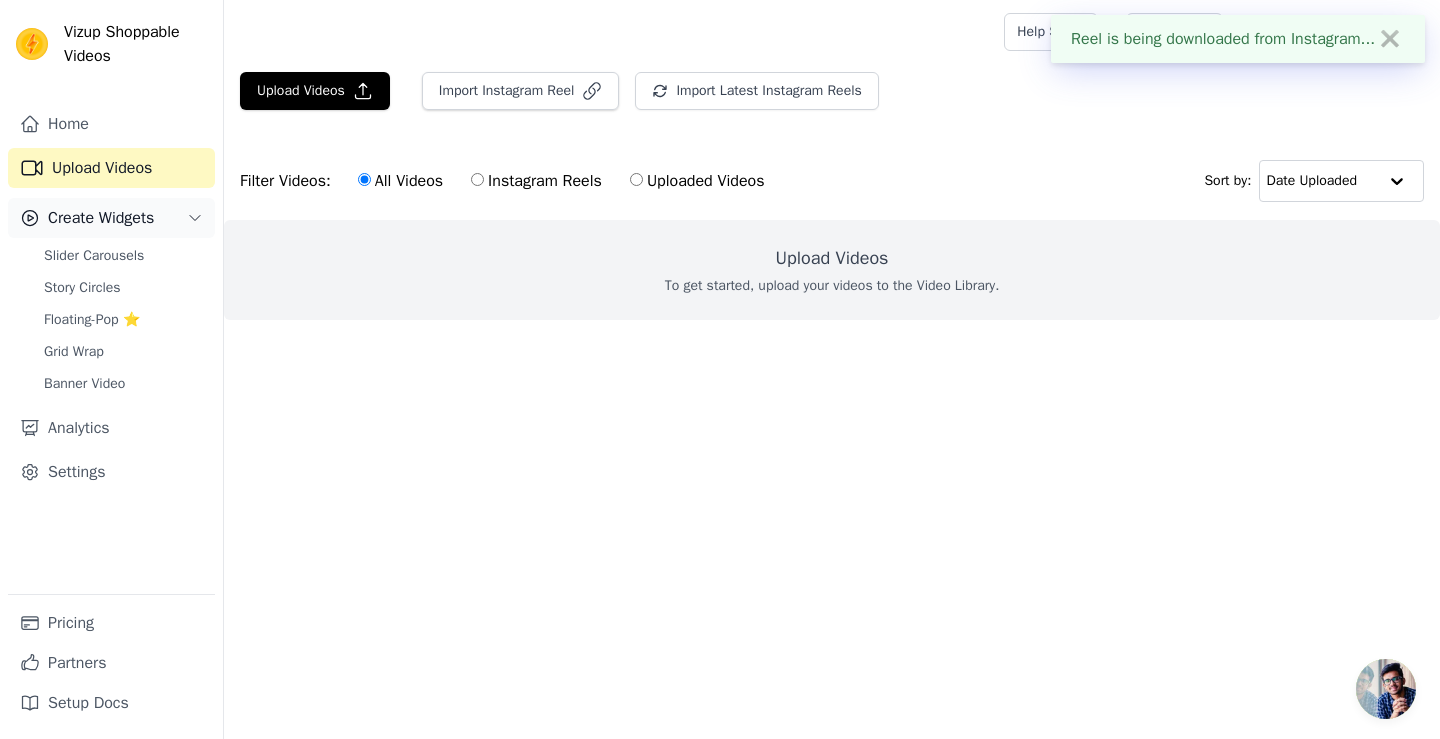 click on "Create Widgets" at bounding box center [111, 218] 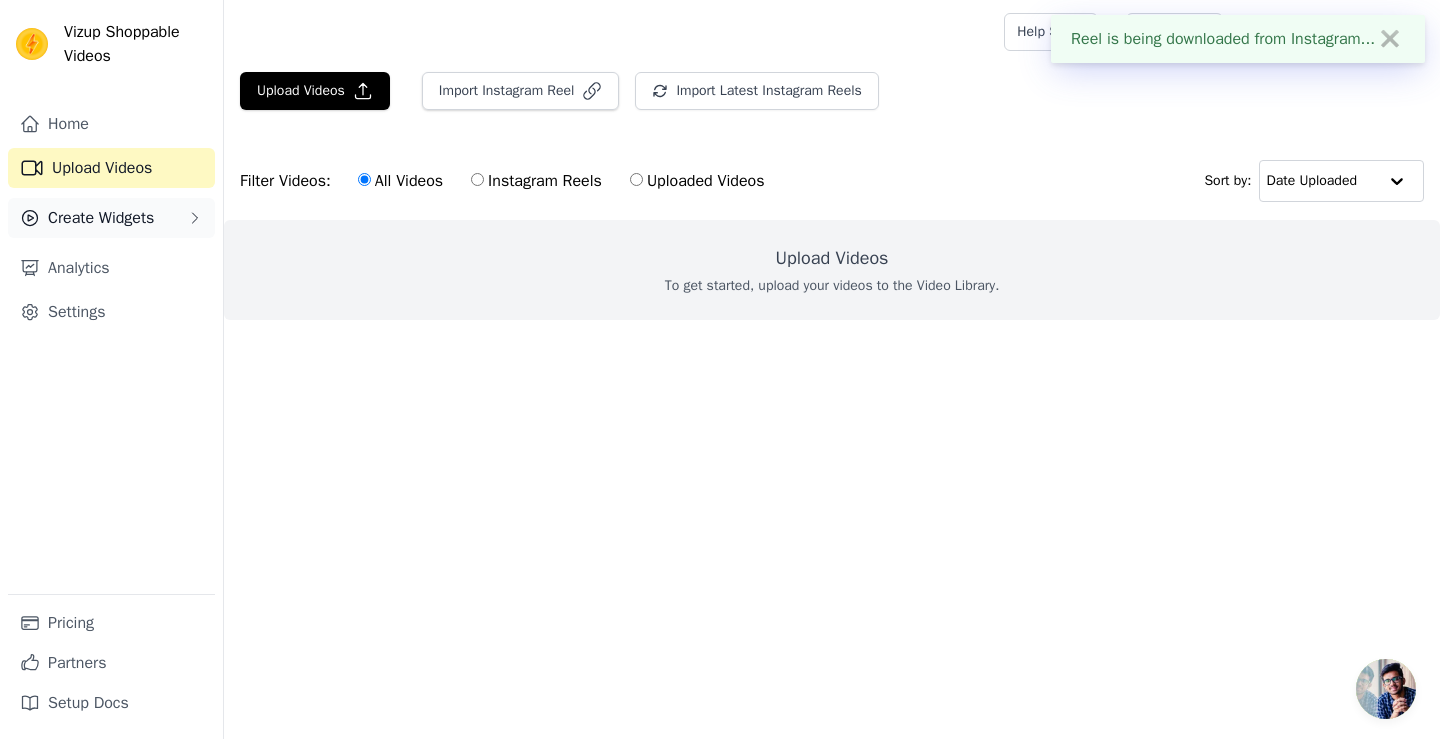 click on "Create Widgets" at bounding box center [111, 218] 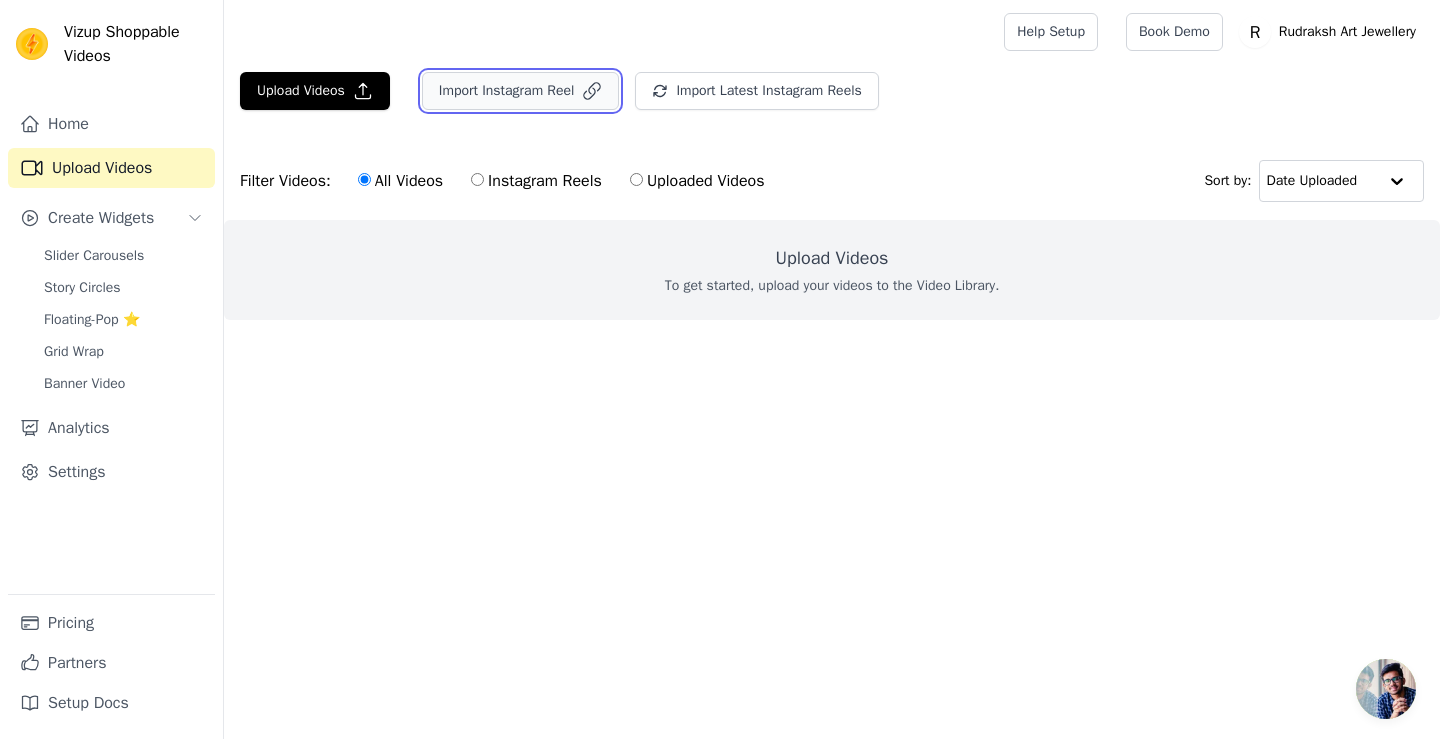 click on "Import Instagram Reel" at bounding box center [521, 91] 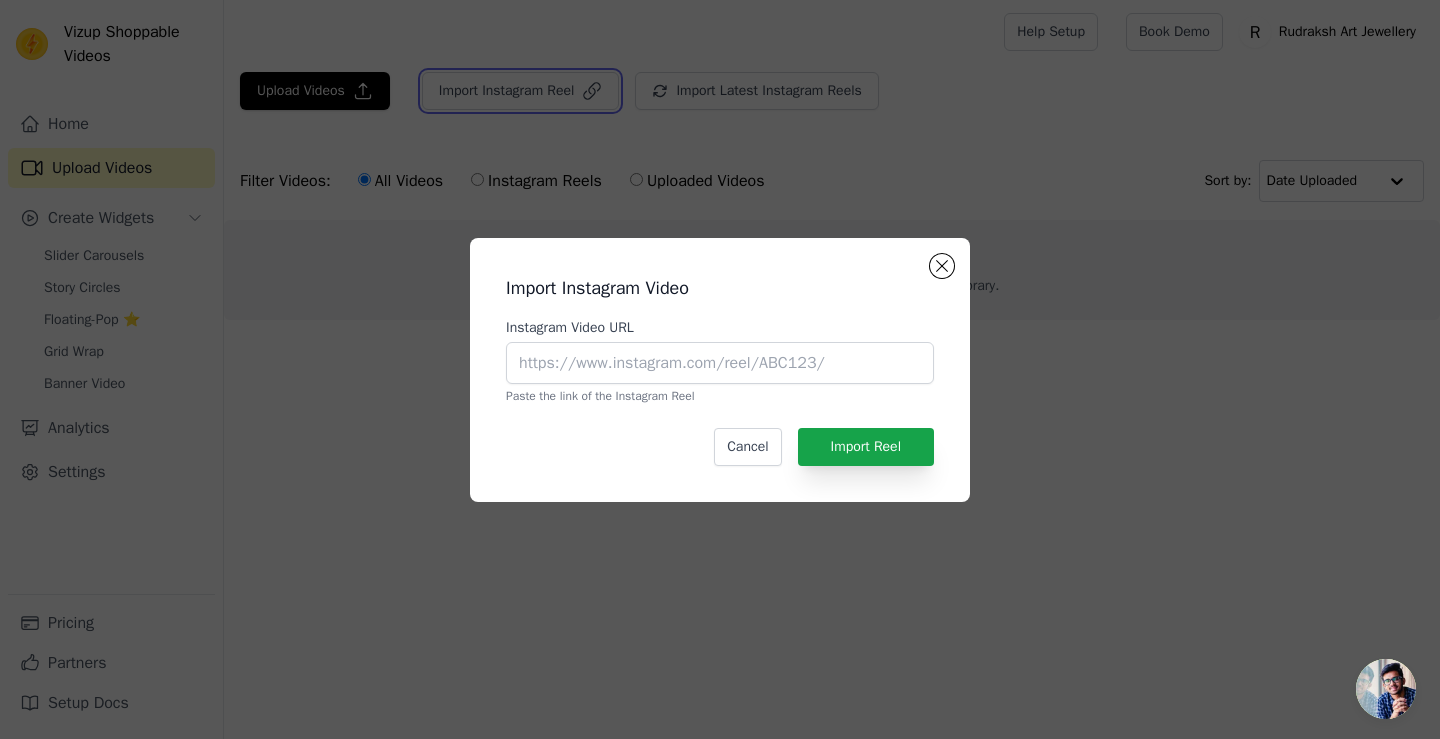 type 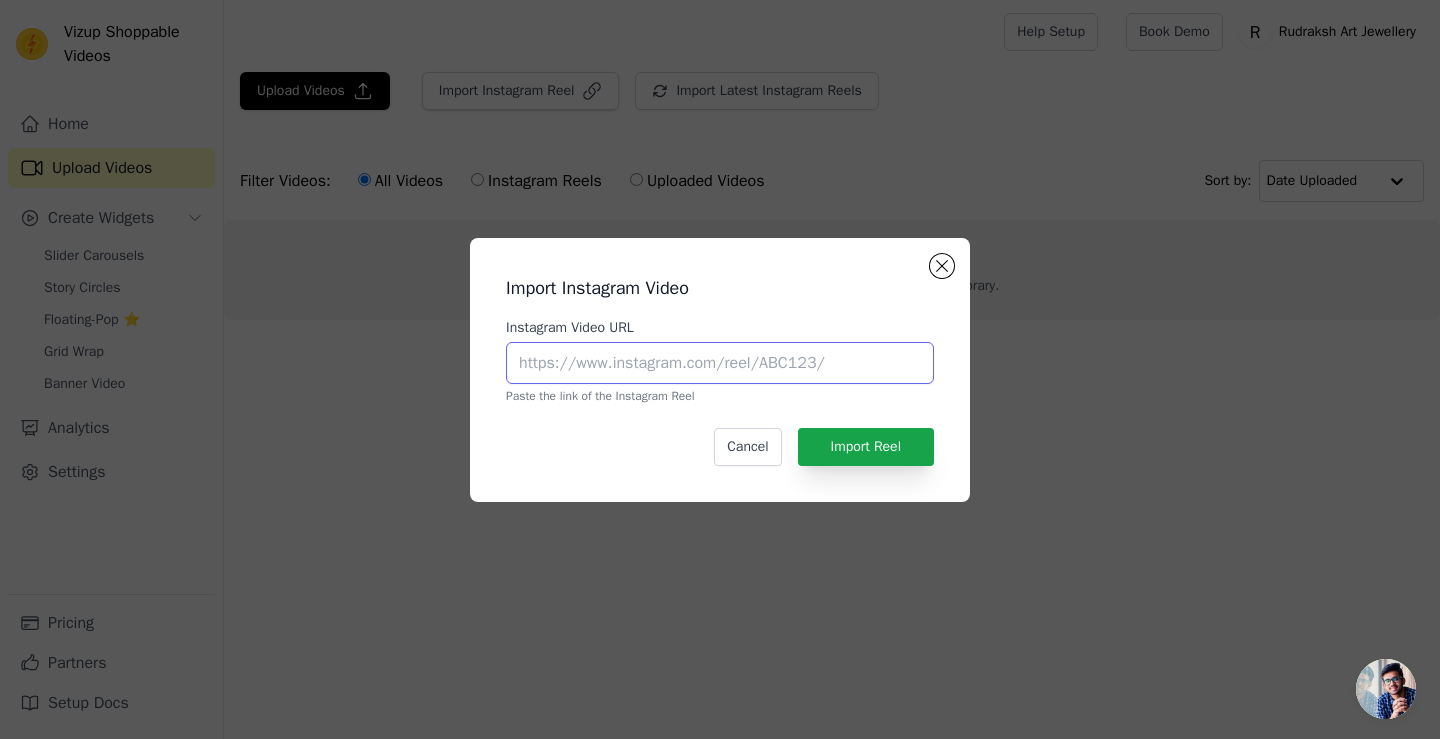 click on "Instagram Video URL" at bounding box center [720, 363] 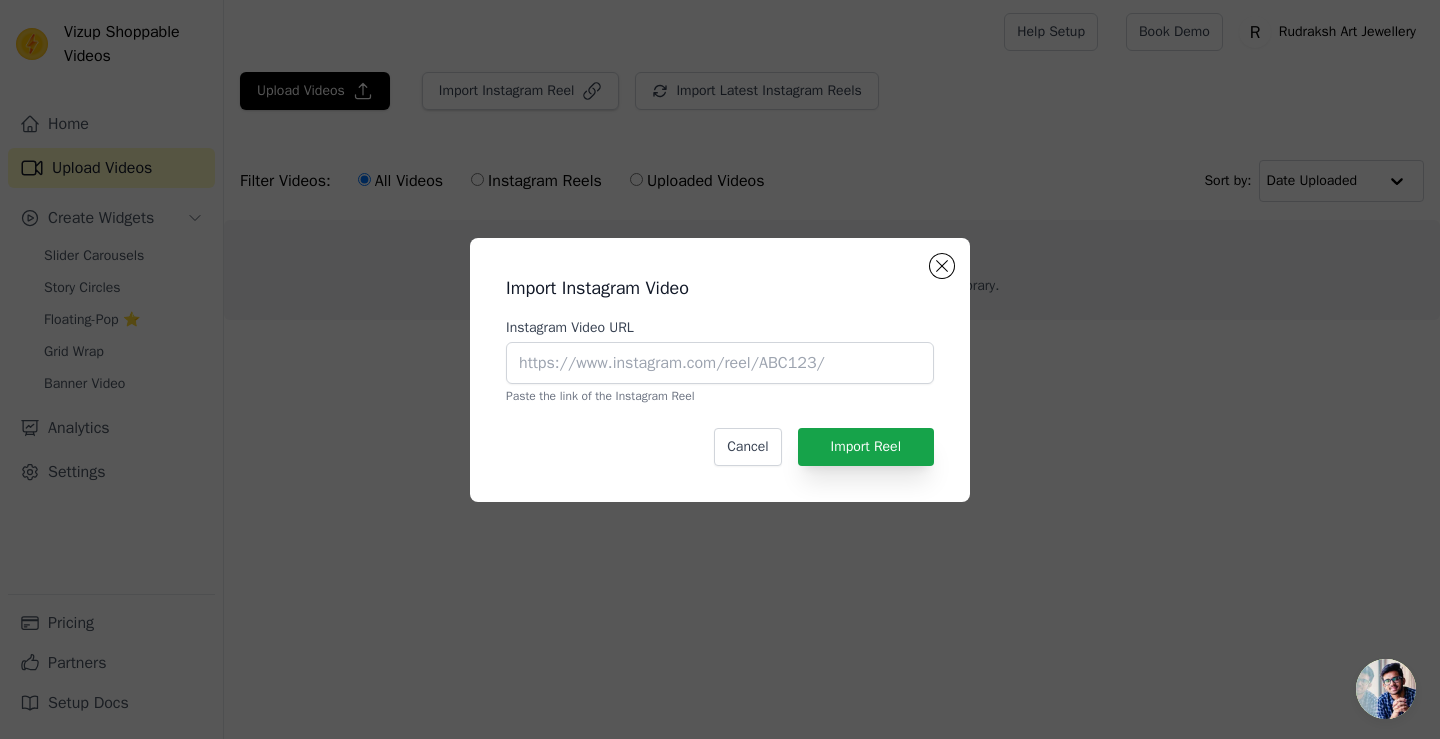 click on "Import Instagram Video   Instagram Video URL       Paste the link of the Instagram Reel   Cancel   Import Reel" at bounding box center (720, 370) 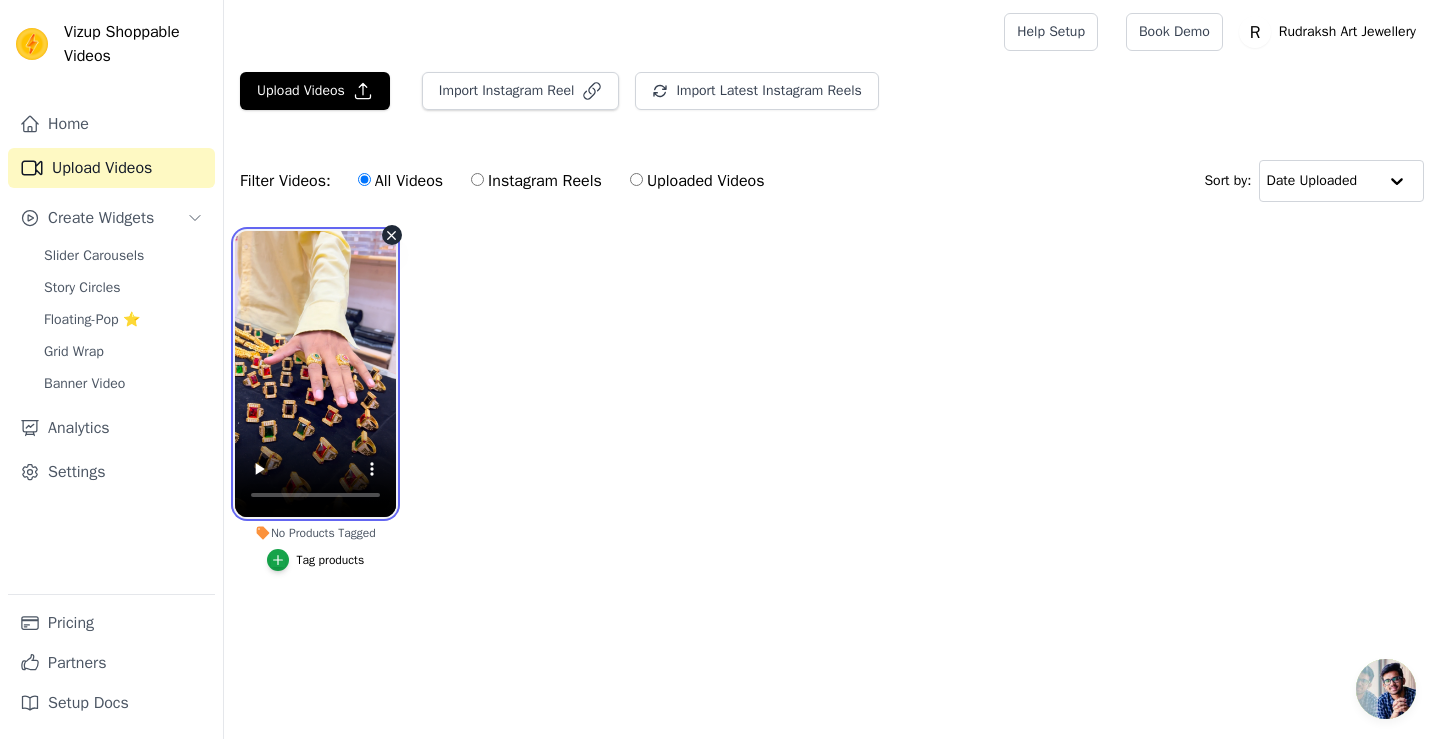 click at bounding box center [315, 374] 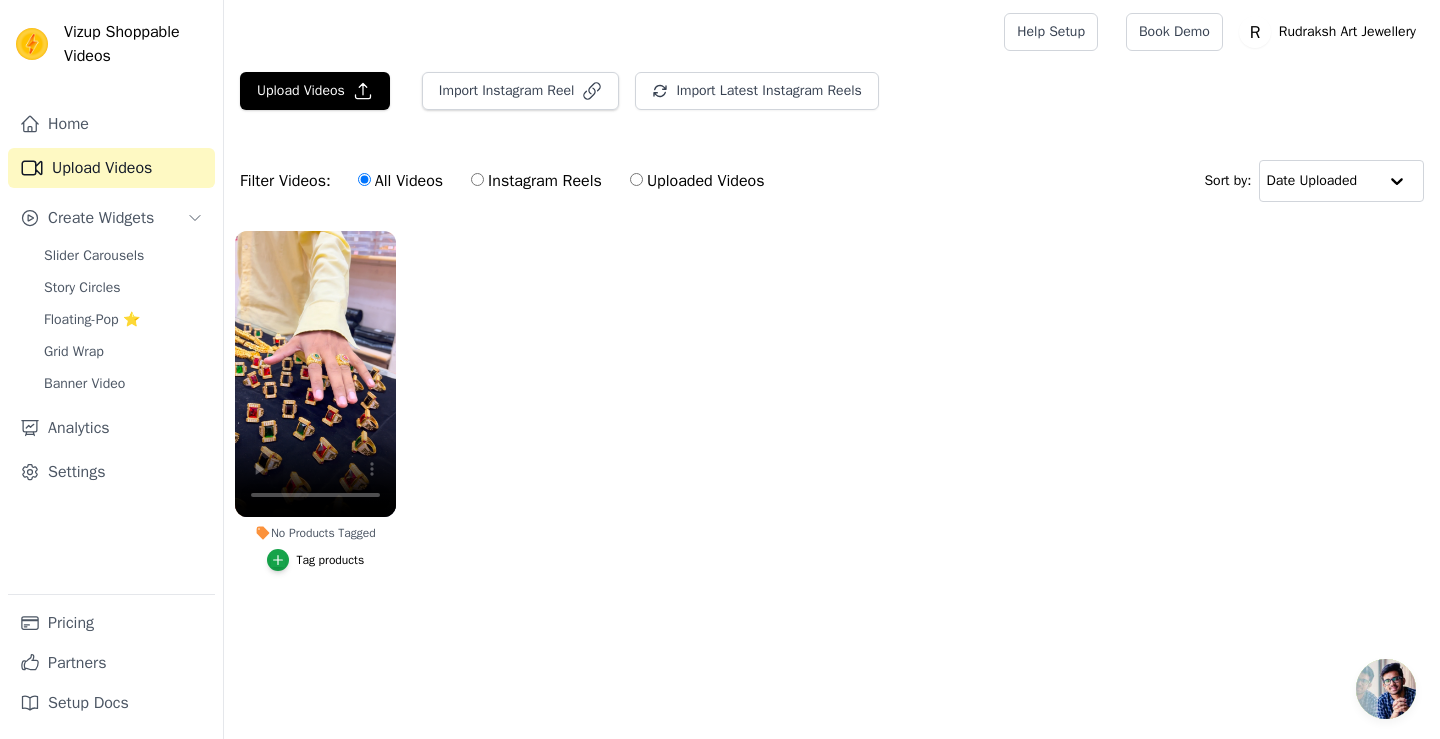 click on "Instagram Reels" at bounding box center [536, 181] 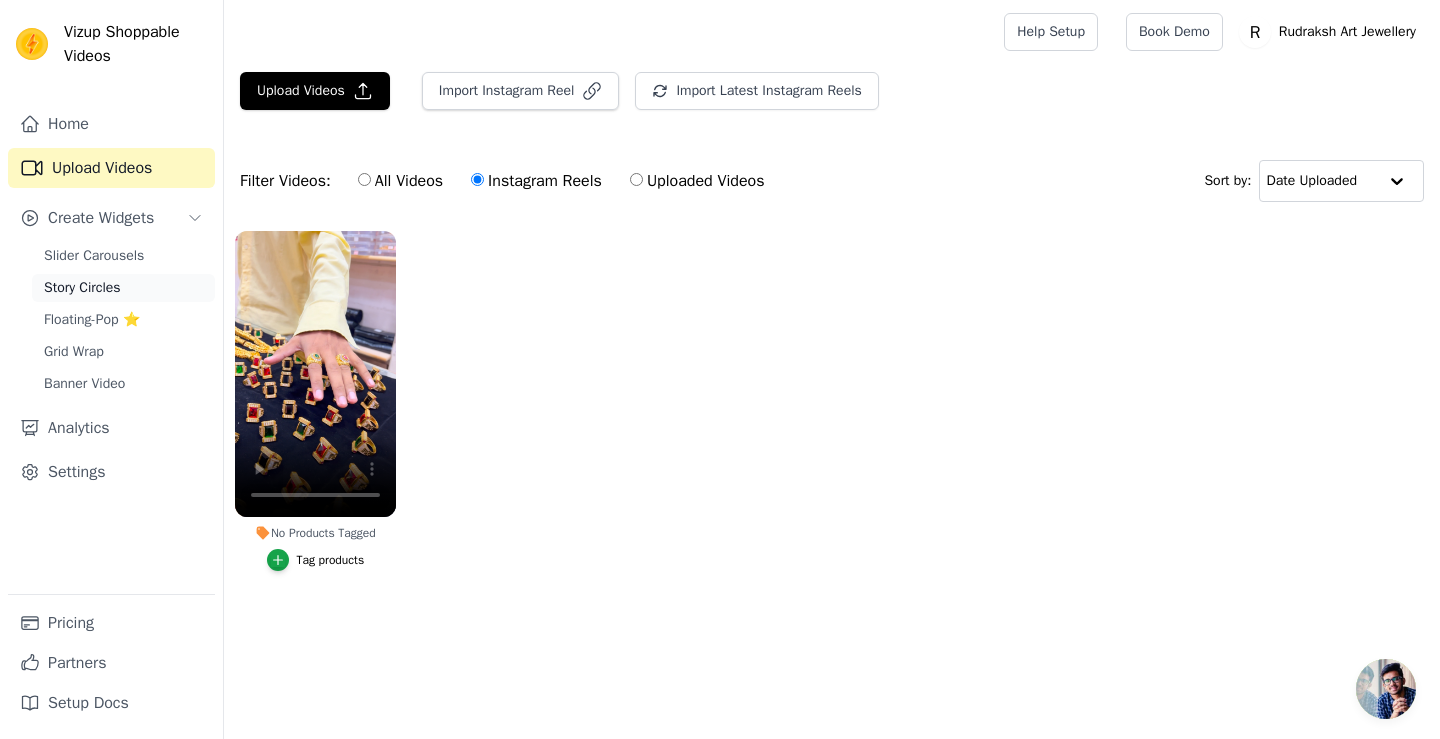 click on "Story Circles" at bounding box center [123, 288] 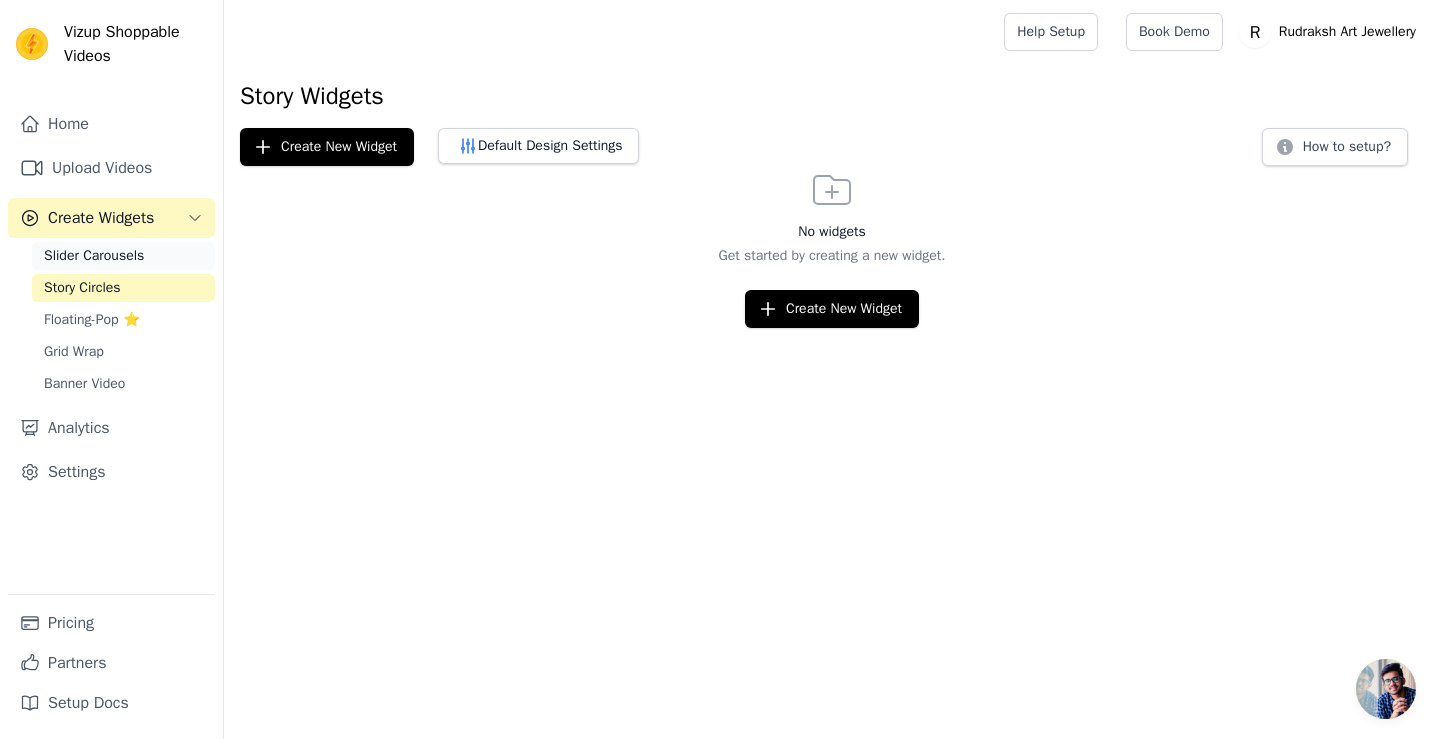 click on "Slider Carousels" at bounding box center (123, 256) 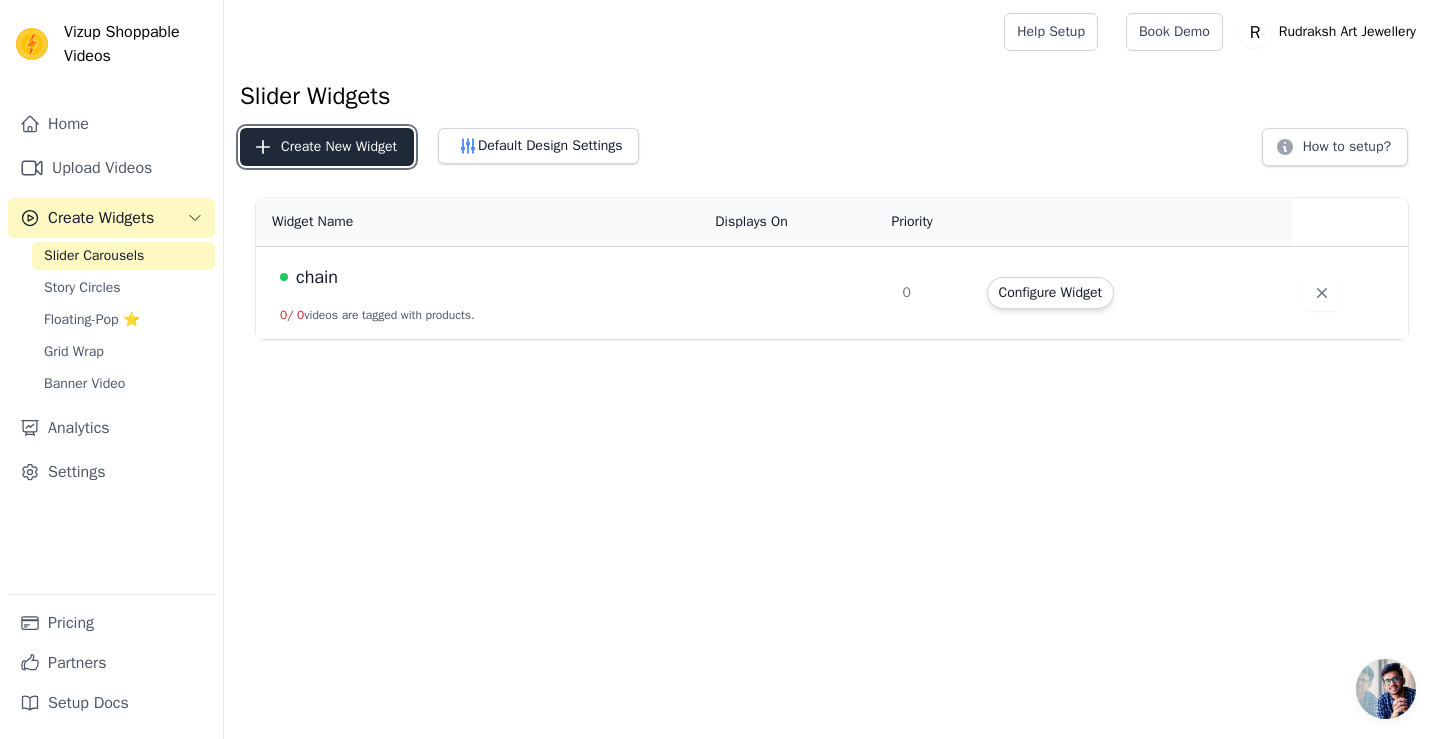 click on "Create New Widget" at bounding box center (327, 147) 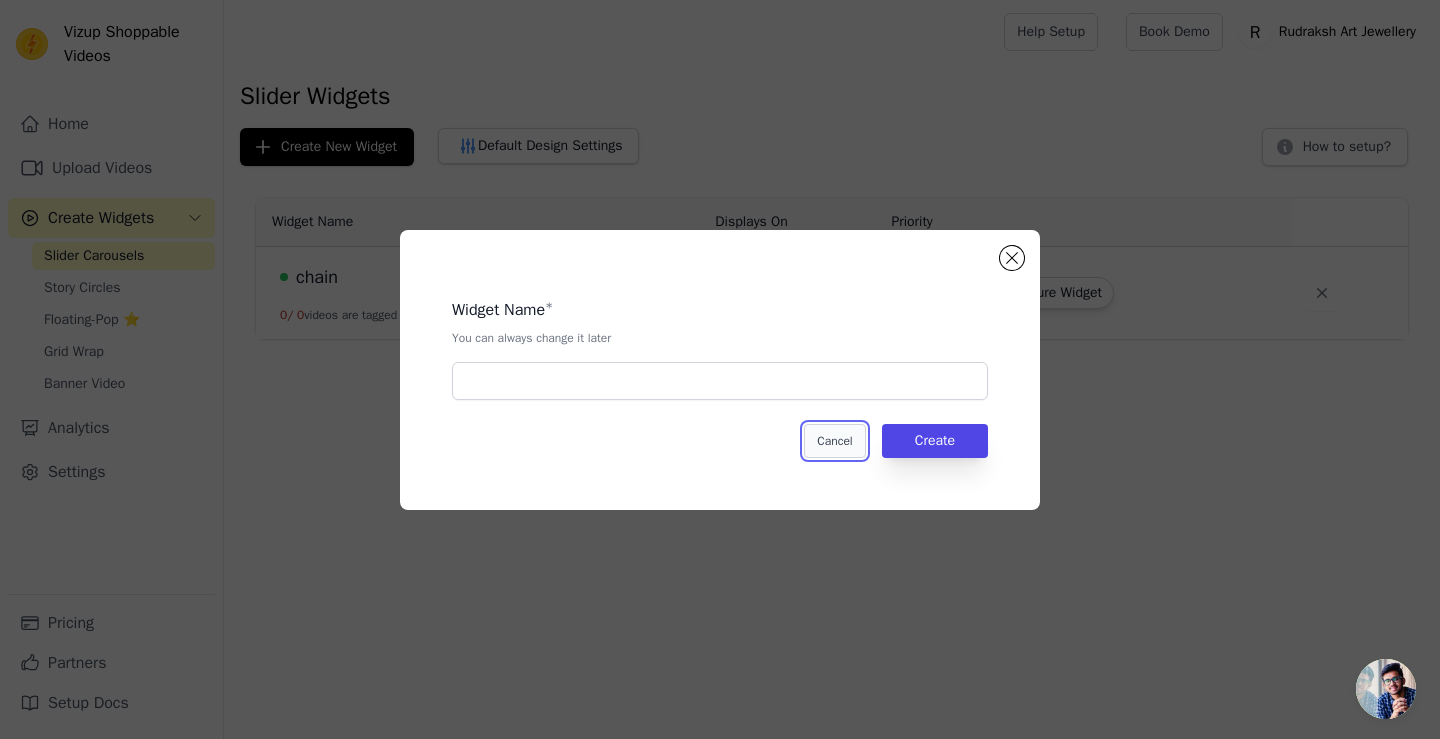 click on "Cancel" at bounding box center [834, 441] 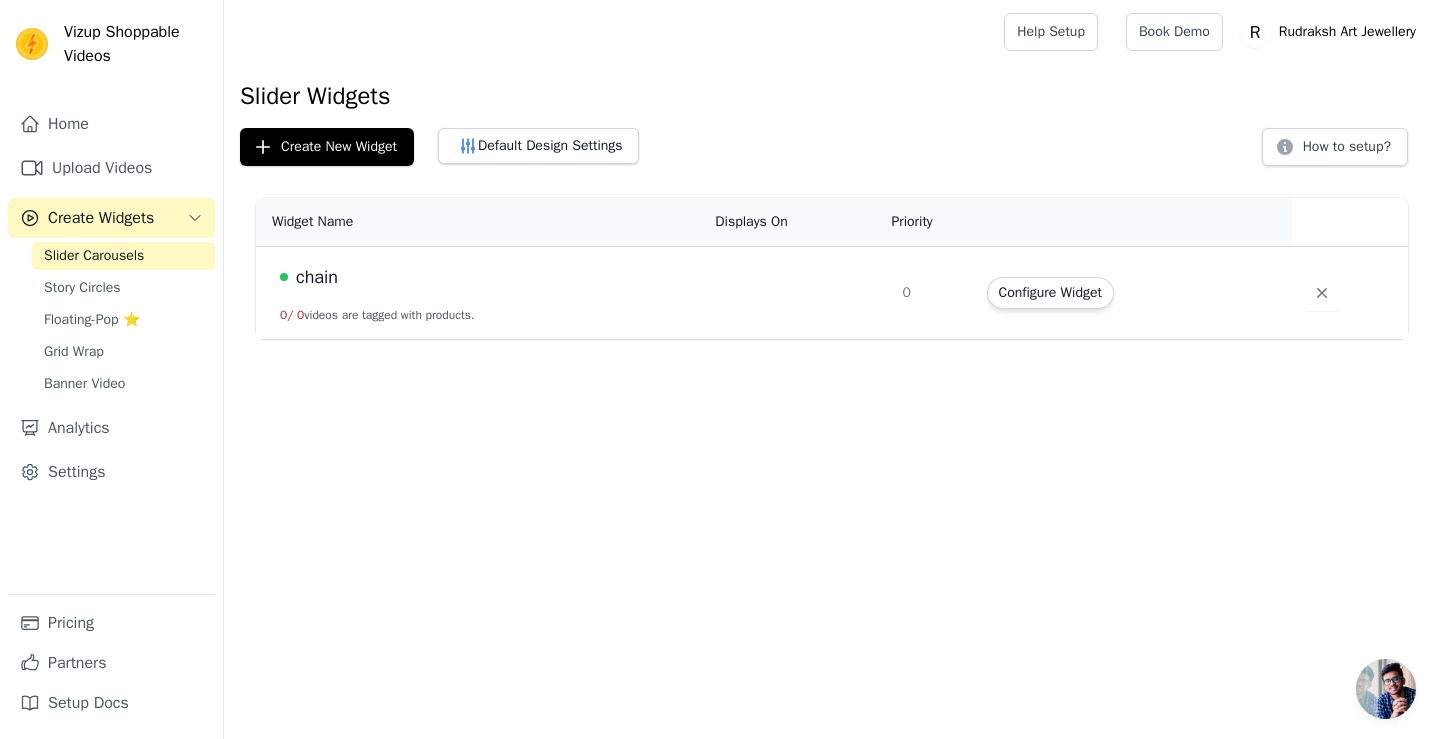 click on "chain   0  /   0  videos are tagged with products." at bounding box center (479, 293) 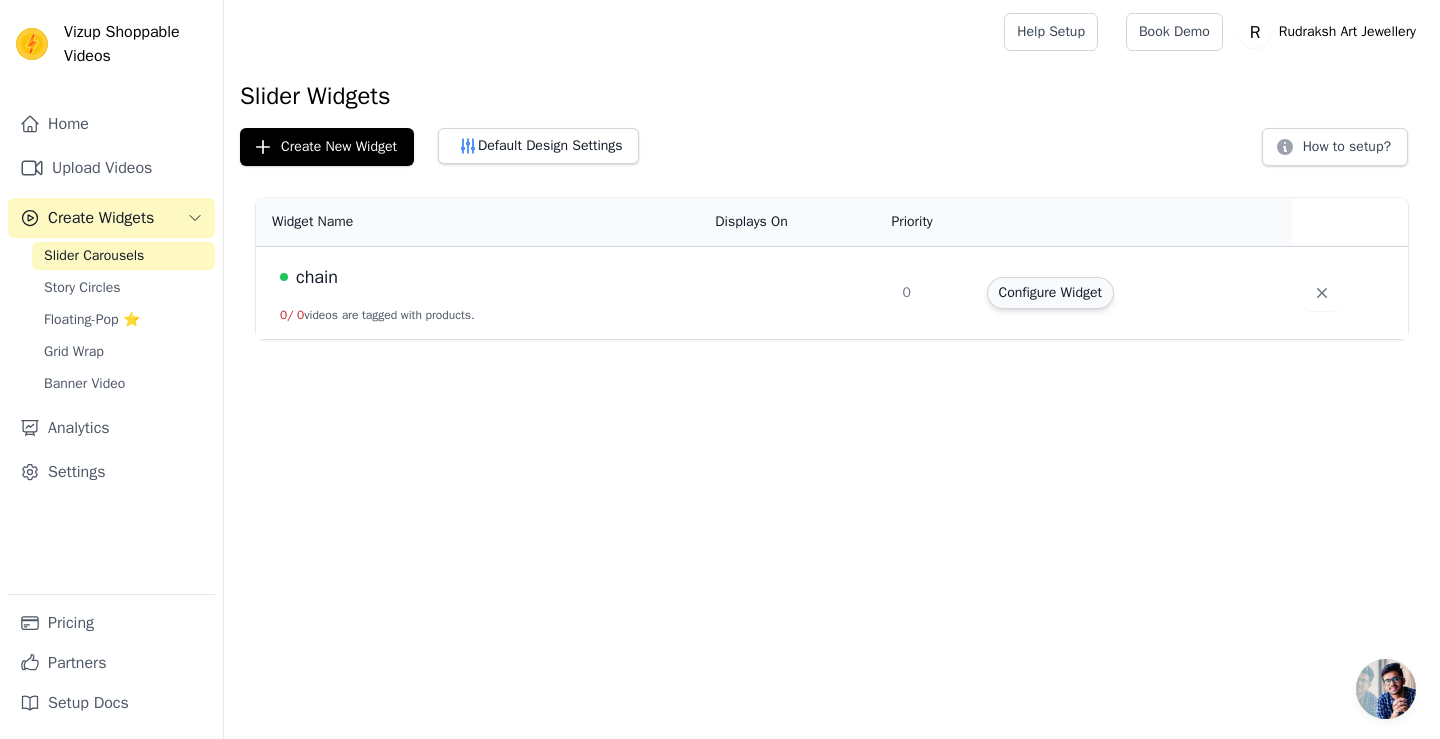 click on "Configure Widget" at bounding box center [1050, 293] 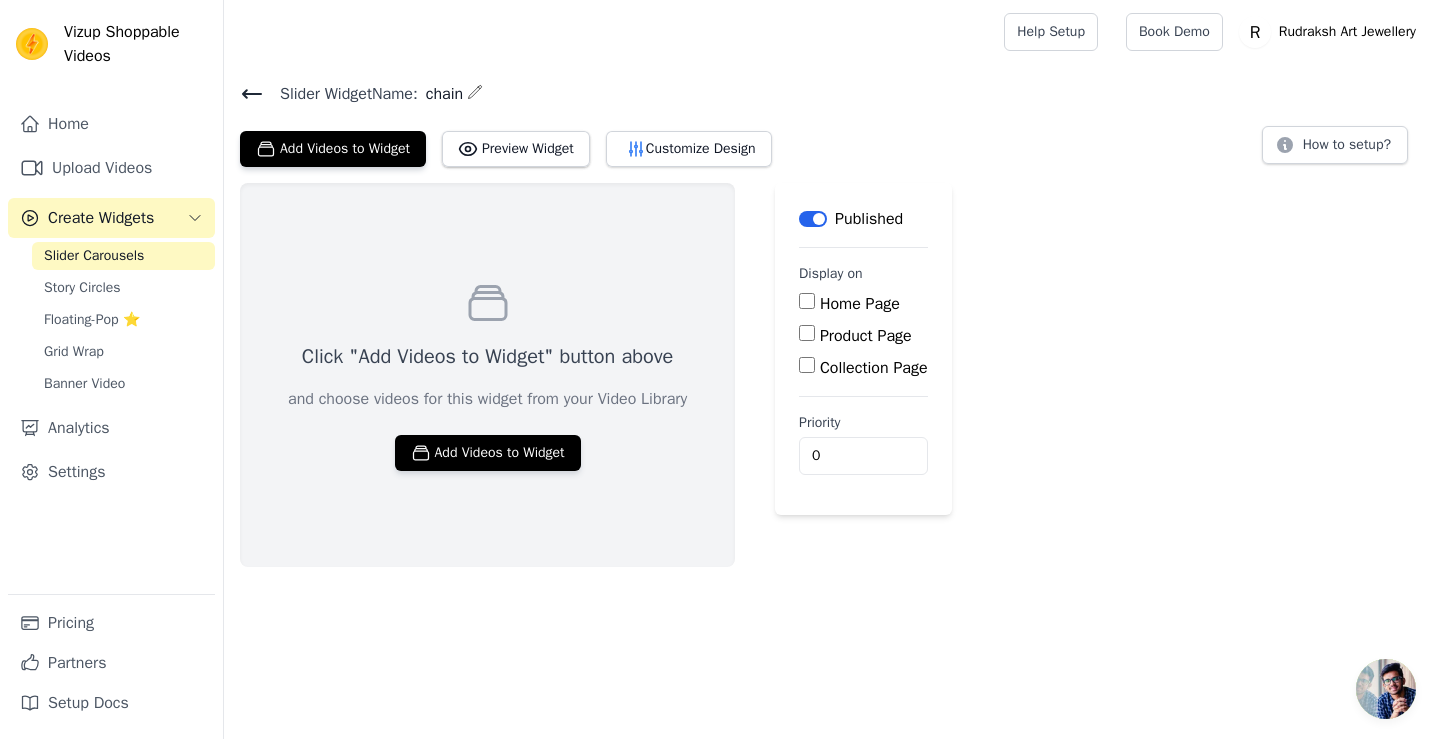 click on "Product Page" at bounding box center [863, 336] 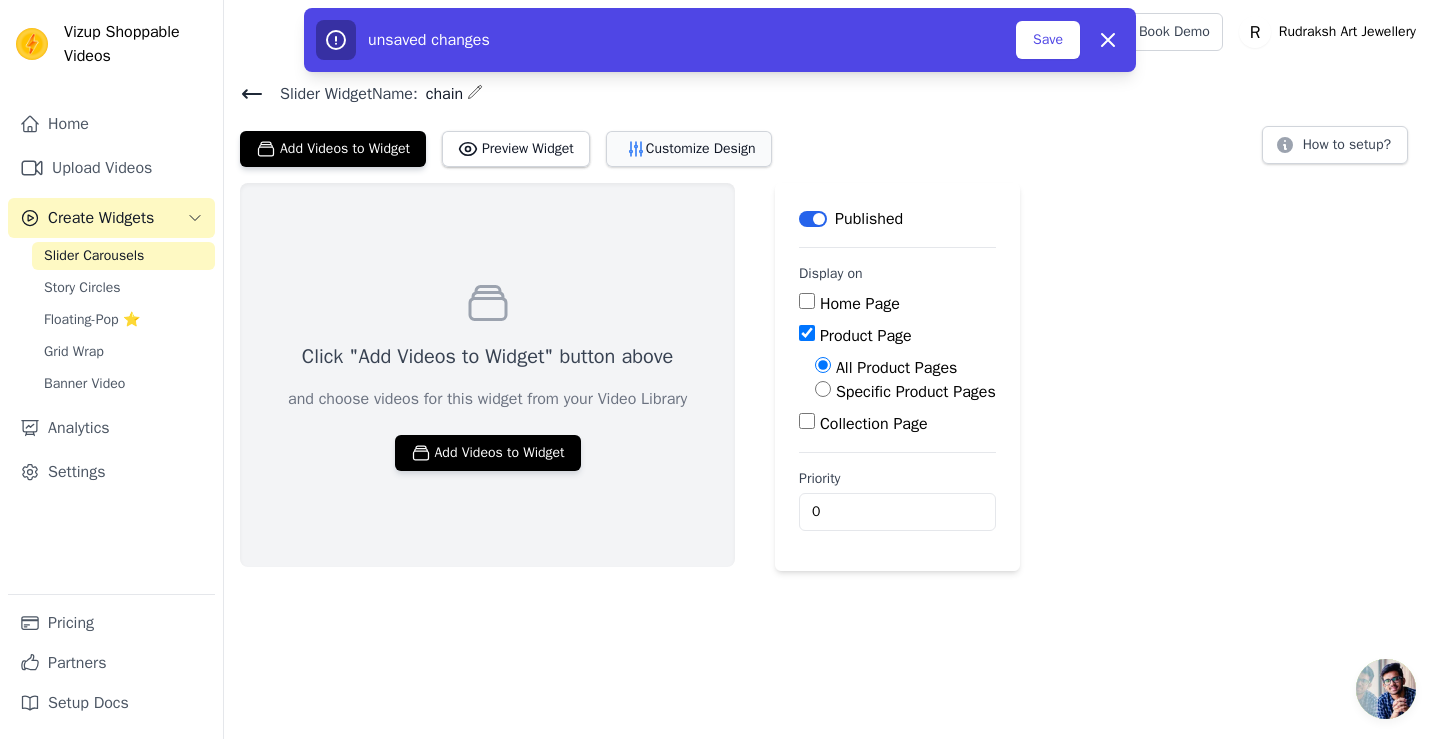 click on "Customize Design" at bounding box center [689, 149] 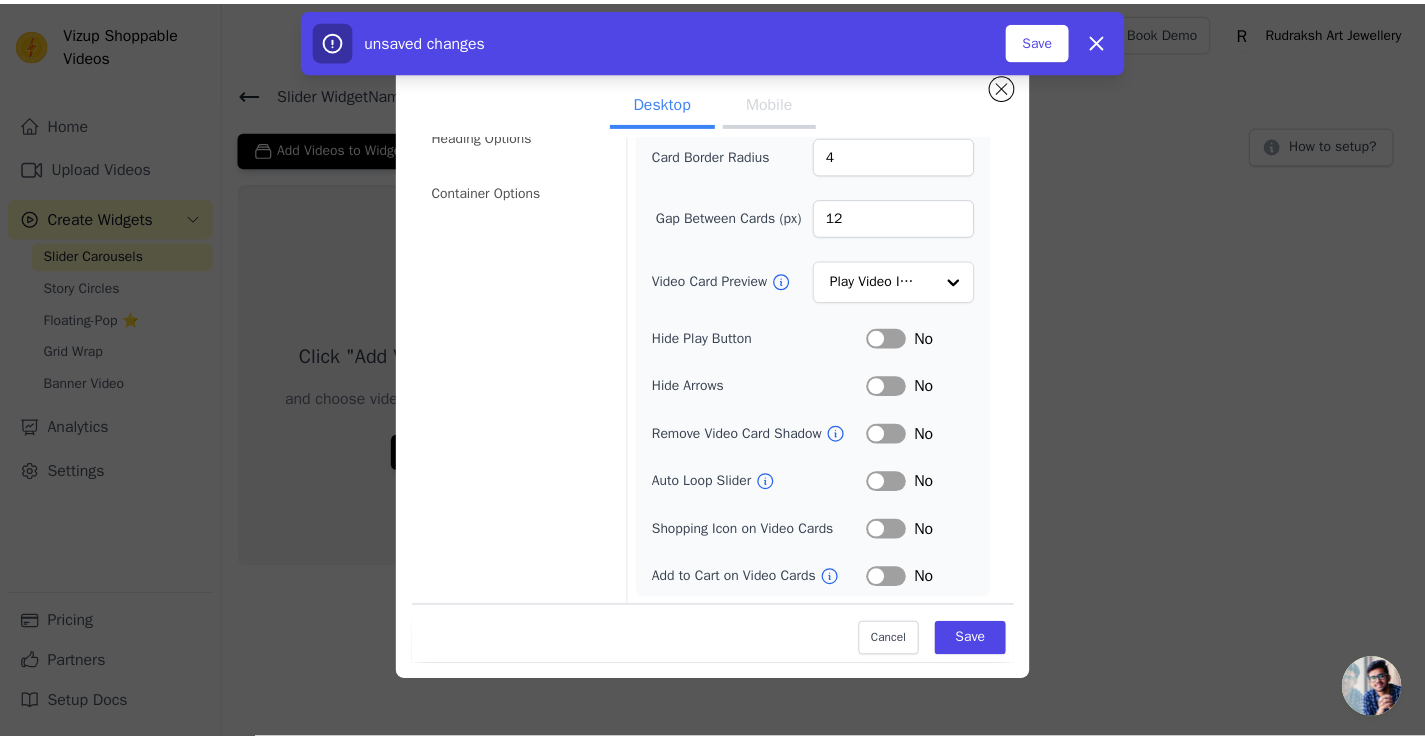 scroll, scrollTop: 152, scrollLeft: 0, axis: vertical 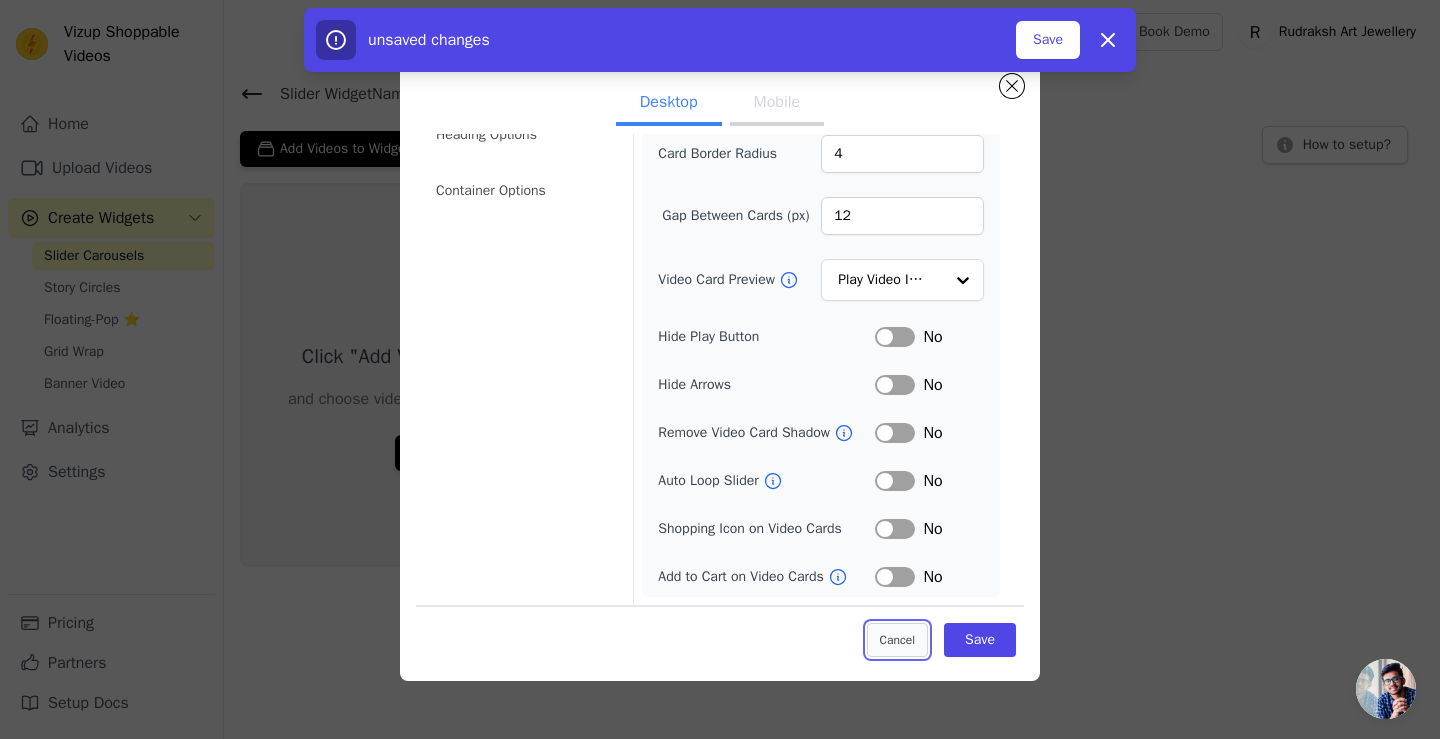 click on "Cancel" at bounding box center (897, 640) 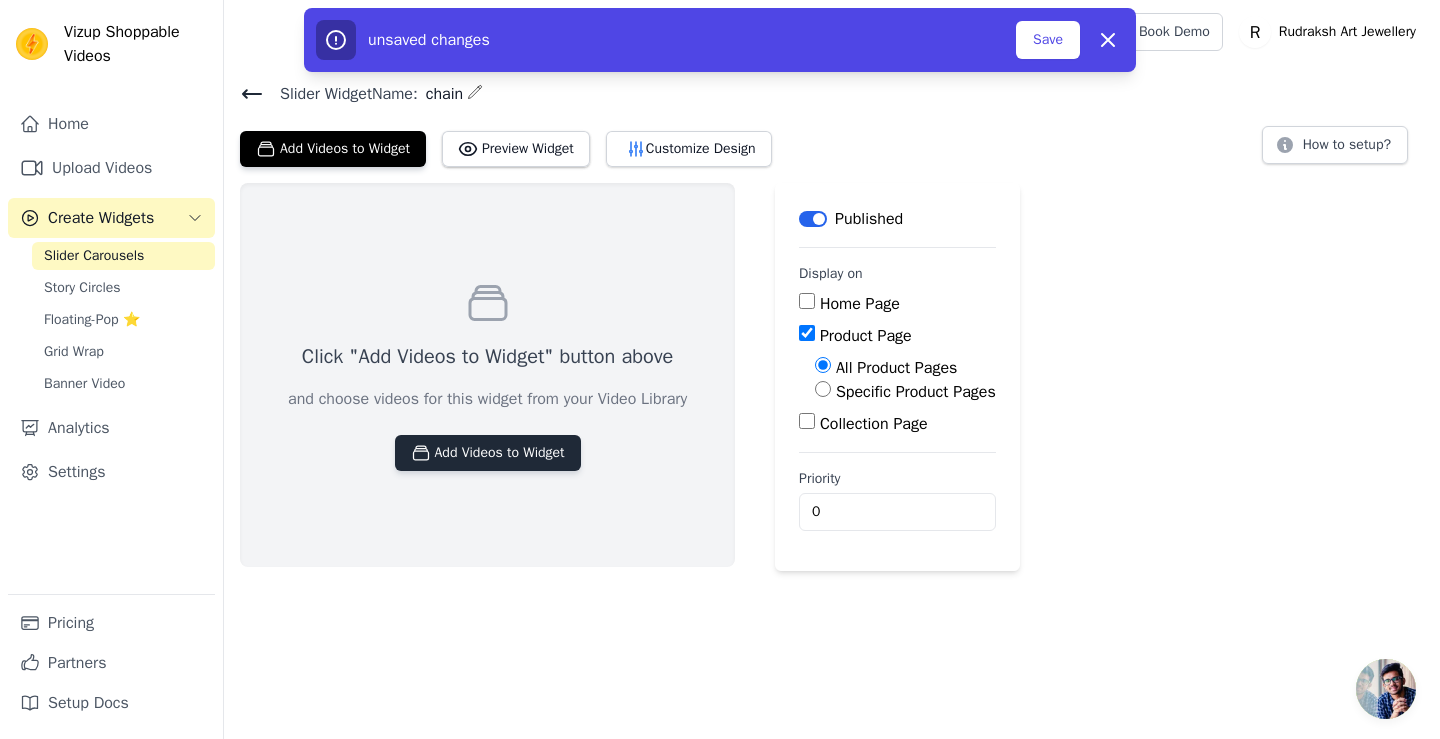 click on "Add Videos to Widget" at bounding box center [488, 453] 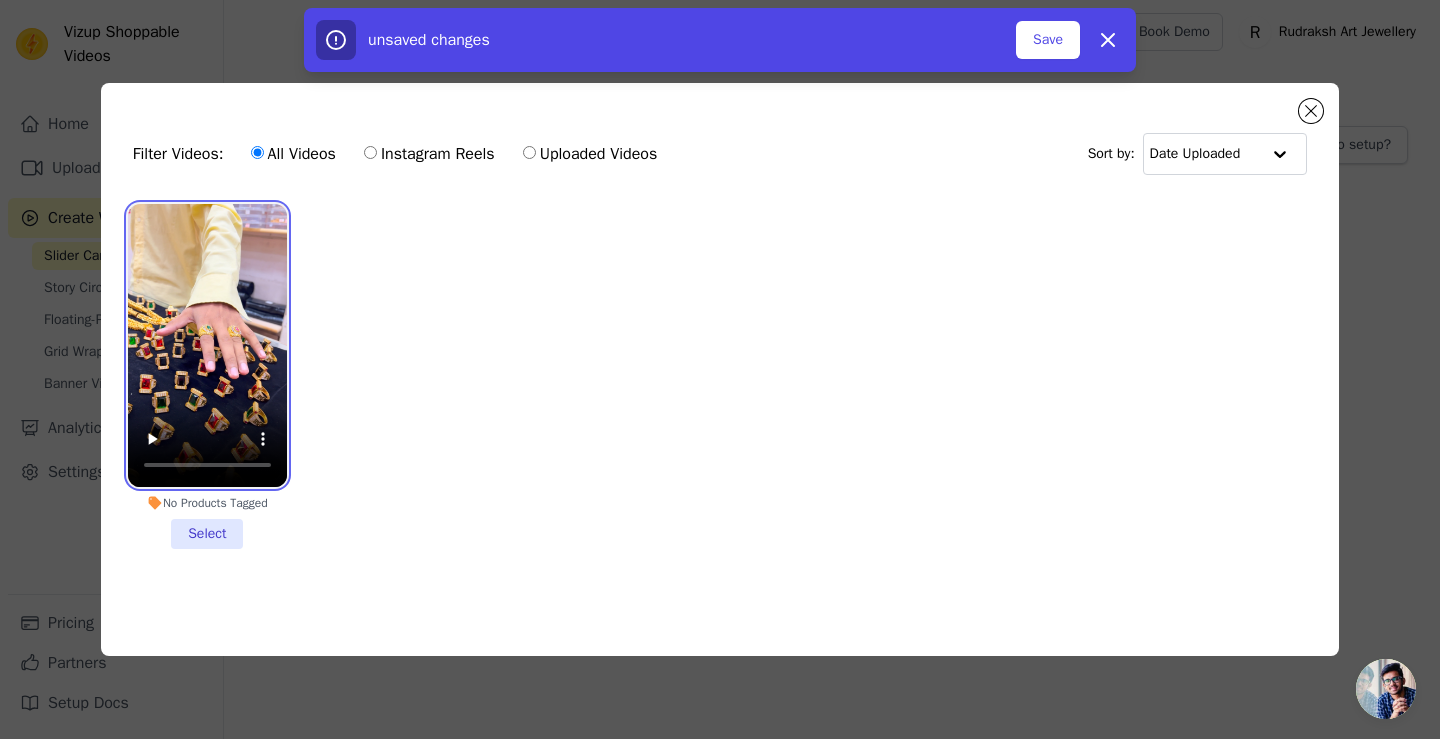 click at bounding box center (207, 345) 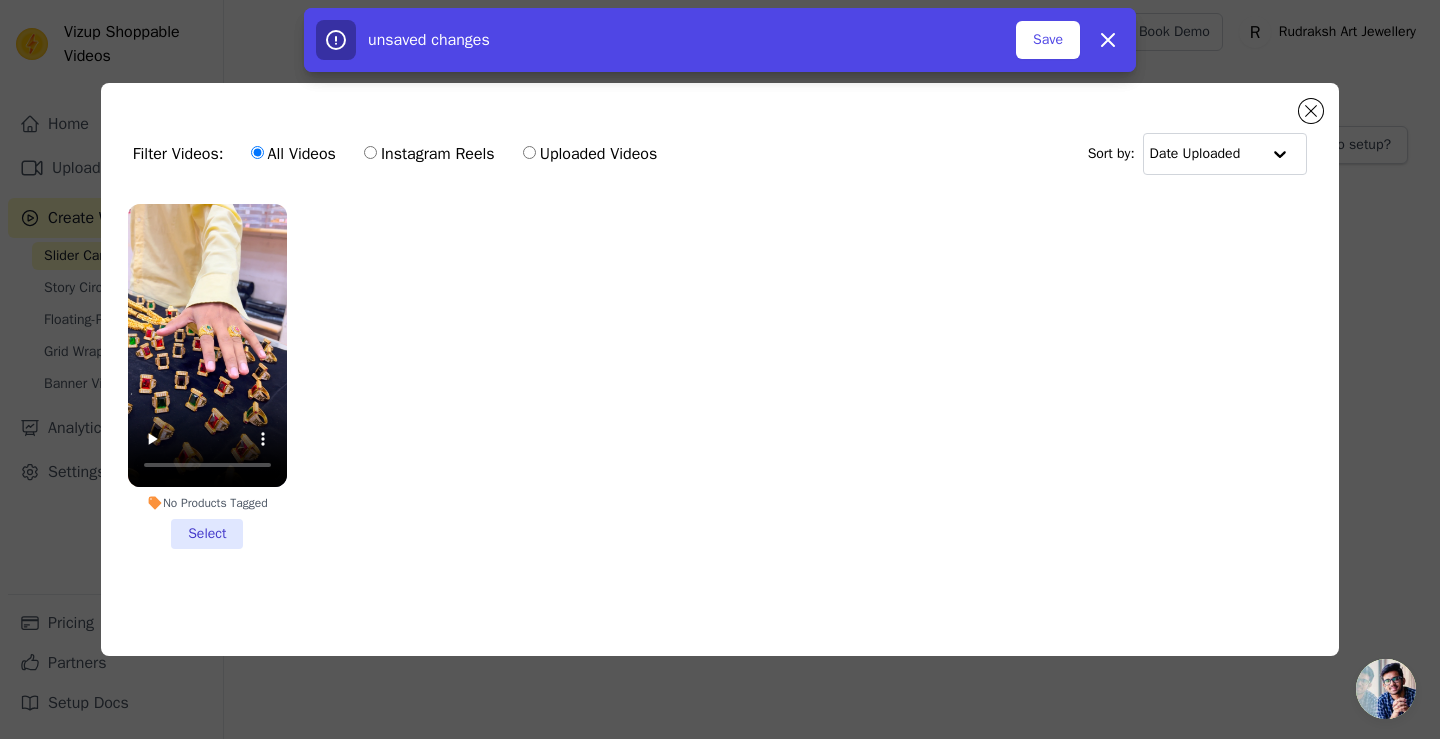 drag, startPoint x: 203, startPoint y: 528, endPoint x: 235, endPoint y: 526, distance: 32.06244 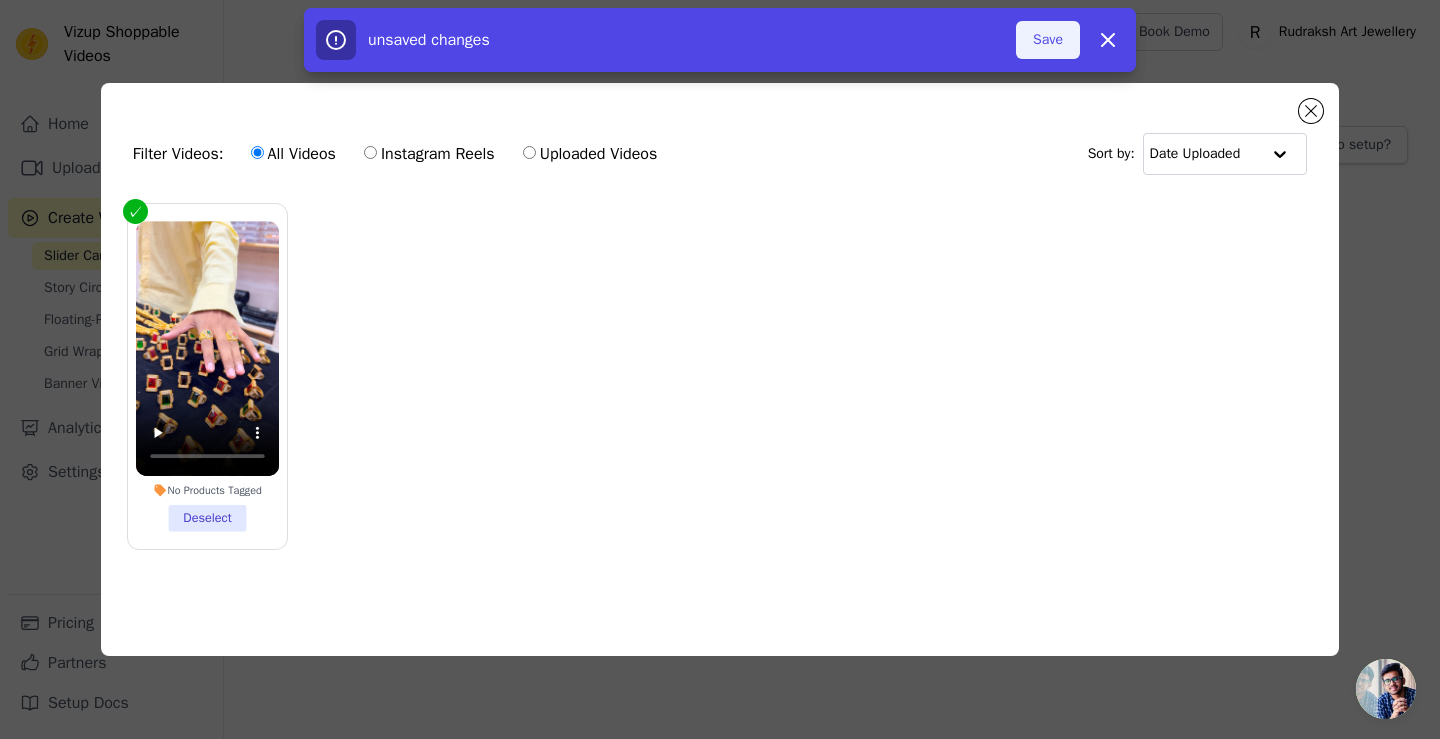 click on "Save" at bounding box center [1048, 40] 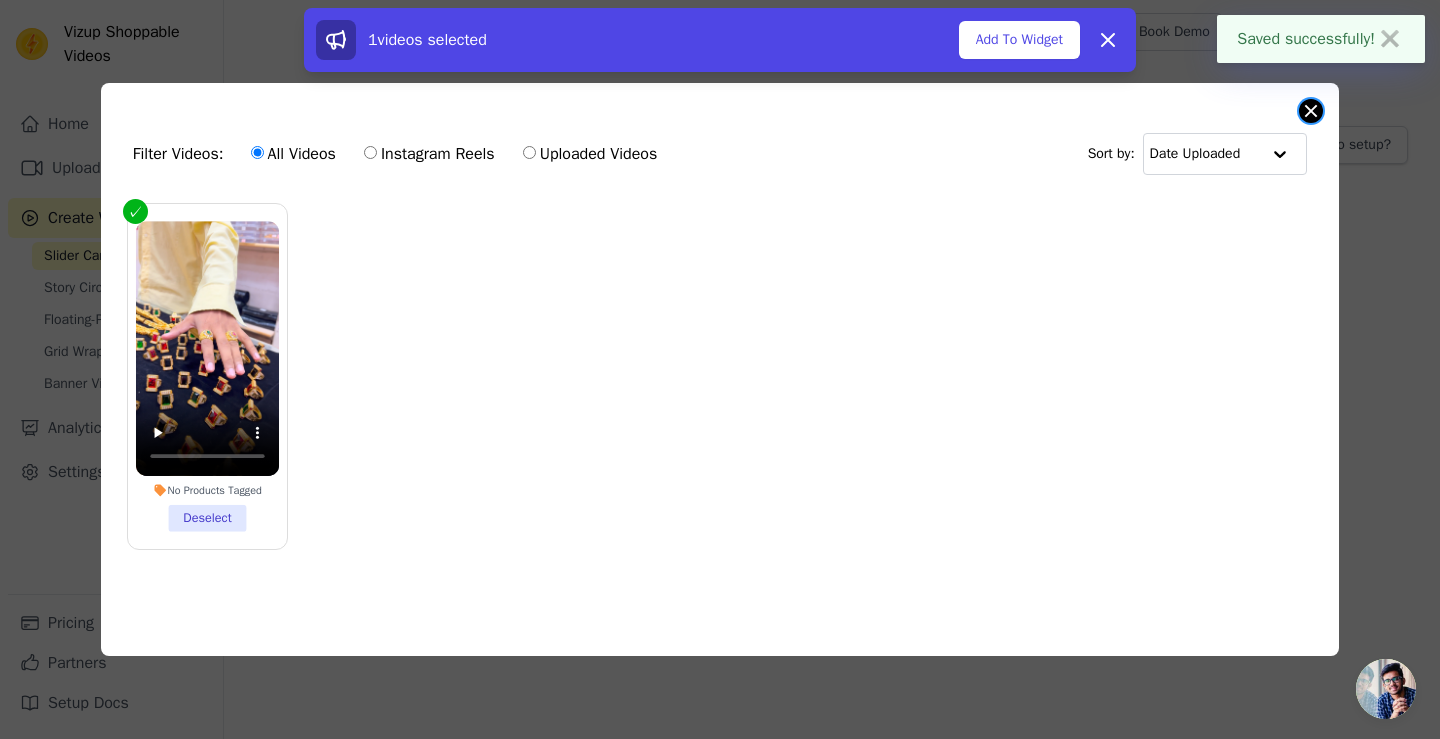 click at bounding box center [1311, 111] 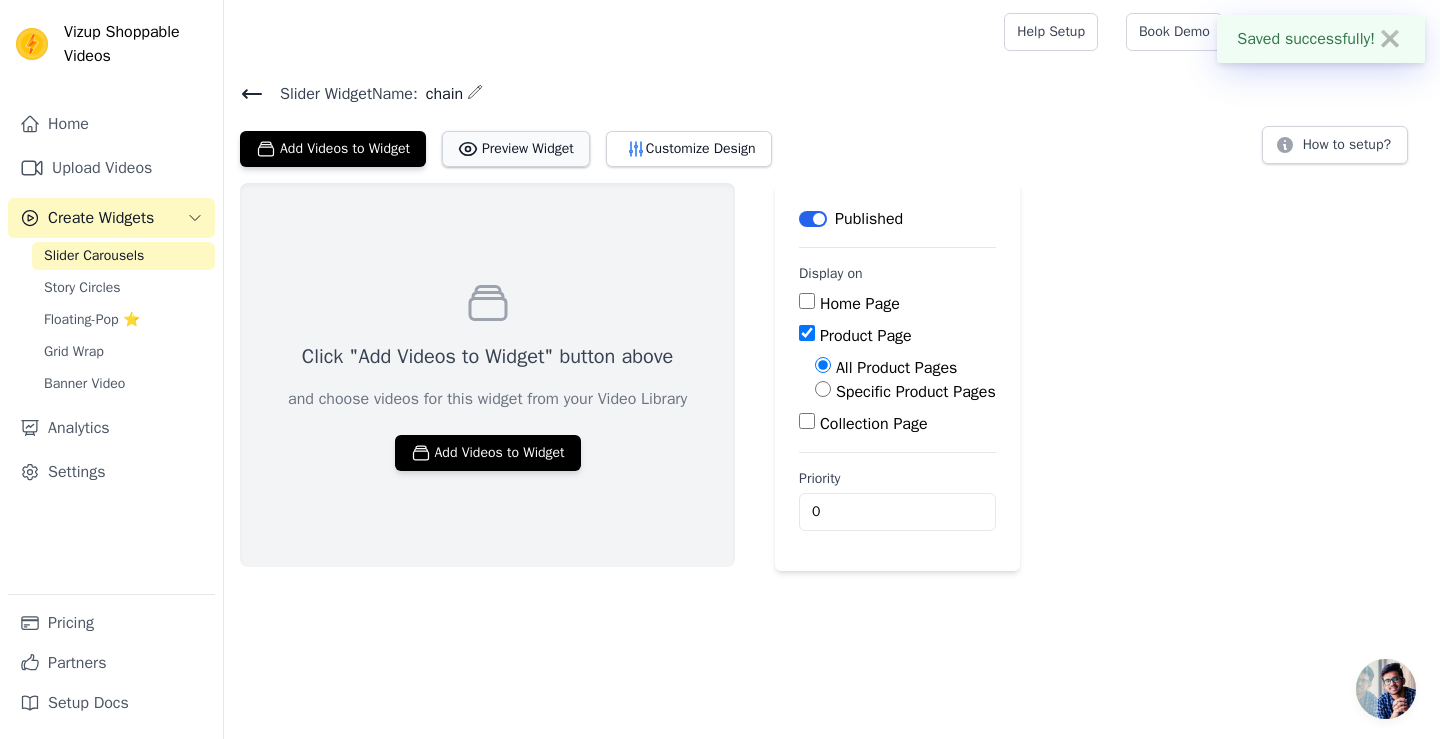 click on "Preview Widget" at bounding box center [516, 149] 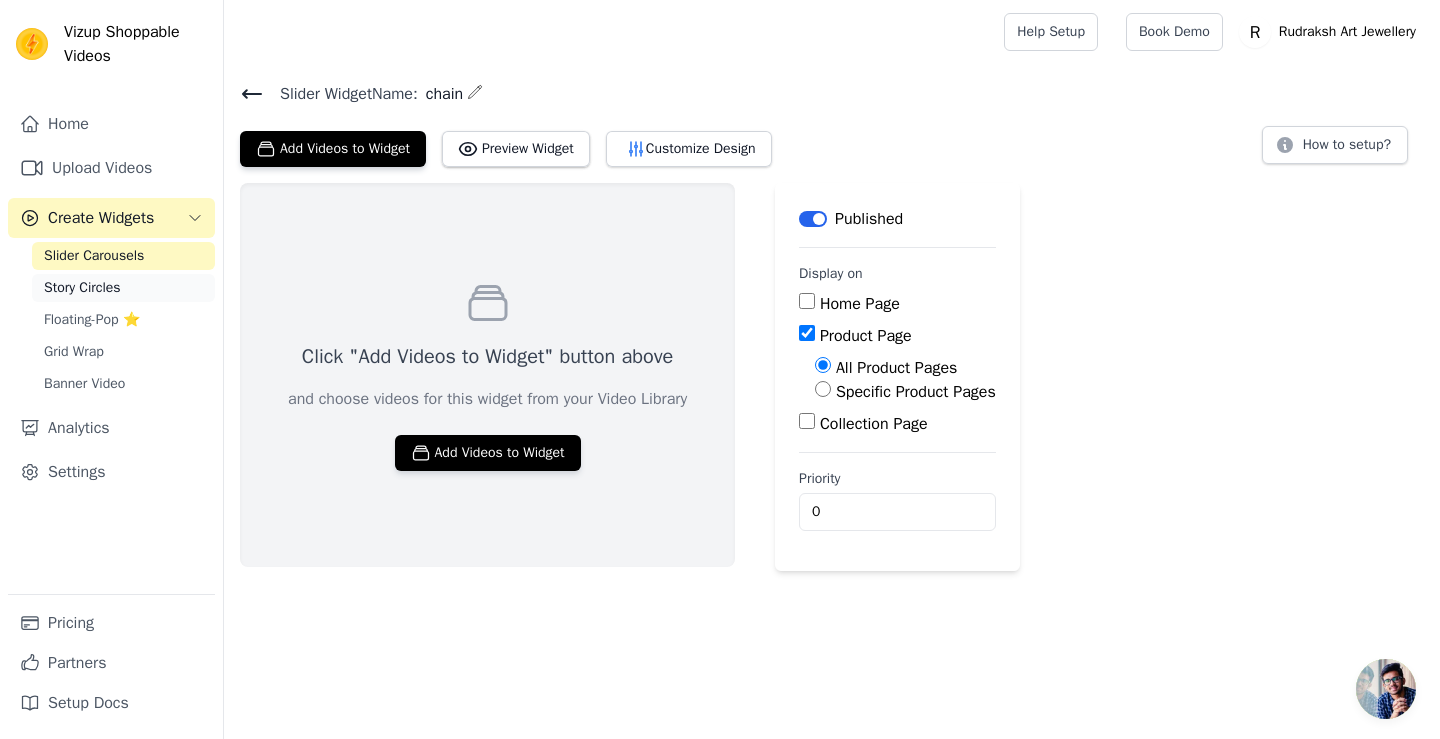click on "Story Circles" at bounding box center [82, 288] 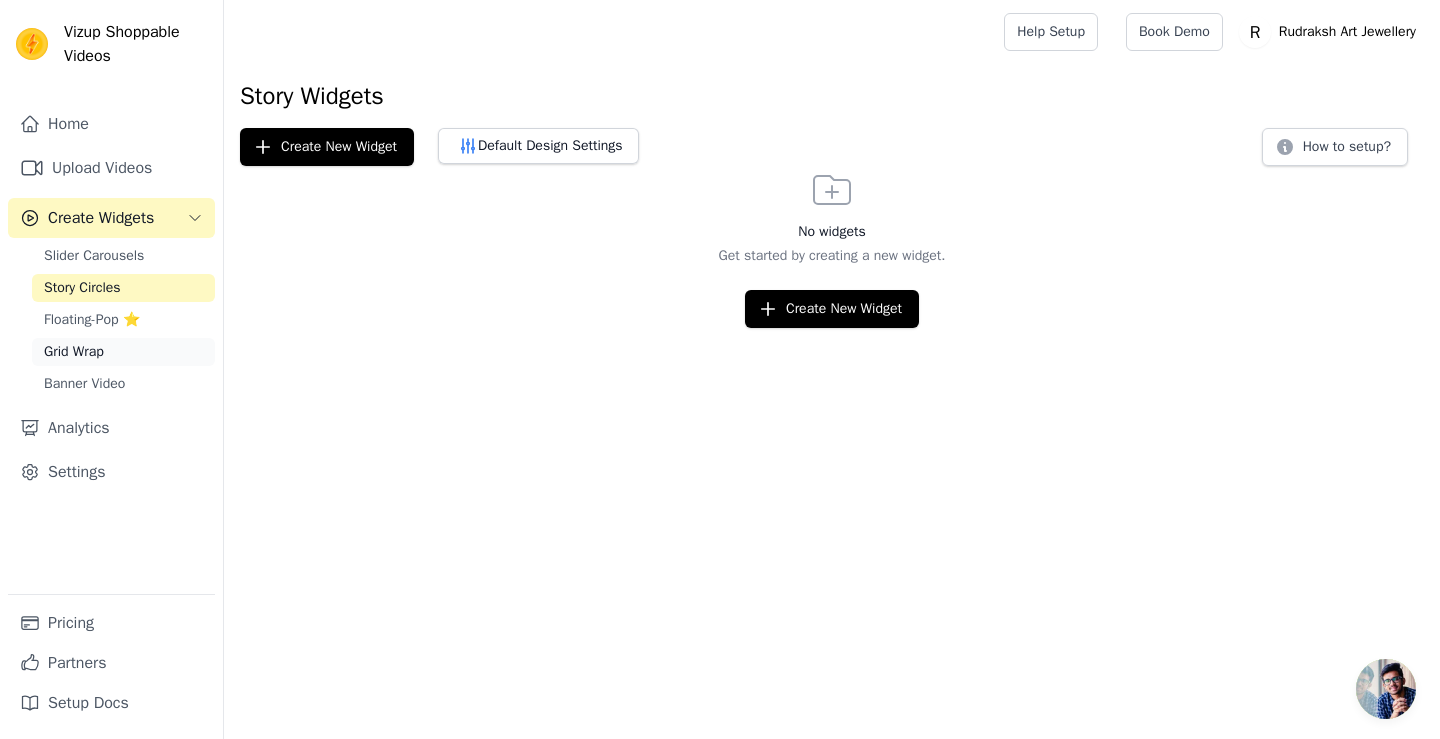 click on "Grid Wrap" at bounding box center [123, 352] 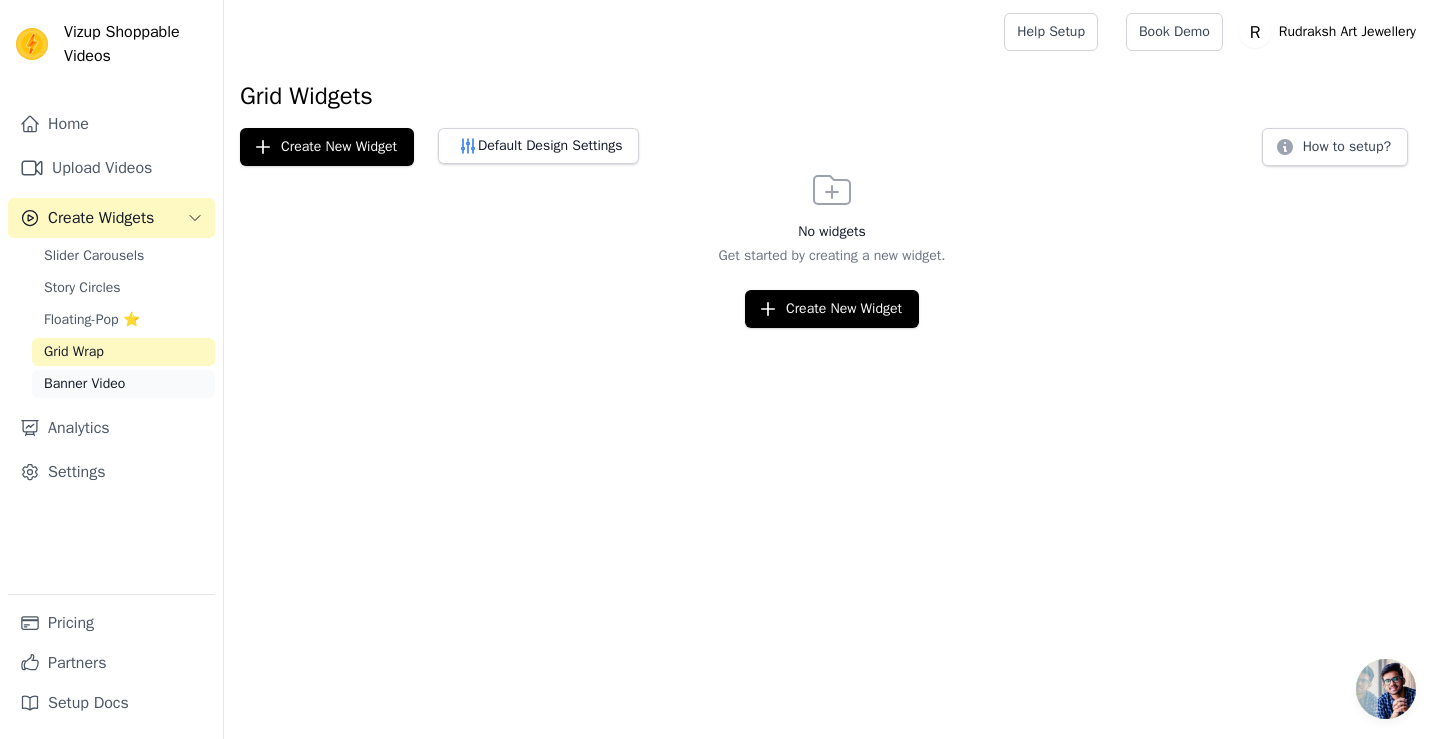 click on "Banner Video" at bounding box center [84, 384] 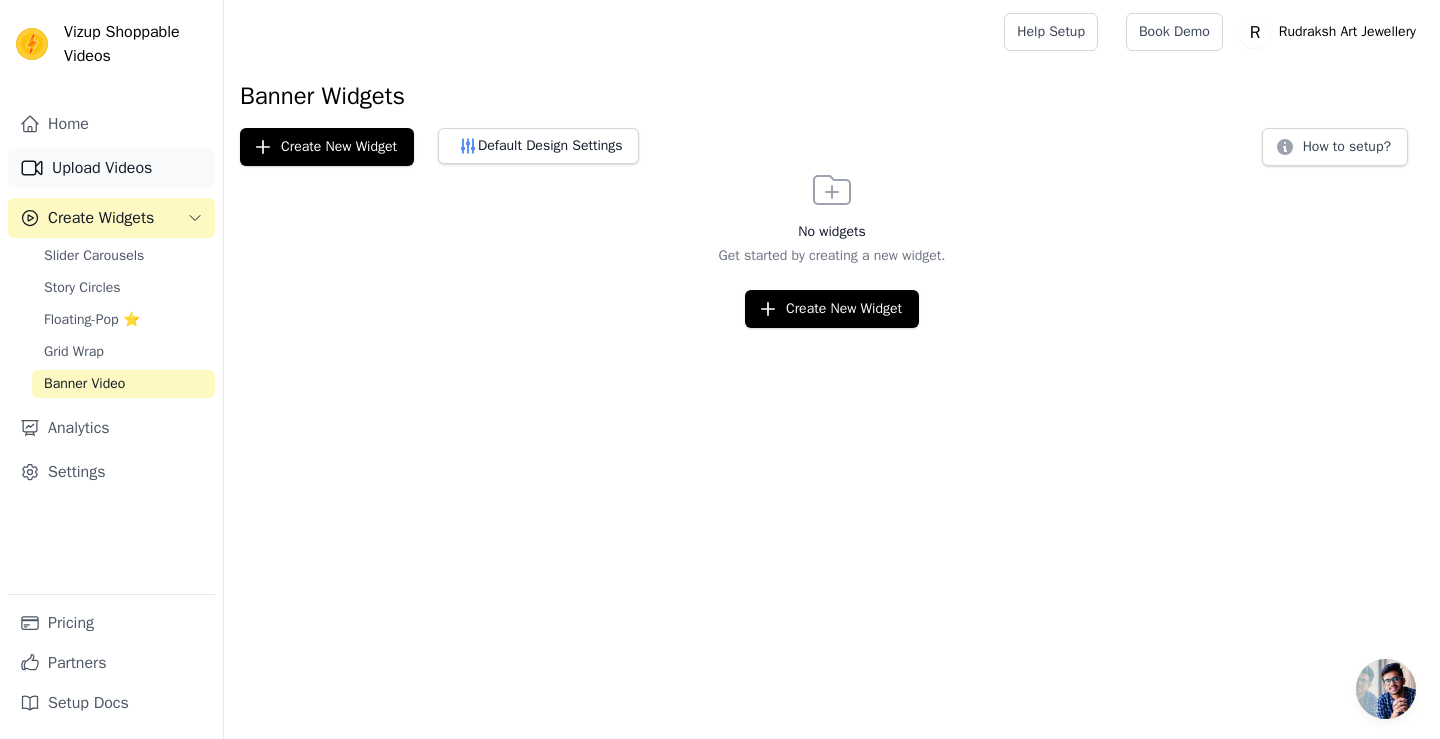 click on "Upload Videos" at bounding box center [111, 168] 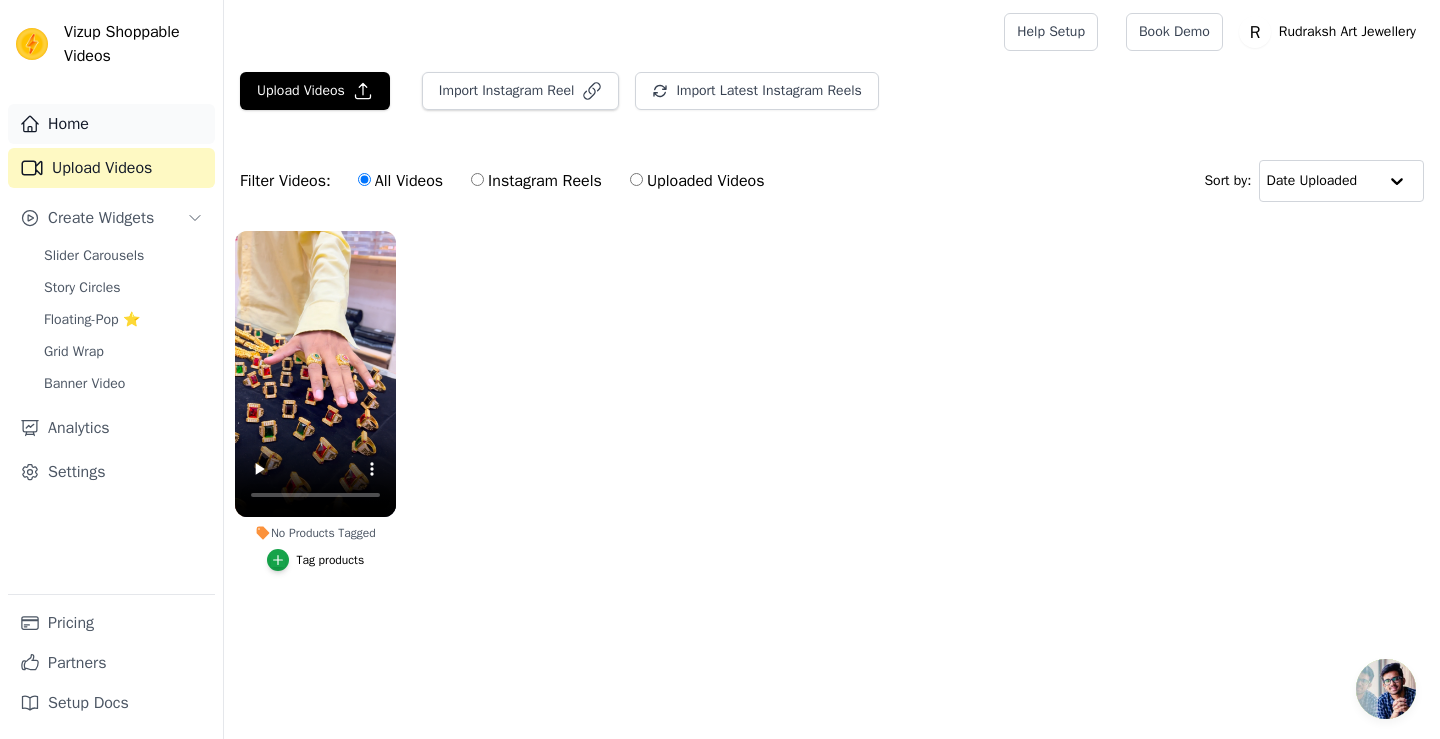 click on "Home" at bounding box center [111, 124] 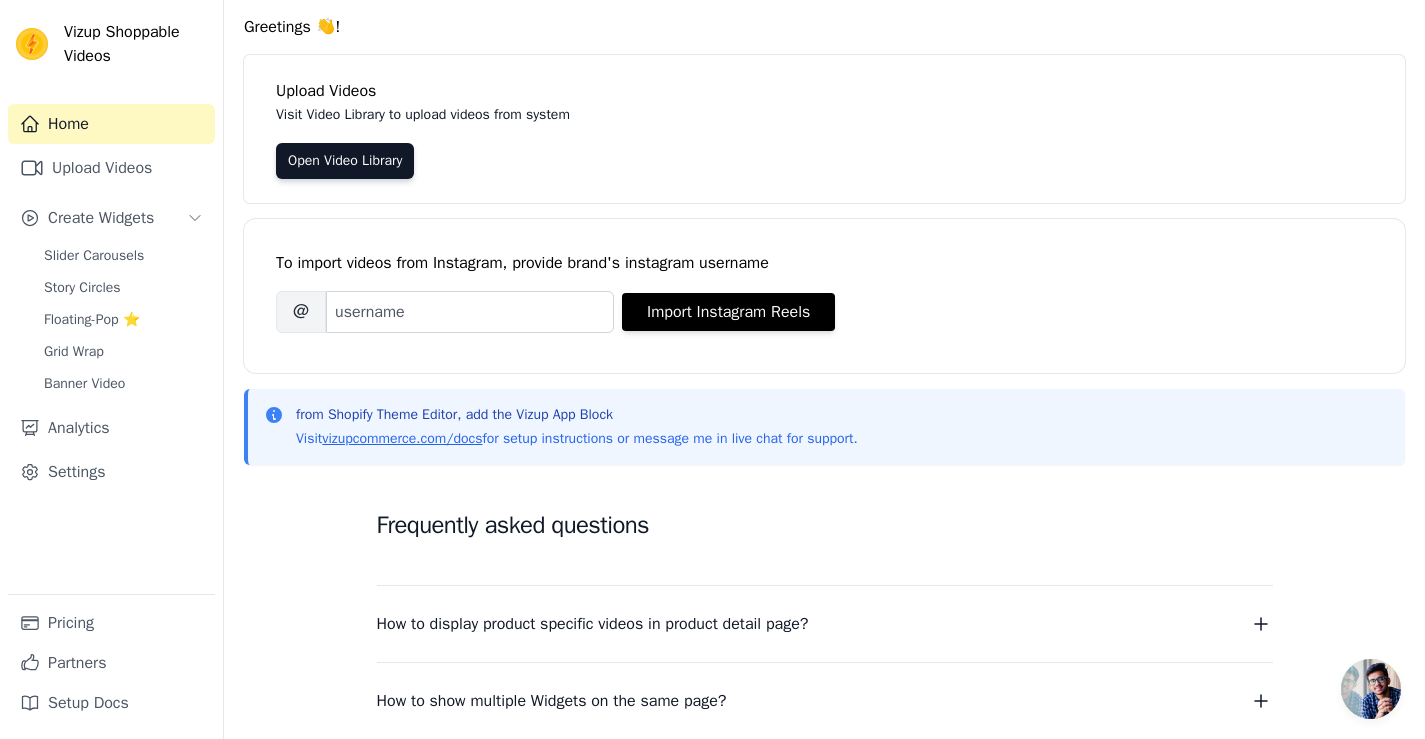 scroll, scrollTop: 100, scrollLeft: 0, axis: vertical 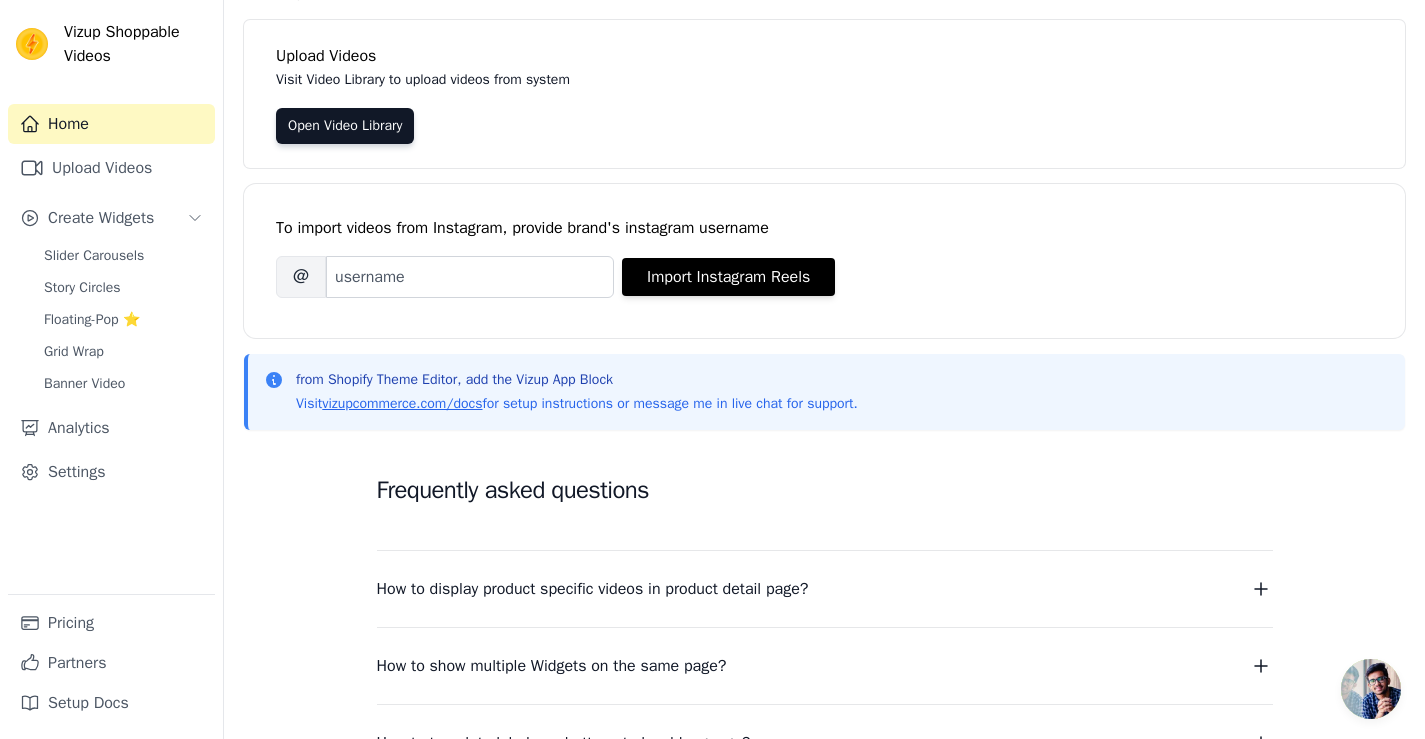 click on "How to display product specific videos in product detail page?" at bounding box center [593, 589] 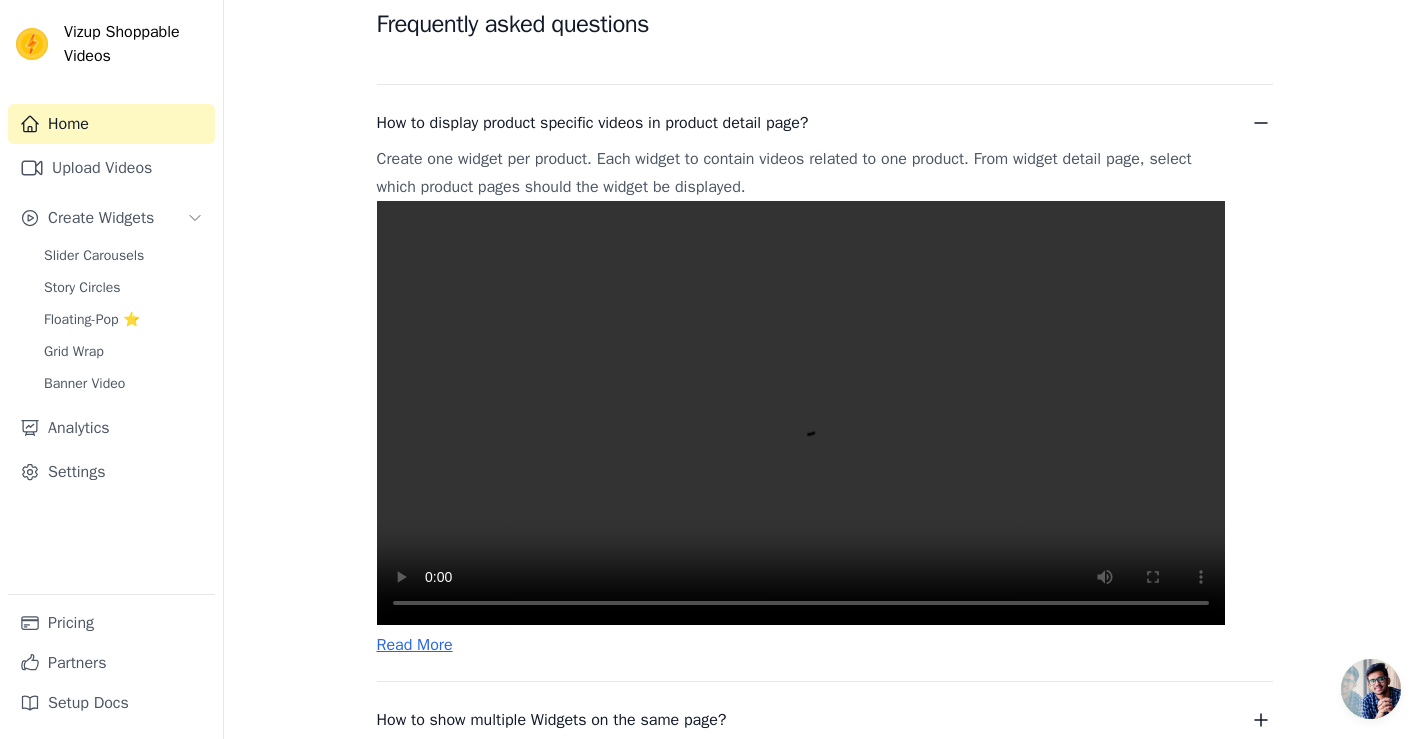scroll, scrollTop: 600, scrollLeft: 0, axis: vertical 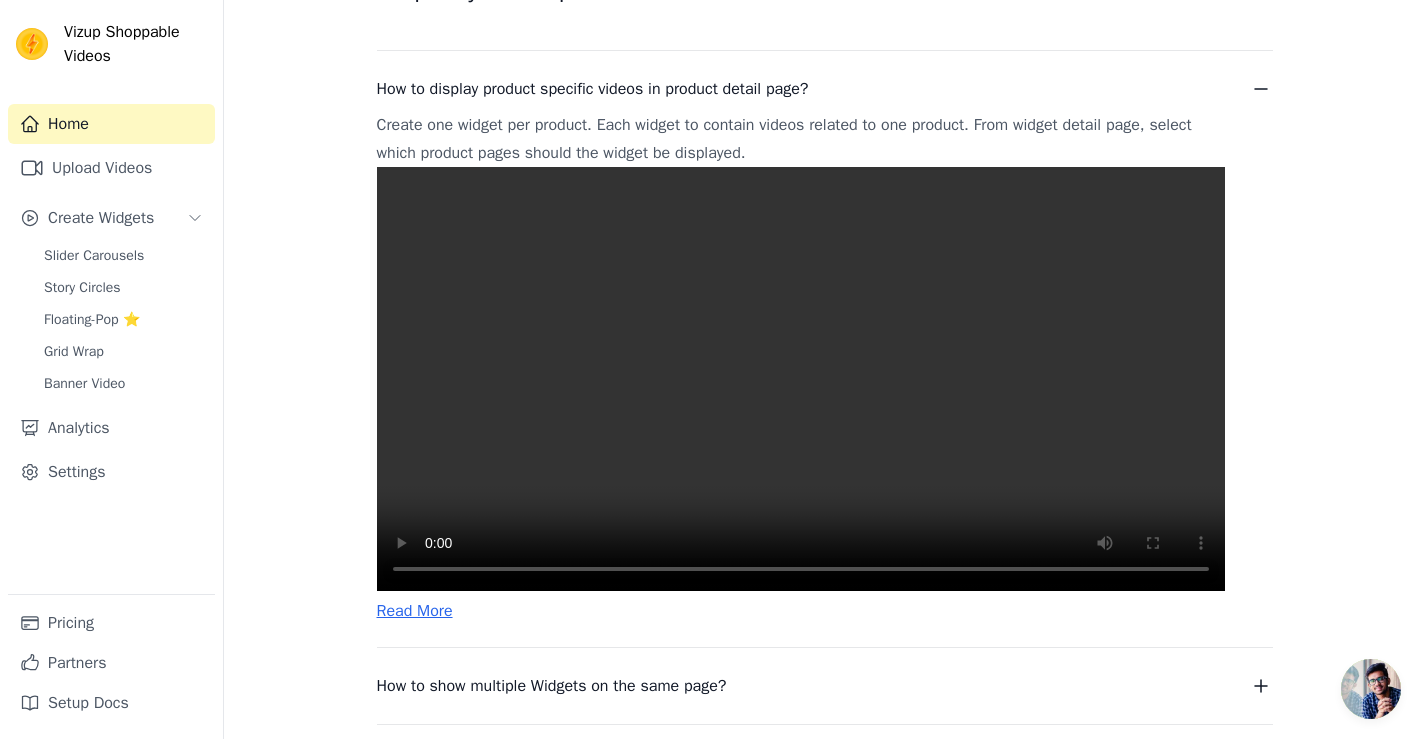 click at bounding box center [801, 379] 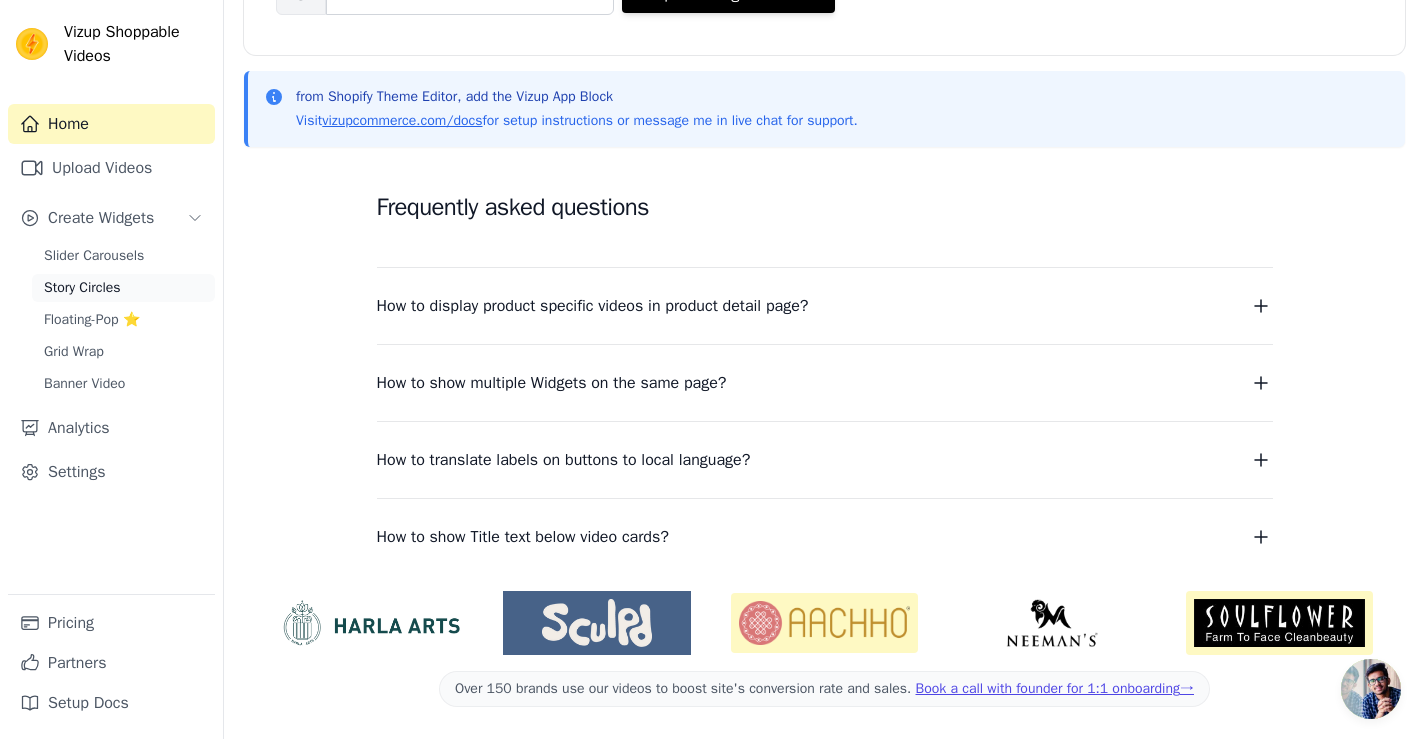 click on "Story Circles" at bounding box center (82, 288) 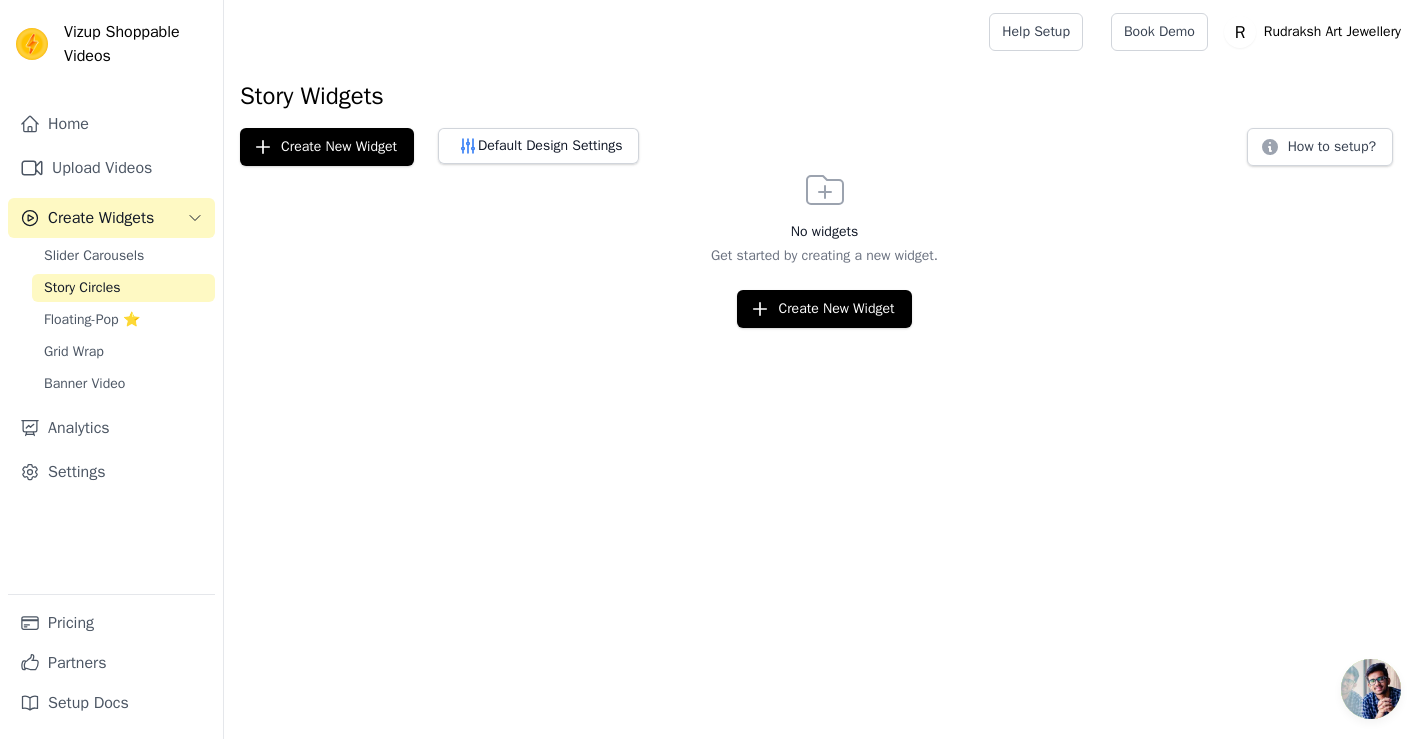 scroll, scrollTop: 0, scrollLeft: 0, axis: both 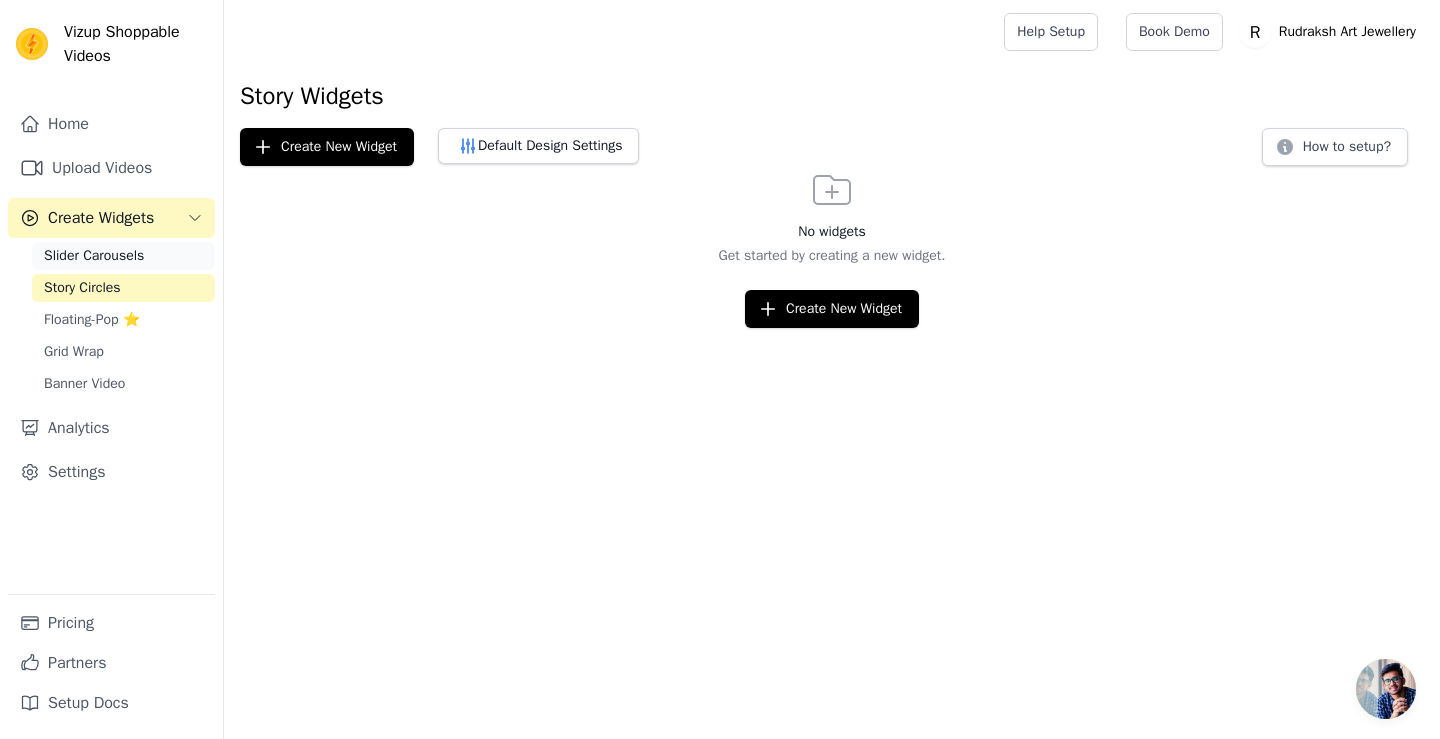 click on "Slider Carousels" at bounding box center (123, 256) 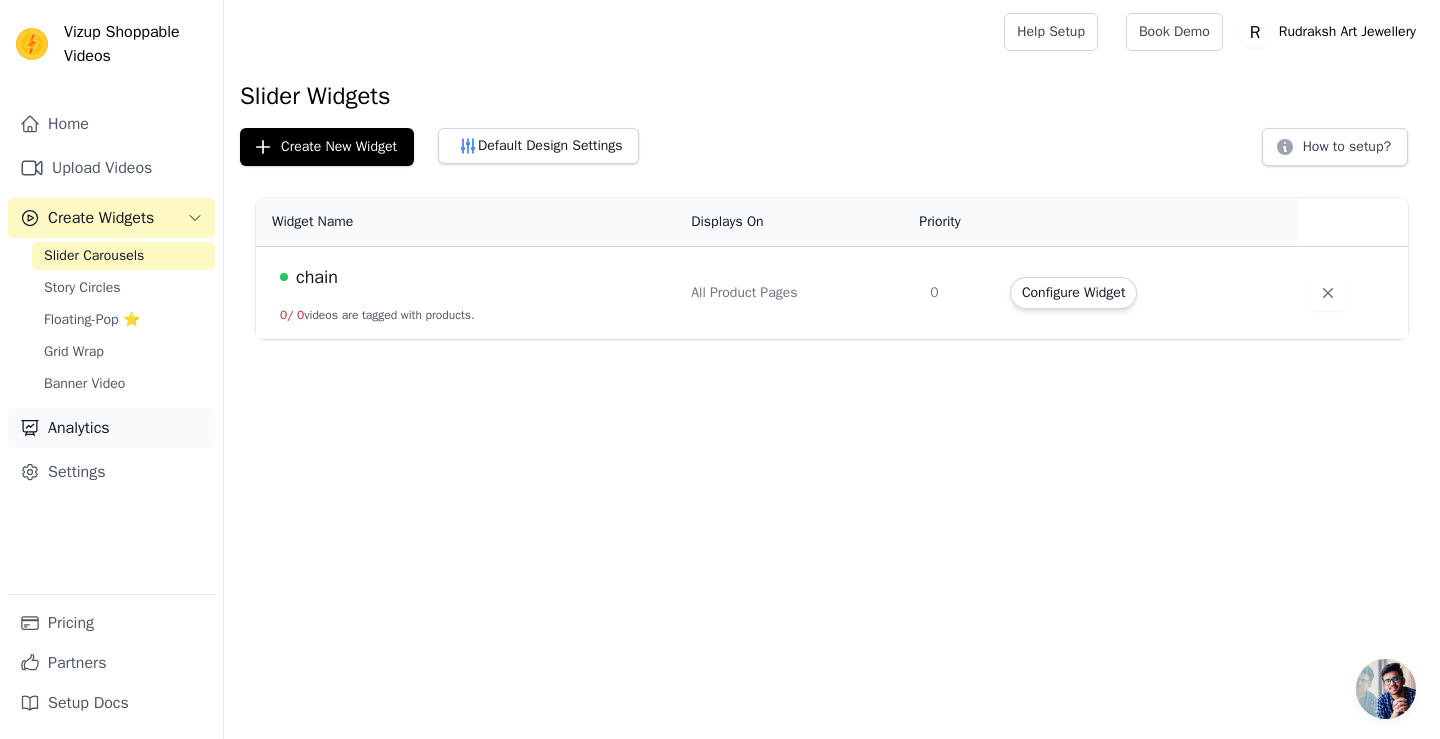 click on "Analytics" at bounding box center [111, 428] 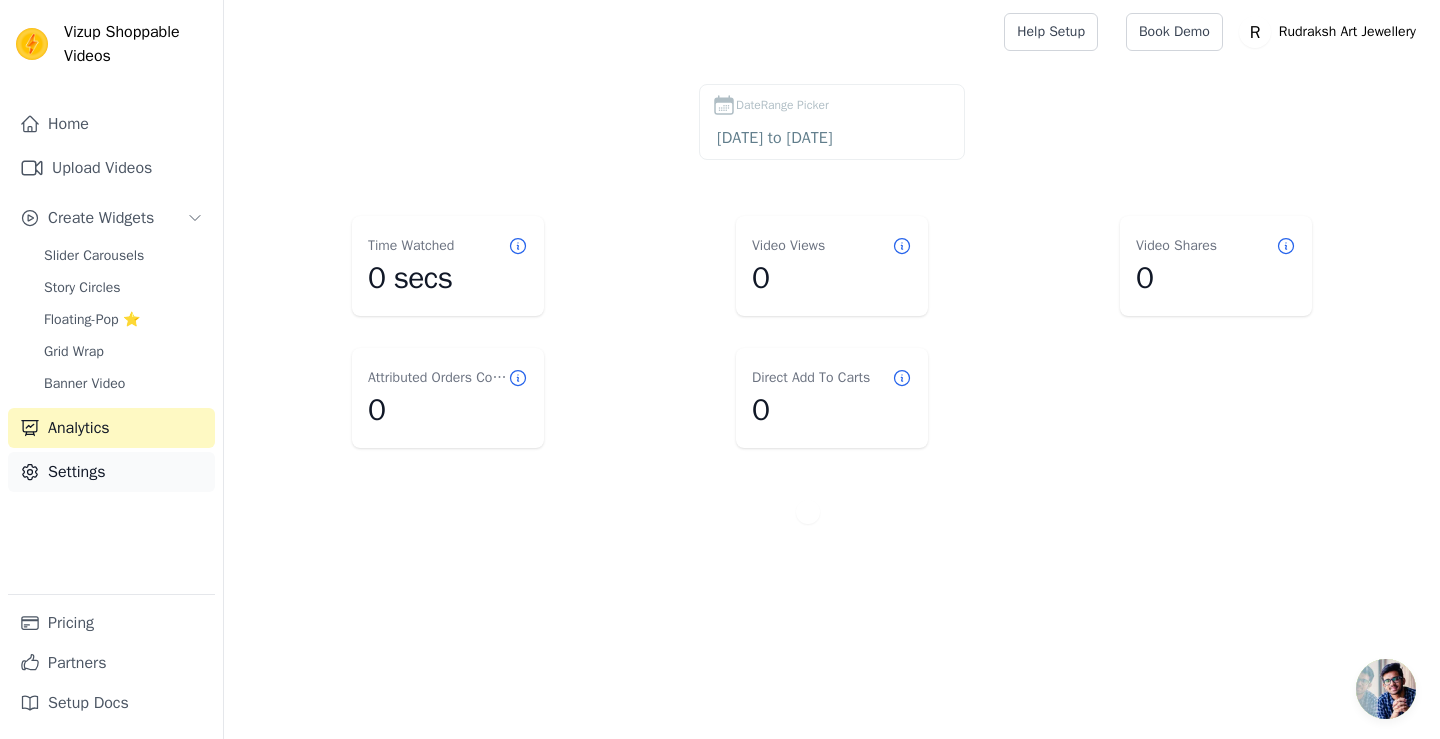 click on "Settings" at bounding box center (111, 472) 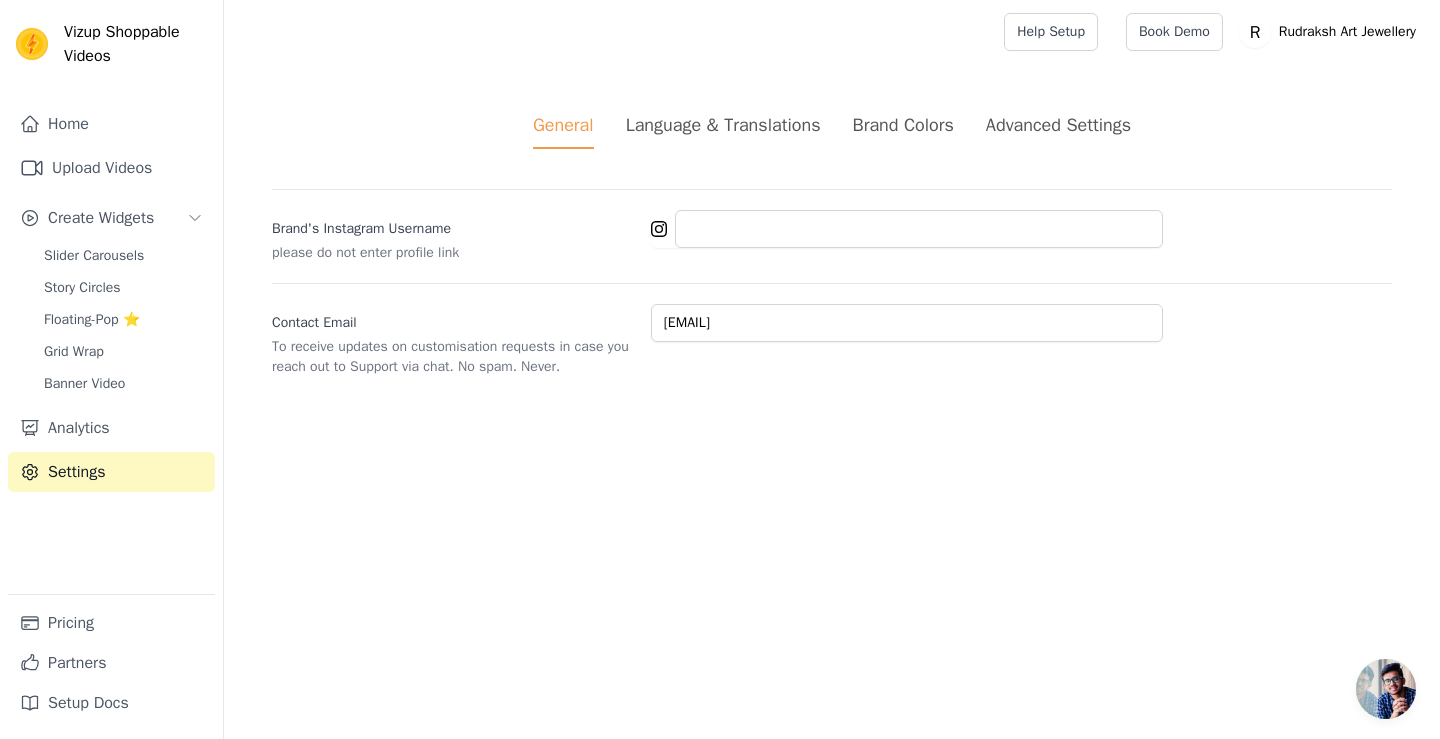 click on "Advanced Settings" at bounding box center [1058, 130] 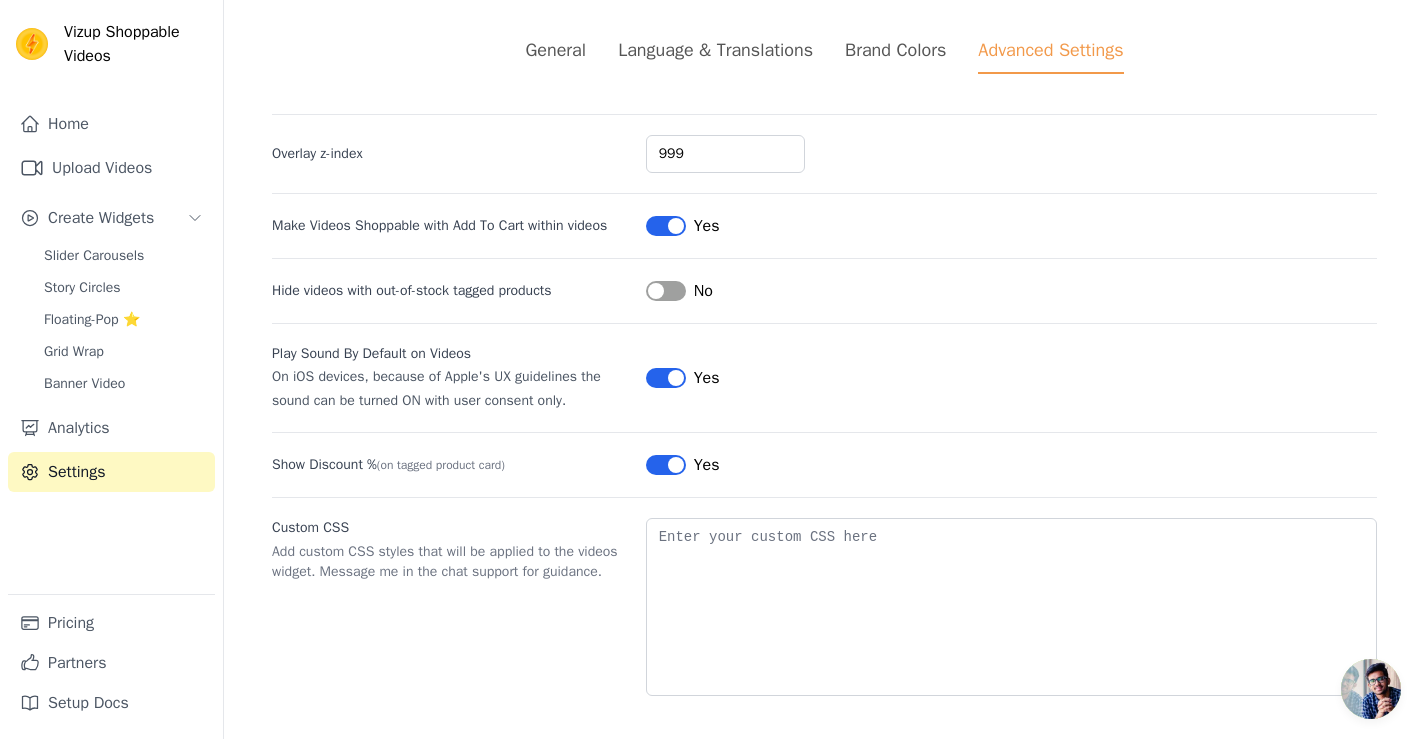 scroll, scrollTop: 80, scrollLeft: 0, axis: vertical 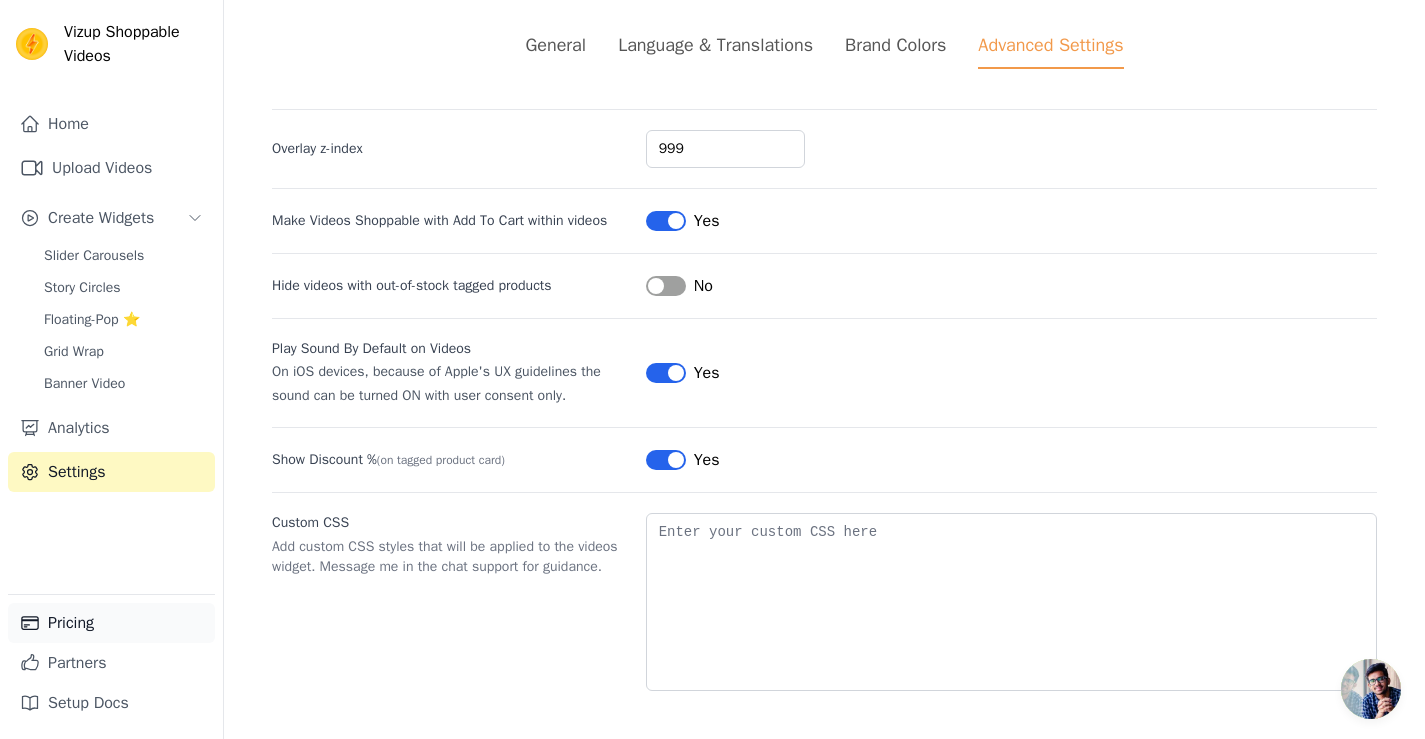 click on "Pricing" at bounding box center (111, 623) 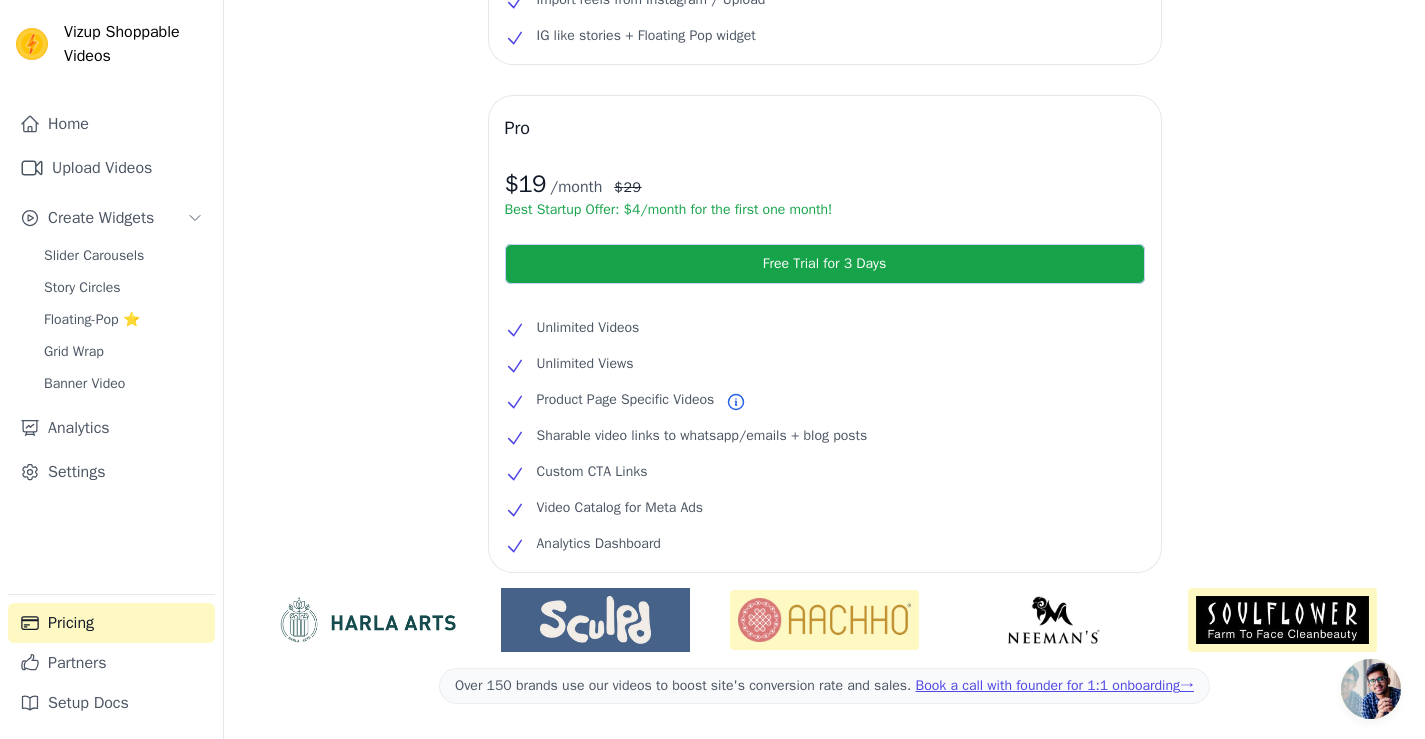 scroll, scrollTop: 459, scrollLeft: 0, axis: vertical 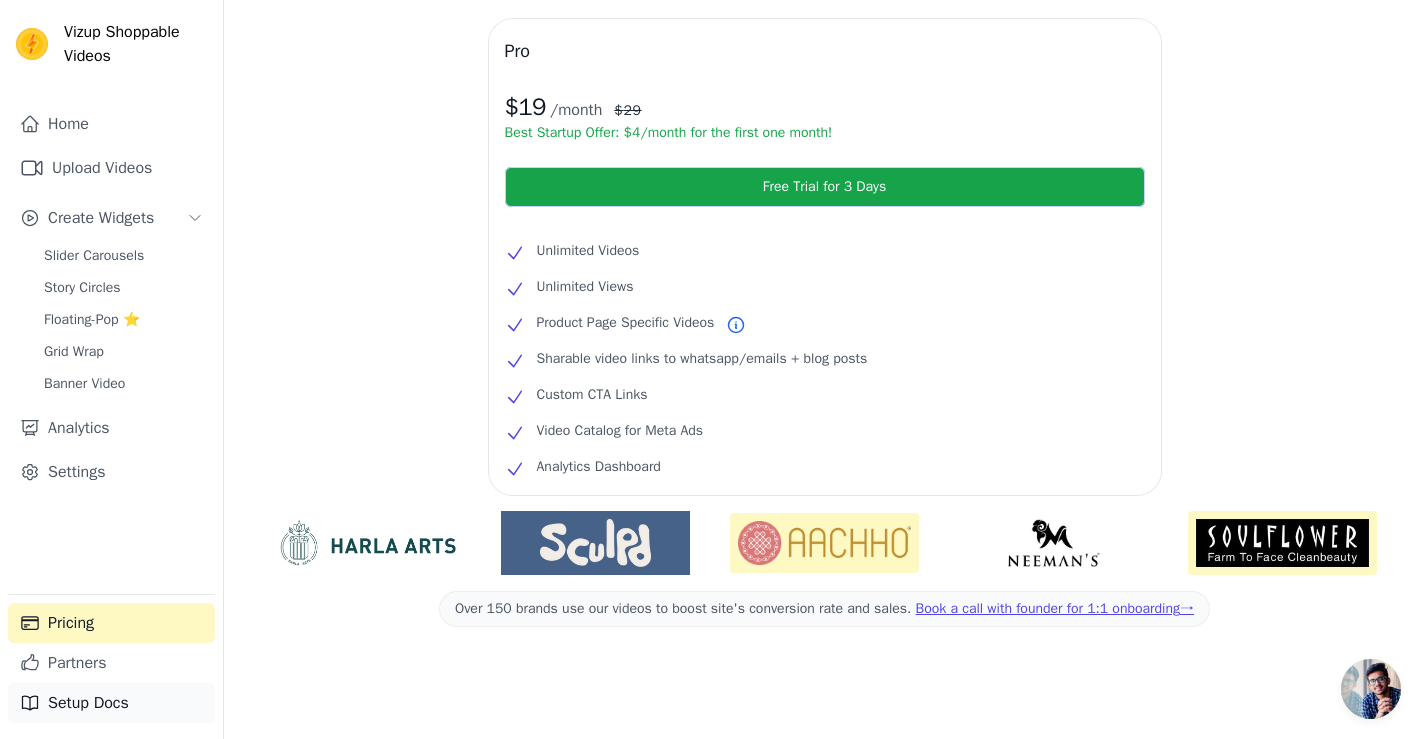 click on "Setup Docs" at bounding box center (111, 703) 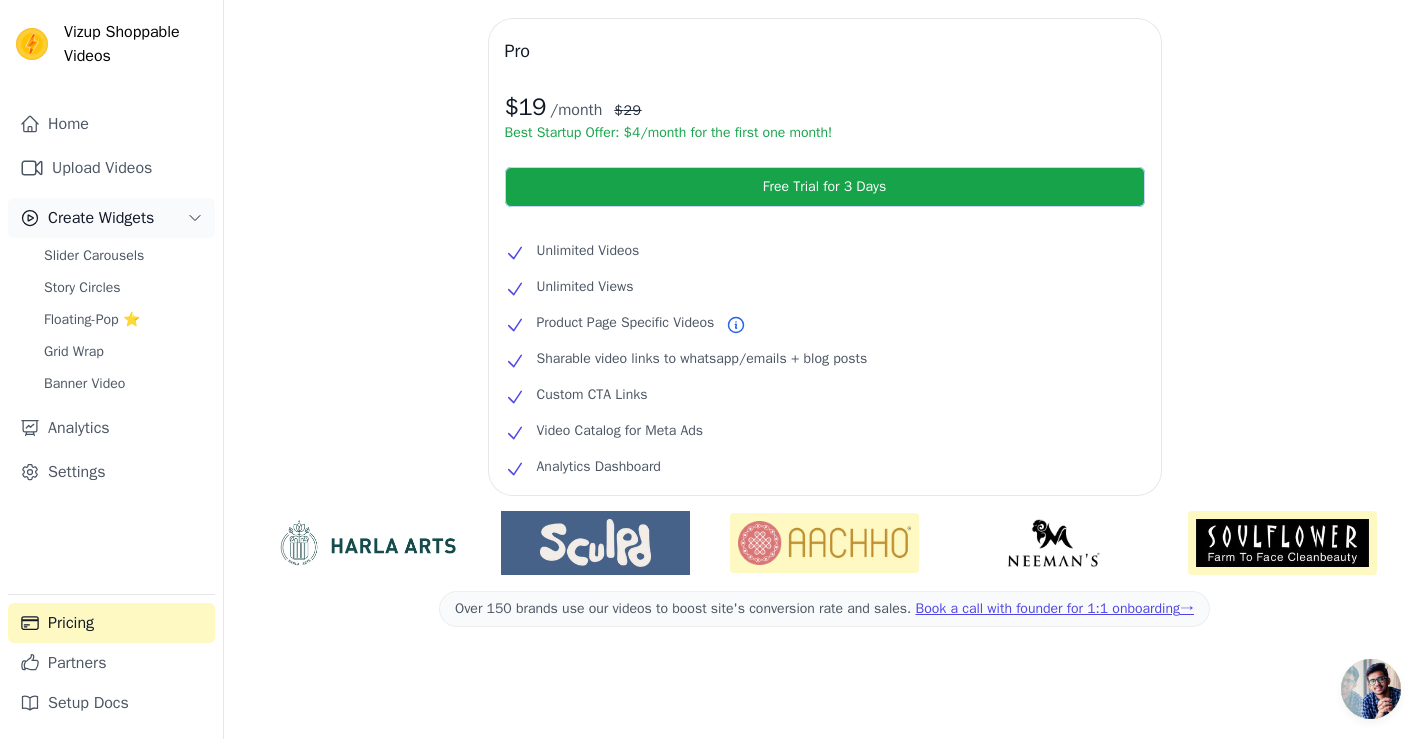 click on "Create Widgets" at bounding box center (101, 218) 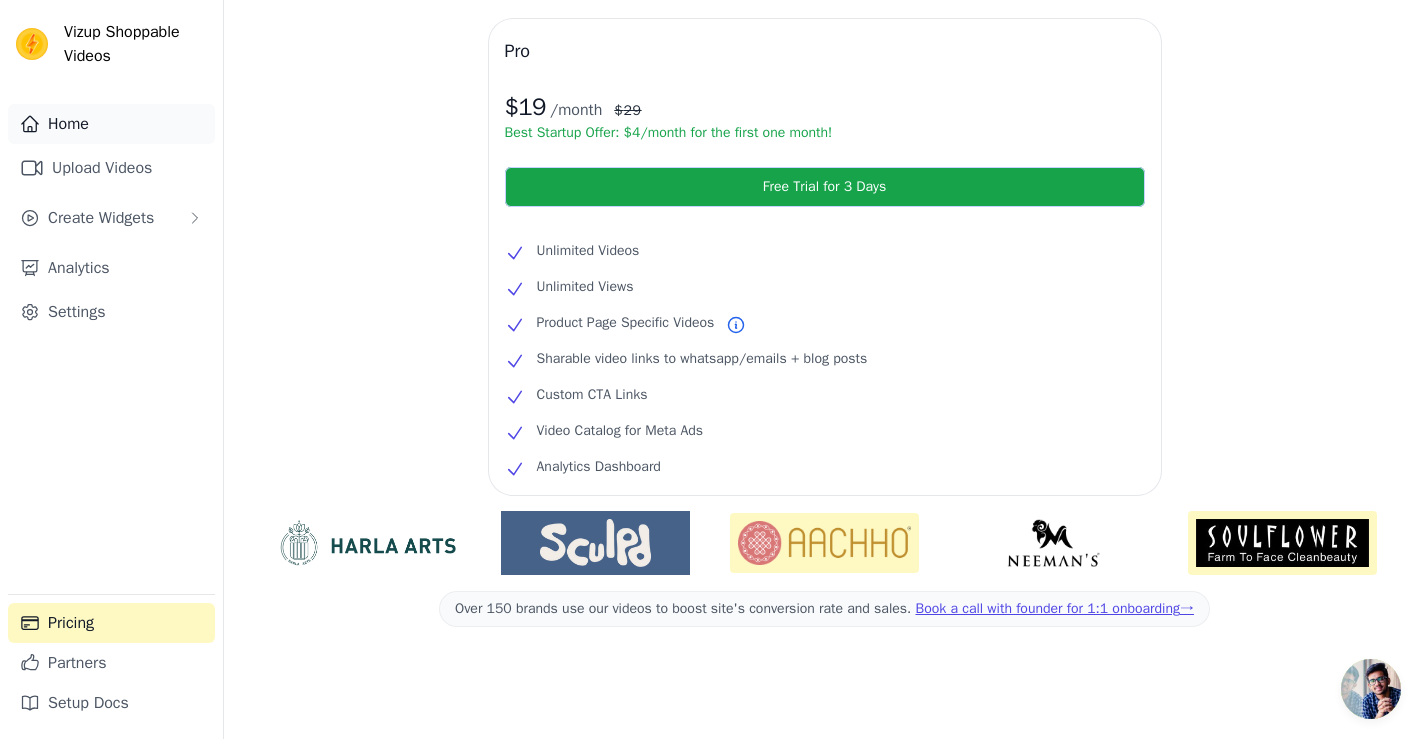 click on "Home" at bounding box center (111, 124) 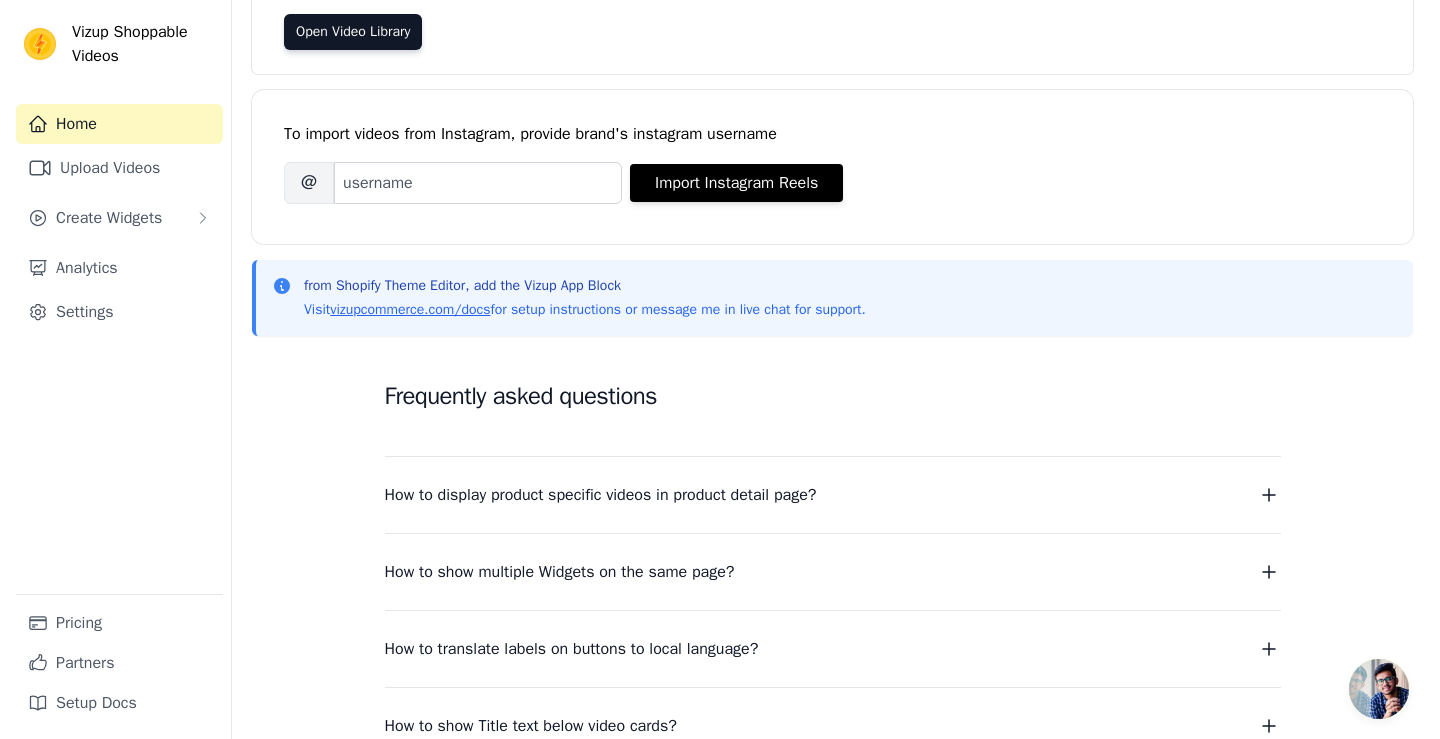 scroll, scrollTop: 0, scrollLeft: 0, axis: both 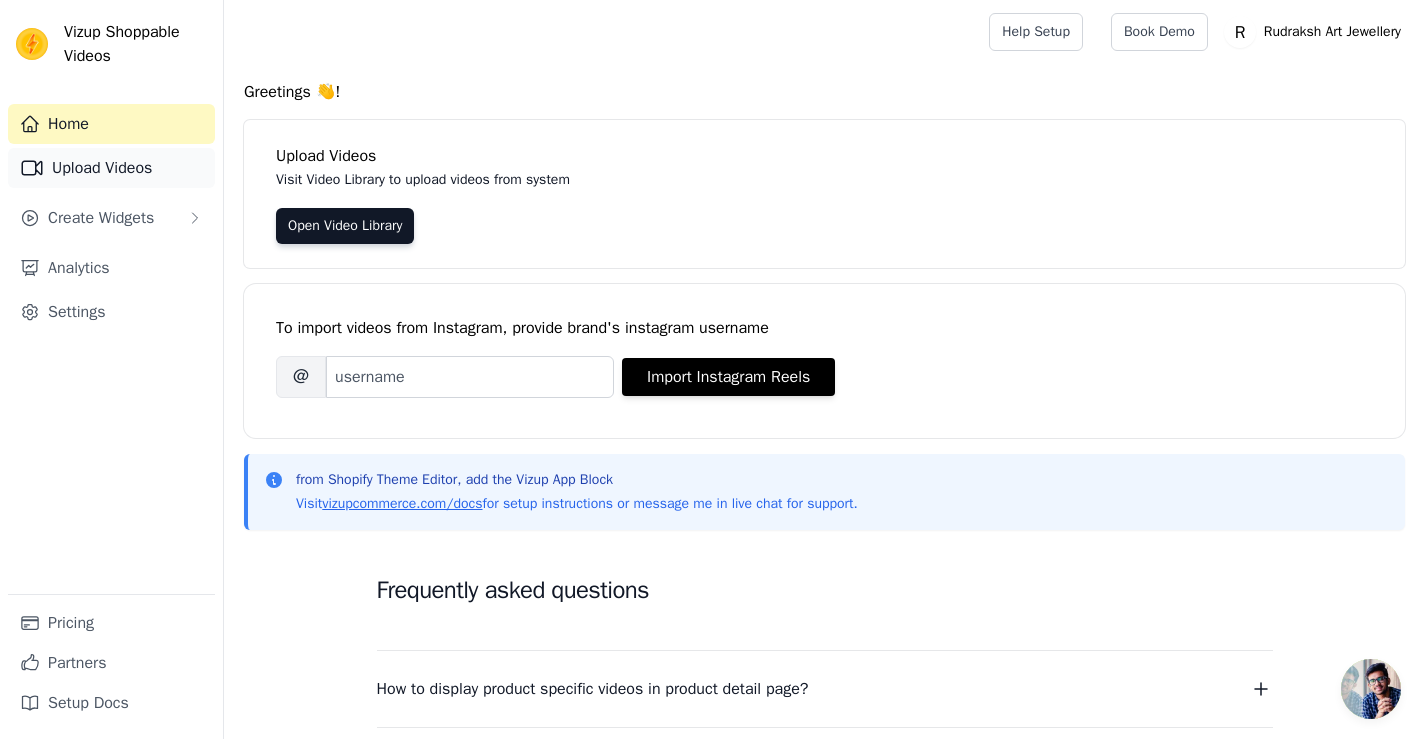 click on "Upload Videos" at bounding box center (111, 168) 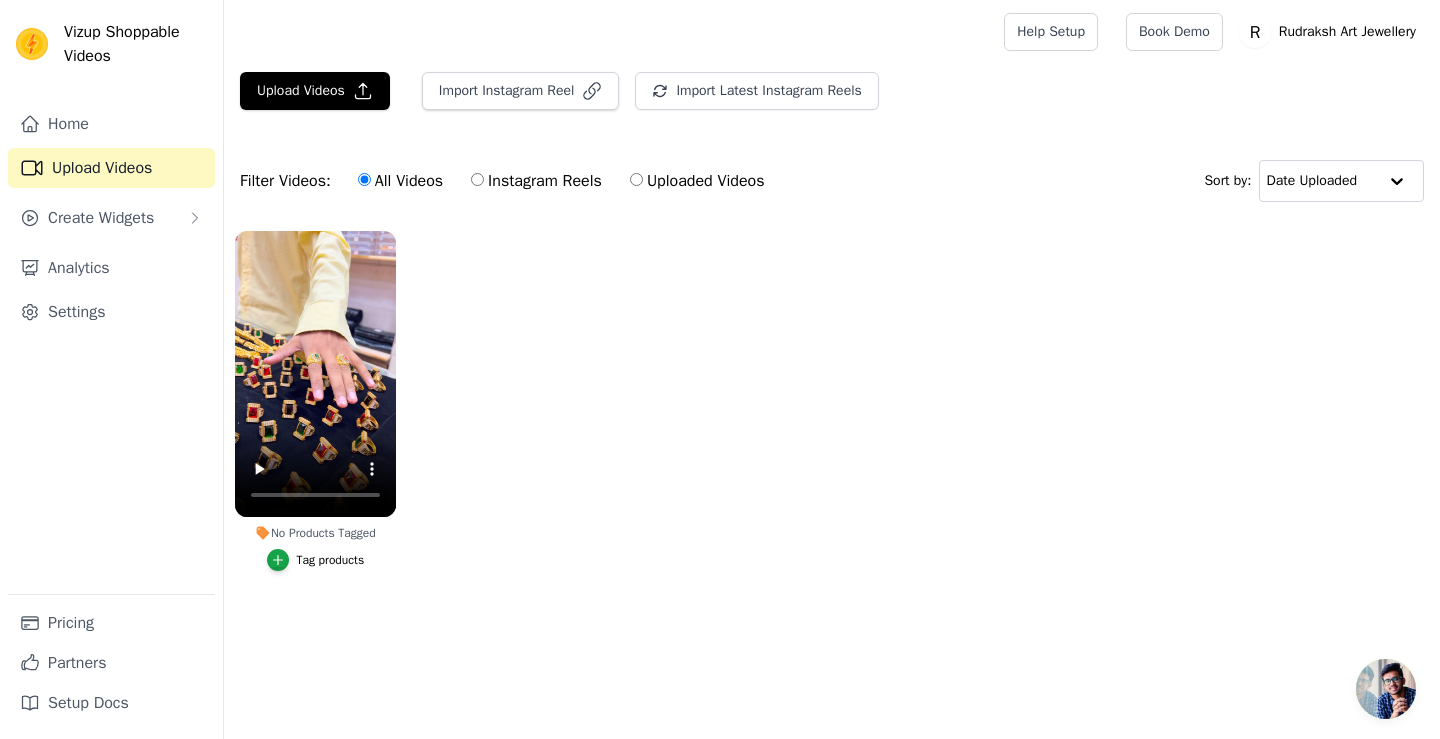 click on "Instagram Reels" at bounding box center (477, 179) 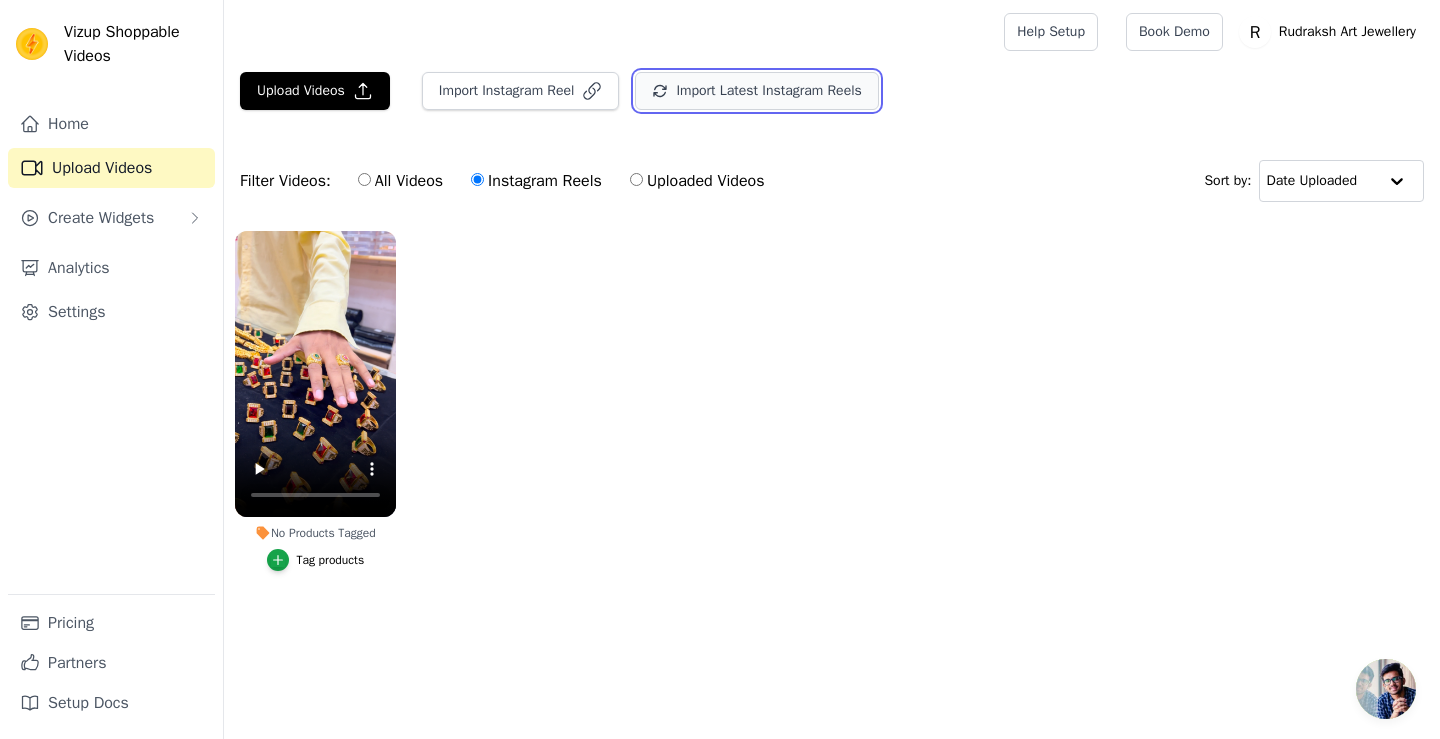 click on "Import Latest Instagram Reels" at bounding box center (756, 91) 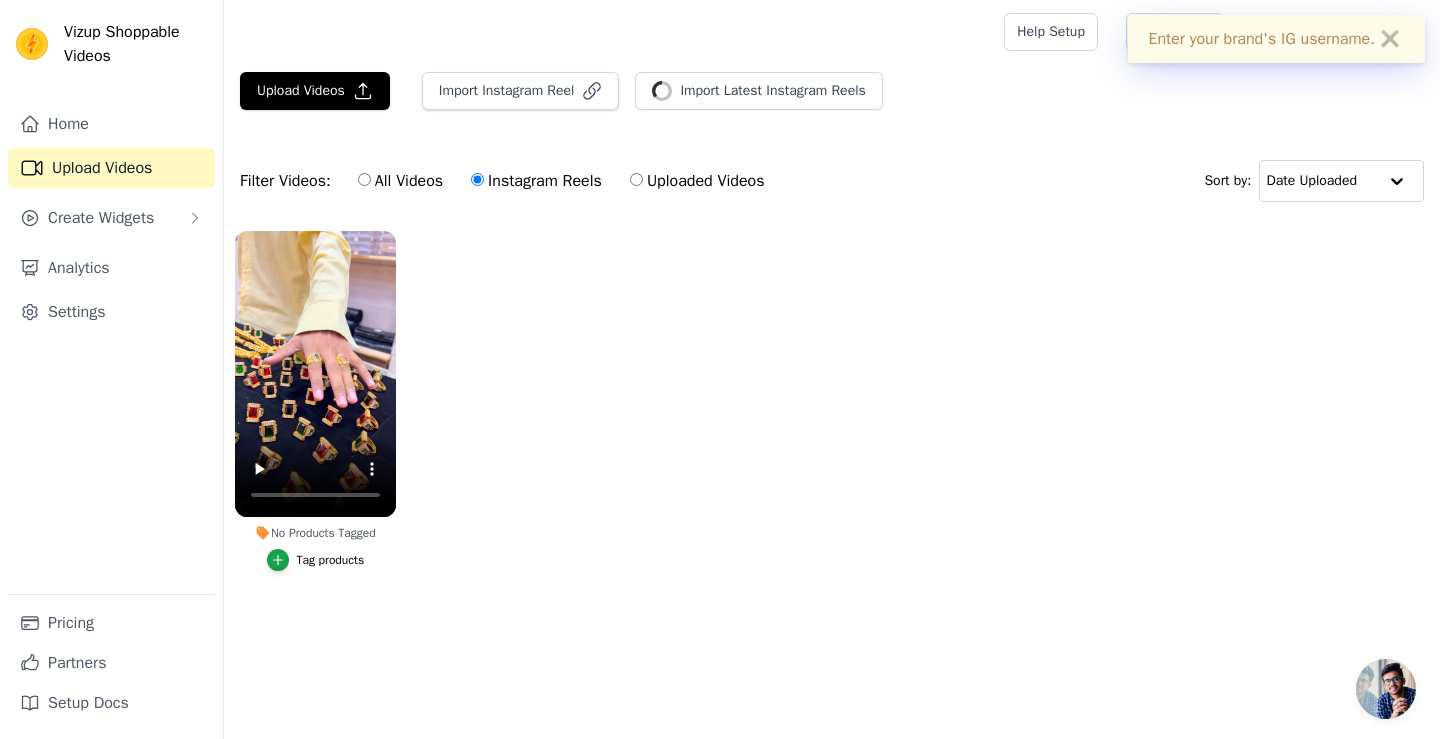 click on "Tag products" at bounding box center (331, 560) 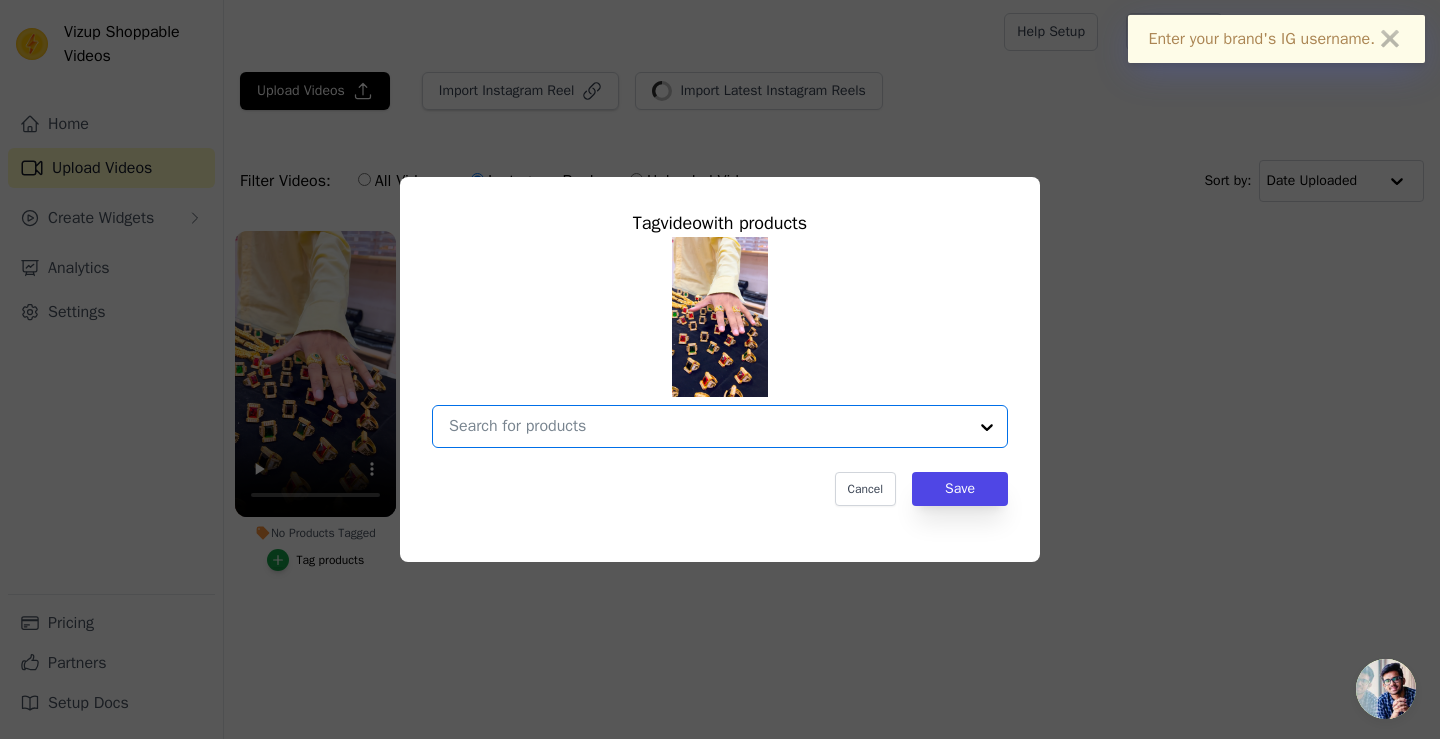 click on "No Products Tagged     Tag  video  with products       Option undefined, selected.   Select is focused, type to refine list, press down to open the menu.                   Cancel   Save     Tag products" at bounding box center (708, 426) 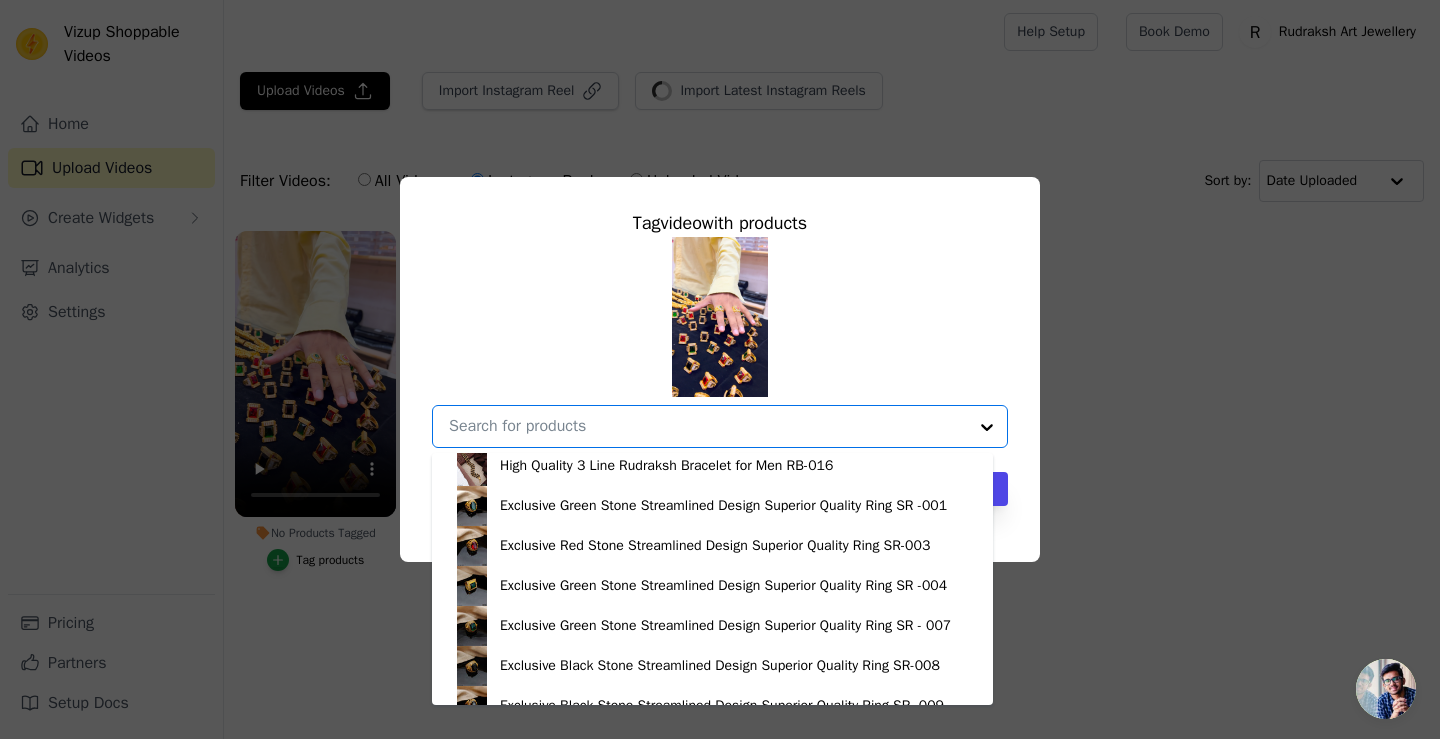 scroll, scrollTop: 3200, scrollLeft: 0, axis: vertical 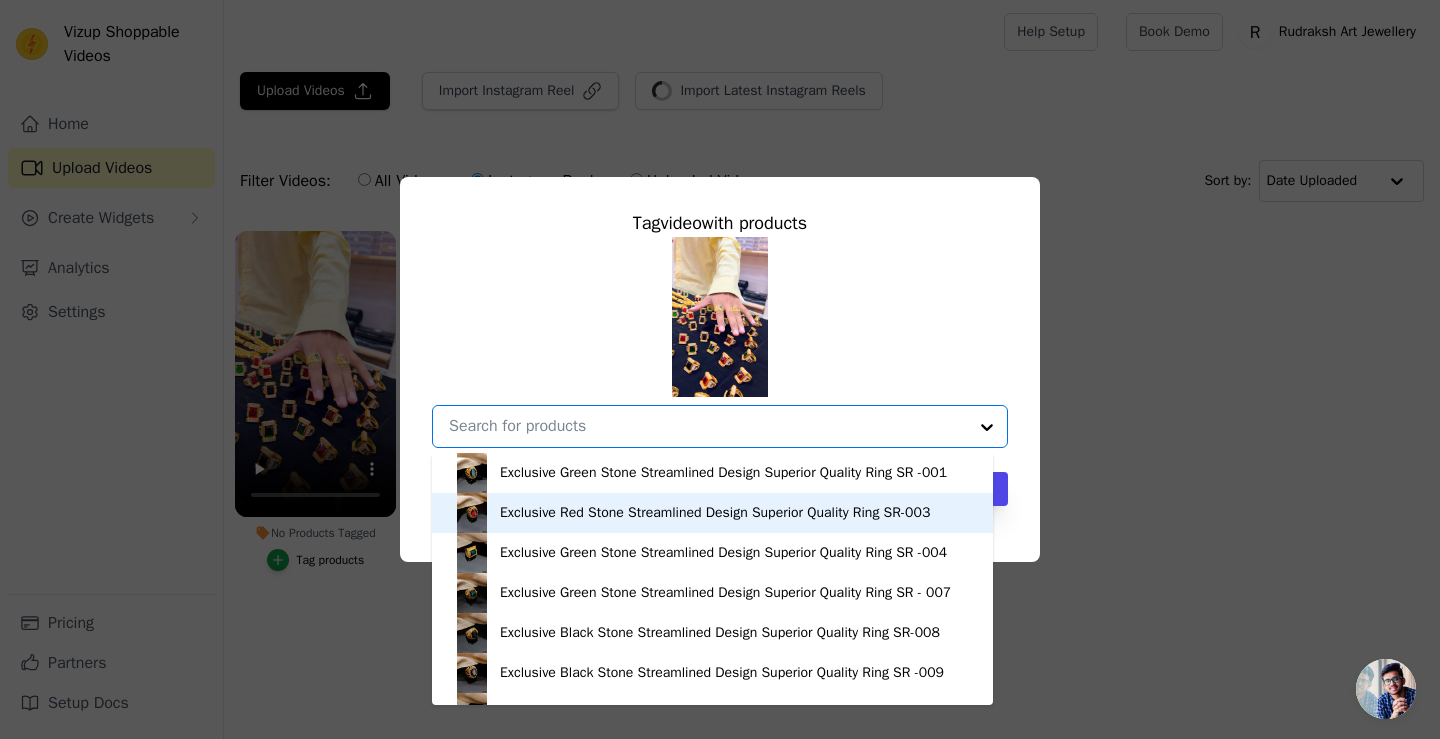 click on "Exclusive Red Stone Streamlined Design Superior Quality Ring SR-003" at bounding box center (712, 513) 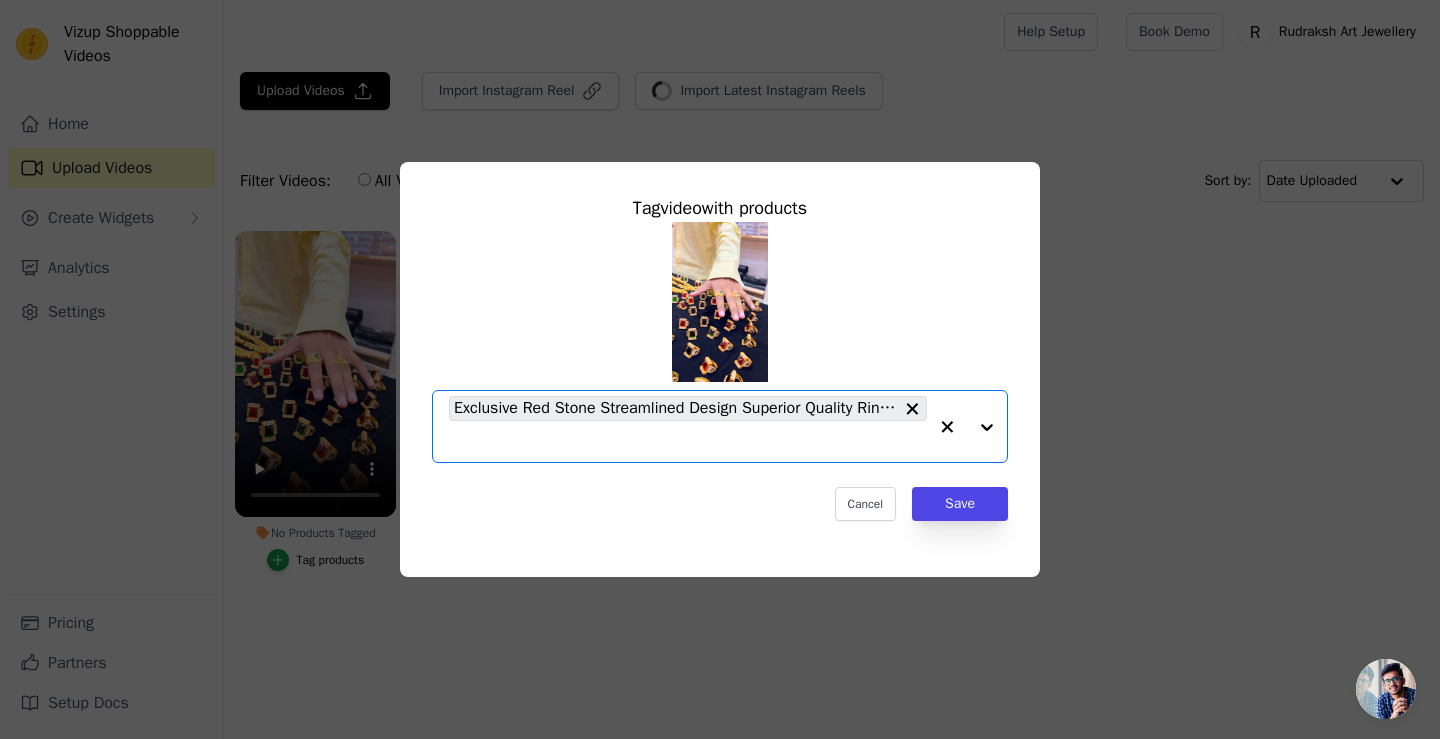 click at bounding box center [967, 426] 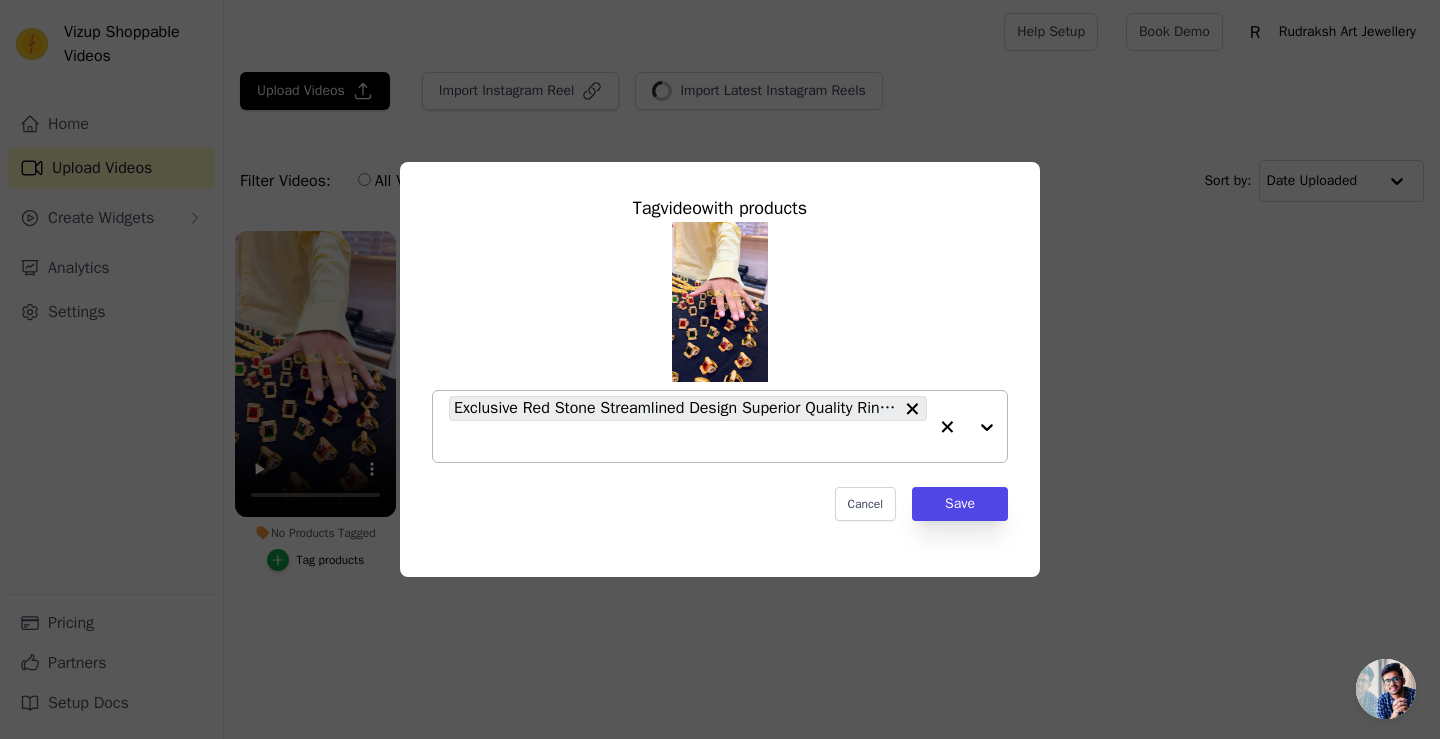 click at bounding box center [967, 426] 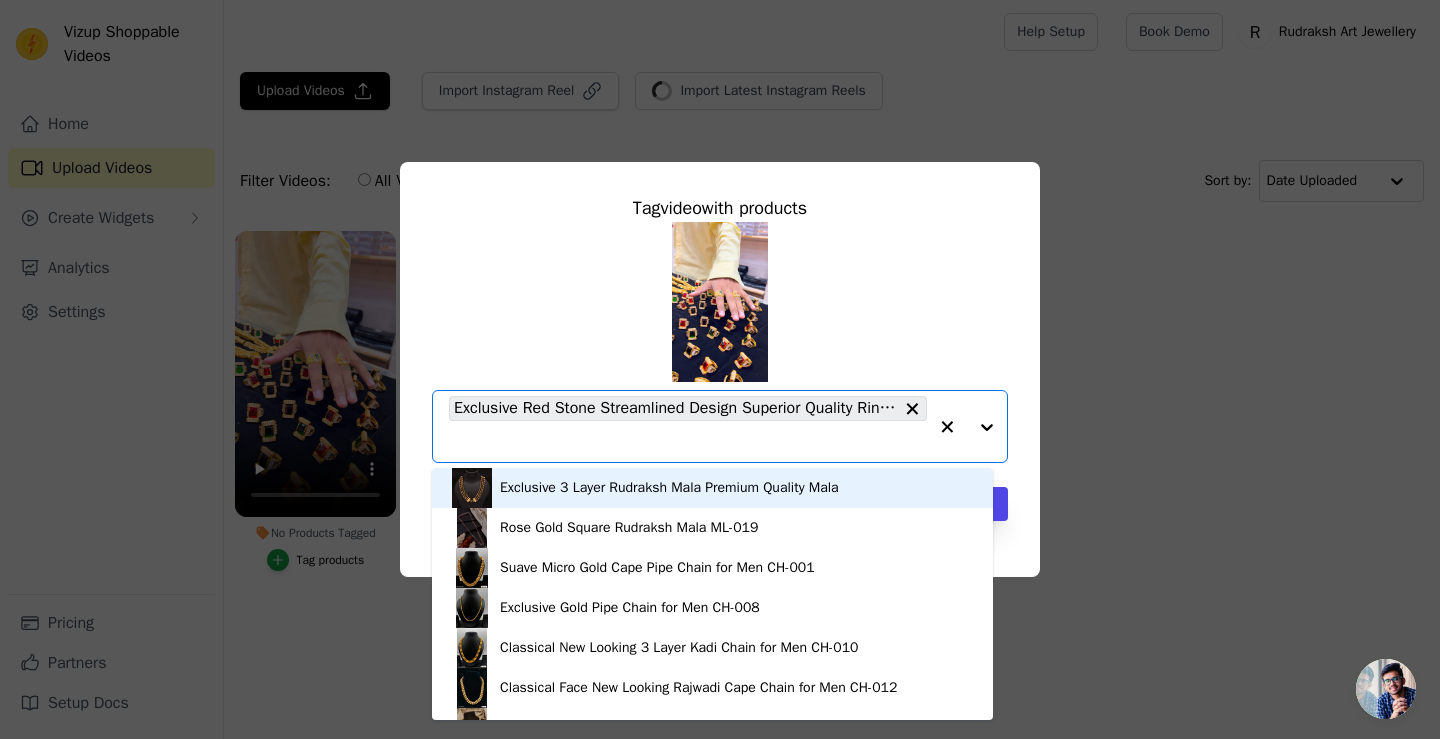 click at bounding box center (967, 426) 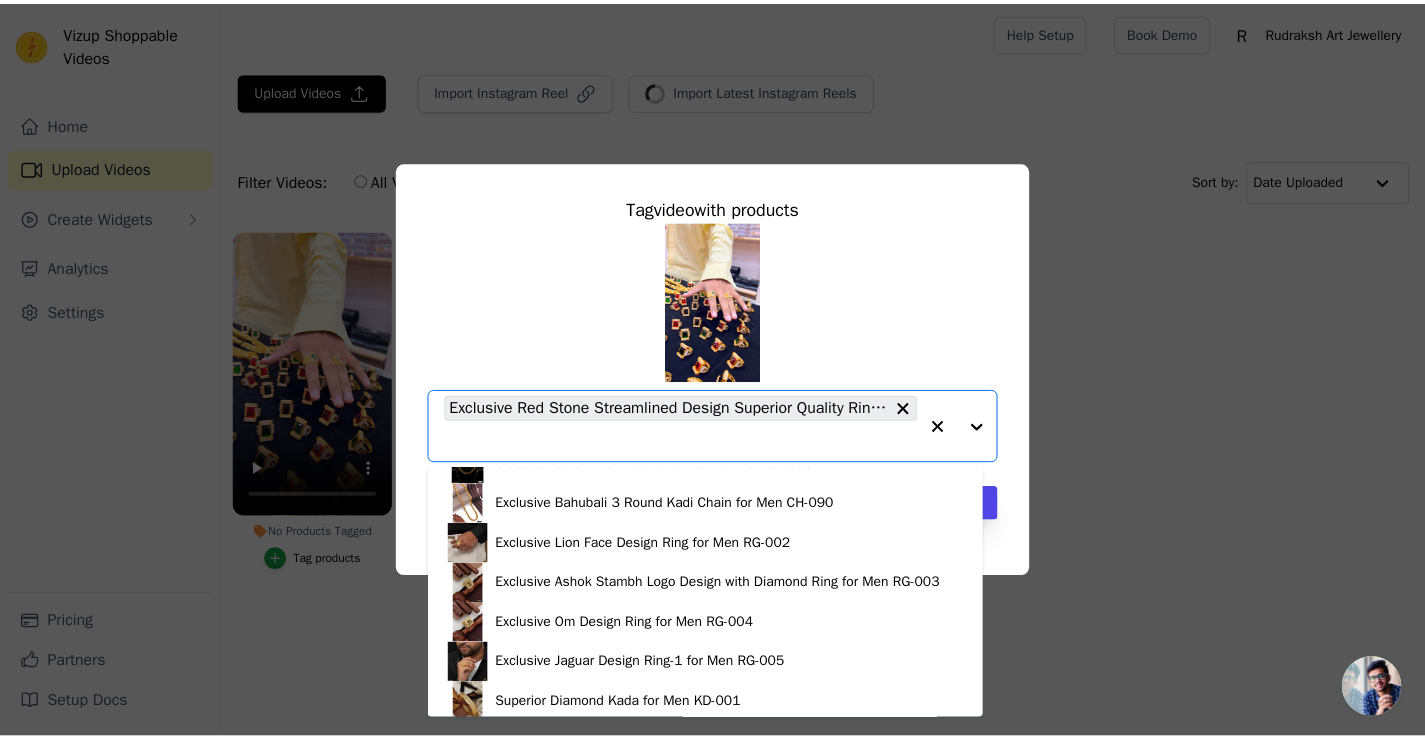 scroll, scrollTop: 1151, scrollLeft: 0, axis: vertical 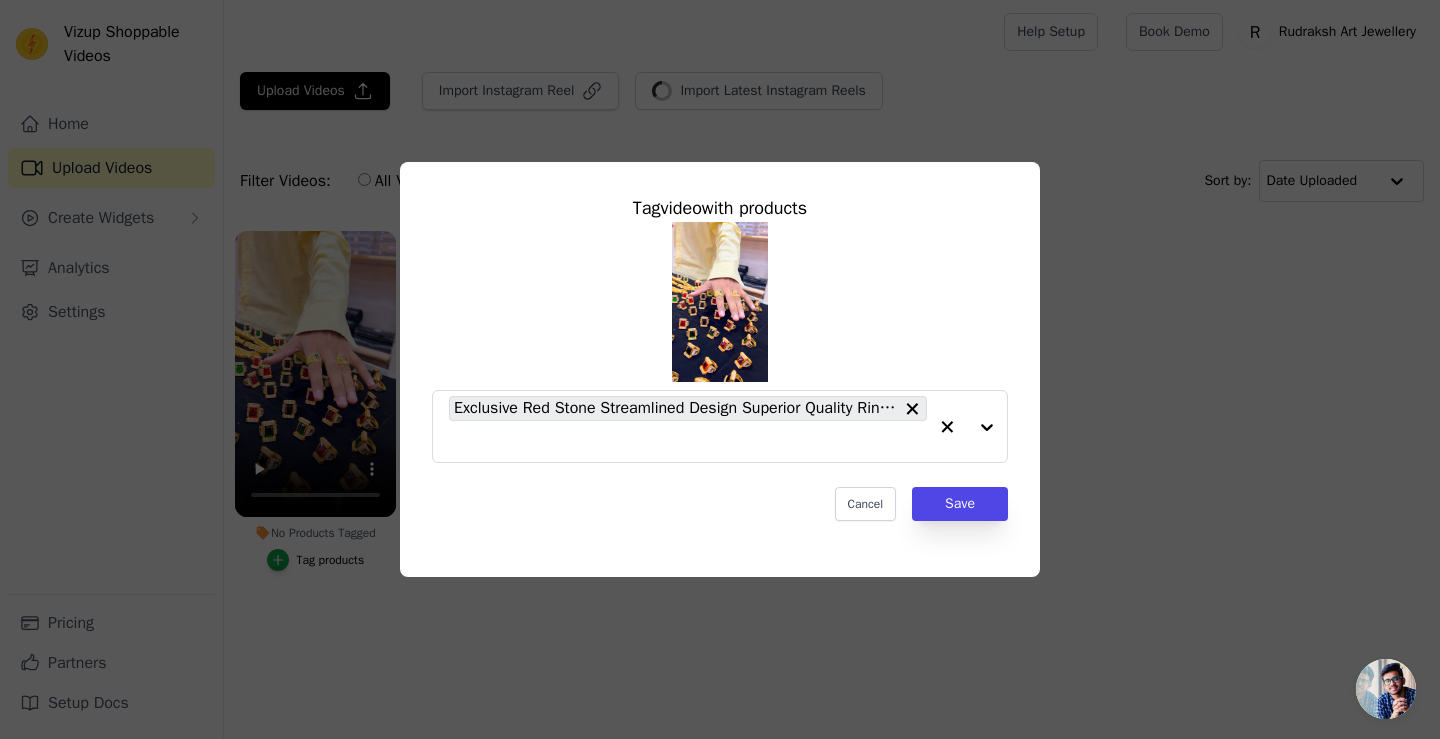 click on "Tag  video  with products           Exclusive Red Stone Streamlined Design Superior Quality Ring SR-003                   Cancel   Save" at bounding box center [720, 369] 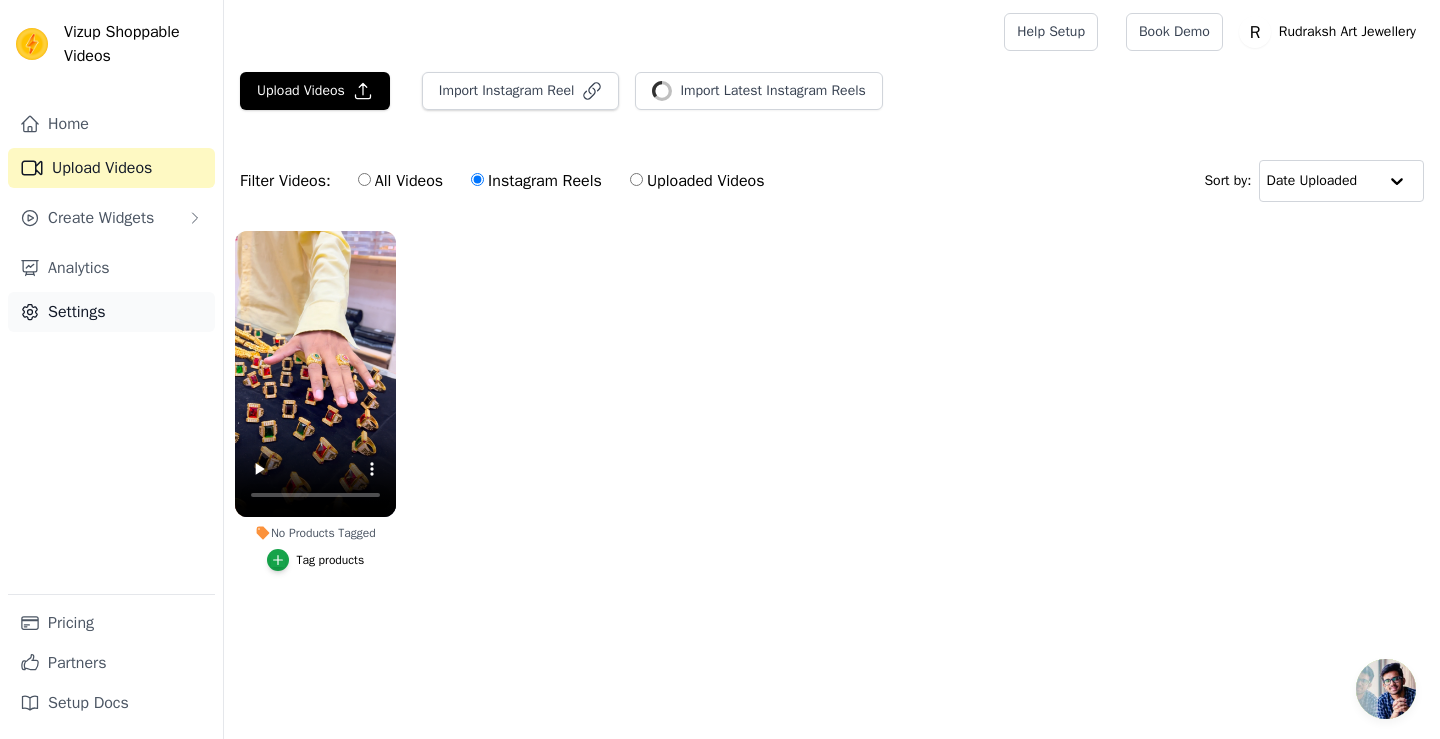 click on "Settings" at bounding box center (111, 312) 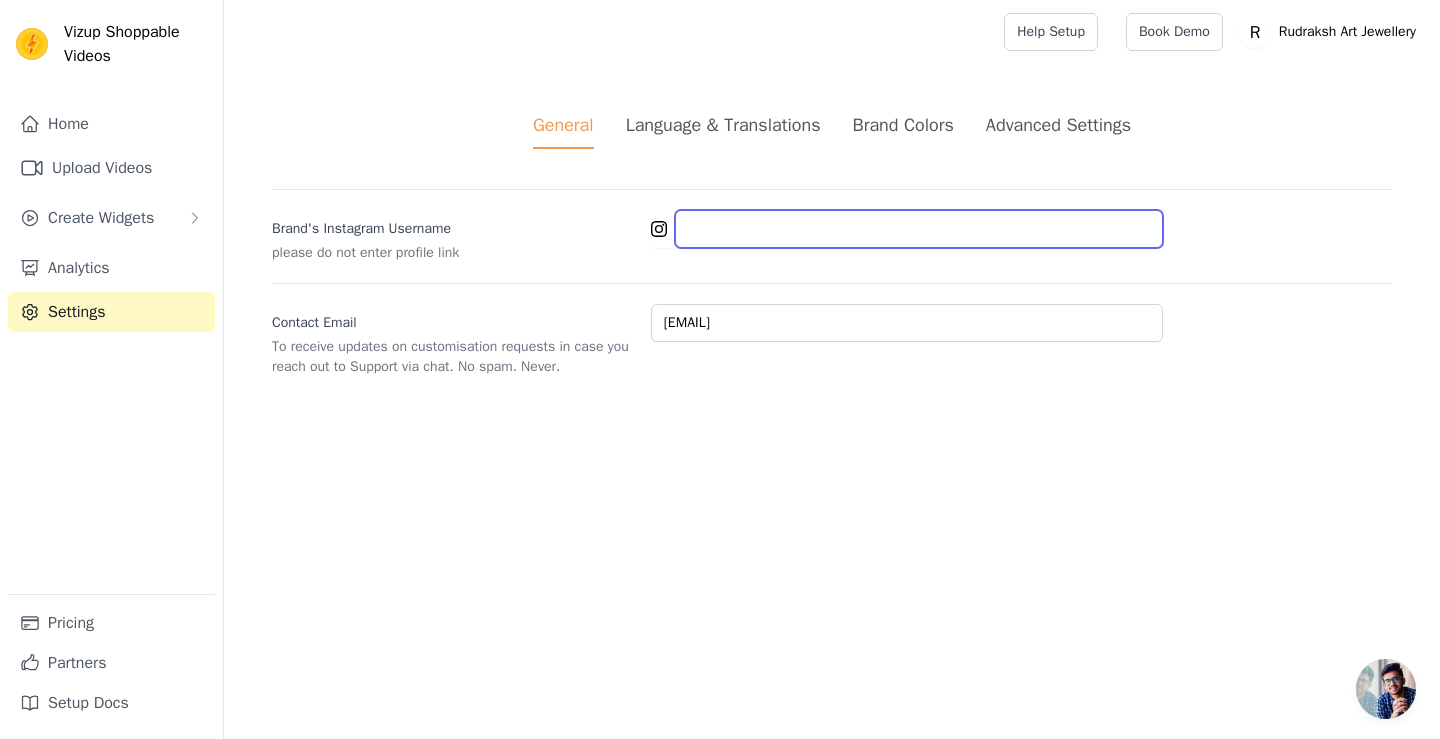 paste on "rudraksh_art_jewellery" 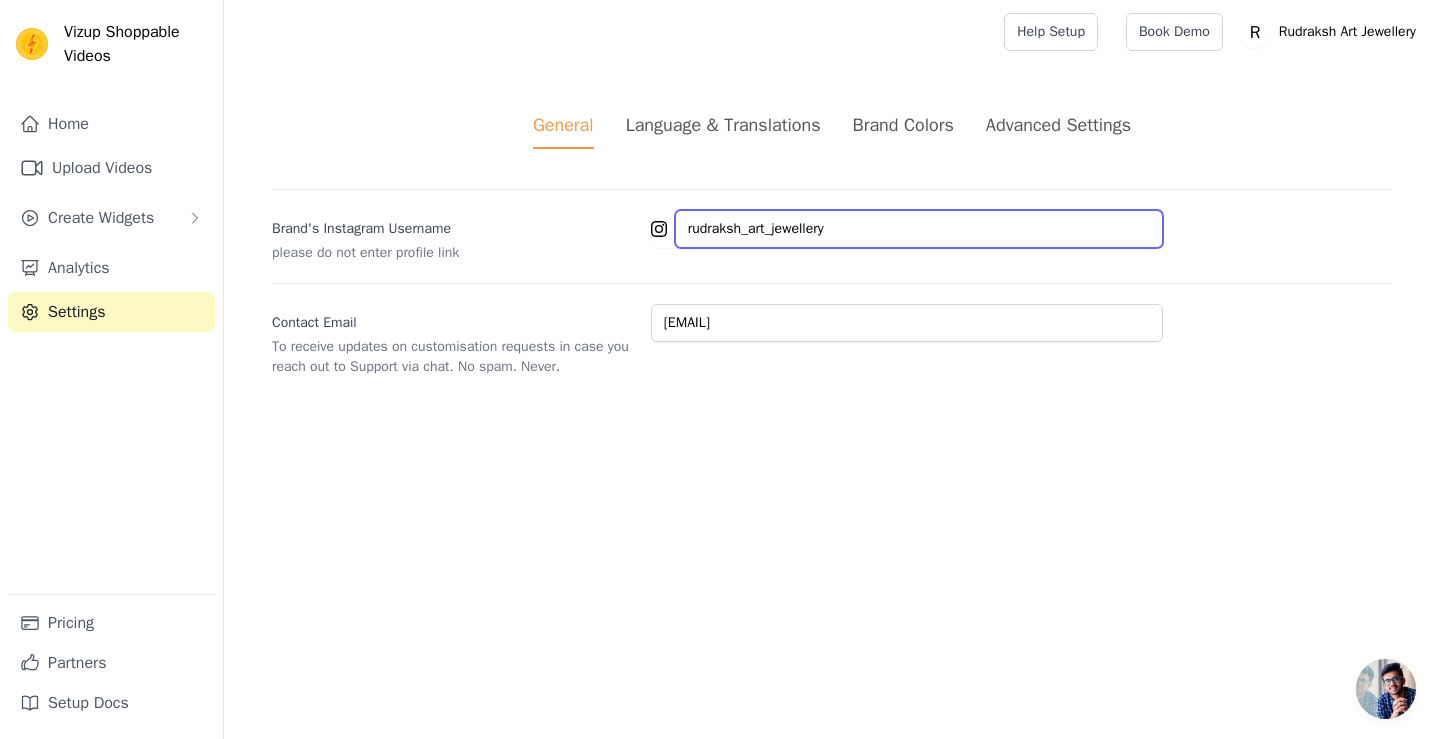 click on "rudraksh_art_jewellery" at bounding box center (919, 229) 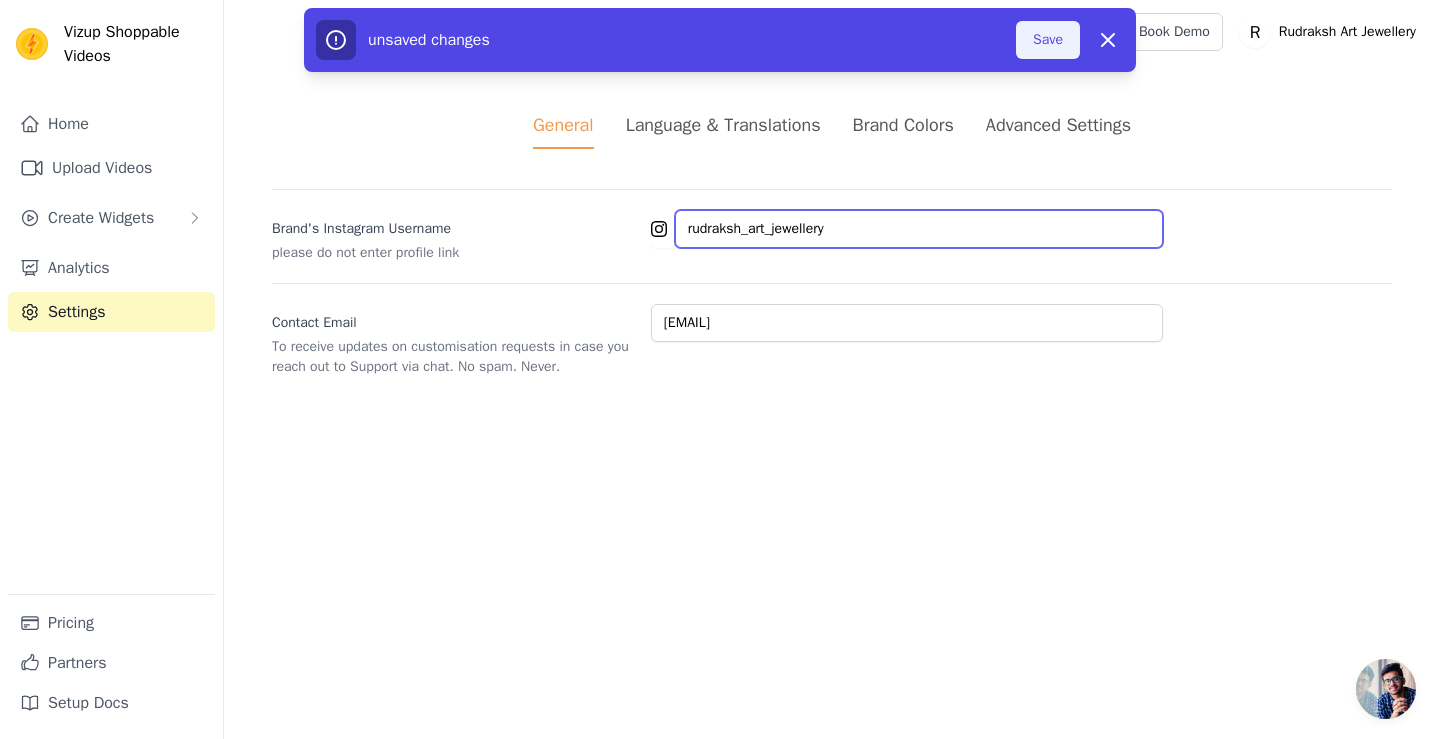 type on "rudraksh_art_jewellery" 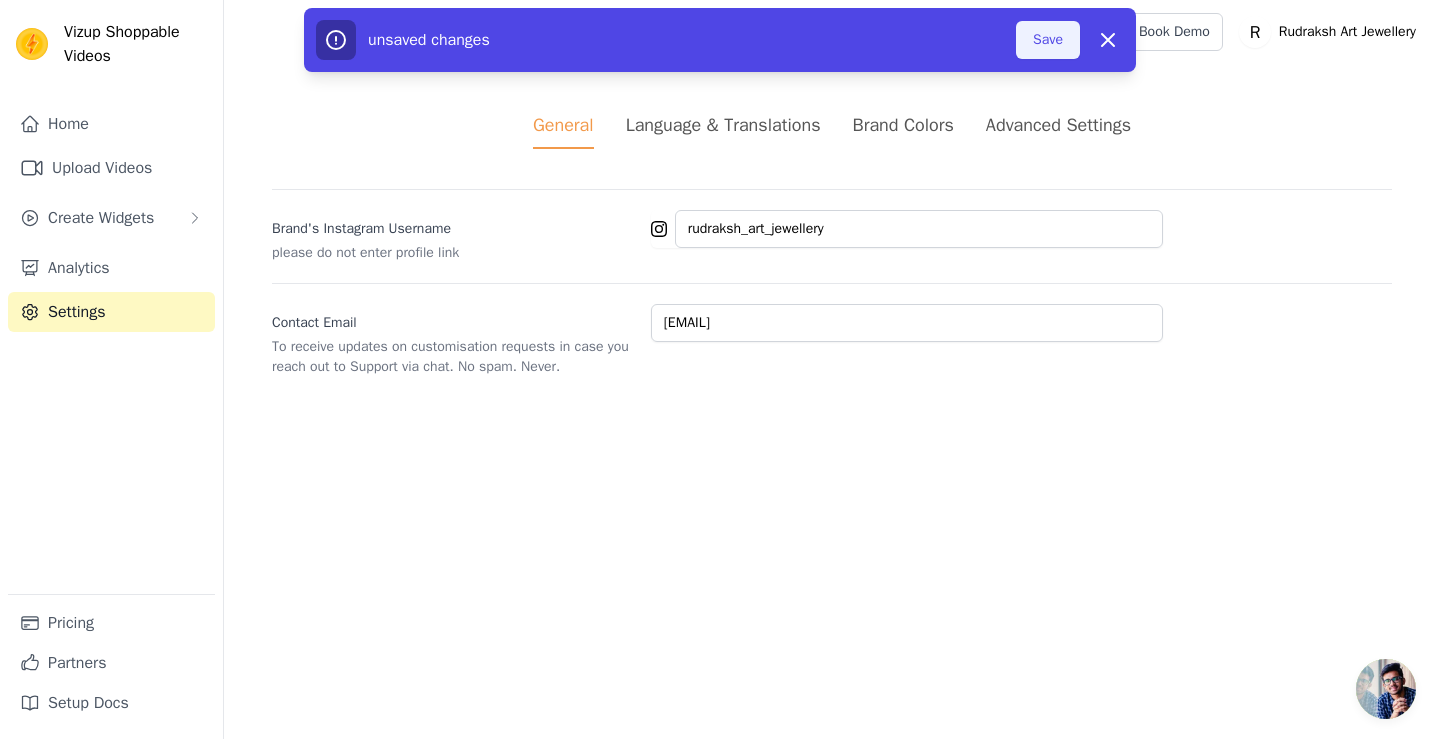 click on "Save" at bounding box center [1048, 40] 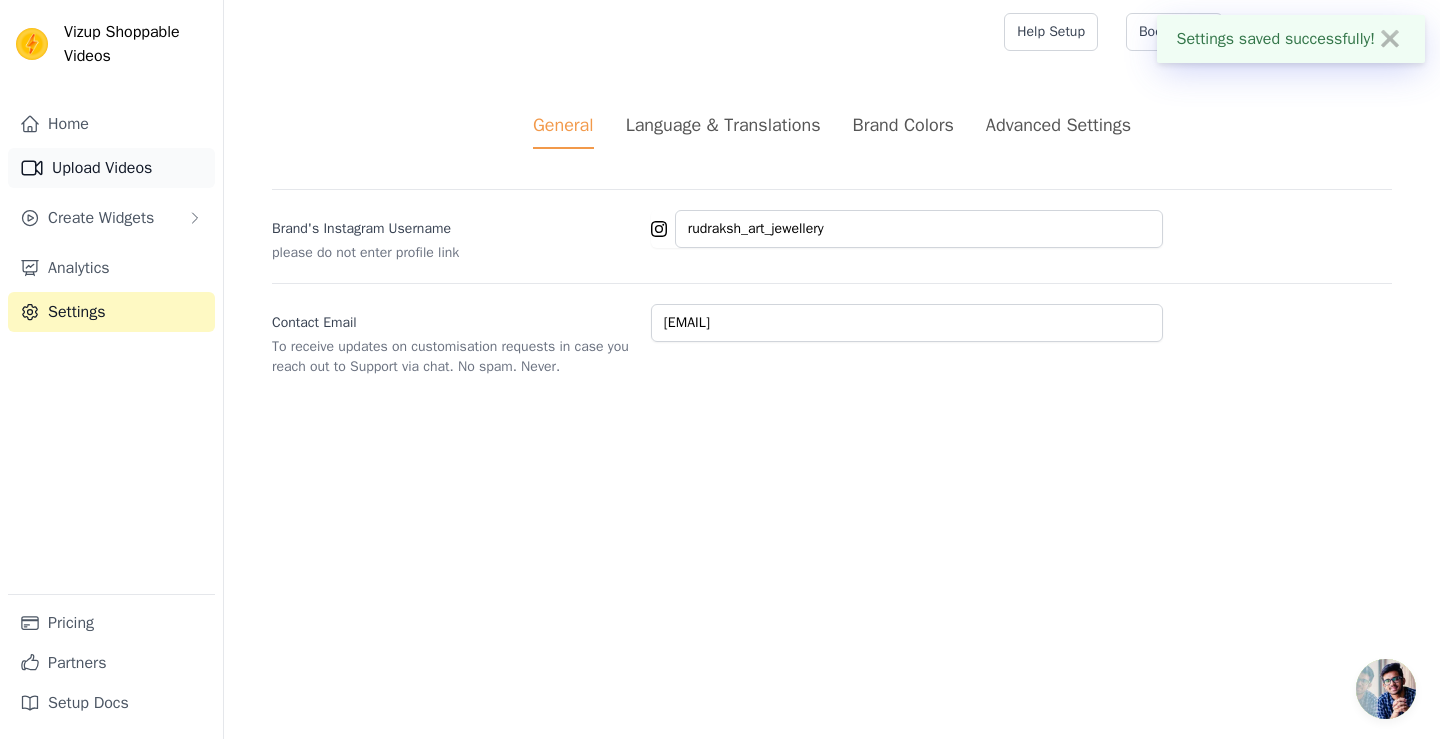 click on "Upload Videos" at bounding box center [111, 168] 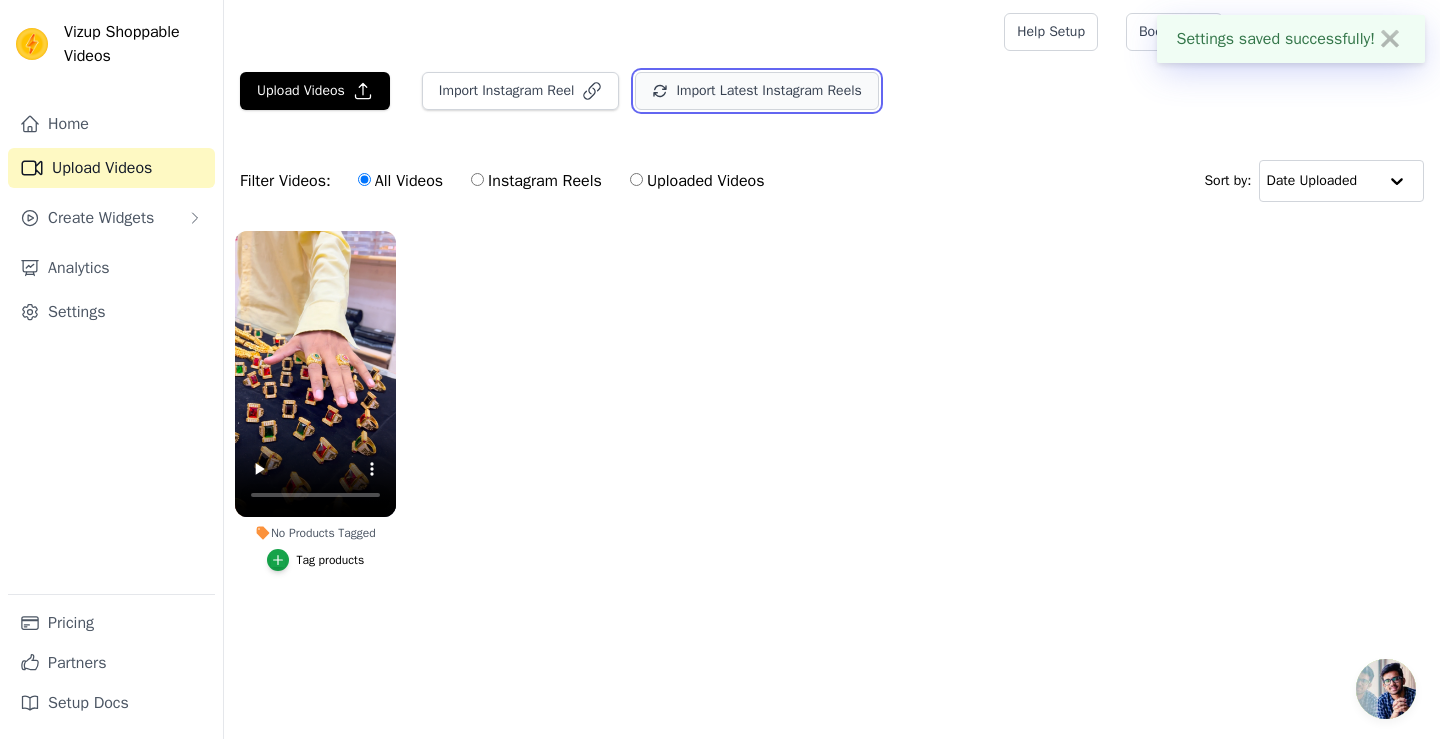 click on "Import Latest Instagram Reels" at bounding box center (756, 91) 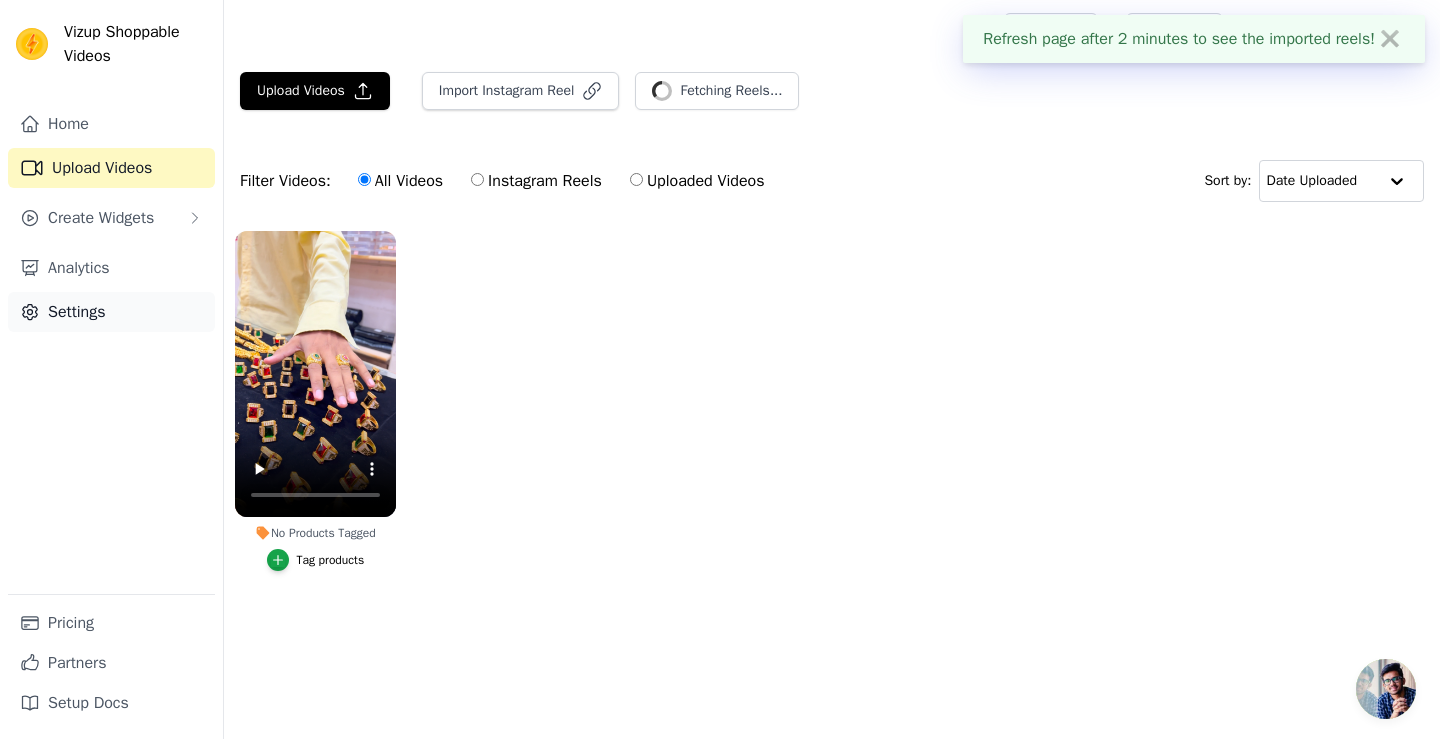click on "Settings" at bounding box center (111, 312) 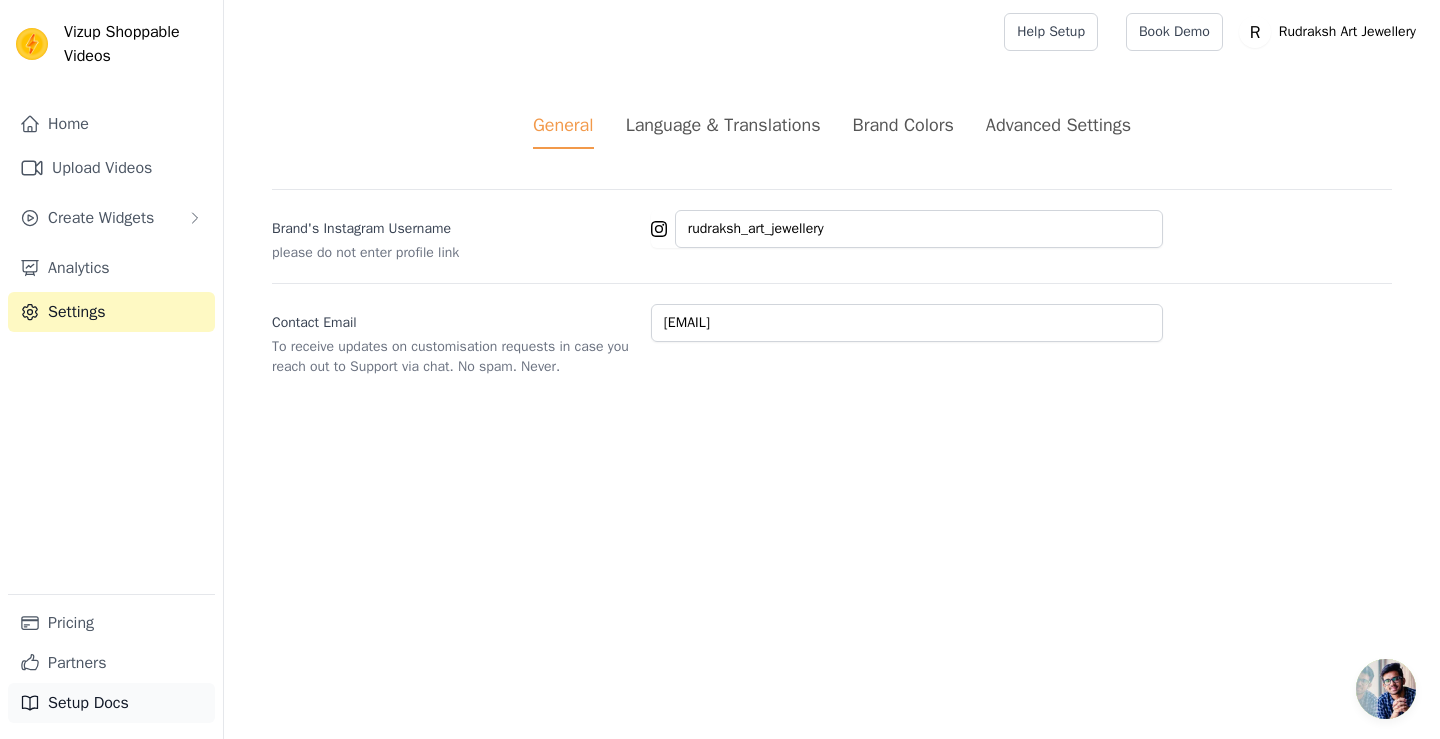 click on "Setup Docs" at bounding box center (111, 703) 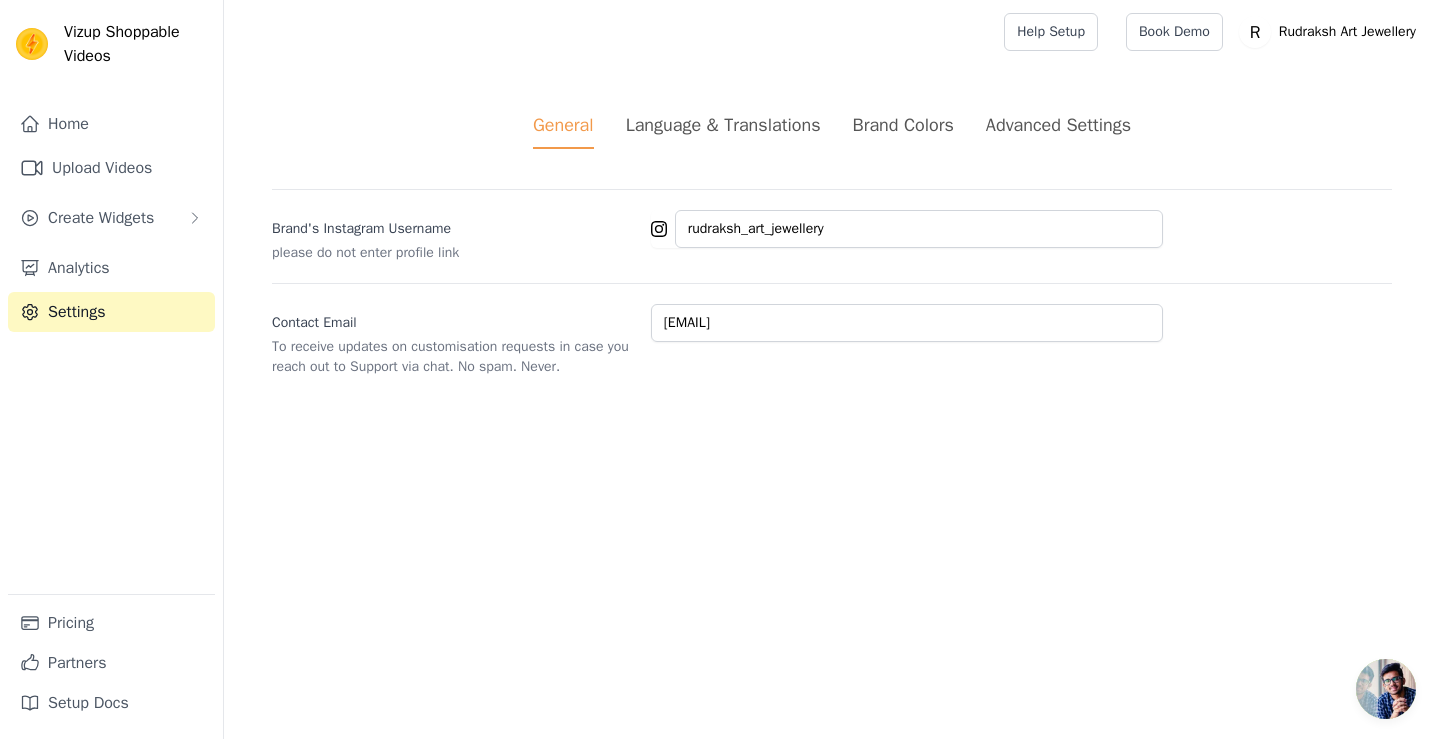 click on "Language & Translations" at bounding box center (723, 130) 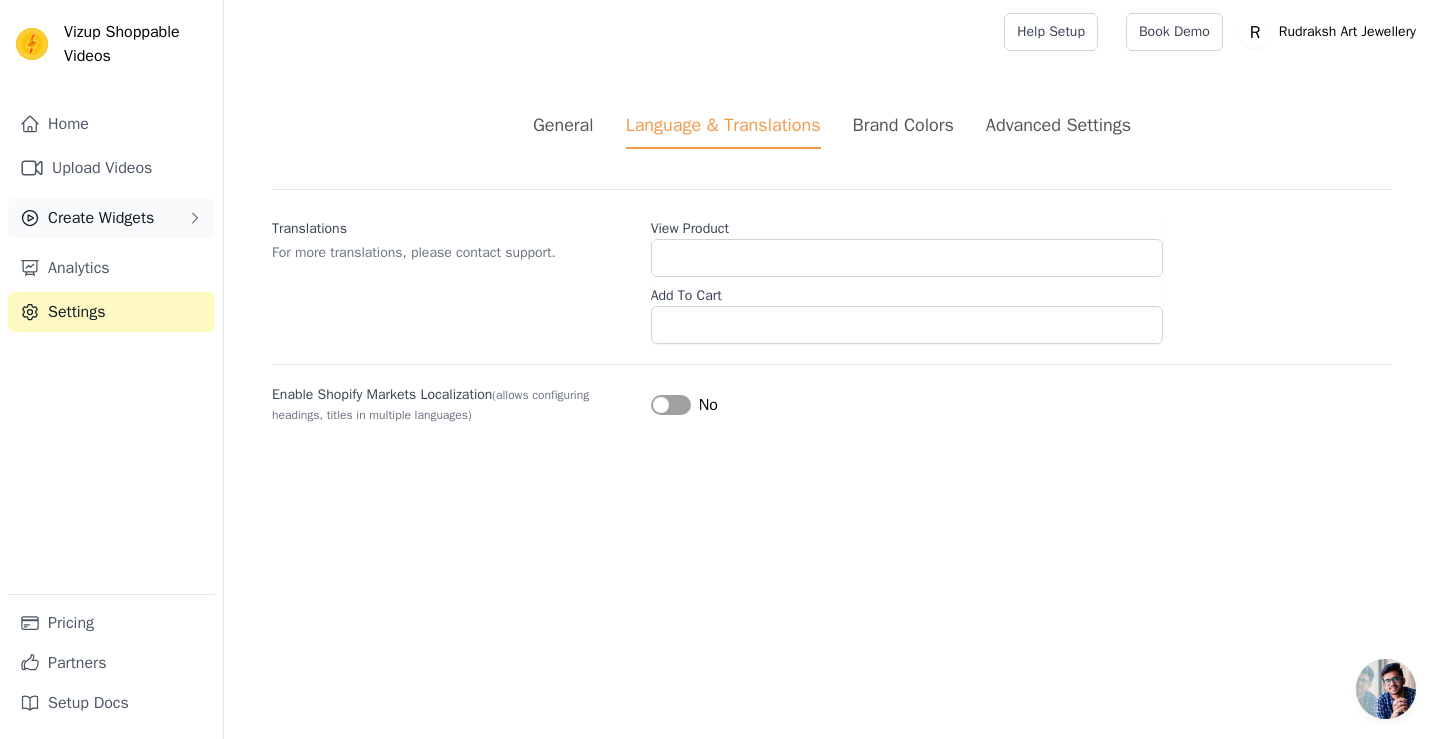 click on "Create Widgets" at bounding box center (111, 218) 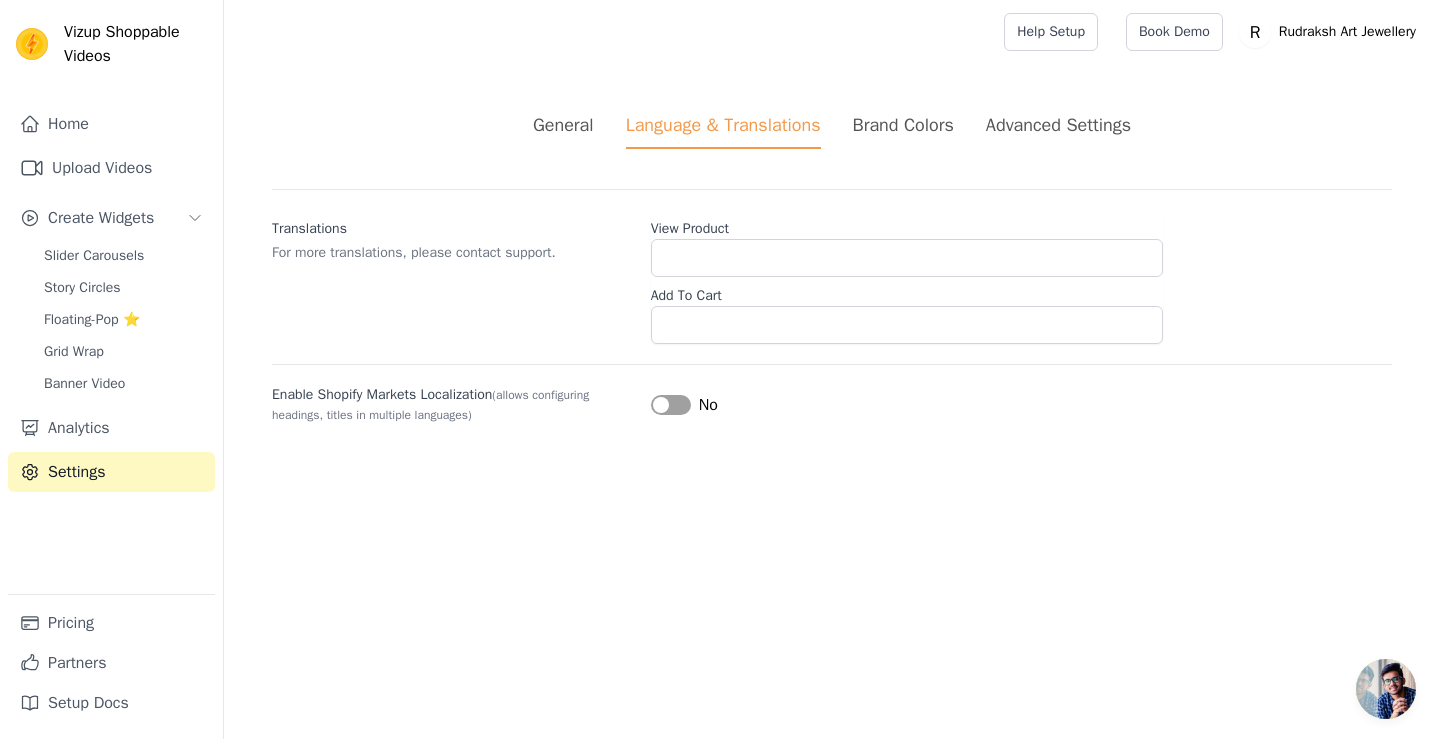 click on "Vizup Shoppable Videos
Home
Upload Videos       Create Widgets     Slider Carousels   Story Circles   Floating-Pop ⭐   Grid Wrap   Banner Video
Analytics
Settings
Pricing
Partners
Setup Docs   Open sidebar       Help Setup     Book Demo   Open user menu" at bounding box center (720, 236) 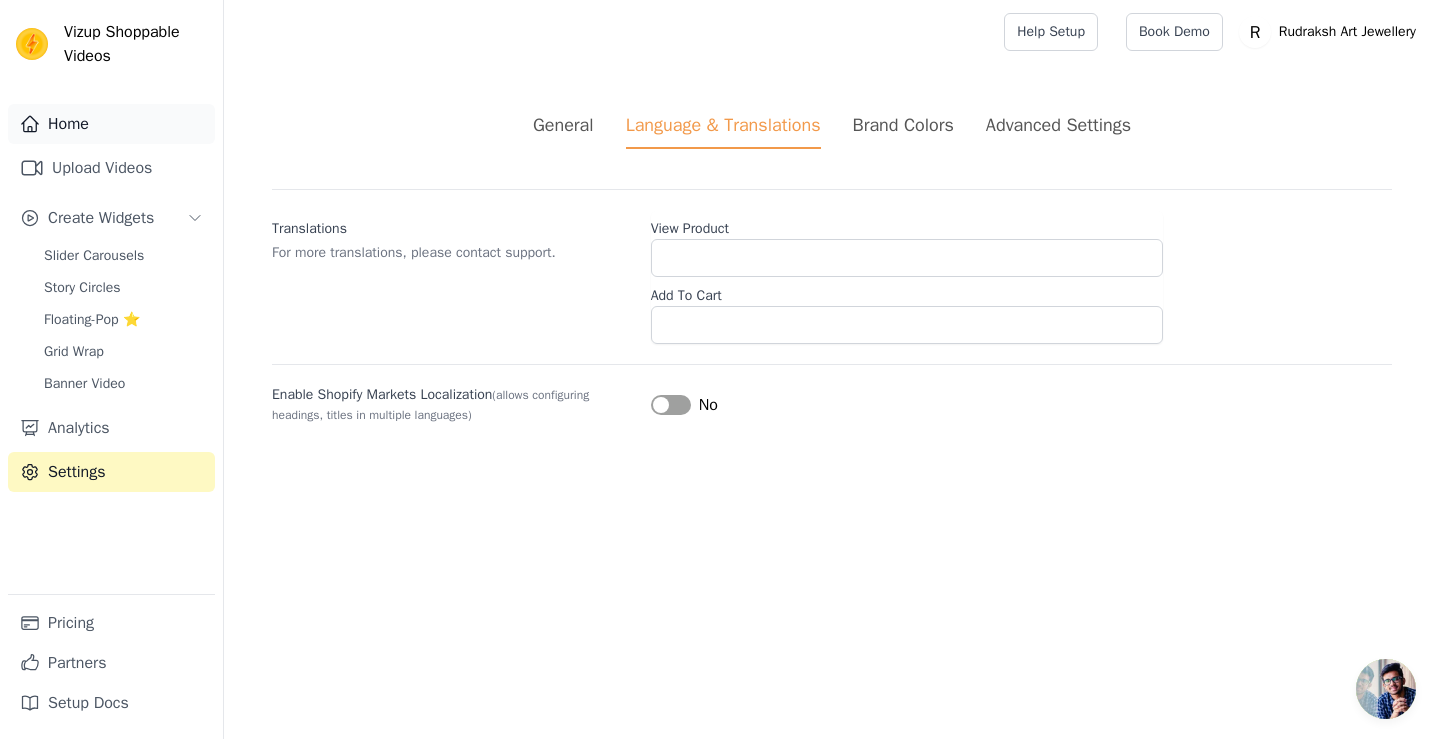 click on "Home" at bounding box center (111, 124) 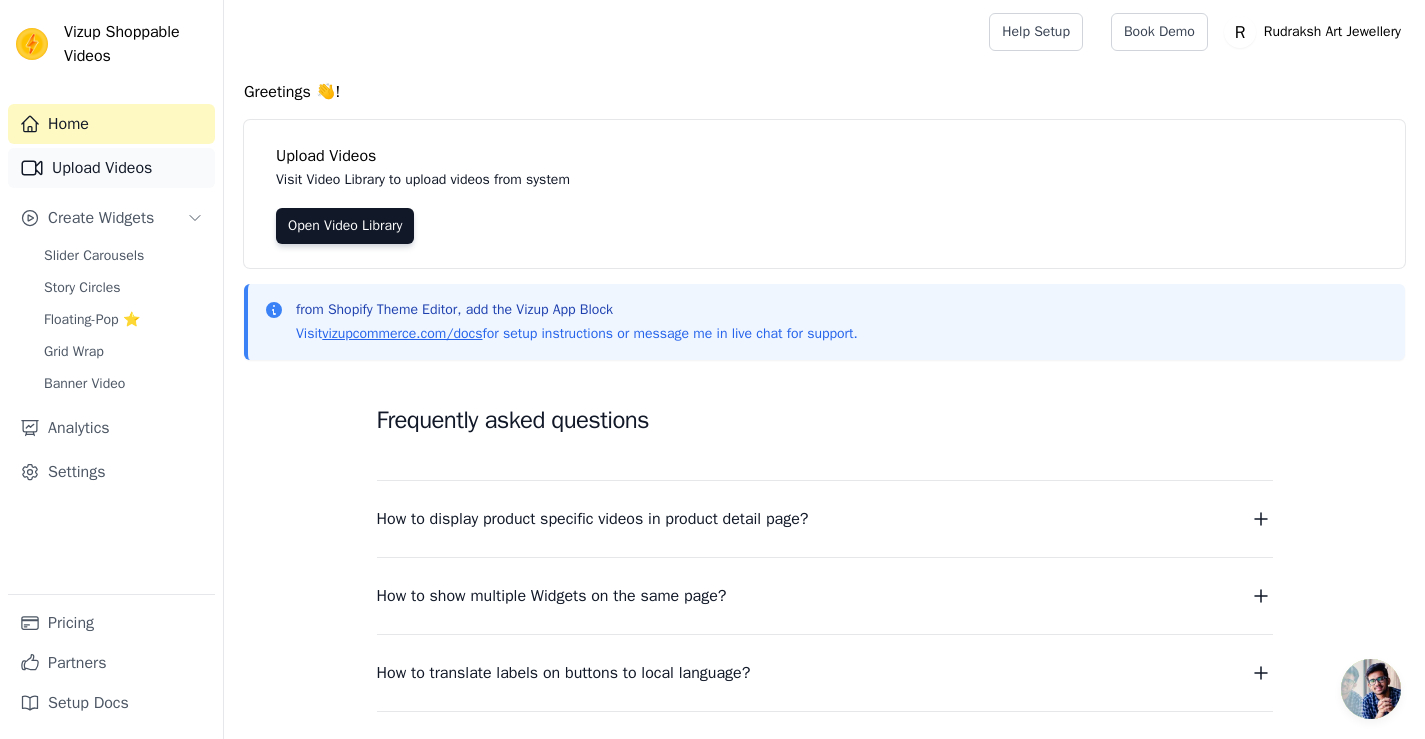 click on "Upload Videos" at bounding box center [111, 168] 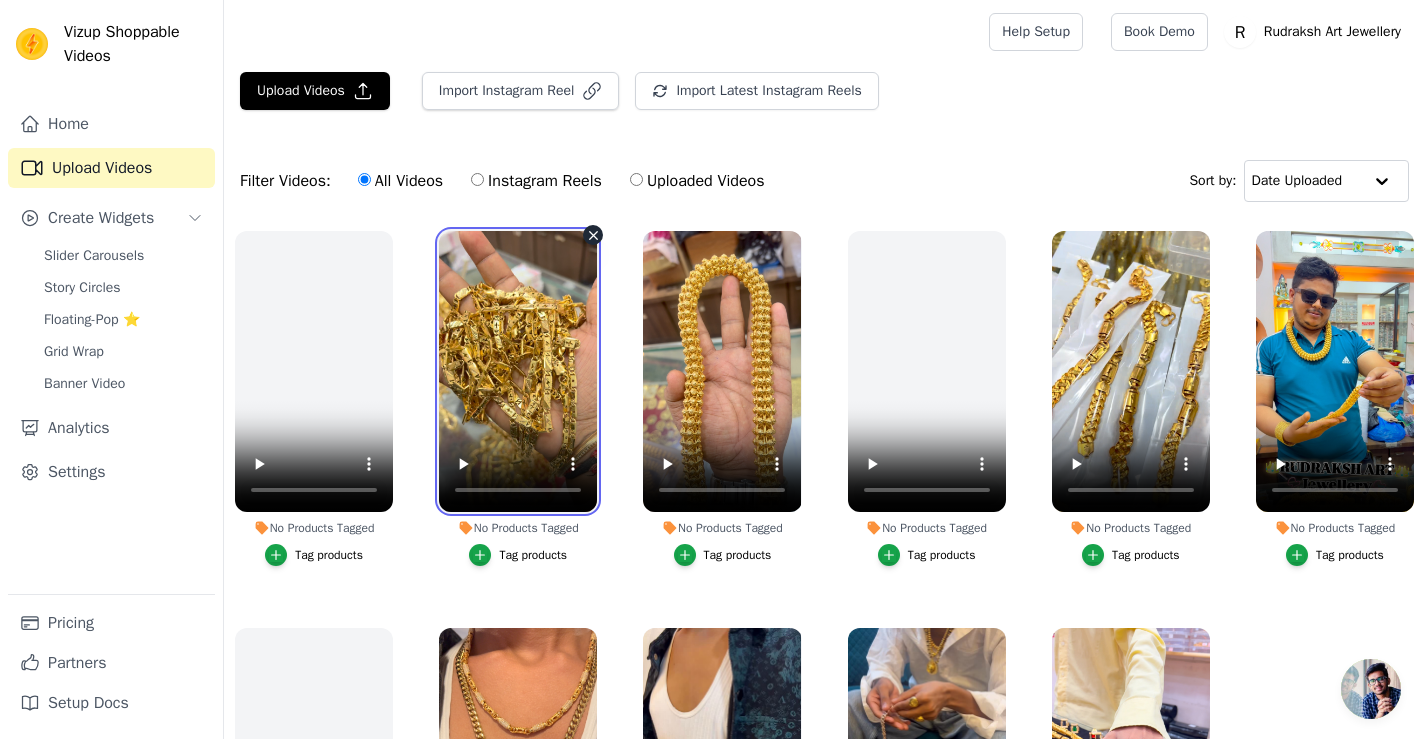 click at bounding box center [518, 371] 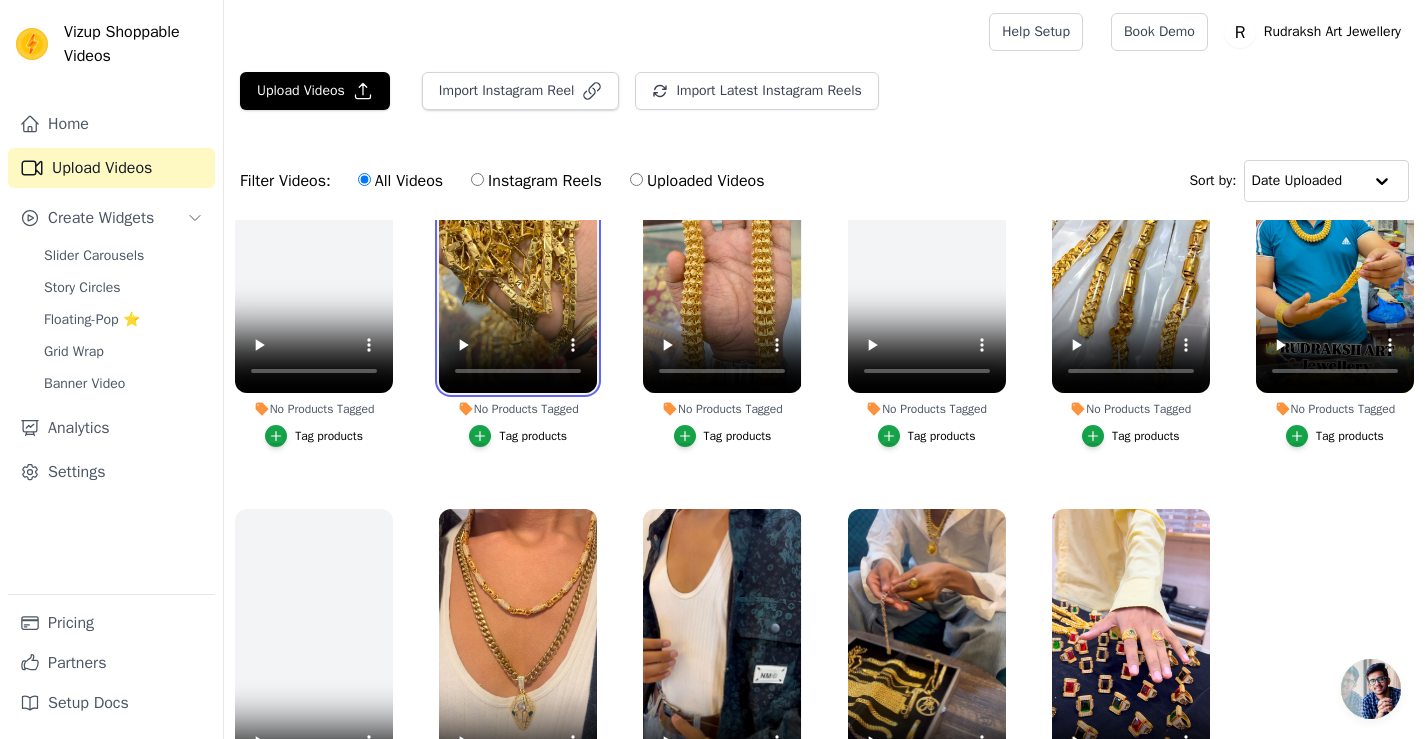 scroll, scrollTop: 123, scrollLeft: 0, axis: vertical 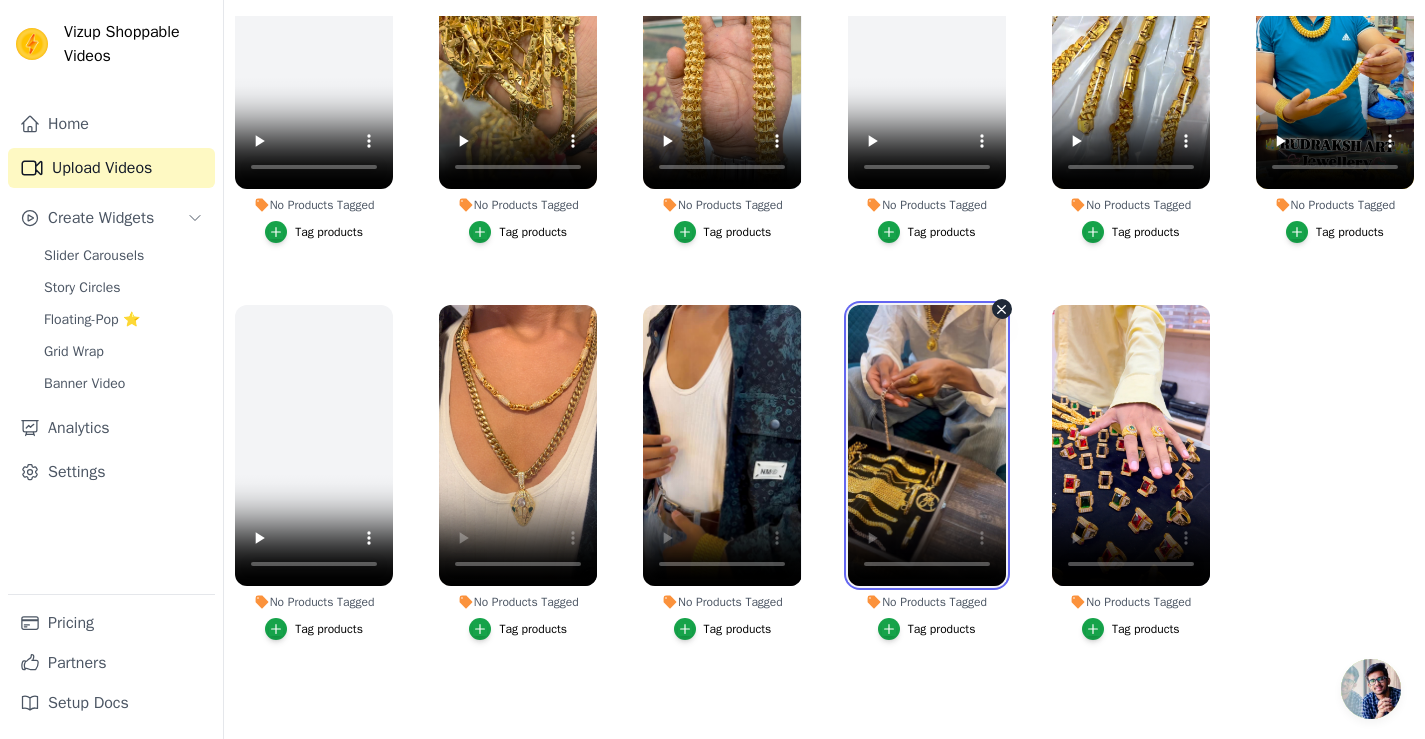 click at bounding box center [927, 445] 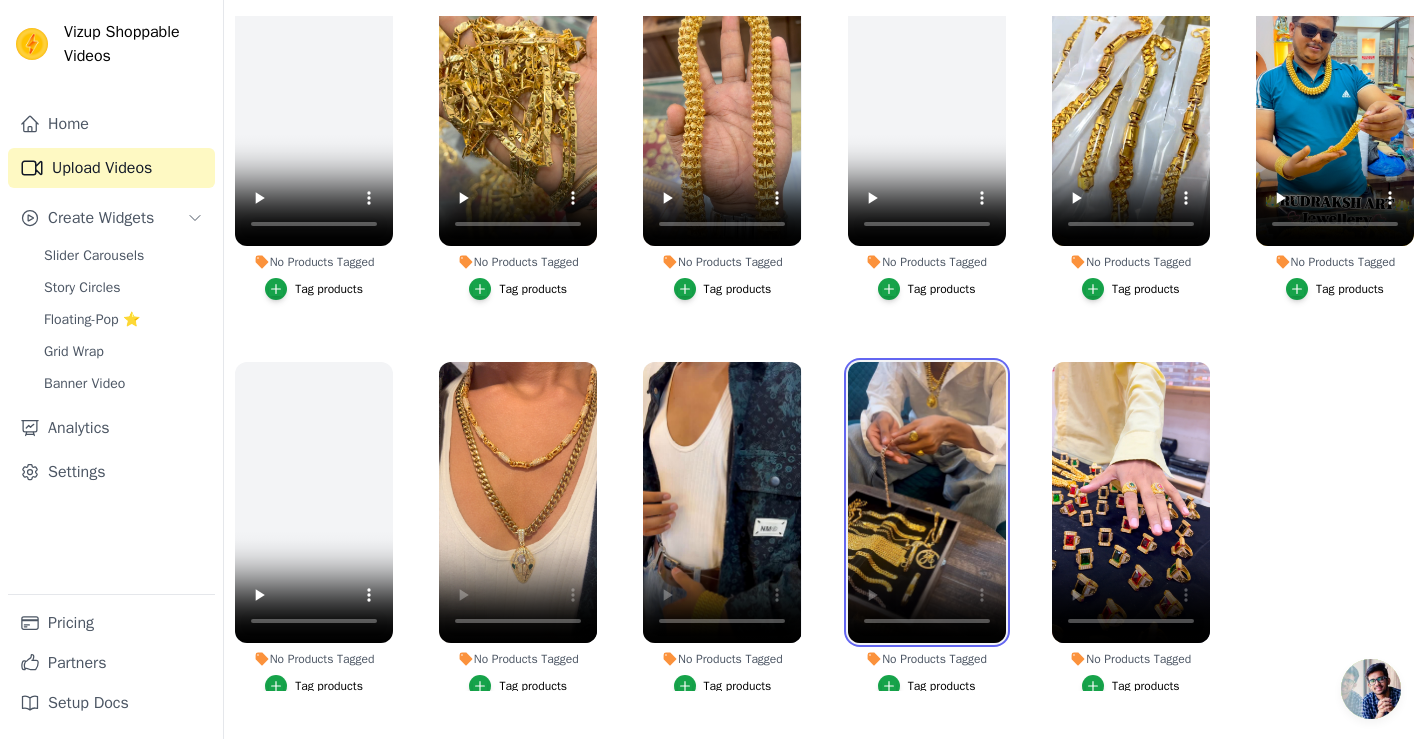 scroll, scrollTop: 0, scrollLeft: 0, axis: both 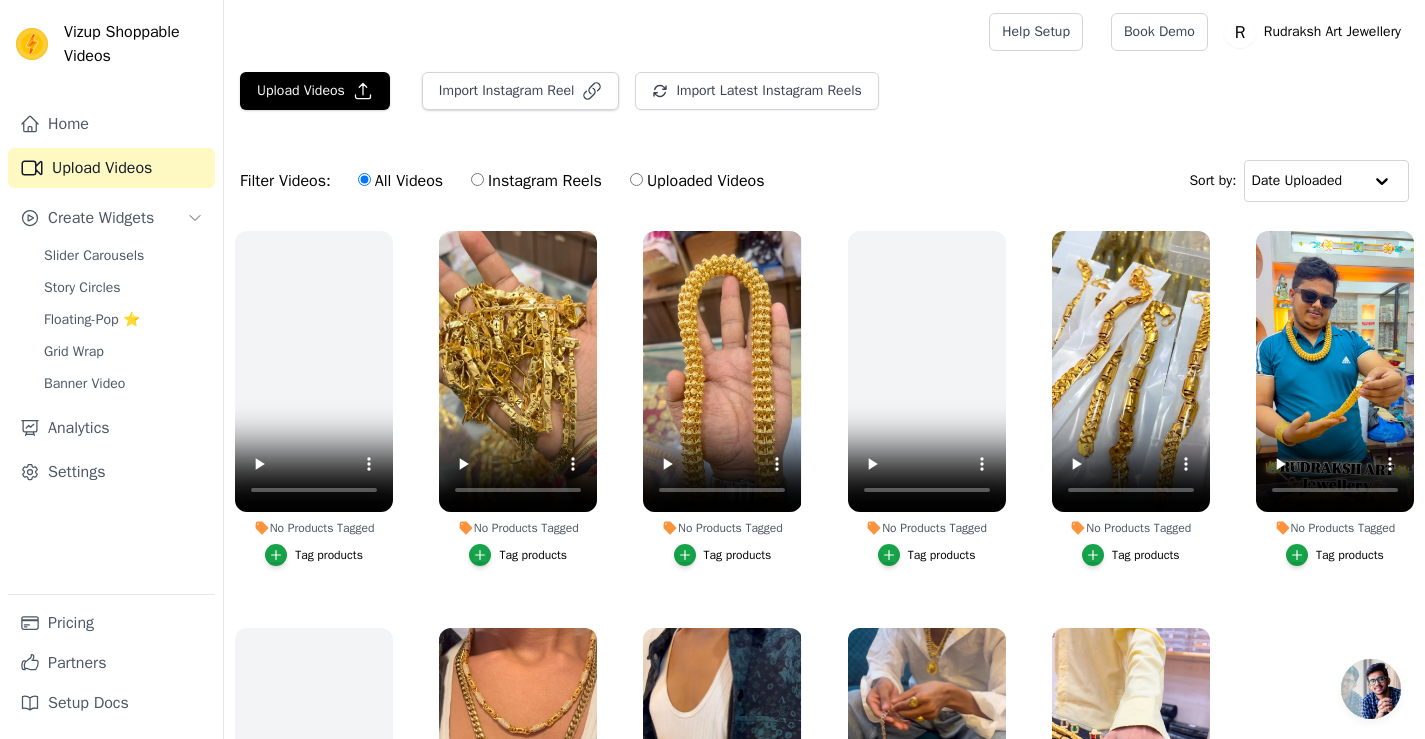 click on "No Products Tagged       Tag products" at bounding box center [1131, 402] 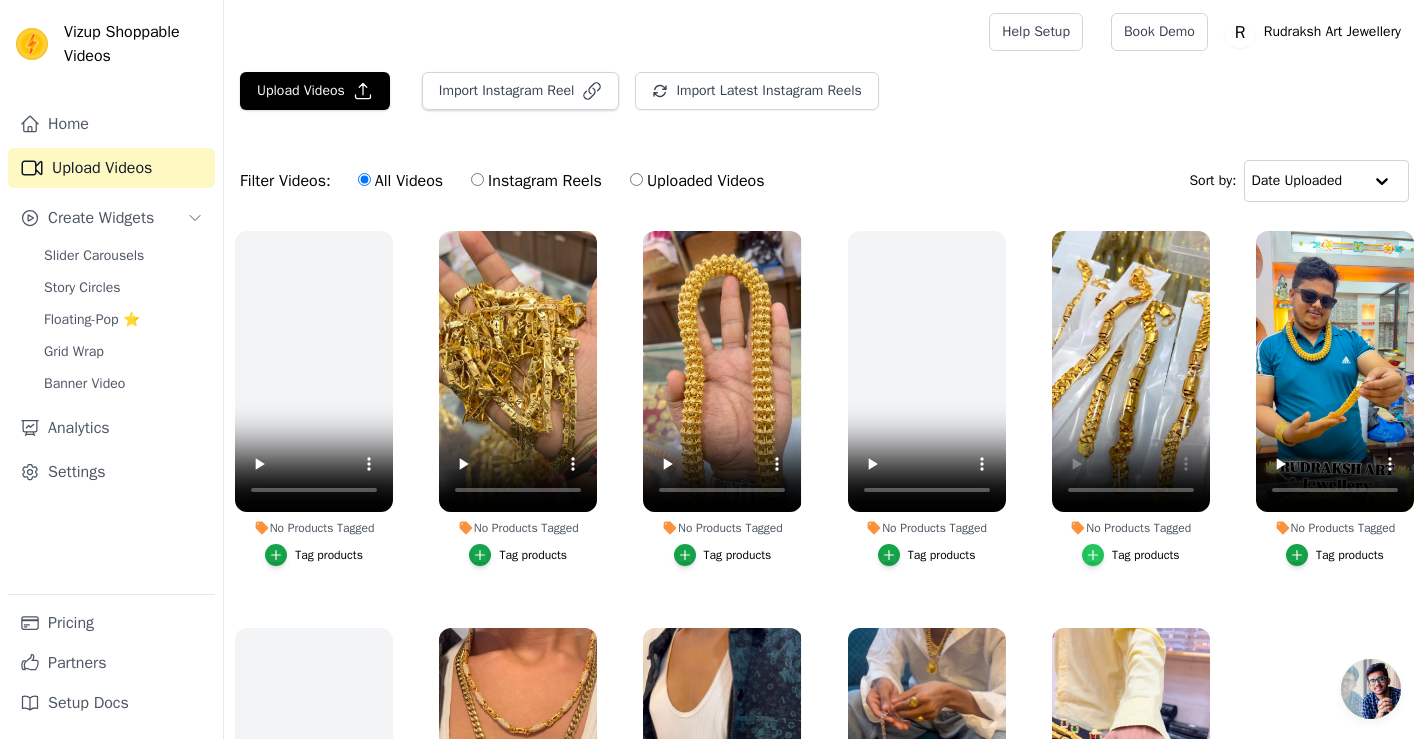 click 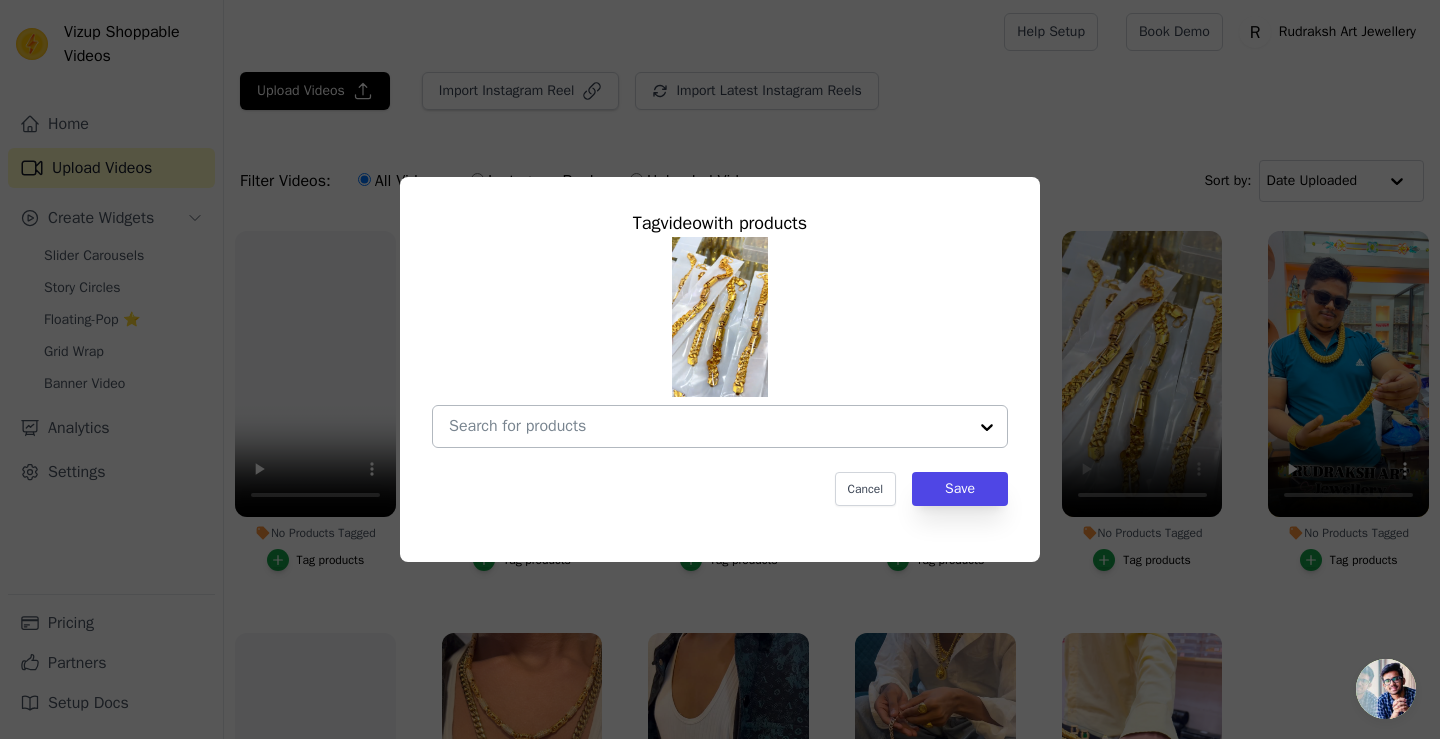 type 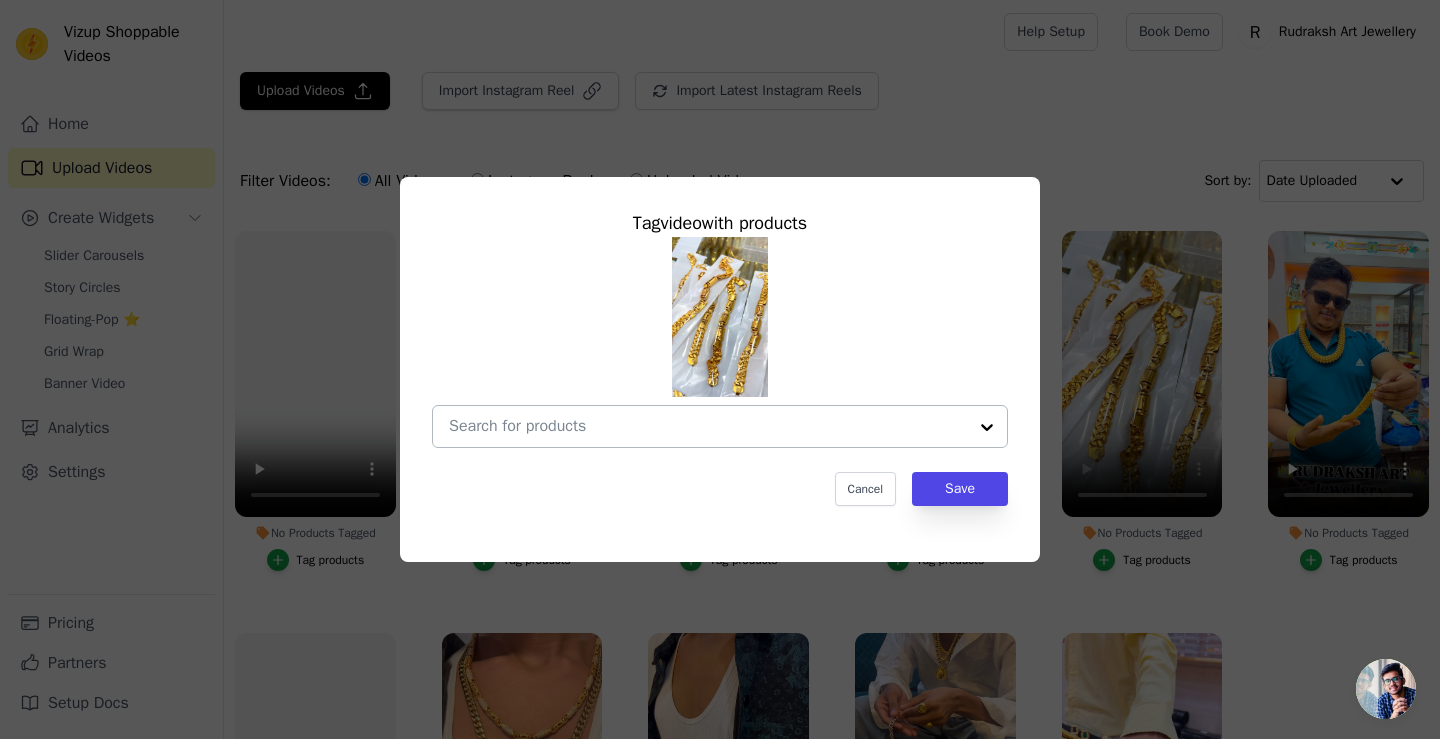 click at bounding box center (708, 426) 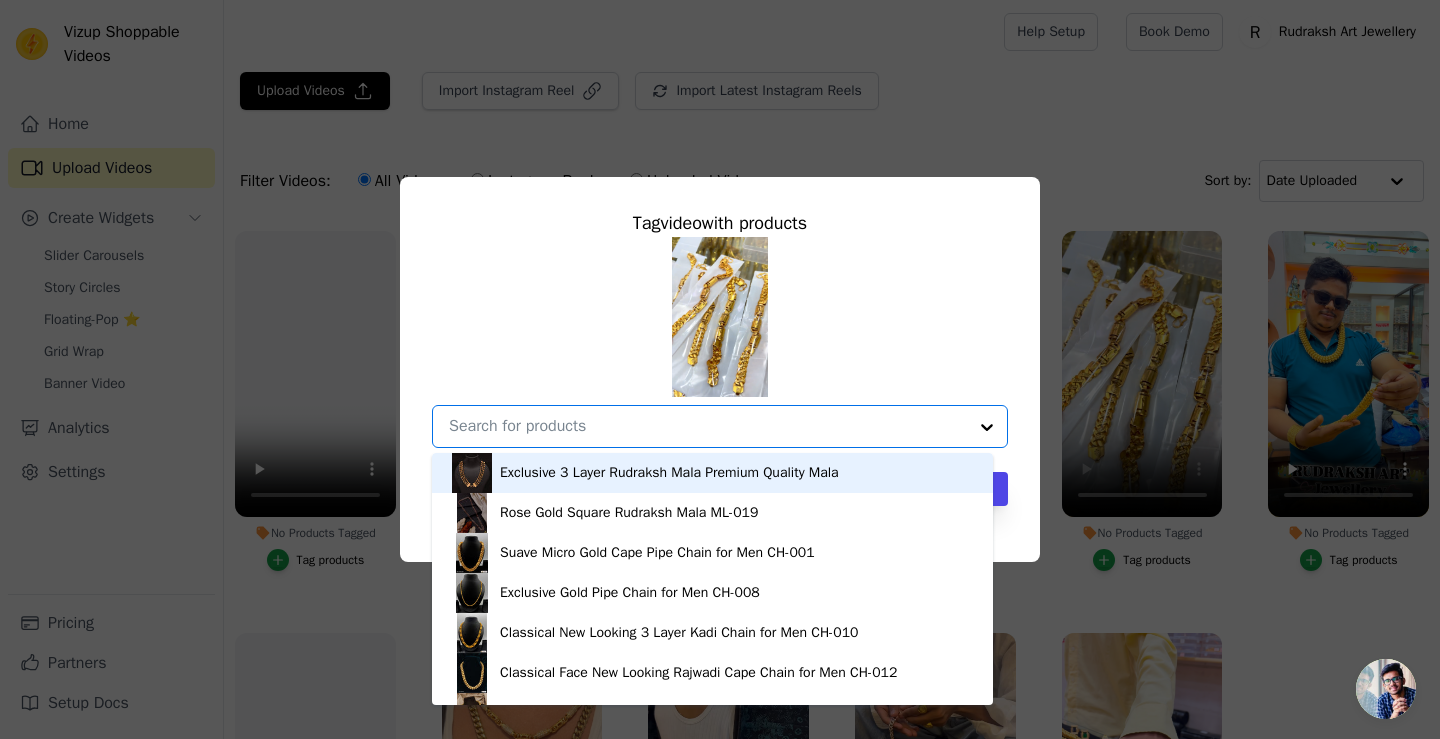 paste on "Imperial Lotus Pokal Koyli with Indo Design Bracelet for Men's-BR-257" 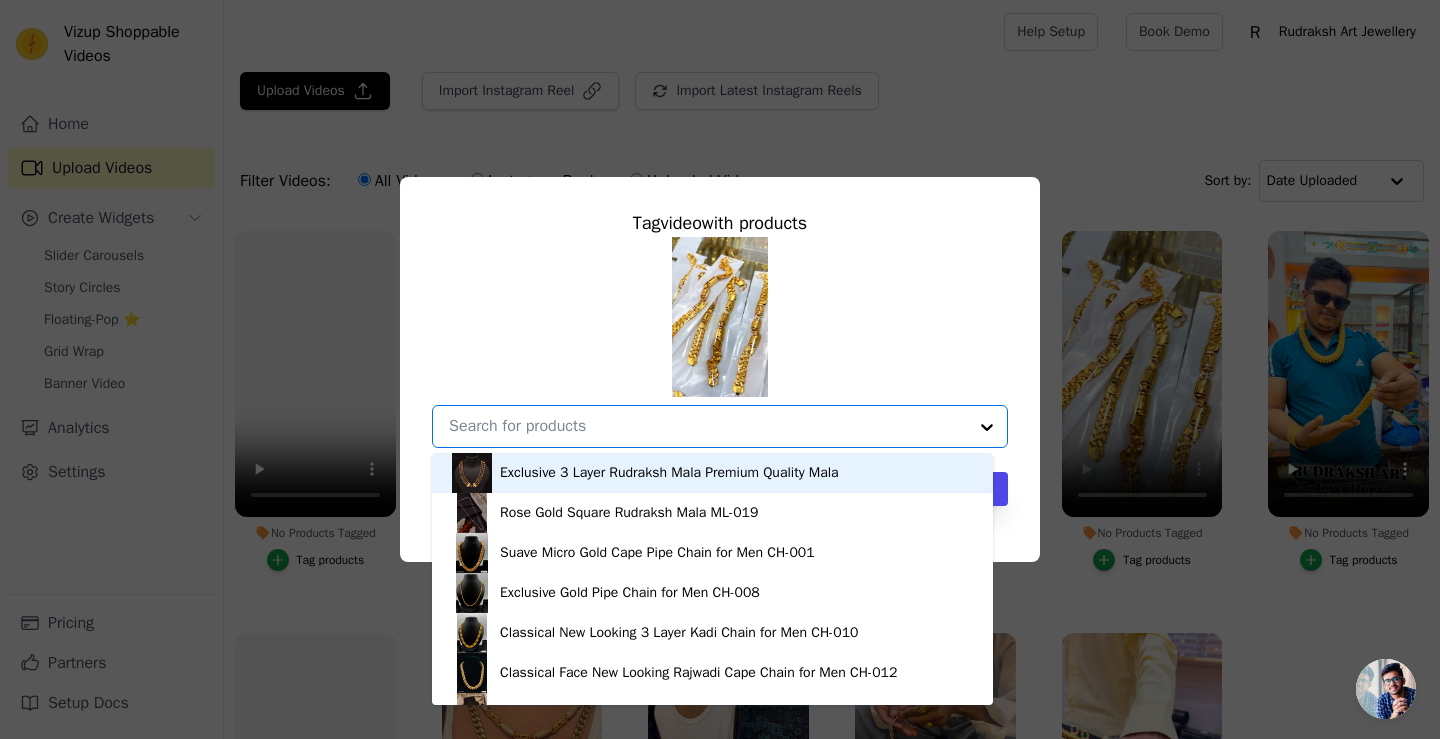 type on "Imperial Lotus Pokal Koyli with Indo Design Bracelet for Men's-BR-257" 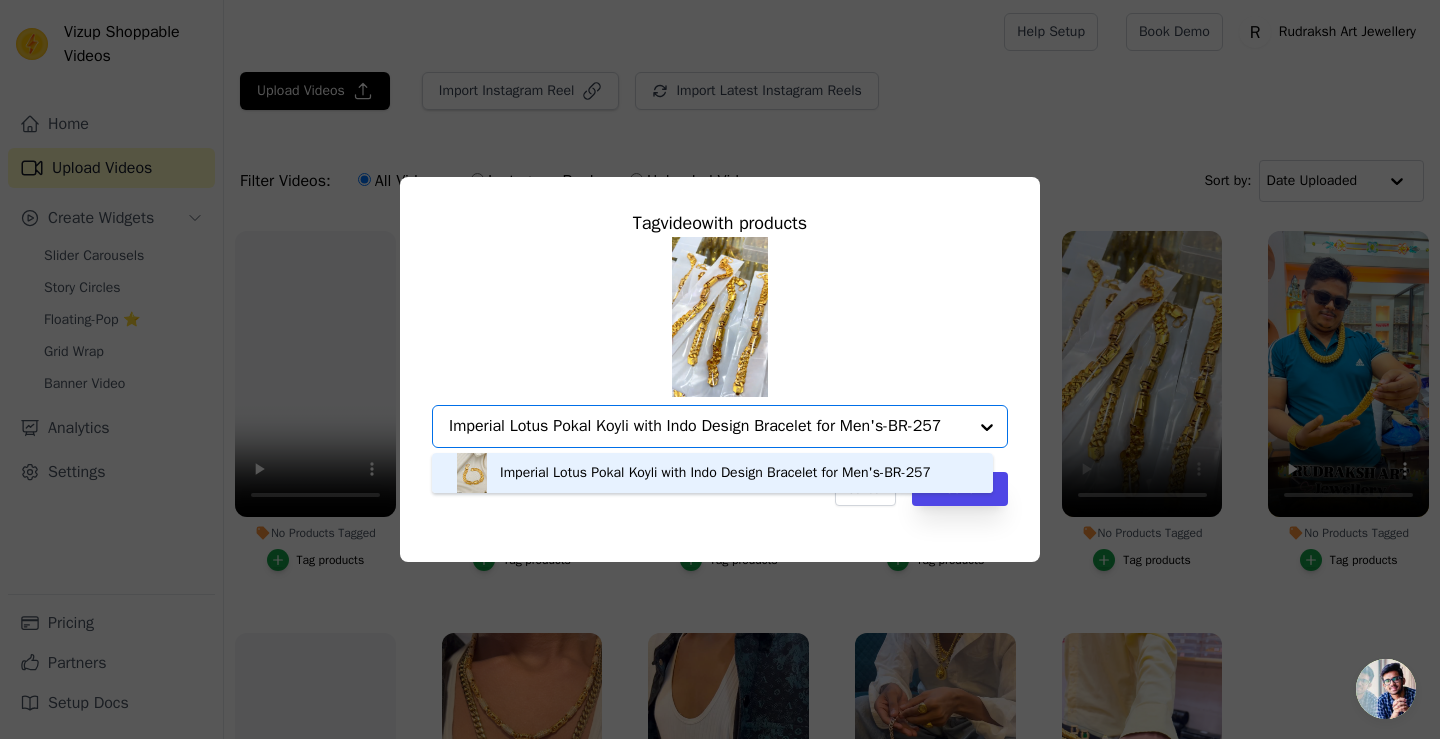 click on "Imperial Lotus Pokal Koyli with Indo Design Bracelet for Men's-BR-257" at bounding box center (712, 473) 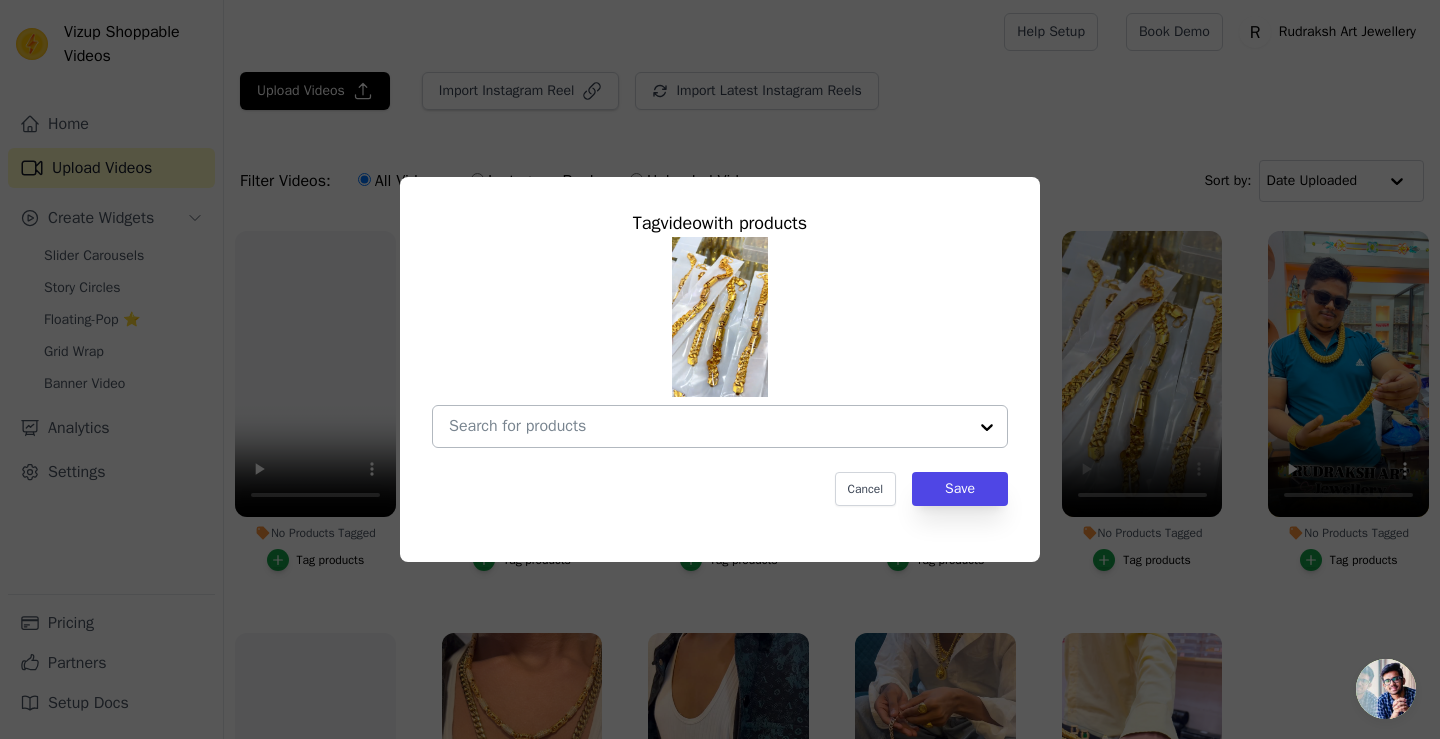 click on "No Products Tagged     Tag  video  with products                         Cancel   Save     Tag products" at bounding box center [708, 426] 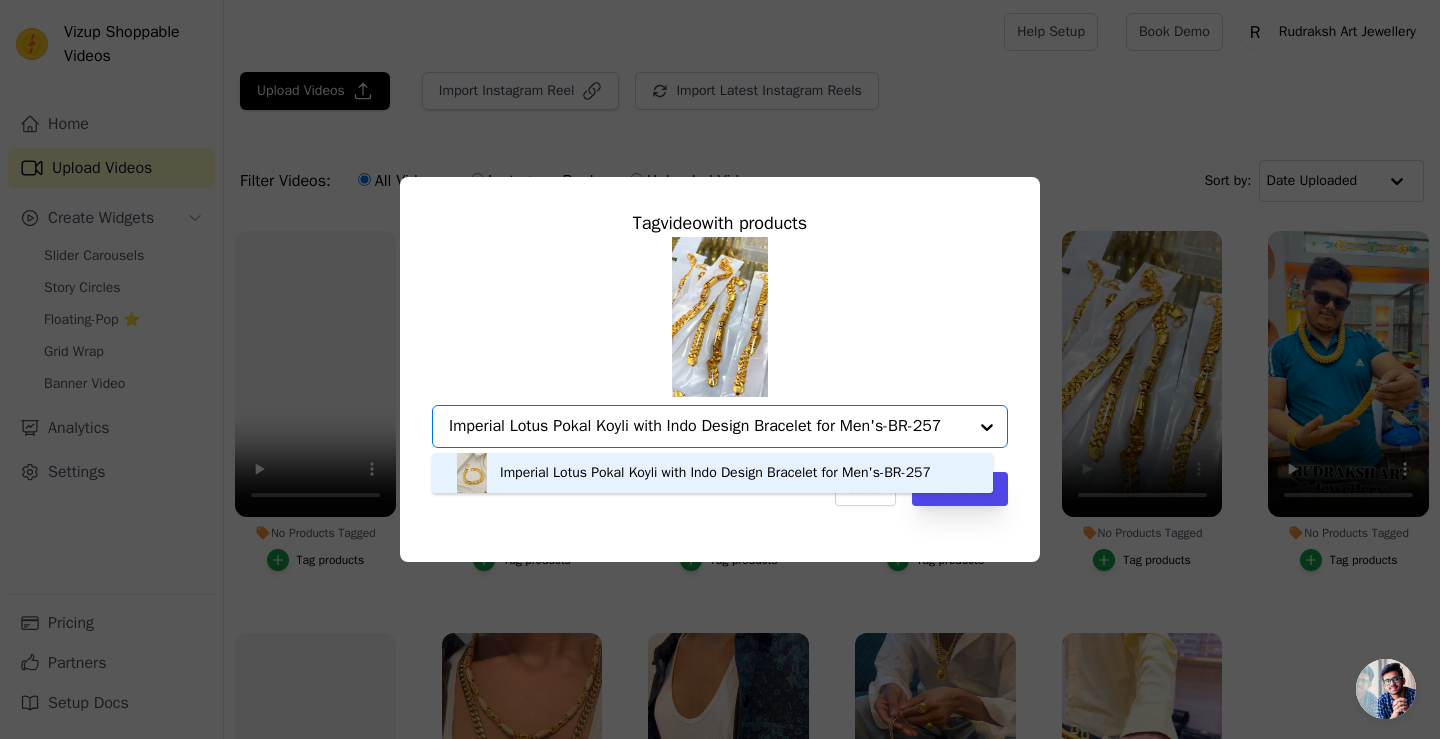 click on "Imperial Lotus Pokal Koyli with Indo Design Bracelet for Men's-BR-257" at bounding box center (715, 473) 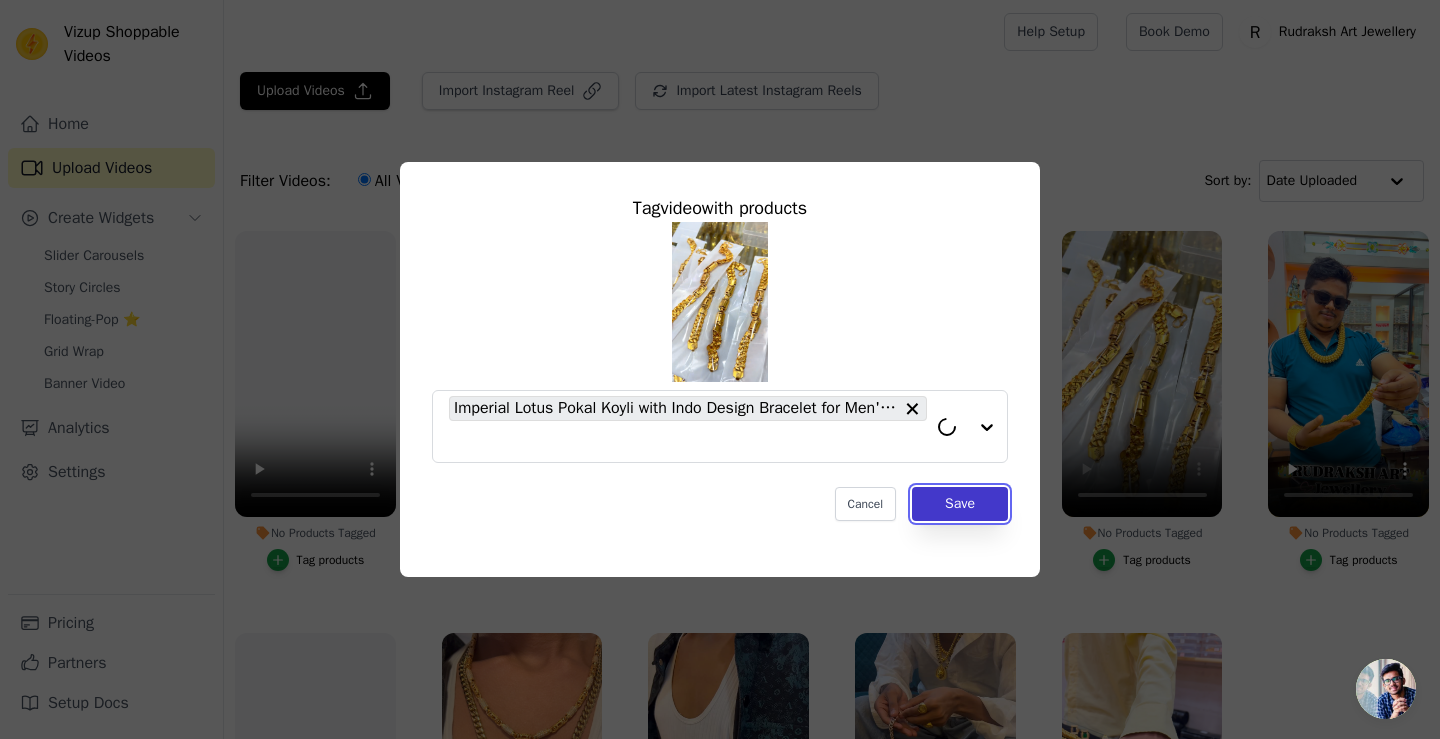 click on "Save" at bounding box center (960, 504) 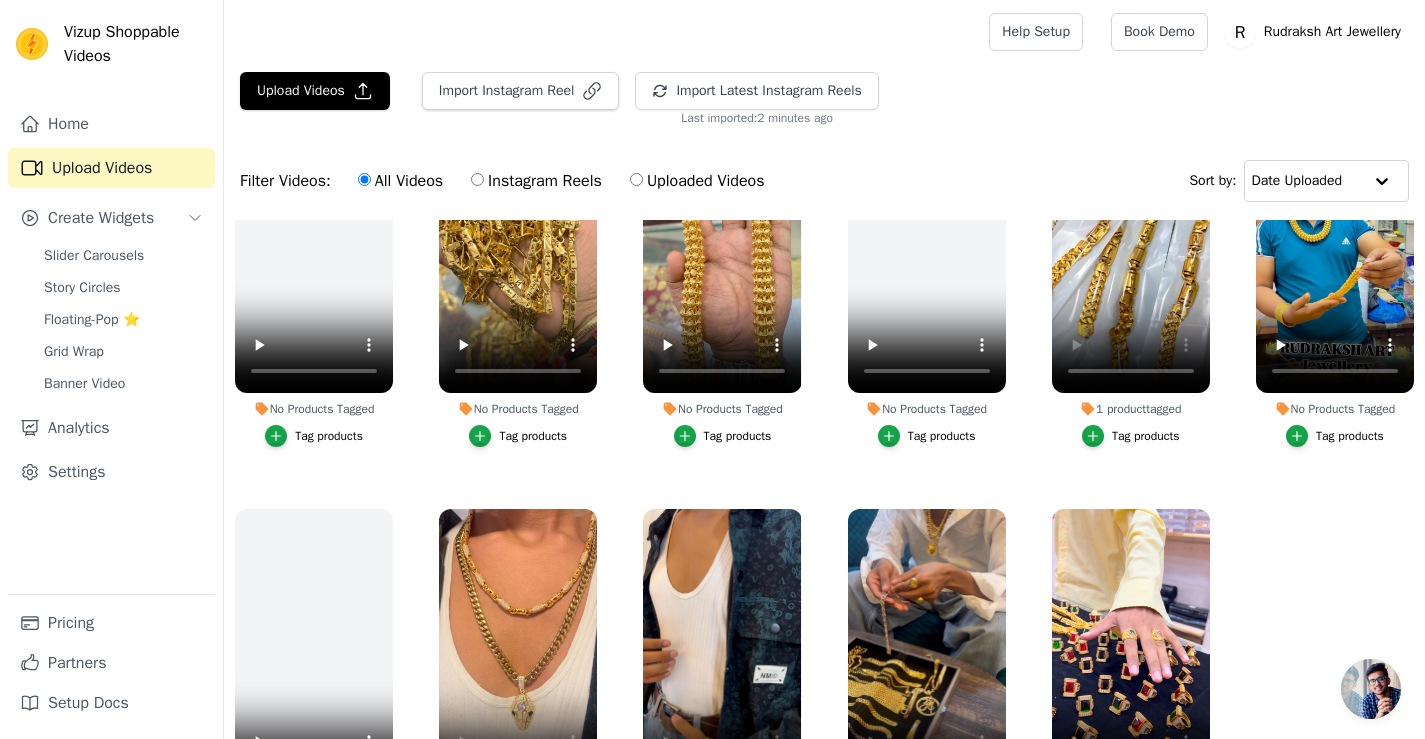 scroll, scrollTop: 123, scrollLeft: 0, axis: vertical 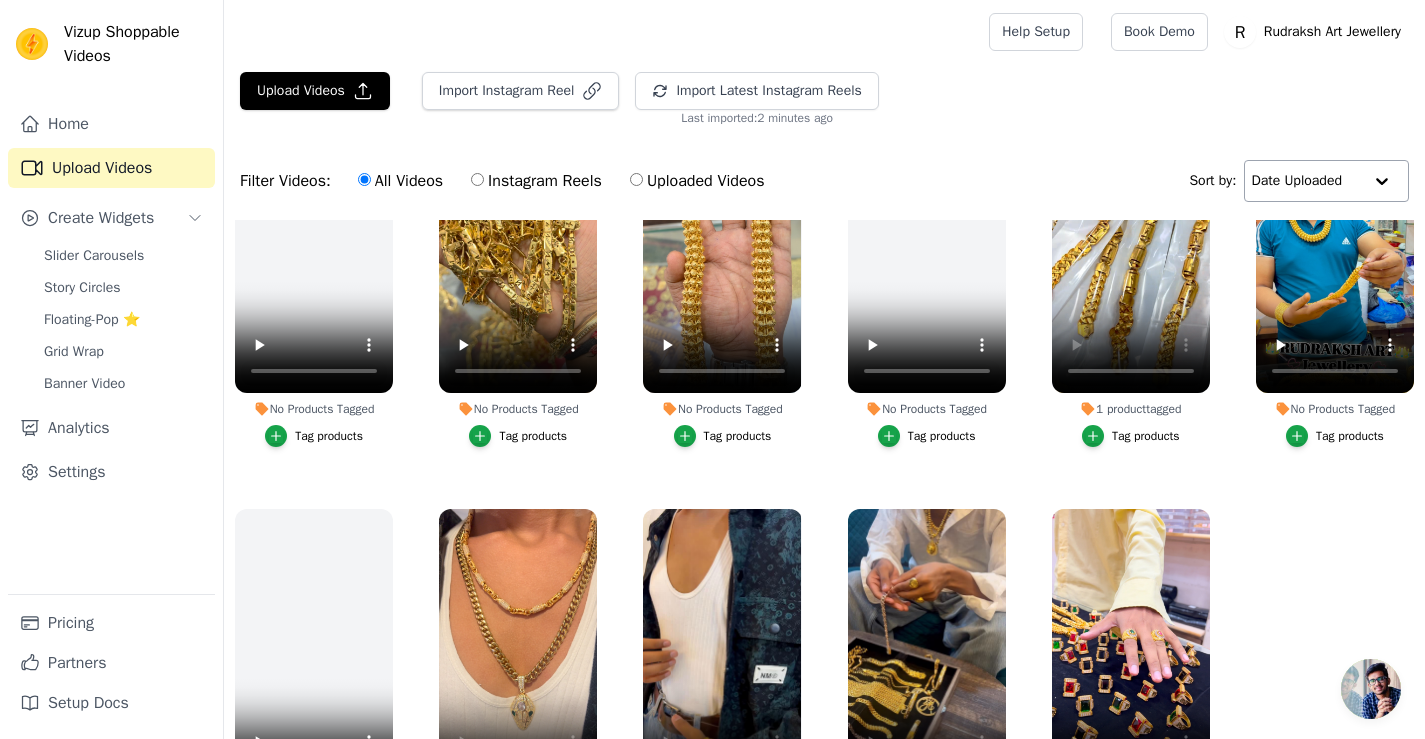 click 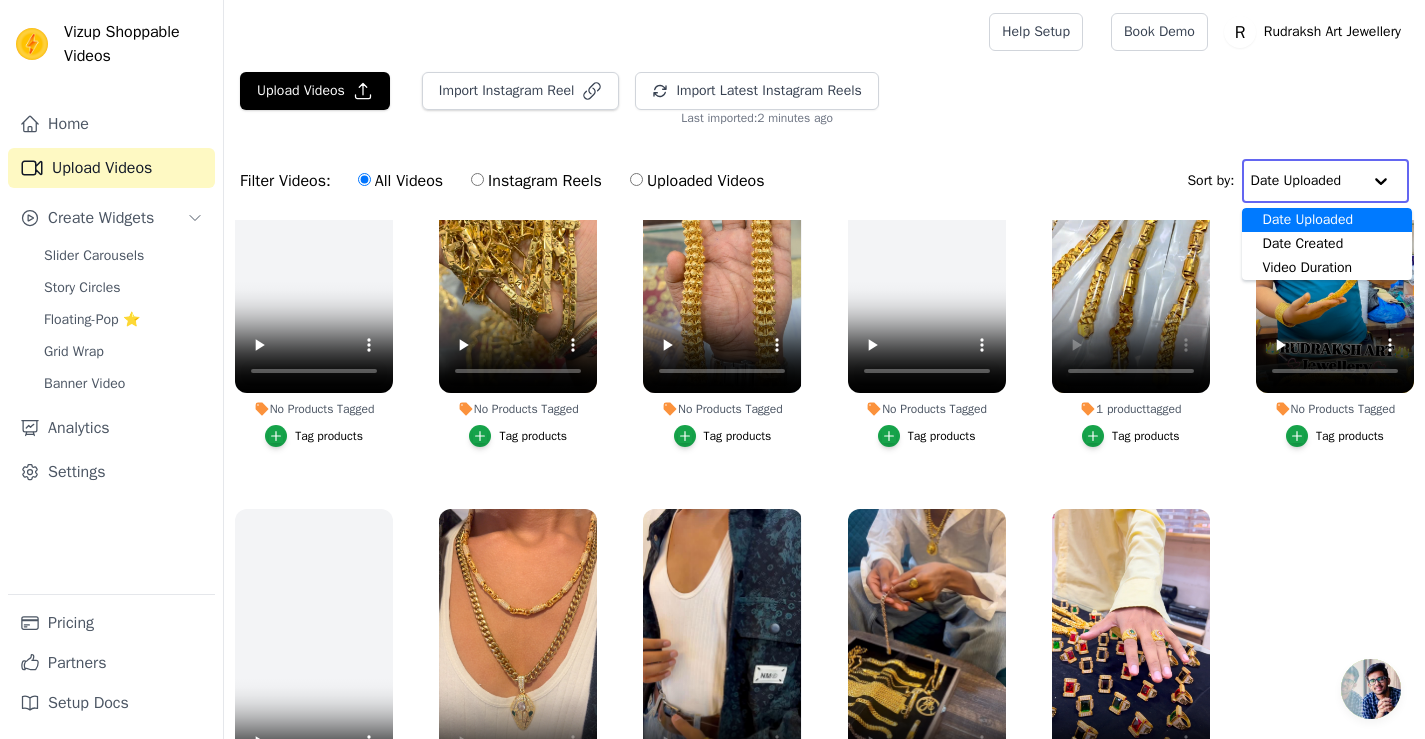 click on "Upload Videos
Import Instagram Reel
Import Latest Instagram Reels     Import Latest IG Reels   Last imported:  2 minutes ago   Filter Videos:
All Videos
Instagram Reels
Uploaded Videos   Sort by:
Date Uploaded   Date Created   Video Duration       Option Date Uploaded, selected.   You are currently focused on option Date Uploaded. There are 3 results available.     Date Uploaded
No Products Tagged       Tag products
No Products Tagged       Tag products
No Products Tagged       Tag products
No Products Tagged       Tag products           1   product  tagged       Tag products
No Products Tagged       Tag products
No Products Tagged       Tag products
No Products Tagged       Tag products
No Products Tagged" at bounding box center (824, 483) 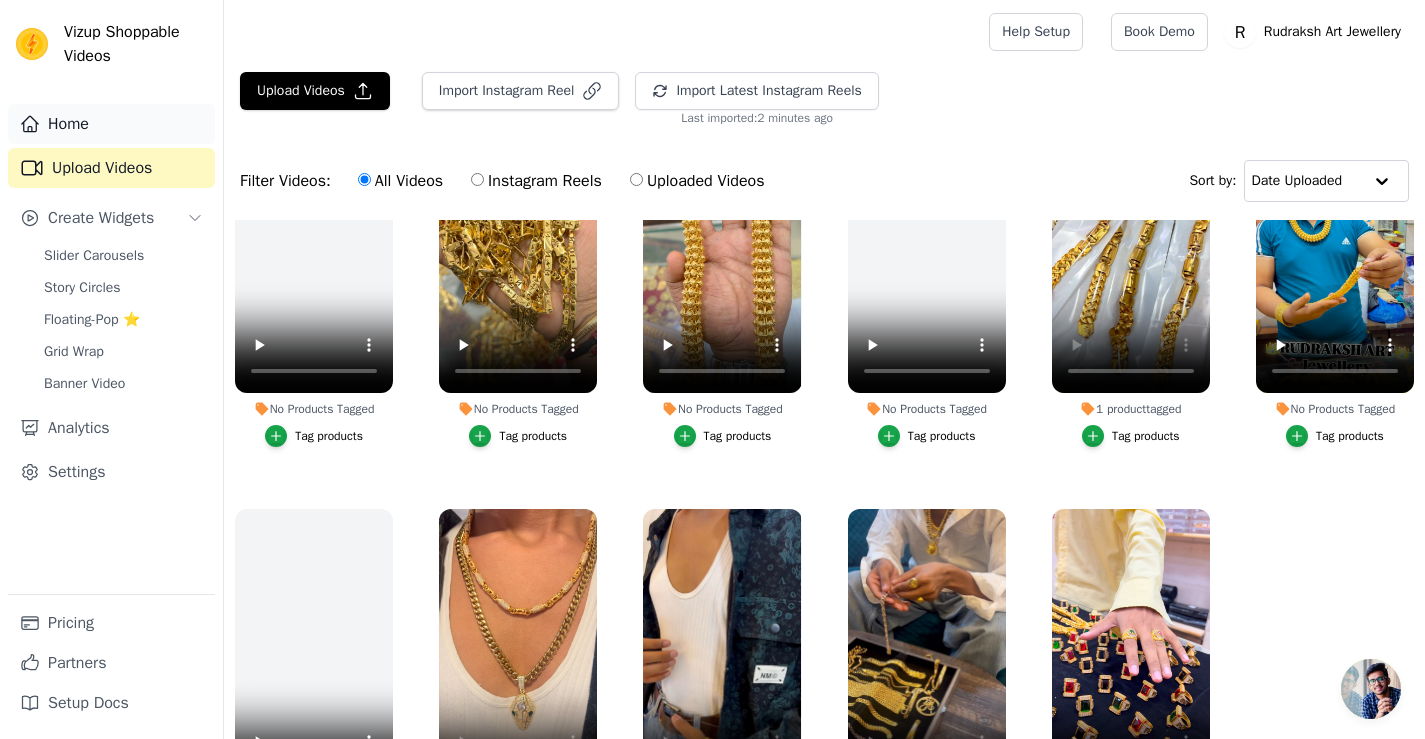 click on "Home" at bounding box center (111, 124) 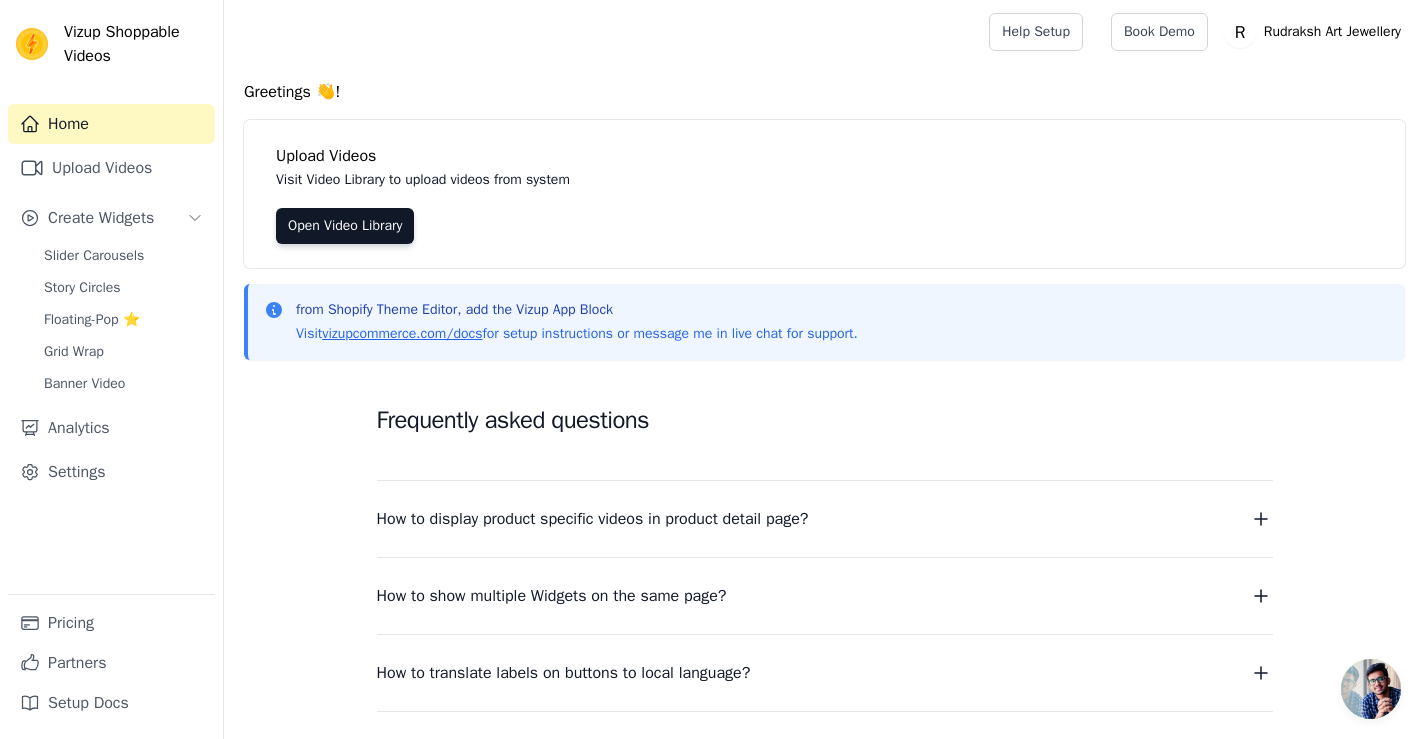 click on "Home
Upload Videos       Create Widgets     Slider Carousels   Story Circles   Floating-Pop ⭐   Grid Wrap   Banner Video
Analytics
Settings" at bounding box center (111, 349) 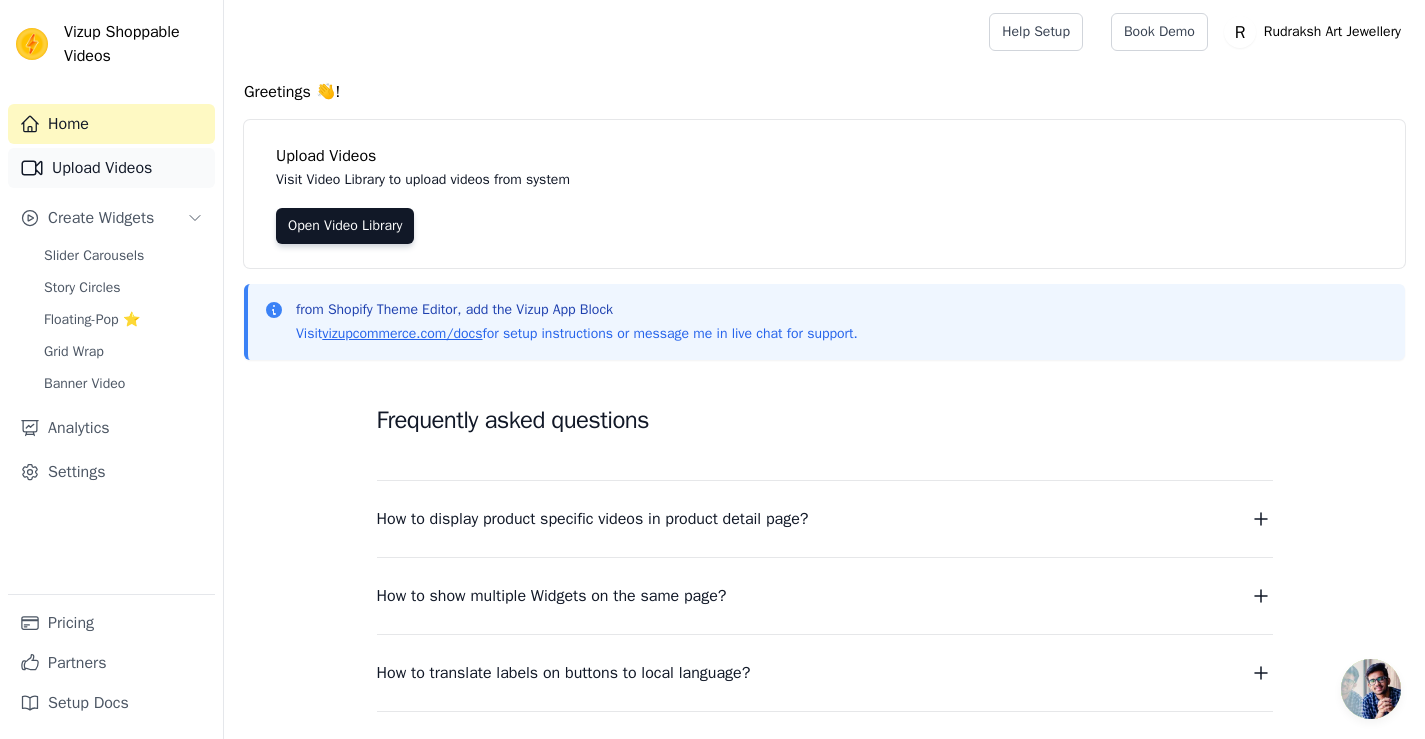 click on "Upload Videos" at bounding box center (111, 168) 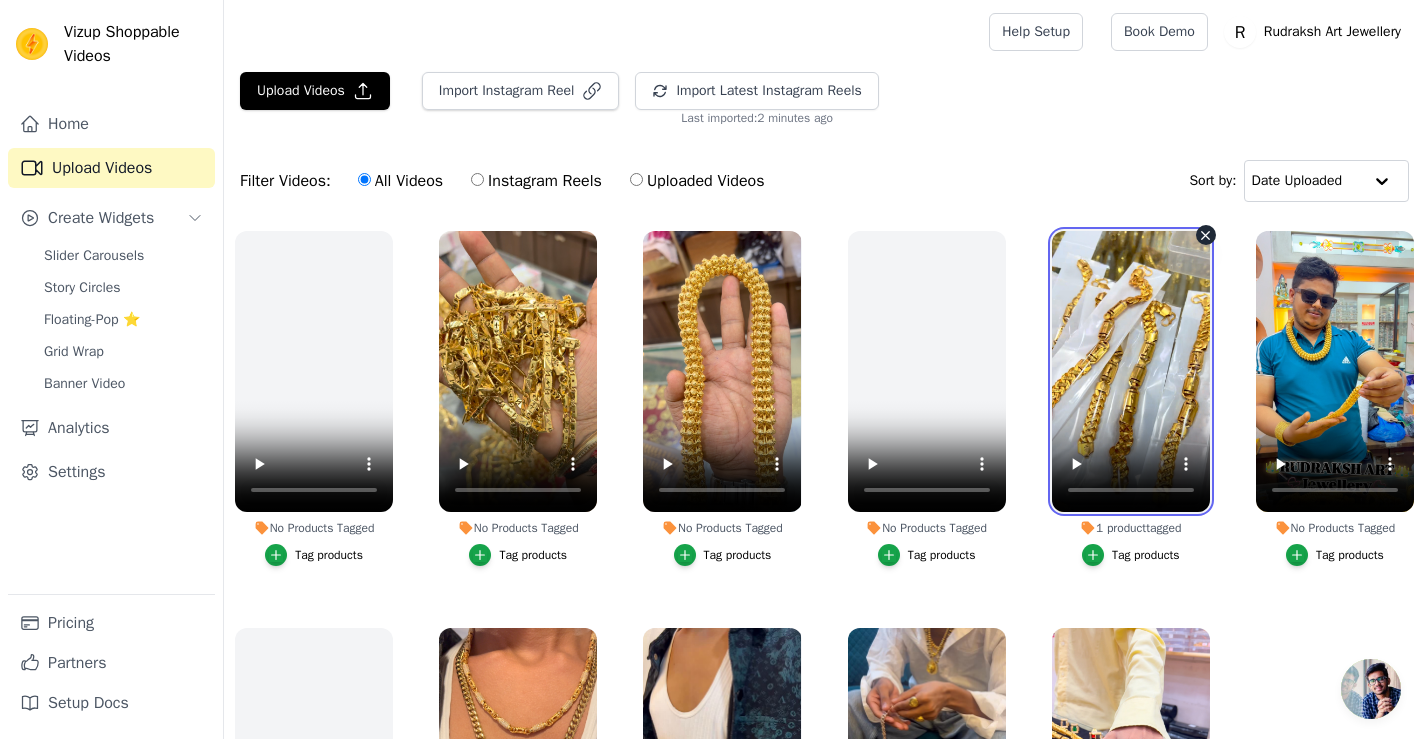 click at bounding box center (1131, 371) 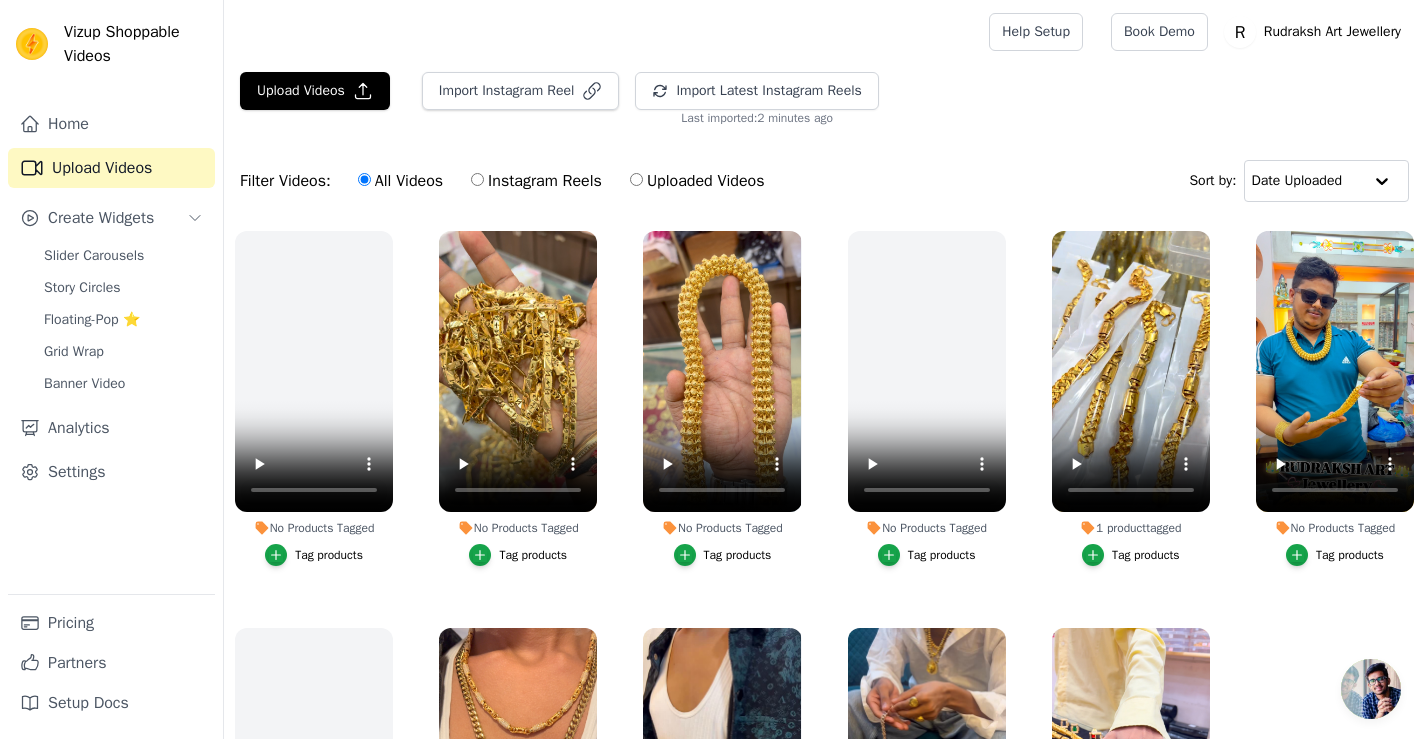 click on "Tag products" at bounding box center [1146, 555] 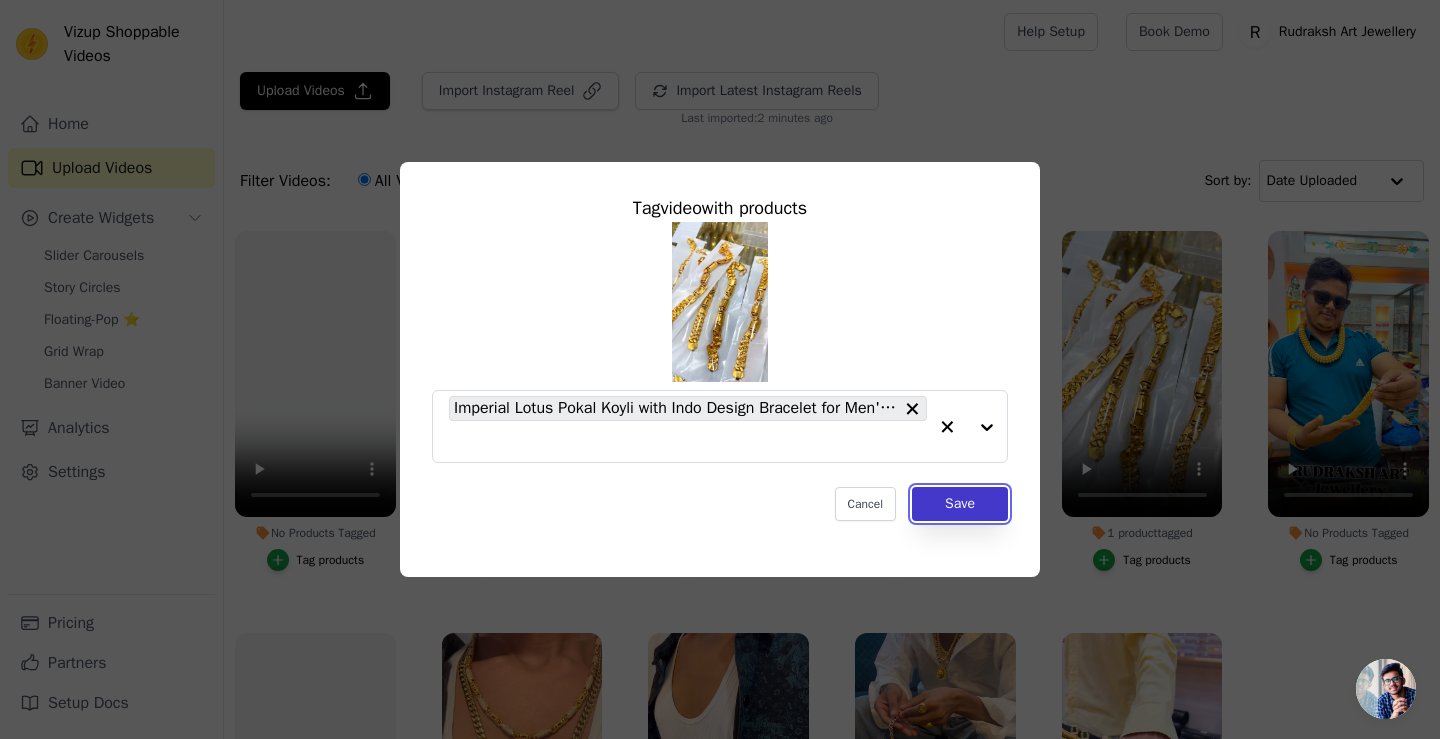click on "Save" at bounding box center (960, 504) 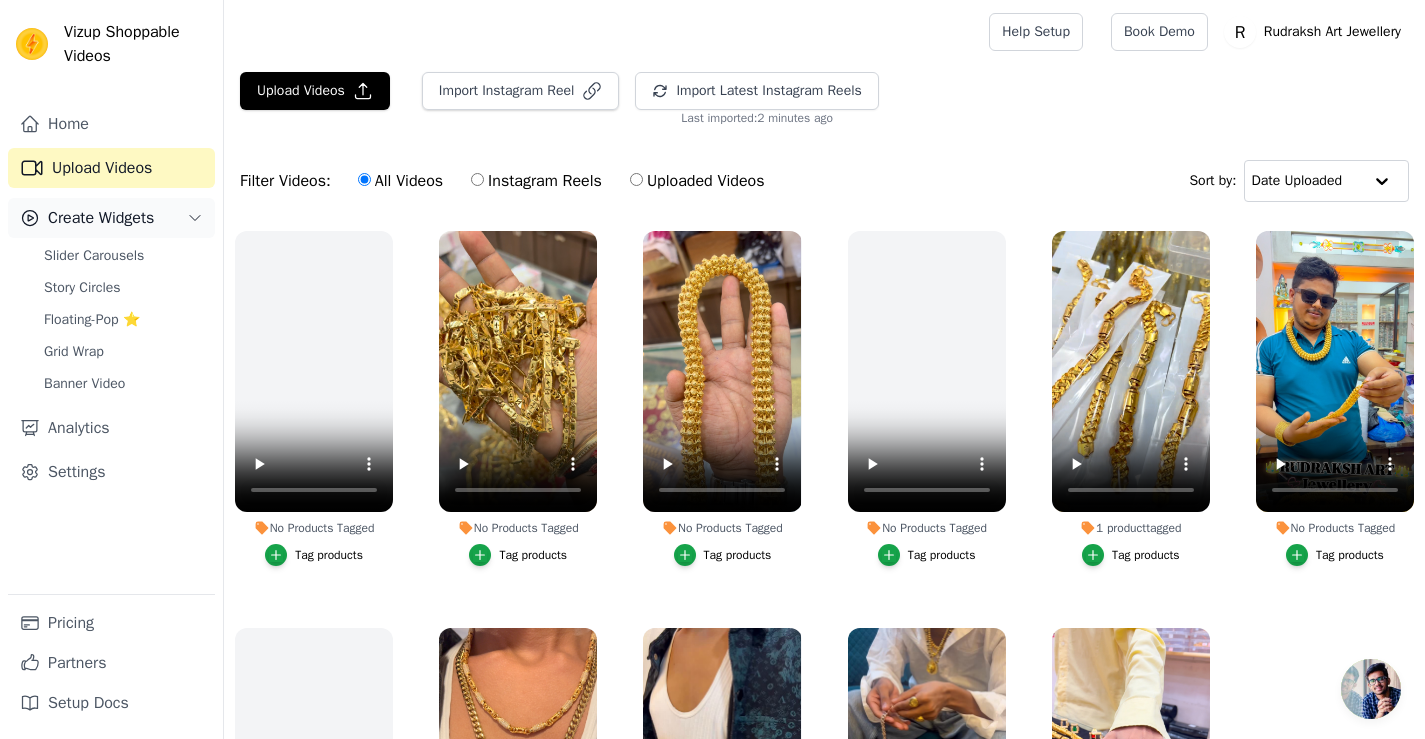 click on "Create Widgets" at bounding box center (101, 218) 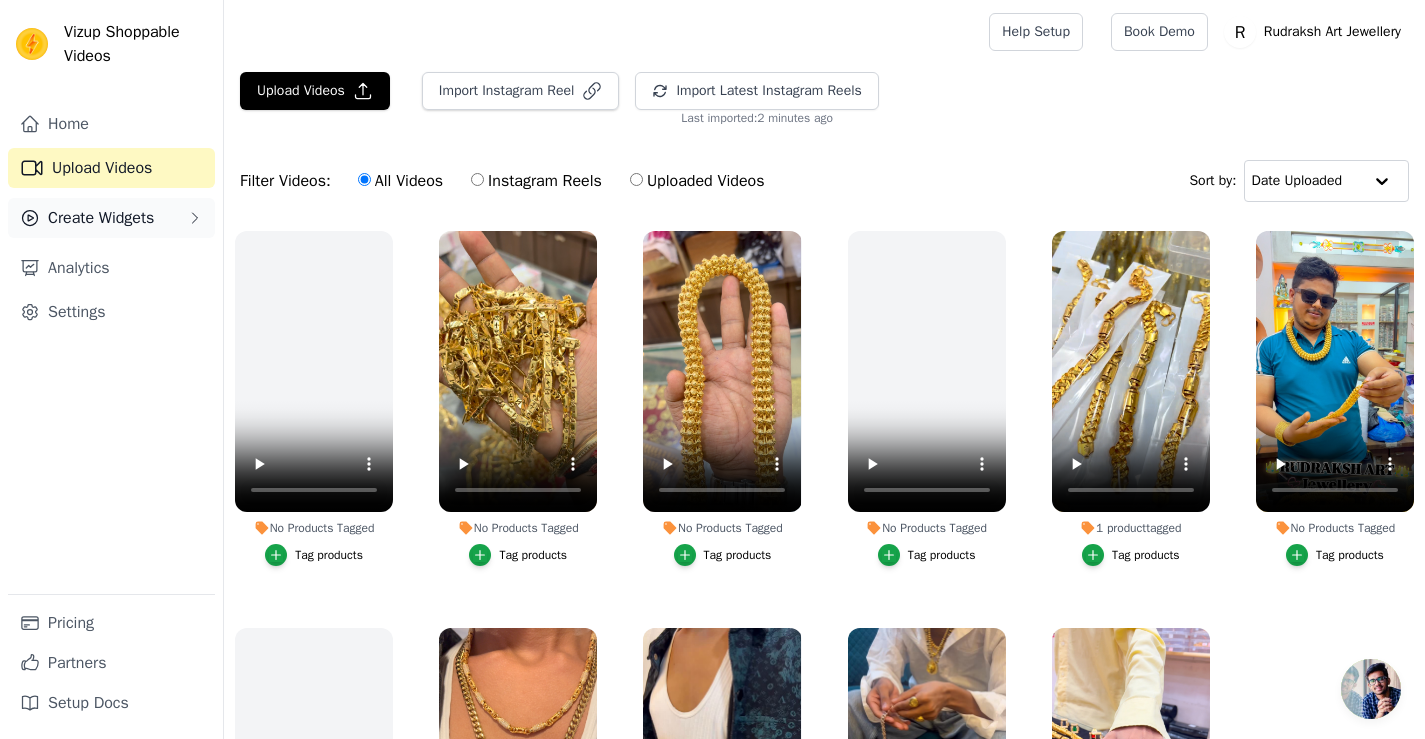 click on "Create Widgets" at bounding box center [111, 218] 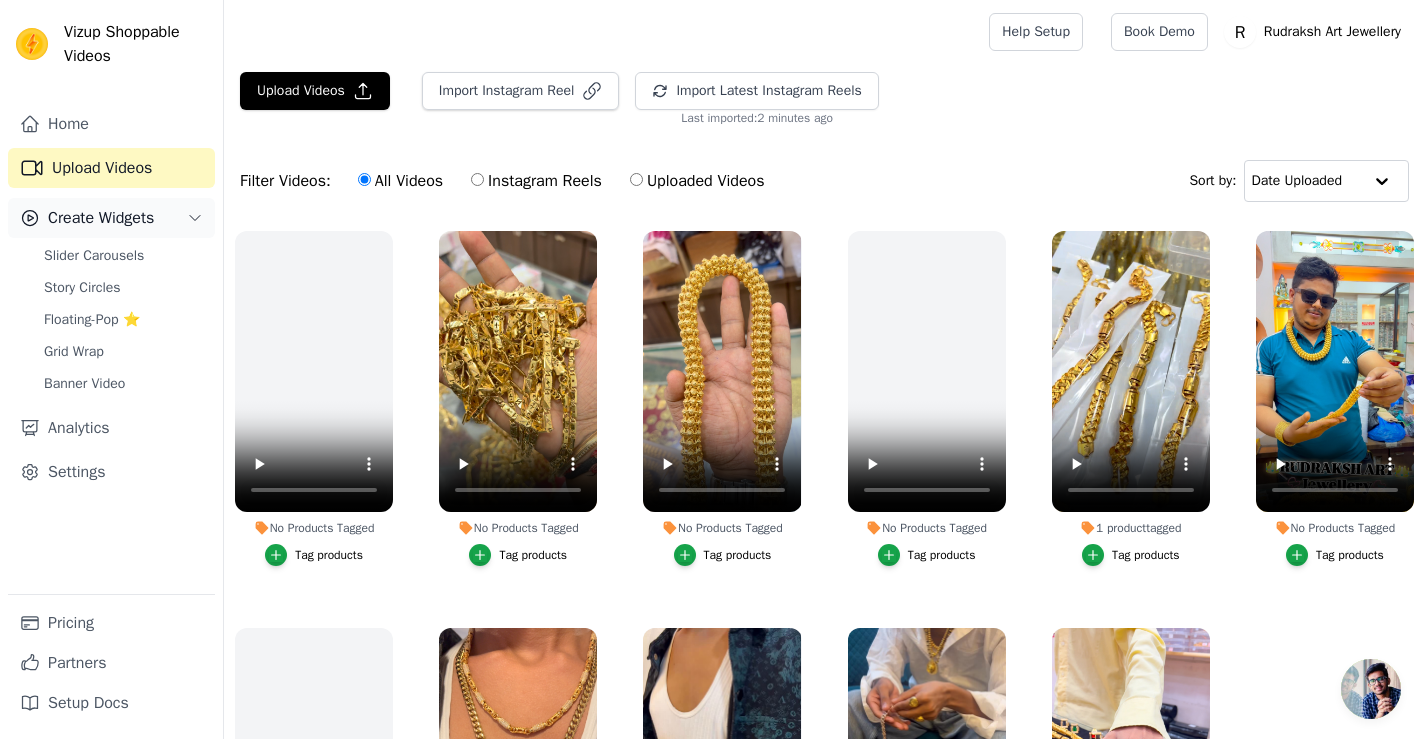 drag, startPoint x: 163, startPoint y: 219, endPoint x: 165, endPoint y: 233, distance: 14.142136 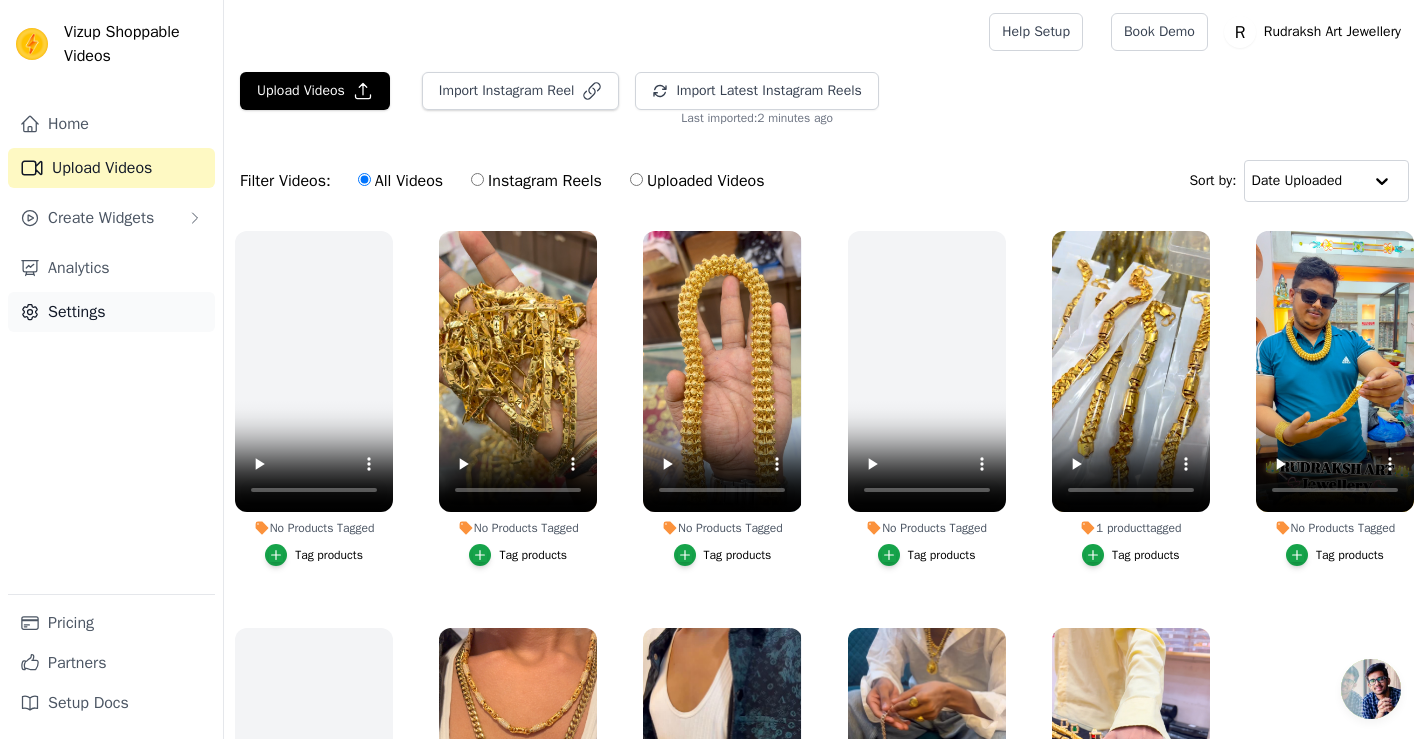 click on "Settings" at bounding box center [111, 312] 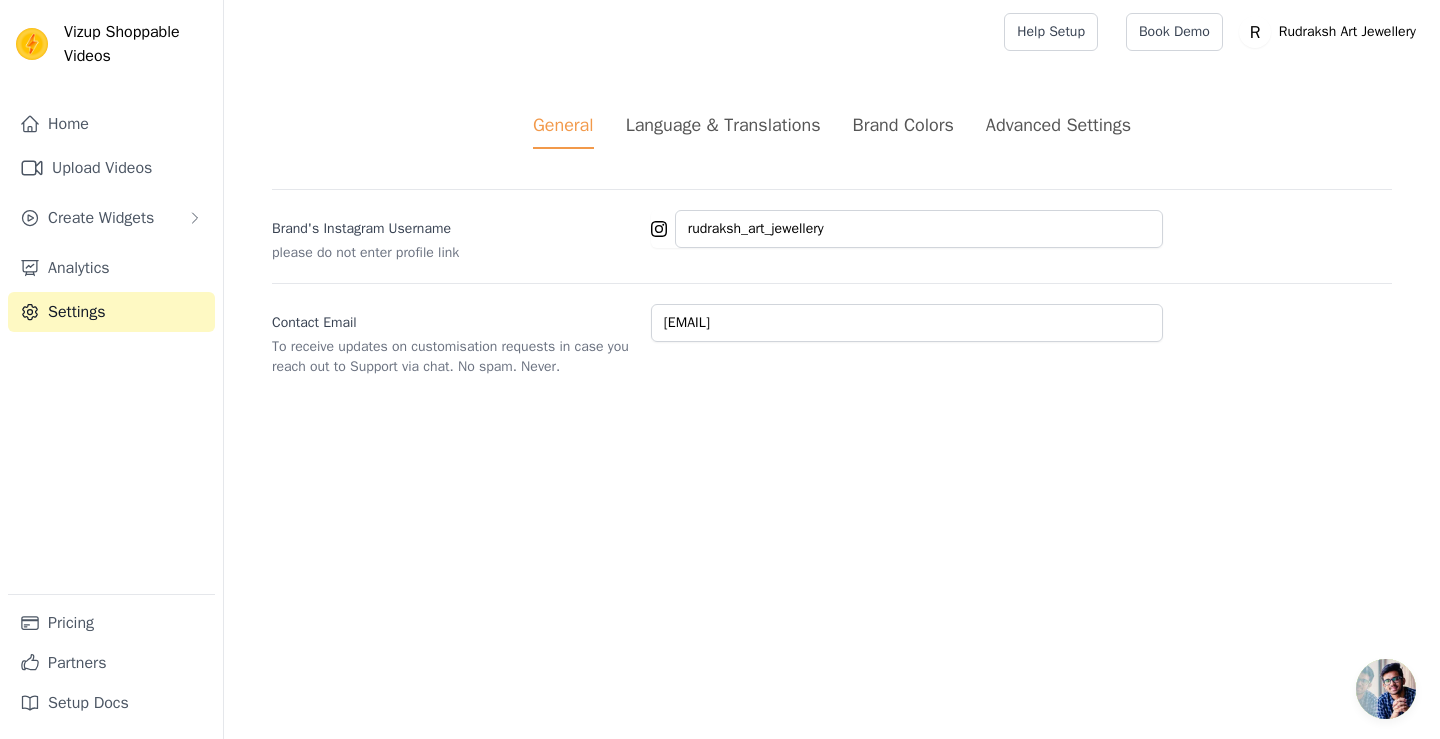 click on "Language & Translations" at bounding box center (723, 125) 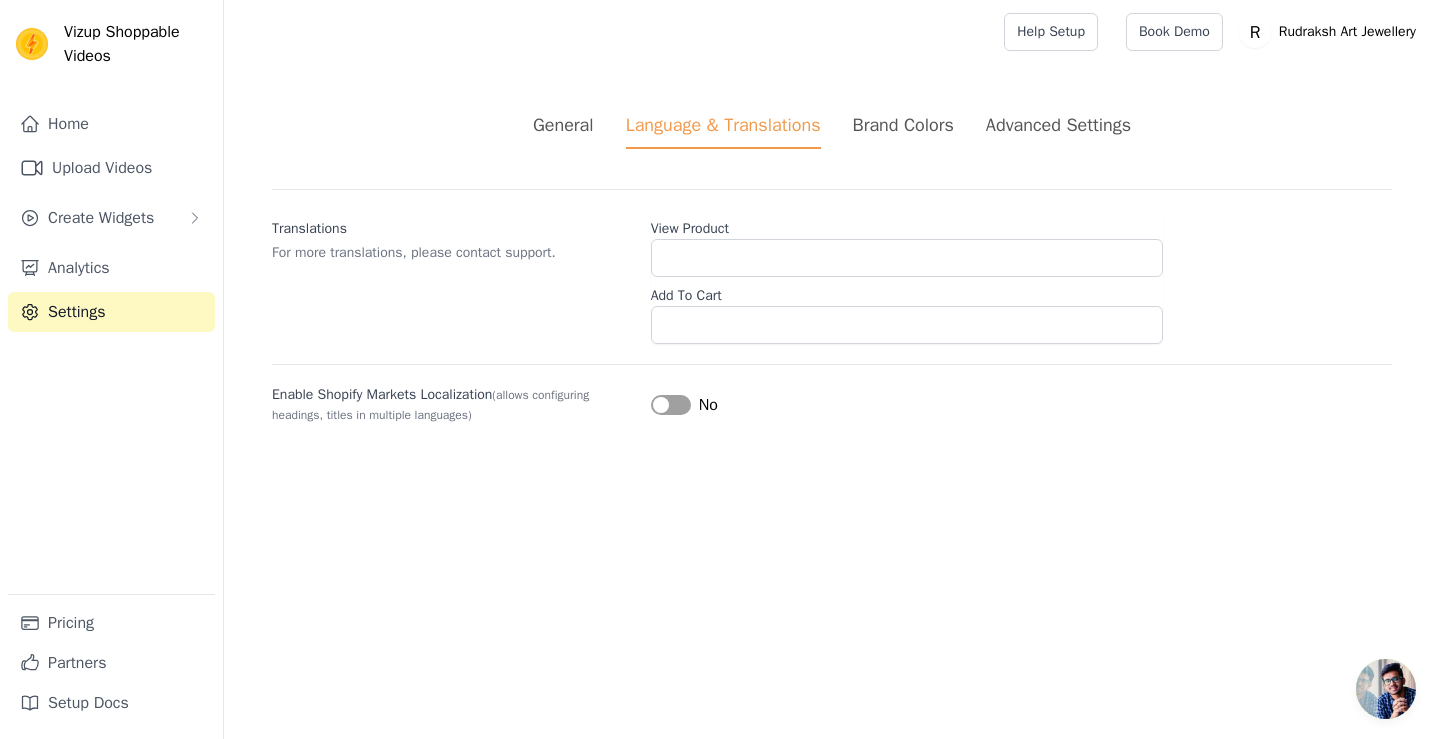 click on "Brand Colors" at bounding box center [903, 125] 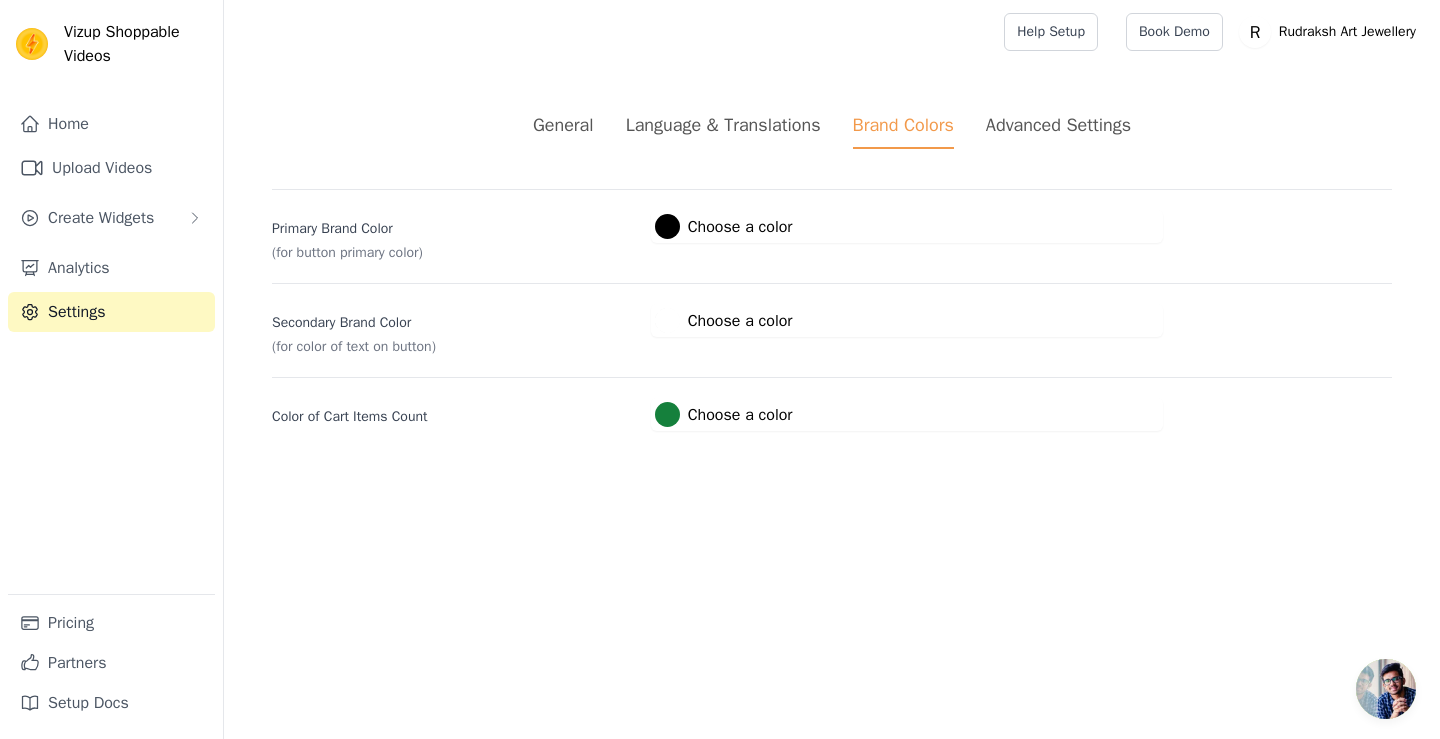 click on "Advanced Settings" at bounding box center [1058, 125] 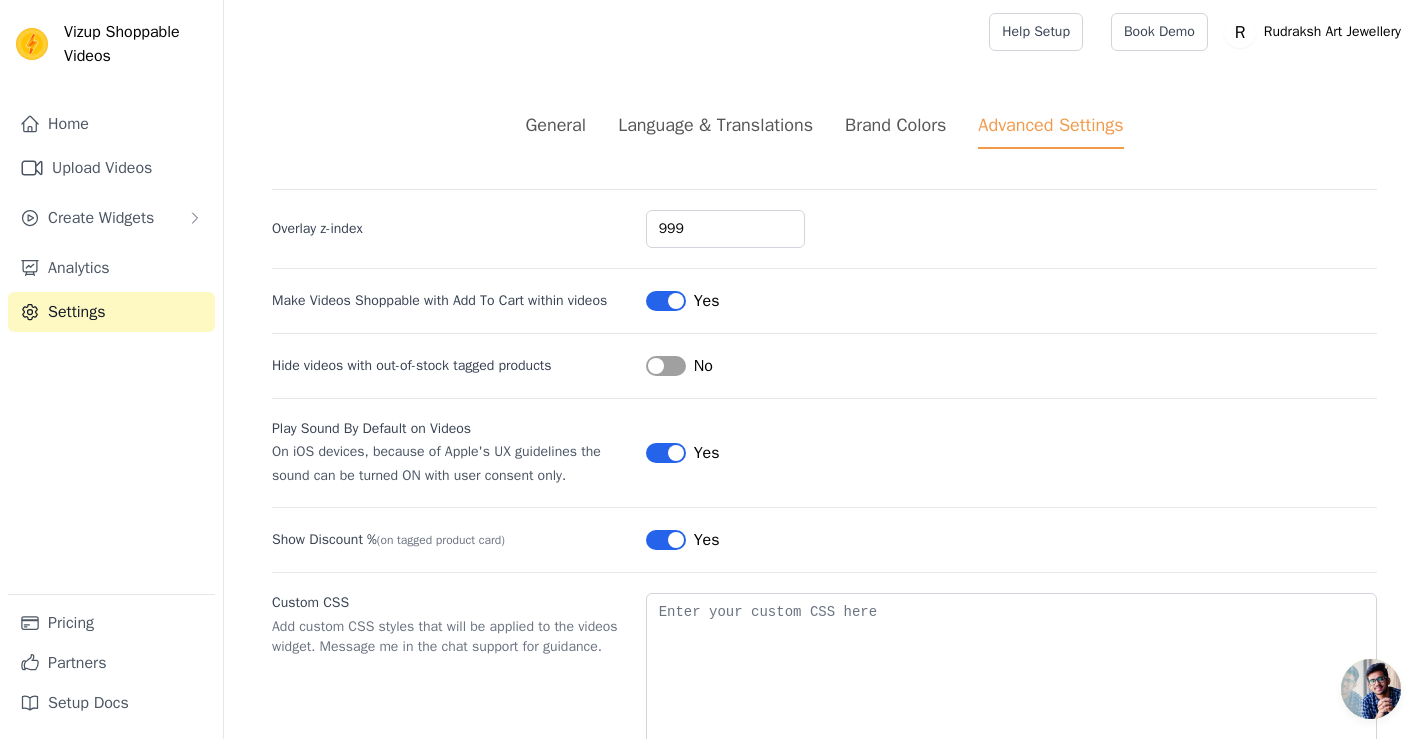 scroll, scrollTop: 80, scrollLeft: 0, axis: vertical 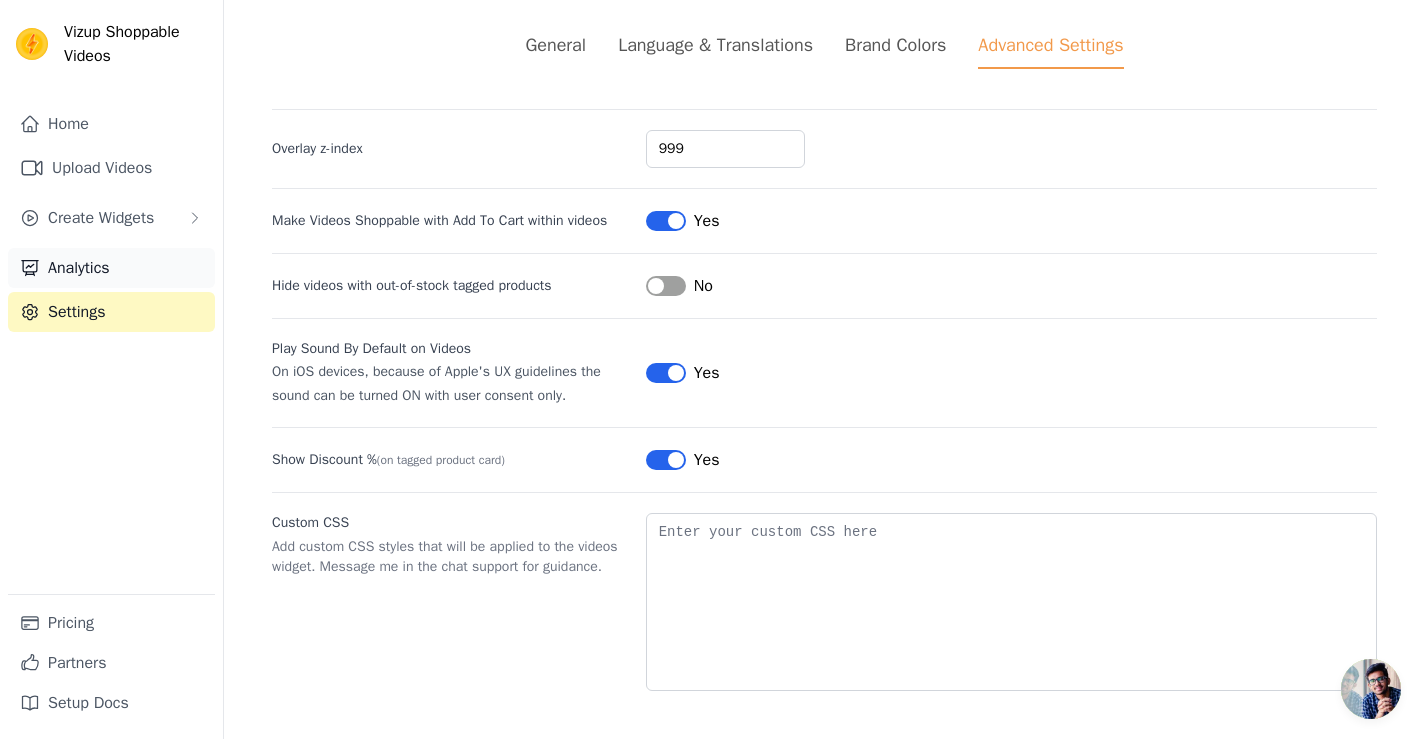 click on "Analytics" at bounding box center (111, 268) 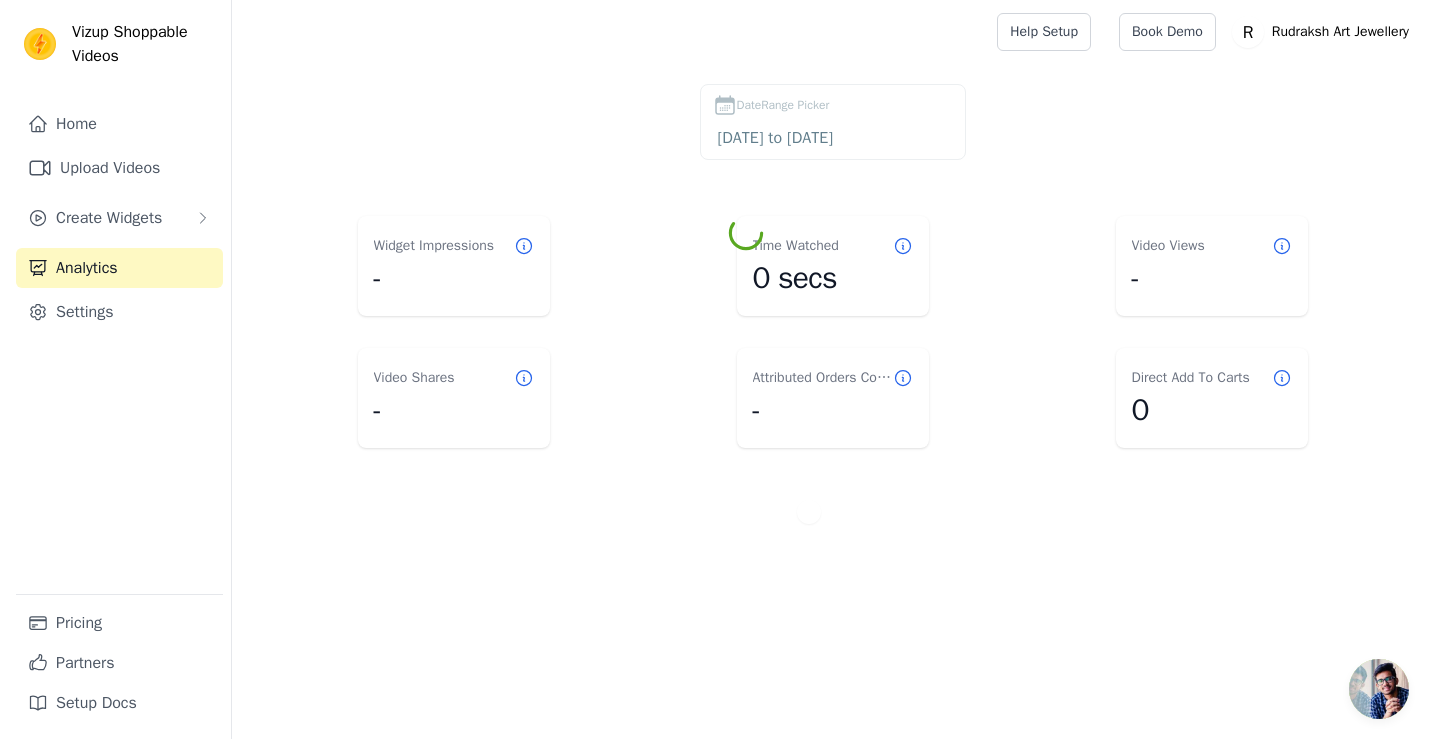 scroll, scrollTop: 0, scrollLeft: 0, axis: both 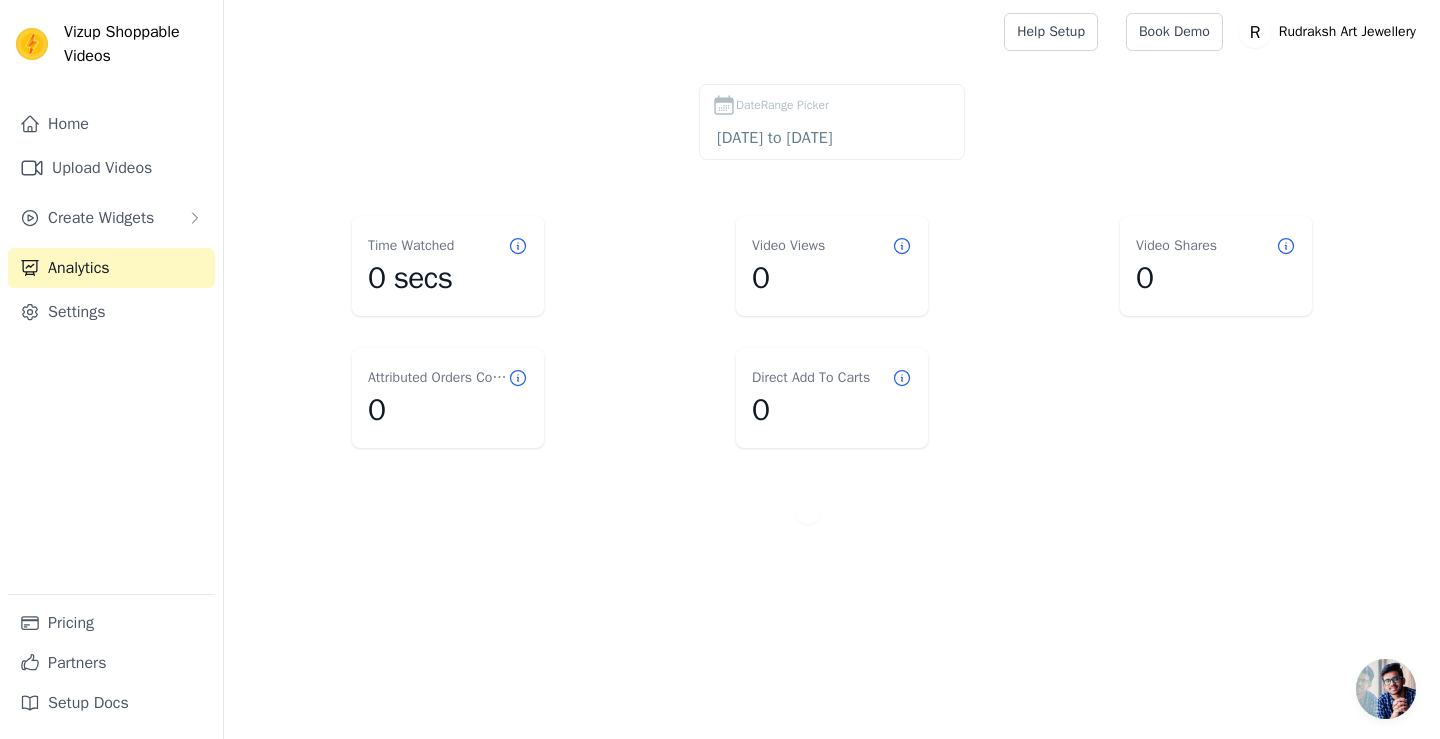 click at bounding box center [111, 243] 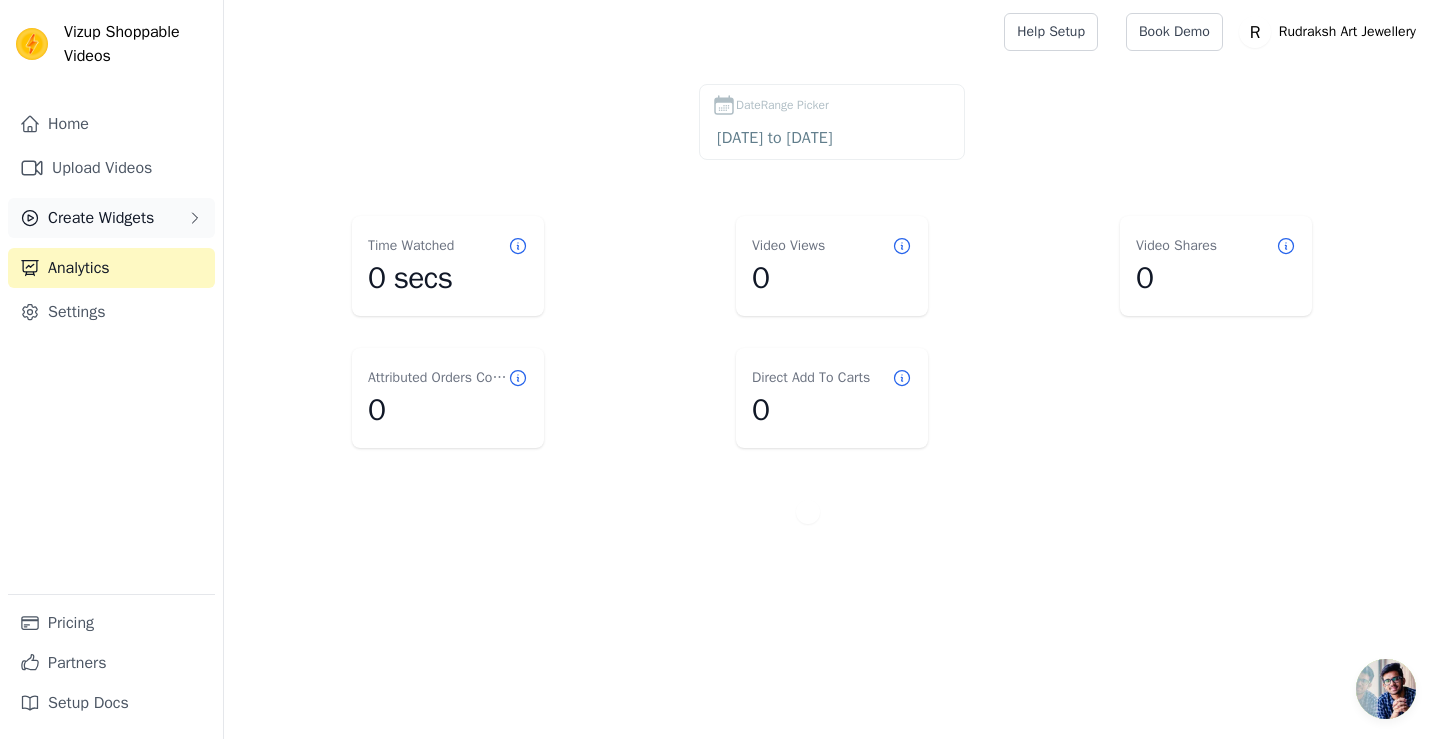 click on "Create Widgets" at bounding box center [101, 218] 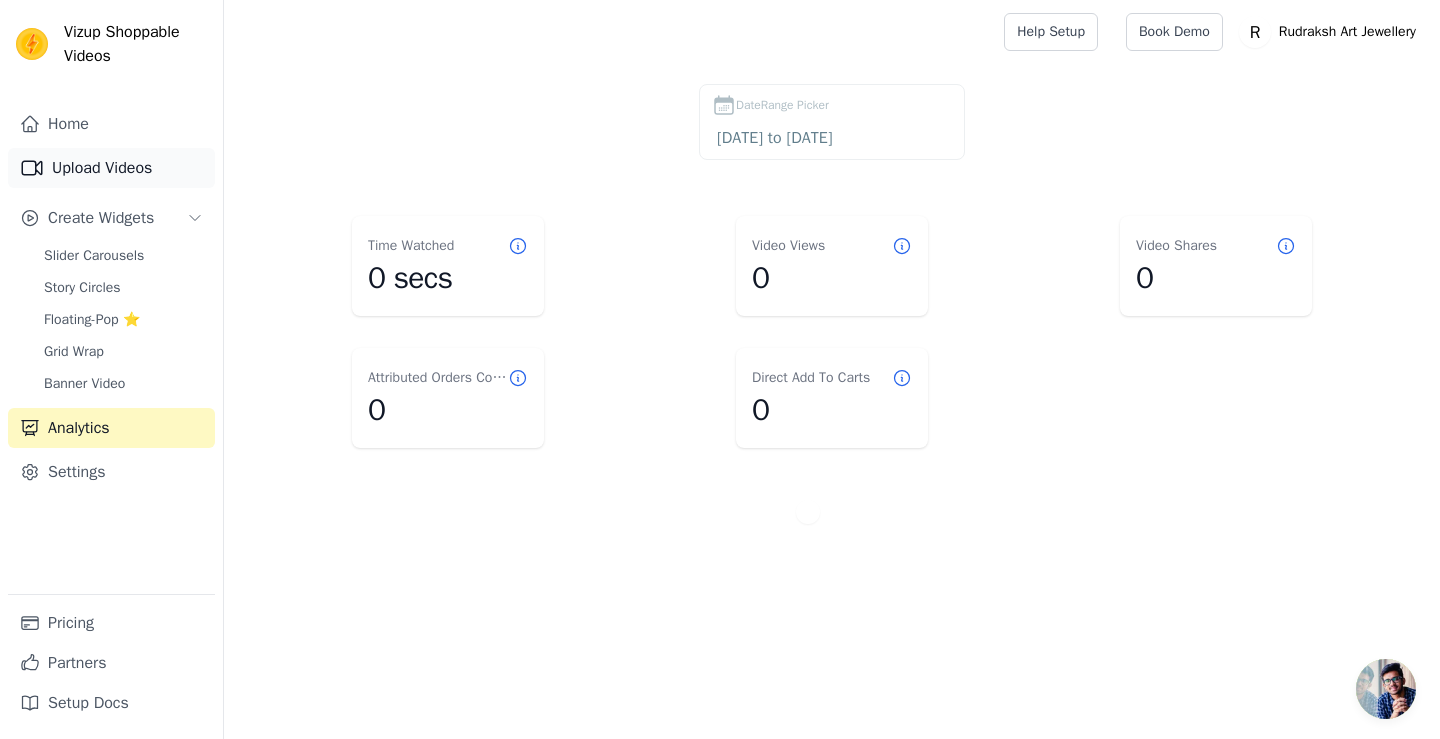 click on "Upload Videos" at bounding box center (111, 168) 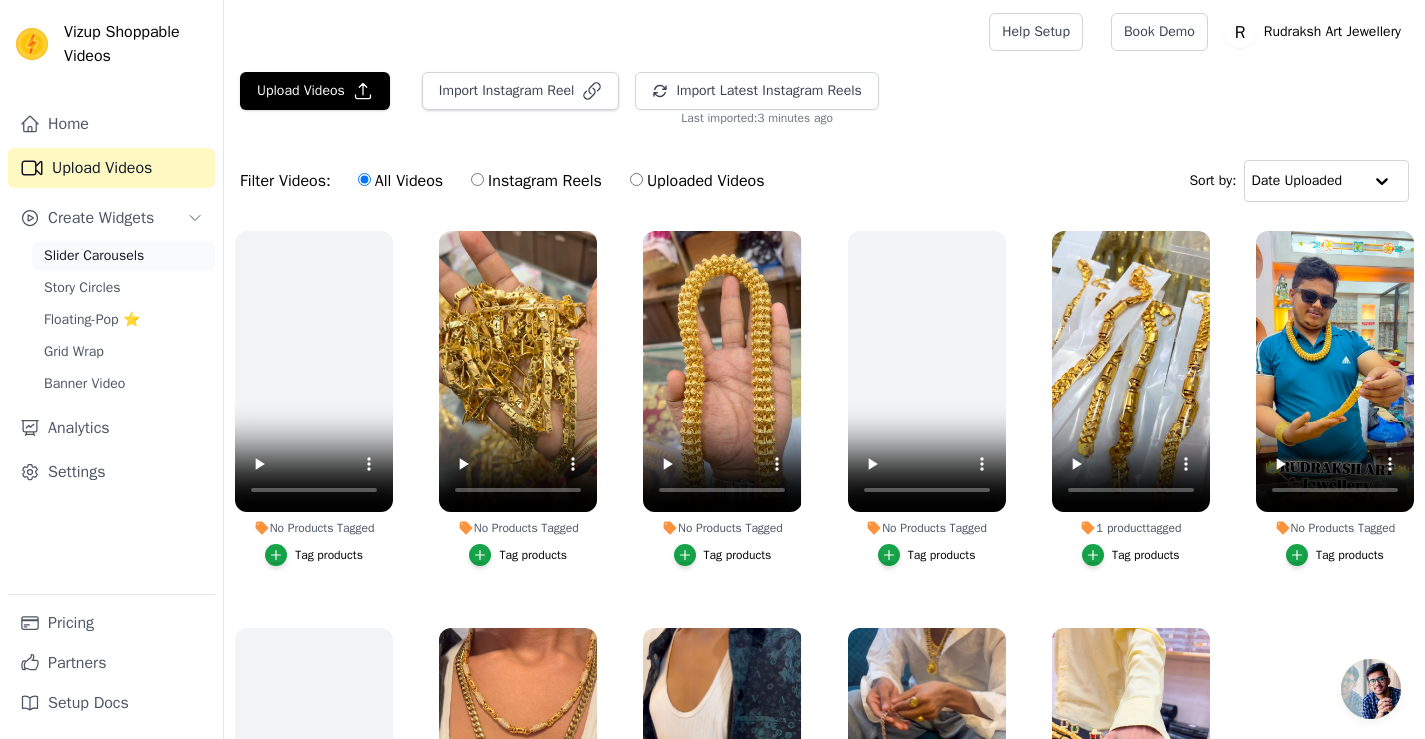 click on "Slider Carousels" at bounding box center [94, 256] 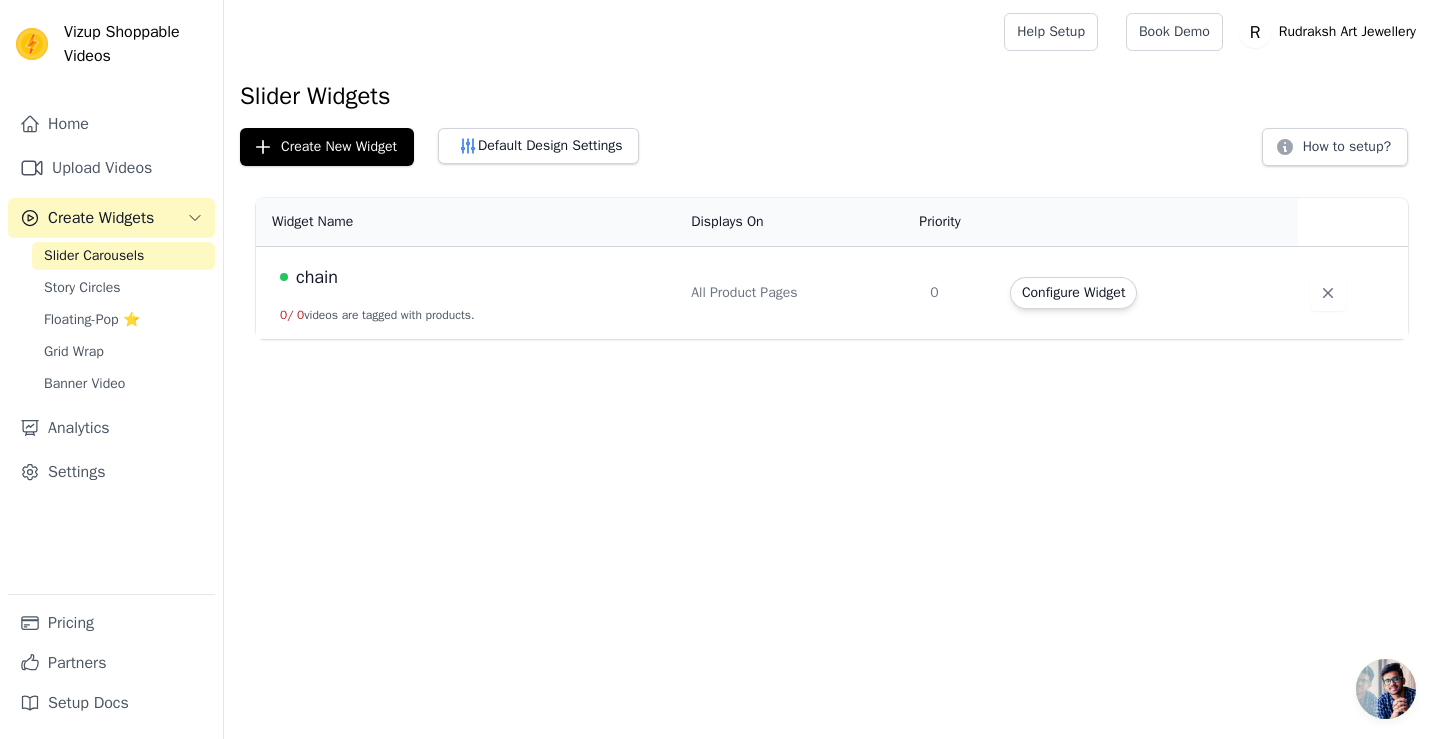 click on "All Product Pages" at bounding box center (798, 293) 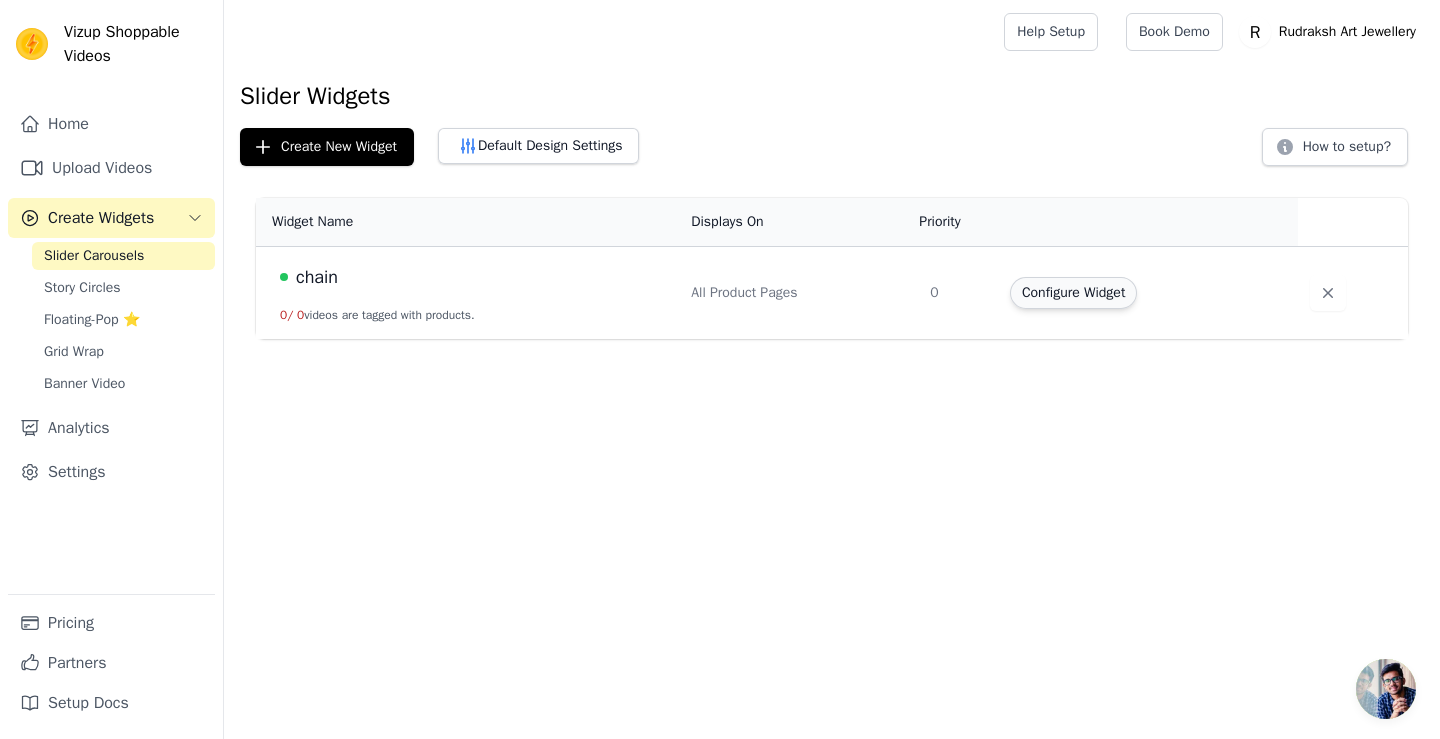 click on "Configure Widget" at bounding box center (1073, 293) 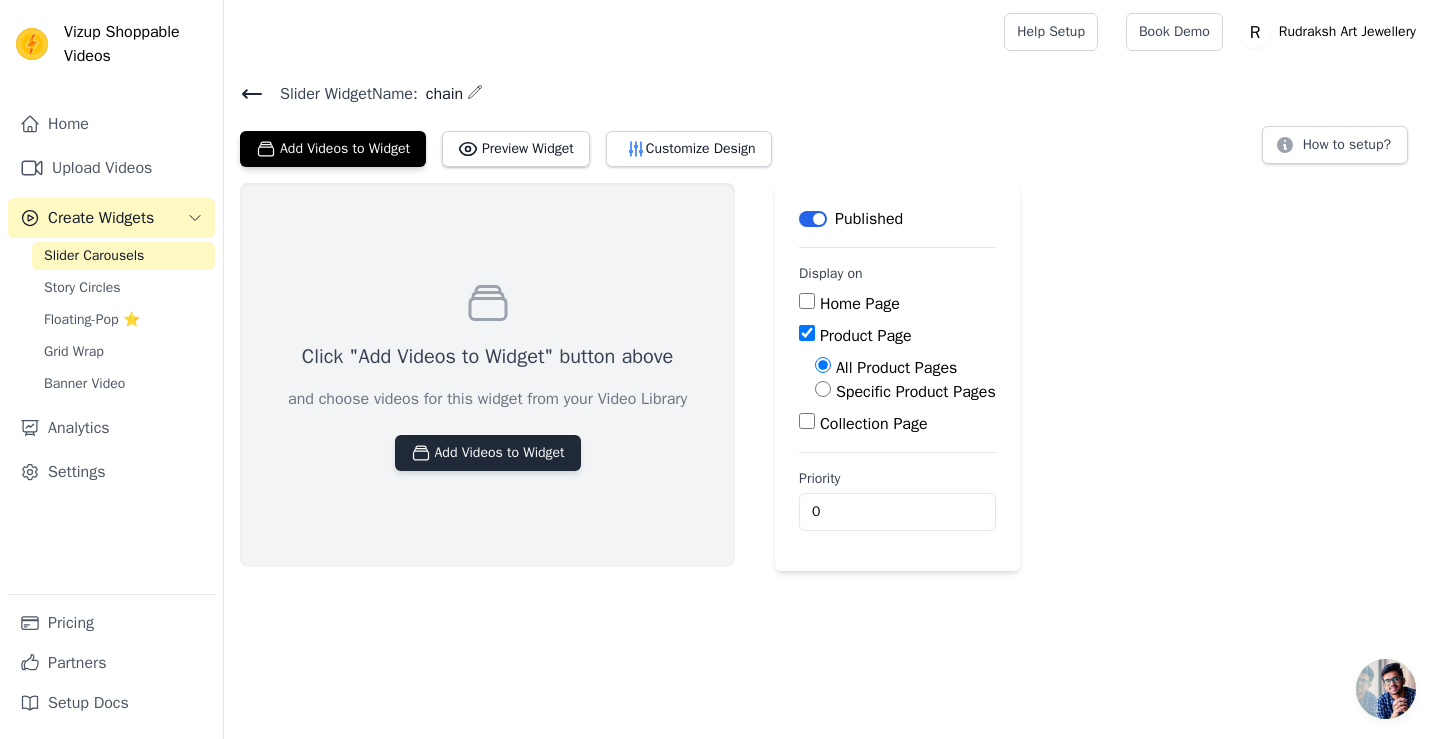 click on "Add Videos to Widget" at bounding box center [488, 453] 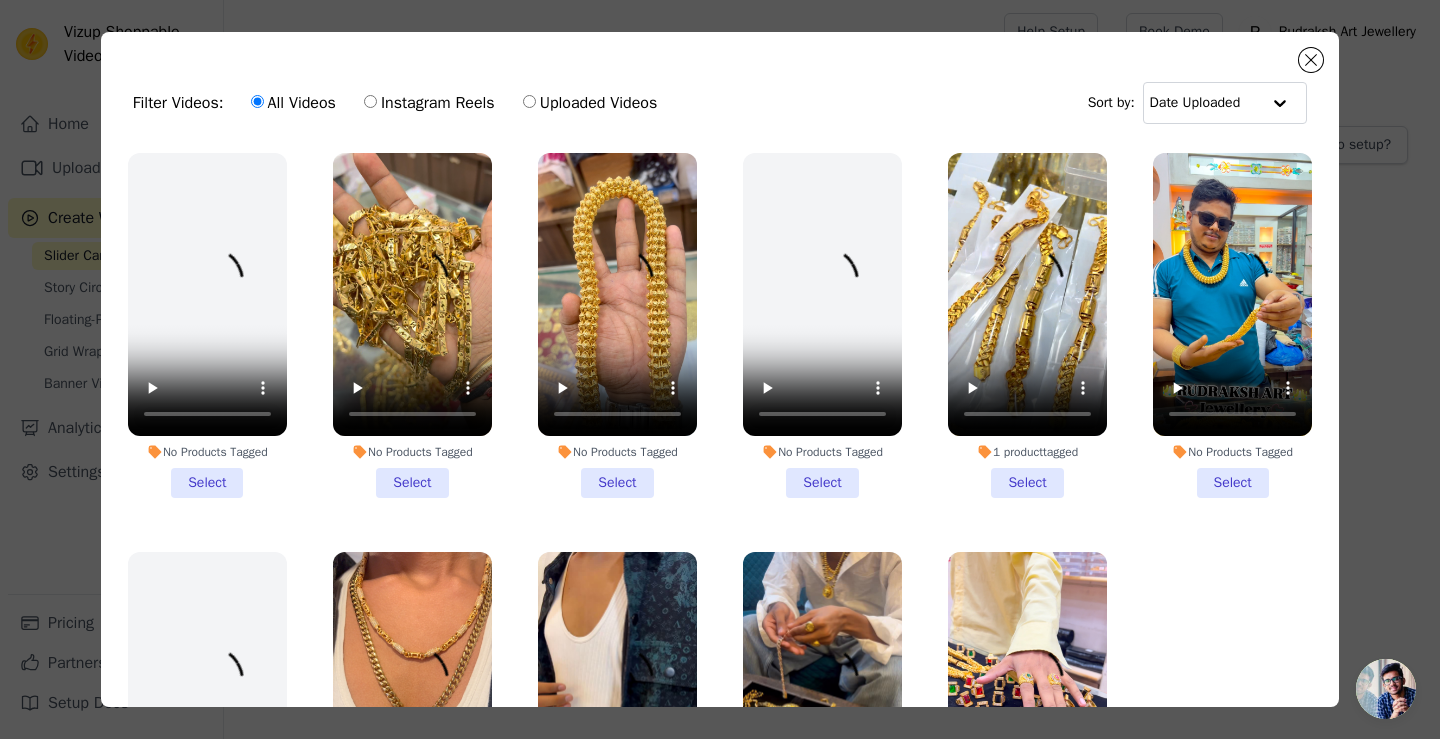 click on "1   product  tagged     Select" at bounding box center [1027, 325] 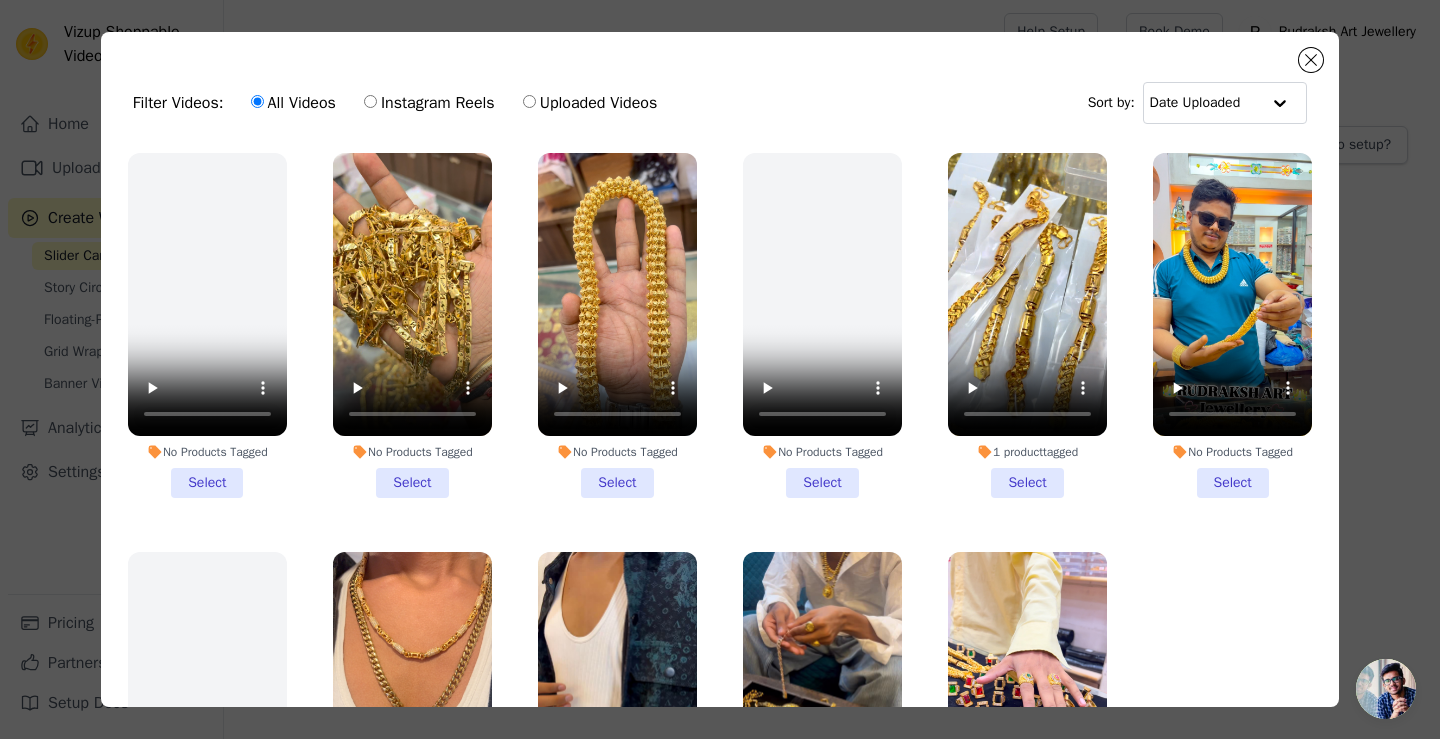 click on "1   product  tagged     Select" at bounding box center (0, 0) 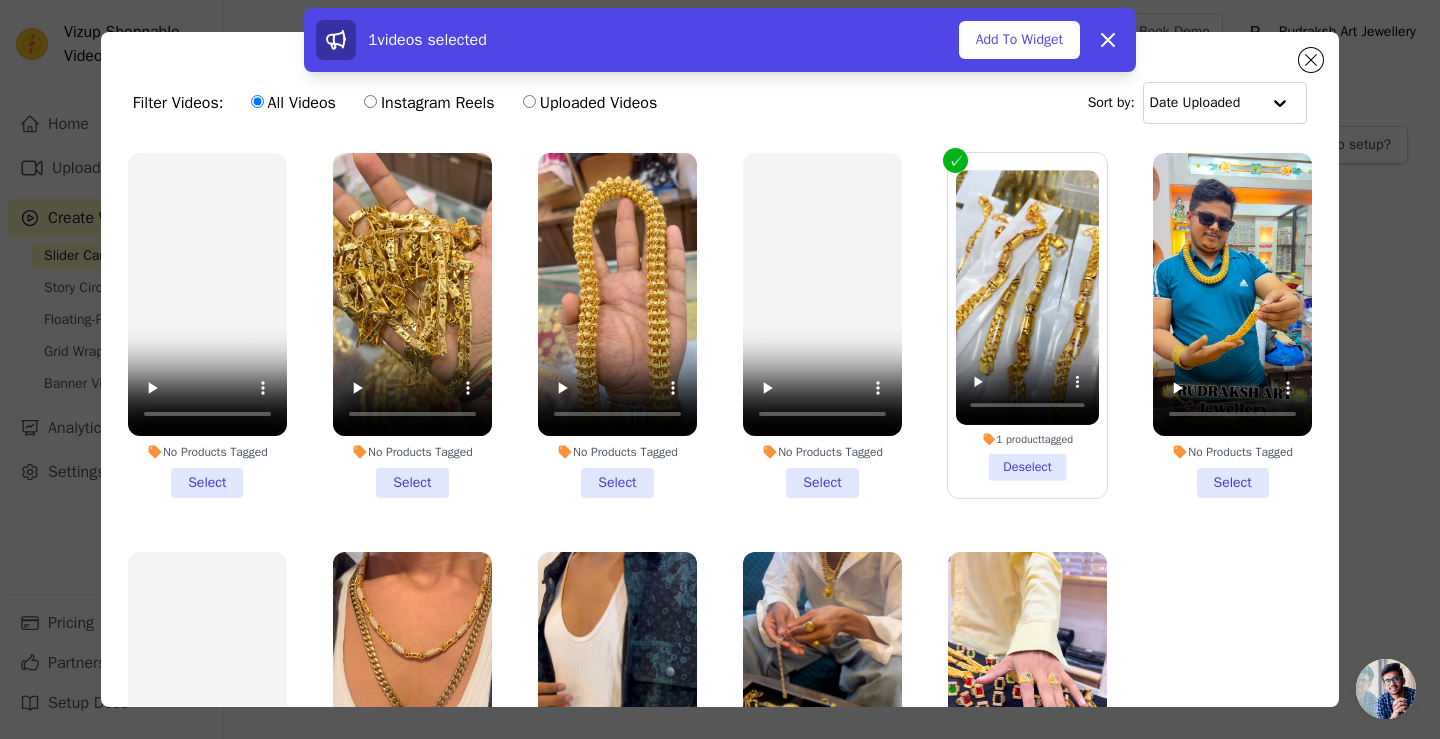 click on "No Products Tagged     Select" at bounding box center [1232, 325] 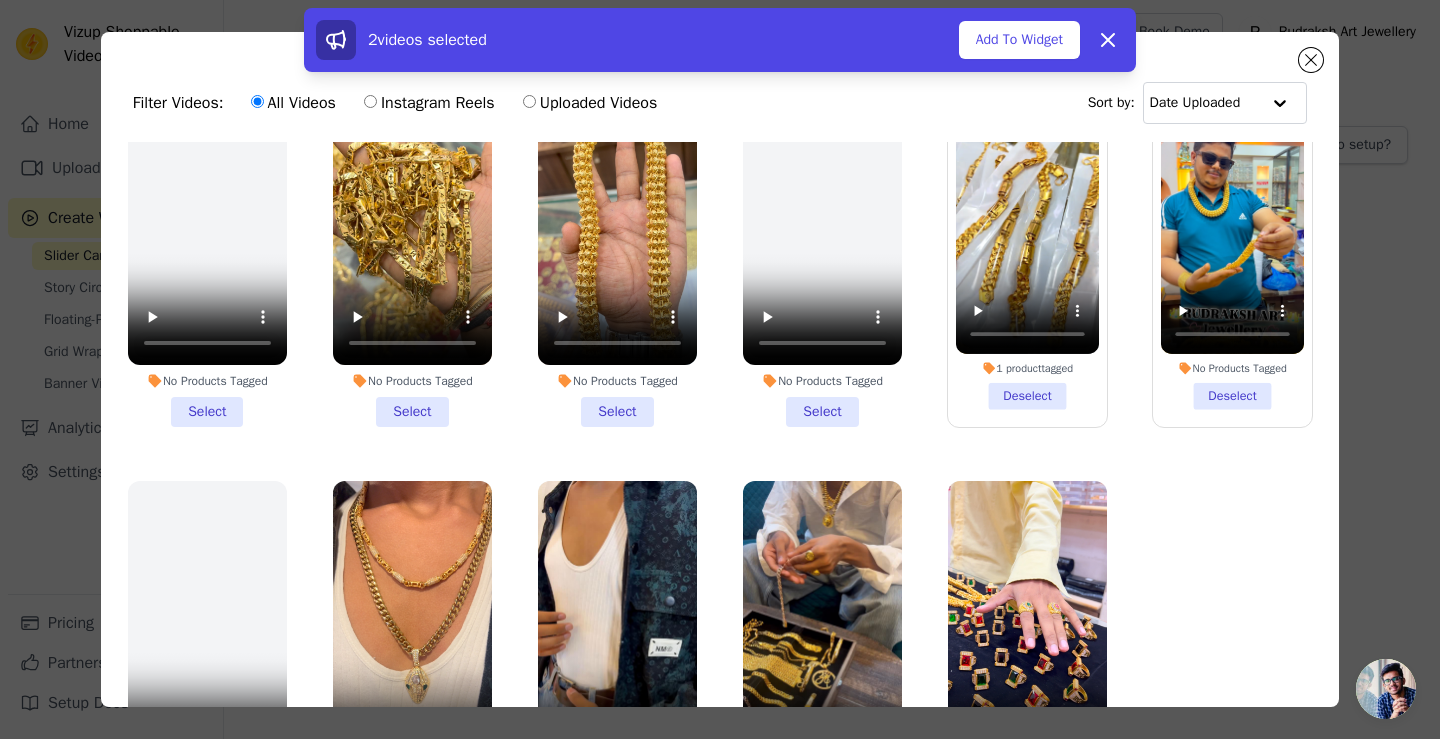 scroll, scrollTop: 118, scrollLeft: 0, axis: vertical 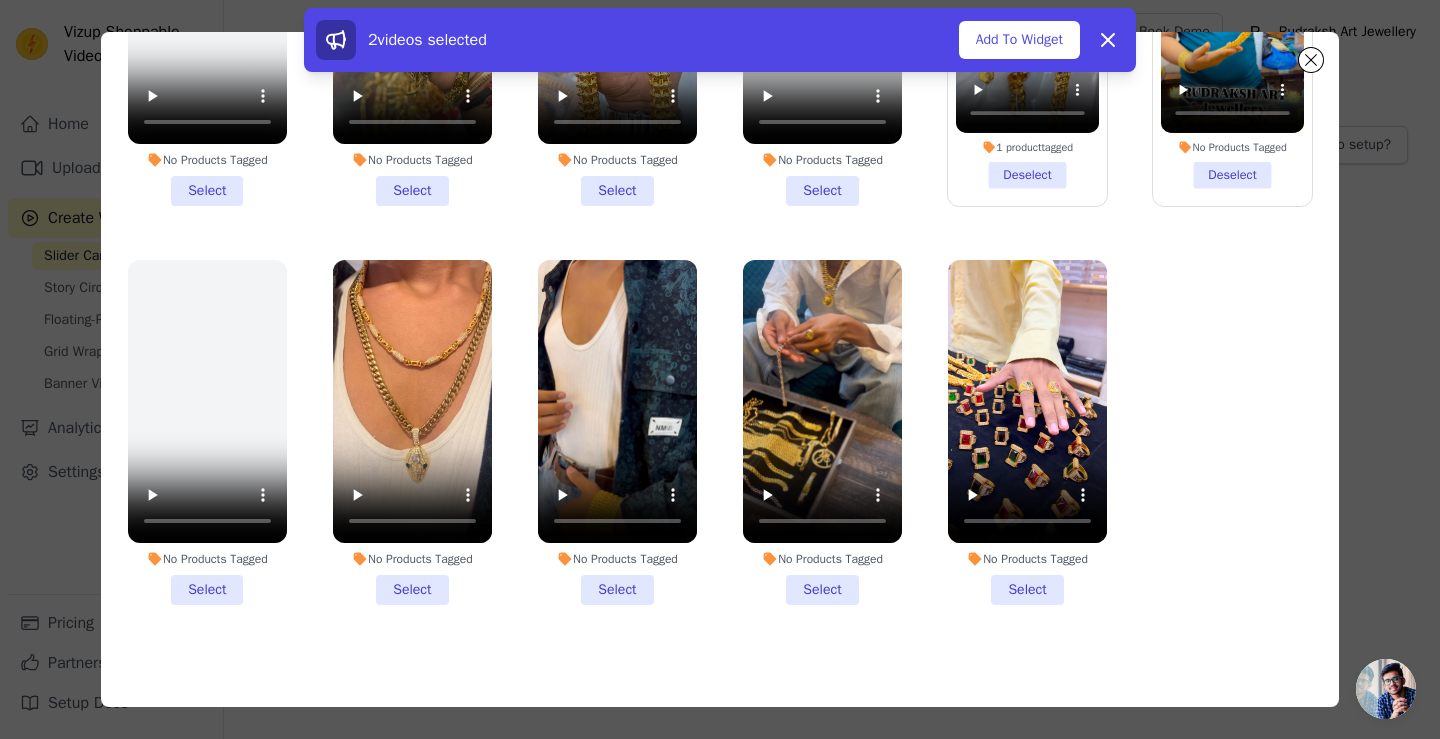 click on "No Products Tagged     Select" at bounding box center [617, 432] 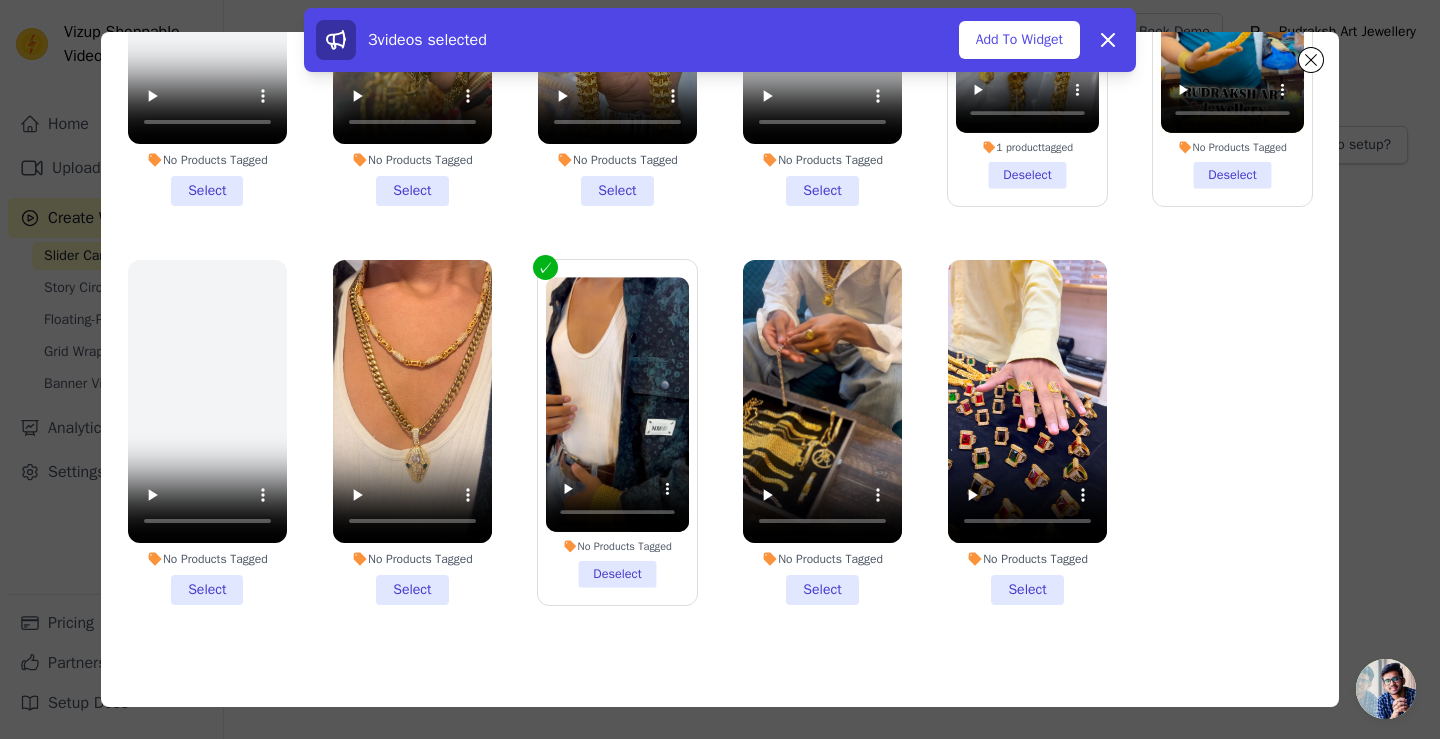 click on "No Products Tagged     Select" at bounding box center (1027, 432) 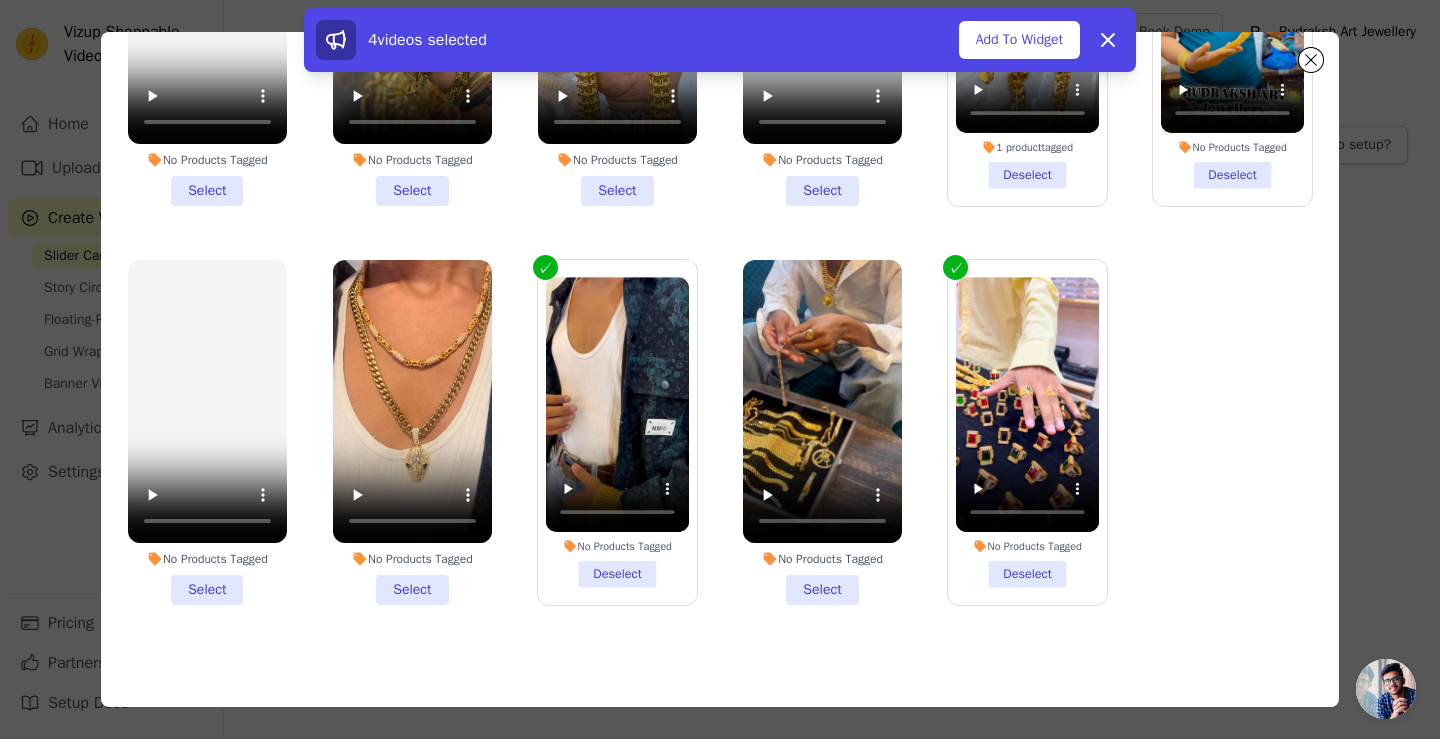 click on "No Products Tagged     Select" at bounding box center [822, 432] 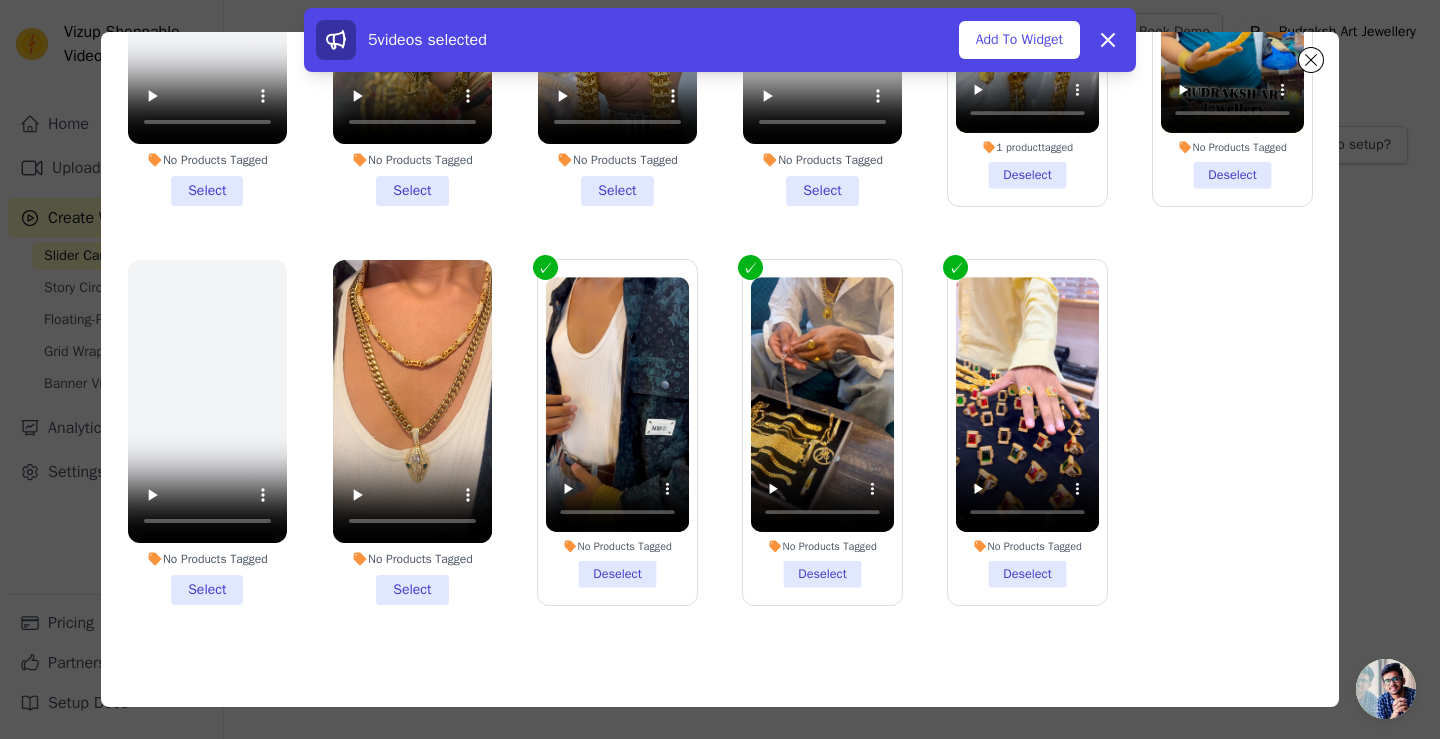 click on "No Products Tagged     Select" at bounding box center (412, 432) 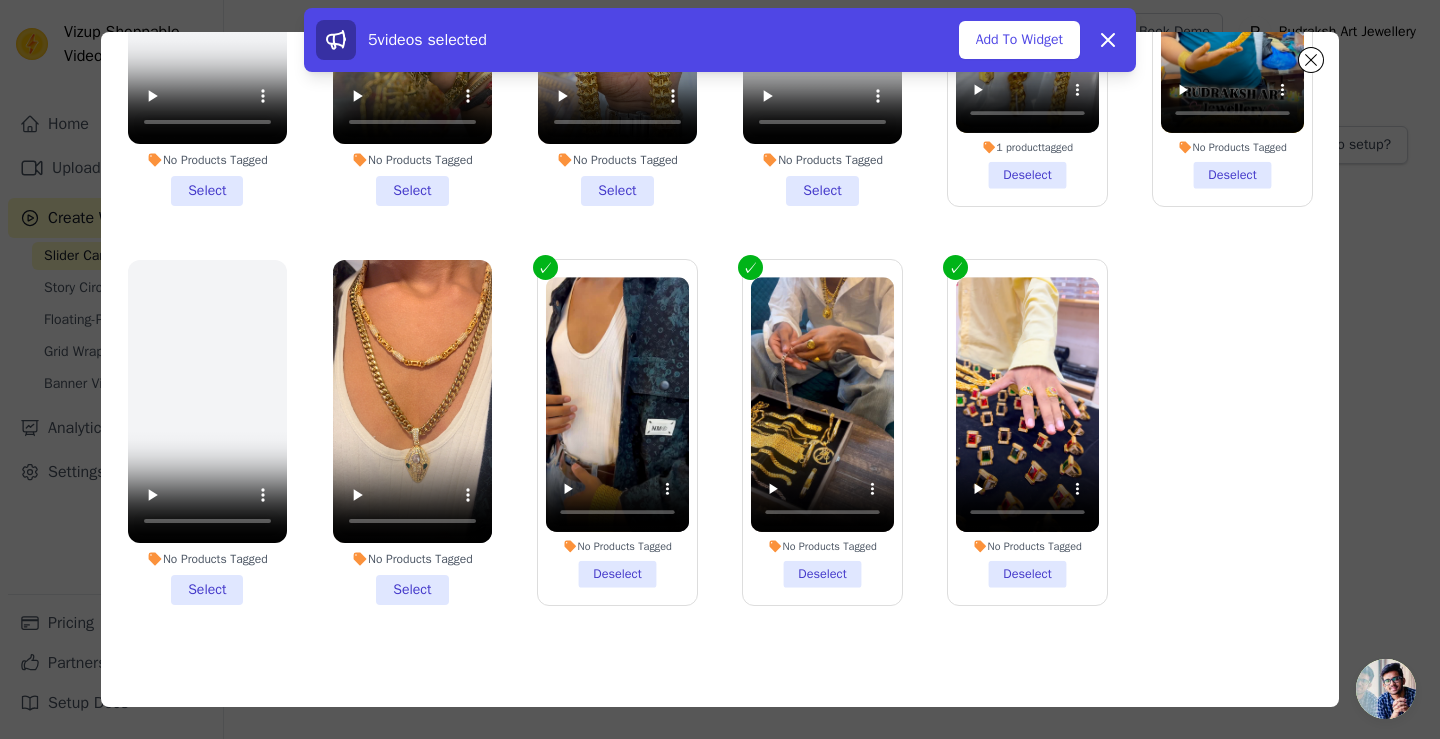 click on "No Products Tagged     Select" at bounding box center (0, 0) 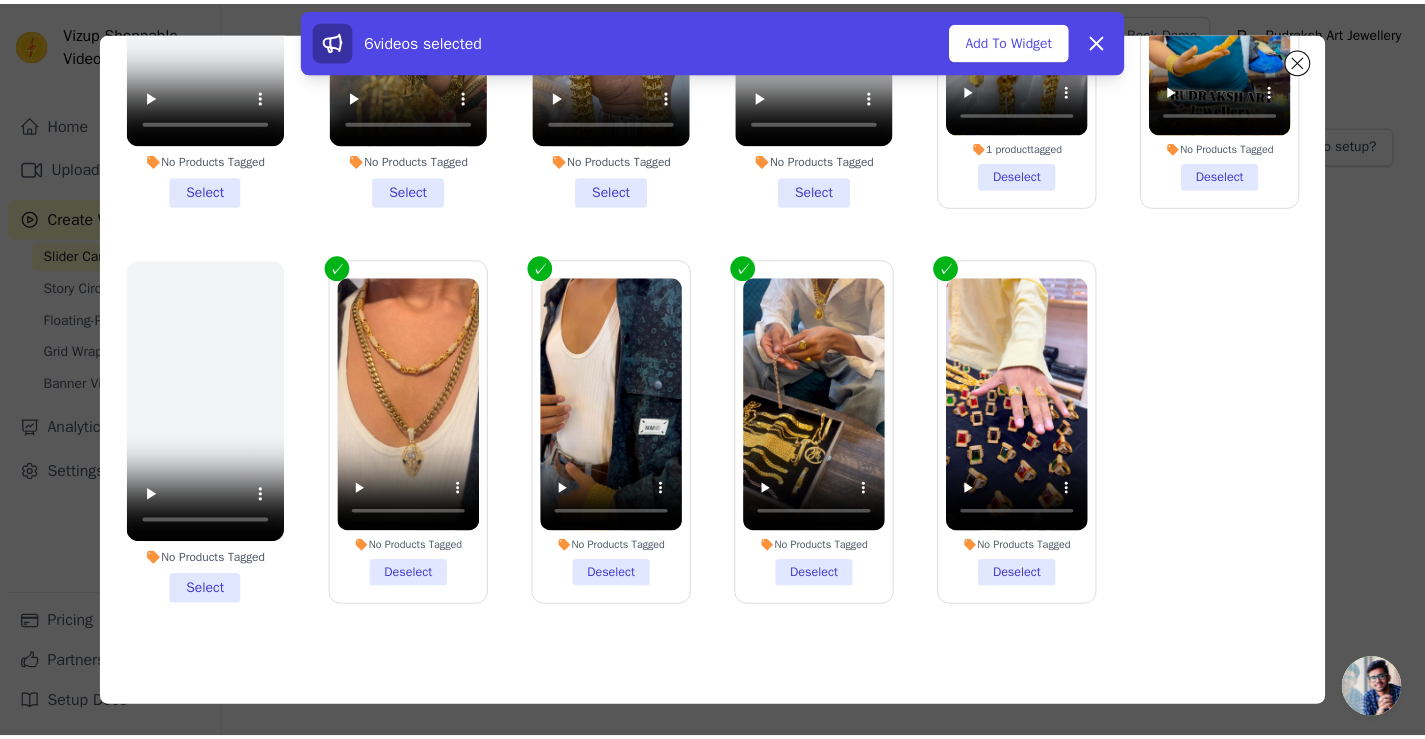 scroll, scrollTop: 0, scrollLeft: 0, axis: both 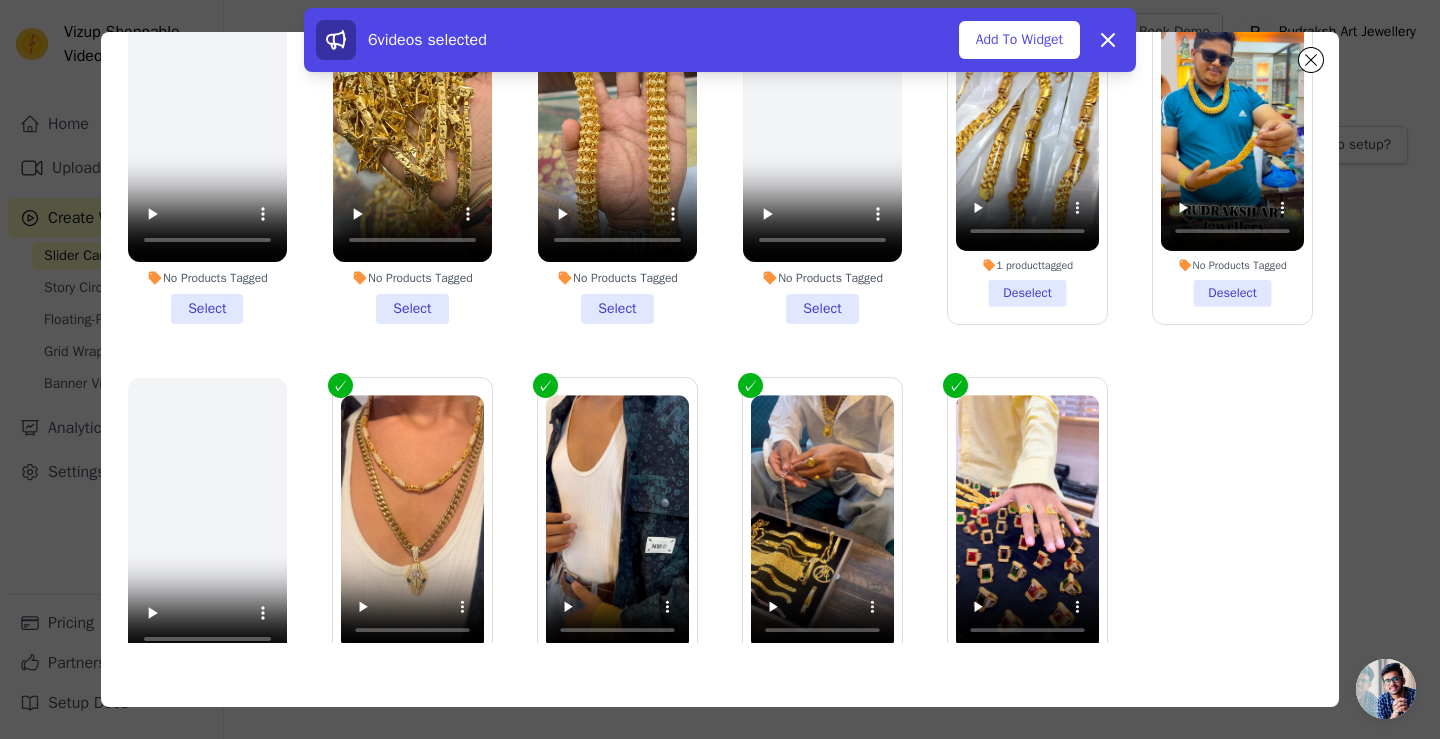 click on "No Products Tagged     Select" at bounding box center [412, 151] 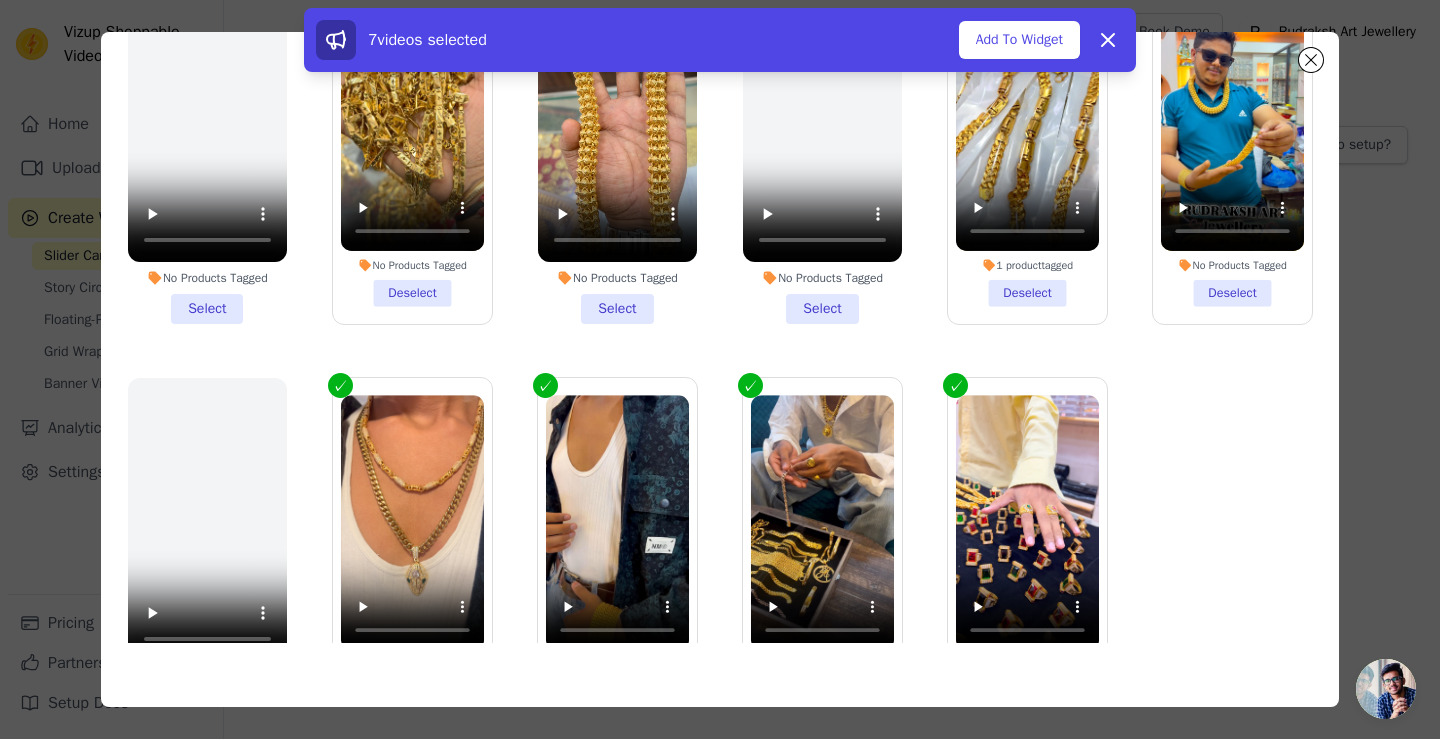 click on "No Products Tagged     Select" at bounding box center [617, 151] 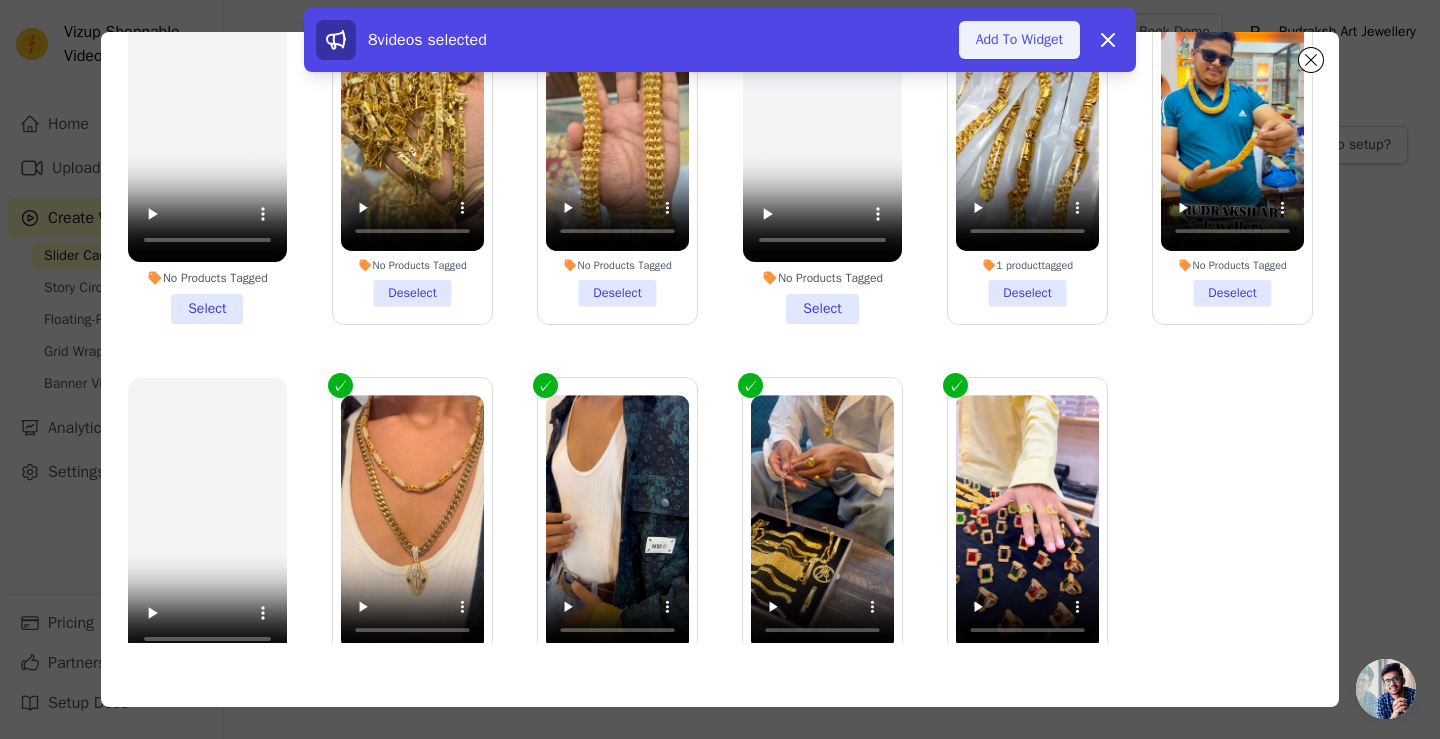 click on "Add To Widget" at bounding box center (1019, 40) 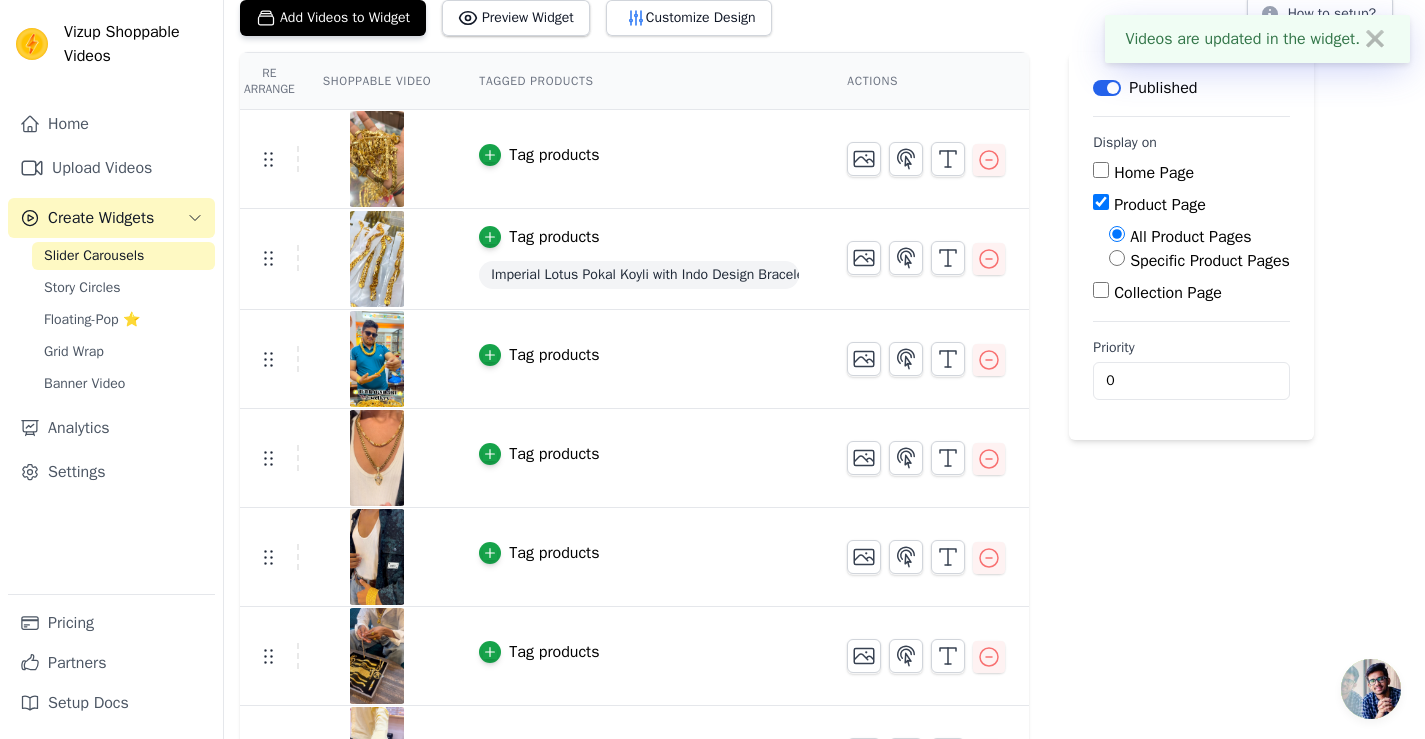 scroll, scrollTop: 0, scrollLeft: 0, axis: both 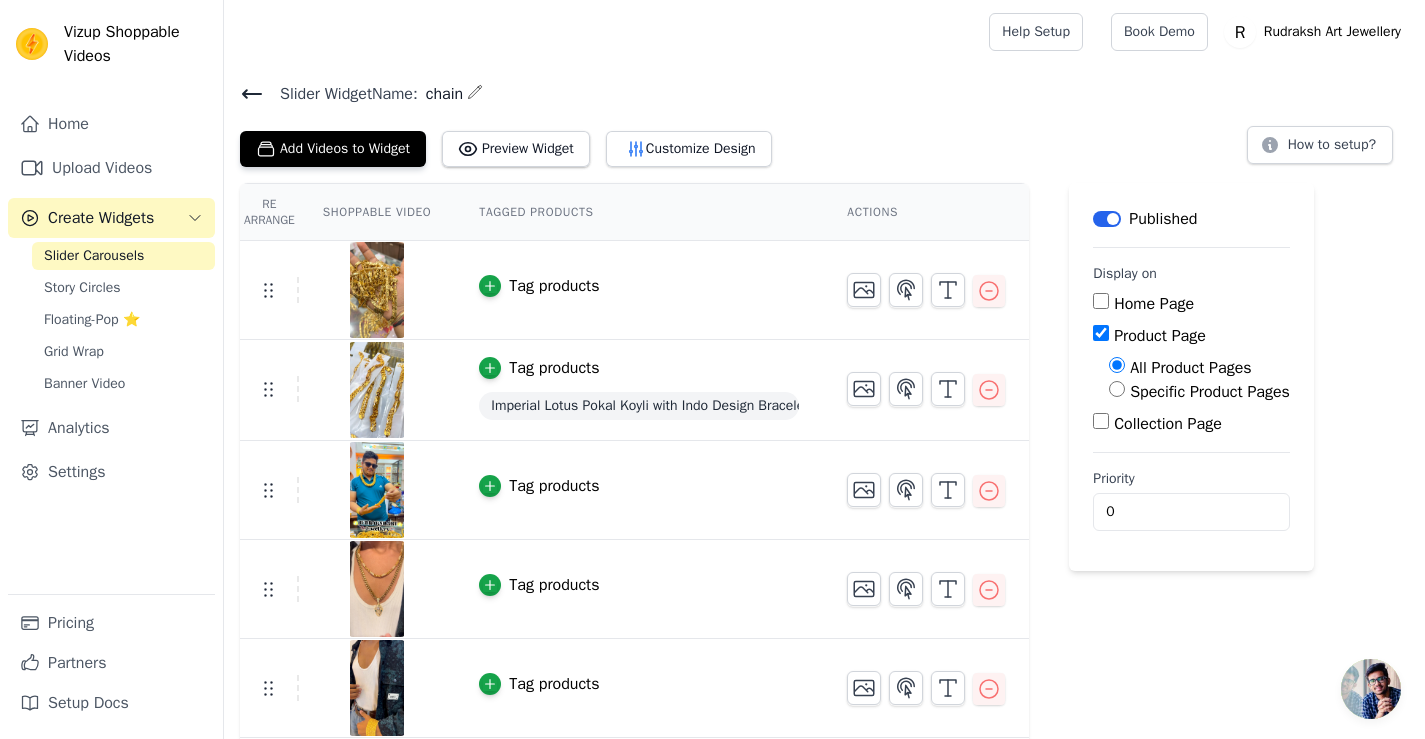 click on "Home Page" at bounding box center [1154, 304] 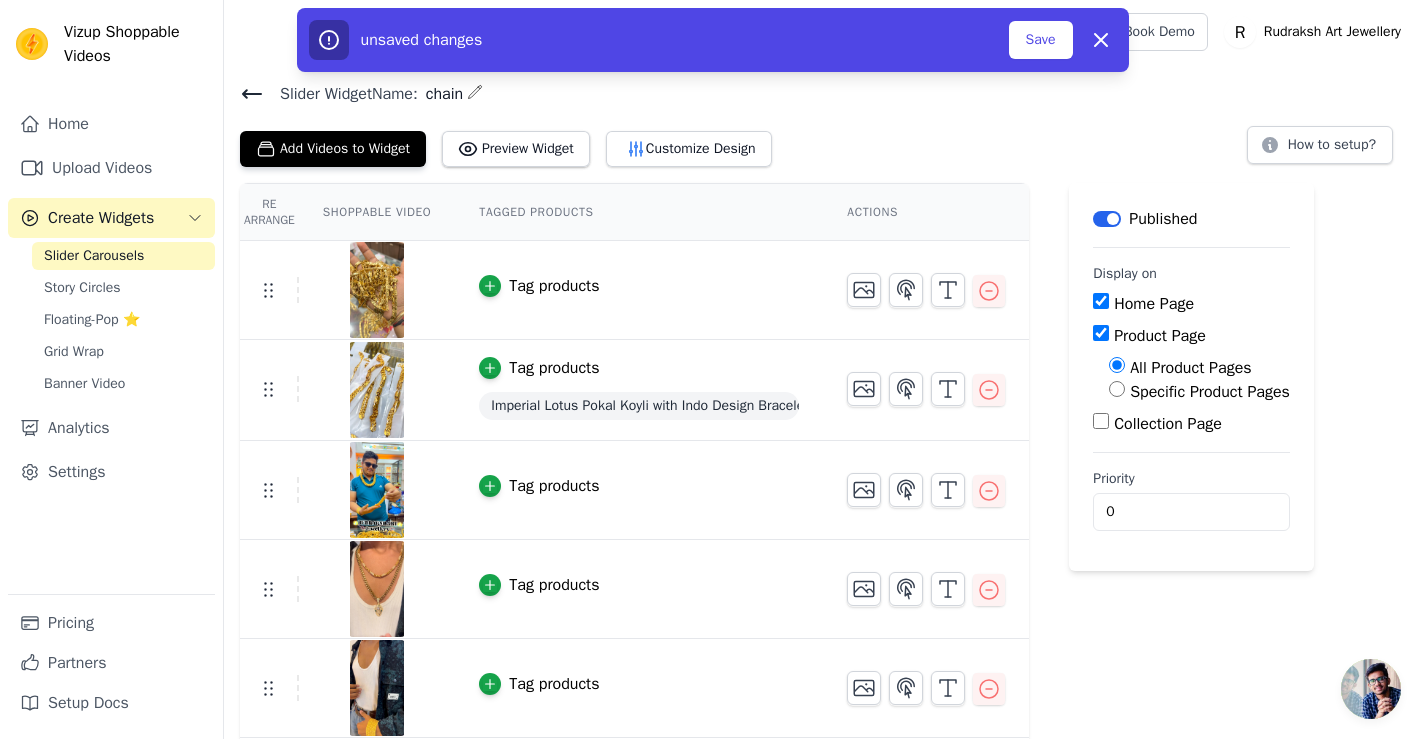 click on "Label     Published     Display on     Home Page     Product Page     All Product Pages     Specific Product Pages       Collection Page       Priority   0     unsaved changes   Save   Dismiss" at bounding box center [1191, 377] 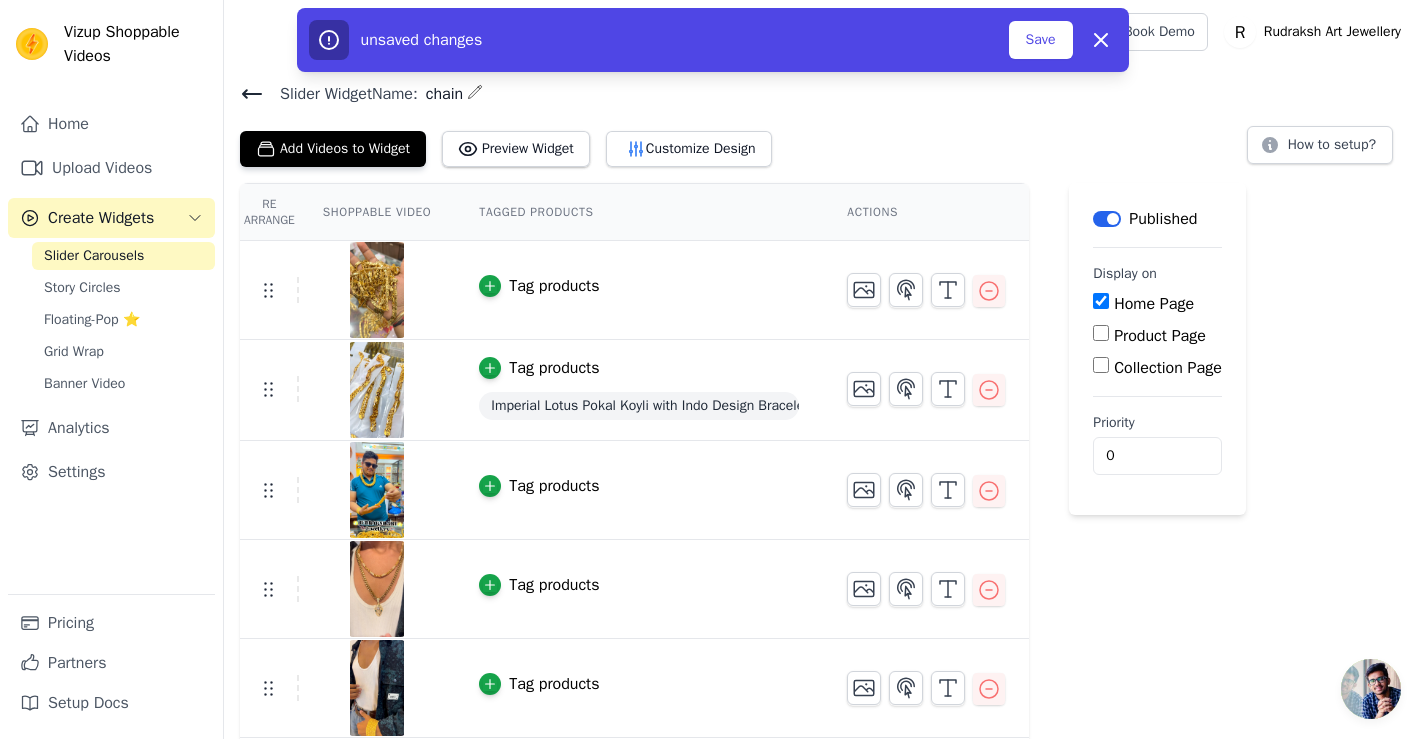 click on "Product Page" at bounding box center [1101, 333] 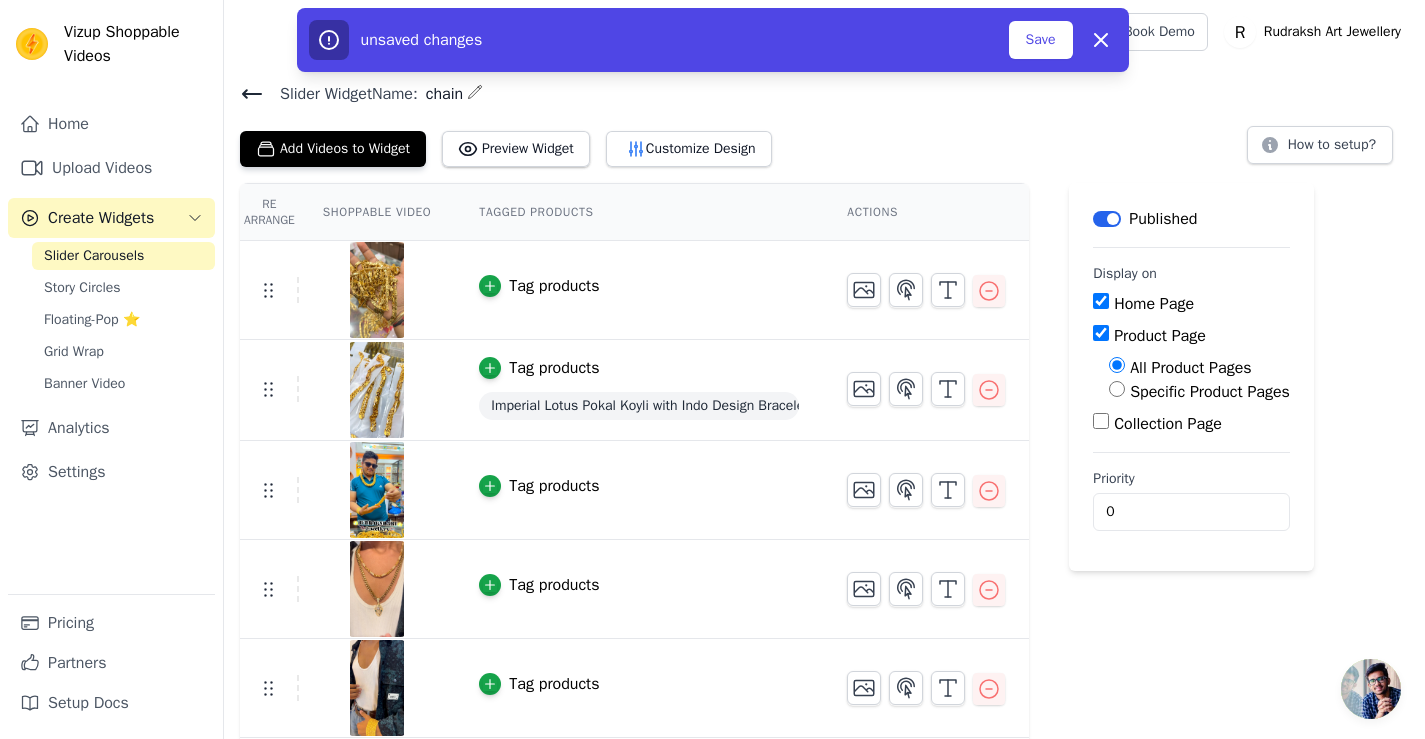 click on "Product Page" at bounding box center [1101, 333] 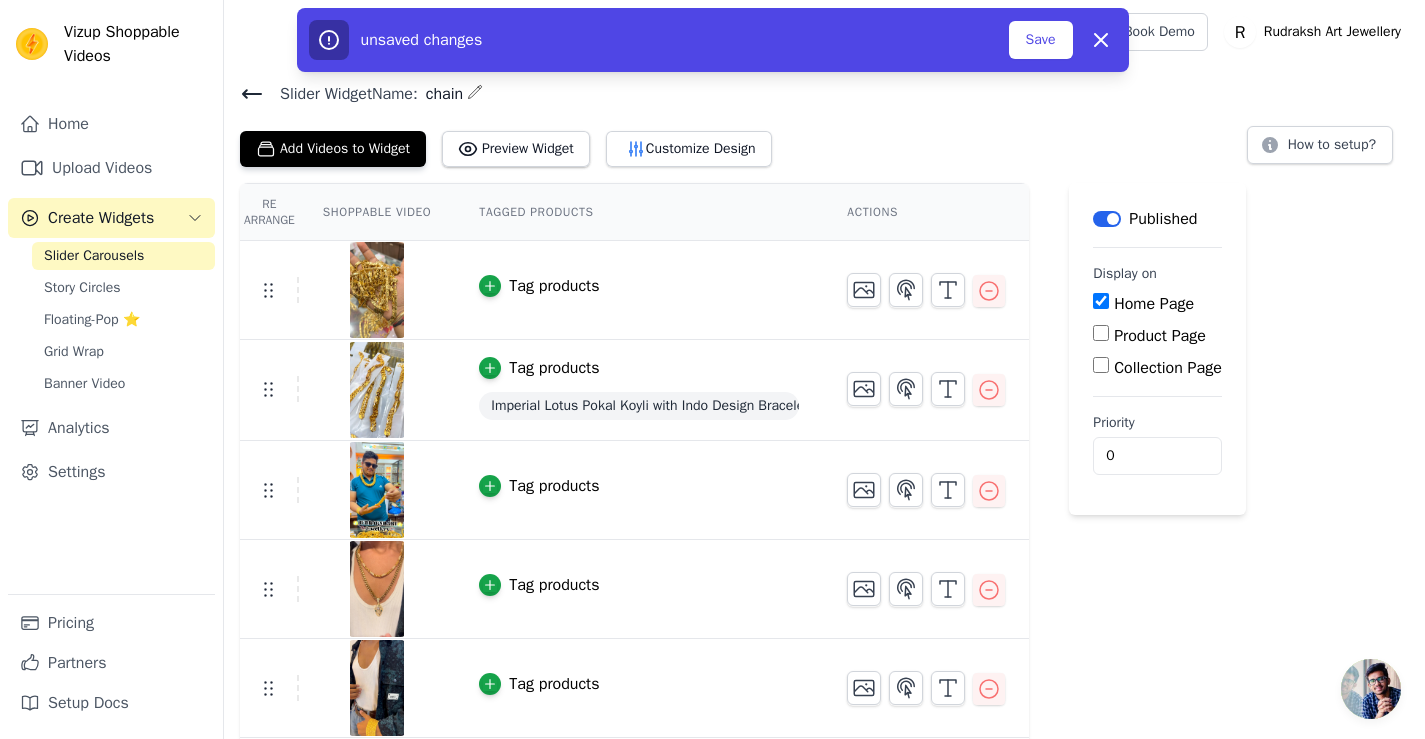 click on "Product Page" at bounding box center [1101, 333] 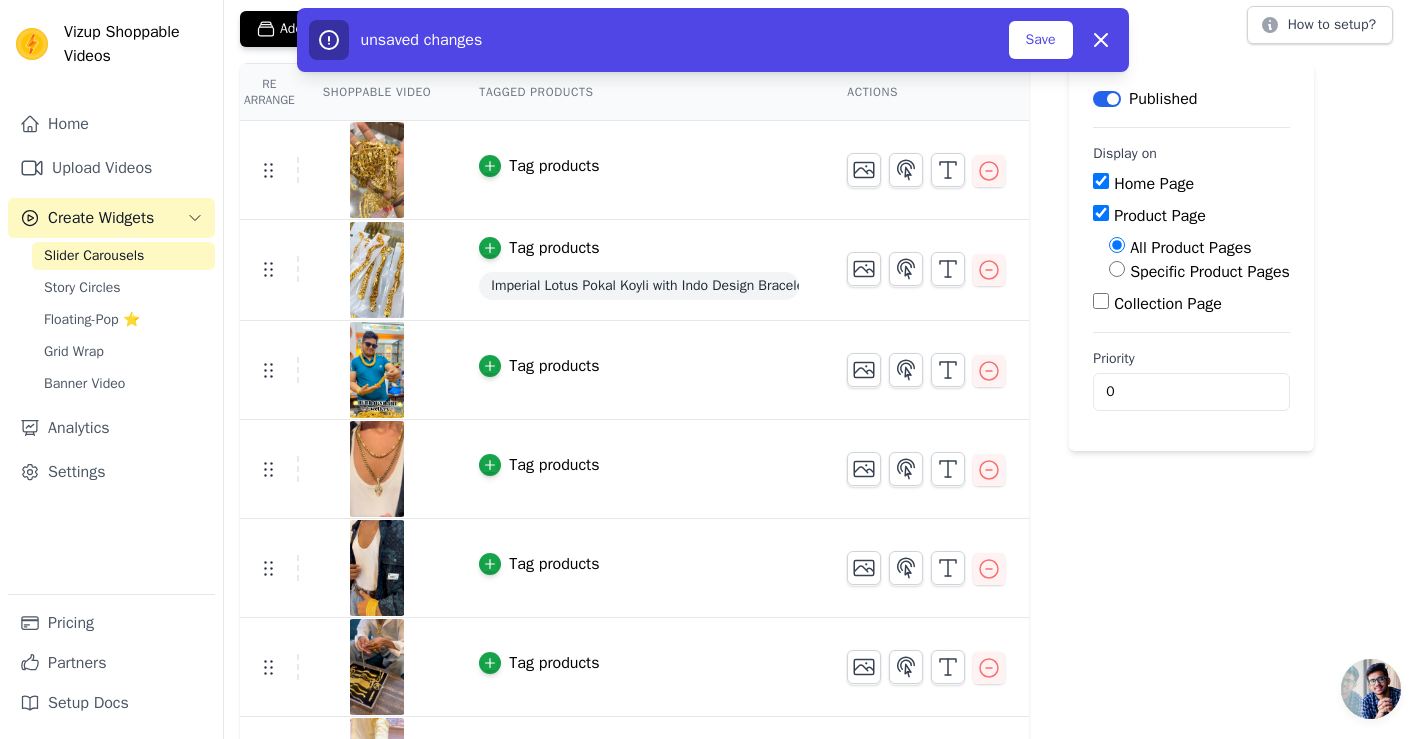 scroll, scrollTop: 295, scrollLeft: 0, axis: vertical 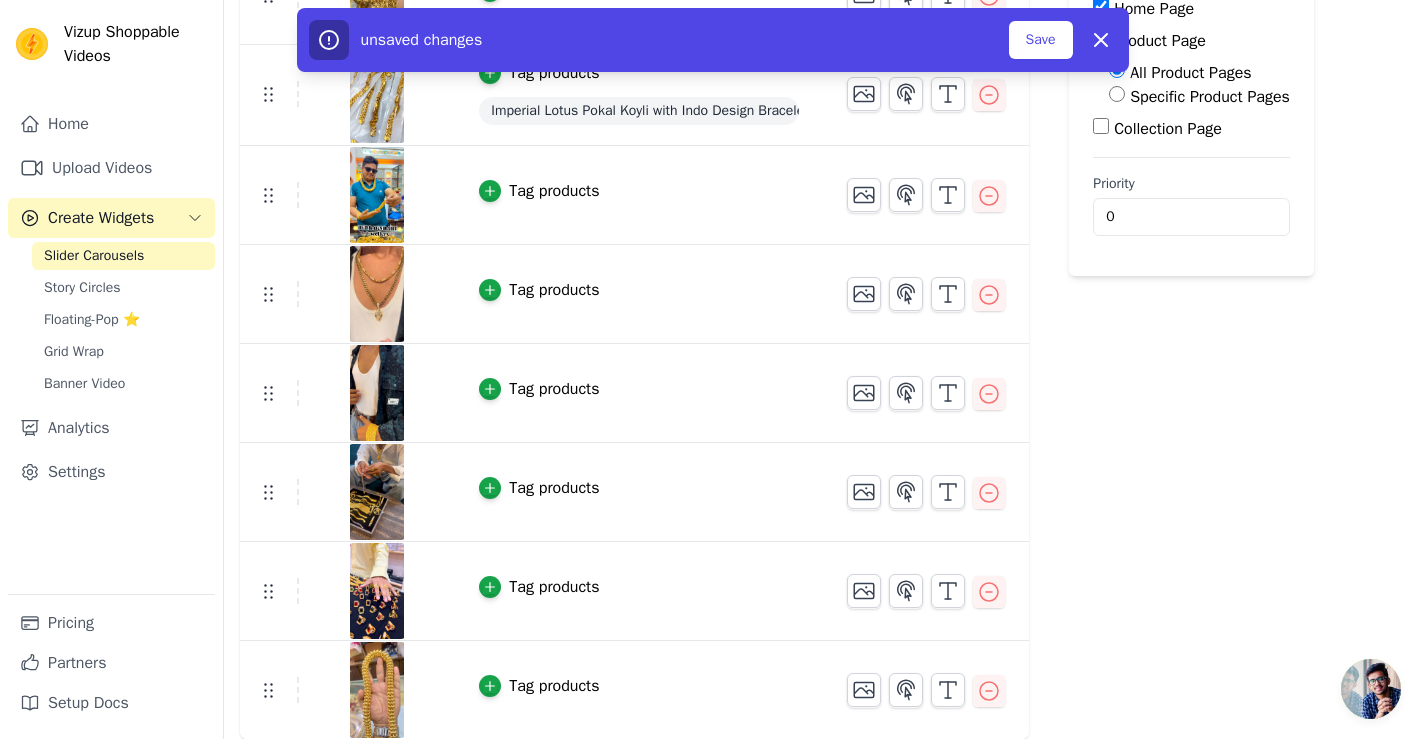 click on "Priority" at bounding box center [1191, 184] 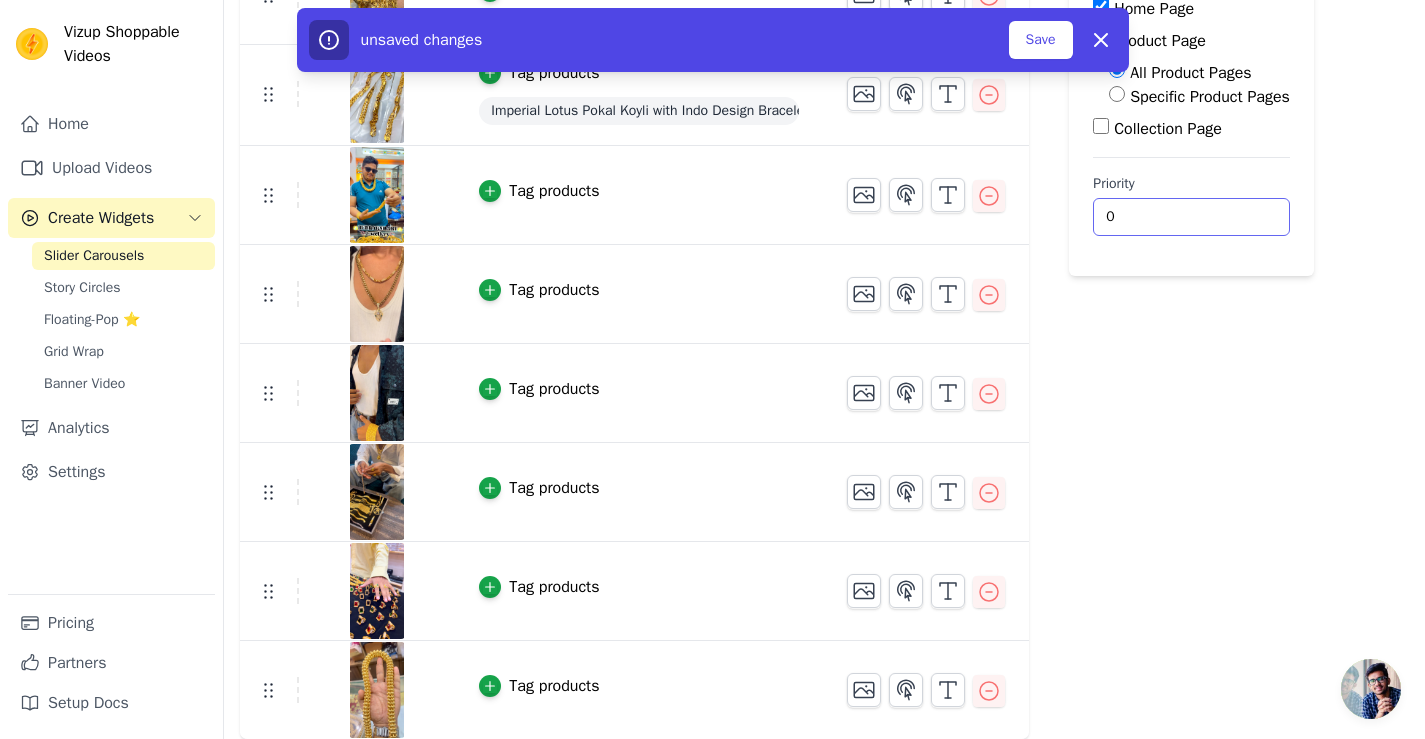 click on "0" at bounding box center [1191, 217] 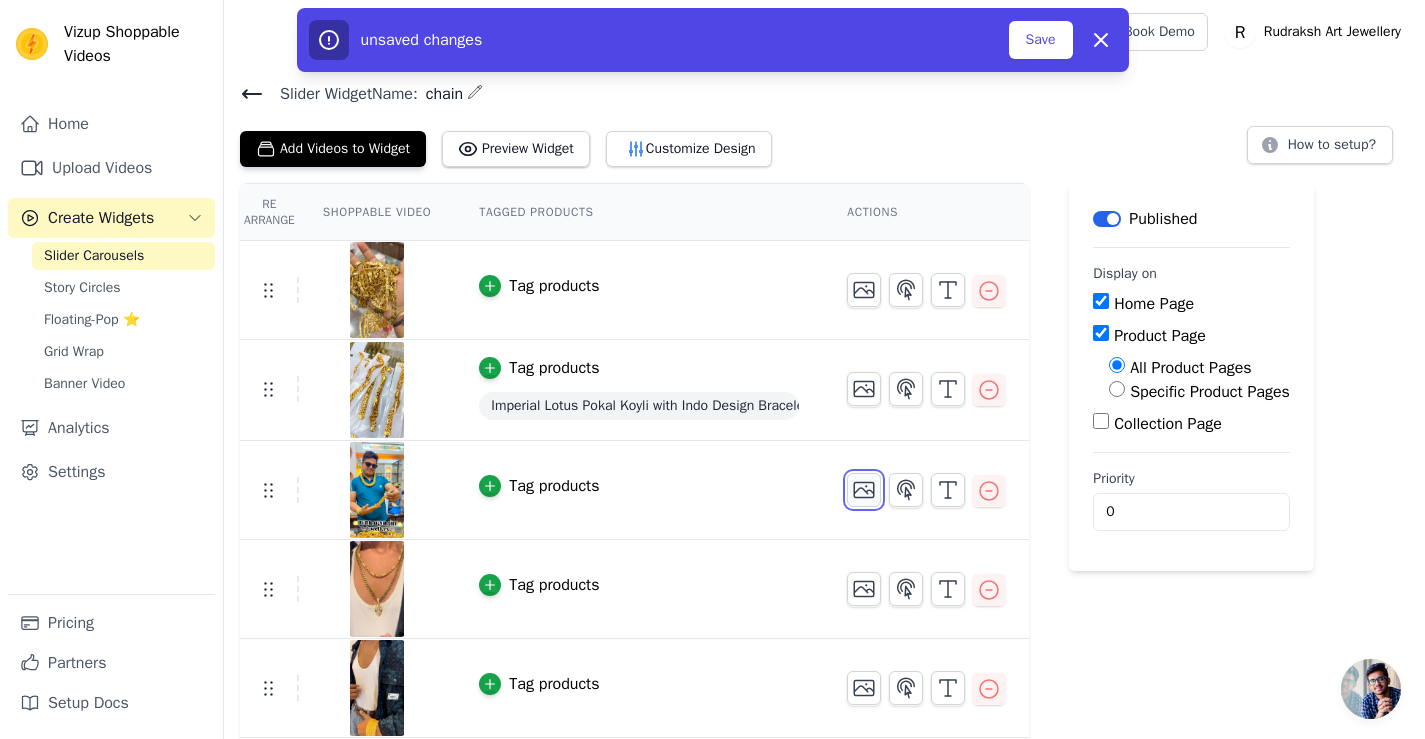 click at bounding box center (864, 490) 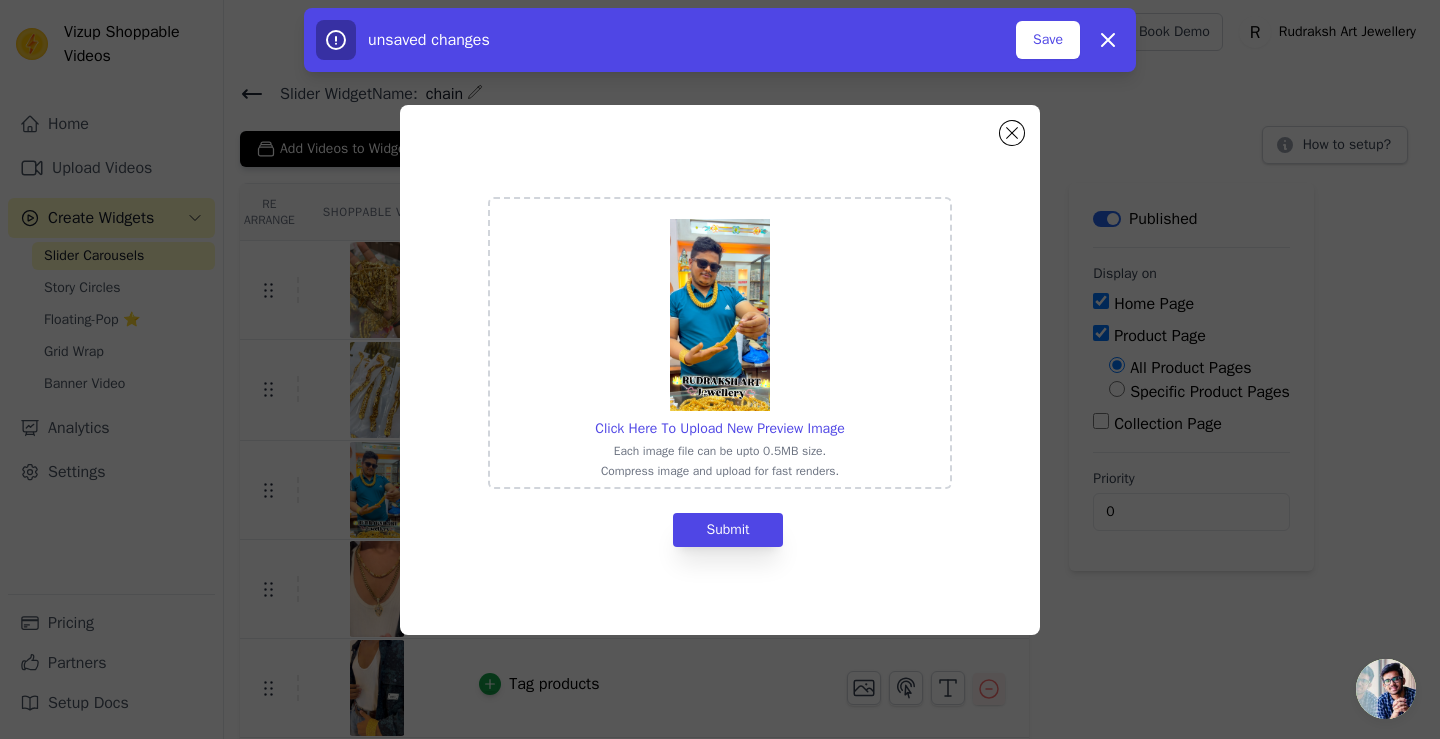 click on "Click Here To Upload New Preview Image     Each image file can be upto 0.5MB size.   Compress image and upload for fast renders.     Submit" 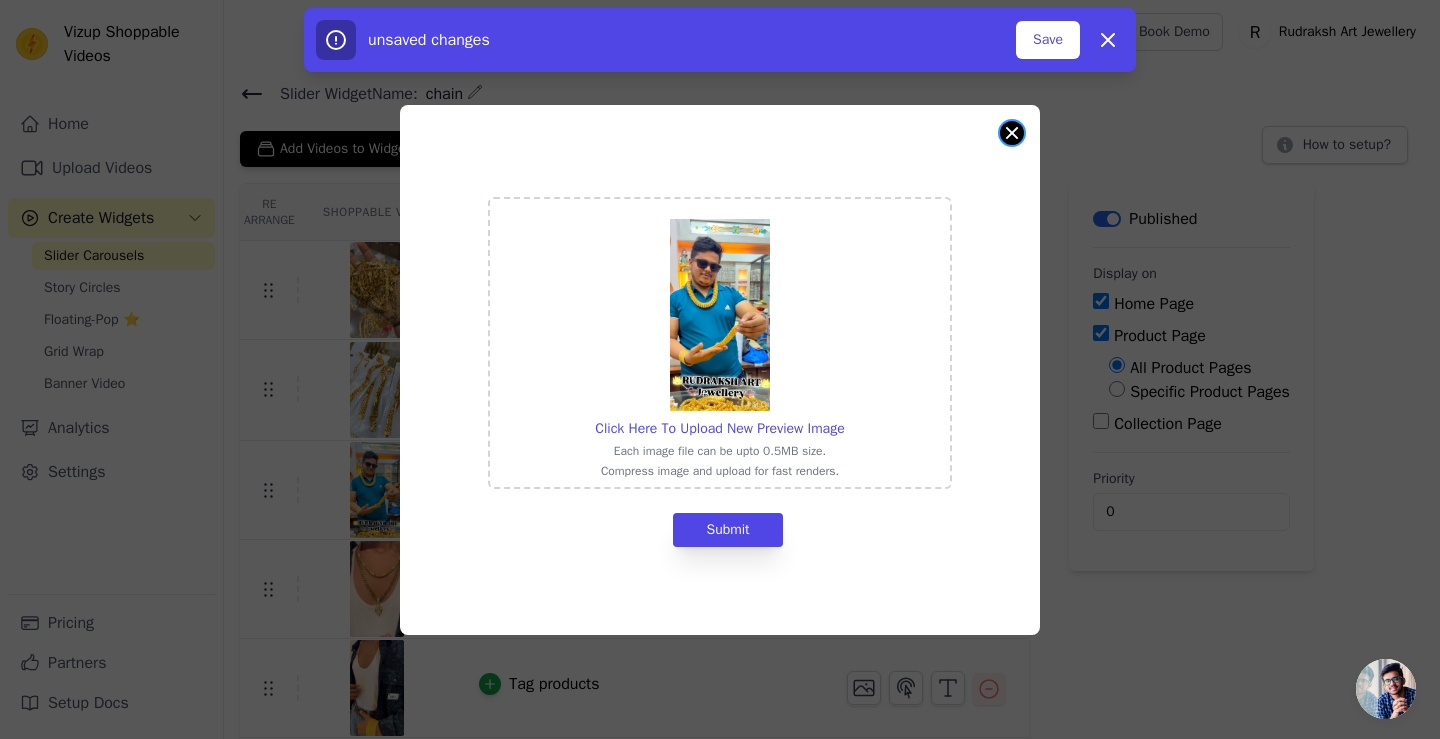 click at bounding box center [1012, 133] 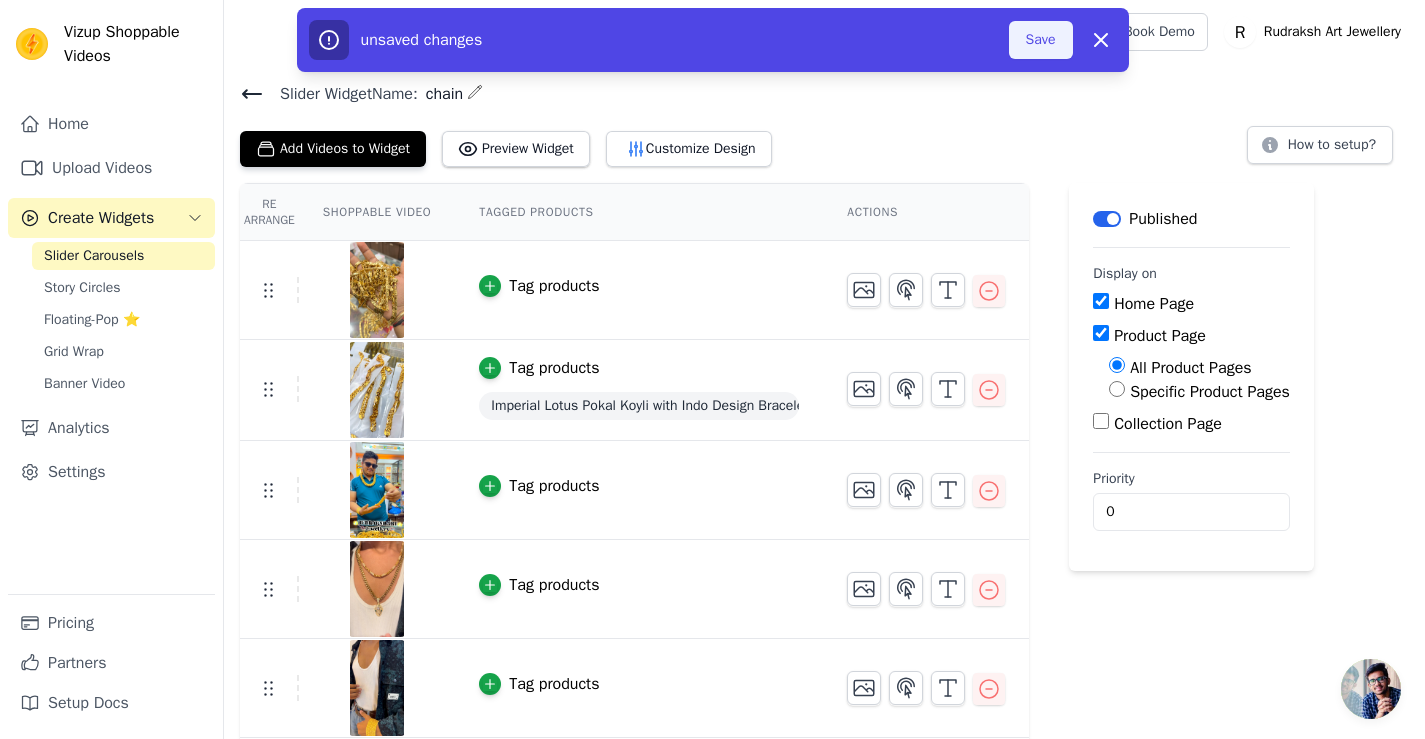 click on "Save" at bounding box center [1041, 40] 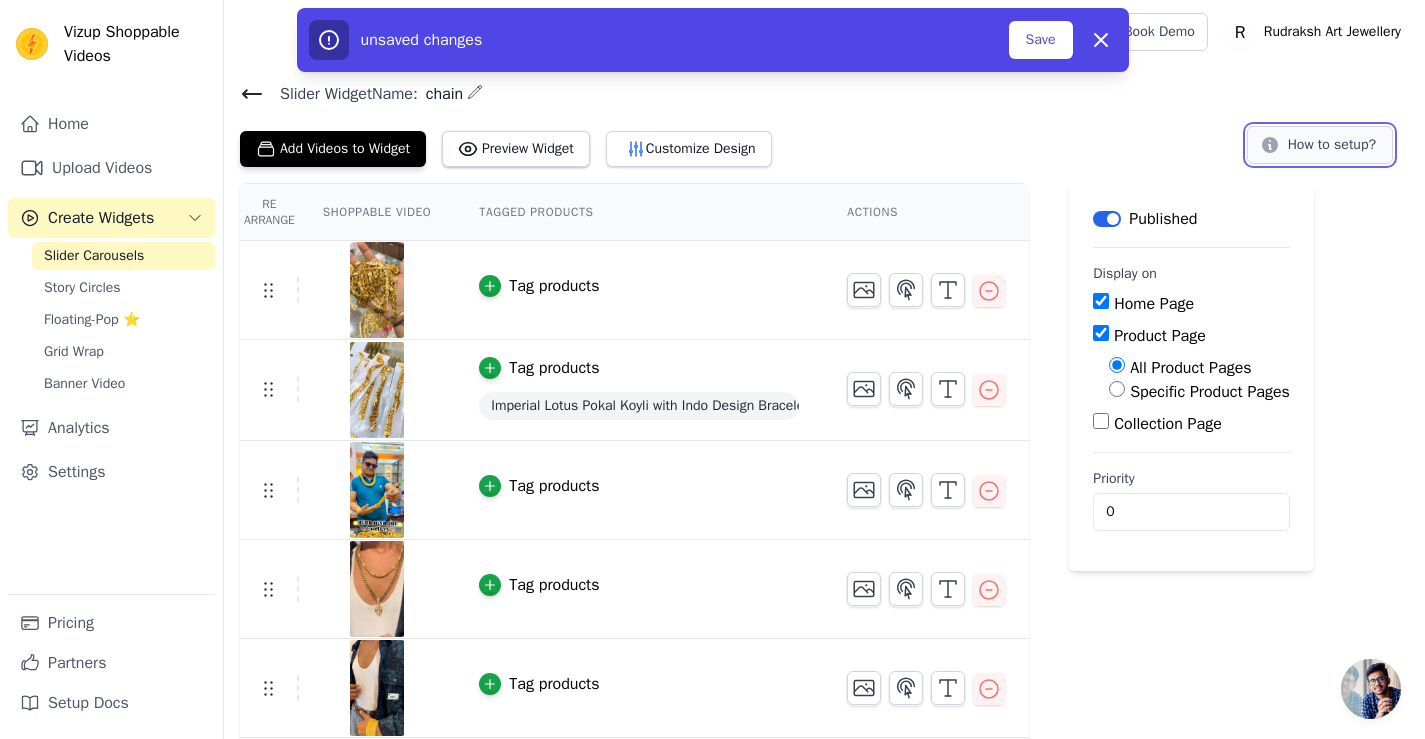 click on "How to setup?" at bounding box center [1320, 145] 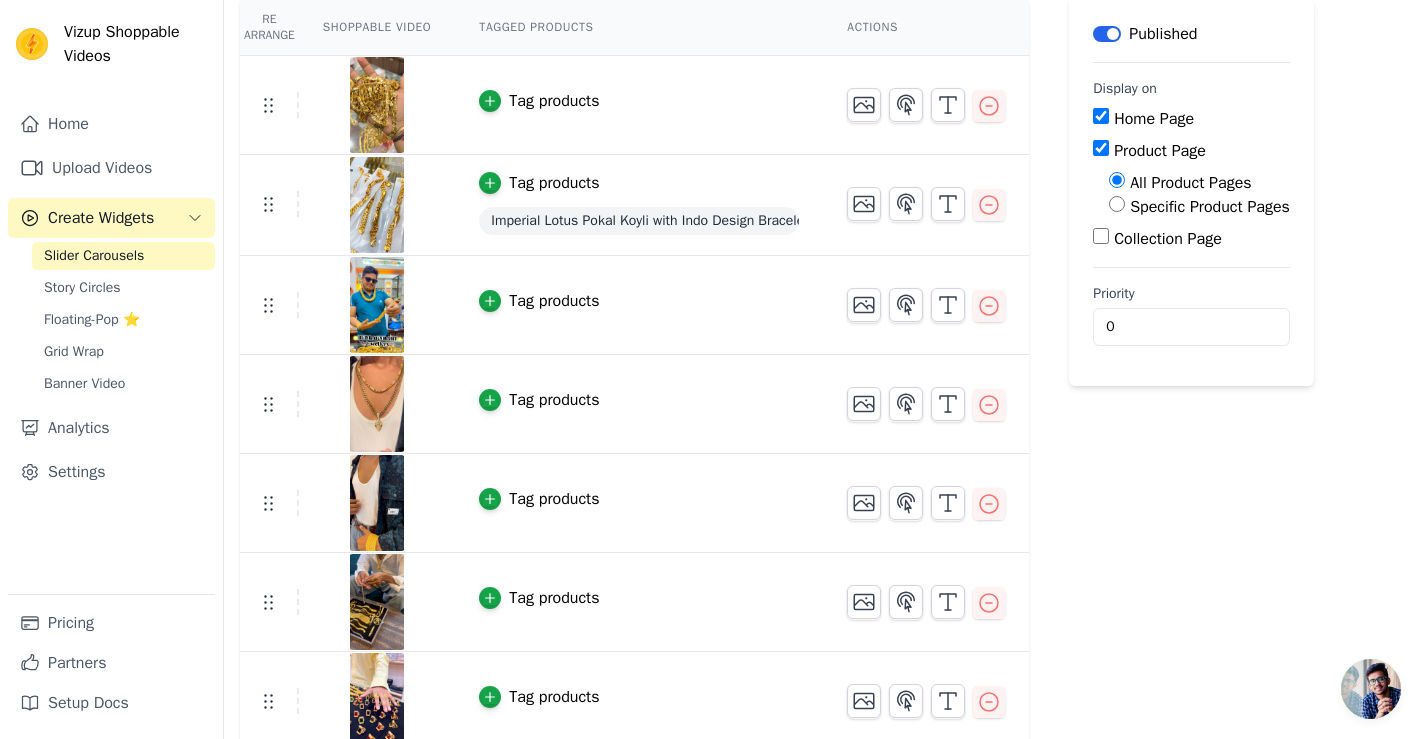 scroll, scrollTop: 295, scrollLeft: 0, axis: vertical 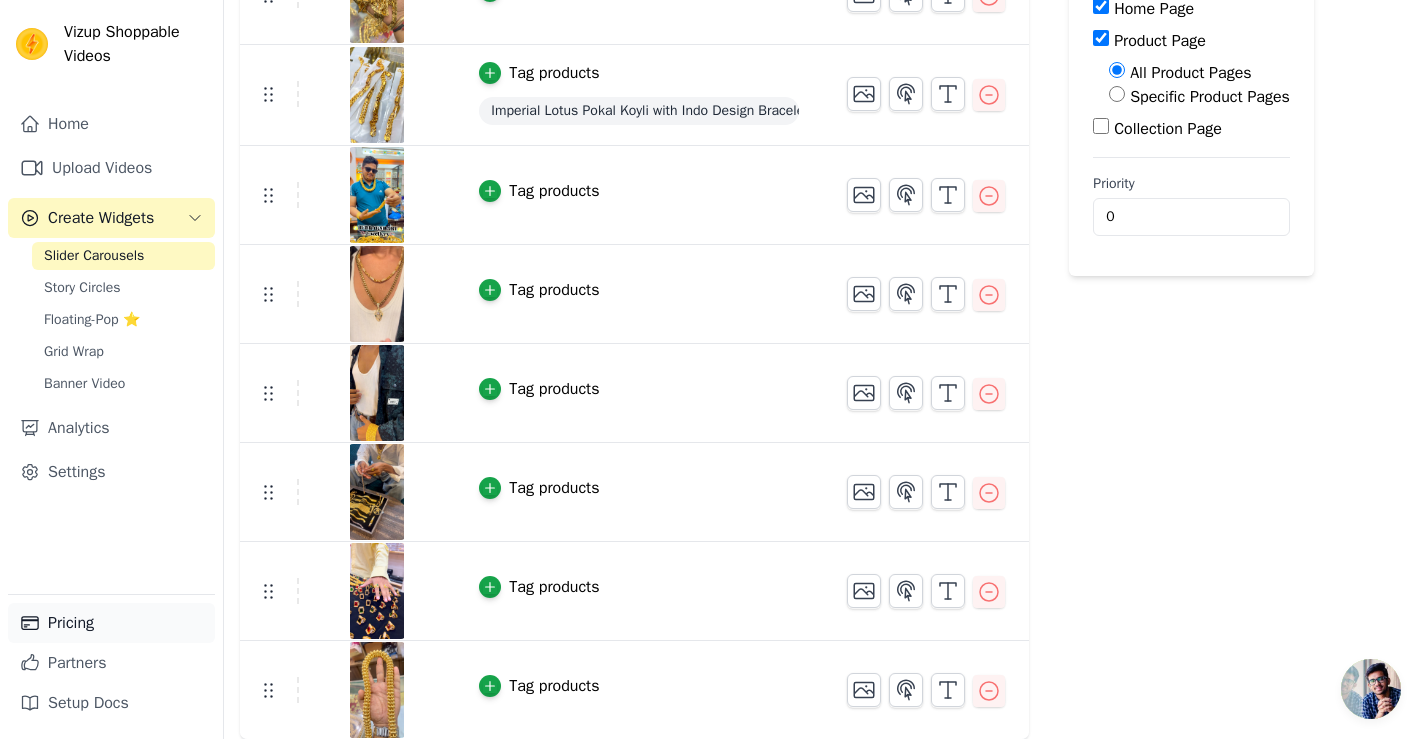 click on "Pricing" at bounding box center (111, 623) 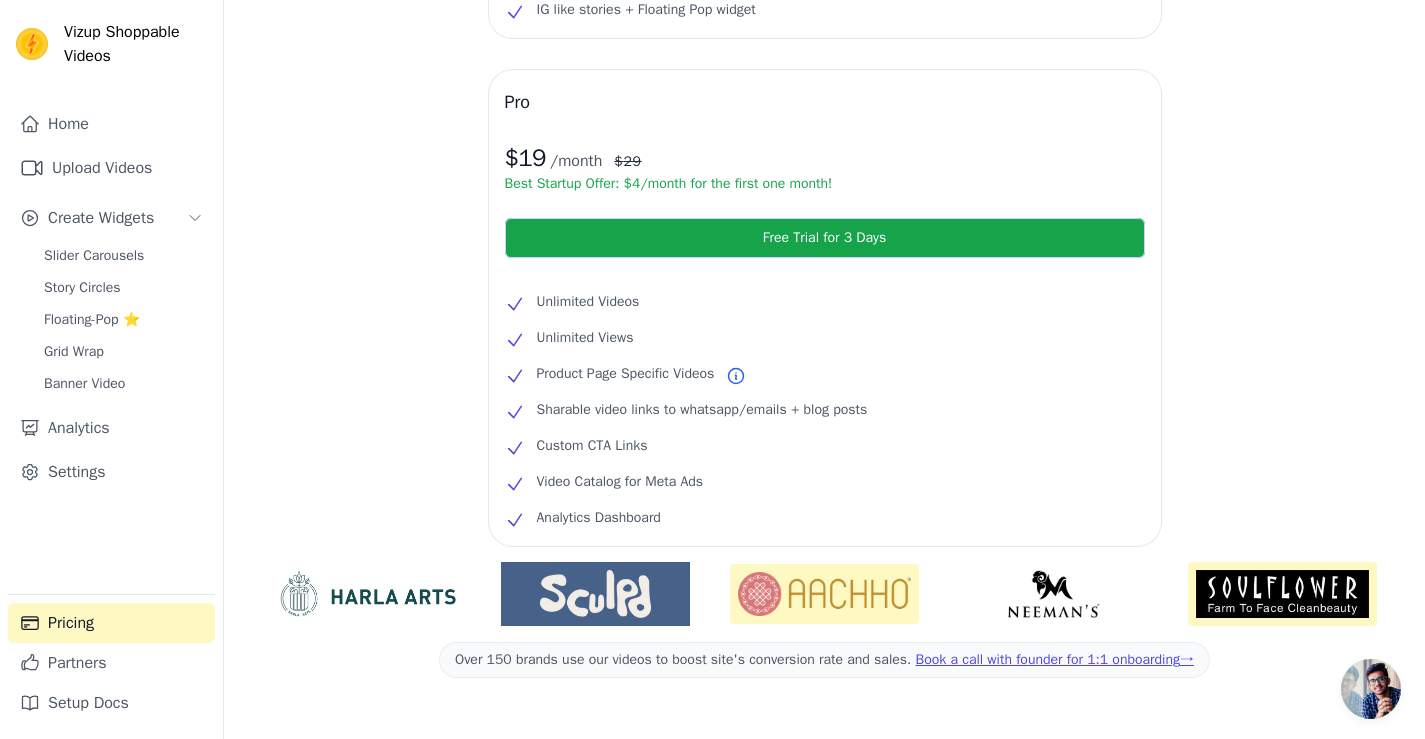 scroll, scrollTop: 459, scrollLeft: 0, axis: vertical 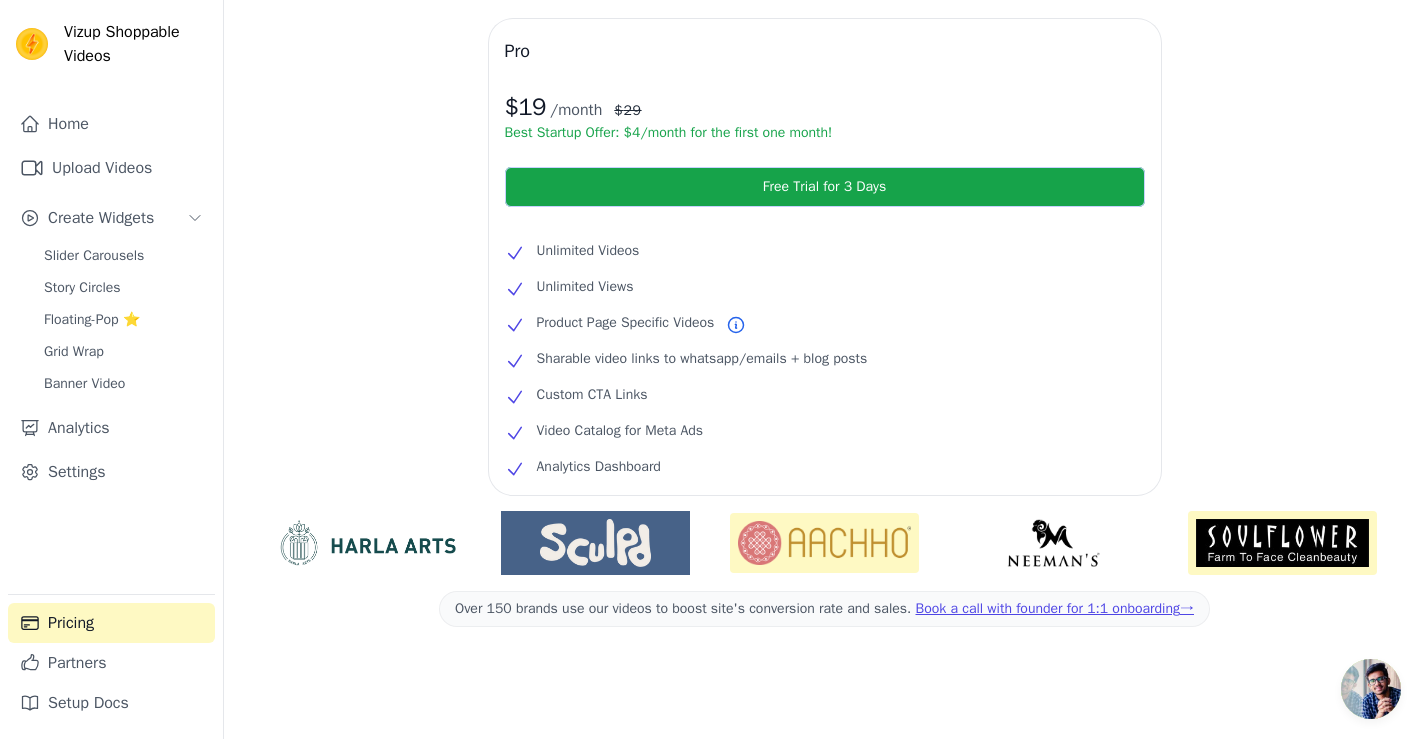 click at bounding box center [824, 543] 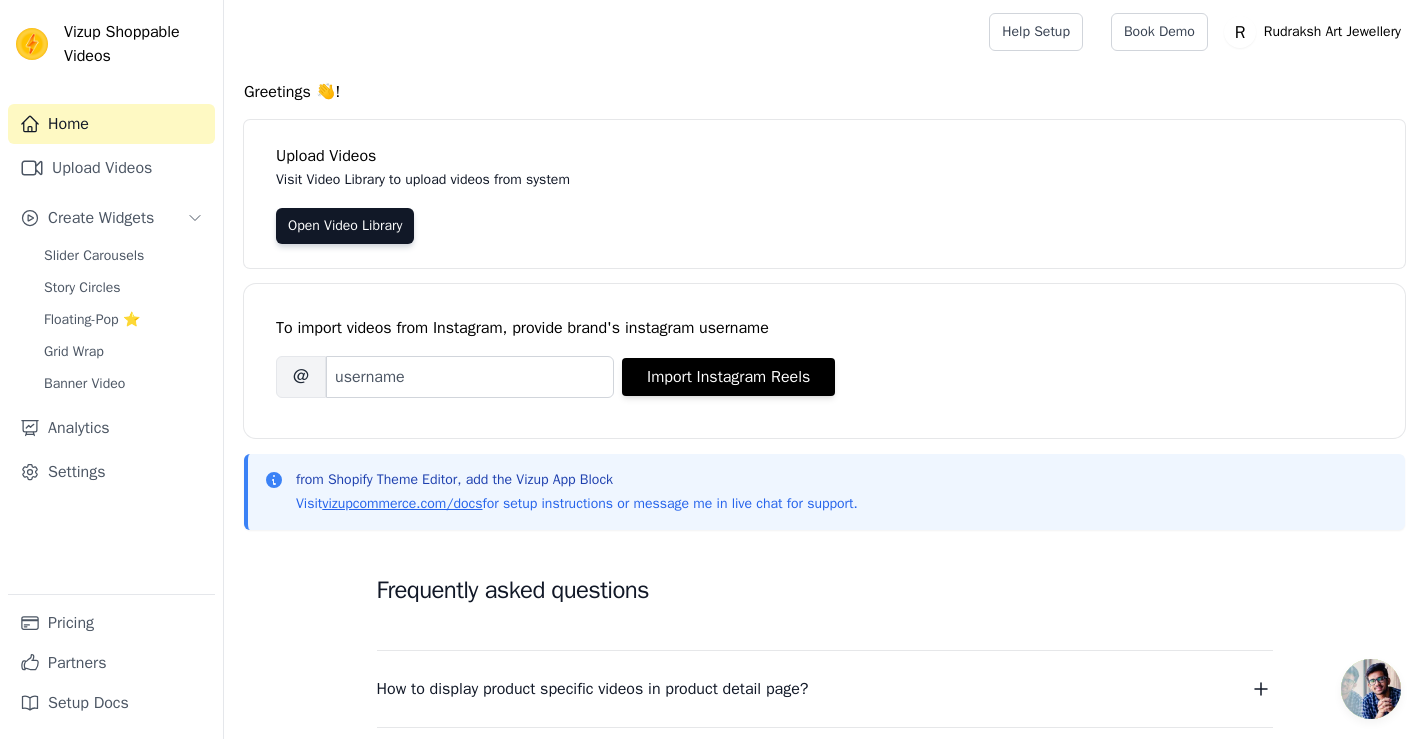scroll, scrollTop: 0, scrollLeft: 0, axis: both 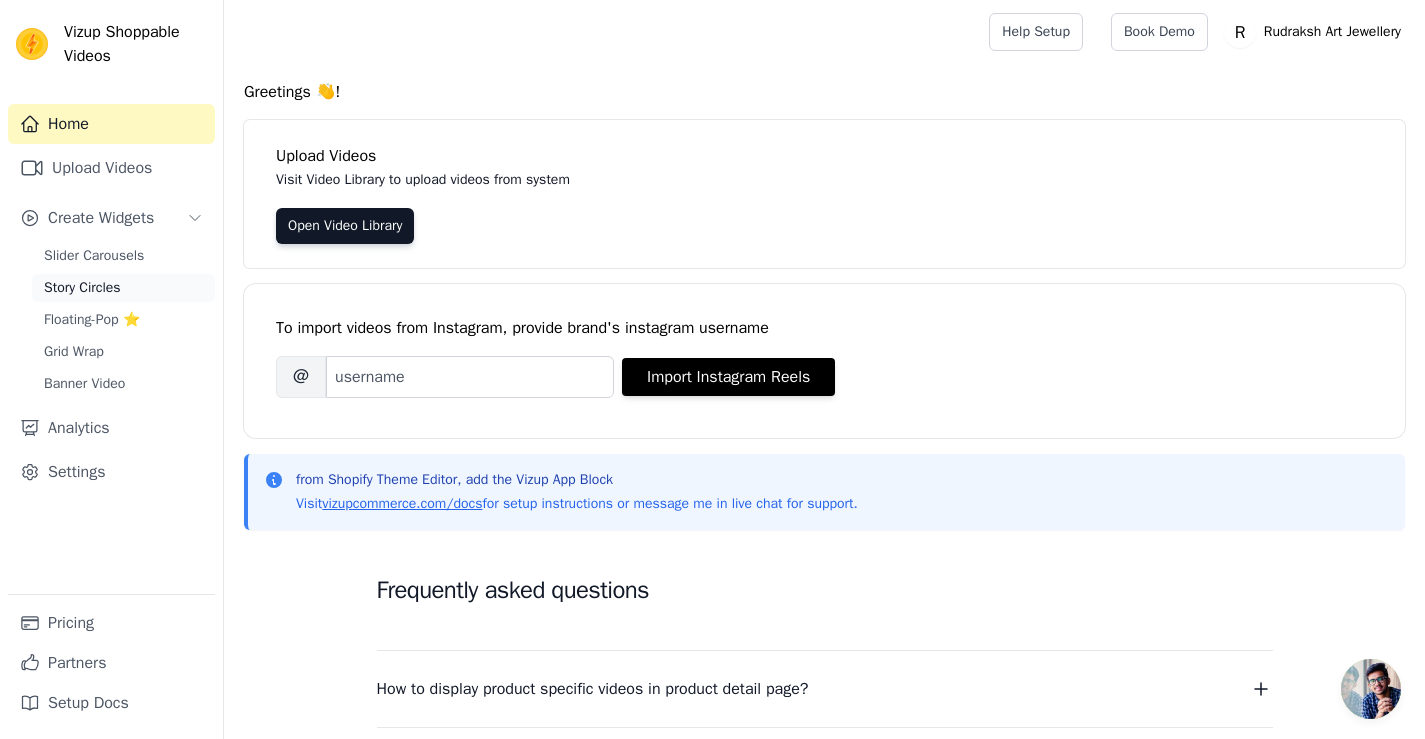 click on "Story Circles" at bounding box center (82, 288) 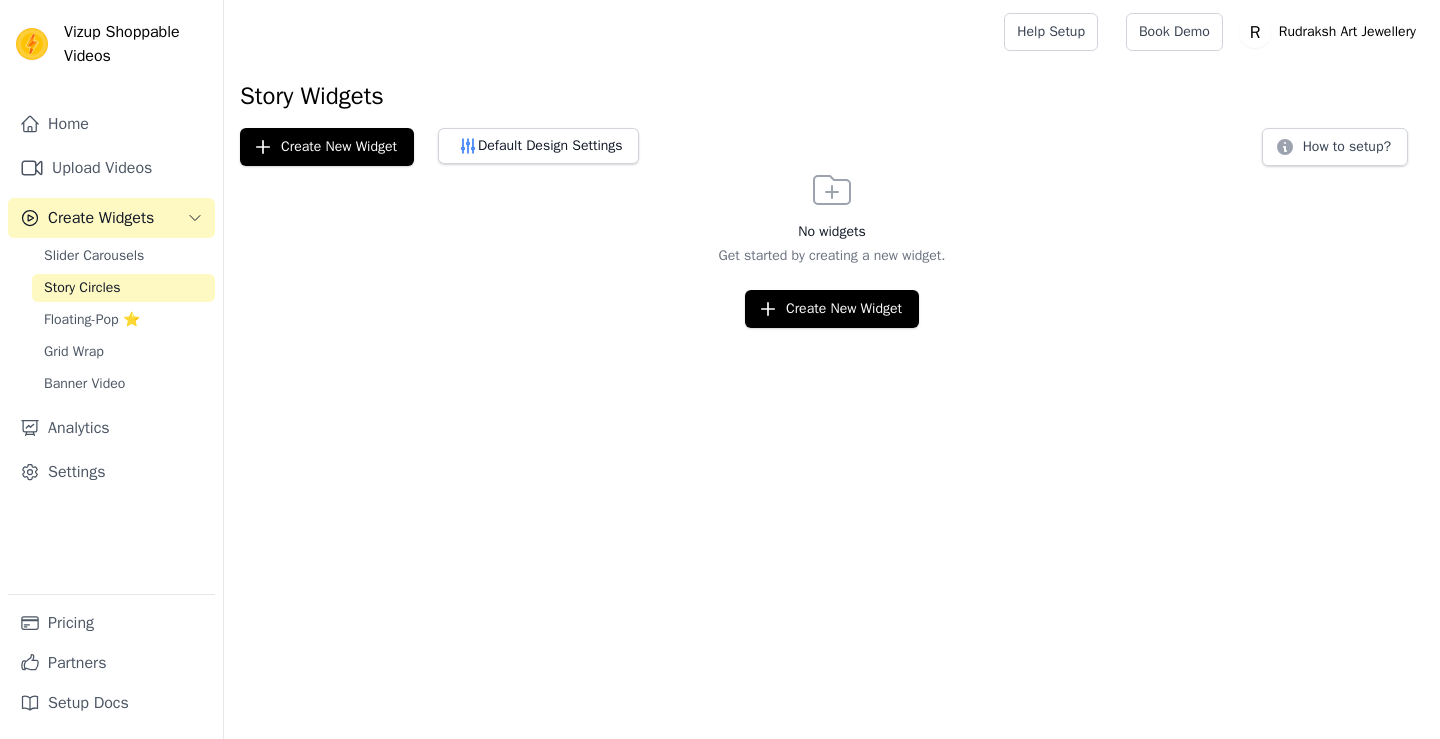 scroll, scrollTop: 0, scrollLeft: 0, axis: both 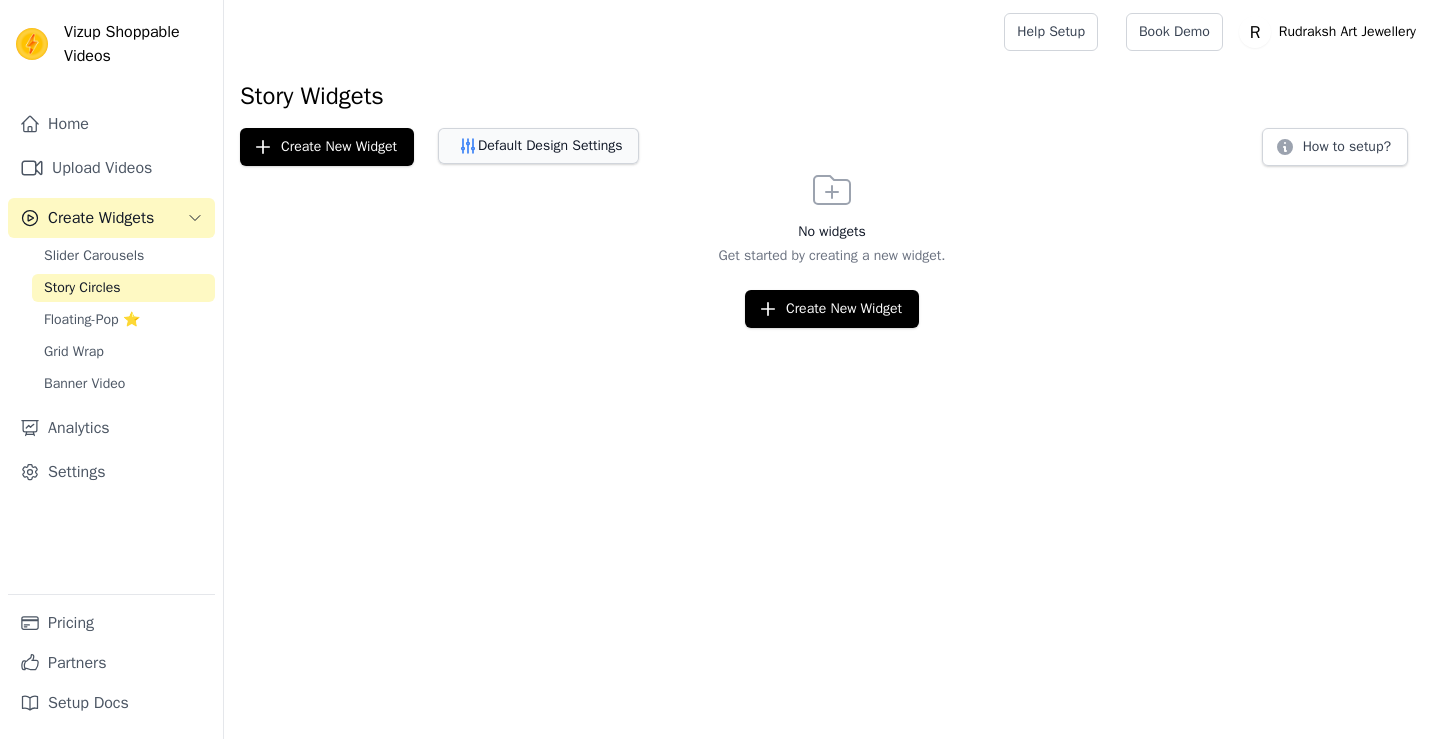 click on "Default Design Settings" at bounding box center (538, 146) 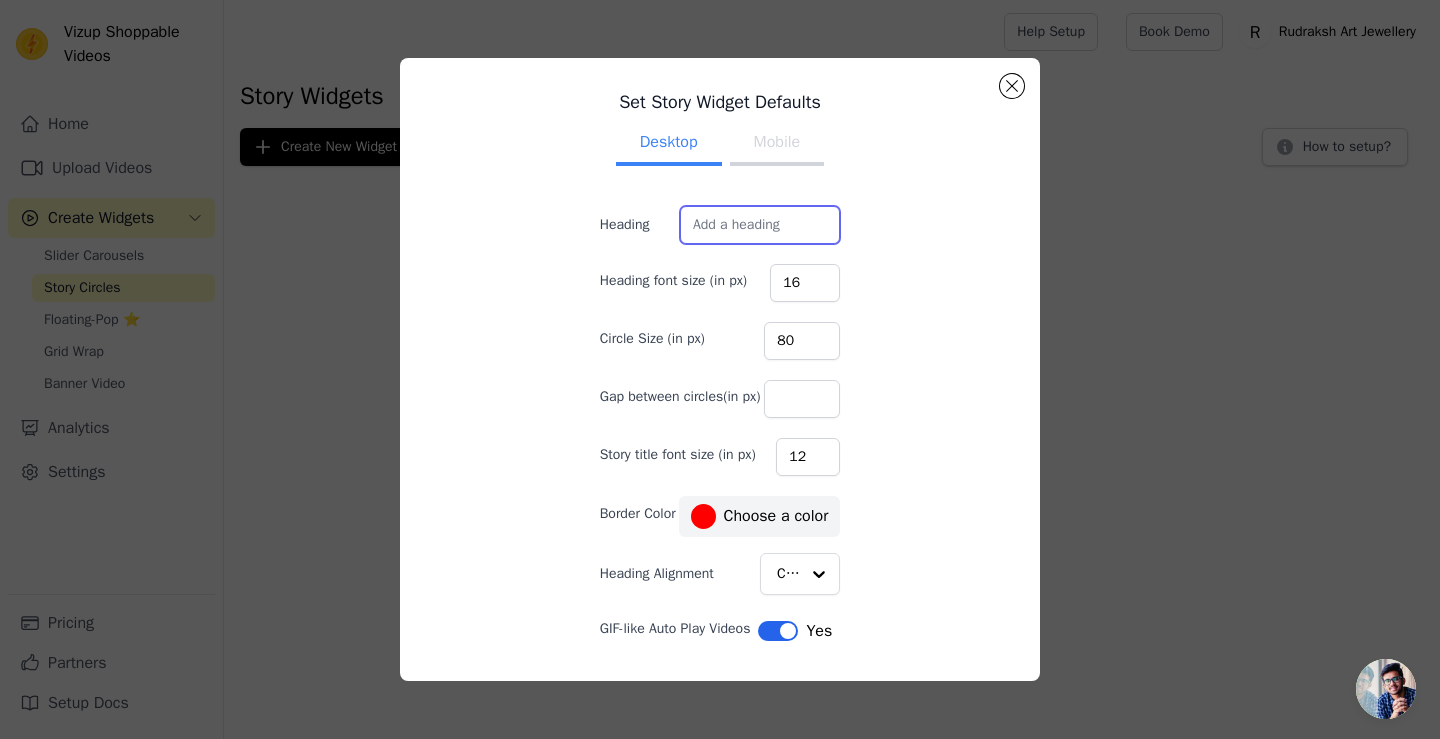 click on "Heading" at bounding box center [760, 225] 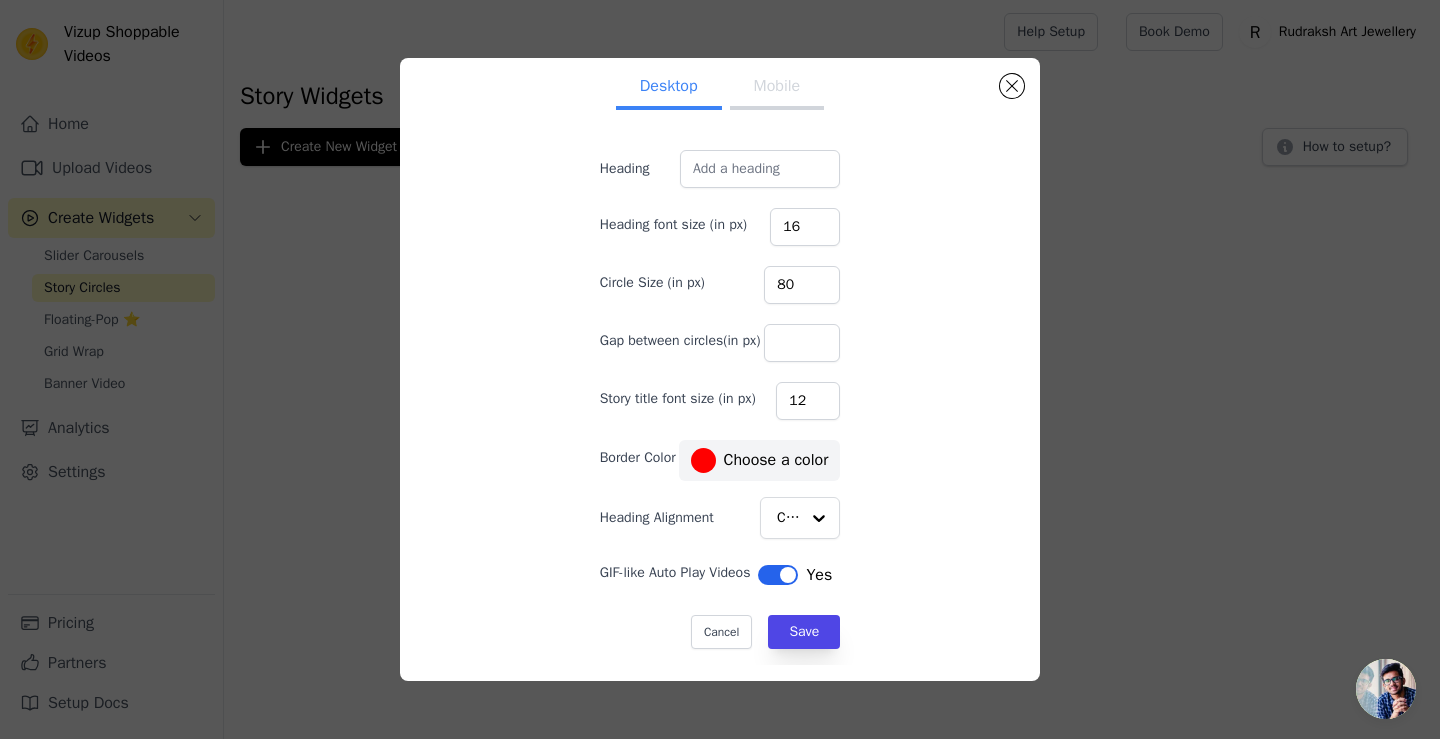 click on "Set Story Widget Defaults   Desktop Mobile   Heading     Heading font size (in px)   16   Circle Size (in px)   80   Gap between circles(in px)     Story title font size (in px)   12   Border Color   #ff0000       Choose a color     Heading Alignment         Center               GIF-like Auto Play Videos   Label     Yes   Cancel     Save                               #ff0000   1   hex   change to    rgb" 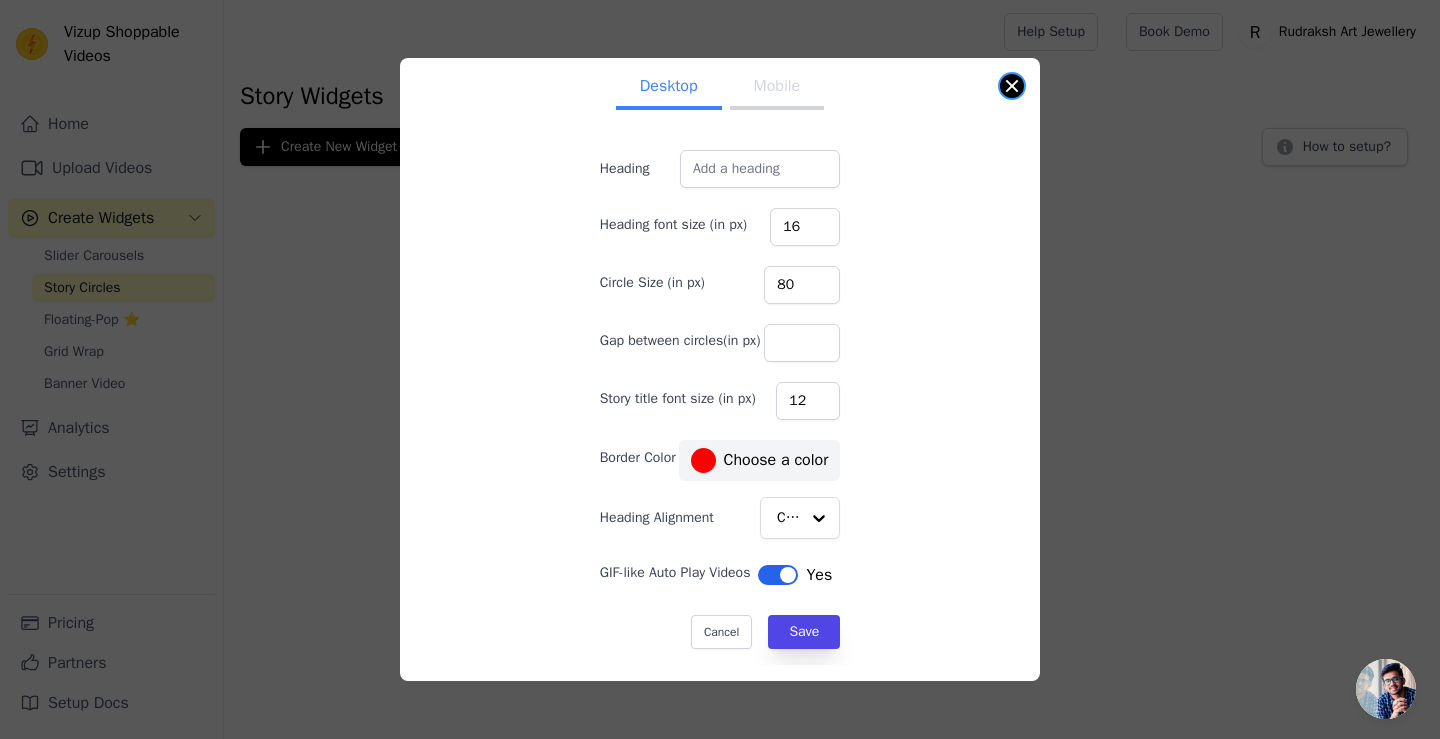 click at bounding box center [1012, 86] 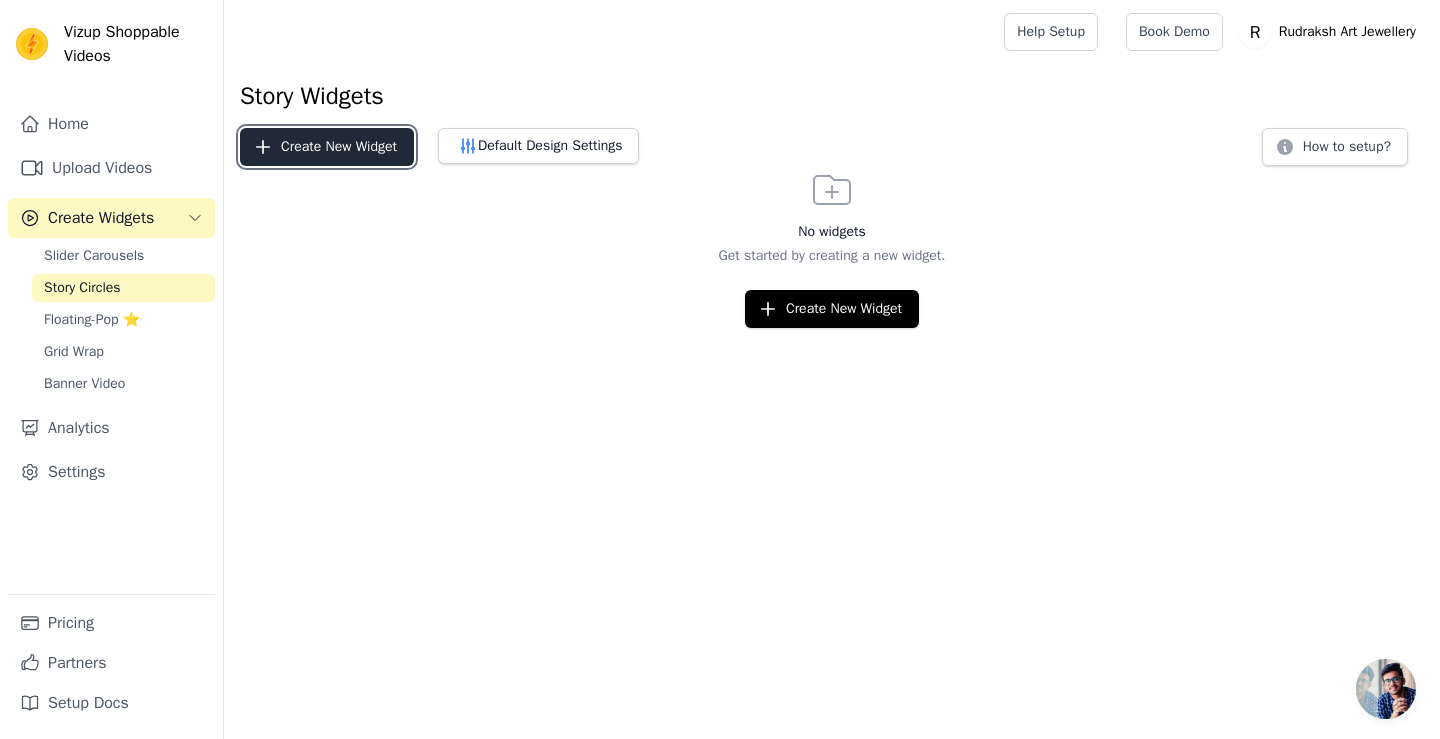 click on "Create New Widget" at bounding box center (327, 147) 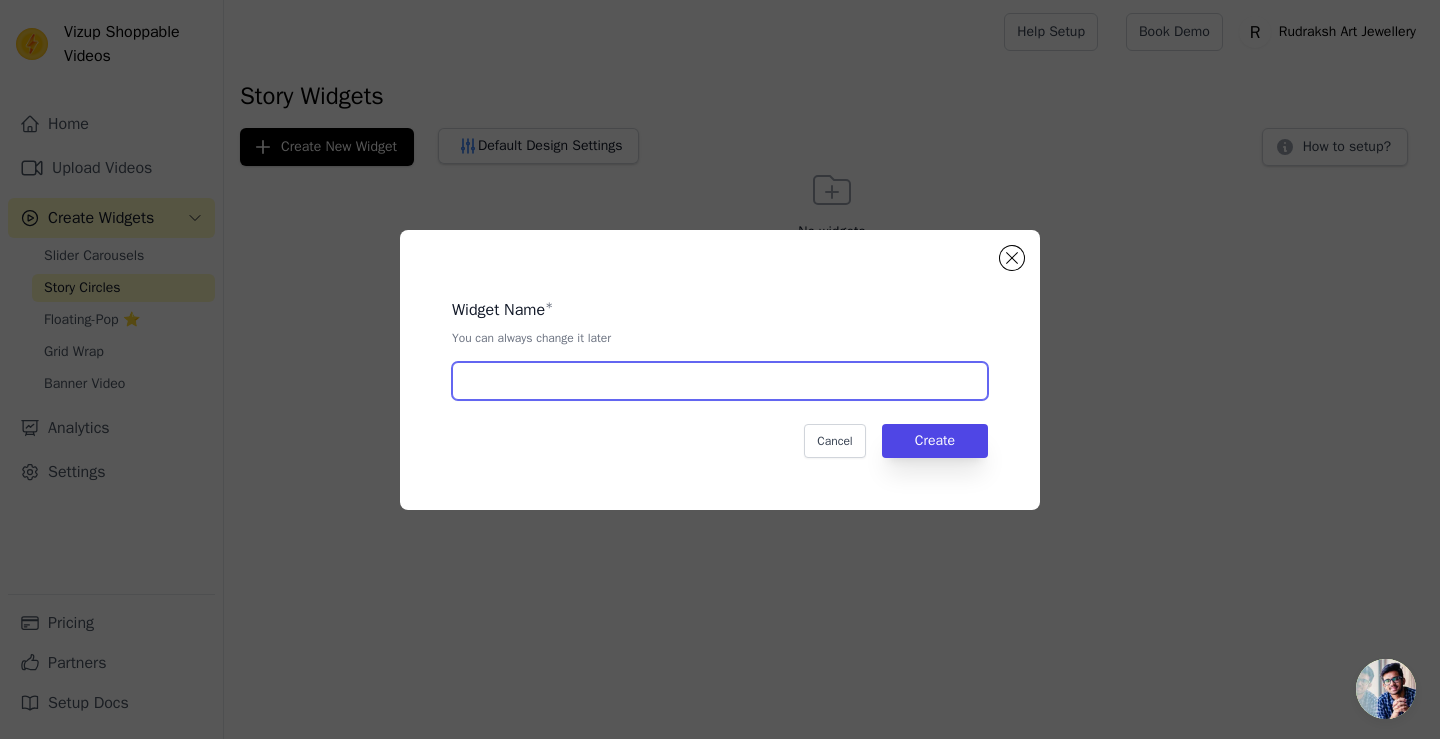 click at bounding box center [720, 381] 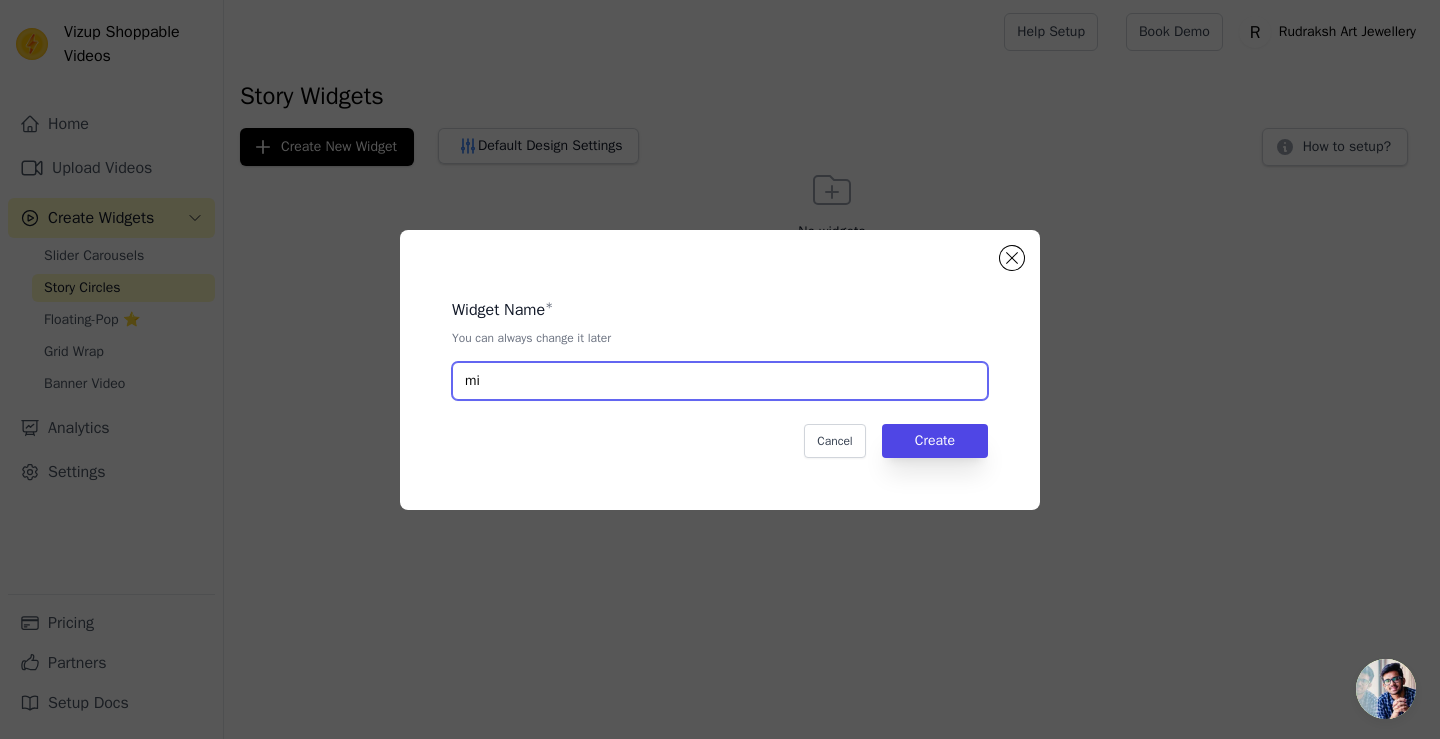 type on "m" 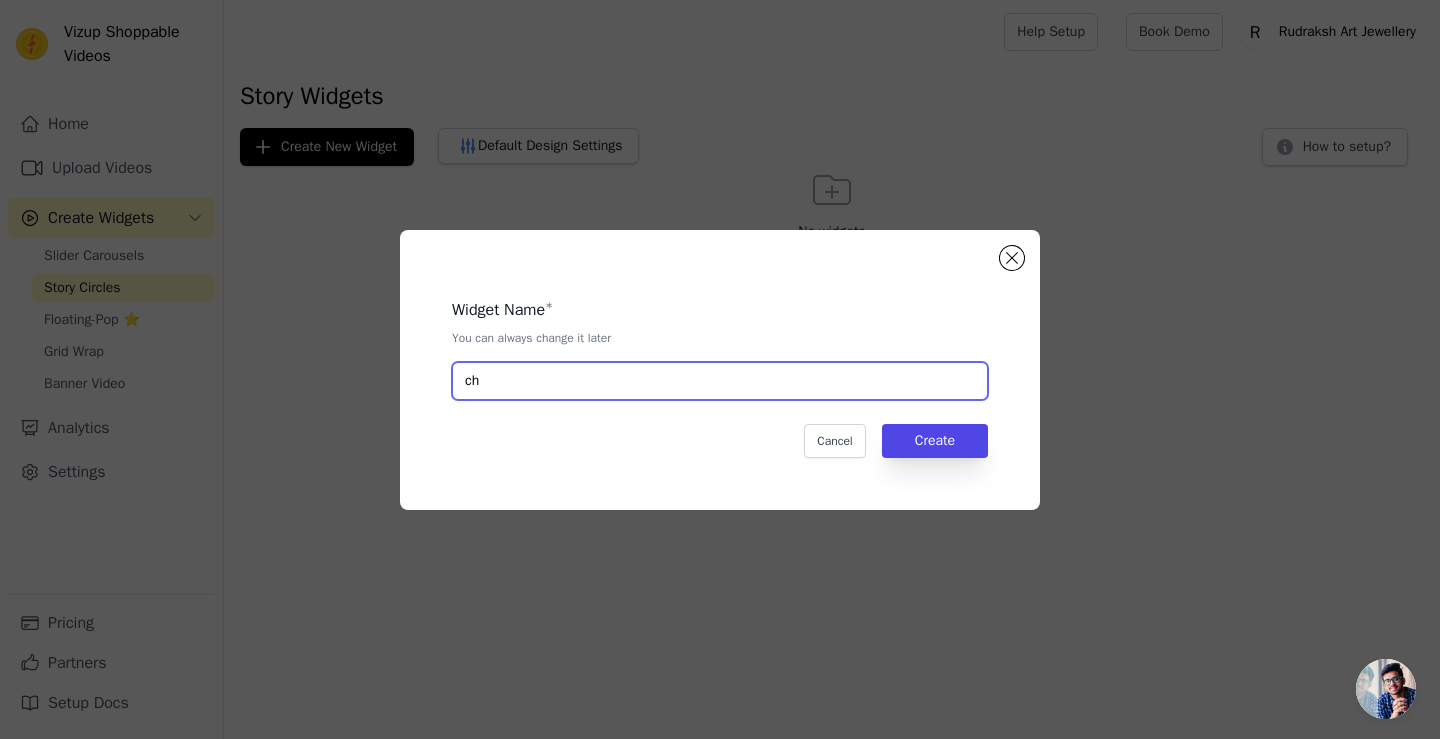 type on "c" 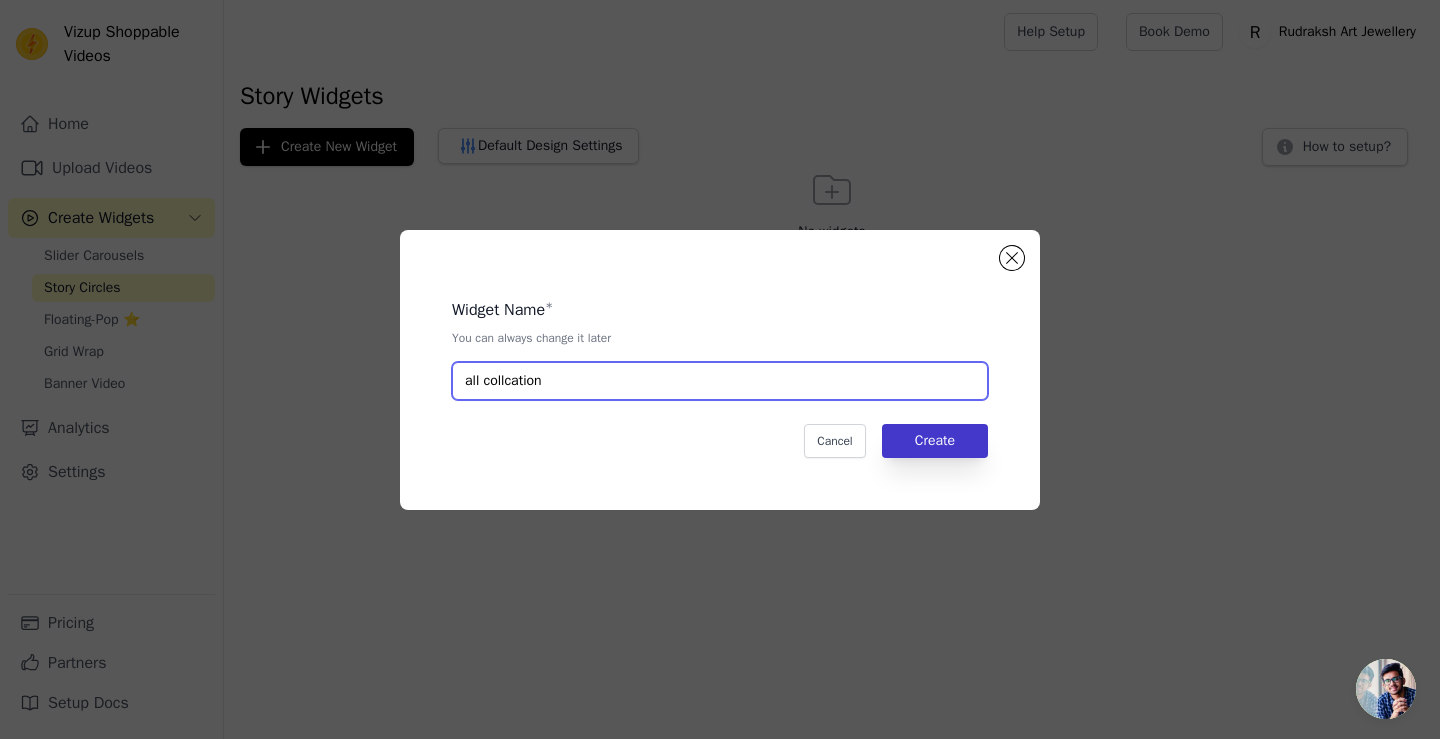 type on "all collcation" 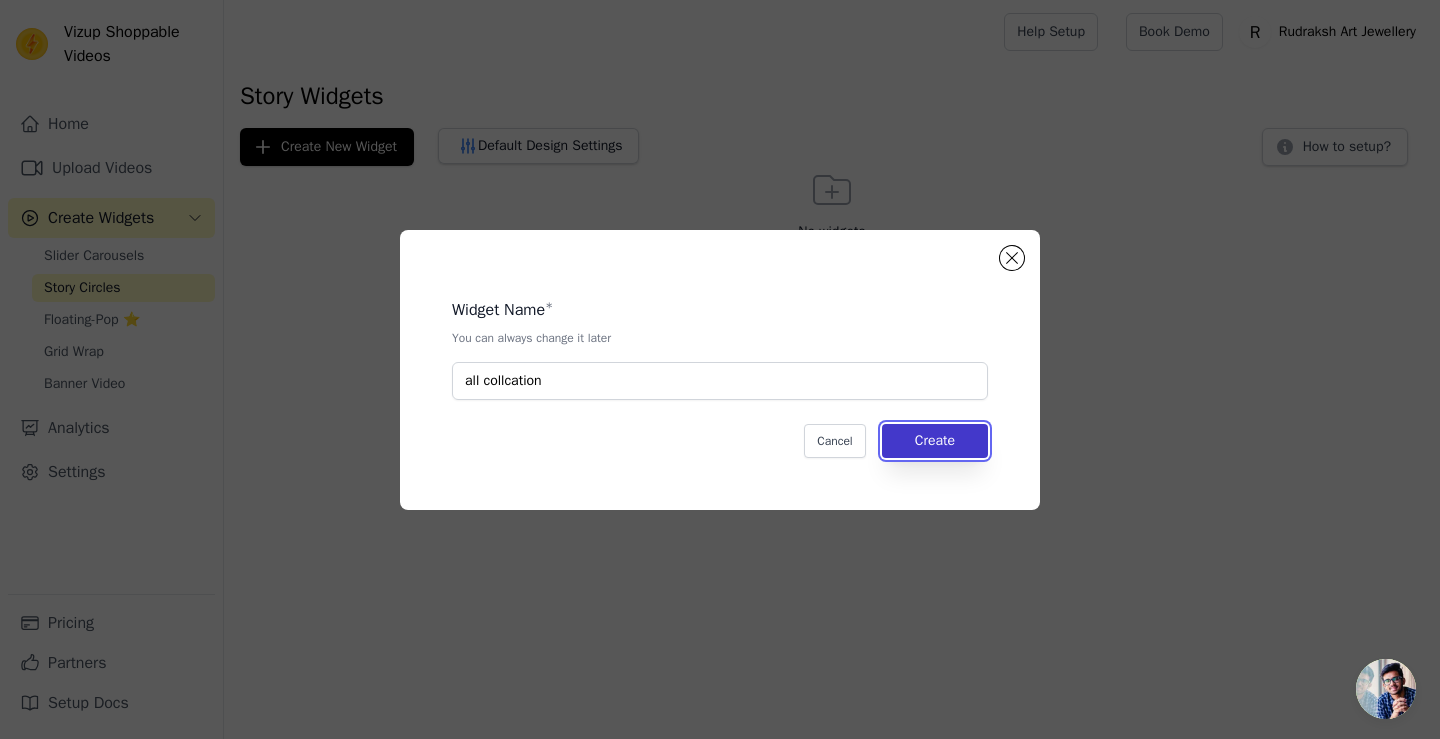 click on "Create" at bounding box center [935, 441] 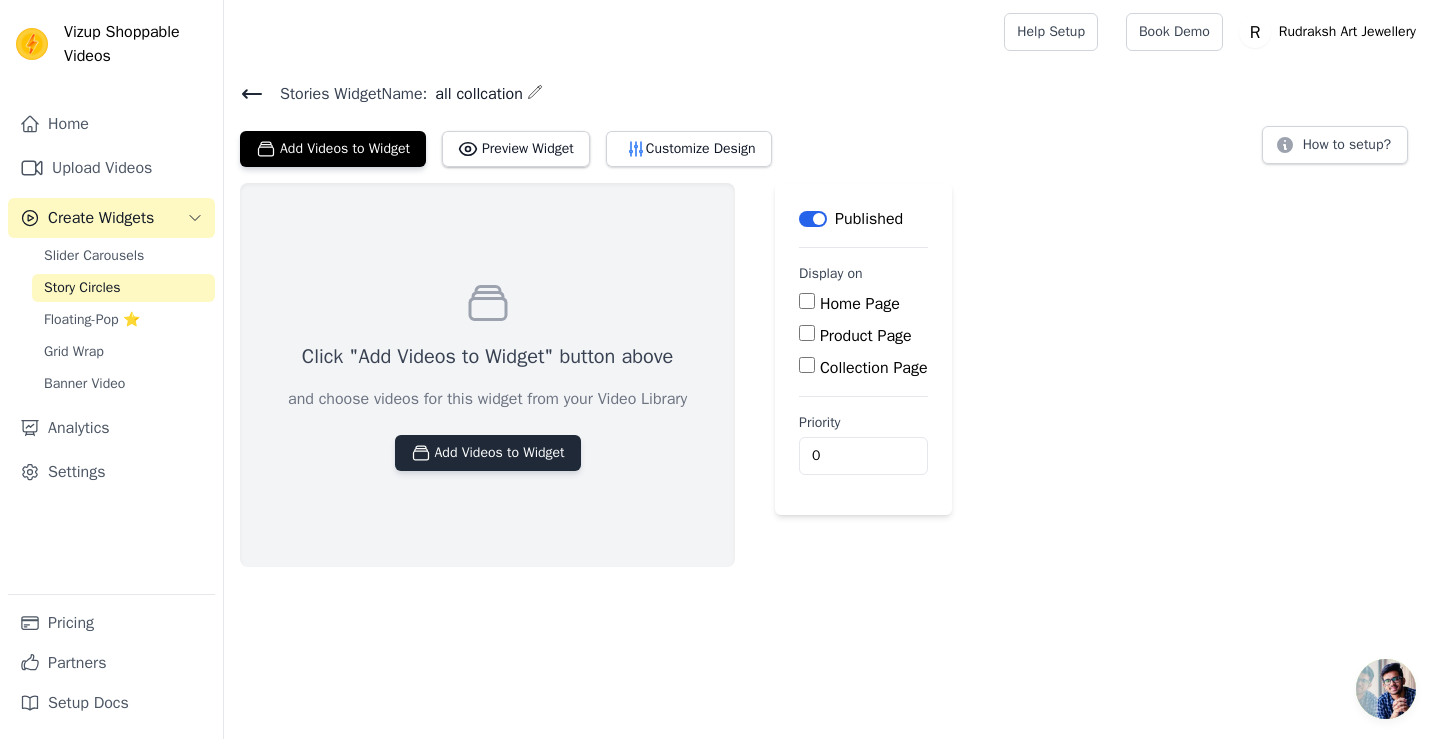 click on "Add Videos to Widget" at bounding box center [488, 453] 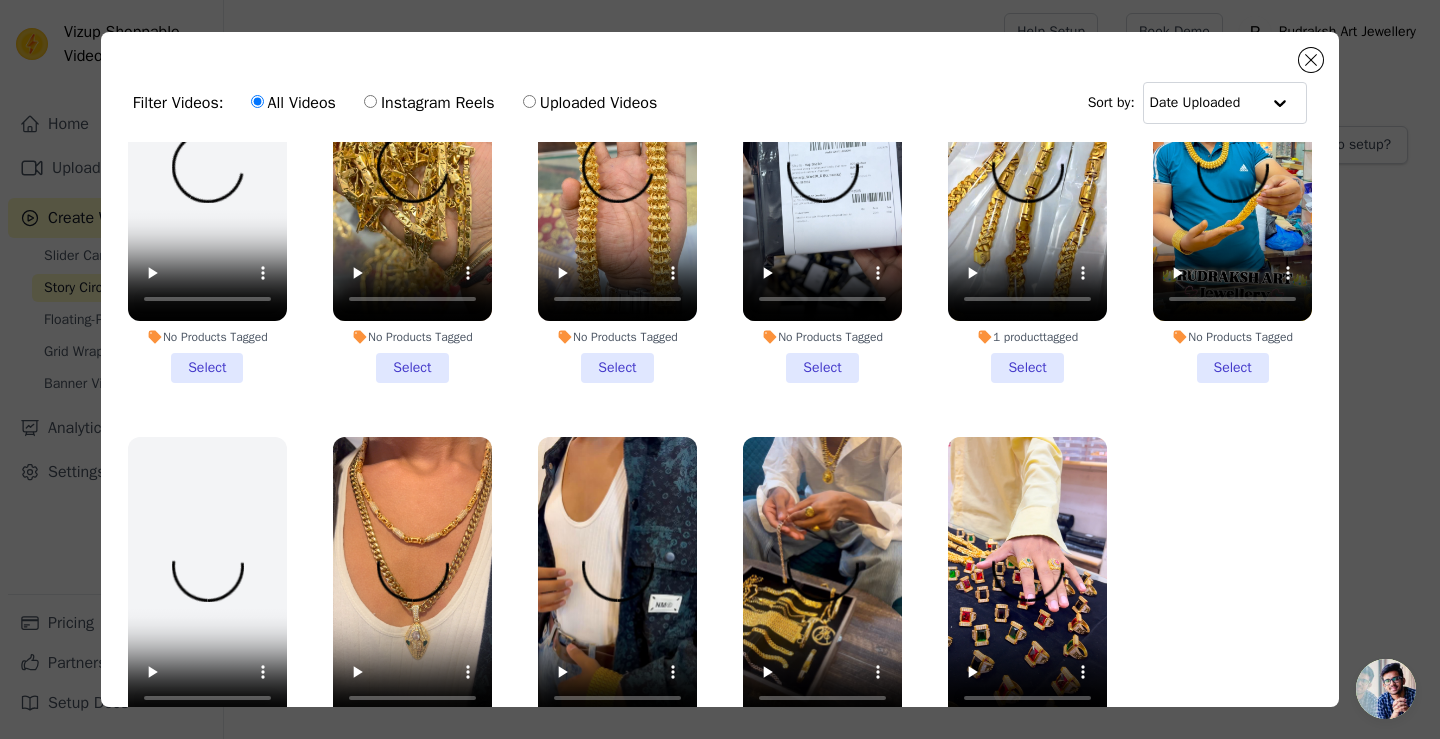 scroll, scrollTop: 118, scrollLeft: 0, axis: vertical 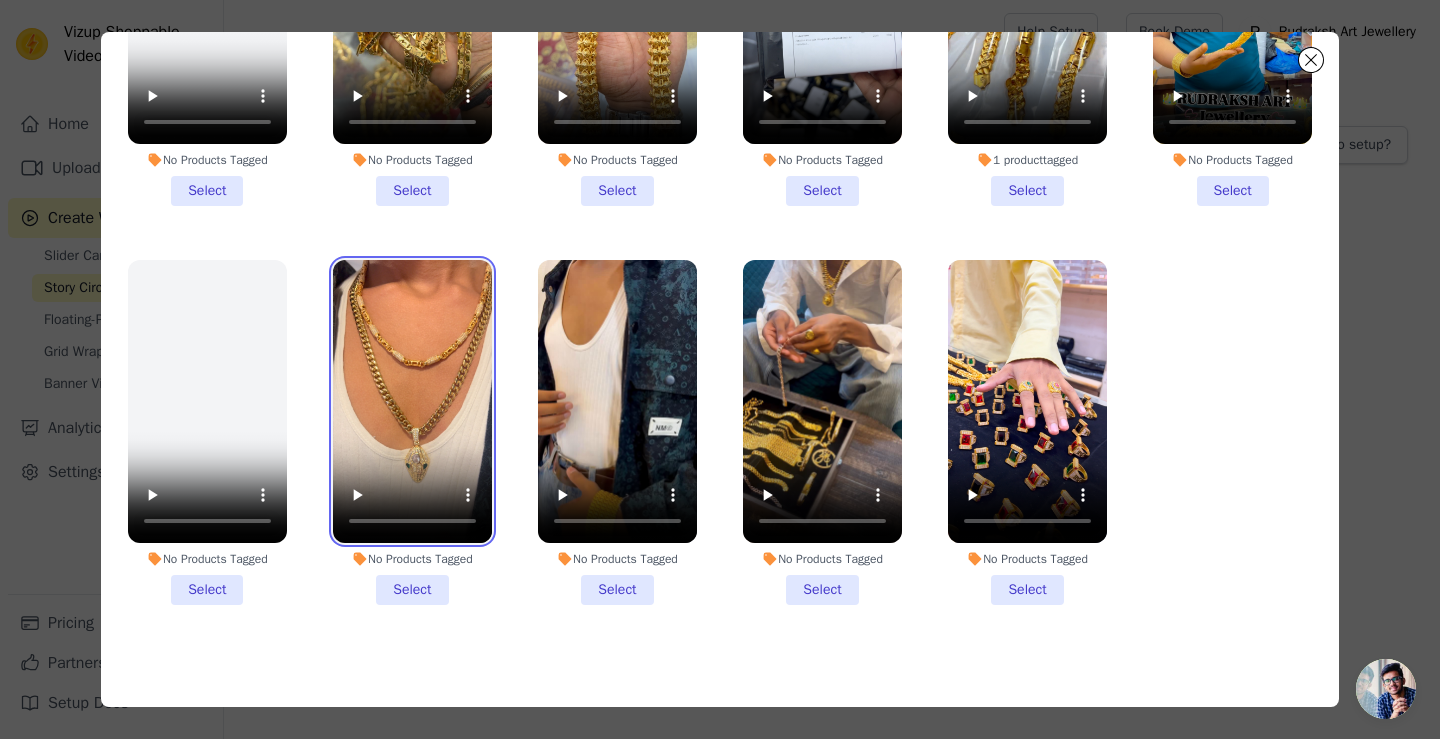 click at bounding box center [412, 401] 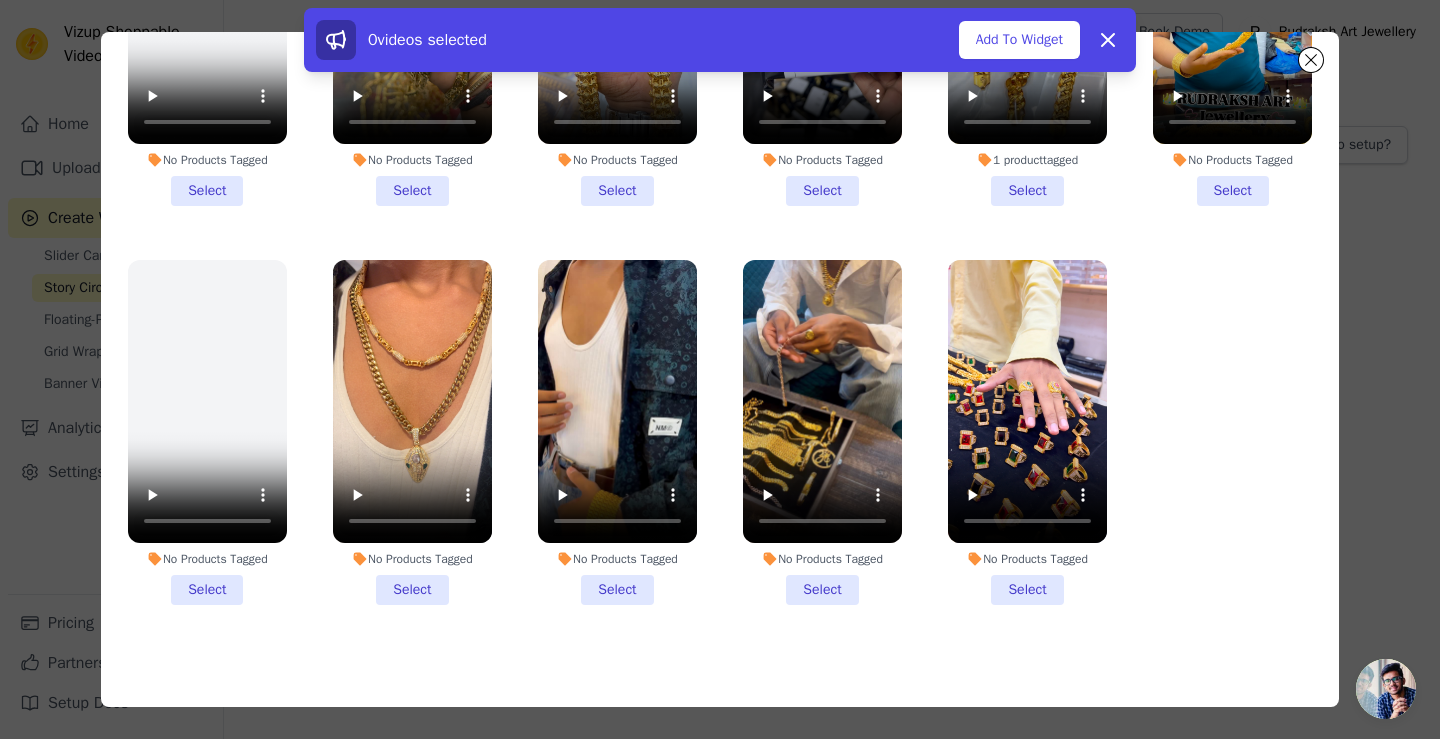 drag, startPoint x: 1028, startPoint y: 579, endPoint x: 959, endPoint y: 585, distance: 69.260376 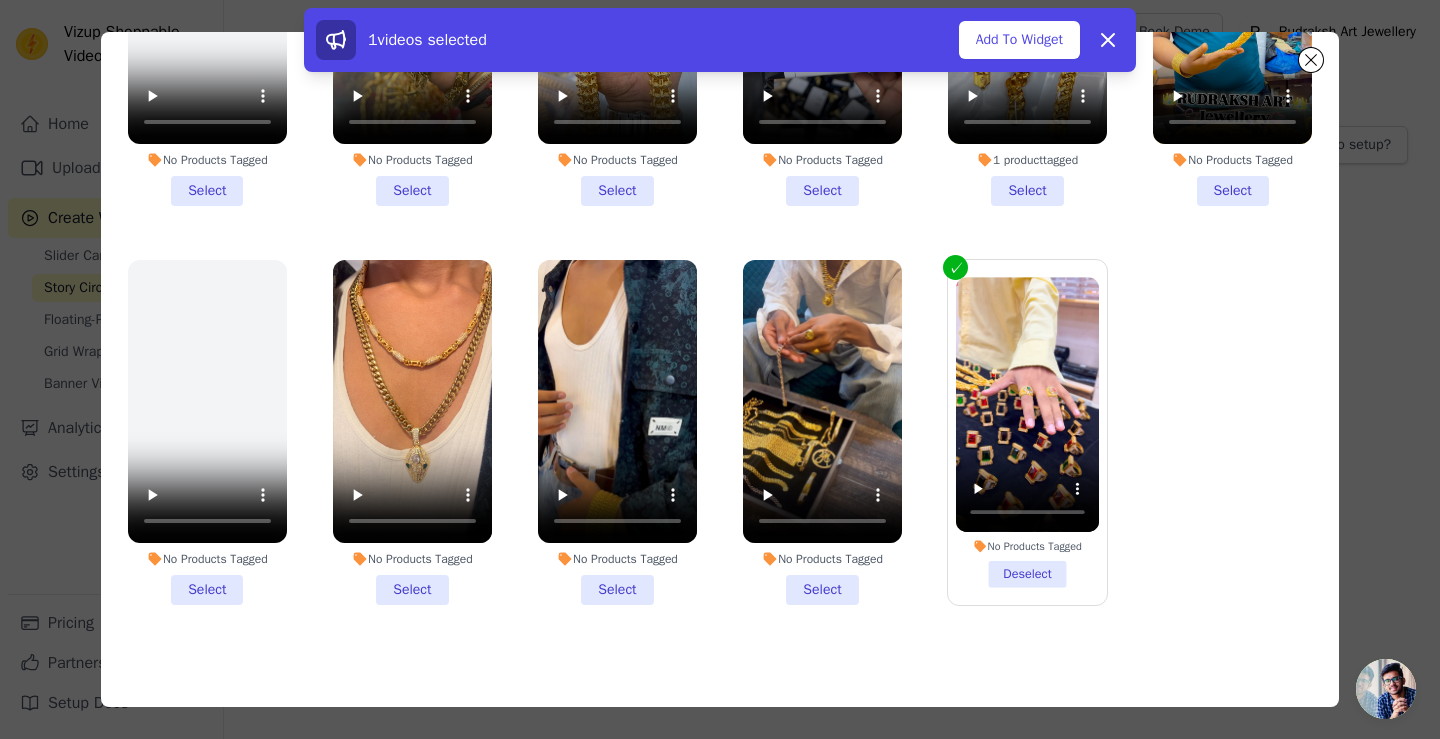 click on "No Products Tagged     Select" at bounding box center [822, 432] 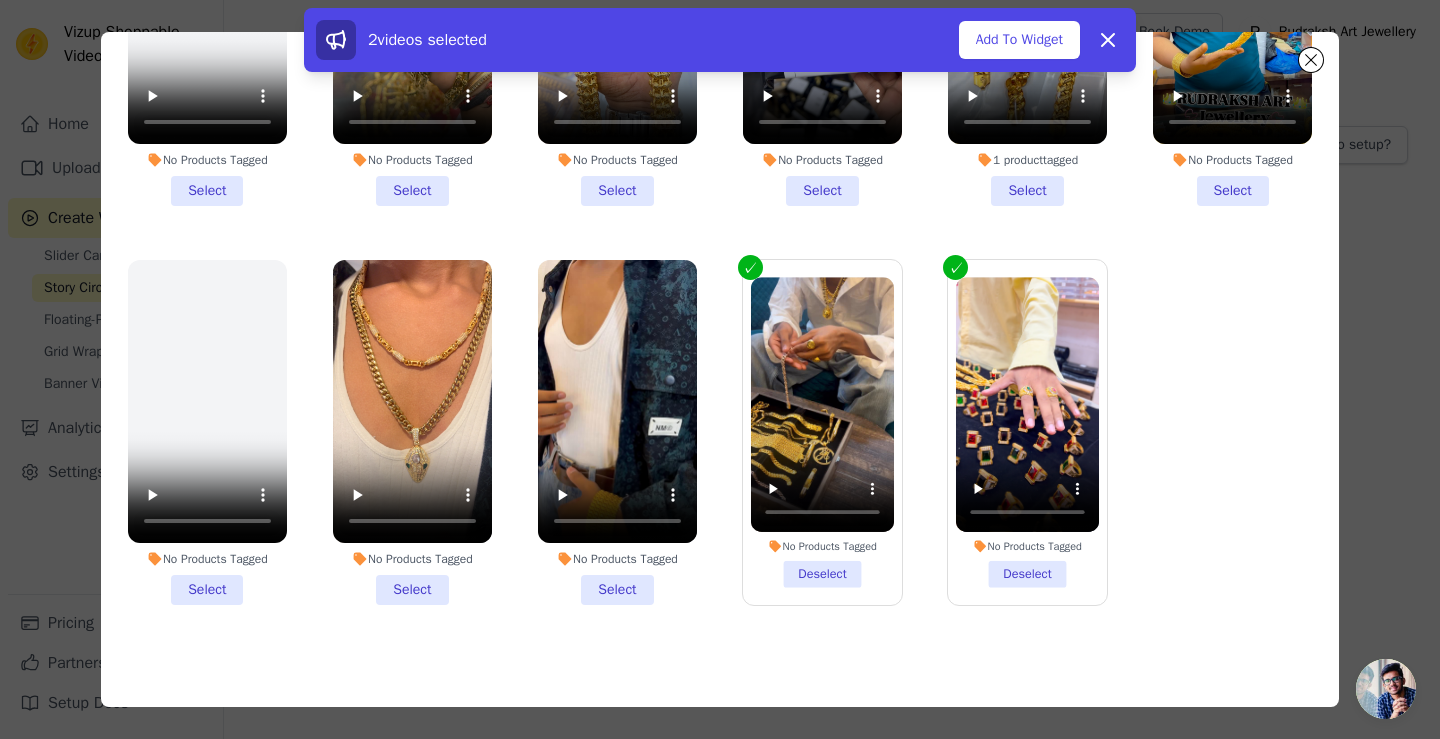 scroll, scrollTop: 0, scrollLeft: 0, axis: both 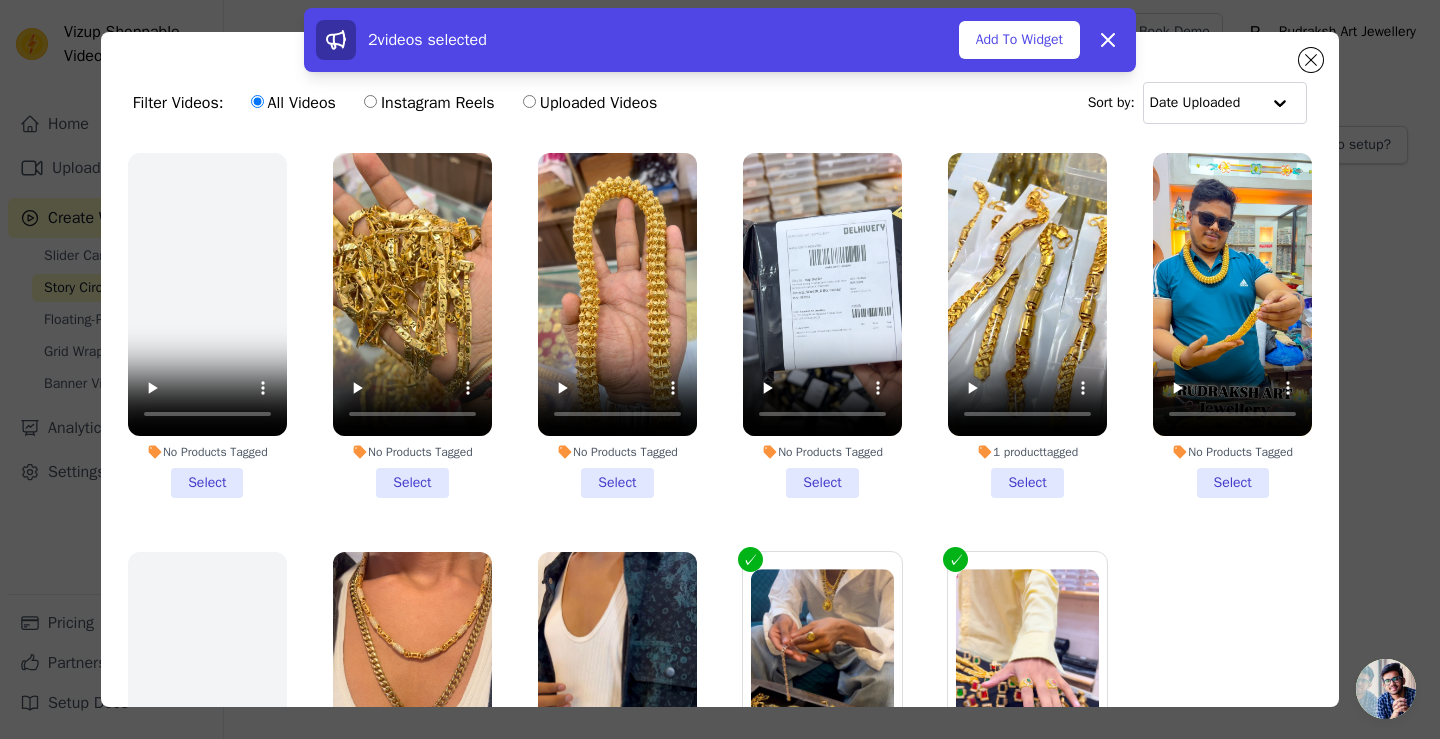 click on "No Products Tagged     Select" at bounding box center (1232, 325) 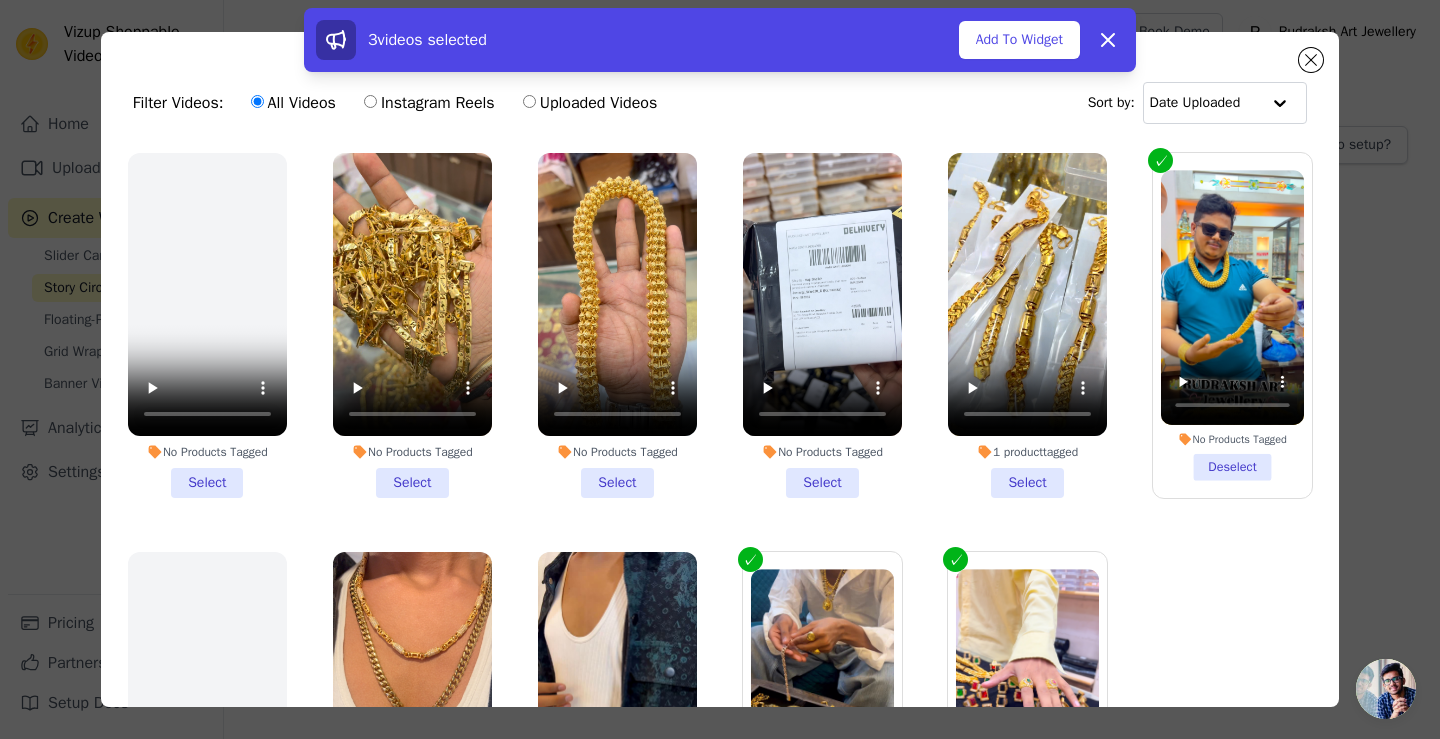 click on "1   product  tagged     Select" at bounding box center [1027, 325] 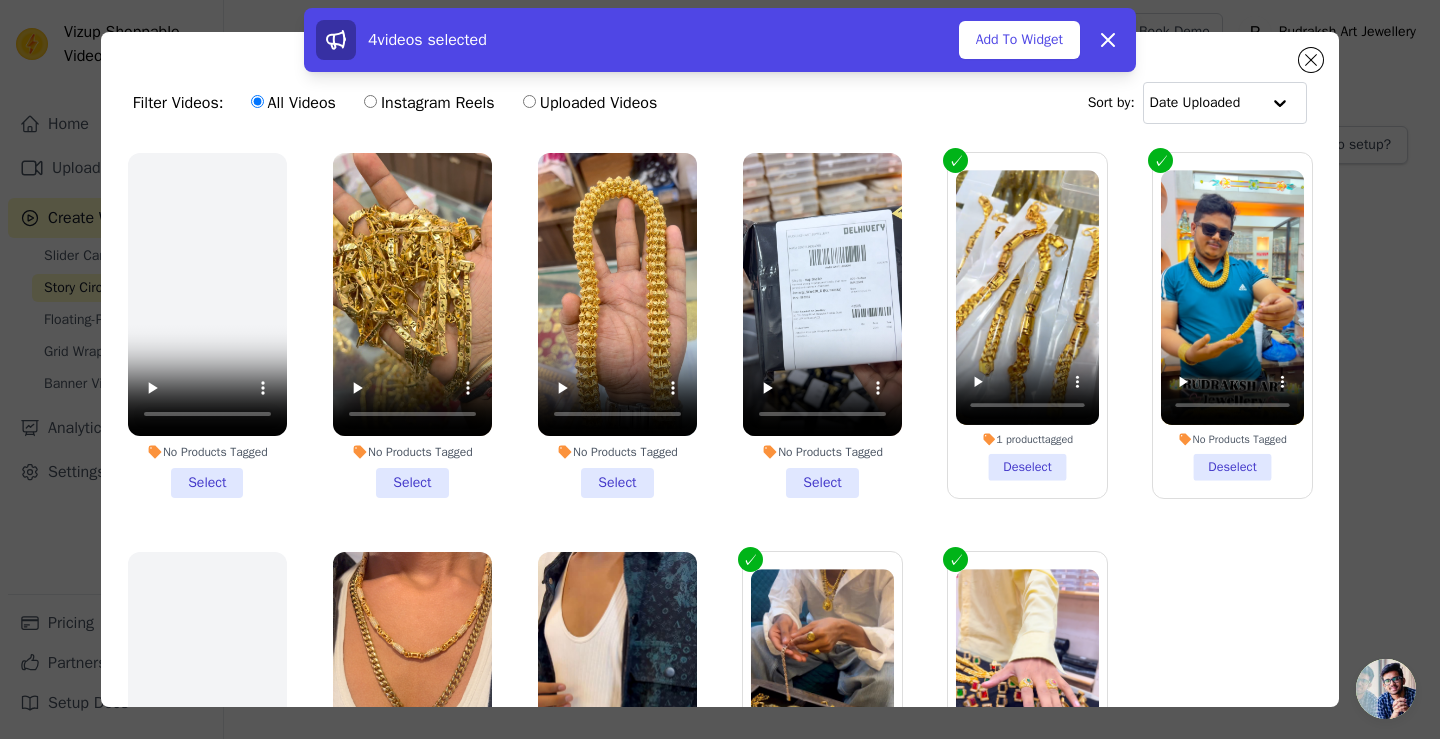 click on "1   product  tagged     Deselect" at bounding box center [1027, 325] 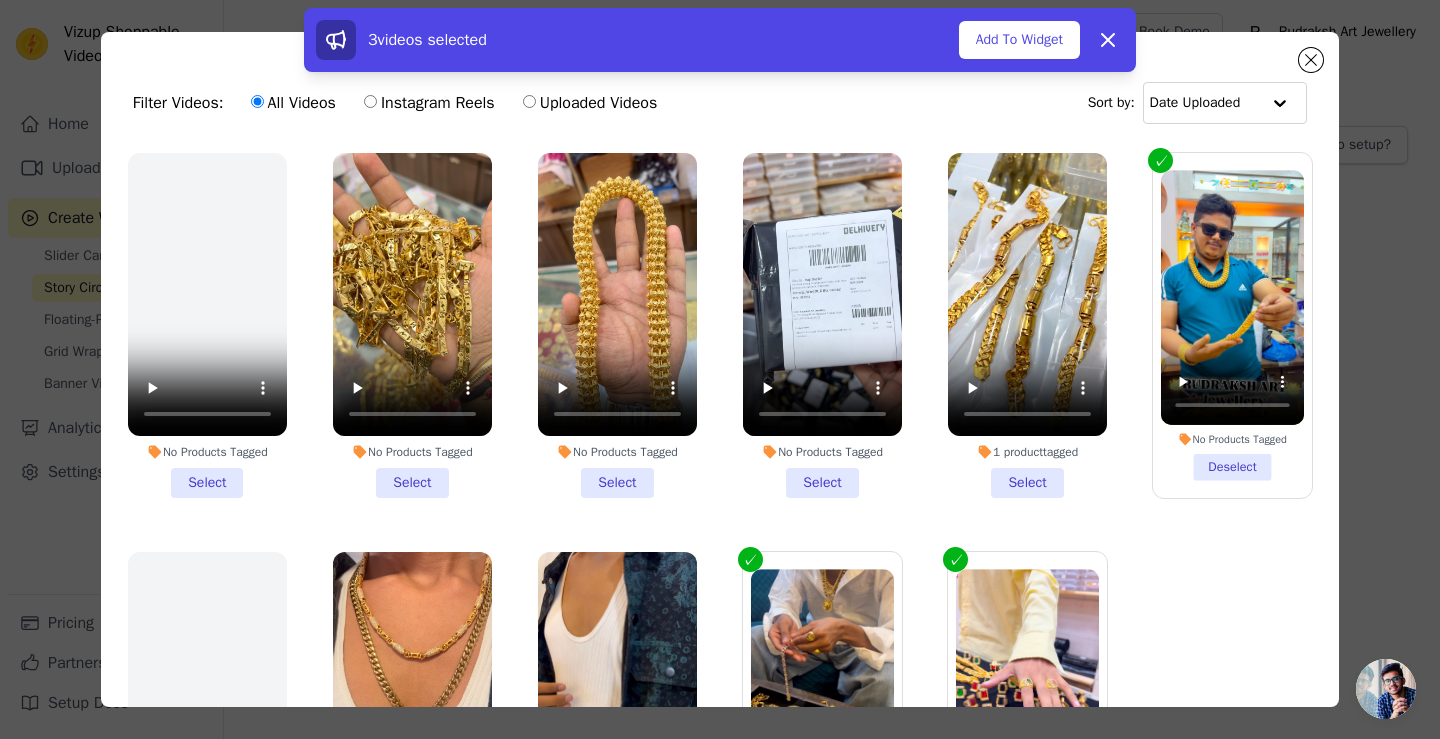 drag, startPoint x: 427, startPoint y: 471, endPoint x: 569, endPoint y: 470, distance: 142.00352 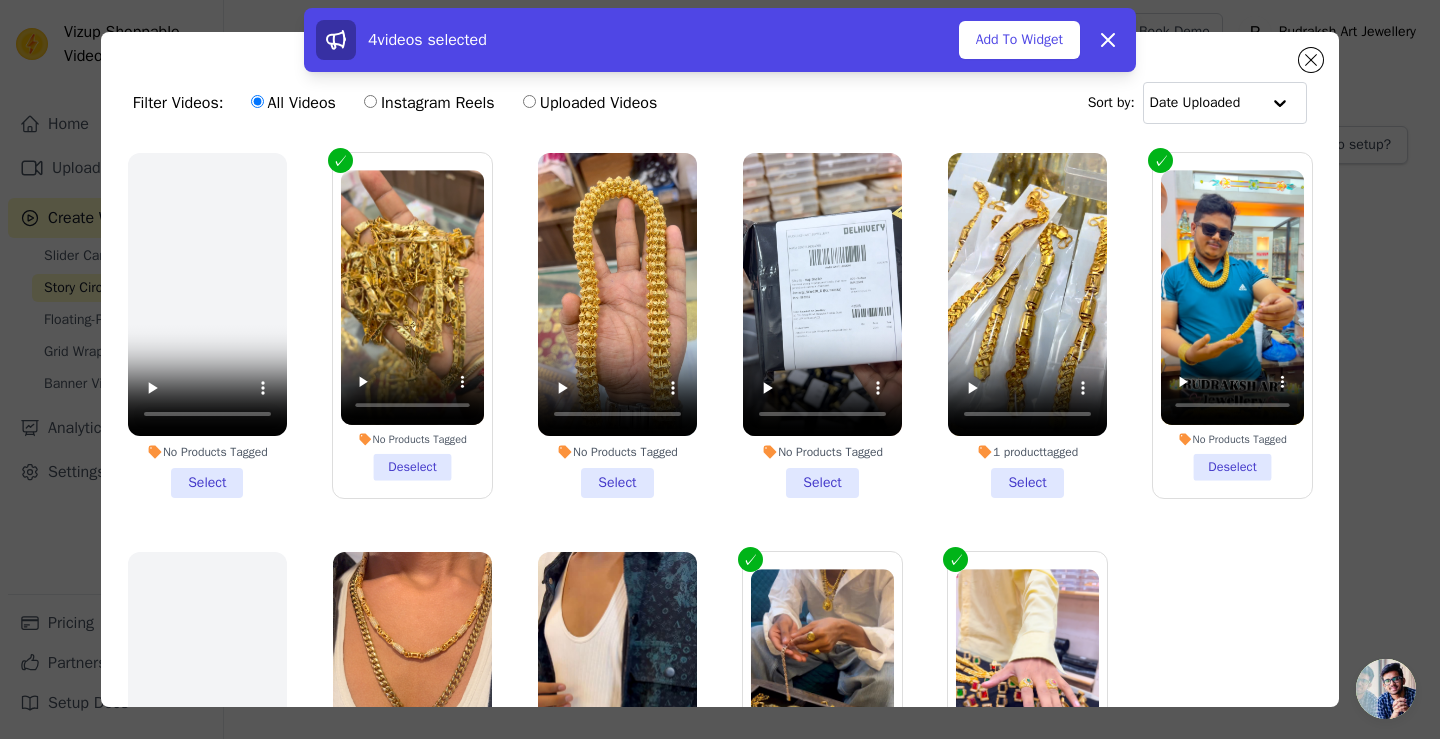 click on "No Products Tagged     Select" at bounding box center [617, 325] 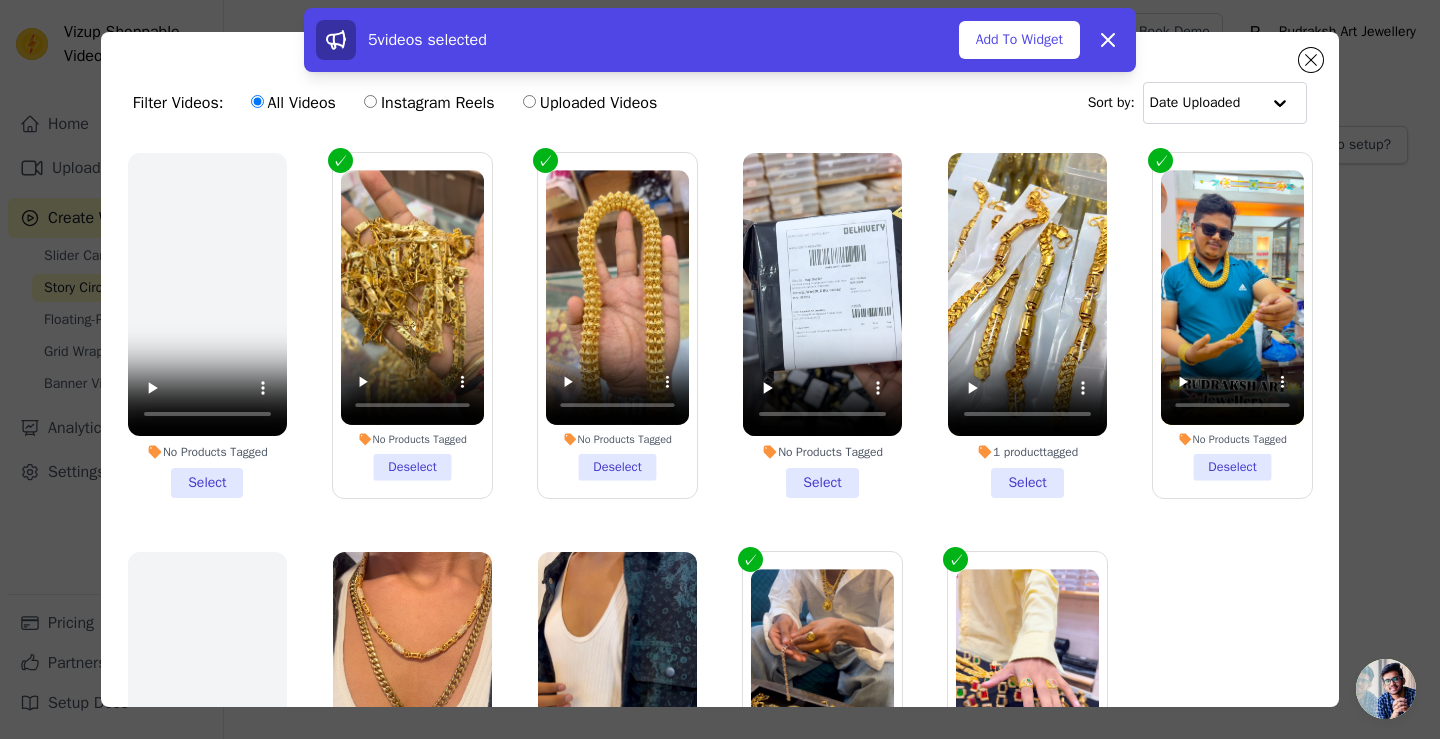 click on "Instagram Reels" at bounding box center [429, 103] 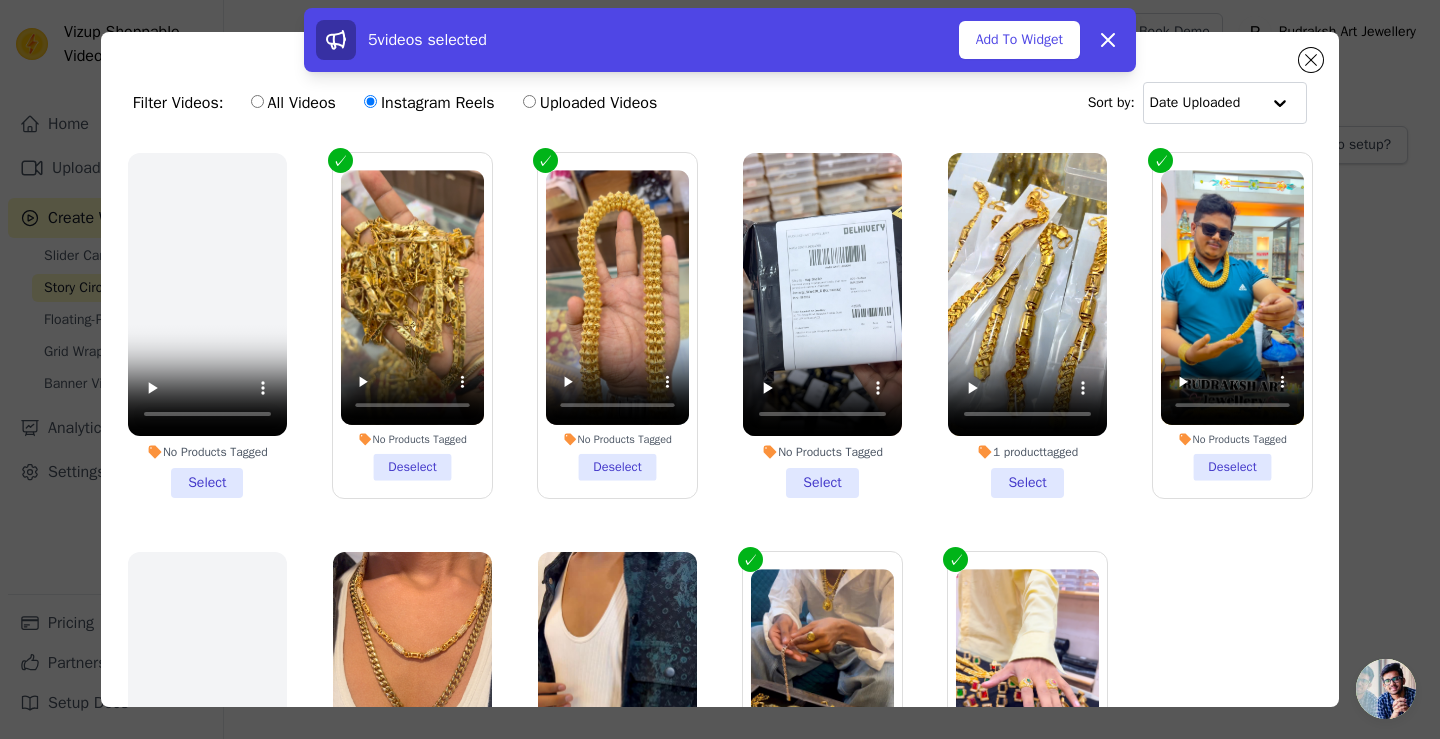 click on "Uploaded Videos" at bounding box center (590, 103) 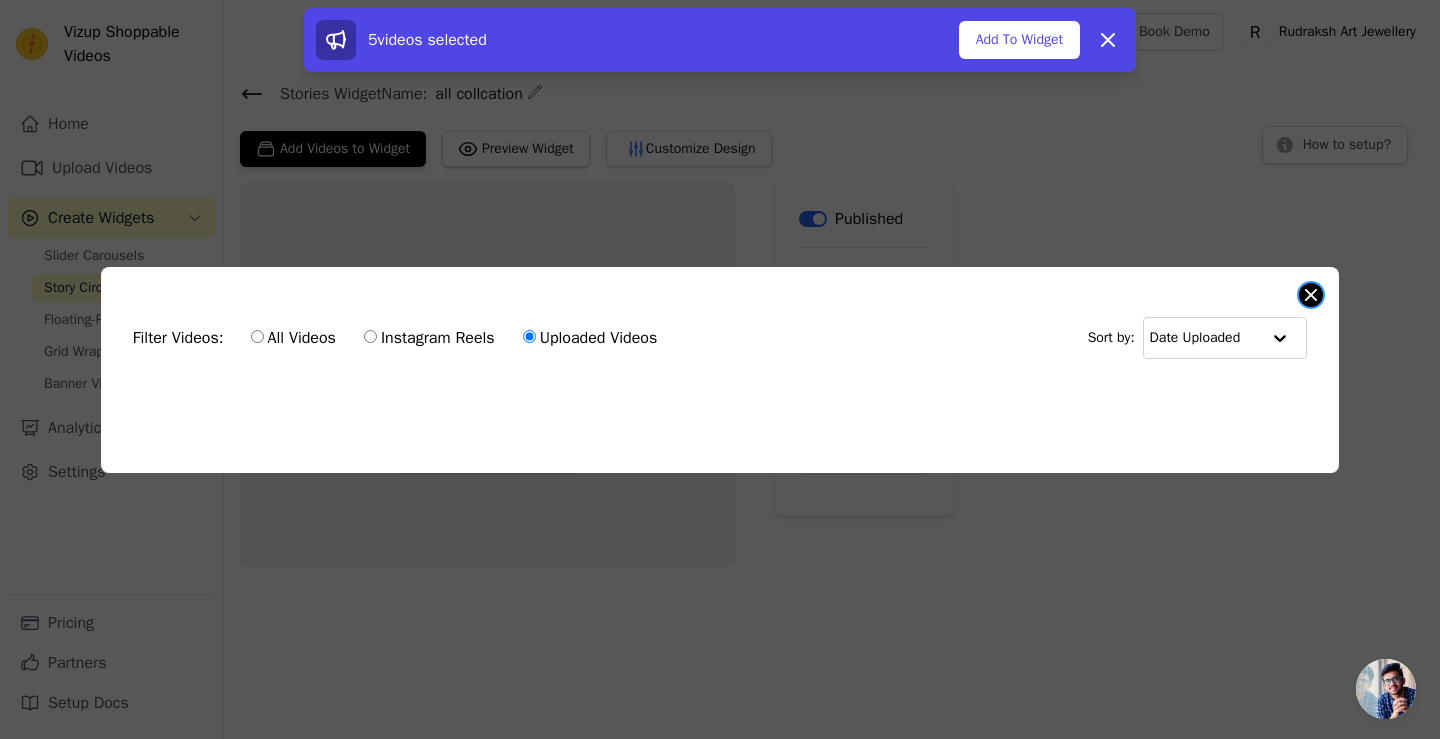 click at bounding box center [1311, 295] 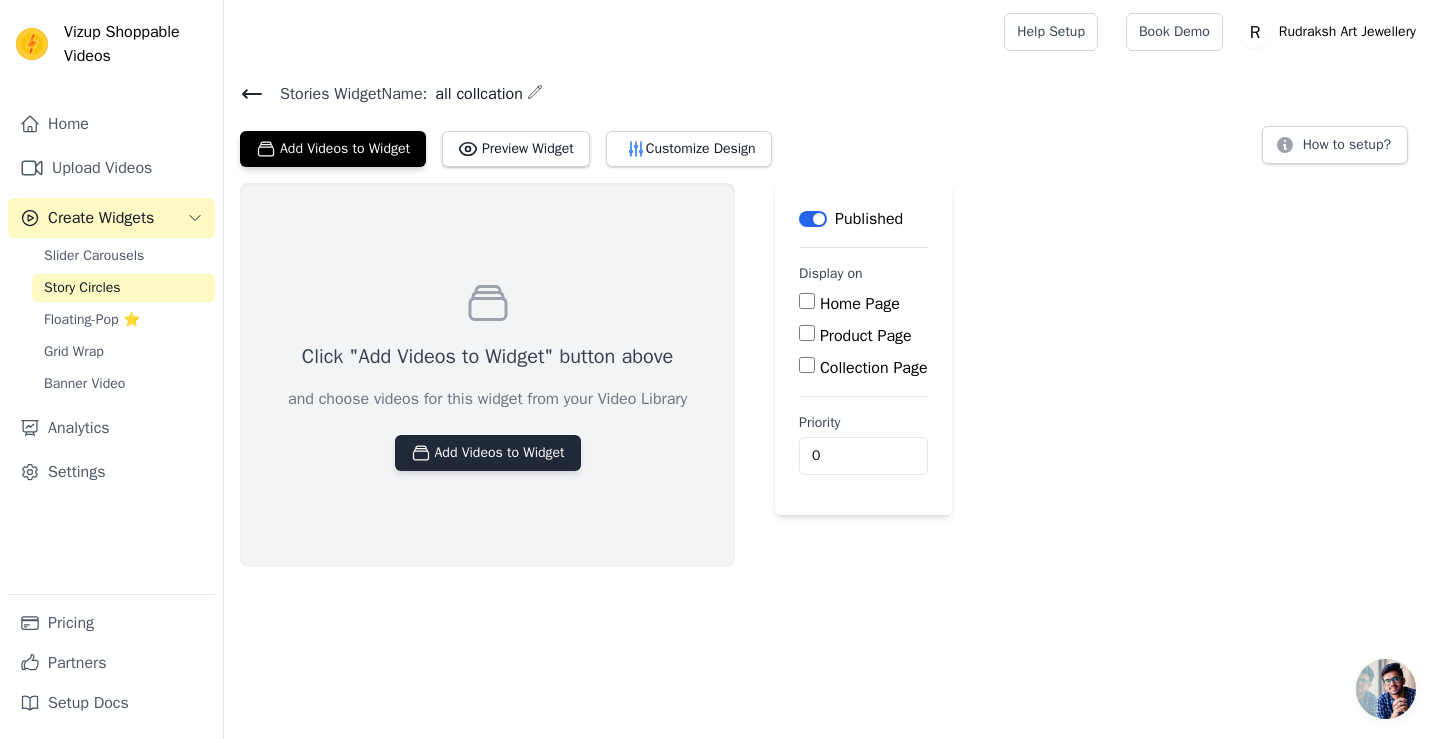 click on "Add Videos to Widget" at bounding box center (488, 453) 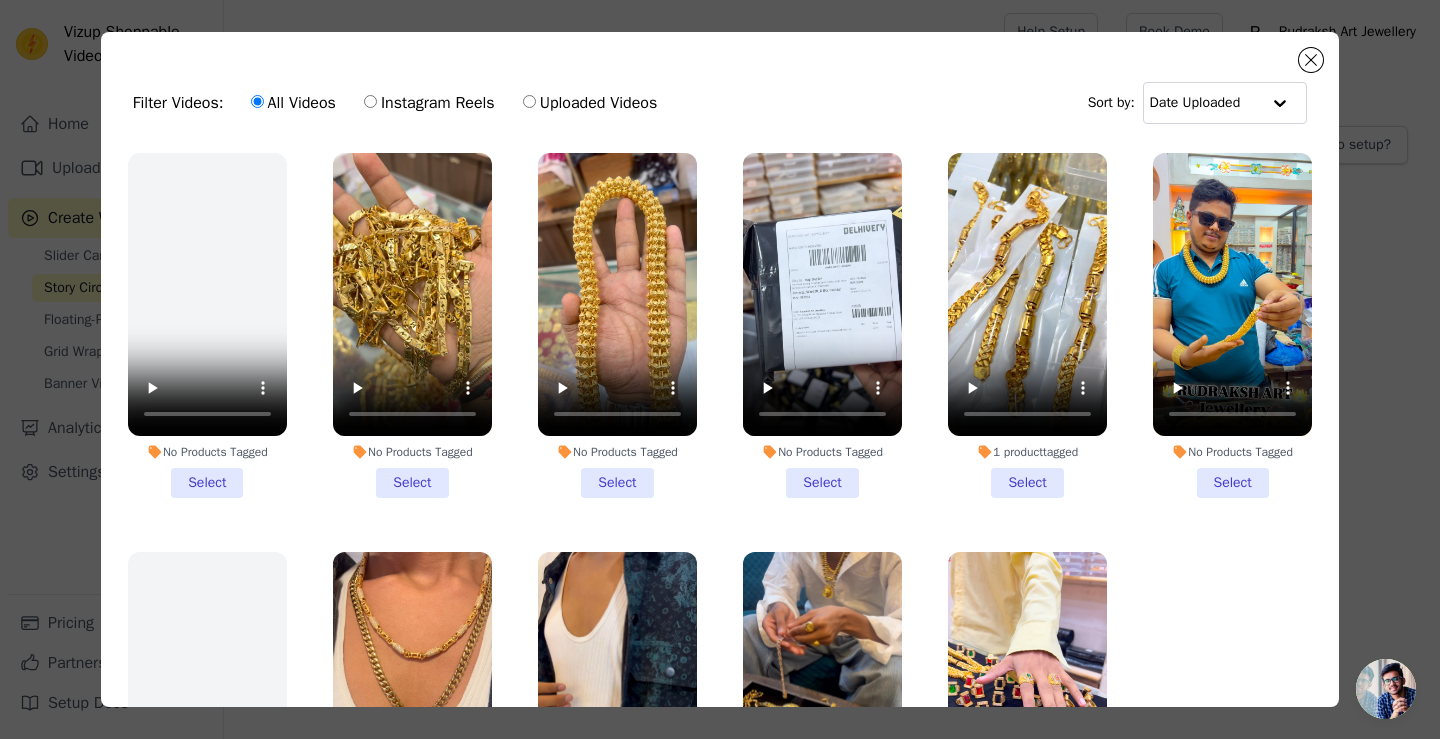 click on "No Products Tagged     Select" at bounding box center (207, 325) 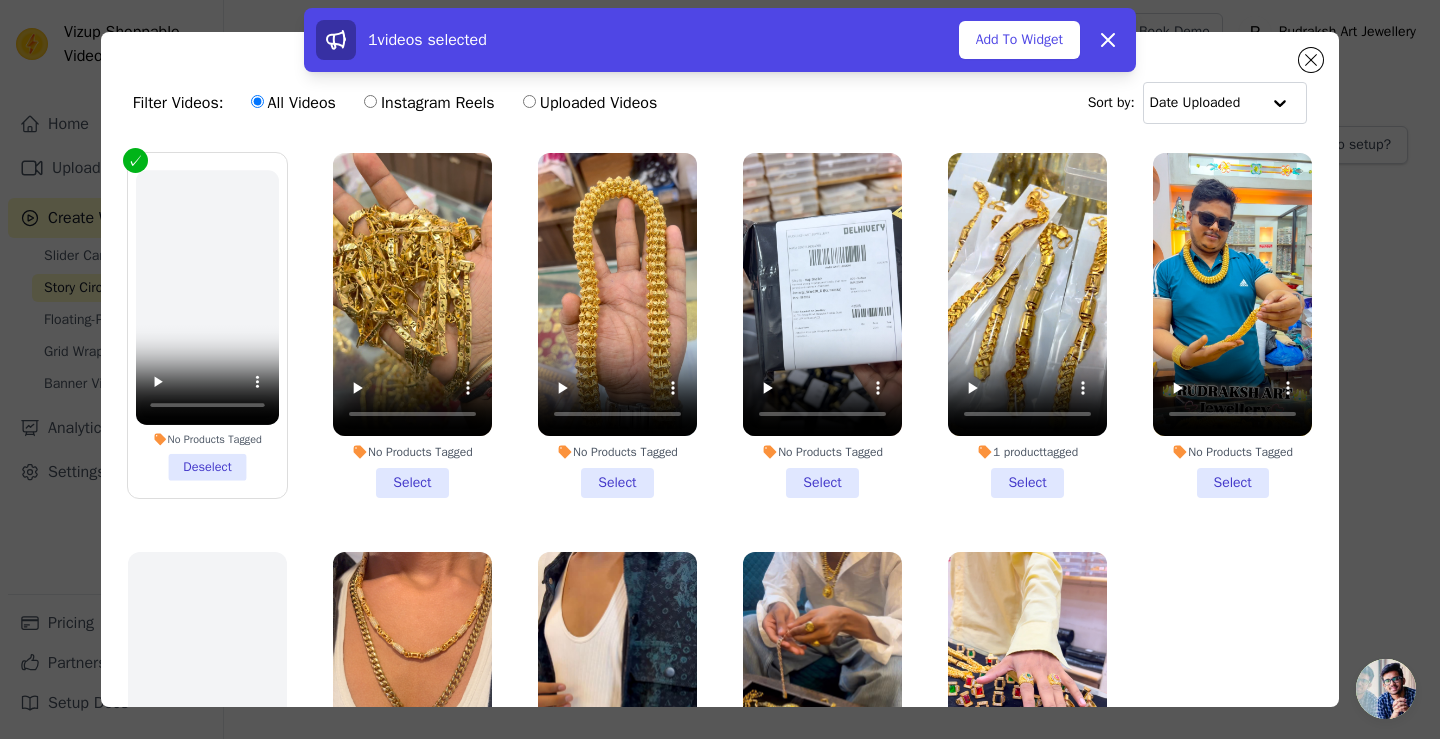 click on "No Products Tagged     Select" at bounding box center (822, 325) 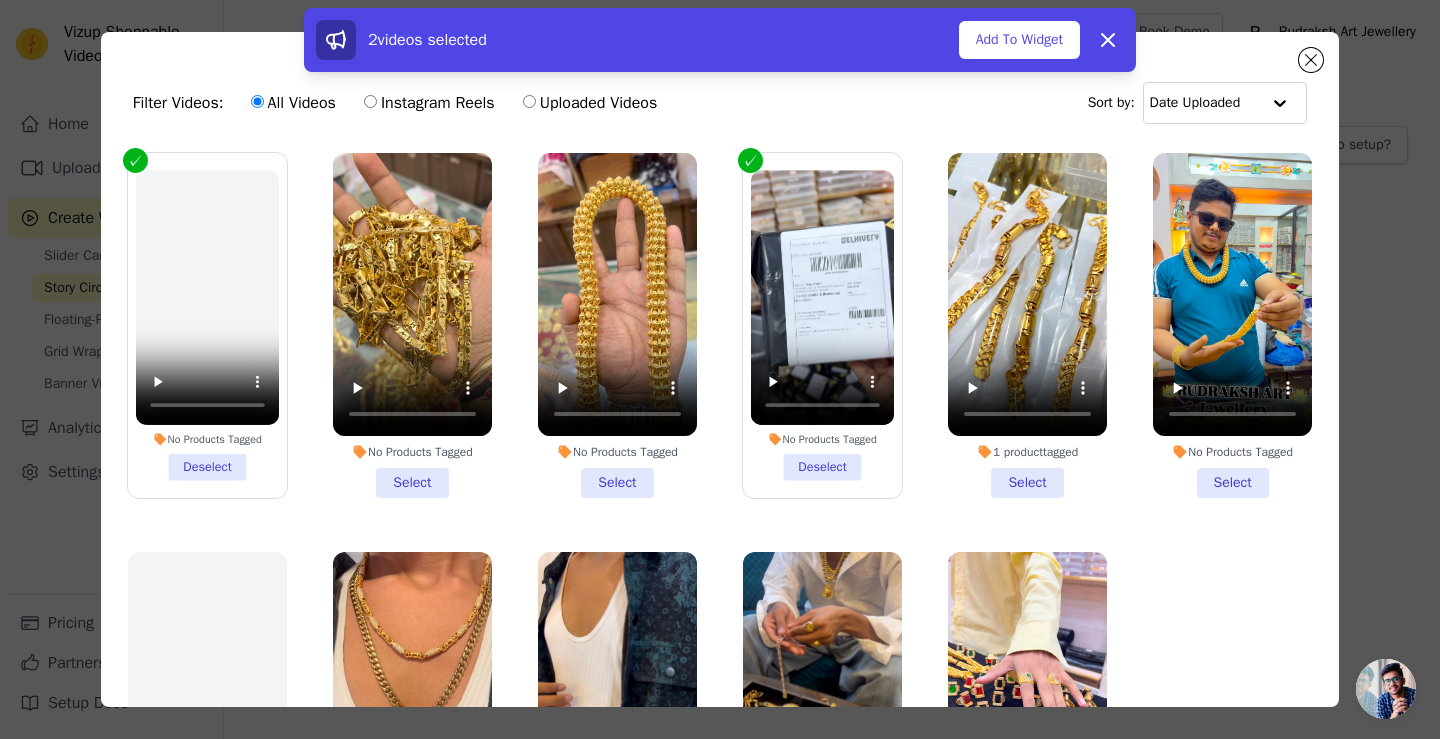click on "No Products Tagged     Deselect" at bounding box center (207, 325) 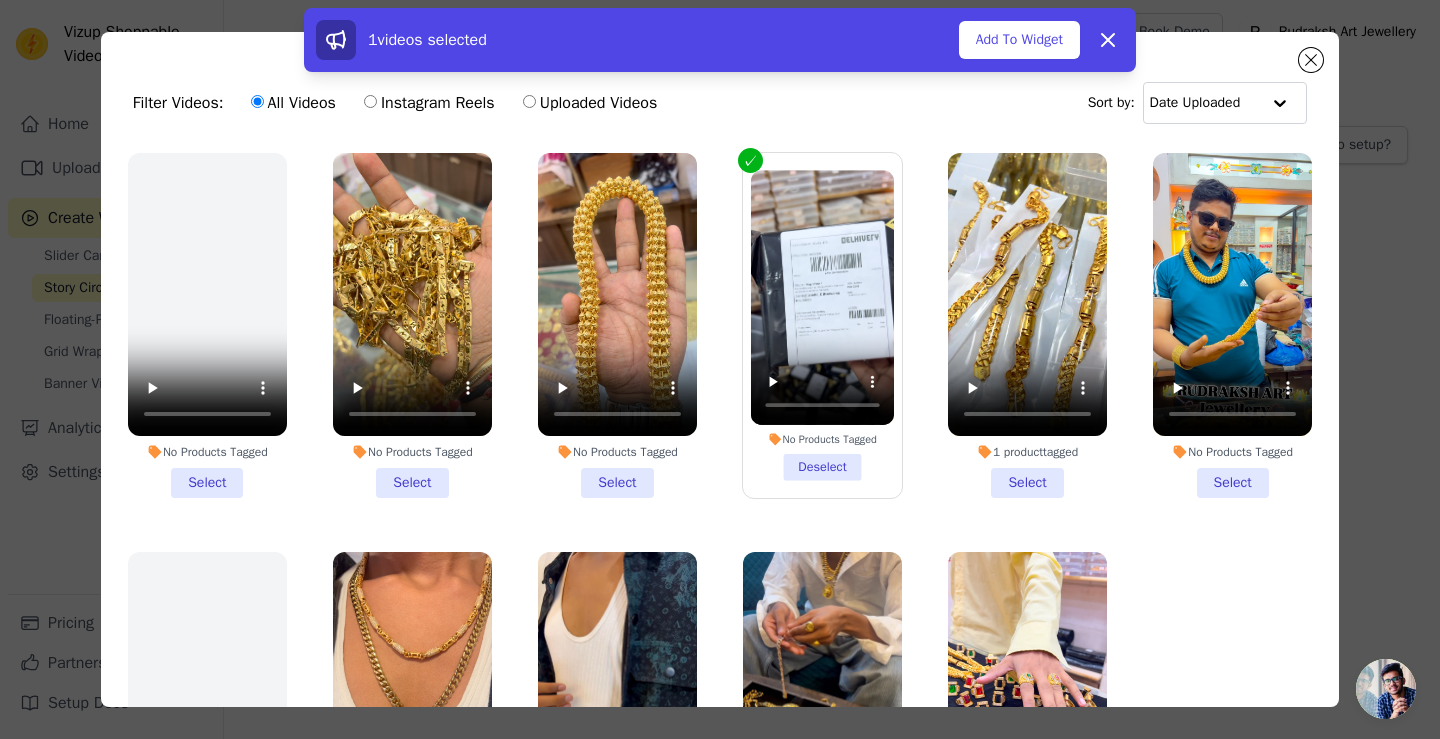 click on "No Products Tagged     Deselect" at bounding box center [822, 325] 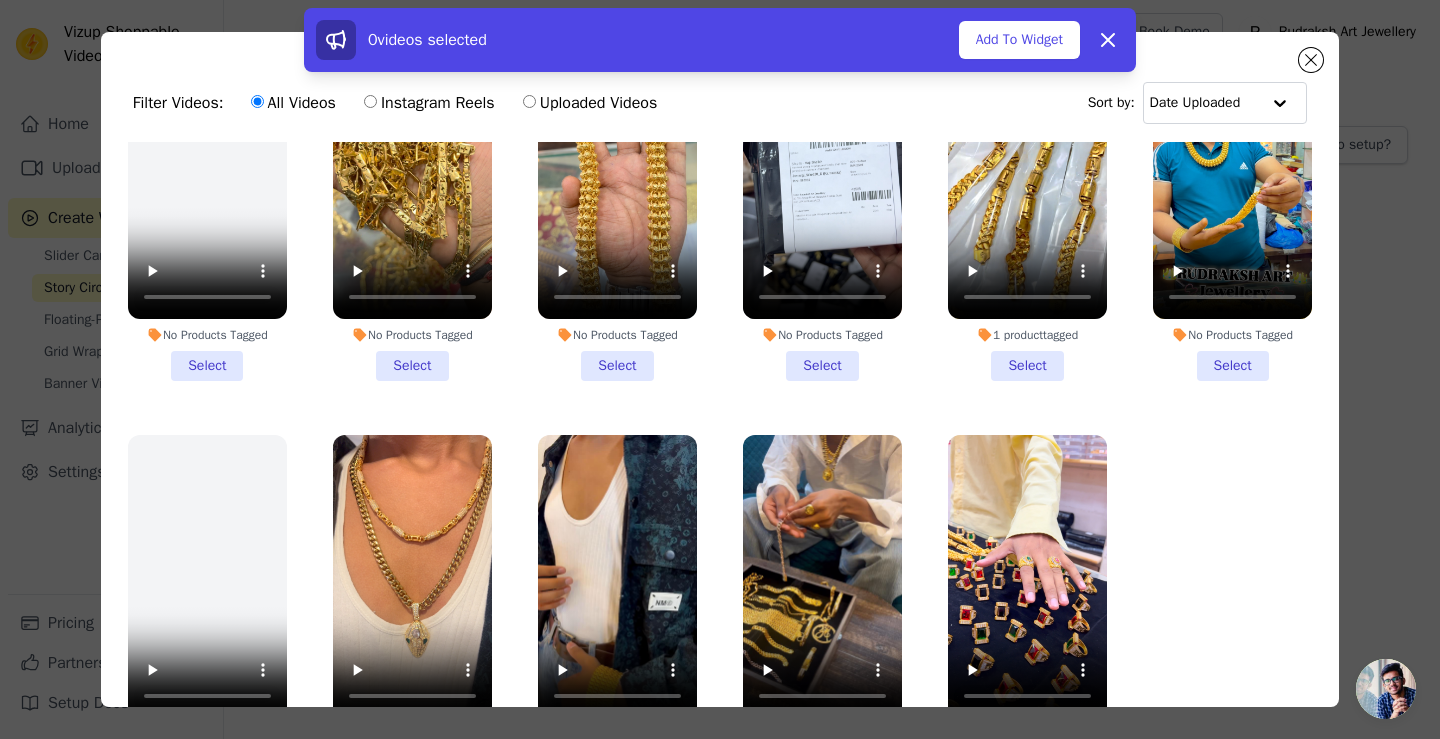 scroll, scrollTop: 118, scrollLeft: 0, axis: vertical 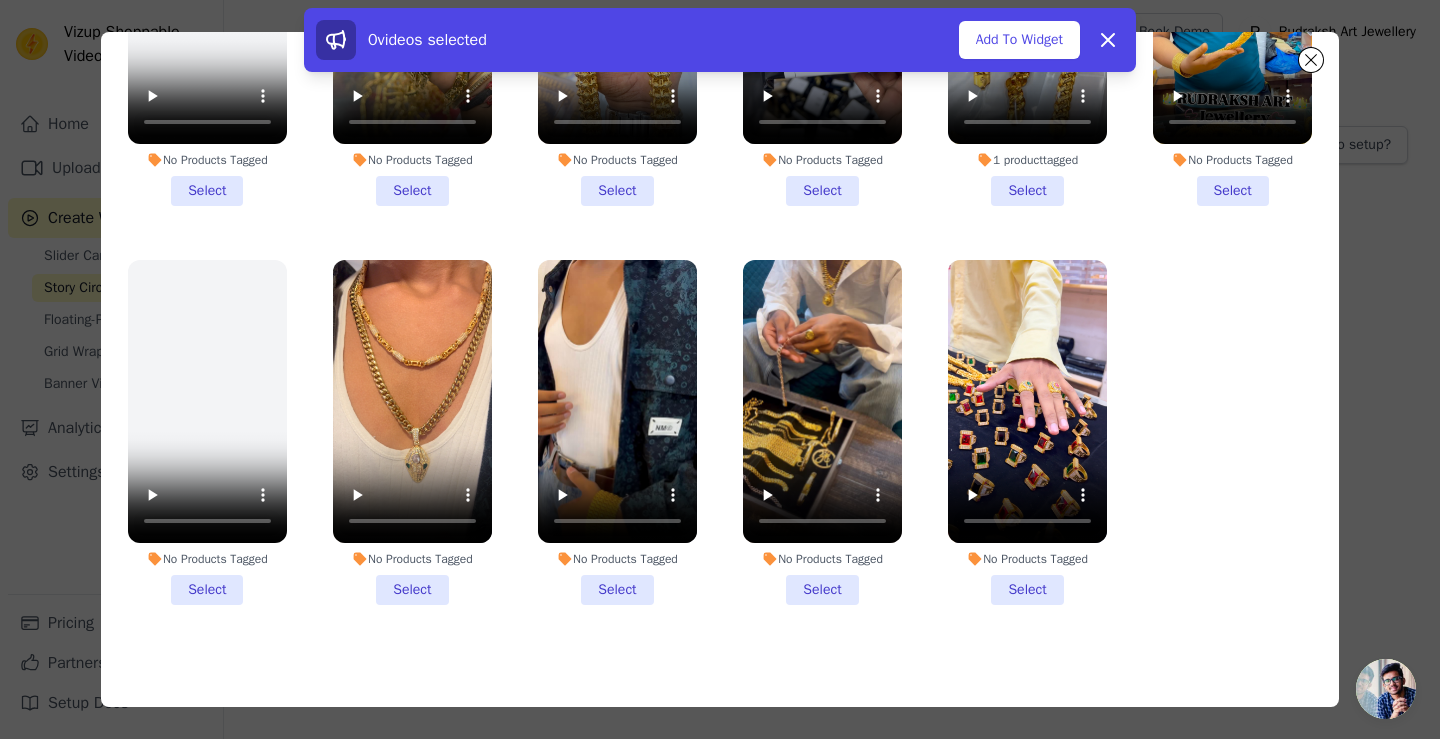 click on "No Products Tagged     Select" at bounding box center [822, 432] 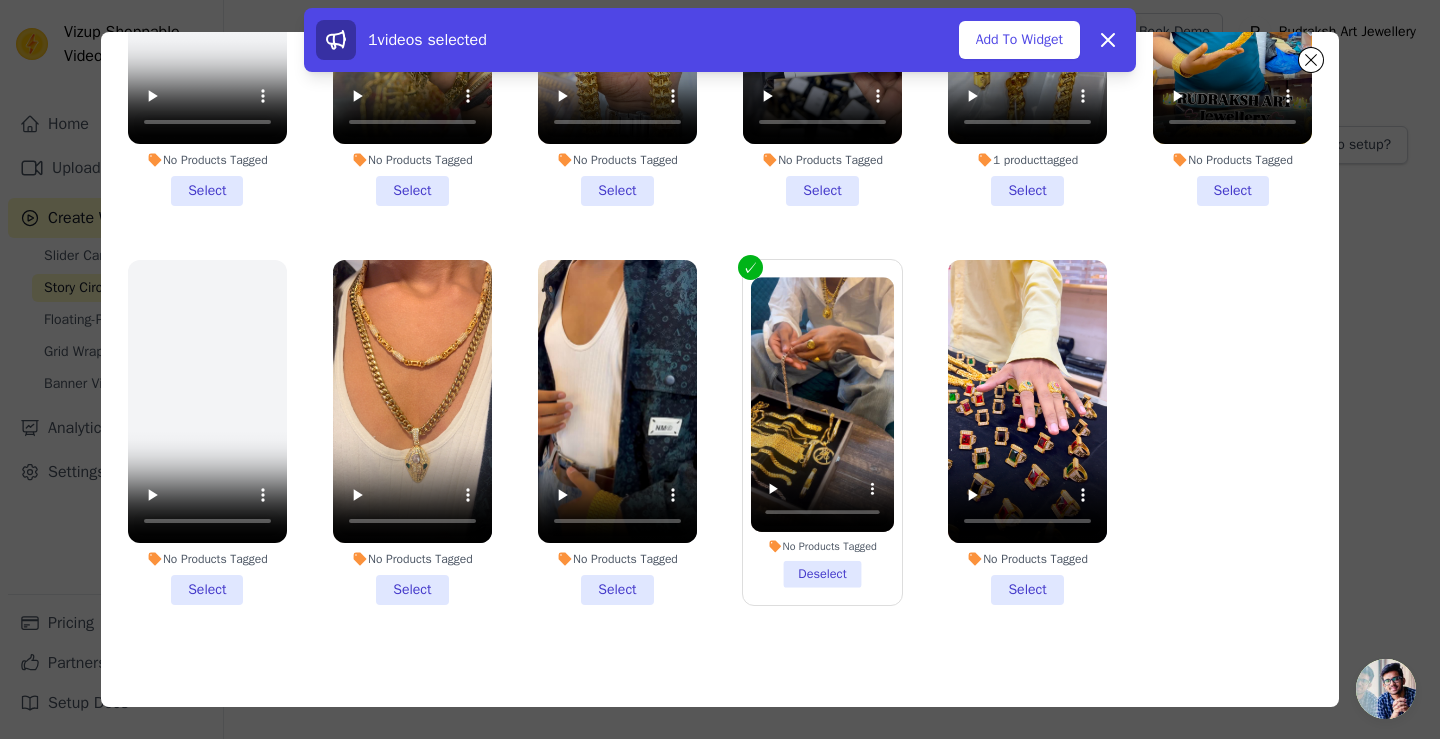 drag, startPoint x: 380, startPoint y: 565, endPoint x: 465, endPoint y: 578, distance: 85.98837 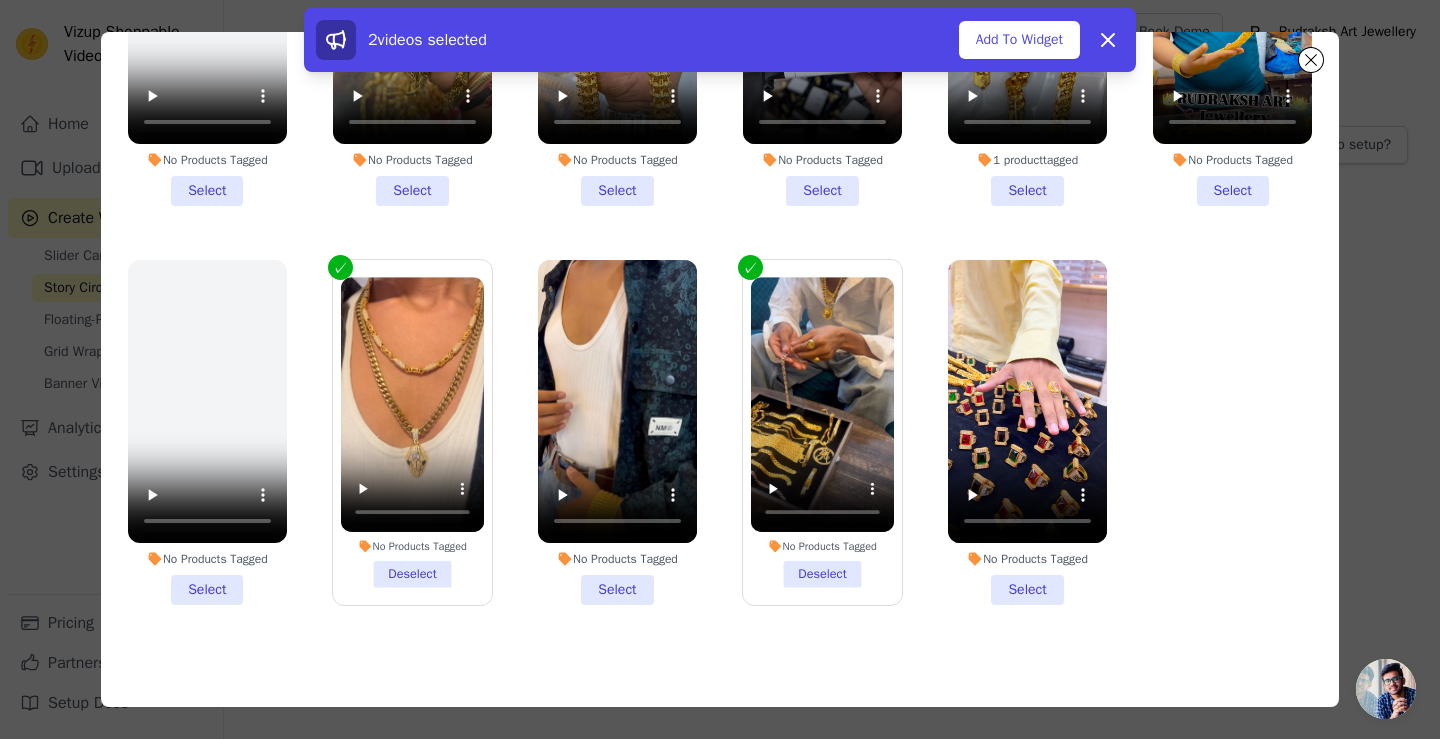 drag, startPoint x: 632, startPoint y: 574, endPoint x: 708, endPoint y: 573, distance: 76.00658 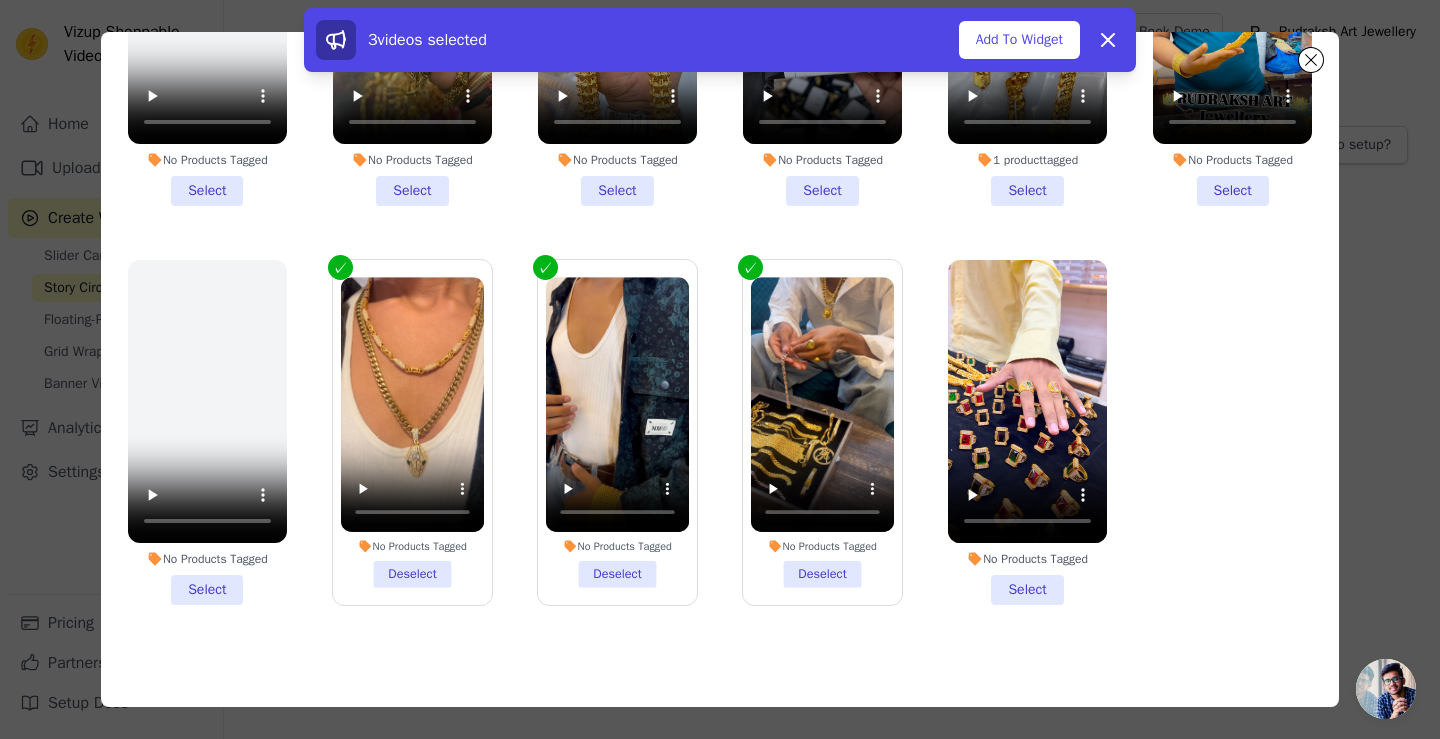 click on "No Products Tagged     Select" at bounding box center [1027, 432] 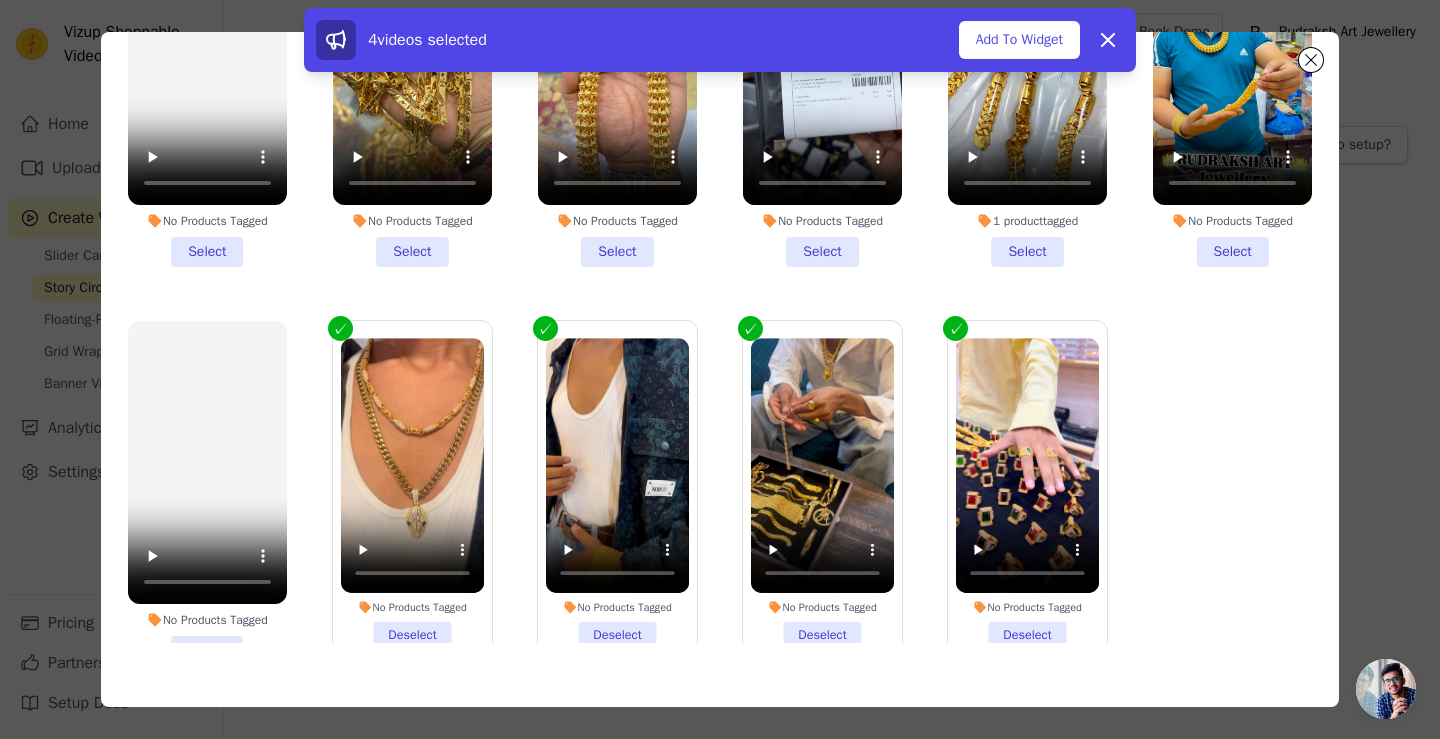 scroll, scrollTop: 0, scrollLeft: 0, axis: both 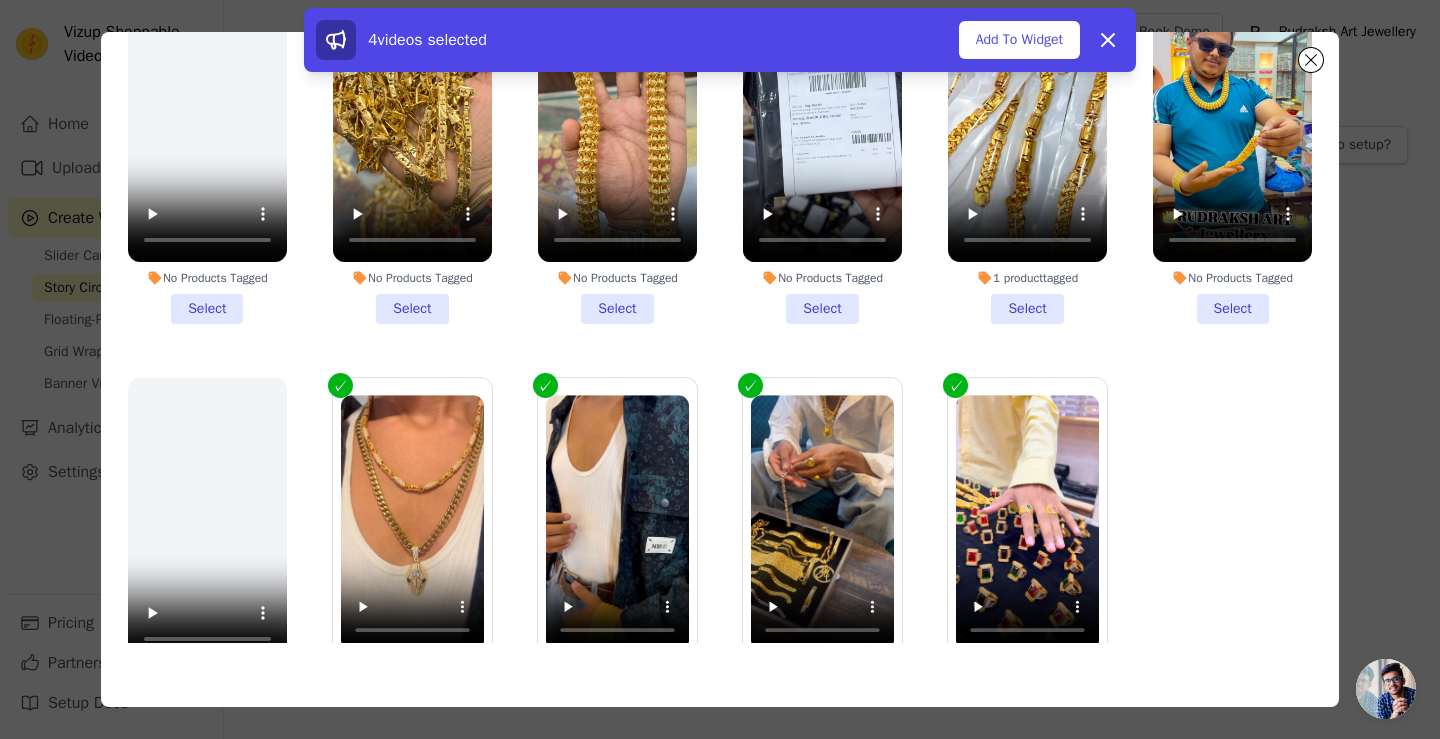click on "No Products Tagged     Select" at bounding box center [617, 151] 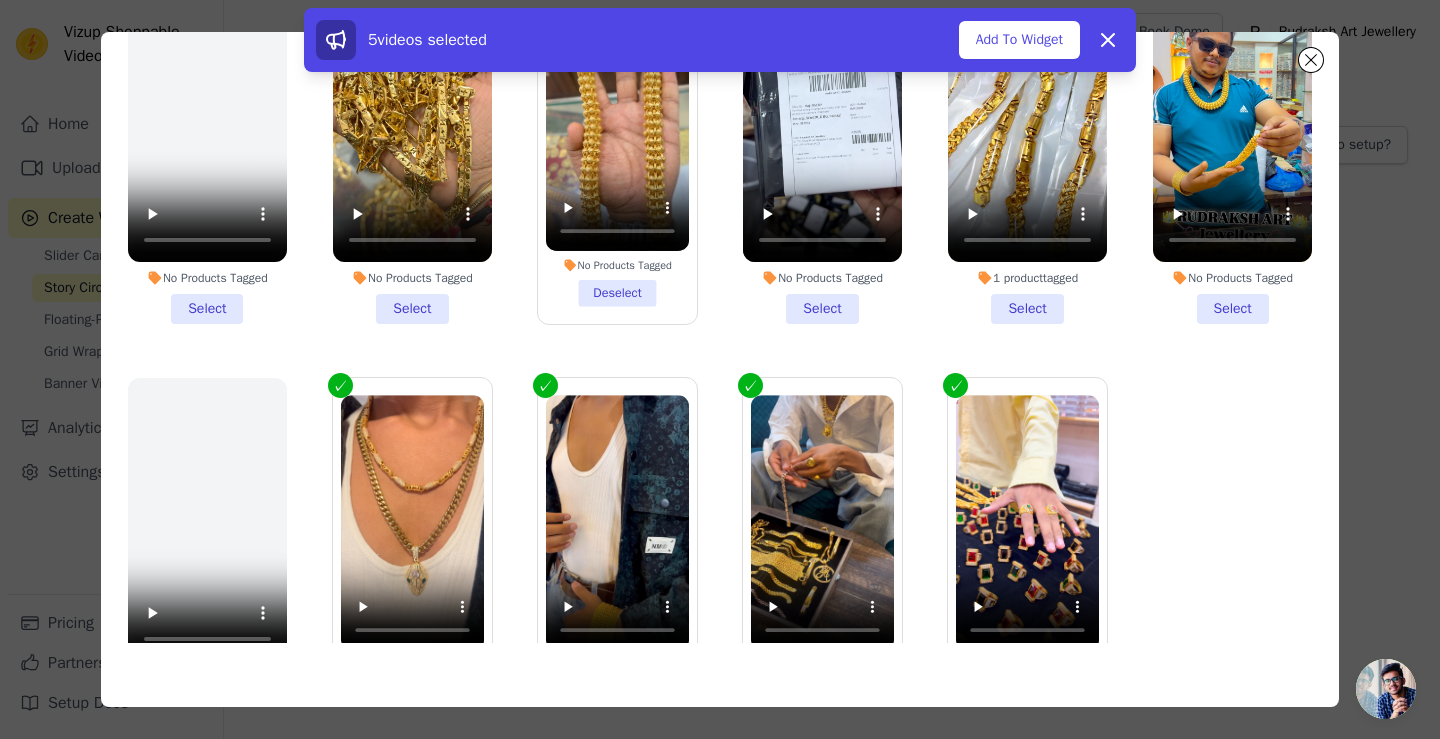 click on "No Products Tagged     Select" at bounding box center (822, 151) 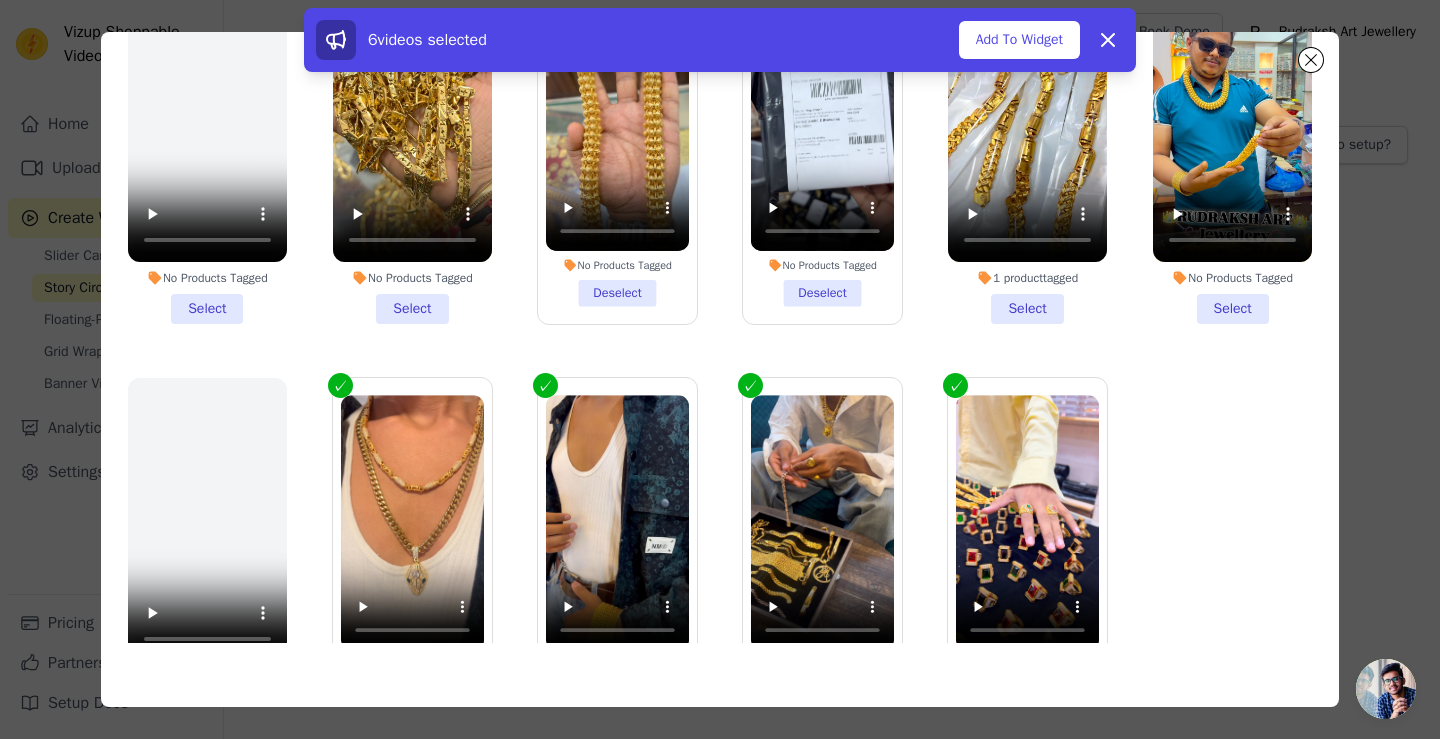 click on "1   product  tagged     Select" at bounding box center (1027, 151) 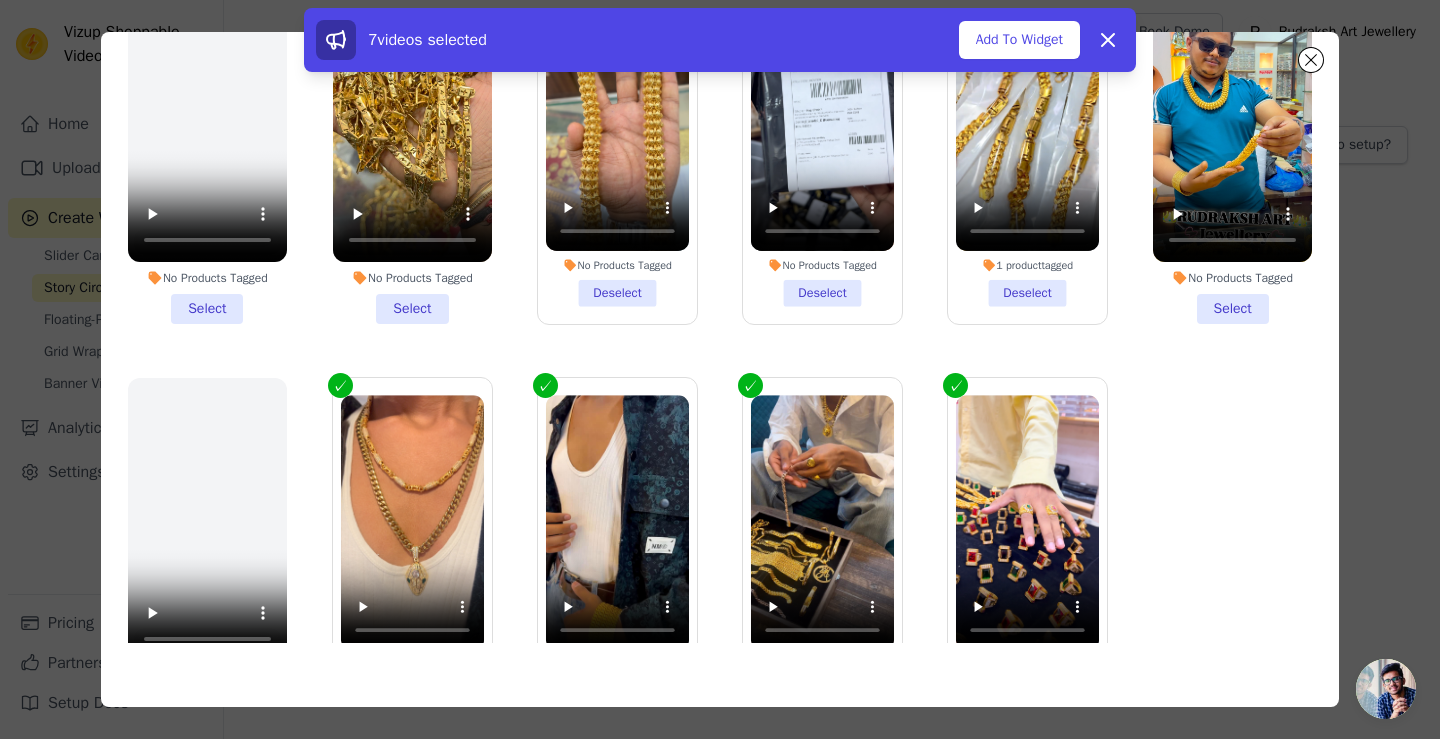 click on "No Products Tagged     Select" at bounding box center [1232, 151] 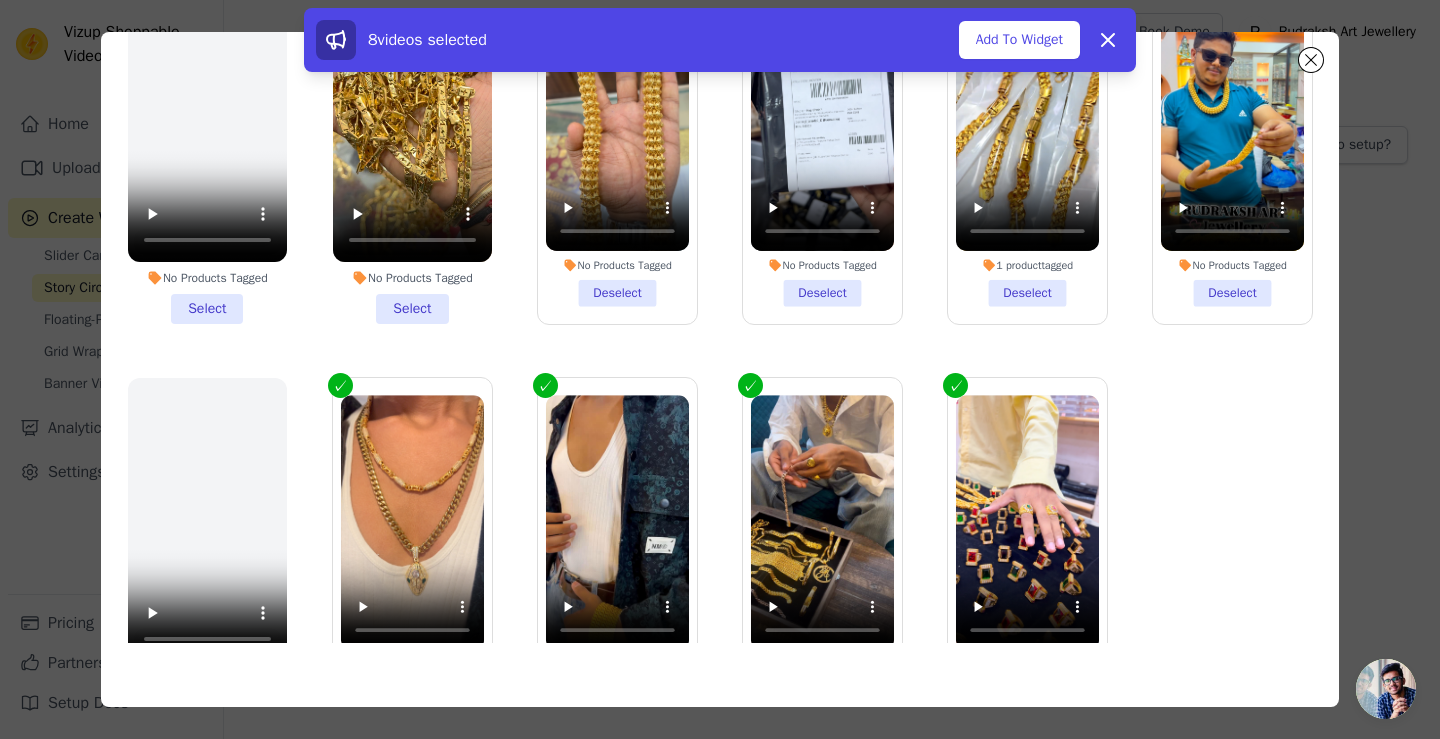 click on "No Products Tagged     Select" at bounding box center (412, 151) 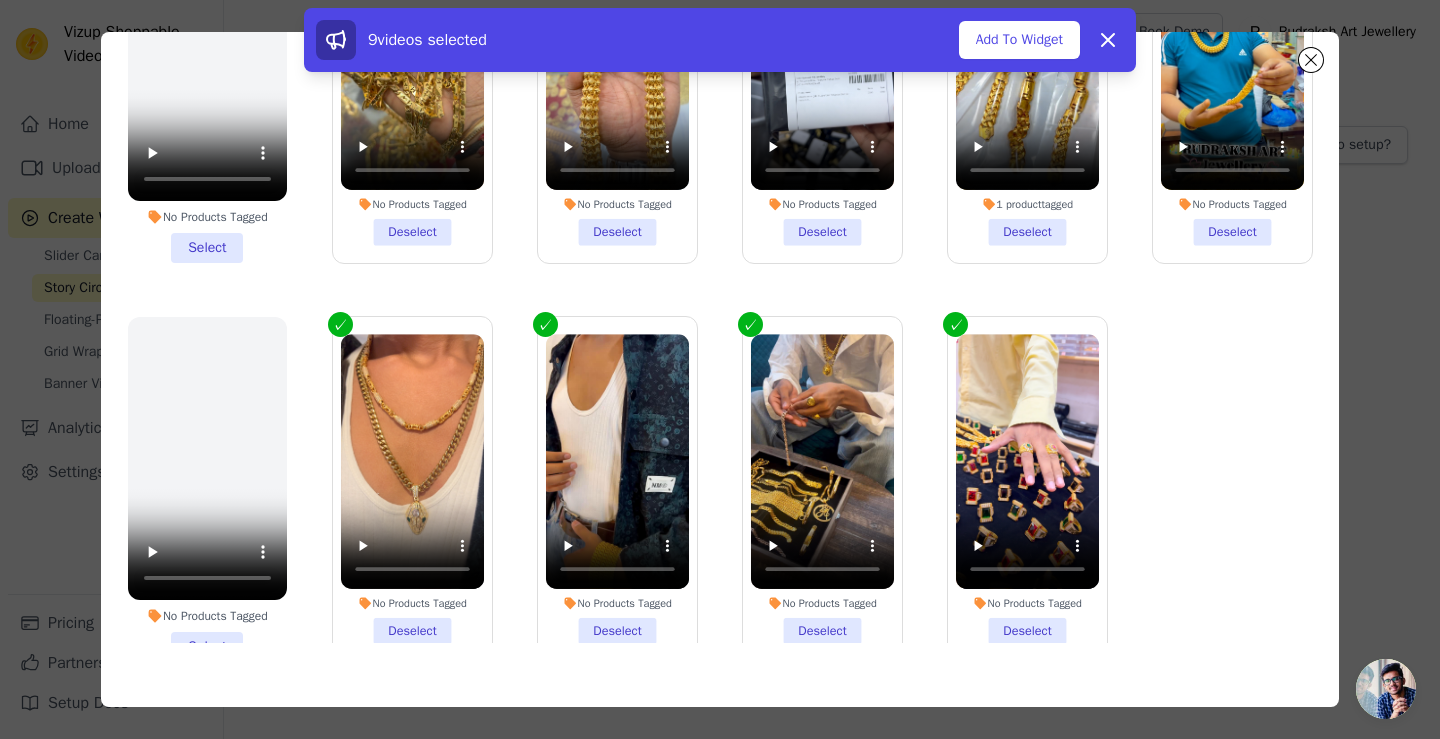 scroll, scrollTop: 118, scrollLeft: 0, axis: vertical 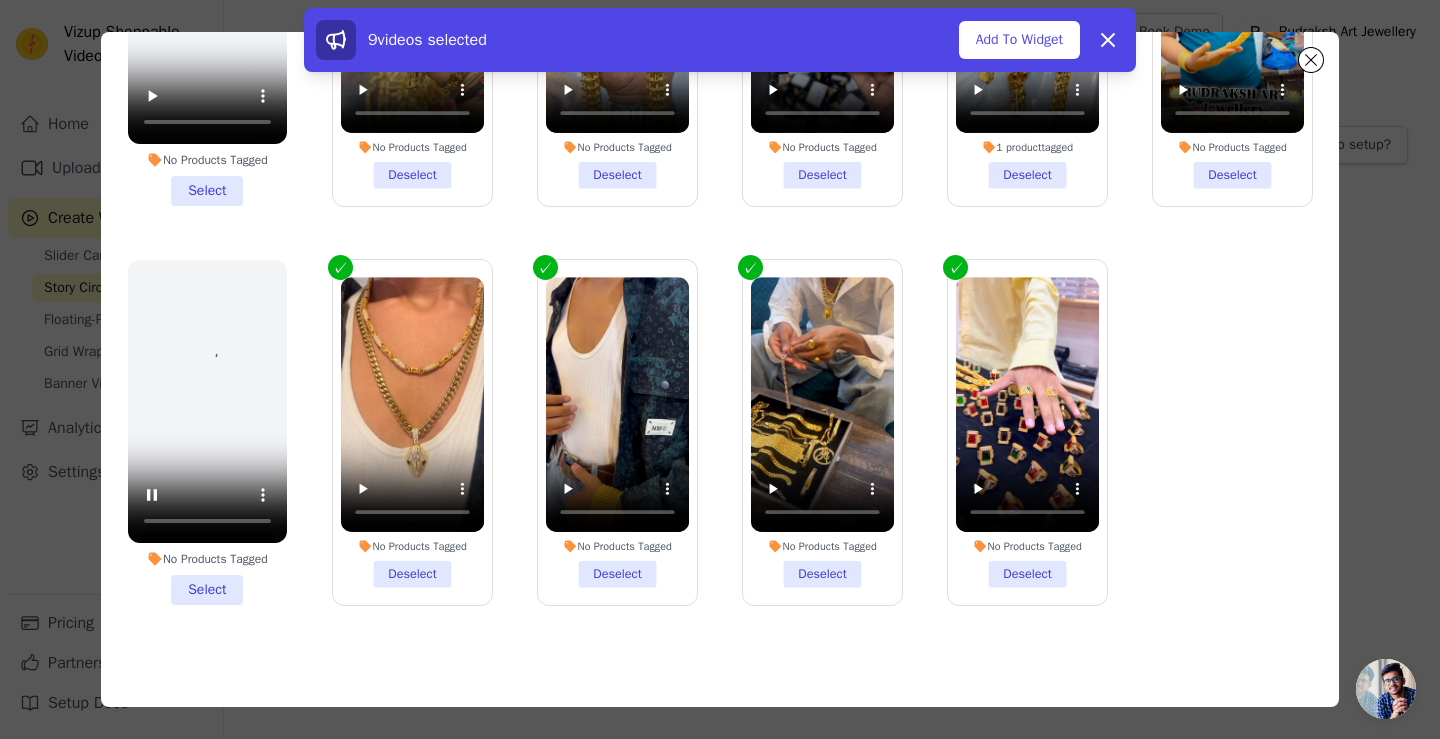drag, startPoint x: 197, startPoint y: 568, endPoint x: 206, endPoint y: 563, distance: 10.29563 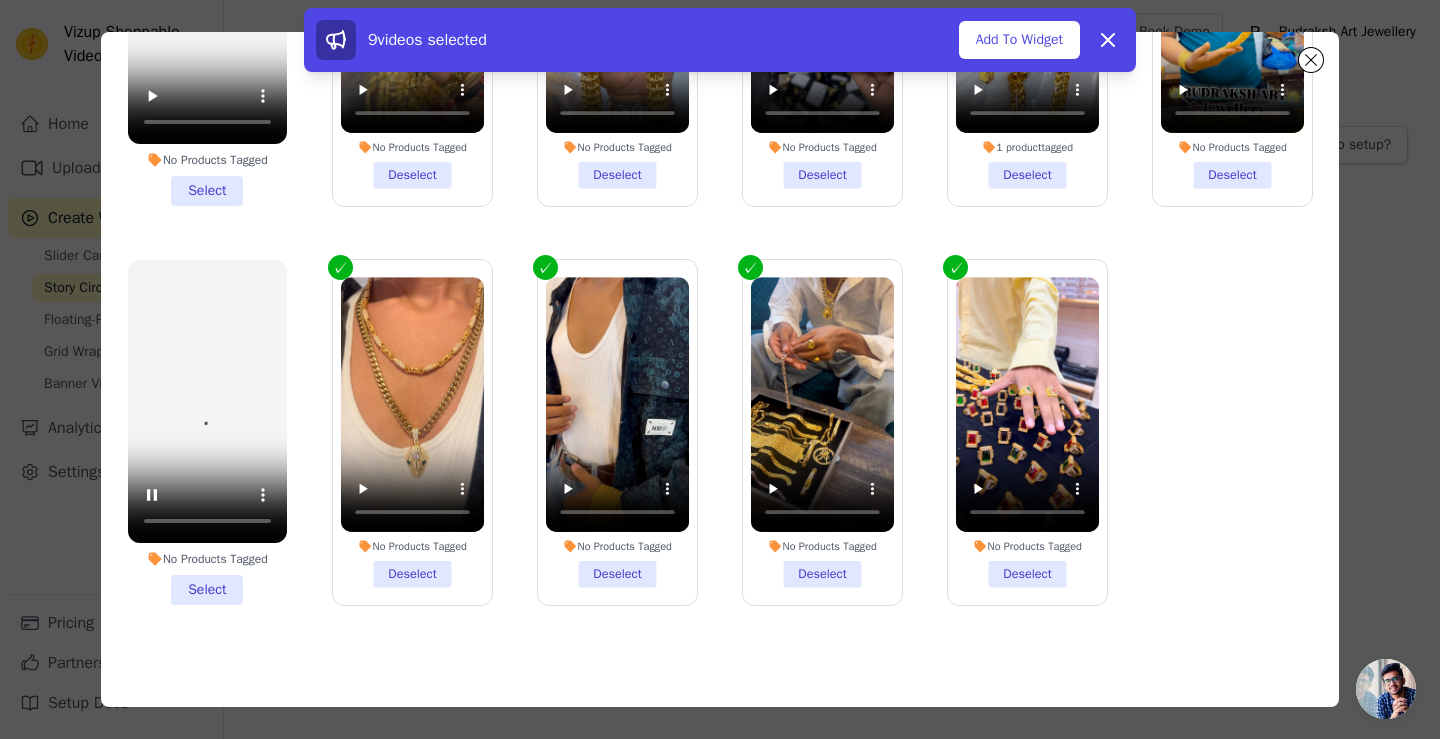 click on "No Products Tagged     Select" at bounding box center (207, 432) 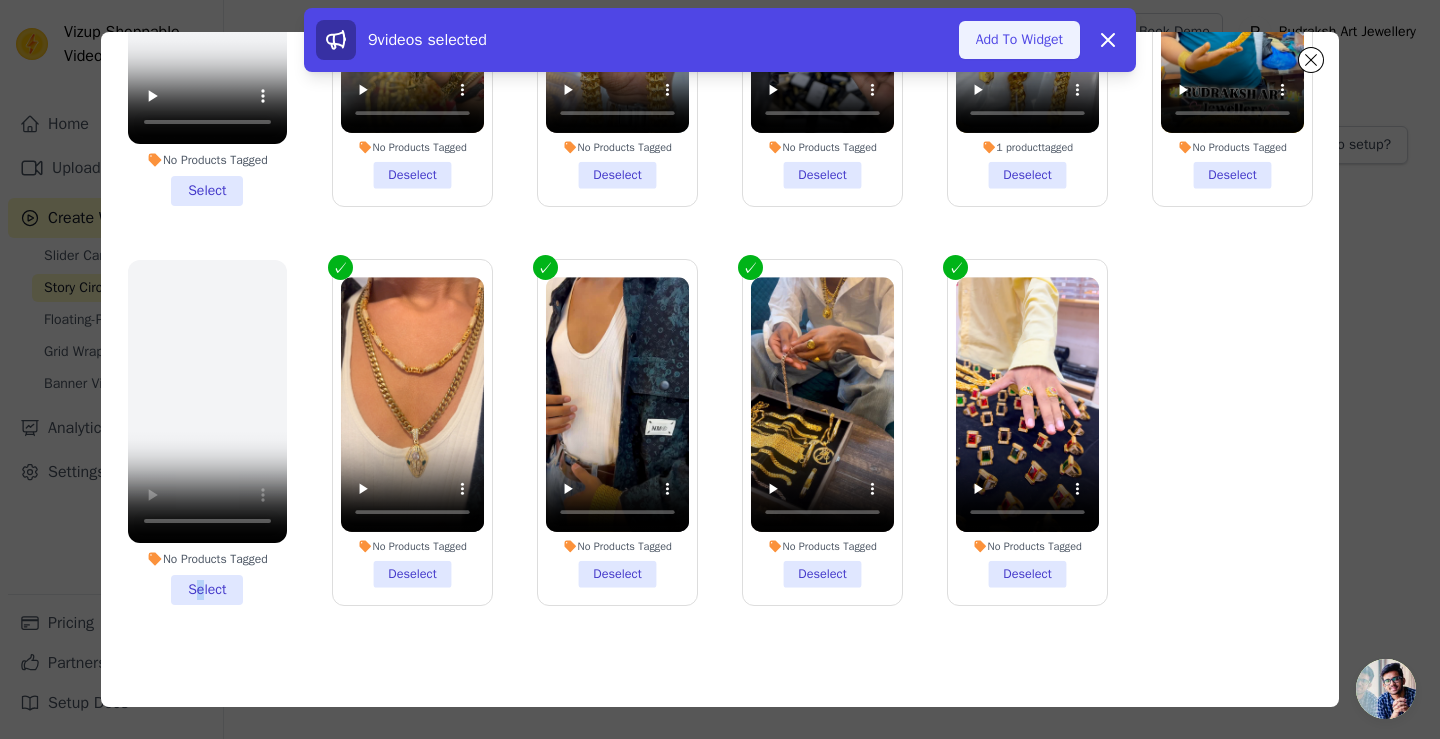 click on "Add To Widget" at bounding box center [1019, 40] 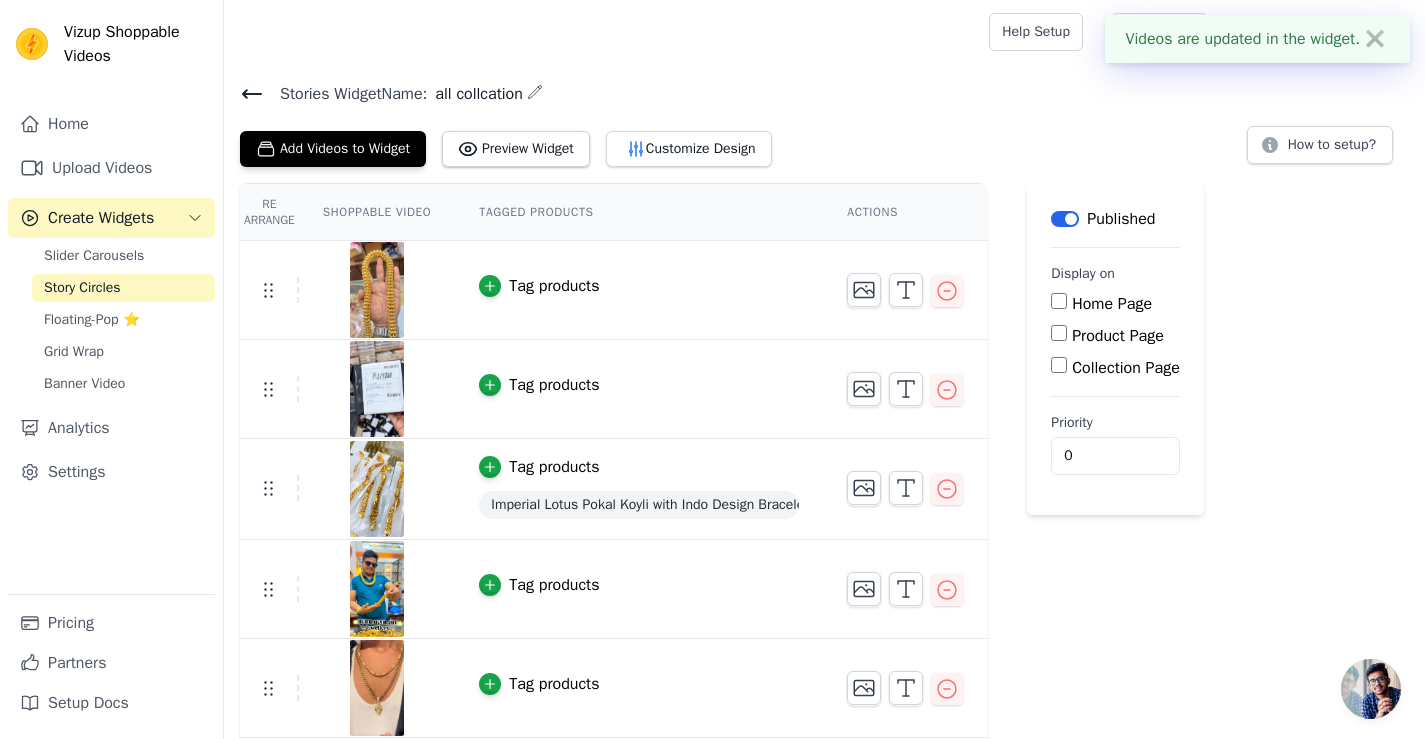 click on "Tag products" at bounding box center (554, 286) 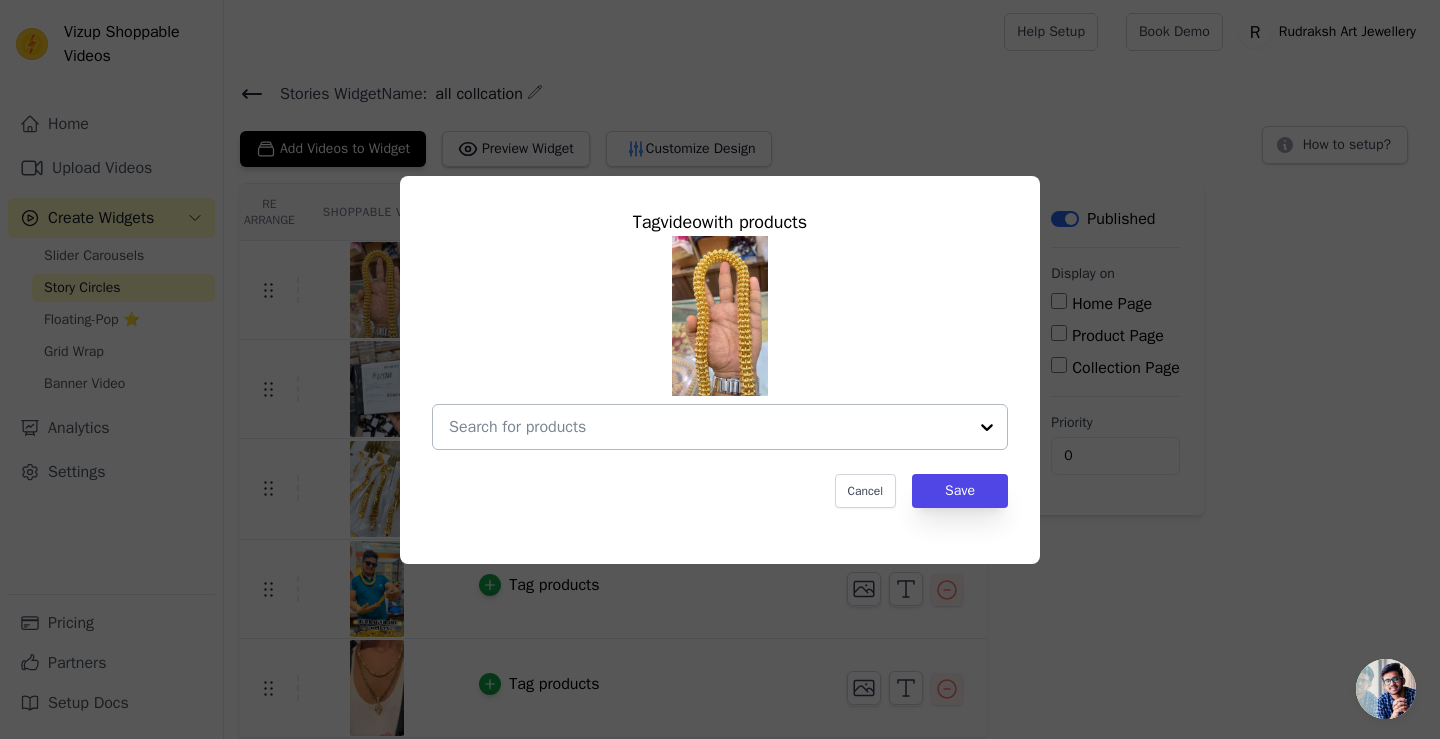click at bounding box center [987, 427] 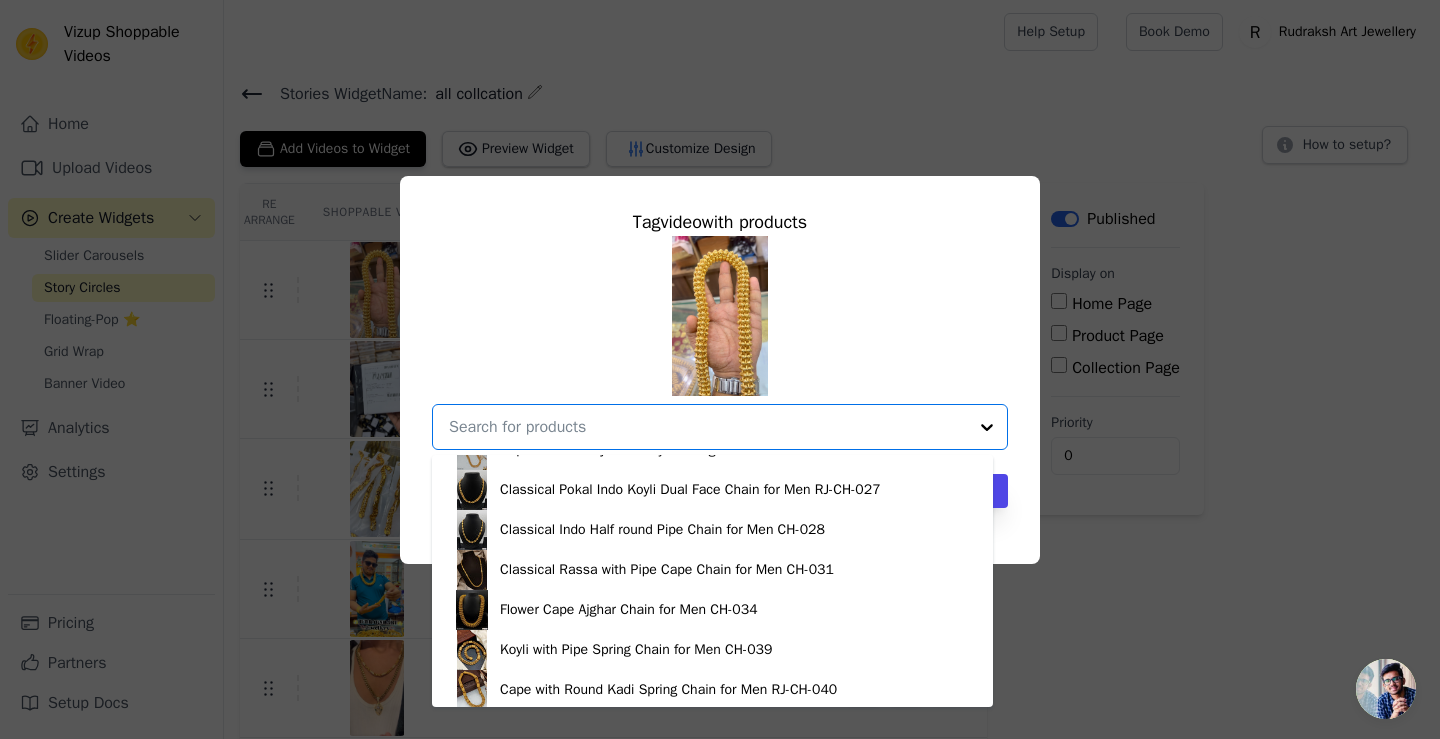 scroll, scrollTop: 600, scrollLeft: 0, axis: vertical 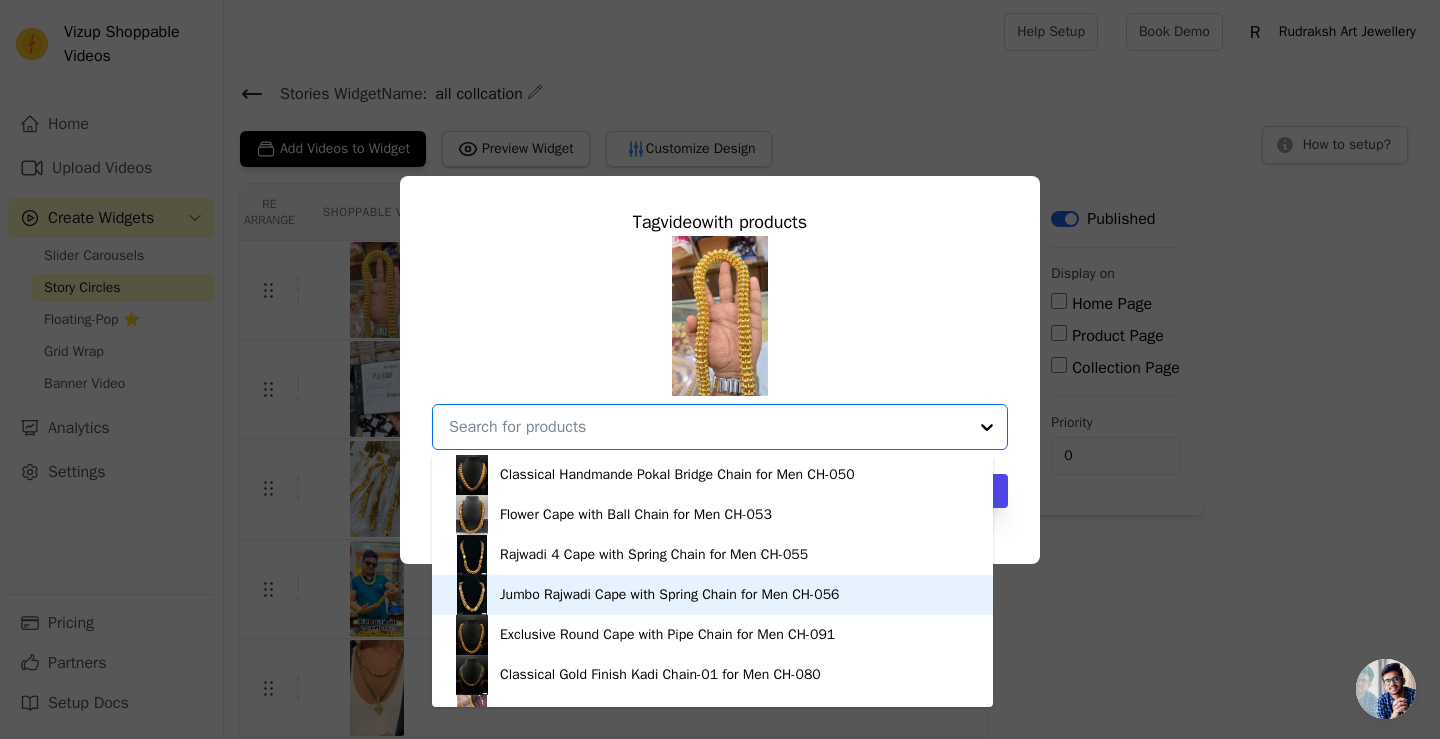 click on "Jumbo Rajwadi Cape with Spring Chain for Men CH-056" at bounding box center [669, 595] 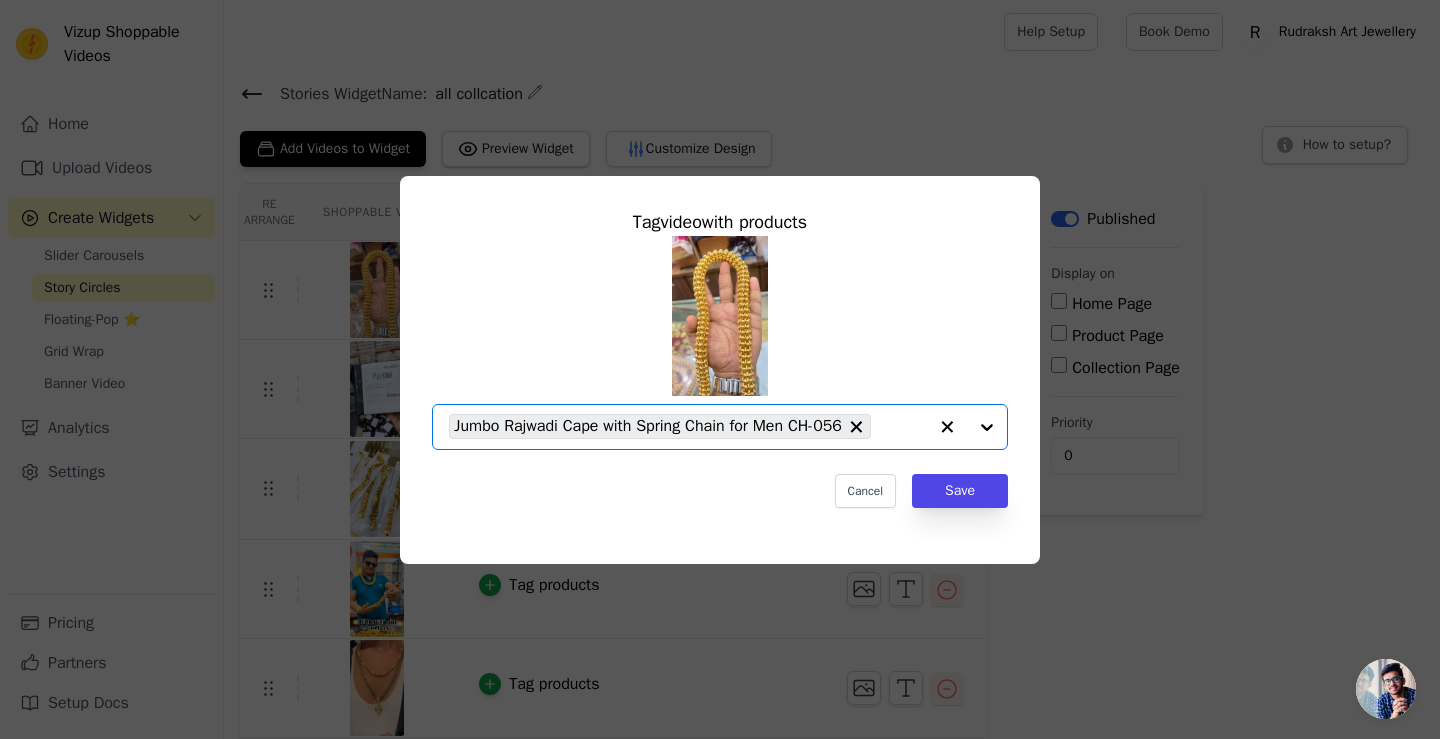 click at bounding box center [967, 427] 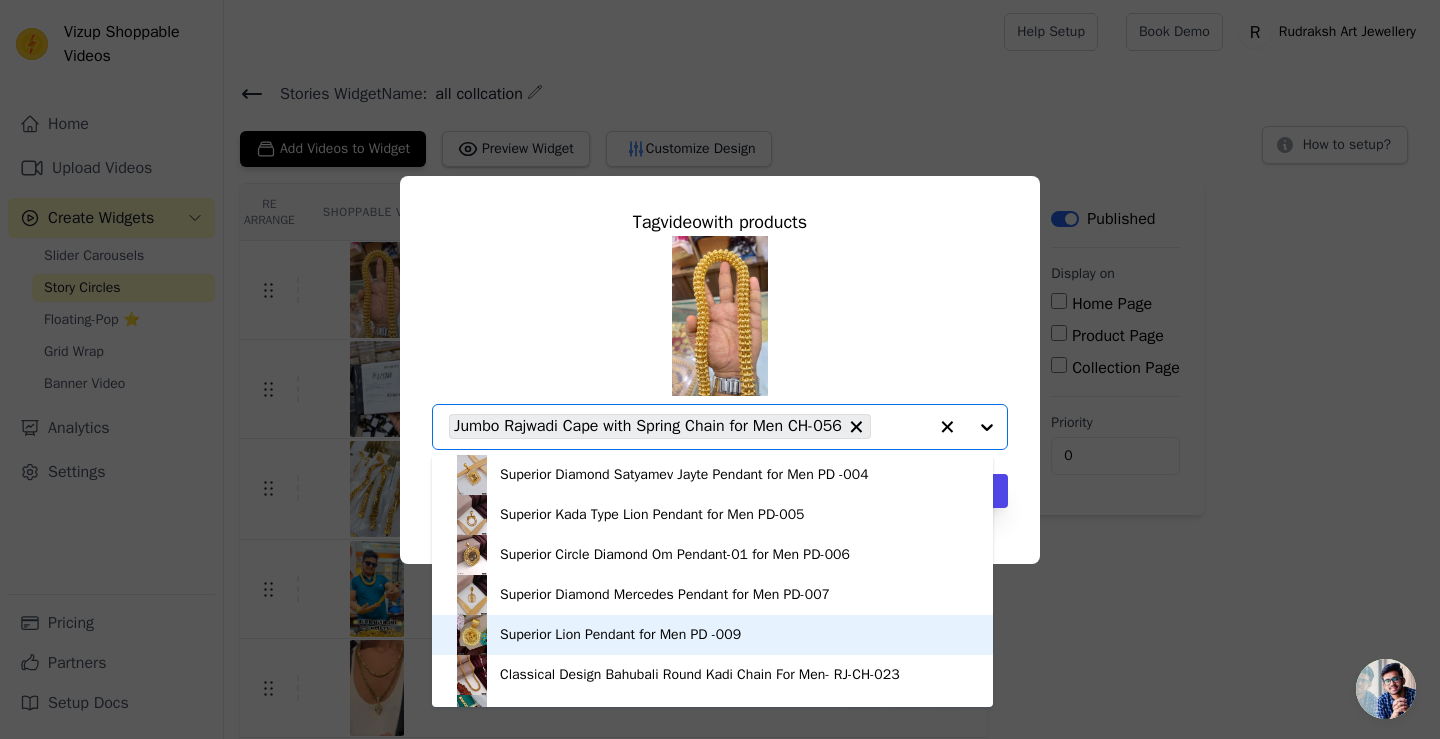 scroll, scrollTop: 1320, scrollLeft: 0, axis: vertical 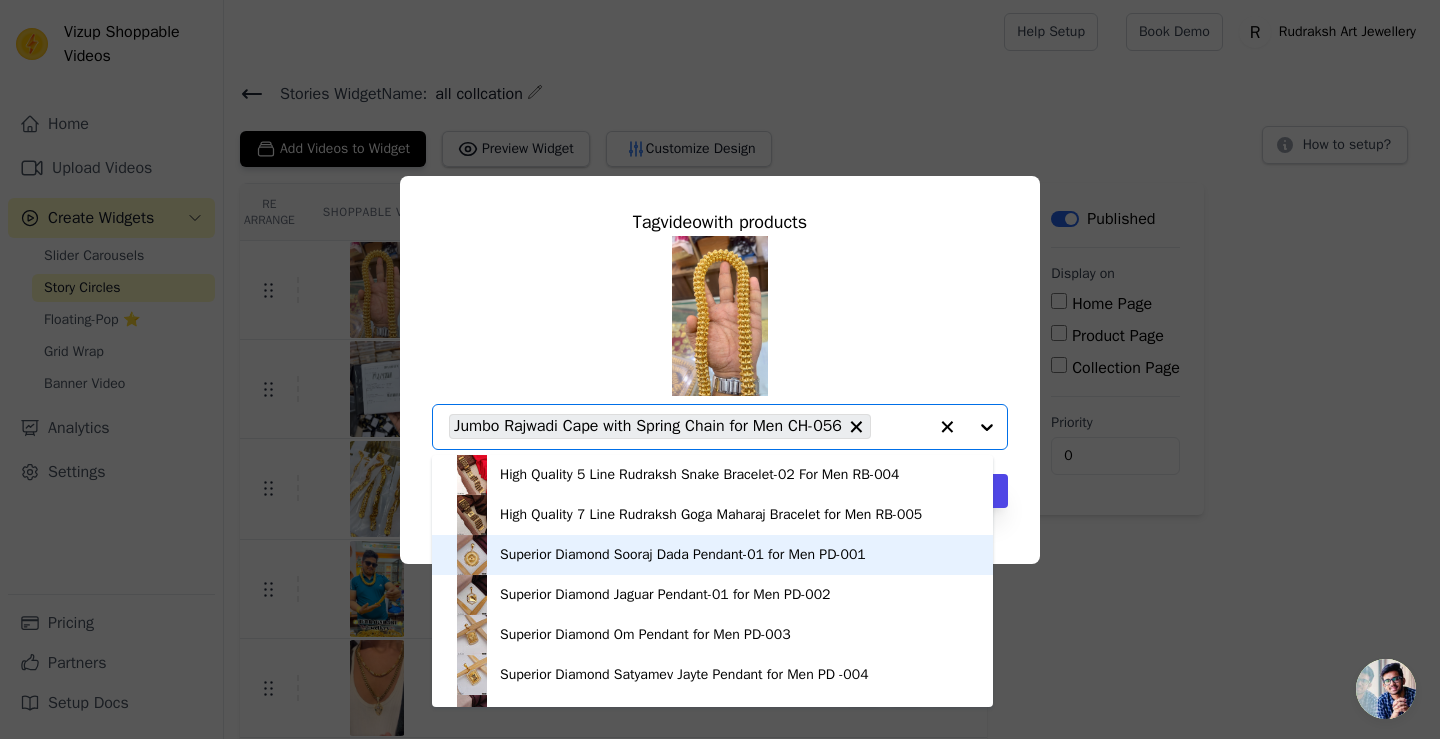 click on "Superior Diamond Sooraj Dada Pendant-01 for Men PD-001" at bounding box center (683, 555) 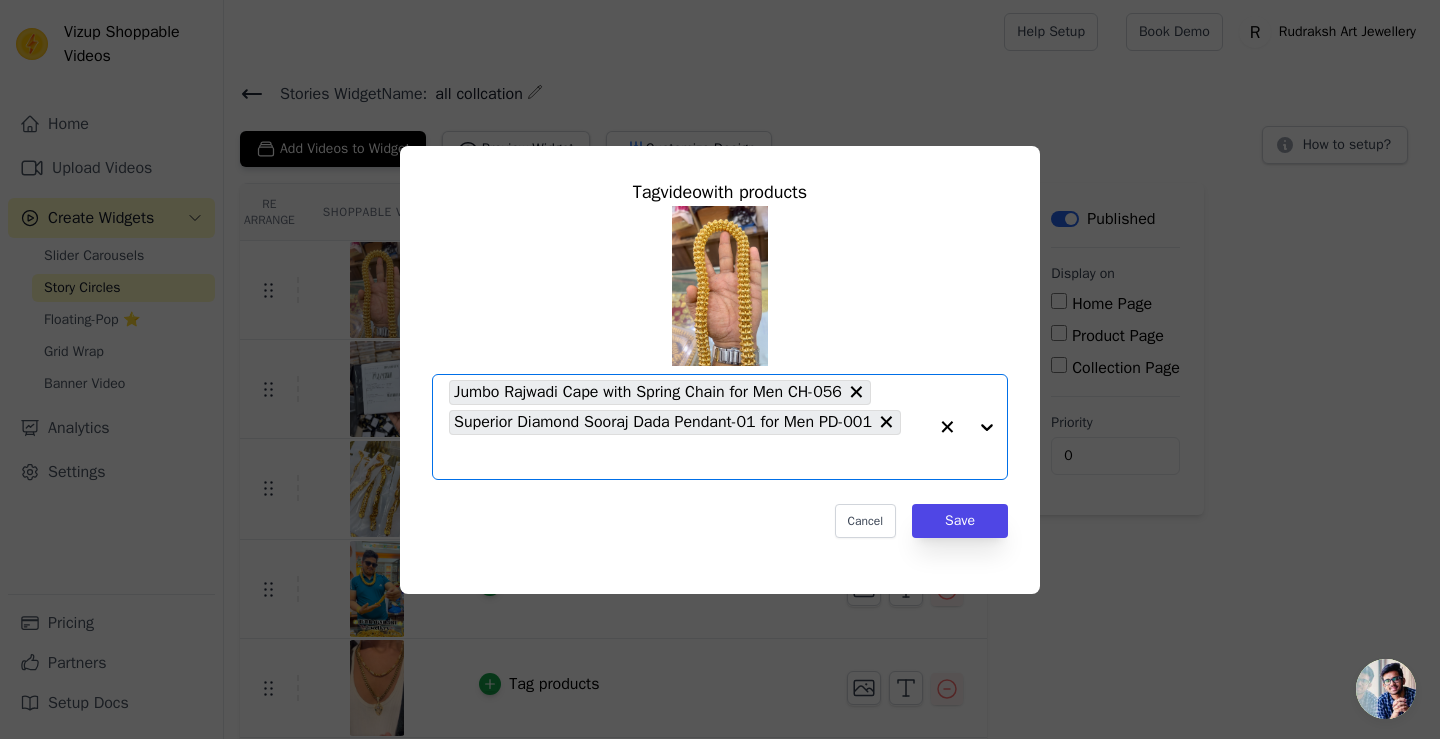 click at bounding box center [967, 427] 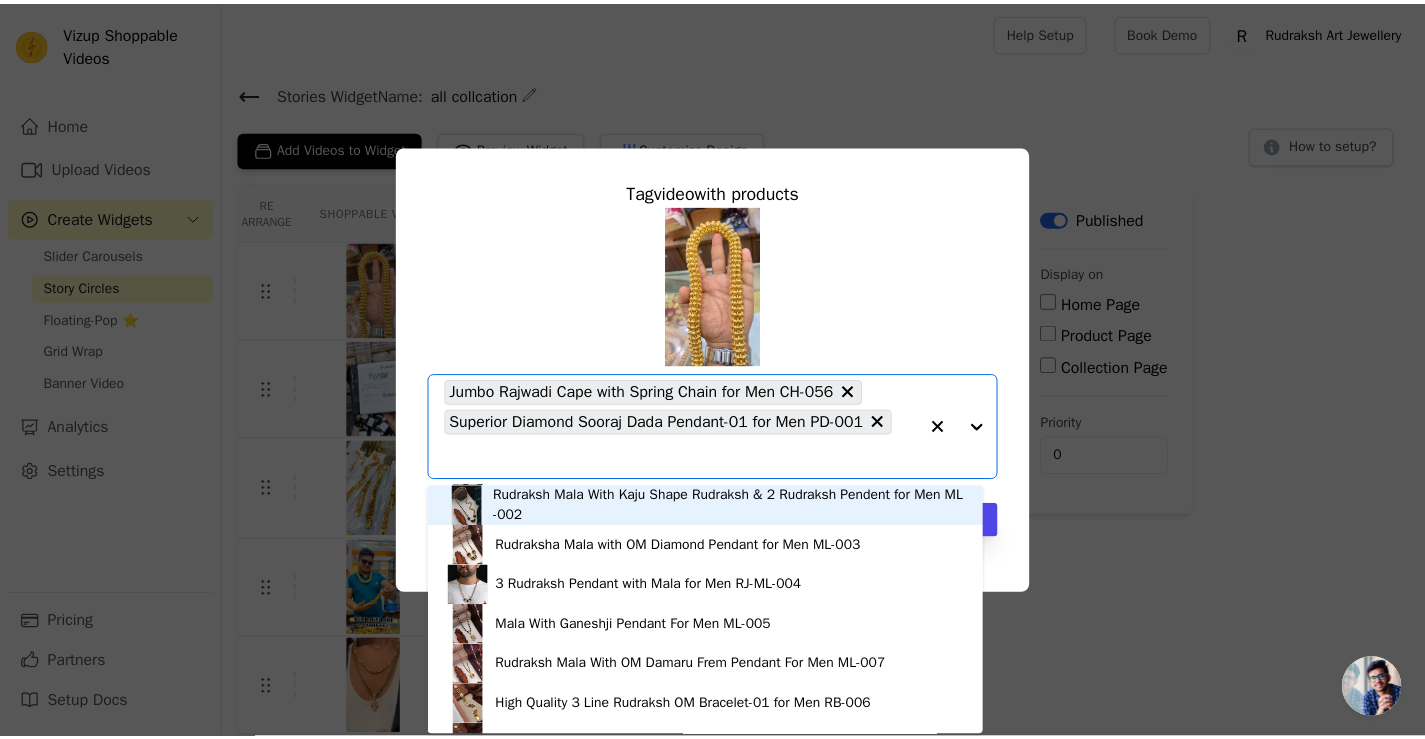scroll, scrollTop: 3754, scrollLeft: 0, axis: vertical 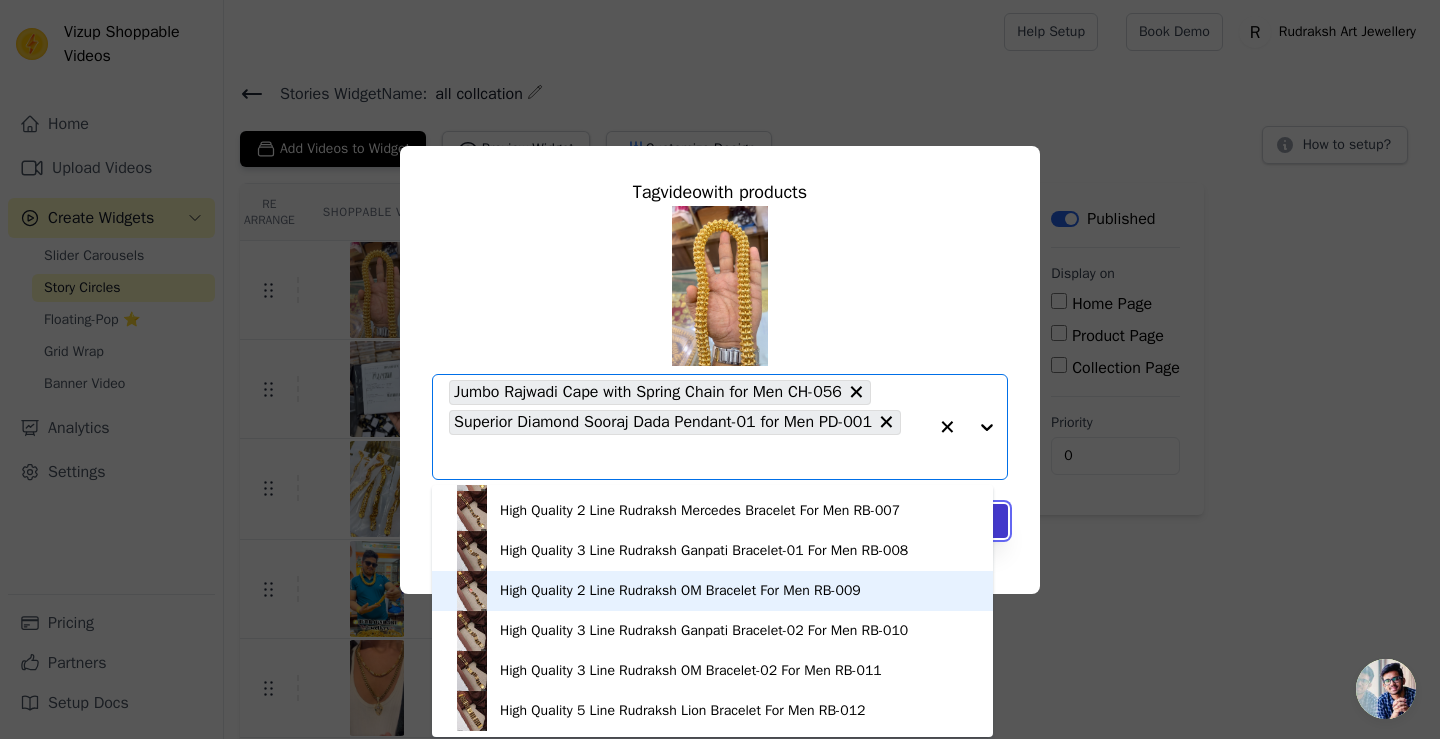 click on "Save" at bounding box center [960, 521] 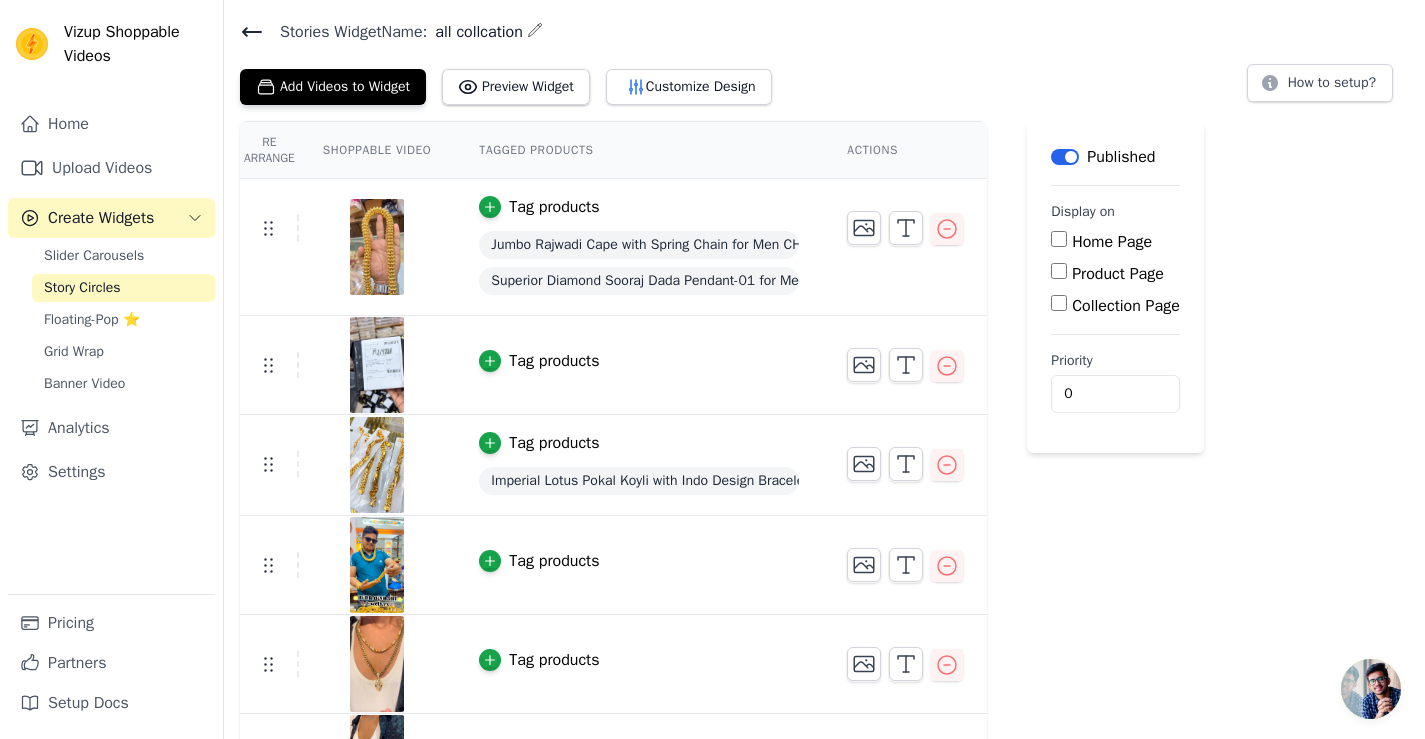 scroll, scrollTop: 100, scrollLeft: 0, axis: vertical 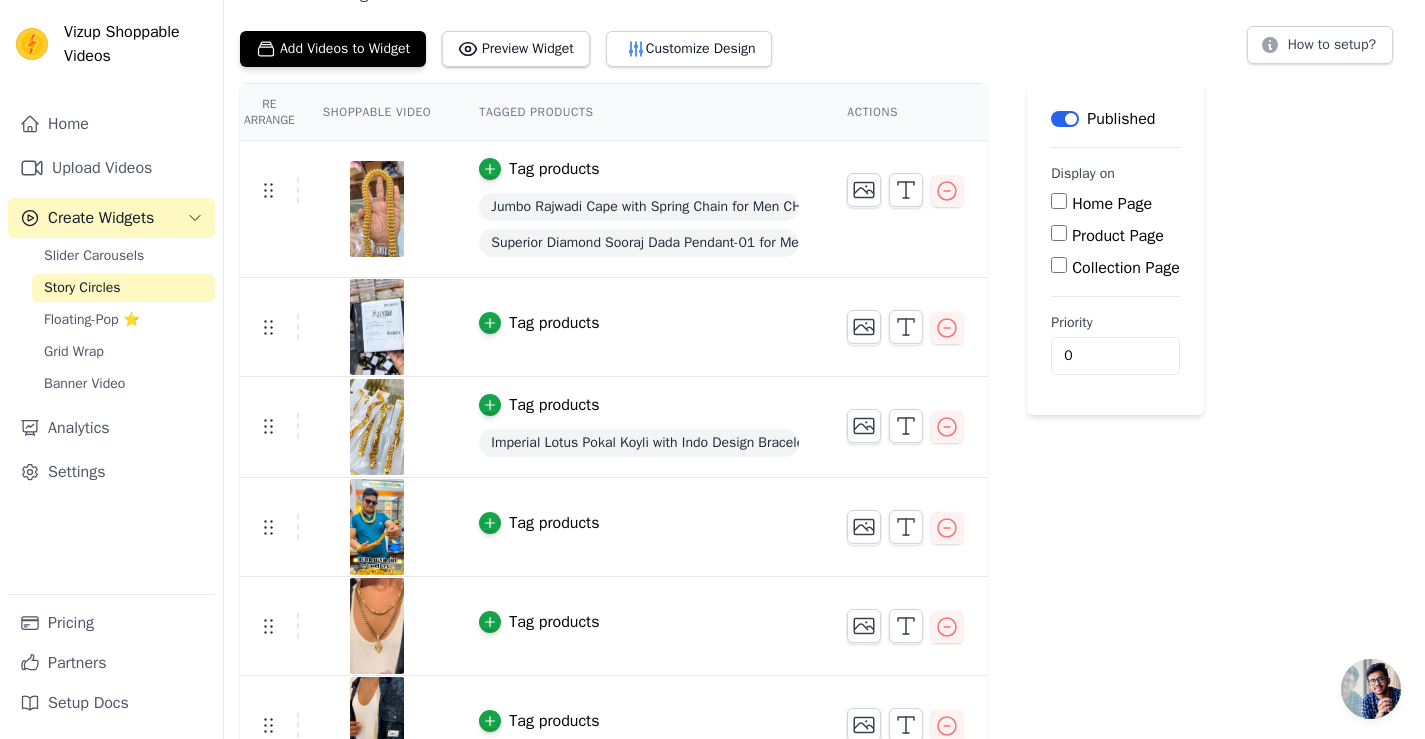 click on "Tag products" at bounding box center [554, 523] 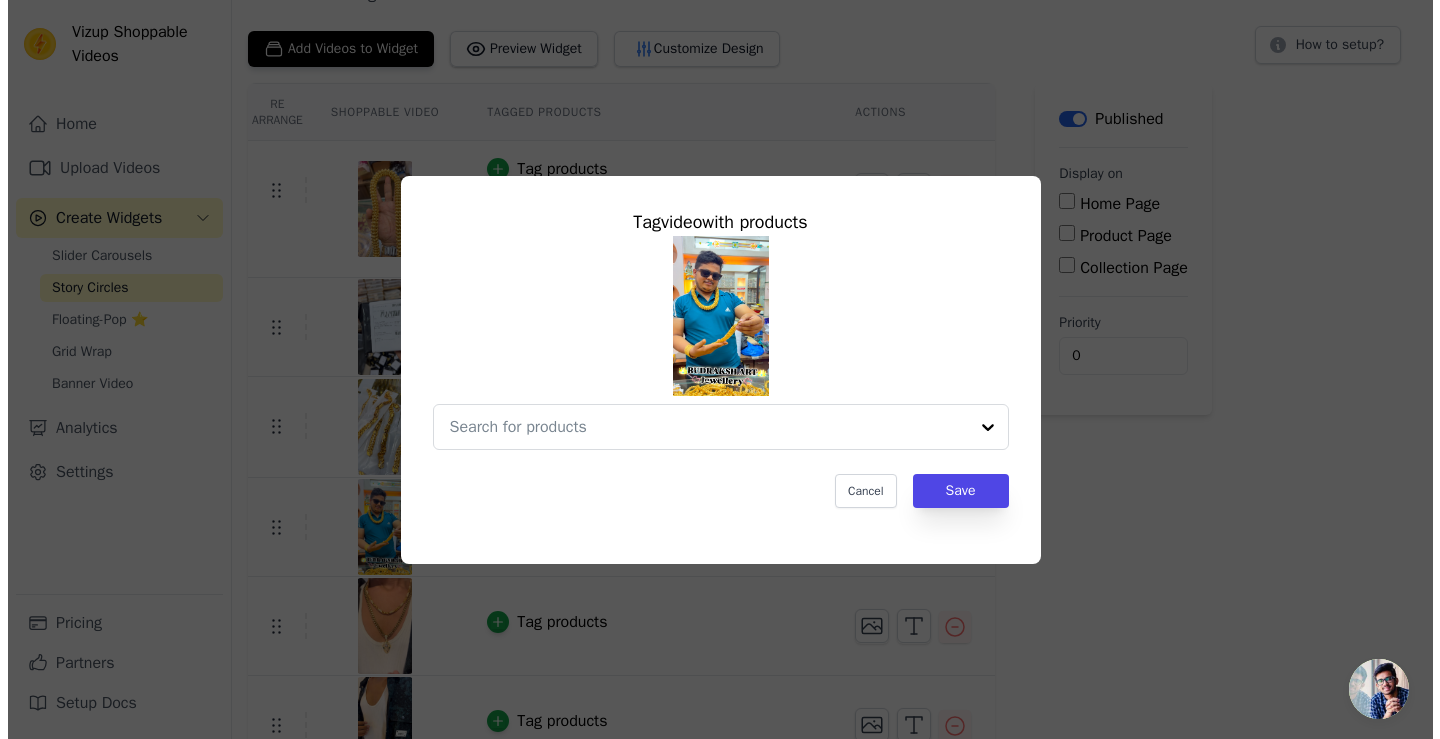 scroll, scrollTop: 0, scrollLeft: 0, axis: both 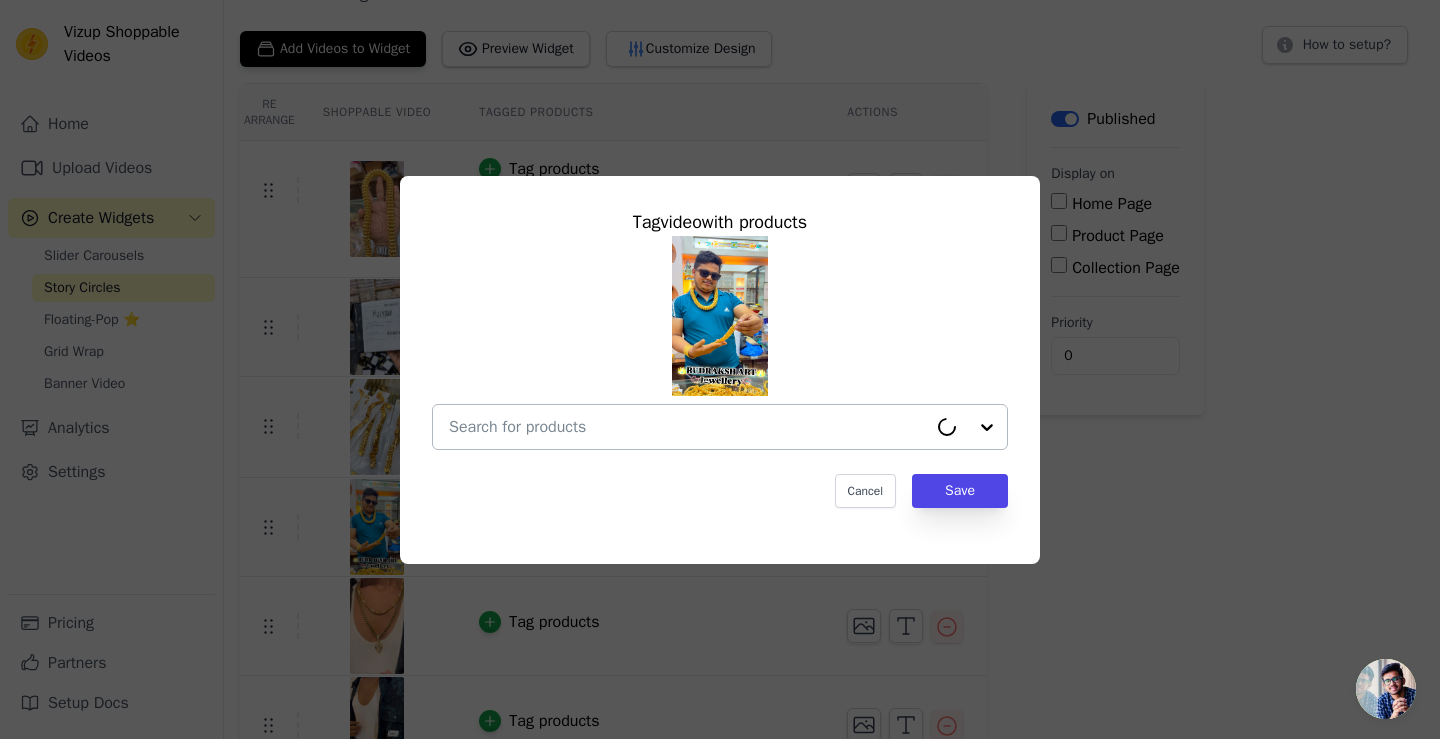 click at bounding box center [688, 427] 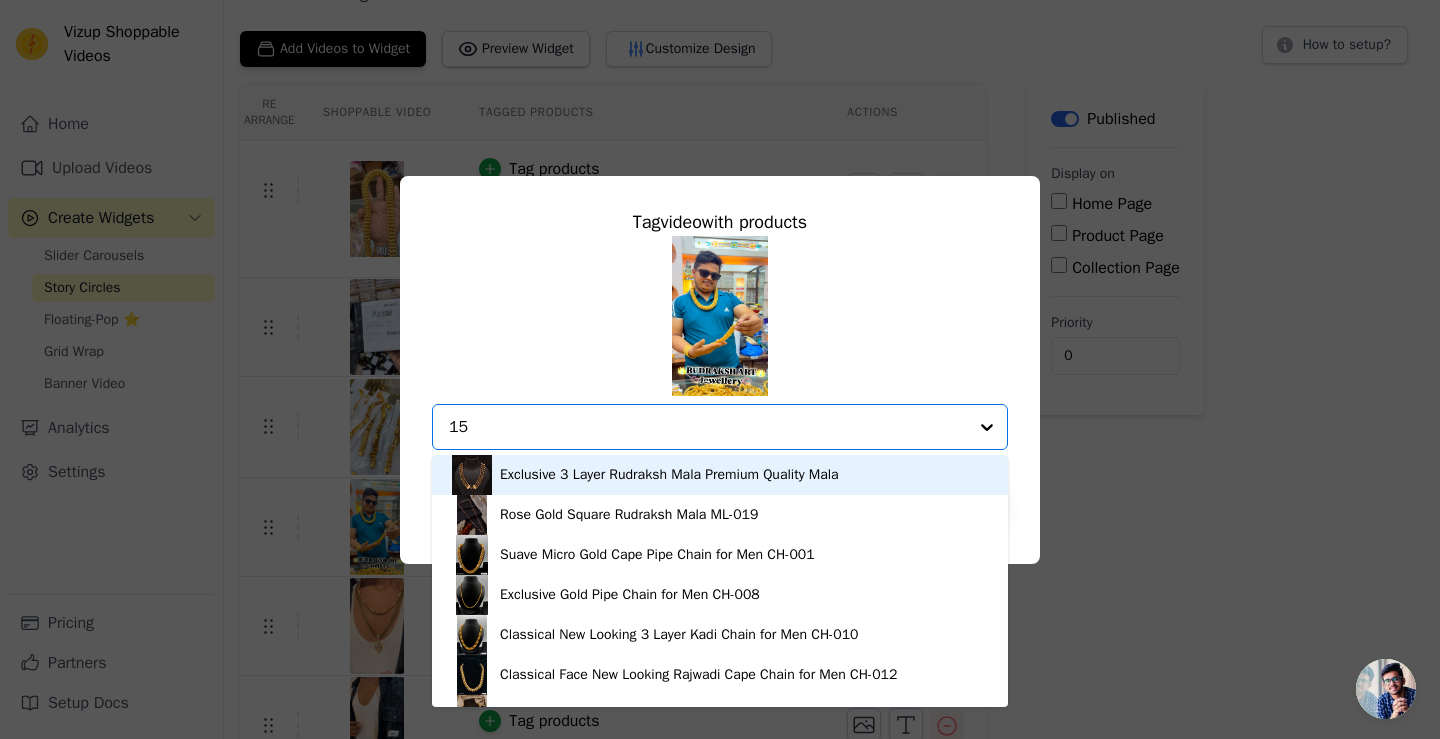 type on "159" 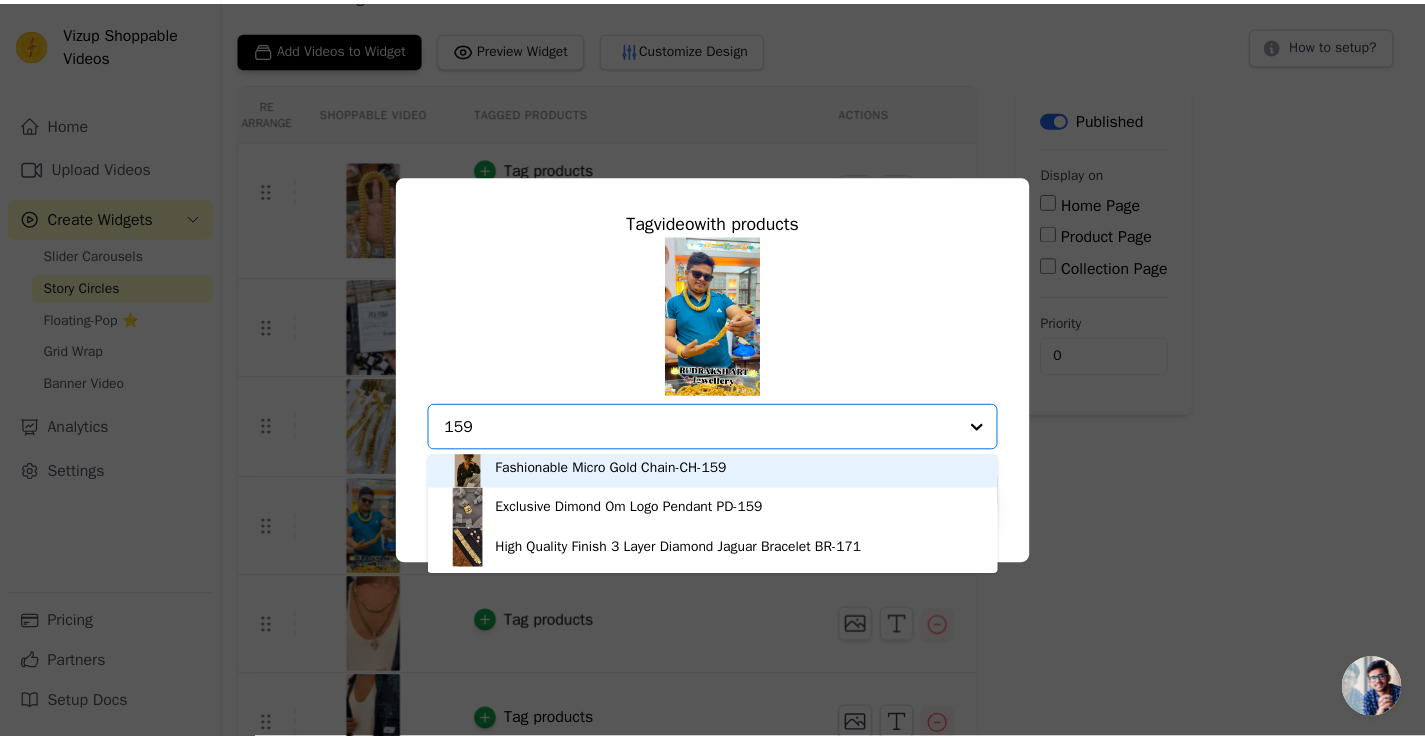 scroll, scrollTop: 0, scrollLeft: 0, axis: both 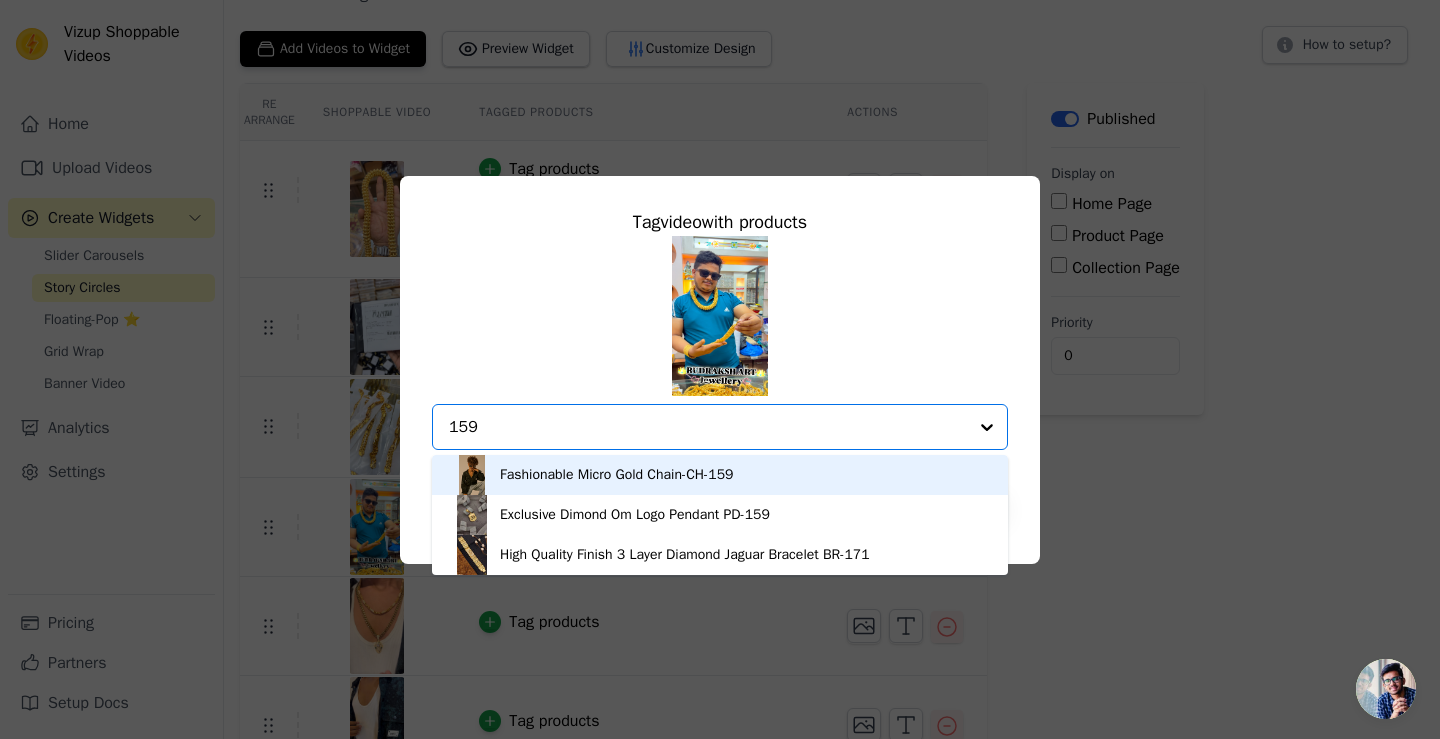 click on "[DESIGN] [DESIGN] [BRAND]-[ID]" at bounding box center (616, 475) 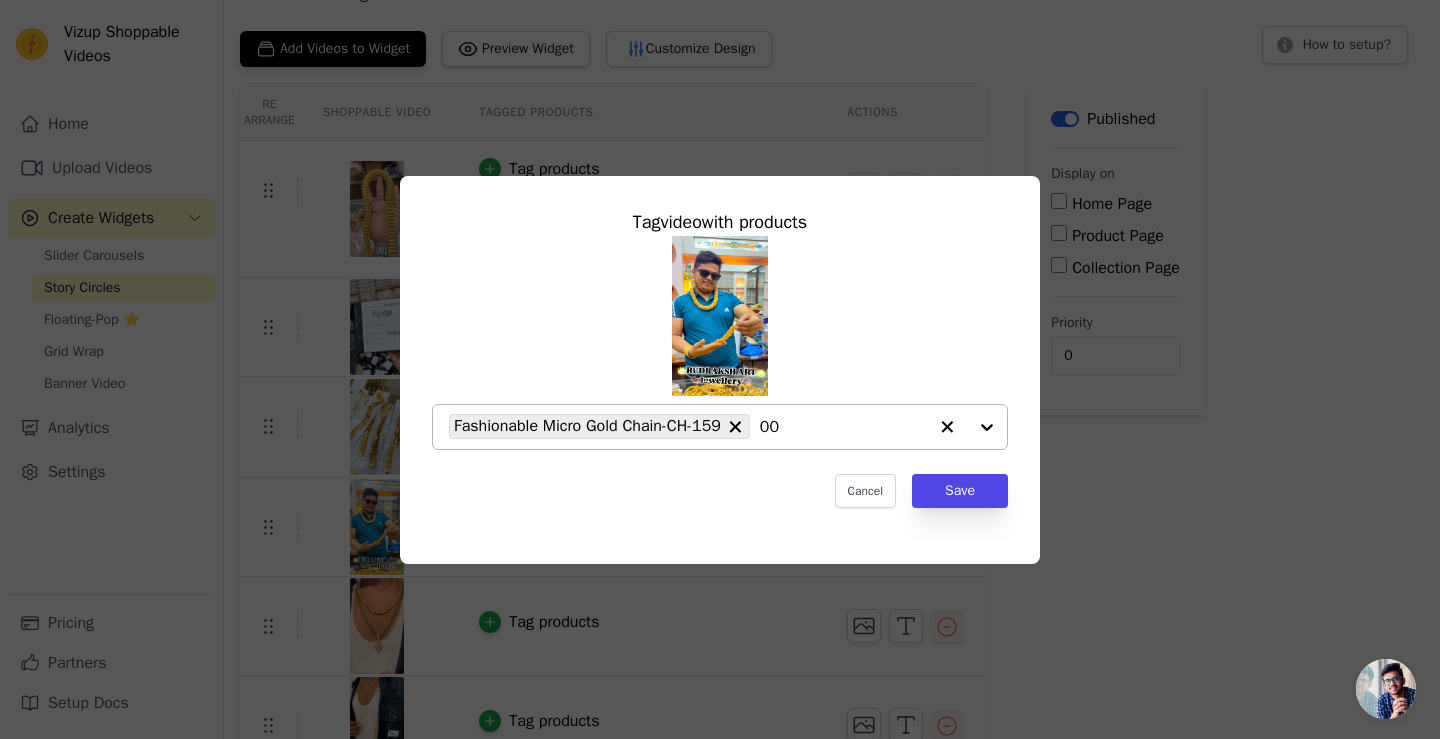 type on "001" 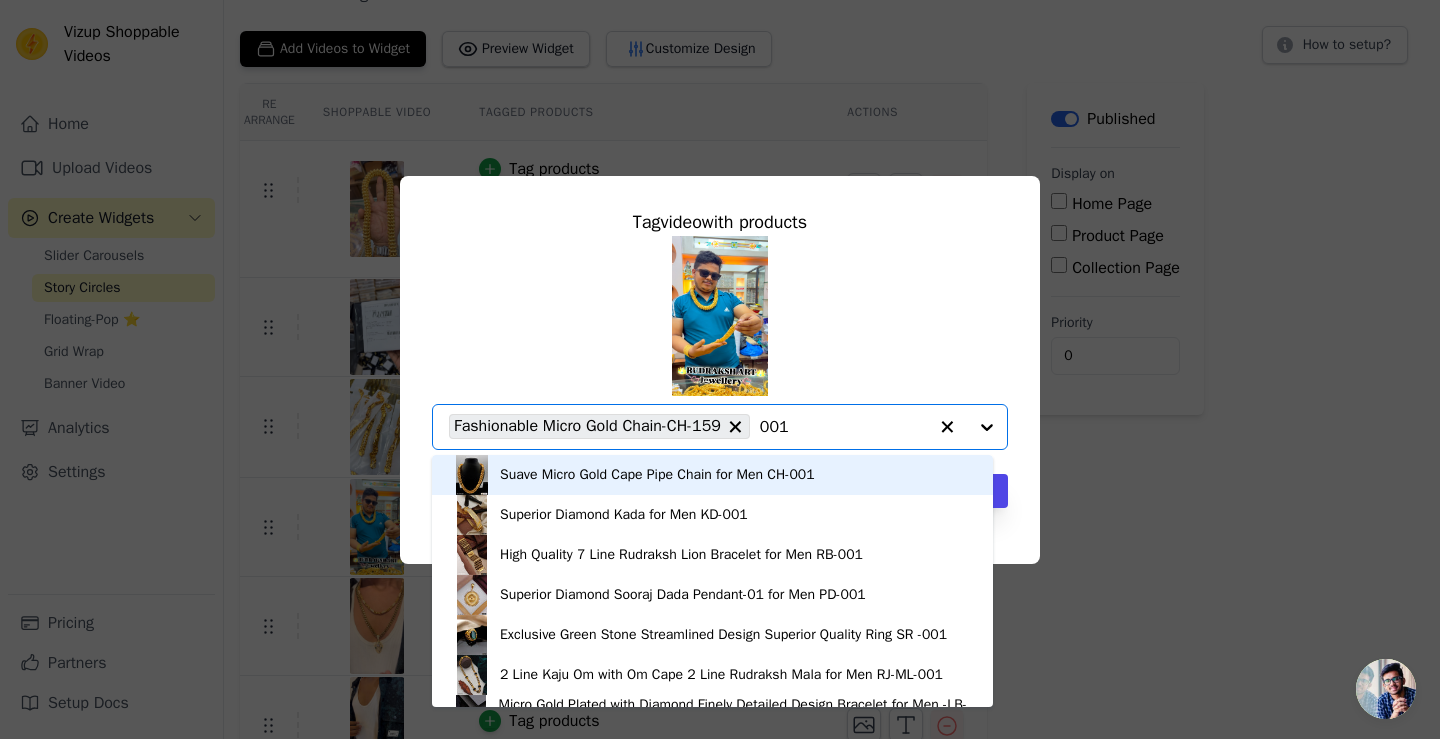 click on "Suave Micro Gold Cape Pipe Chain for Men CH-001" at bounding box center [657, 475] 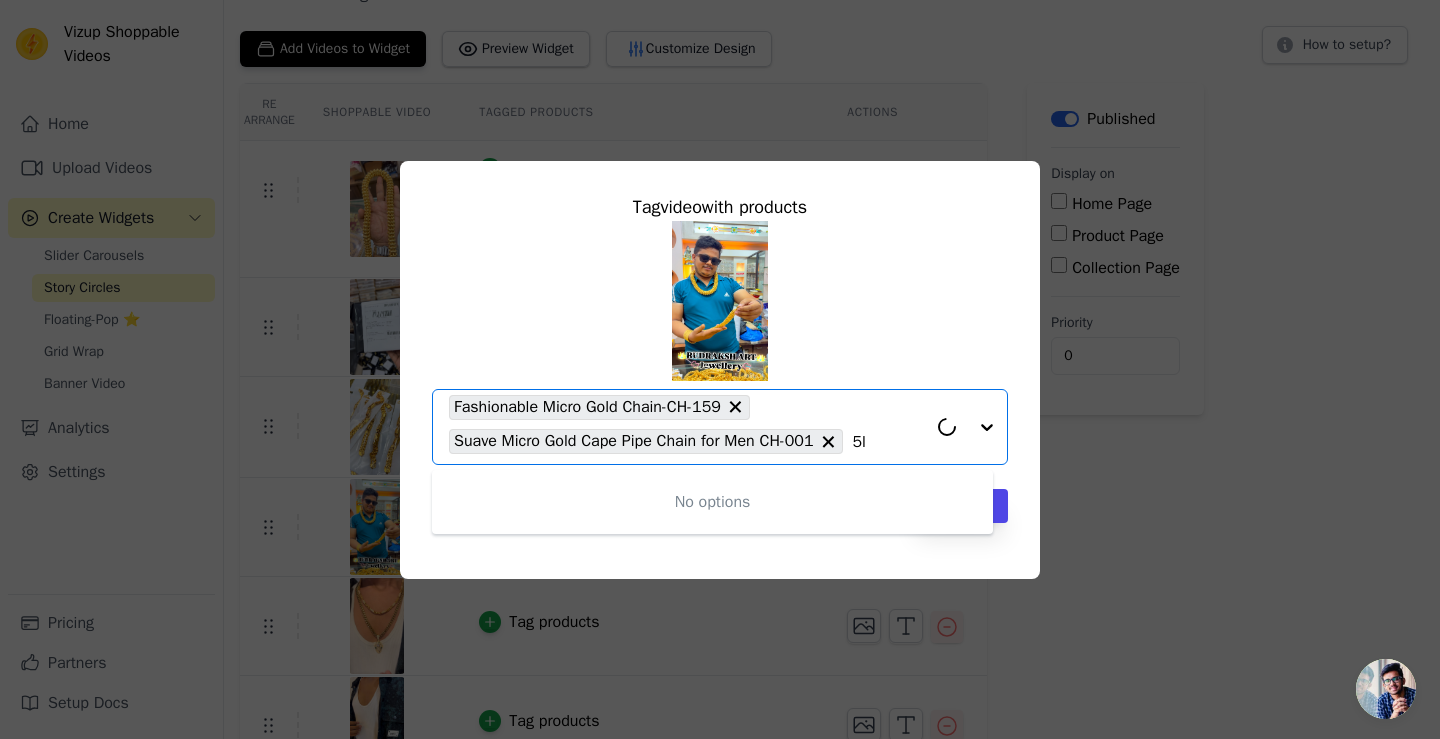 type on "5" 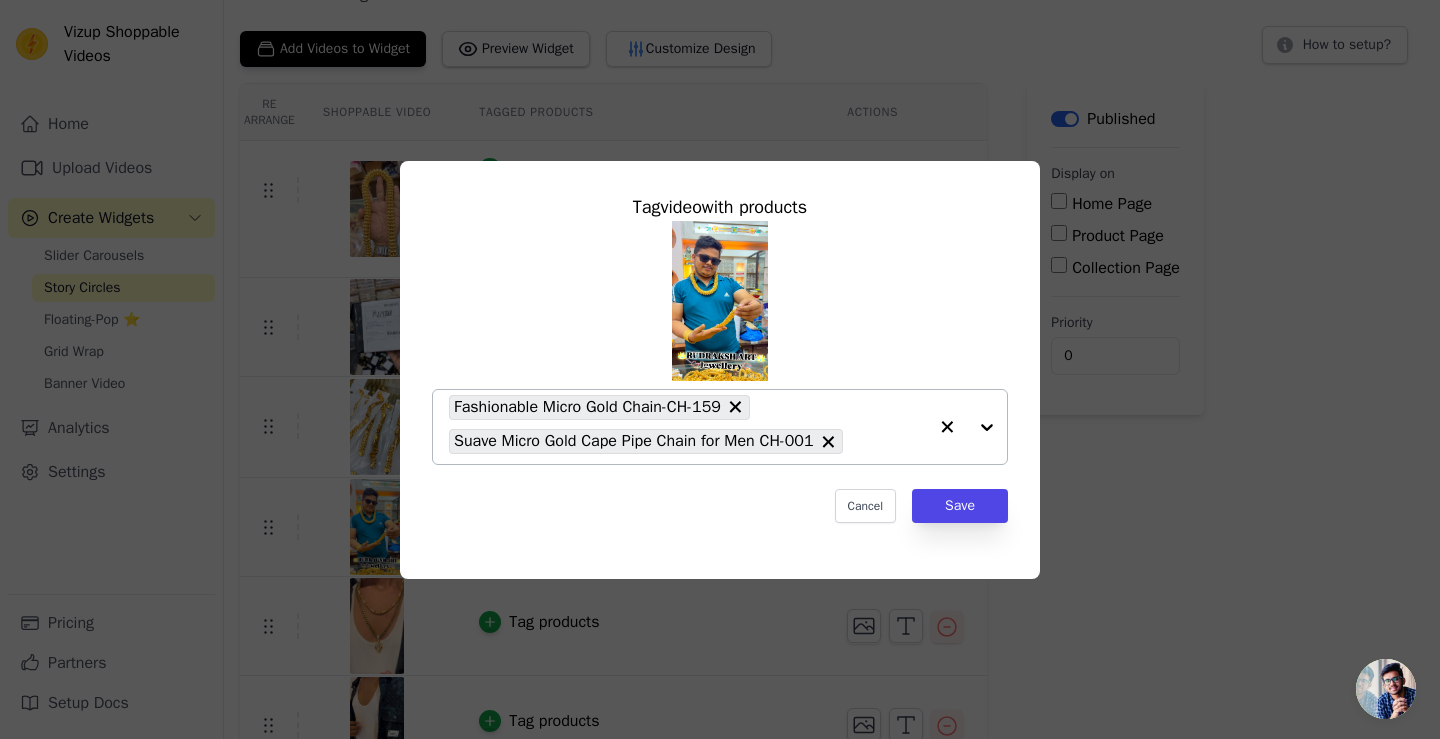 click on "Fashionable Micro Gold Chain-CH-159     Suave Micro Gold Cape Pipe Chain for Men CH-001" at bounding box center [688, 427] 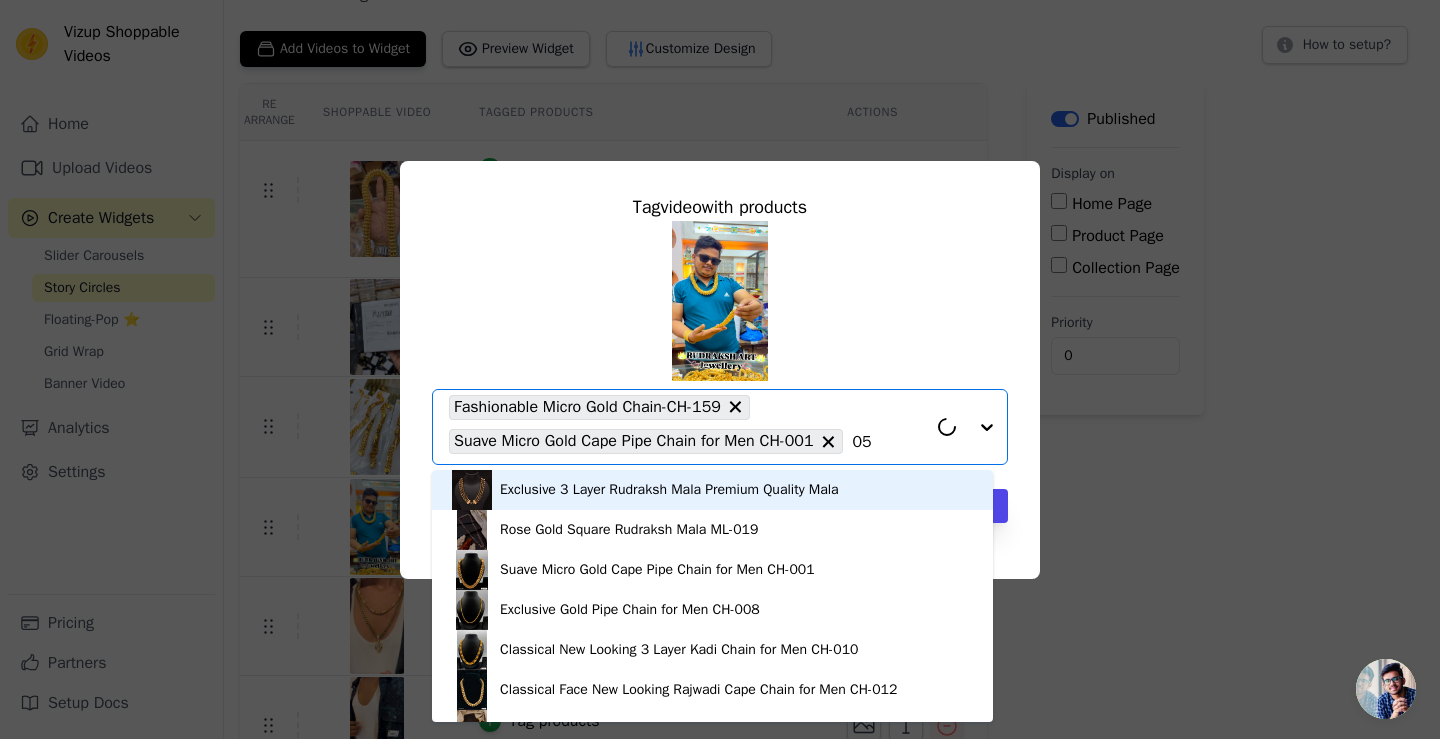 type on "050" 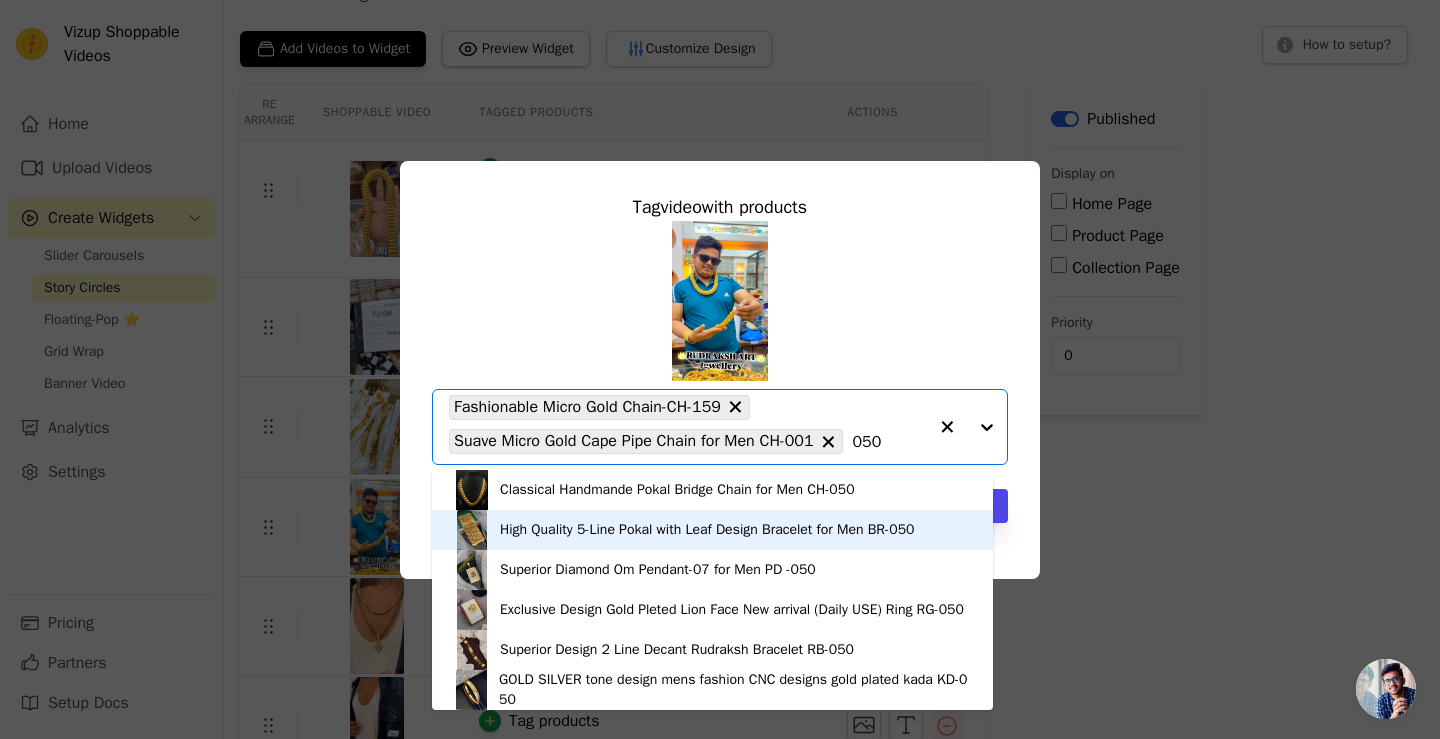 click on "[DESIGN] [BRAND] [BRAND] with [BRAND] [BRAND] [BRAND] for [BRAND] [ID]" at bounding box center [707, 530] 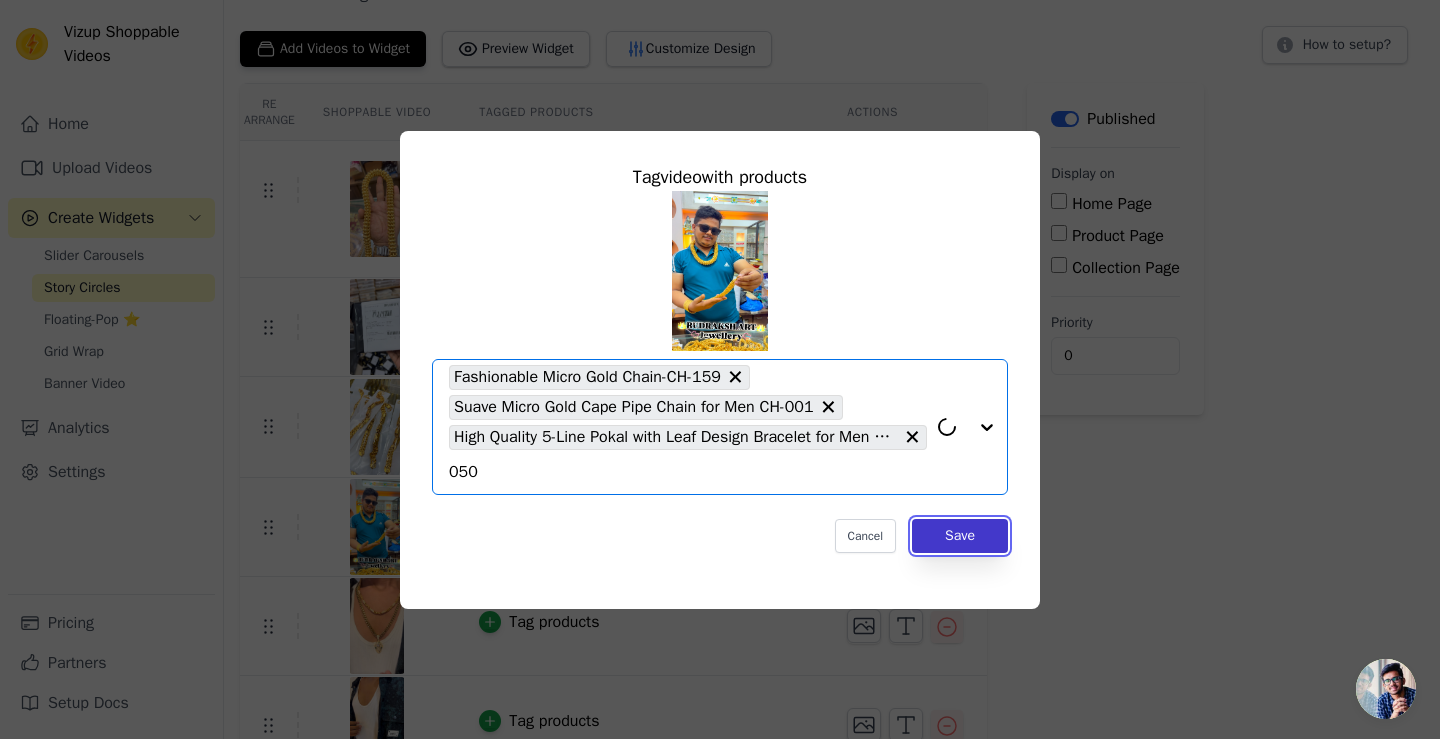 click on "Save" at bounding box center [960, 536] 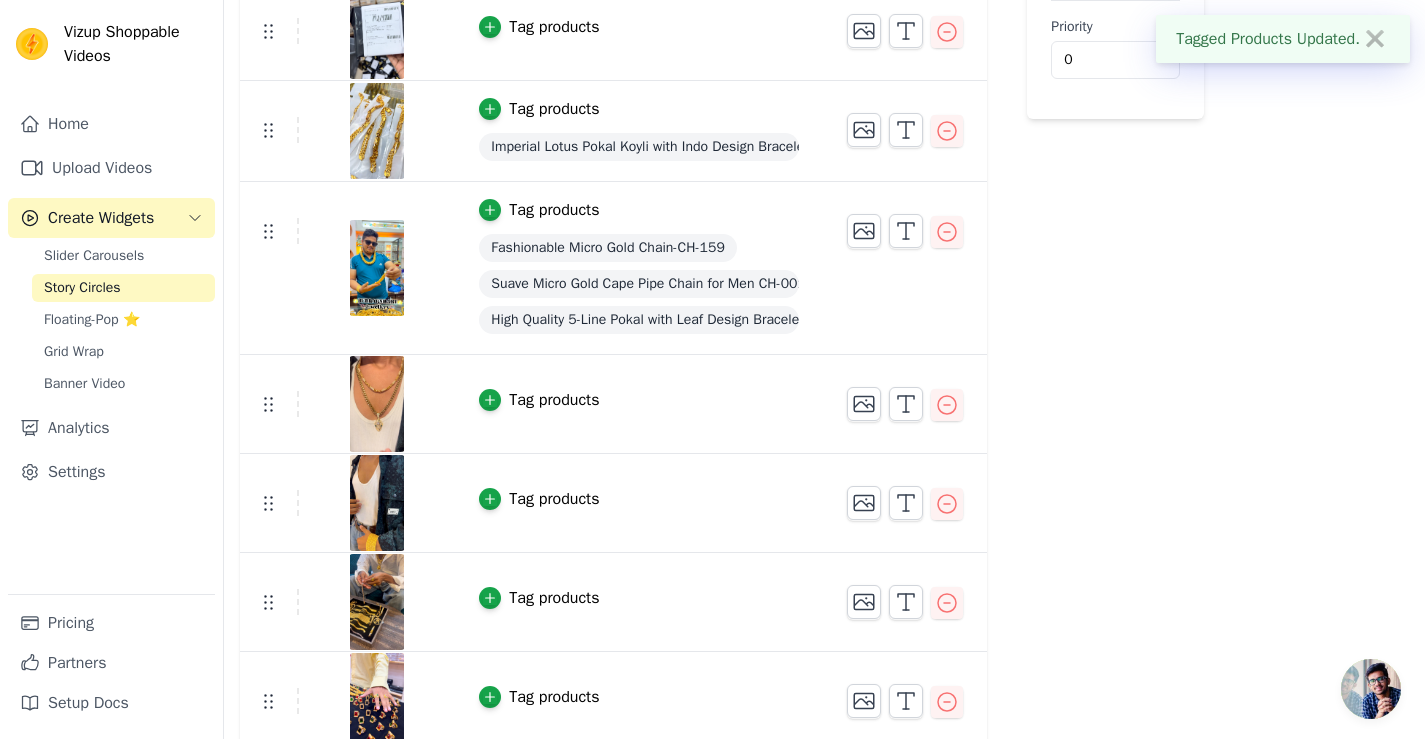 scroll, scrollTop: 400, scrollLeft: 0, axis: vertical 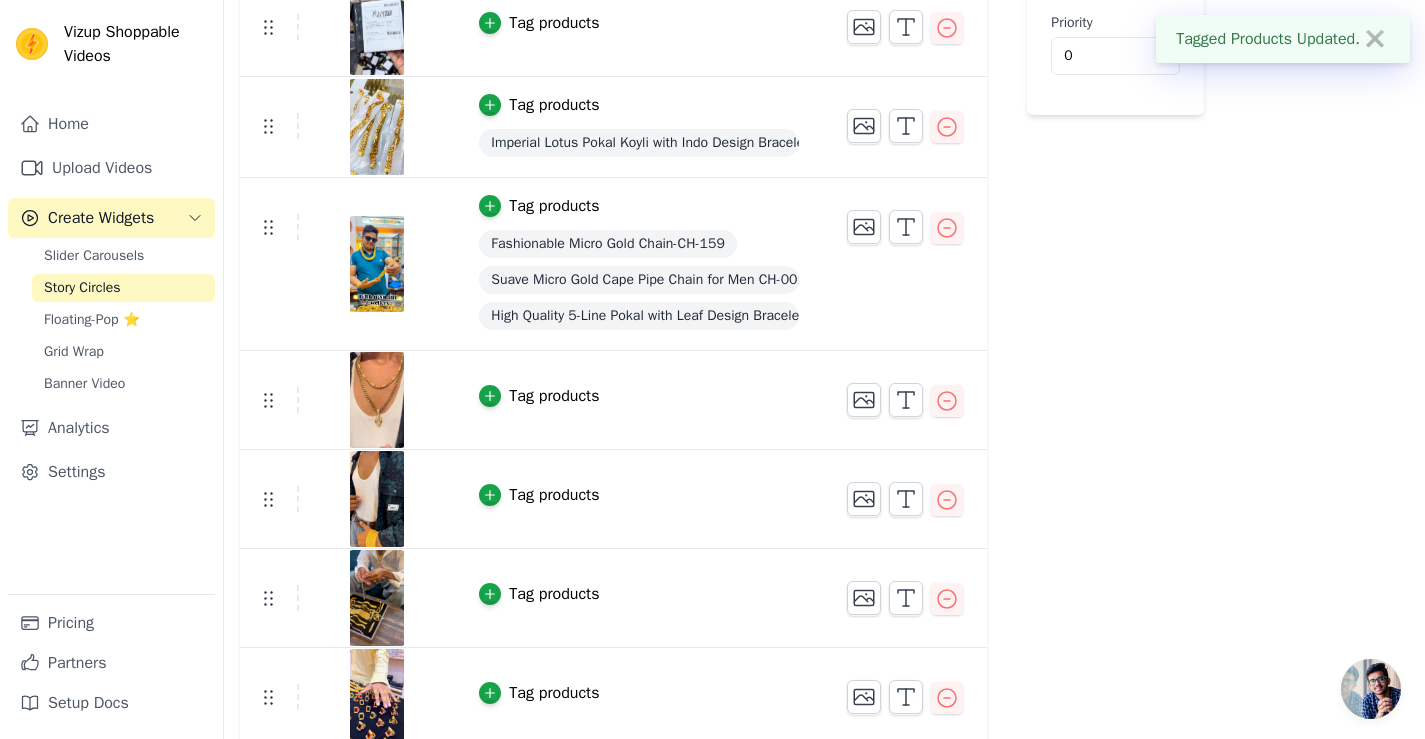 click on "Tag products" at bounding box center [554, 396] 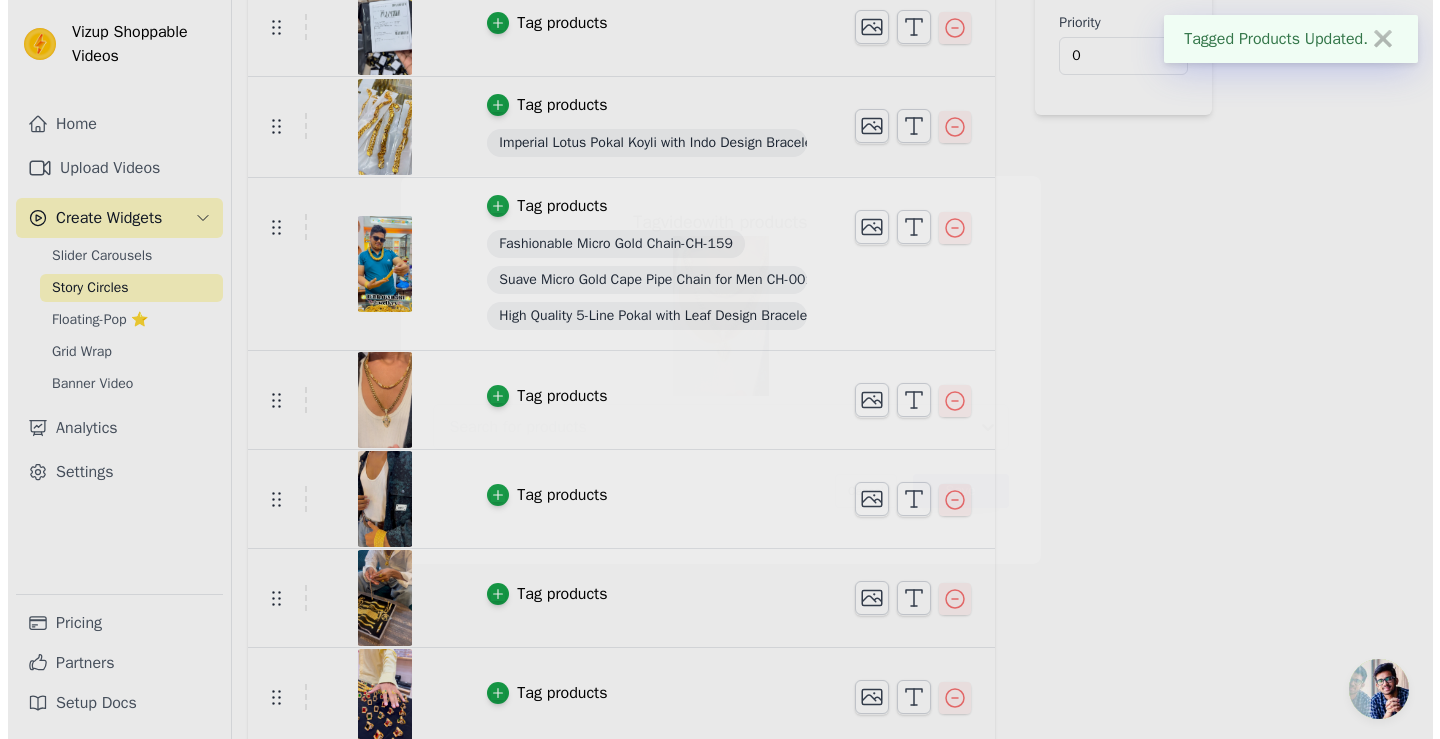 scroll, scrollTop: 0, scrollLeft: 0, axis: both 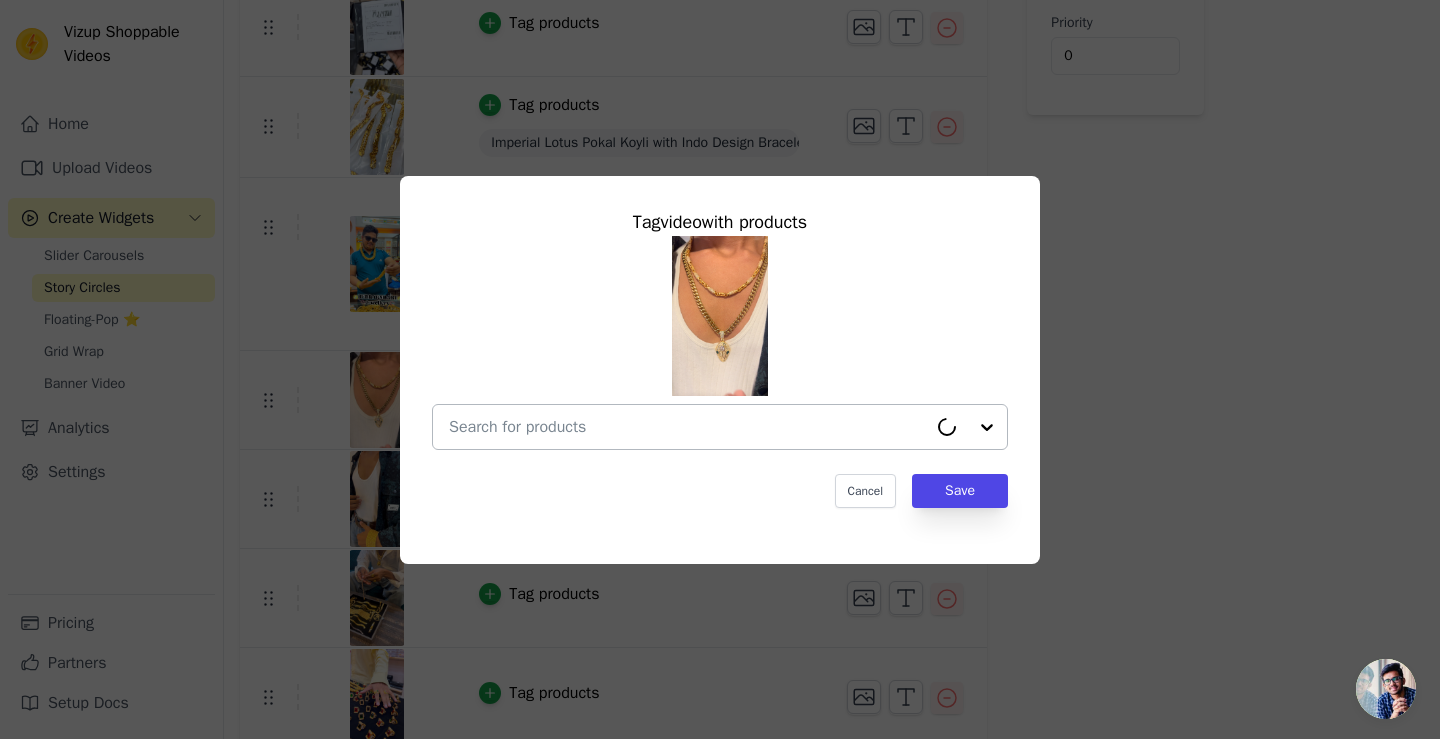 click at bounding box center (688, 427) 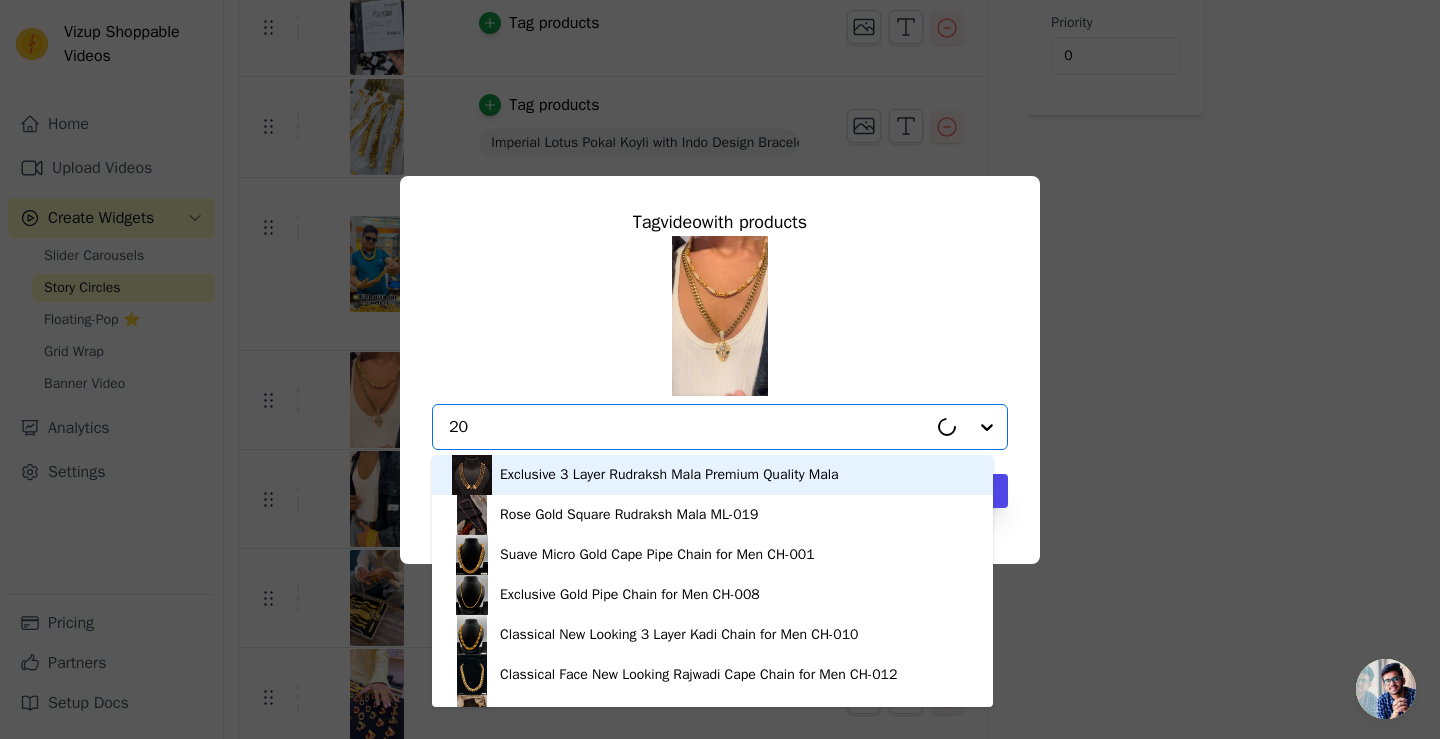 type on "206" 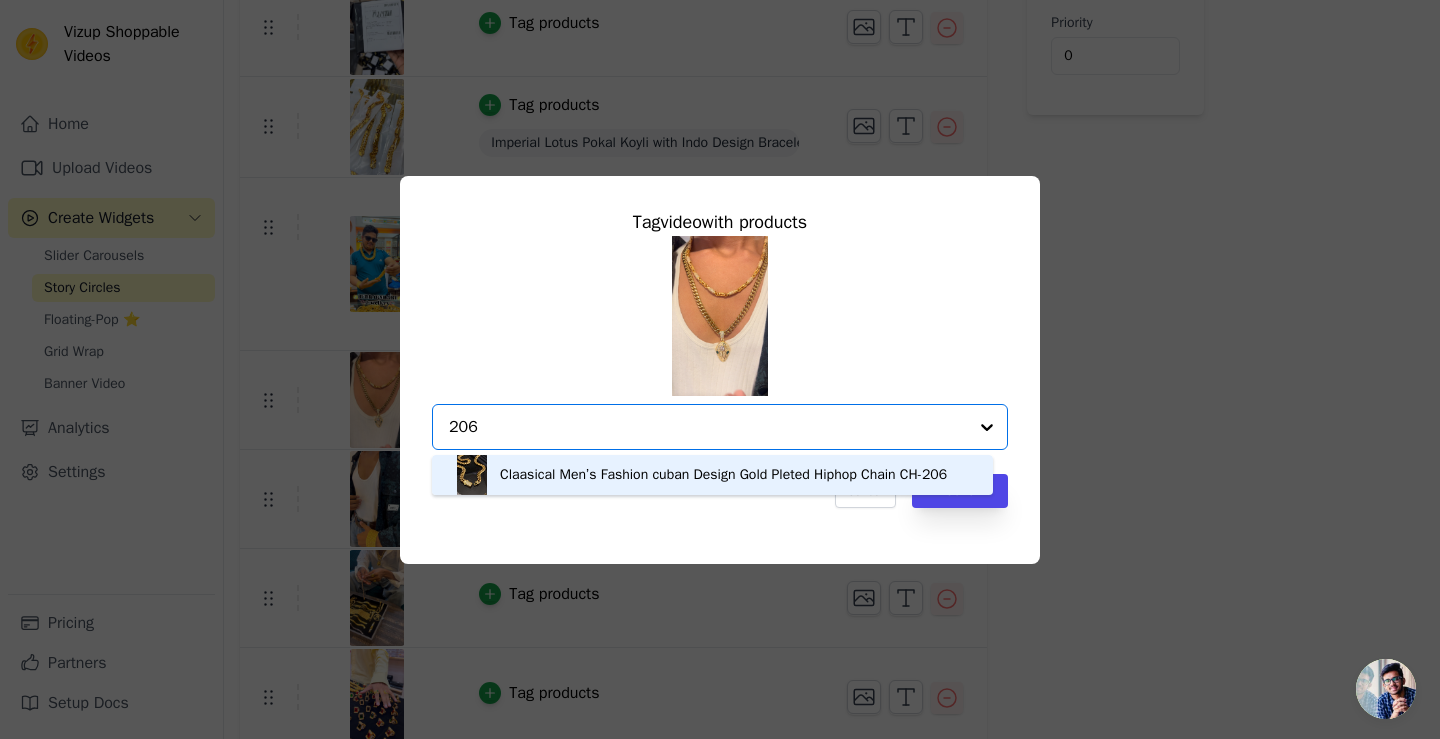 click on "Claasical Men’s Fashion cuban Design Gold Pleted Hiphop Chain CH-206" at bounding box center (723, 475) 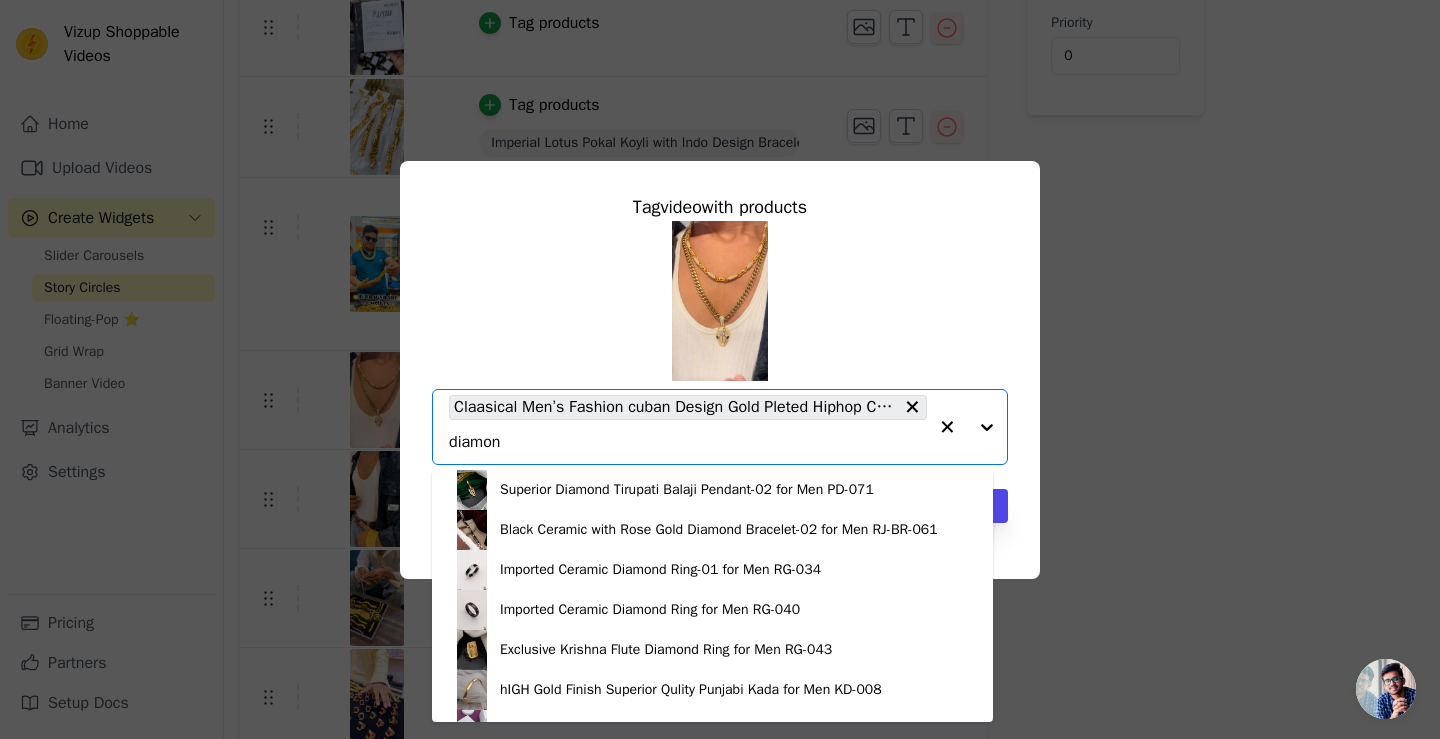 scroll, scrollTop: 0, scrollLeft: 0, axis: both 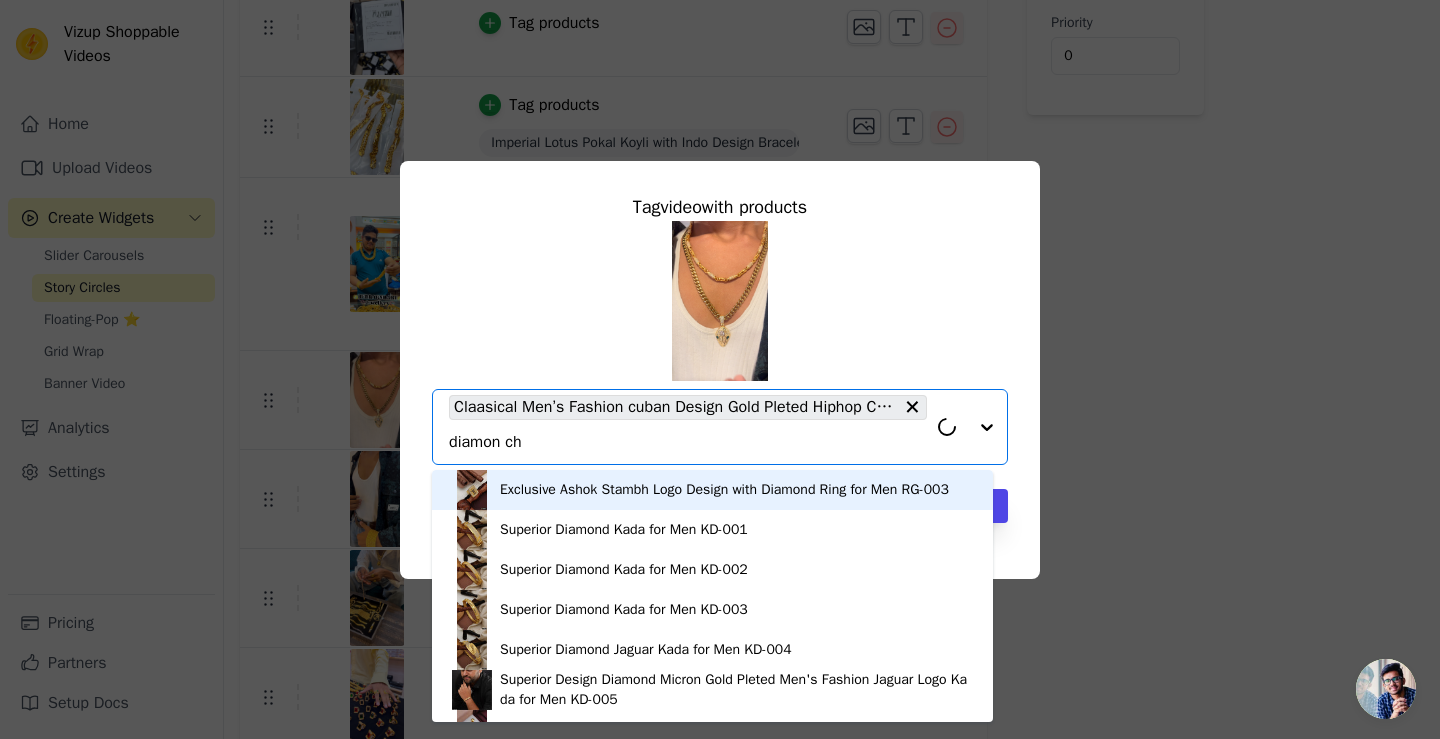 type on "diamon cha" 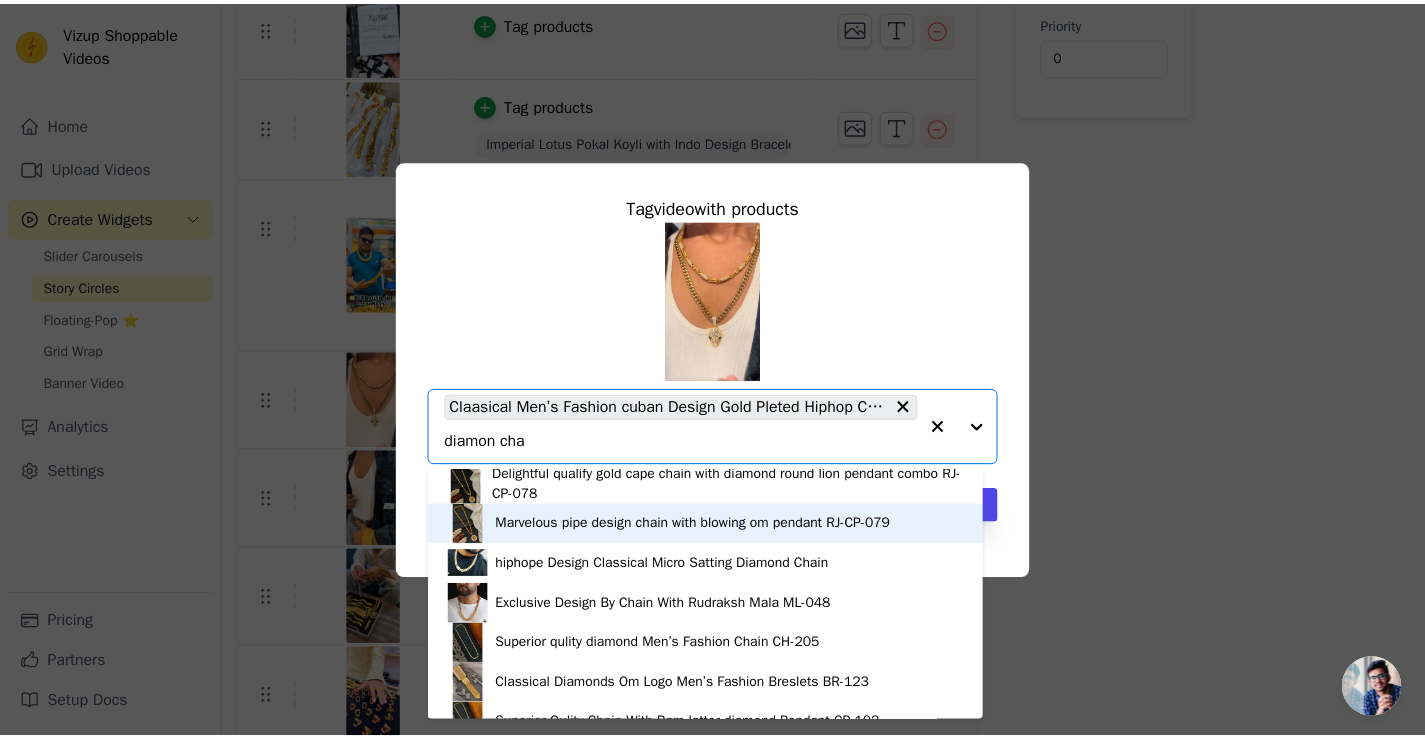 scroll, scrollTop: 400, scrollLeft: 0, axis: vertical 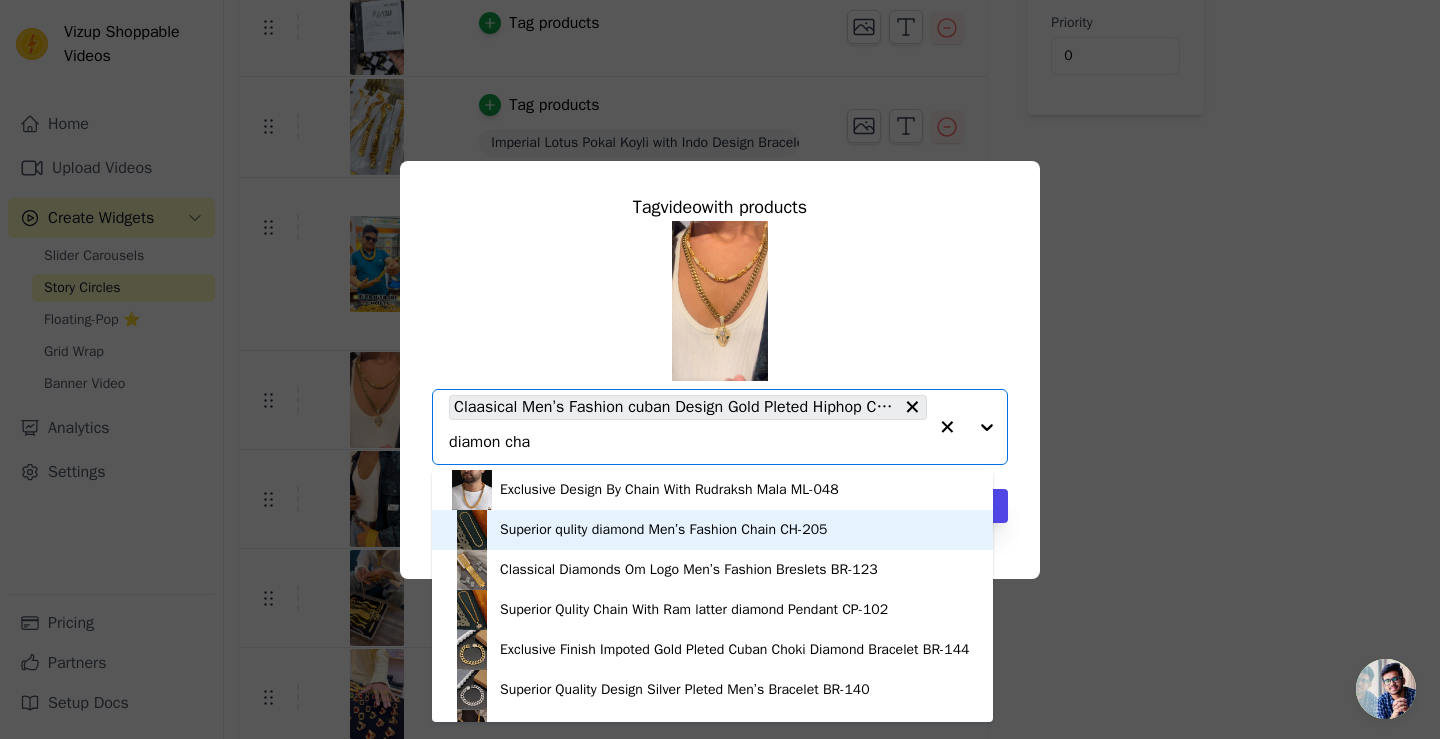 click on "Superior qulity diamond Men’s Fashion Chain CH-205" at bounding box center (663, 530) 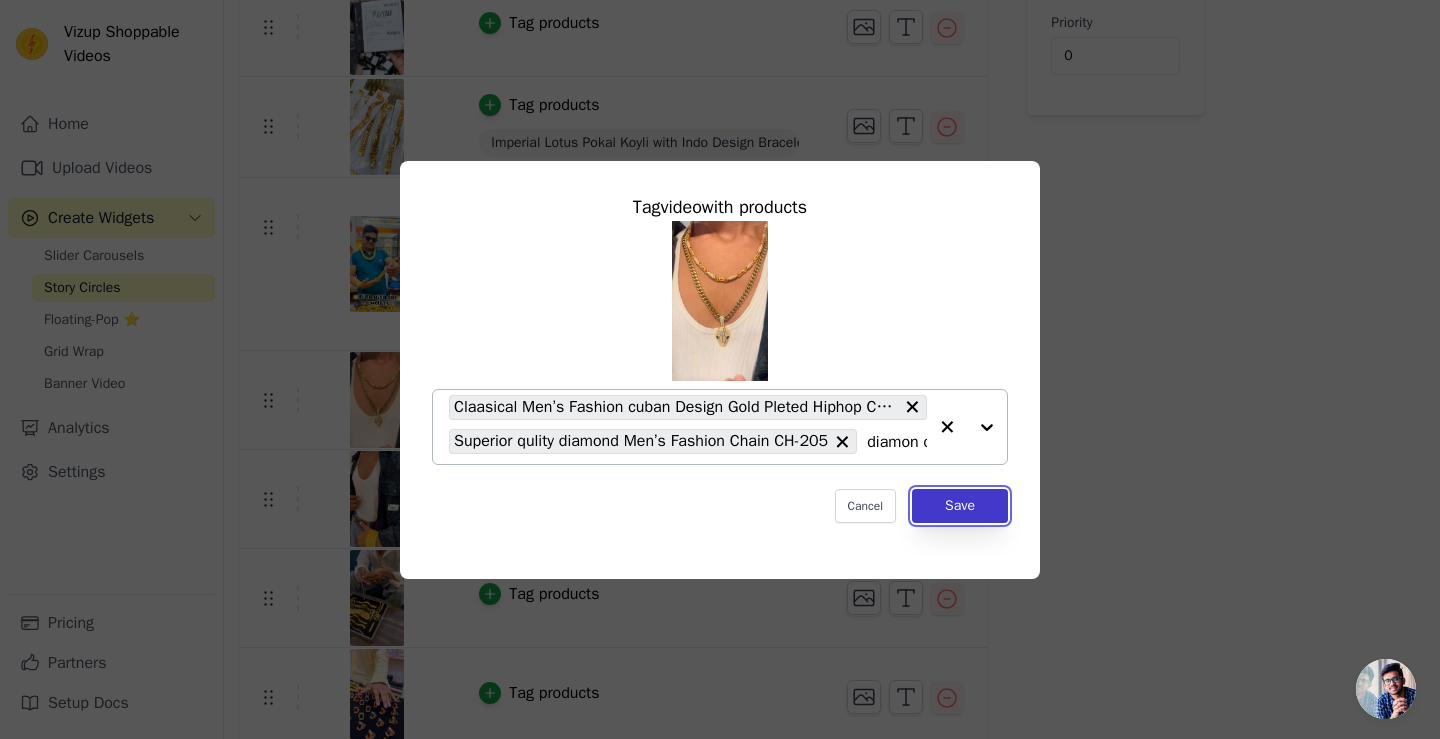 click on "Save" at bounding box center (960, 506) 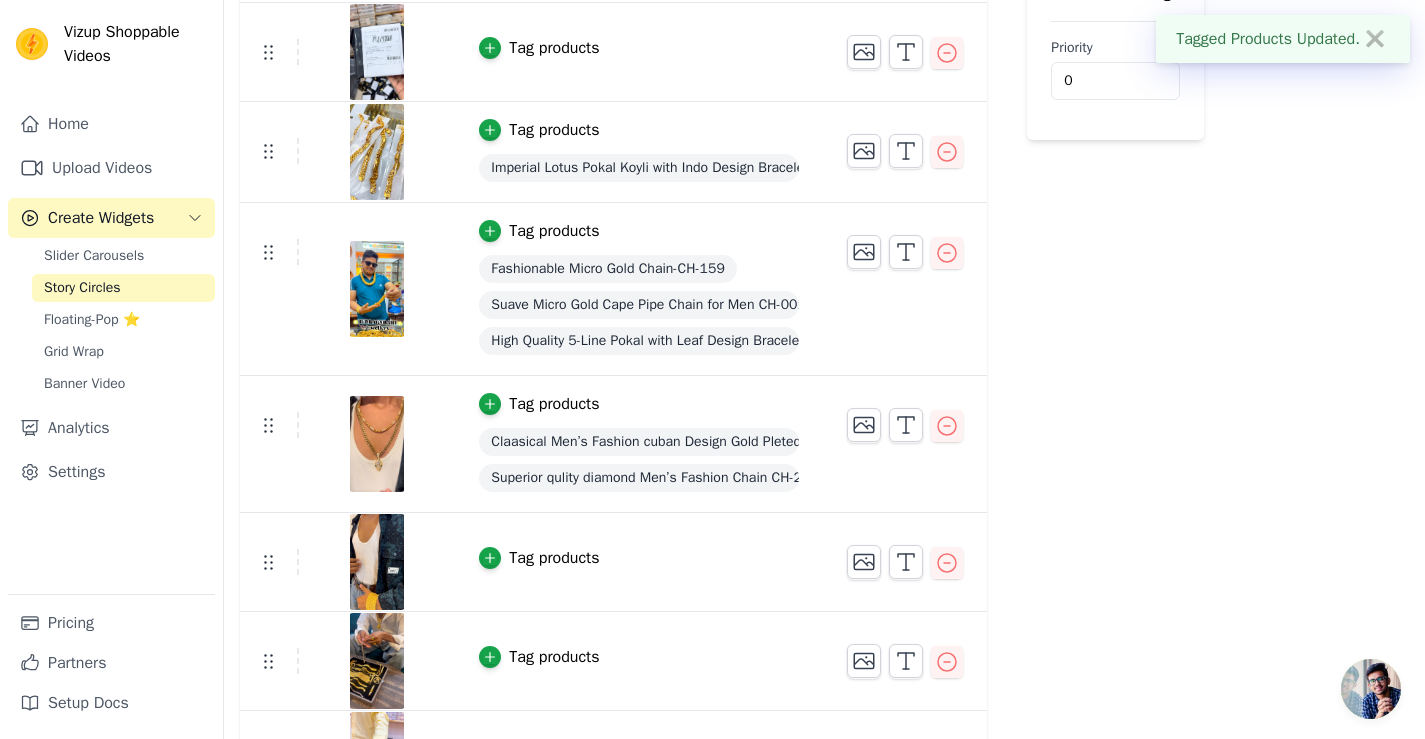 scroll, scrollTop: 400, scrollLeft: 0, axis: vertical 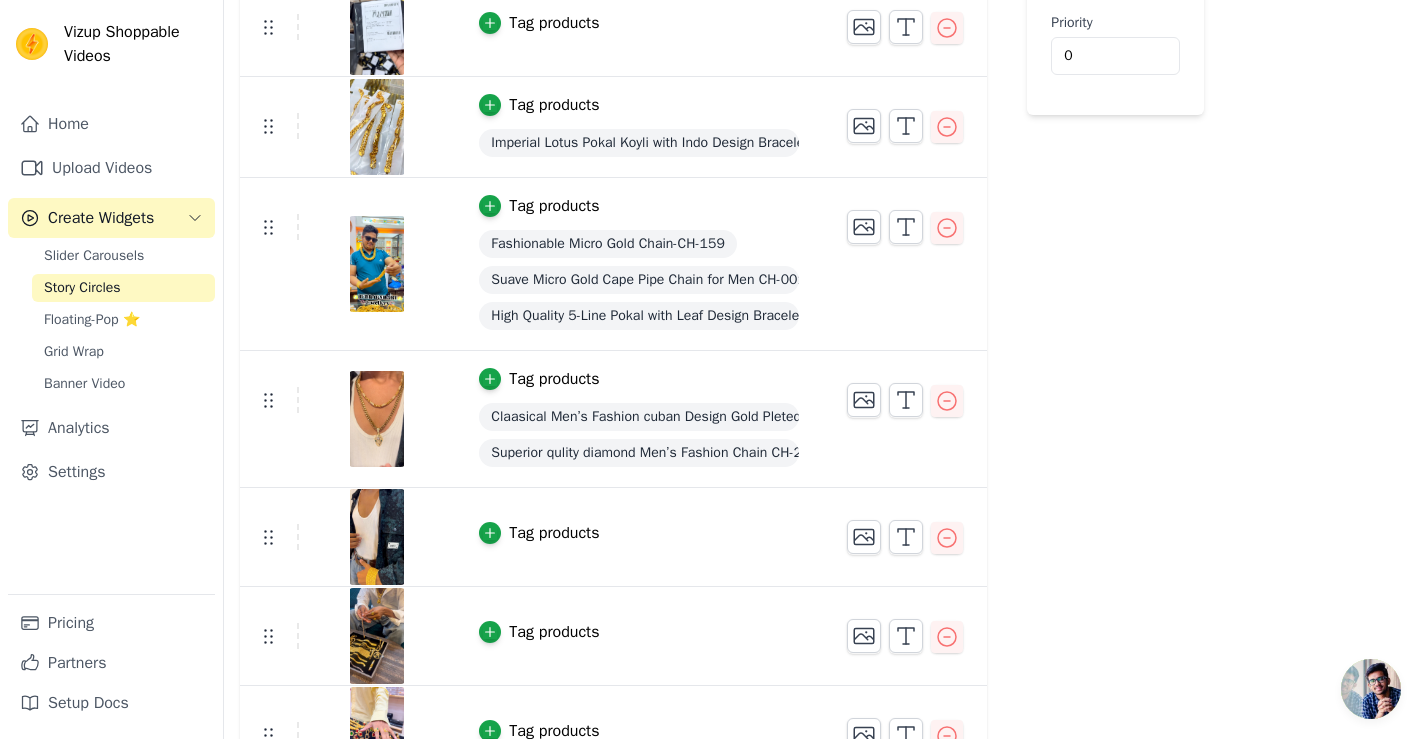 click on "Tag products" at bounding box center [554, 533] 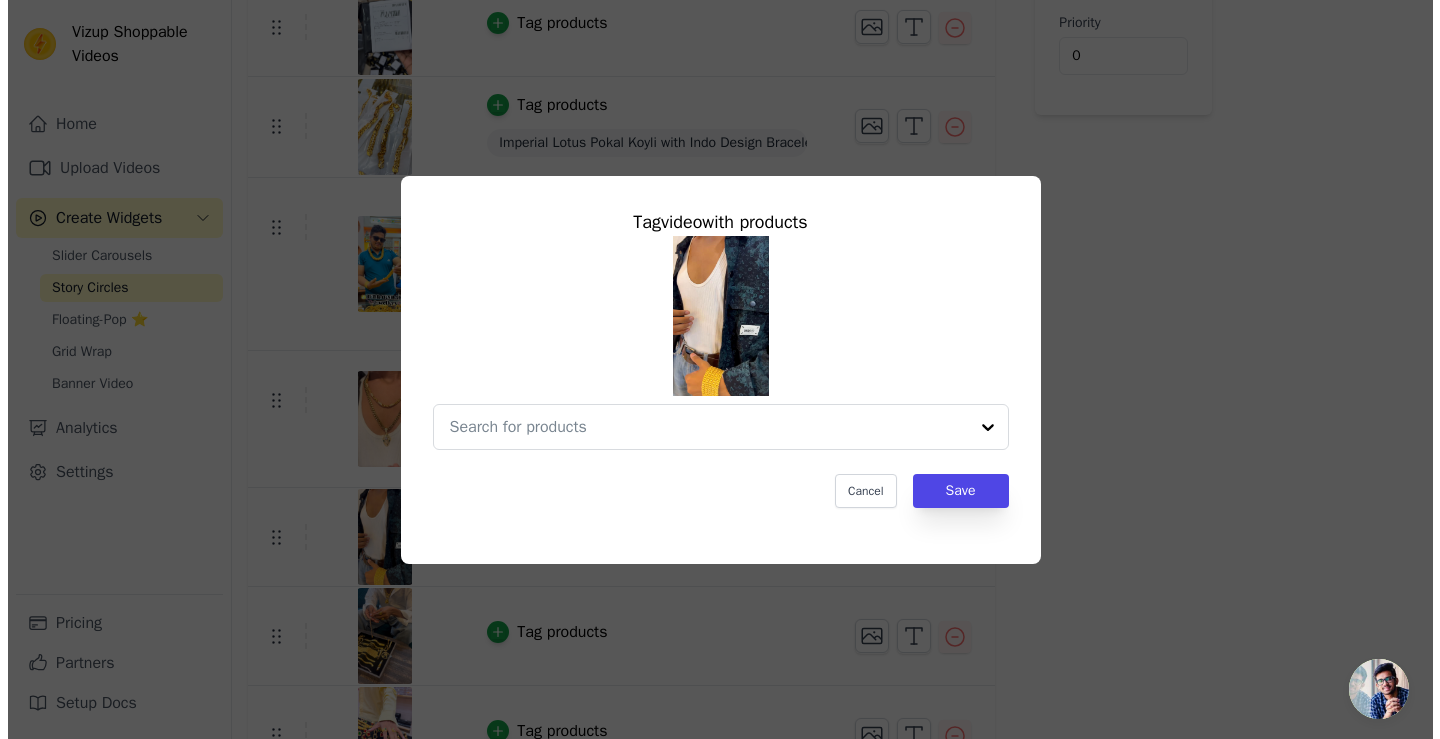 scroll, scrollTop: 0, scrollLeft: 0, axis: both 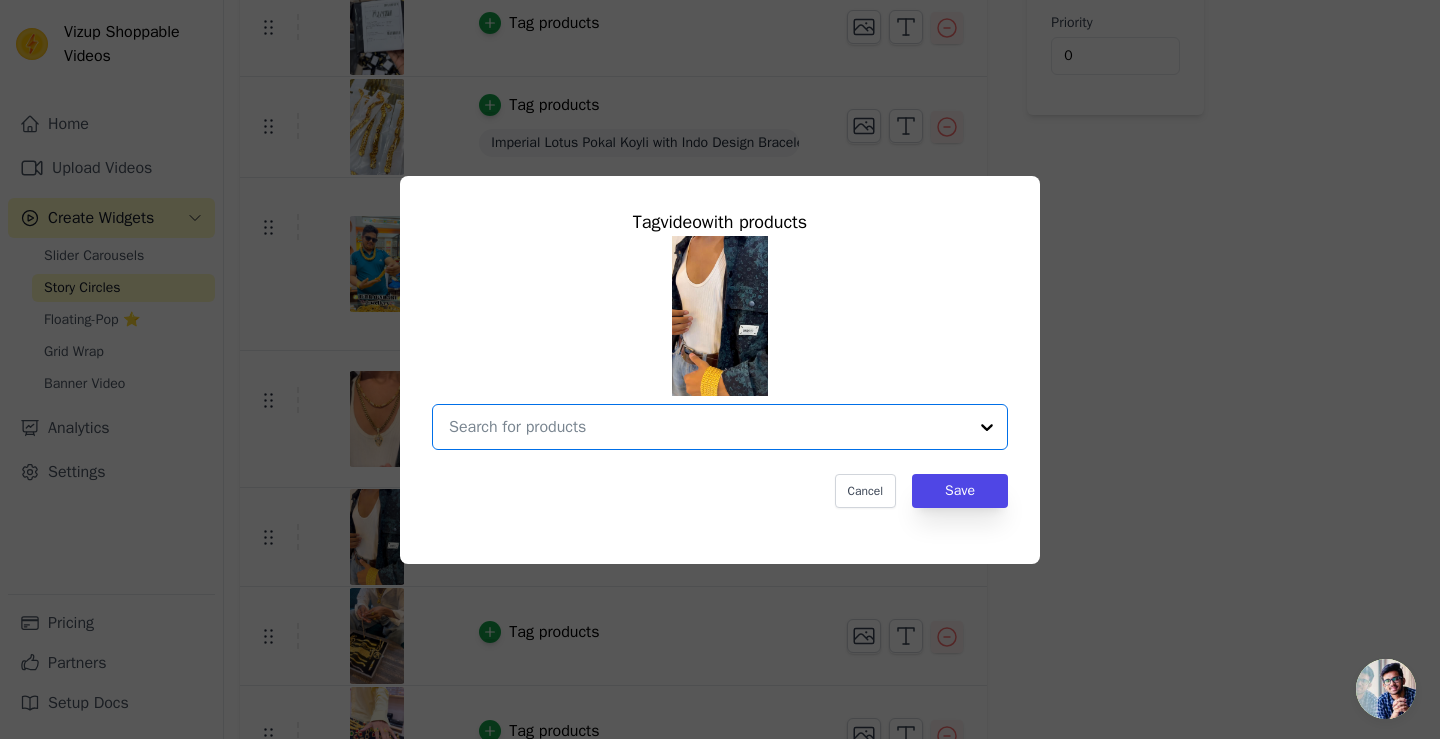 click at bounding box center (708, 427) 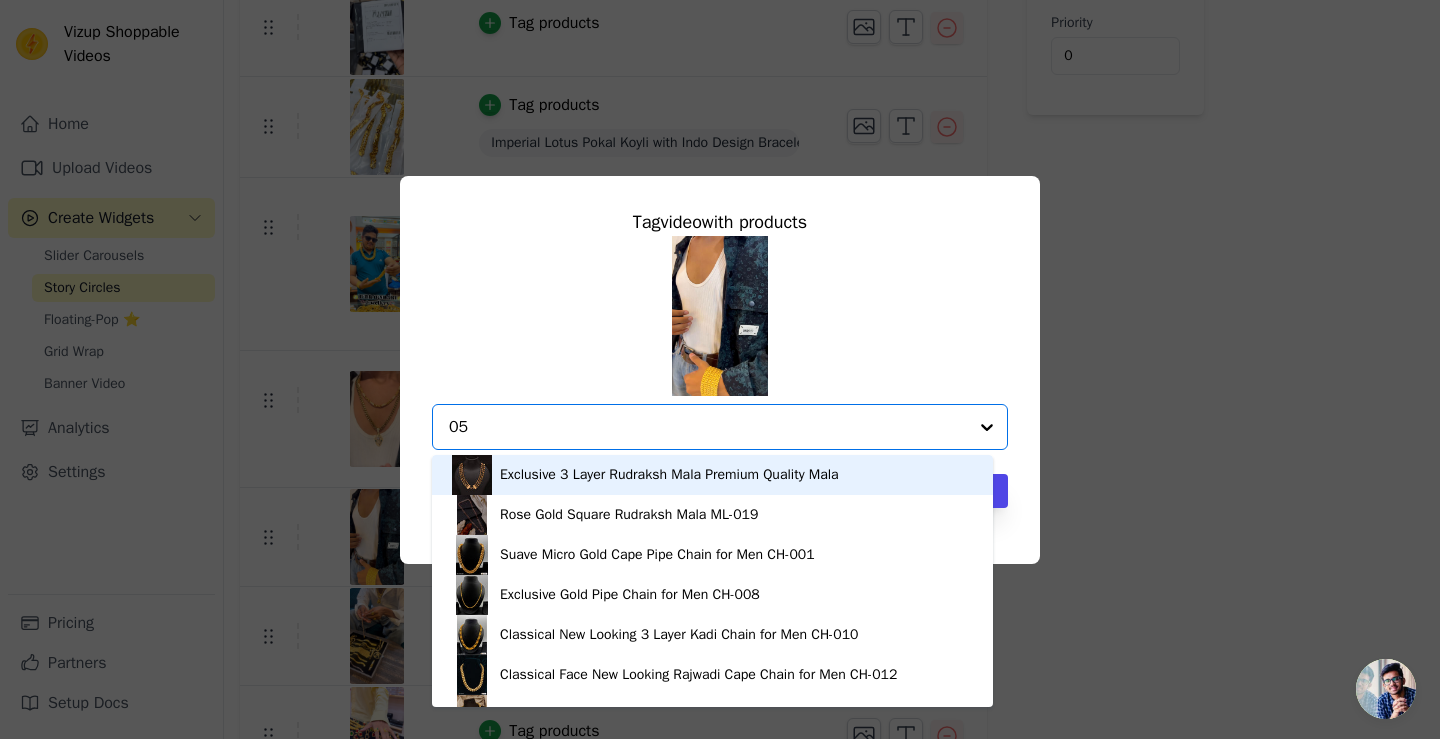 type on "050" 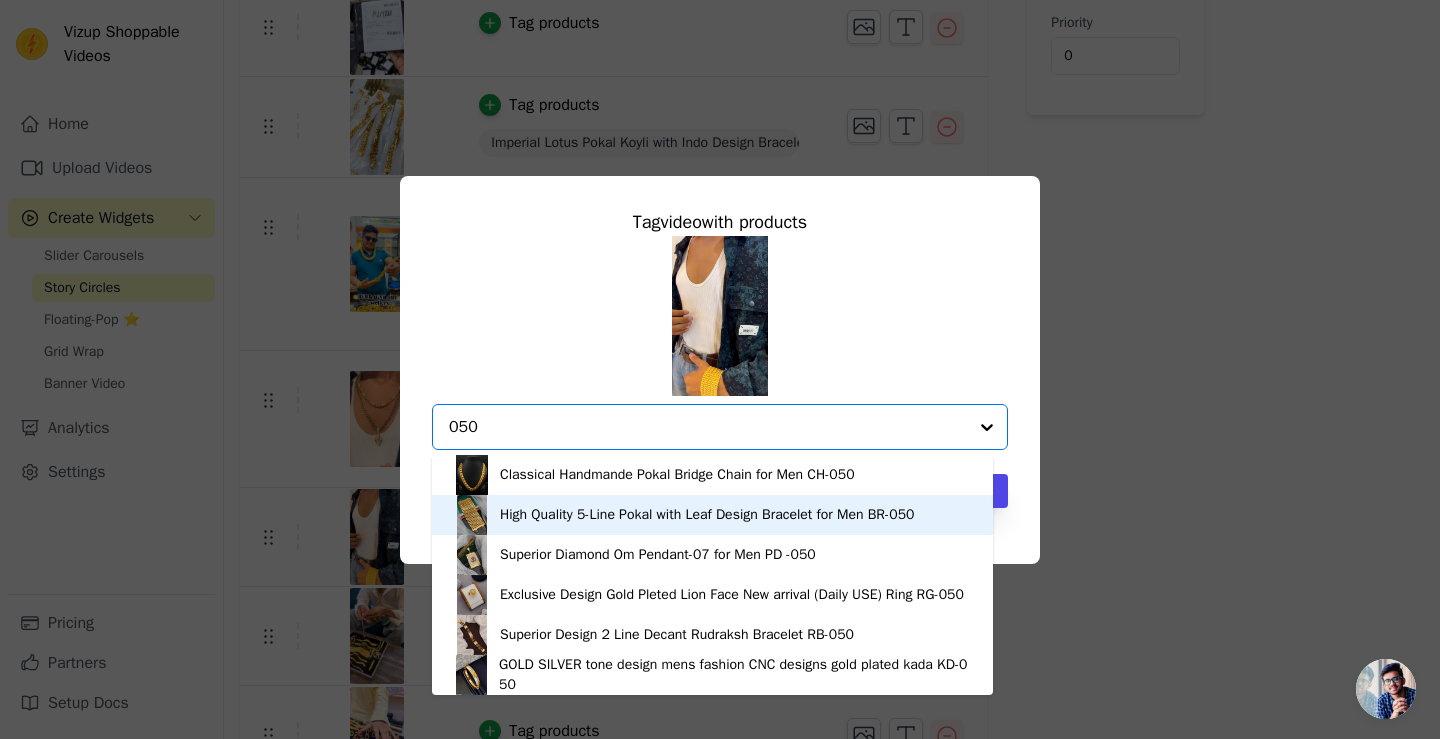 click on "[DESIGN] [BRAND] [BRAND] with [BRAND] [BRAND] [BRAND] for [BRAND] [ID]" at bounding box center [707, 515] 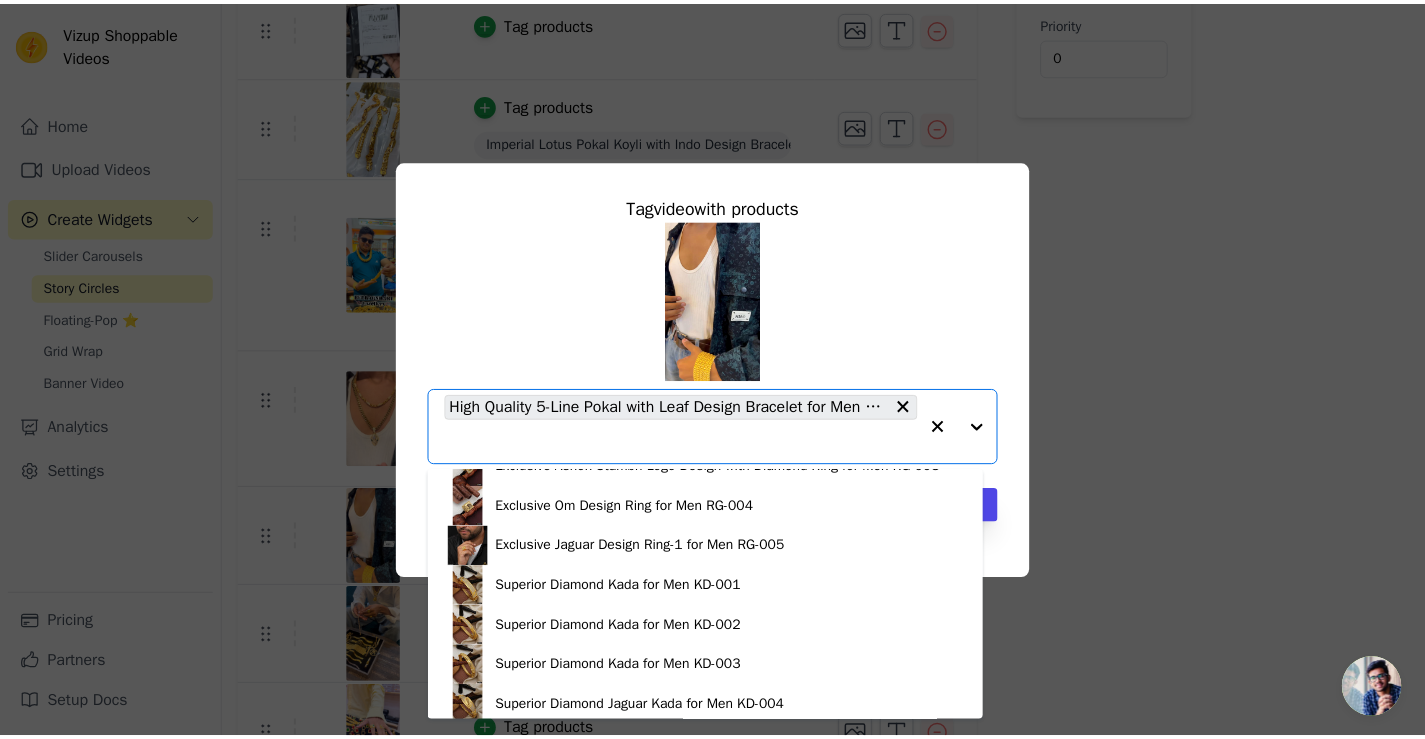 scroll, scrollTop: 1200, scrollLeft: 0, axis: vertical 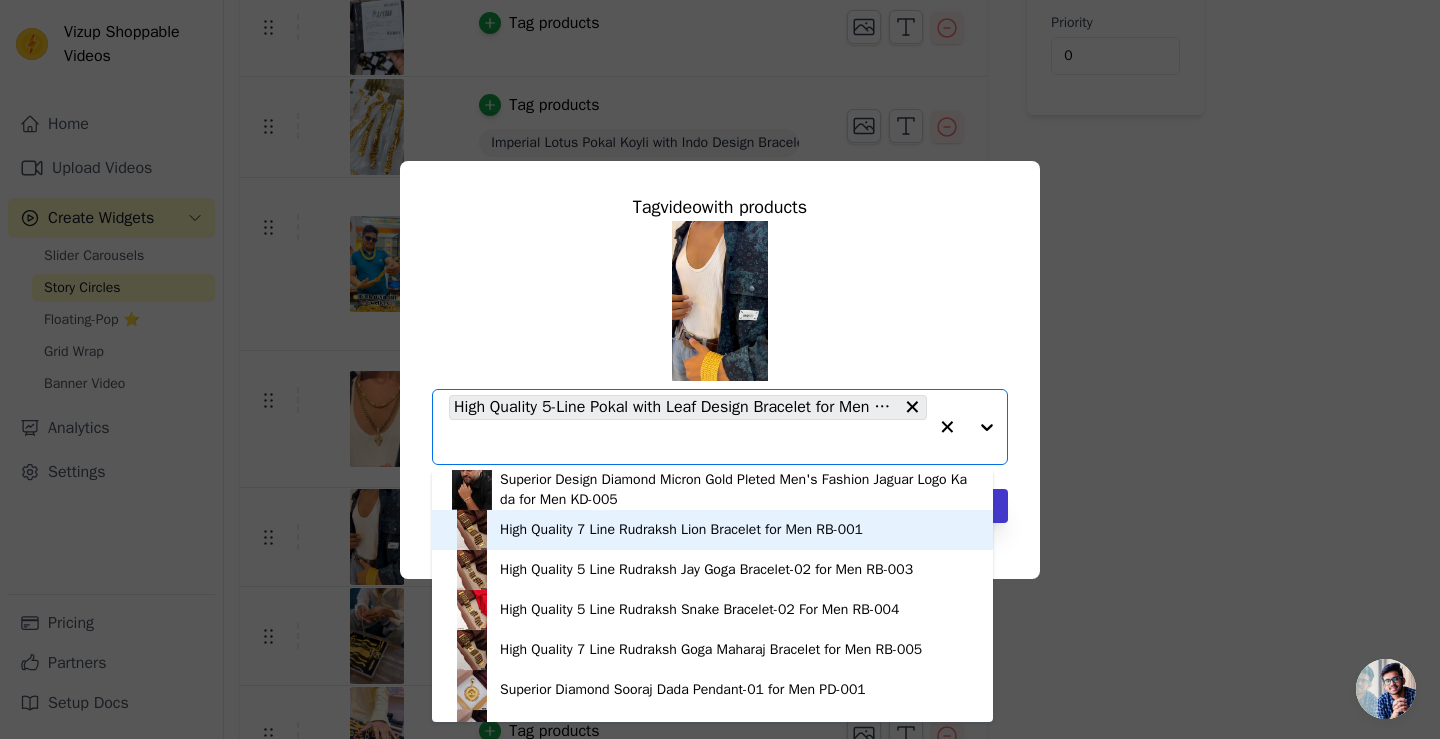 type 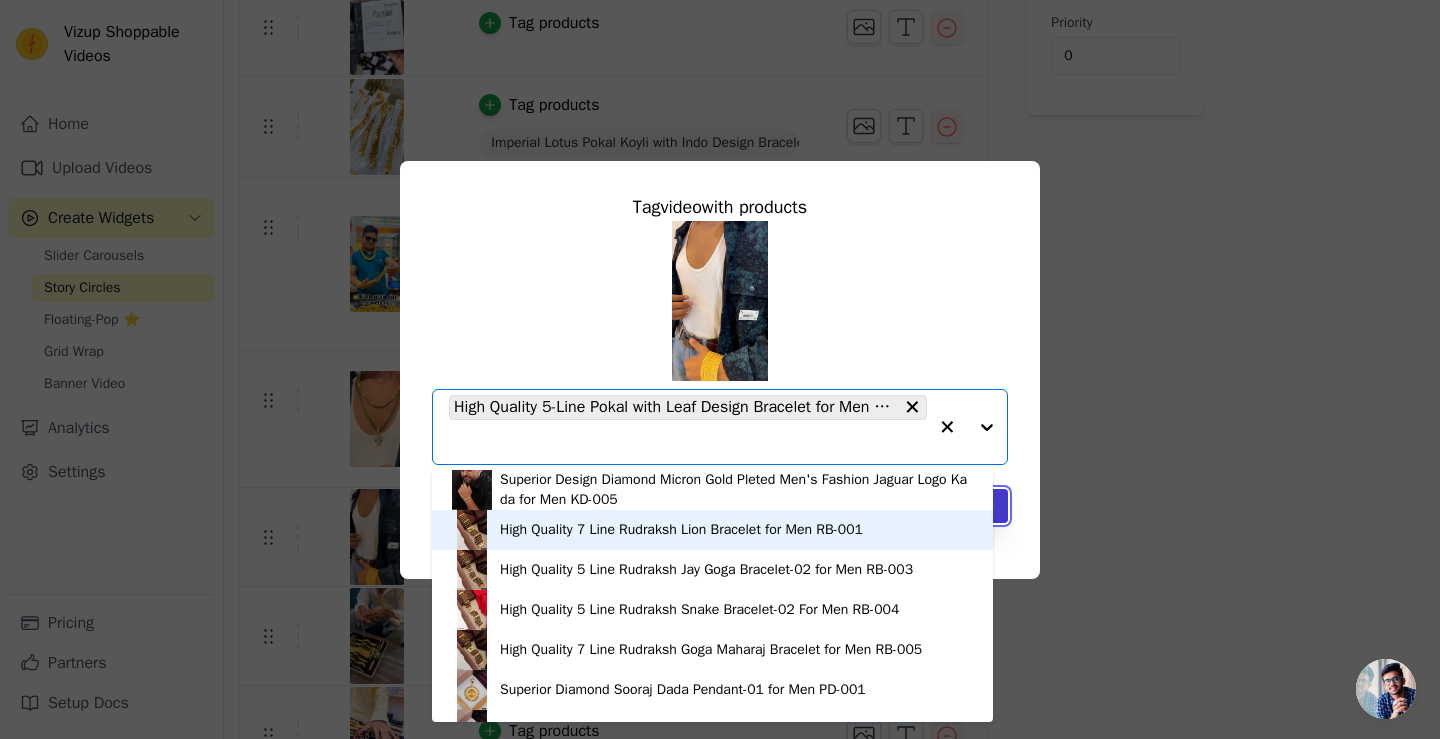 click on "Save" at bounding box center [960, 506] 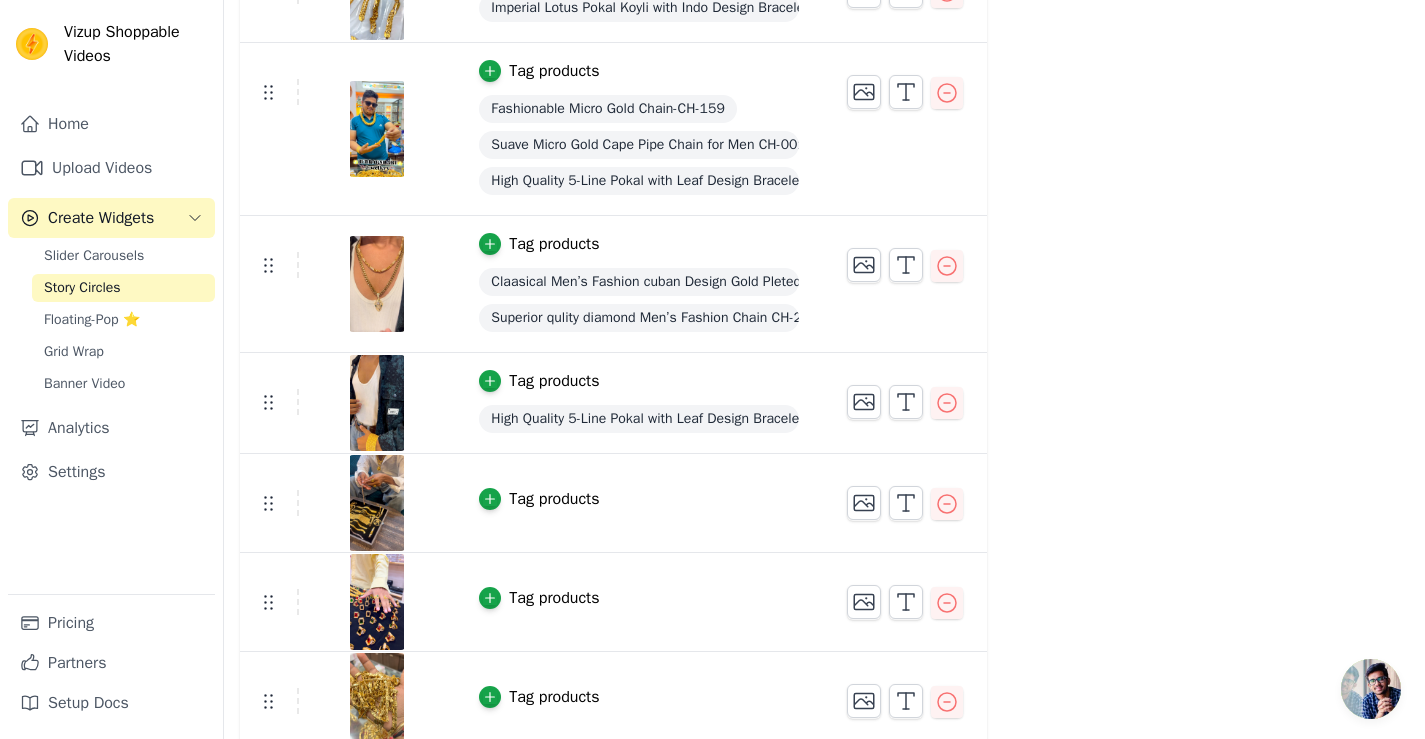 scroll, scrollTop: 546, scrollLeft: 0, axis: vertical 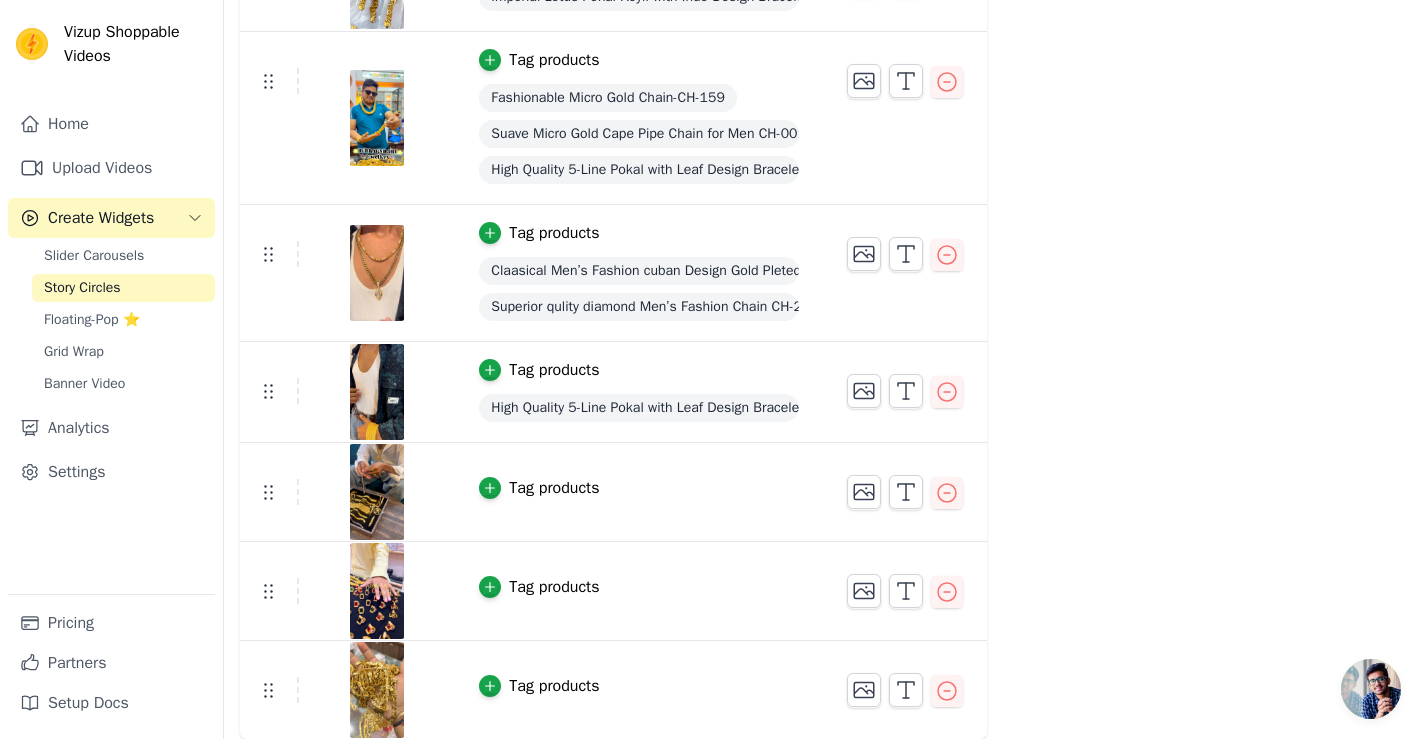 click on "Tag products" at bounding box center (554, 587) 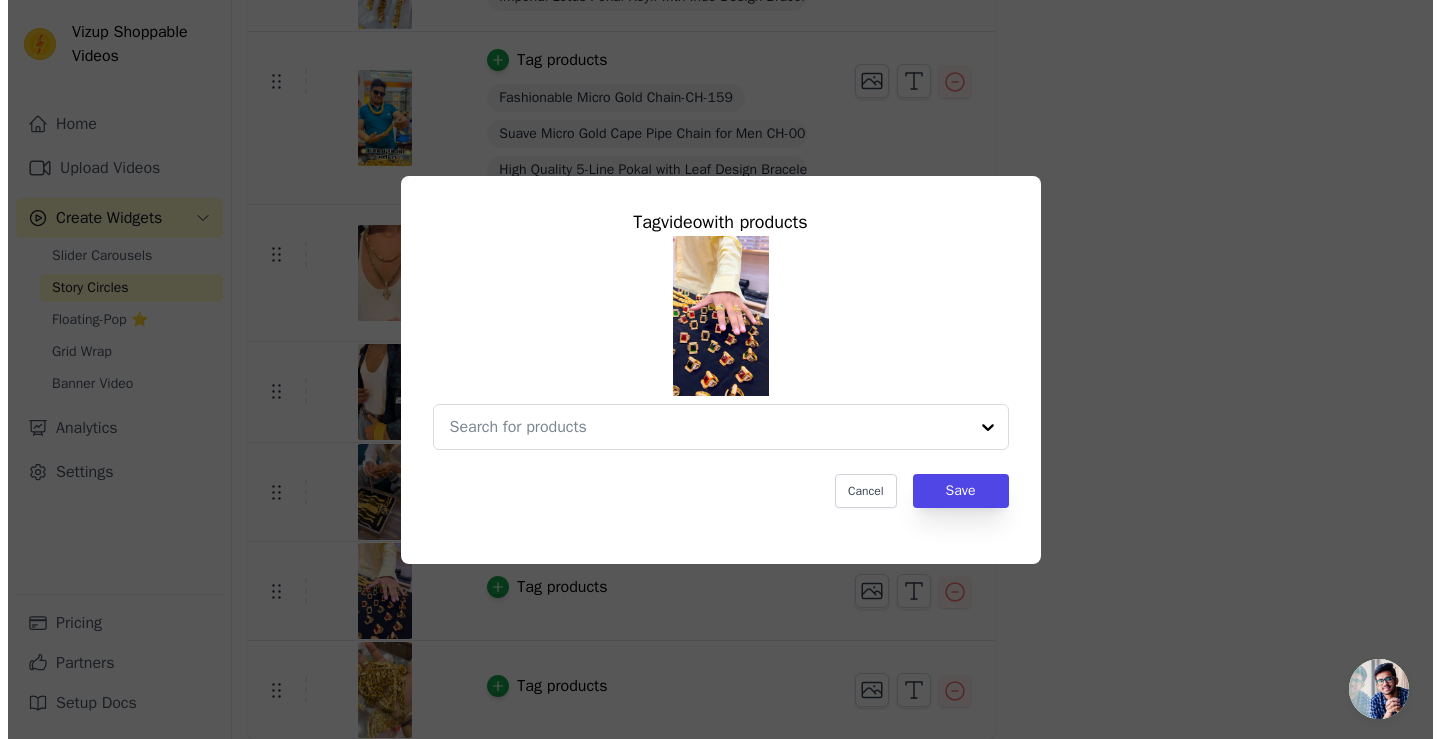 scroll, scrollTop: 0, scrollLeft: 0, axis: both 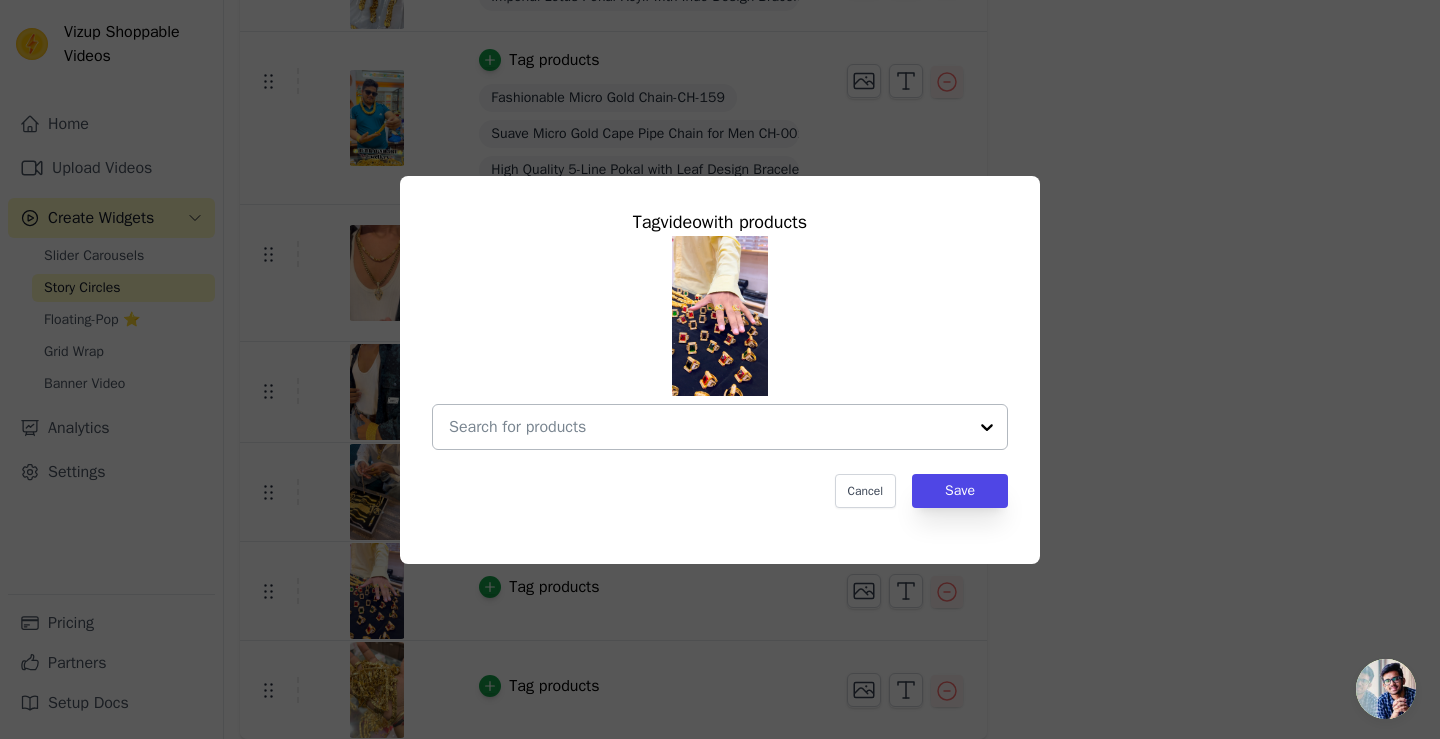 click at bounding box center [708, 427] 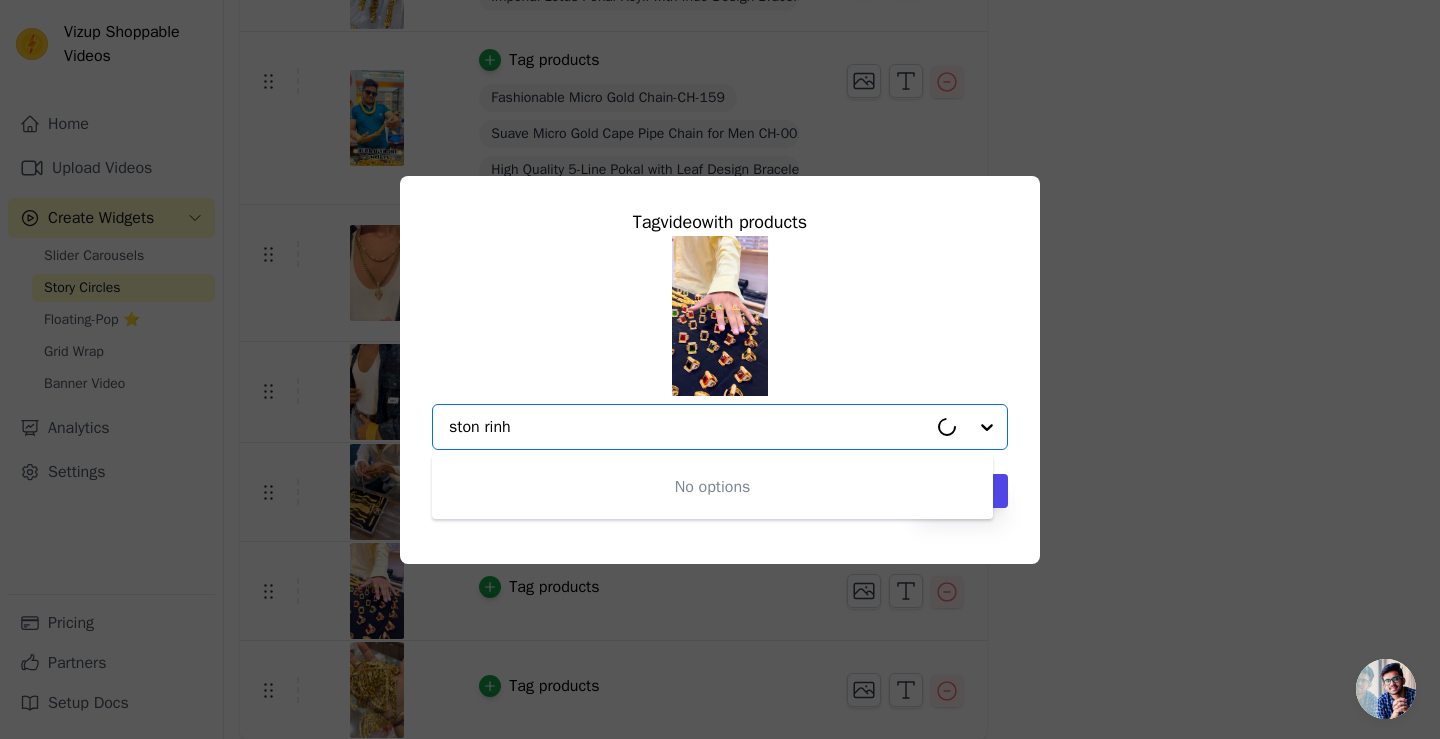 type on "ston rin" 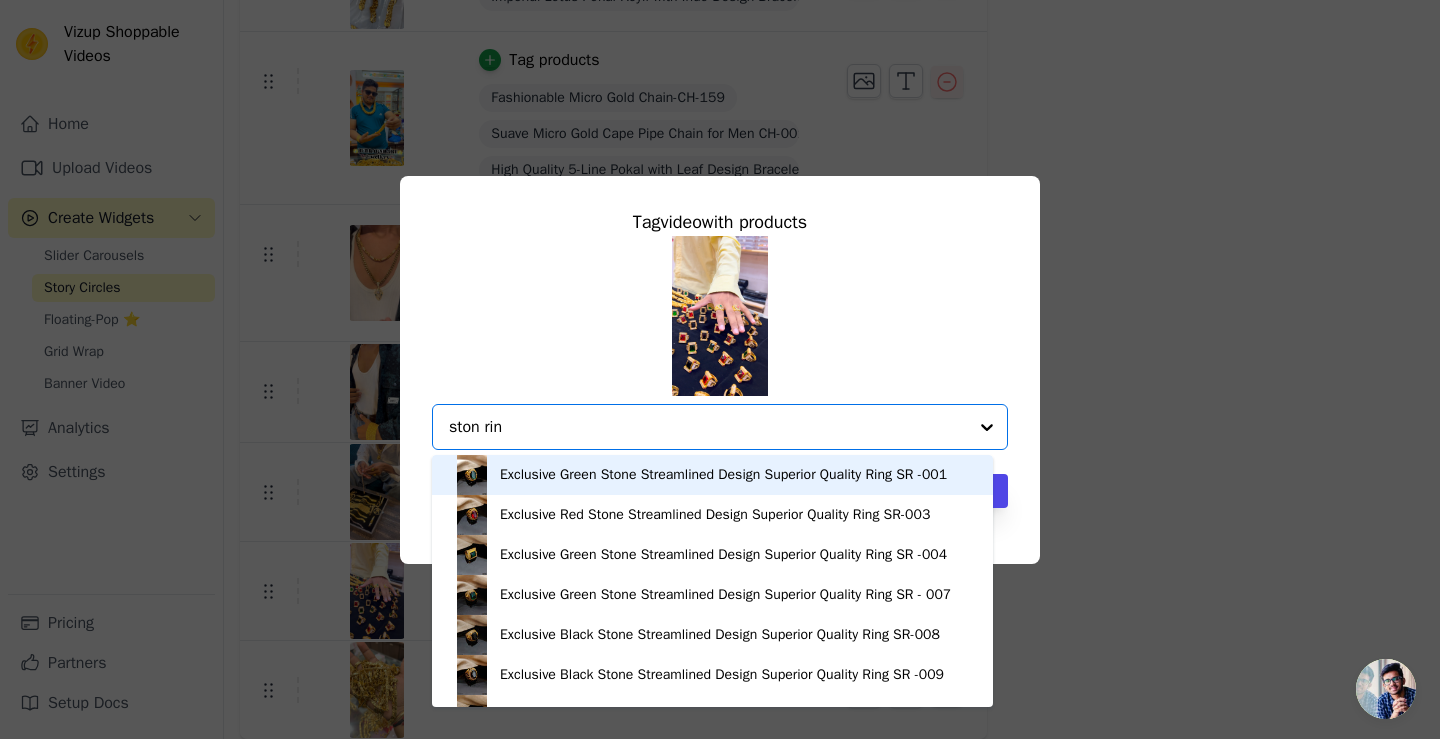 click on "Exclusive Green Stone Streamlined Design Superior Quality Ring SR -001" at bounding box center (723, 475) 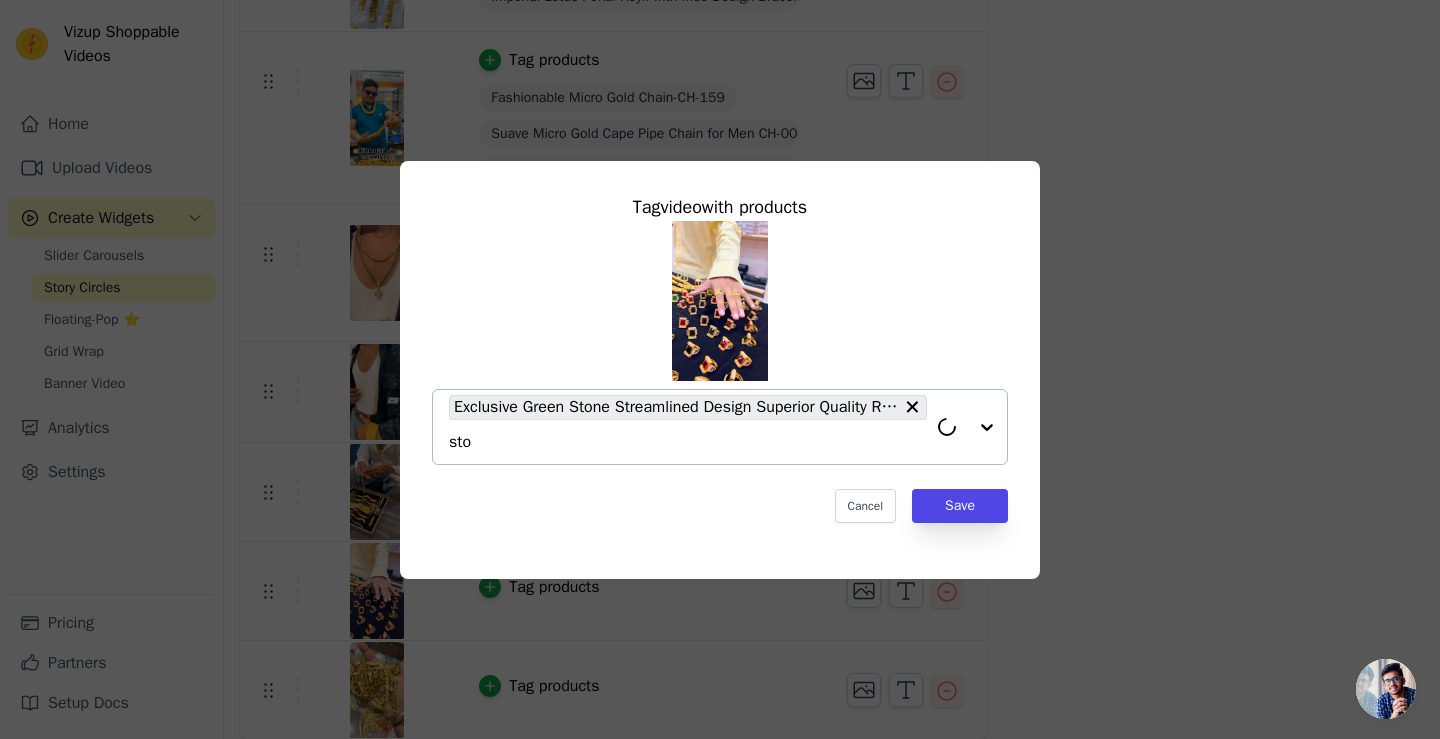 type on "ston" 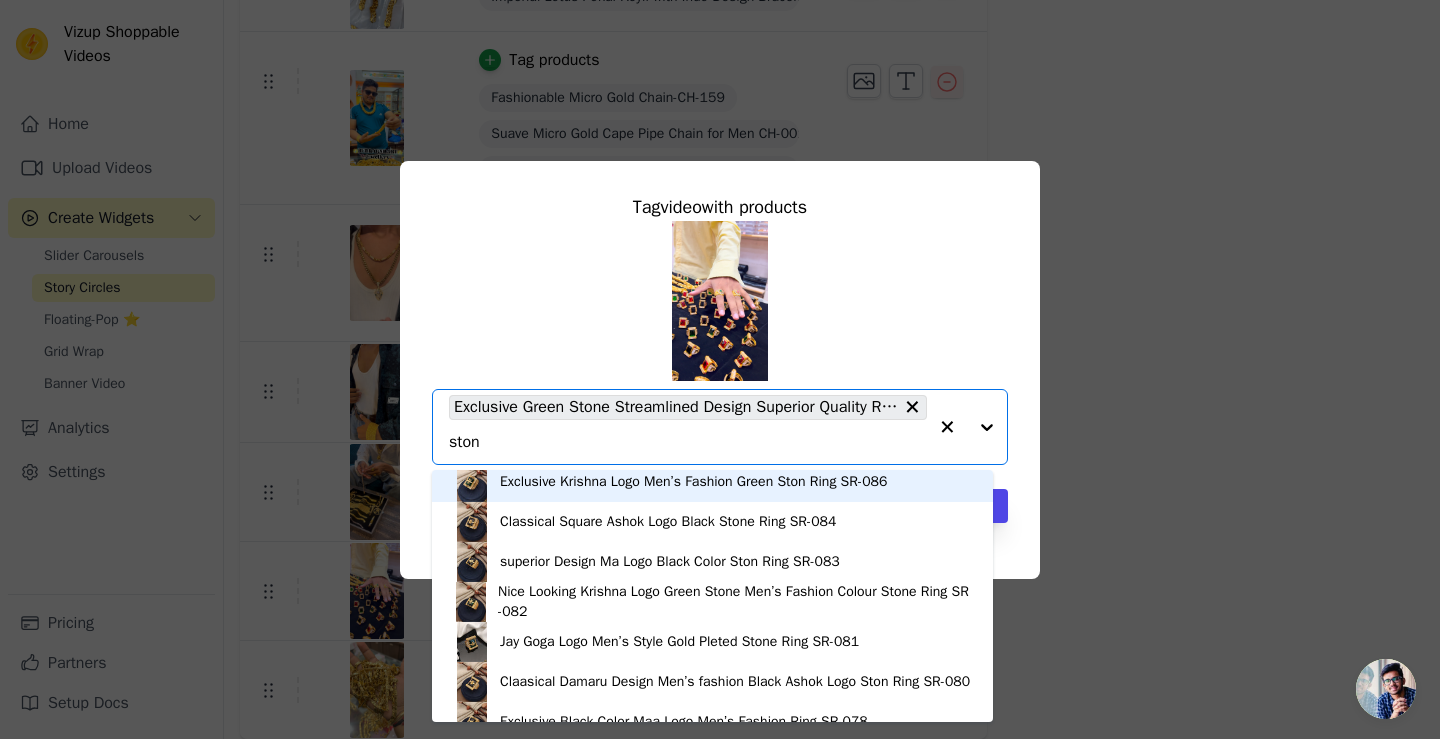 scroll, scrollTop: 720, scrollLeft: 0, axis: vertical 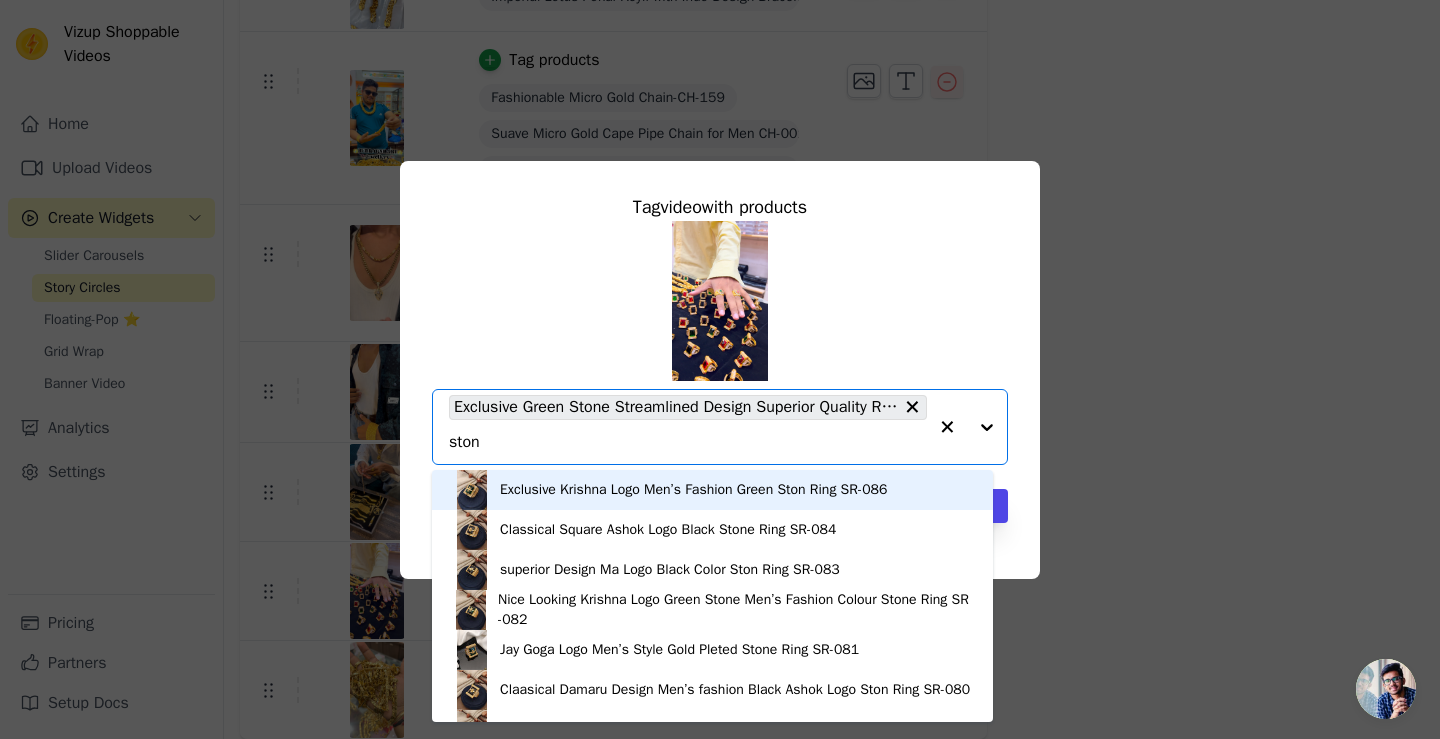 click on "Exclusive Krishna Logo Men’s Fashion Green Ston Ring SR-086" at bounding box center (712, 490) 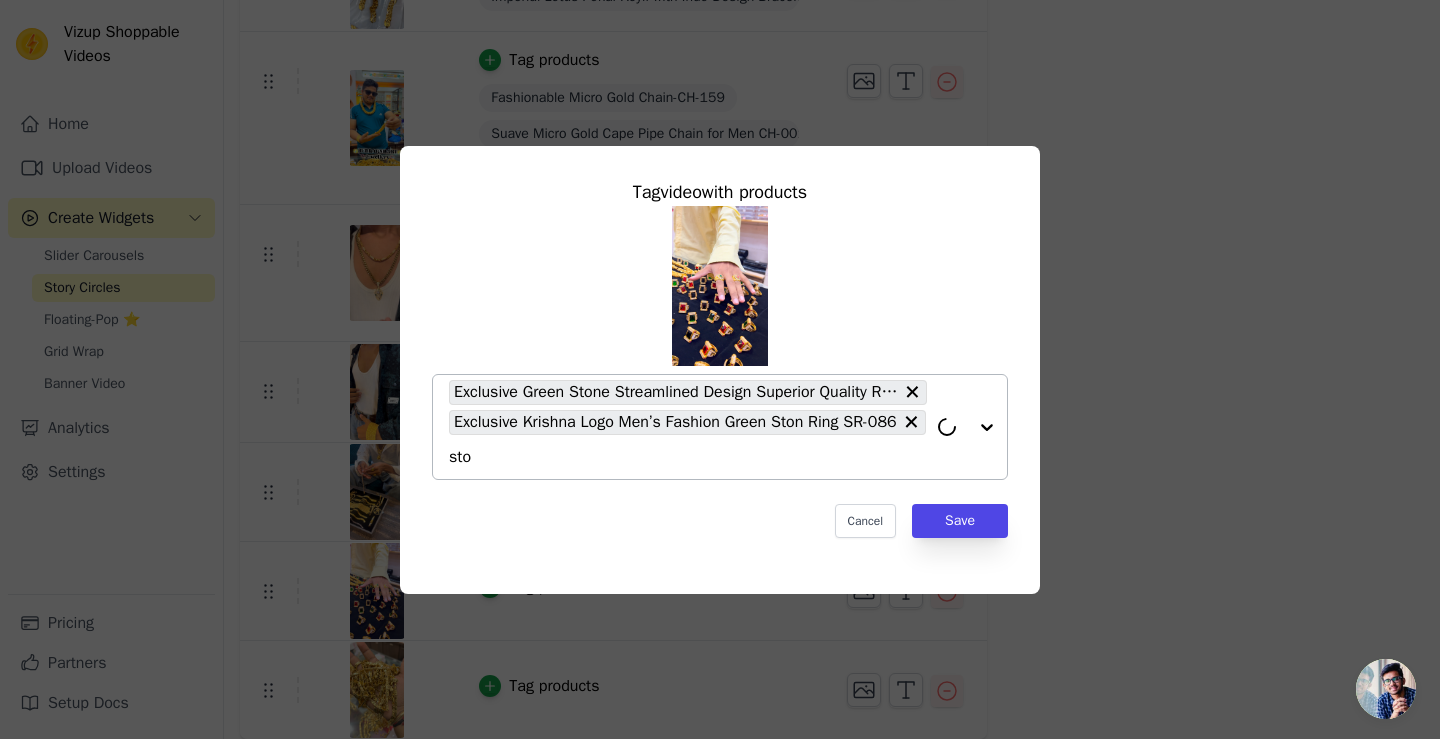 type on "ston" 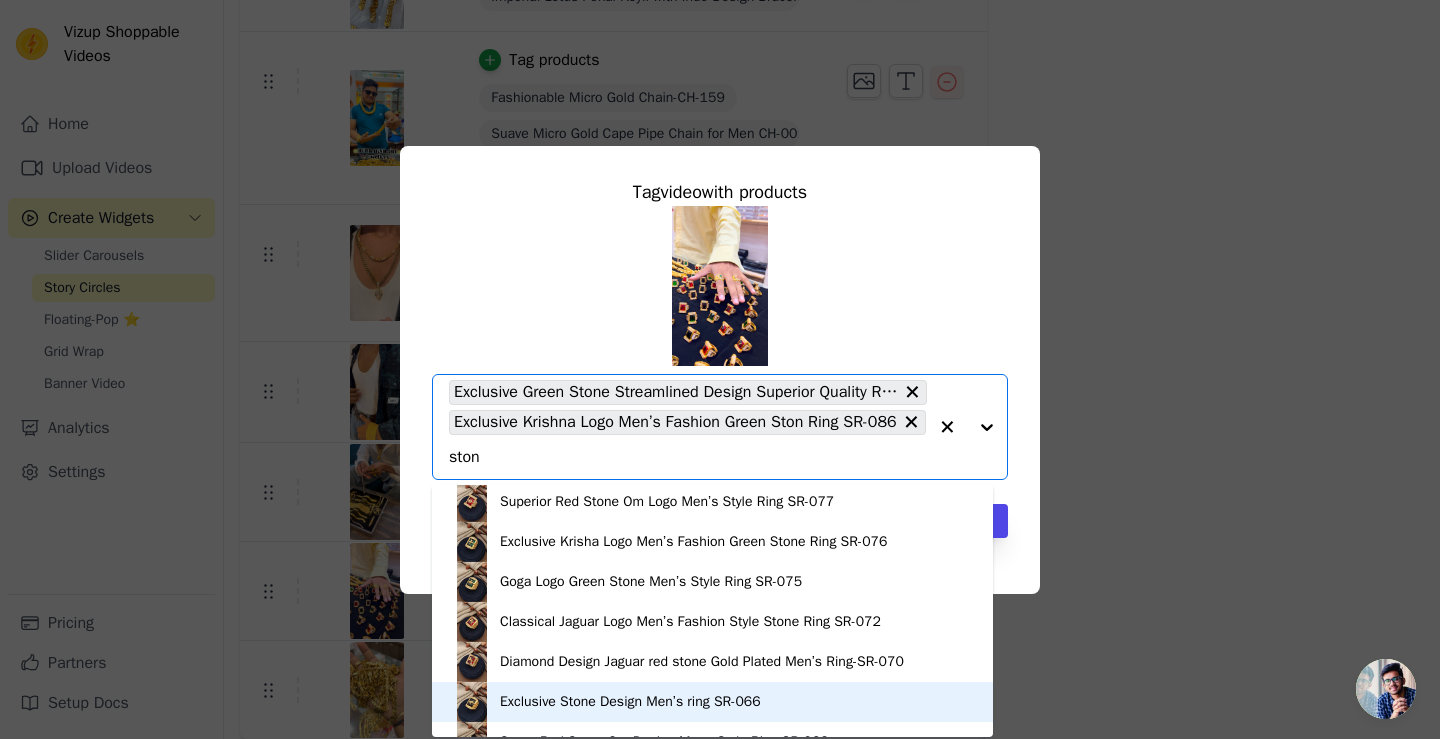 scroll, scrollTop: 1100, scrollLeft: 0, axis: vertical 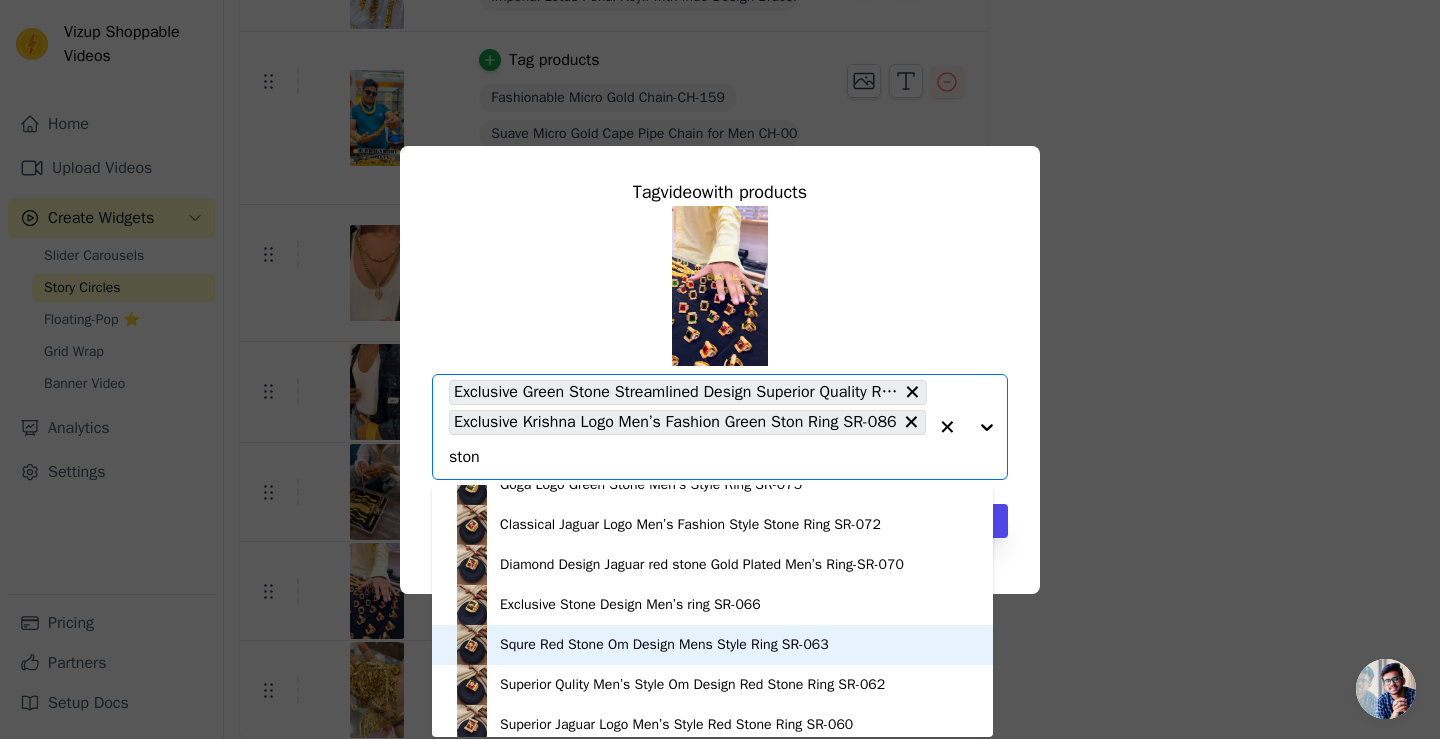 click on "[DESIGN] [BRAND] [BRAND] [BRAND] [BRAND] [BRAND] [ID]" at bounding box center (664, 645) 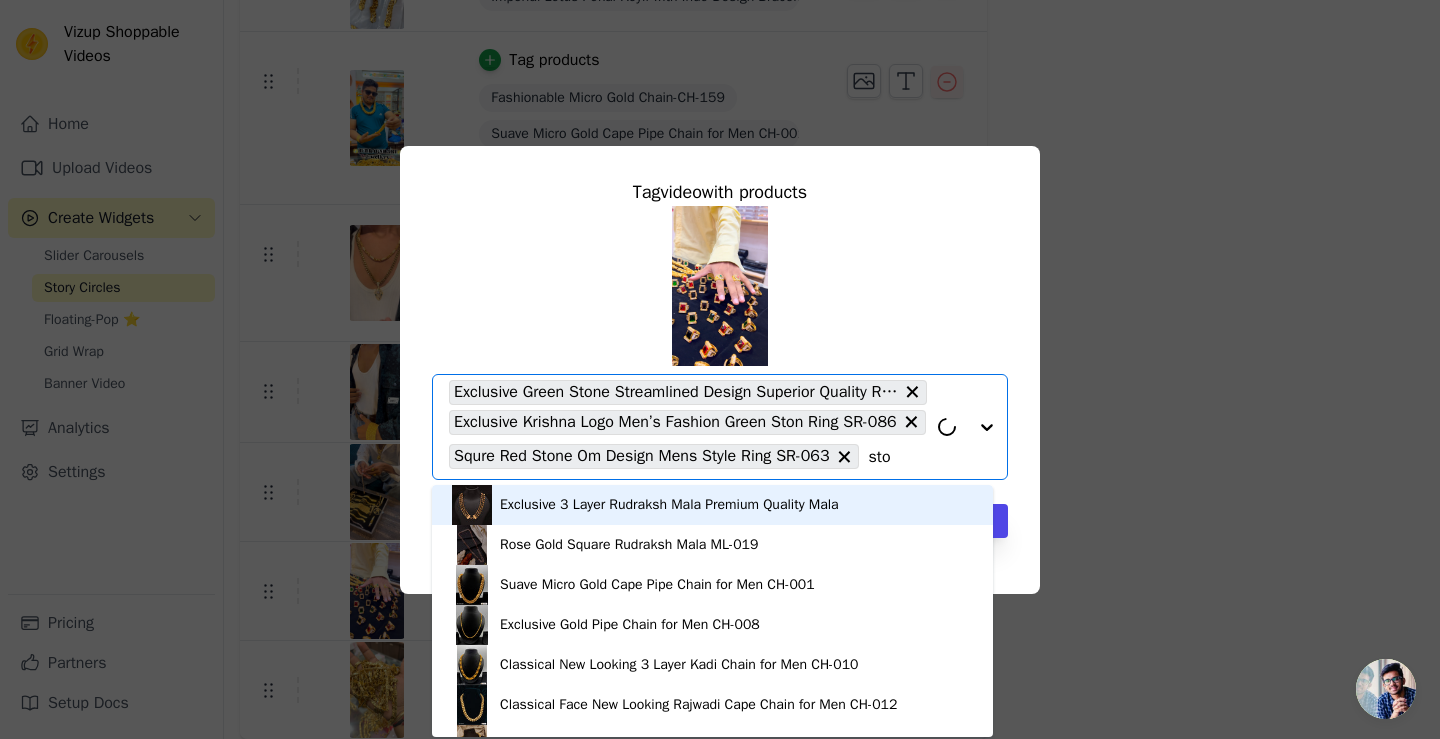 type on "ston" 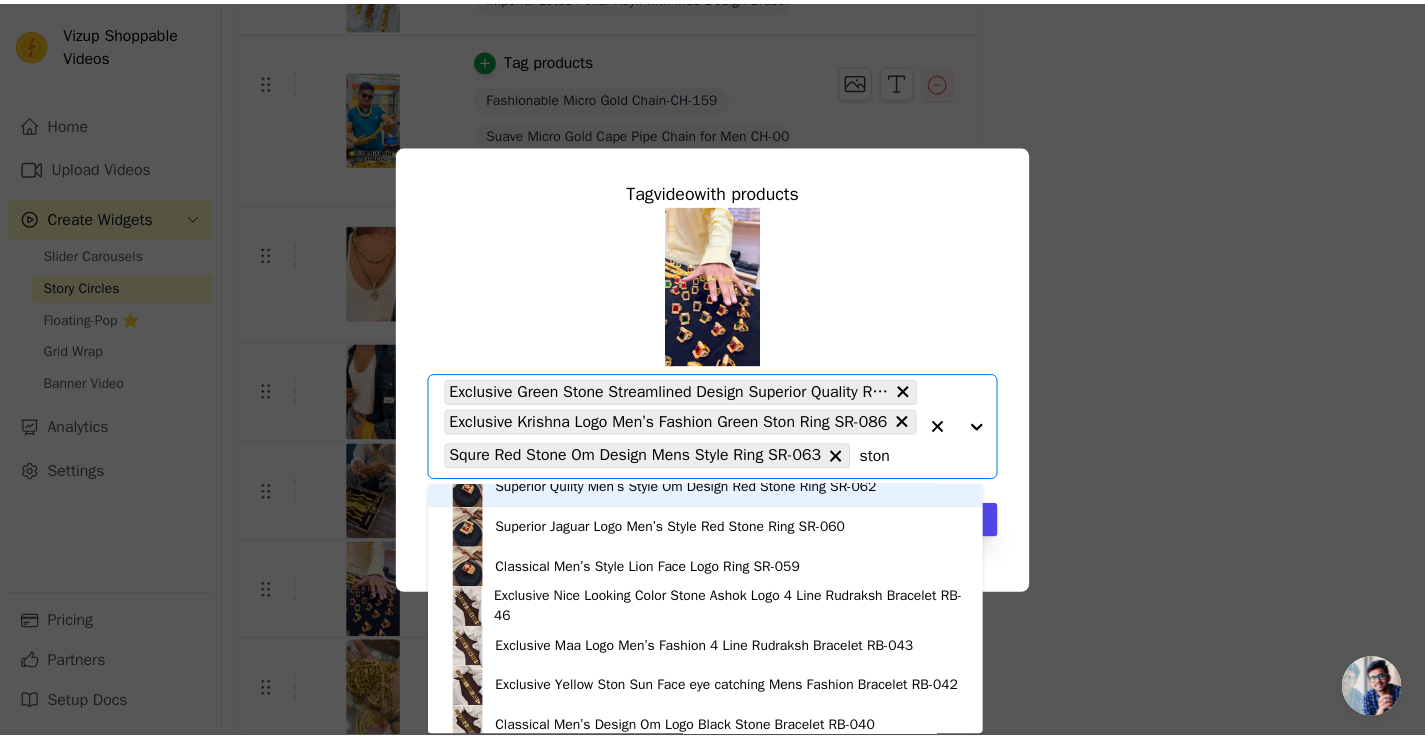 scroll, scrollTop: 1300, scrollLeft: 0, axis: vertical 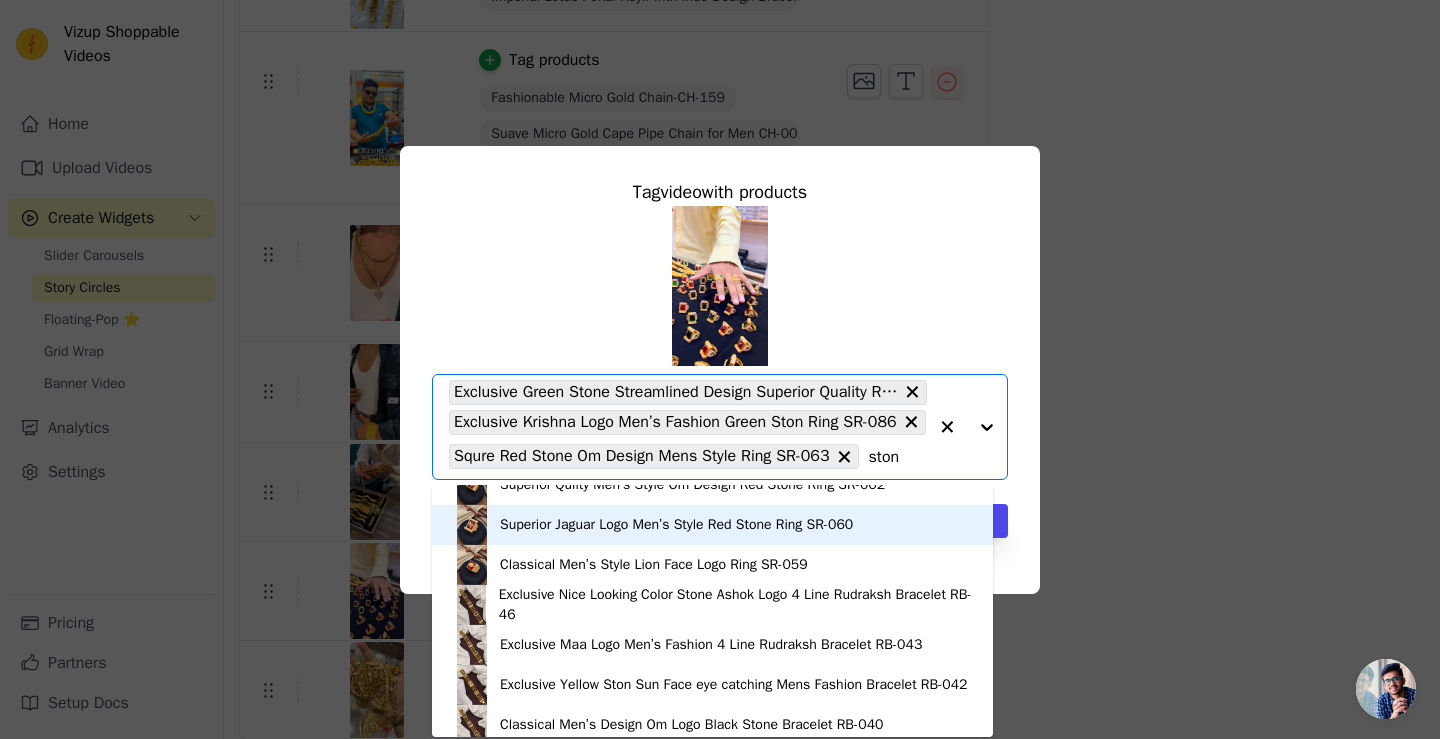 click on "Superior Jaguar Logo Men’s Style Red Stone Ring SR-060" at bounding box center (676, 525) 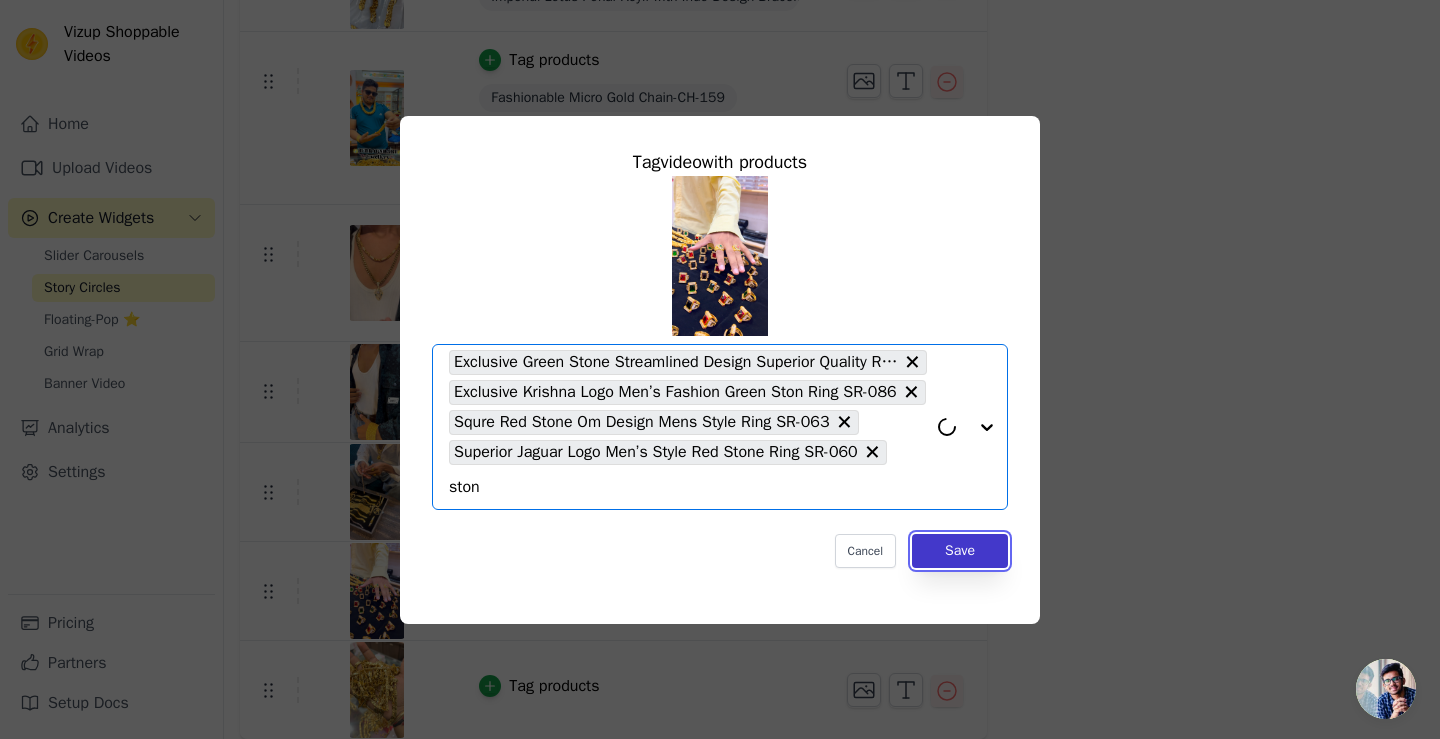 click on "Save" at bounding box center (960, 551) 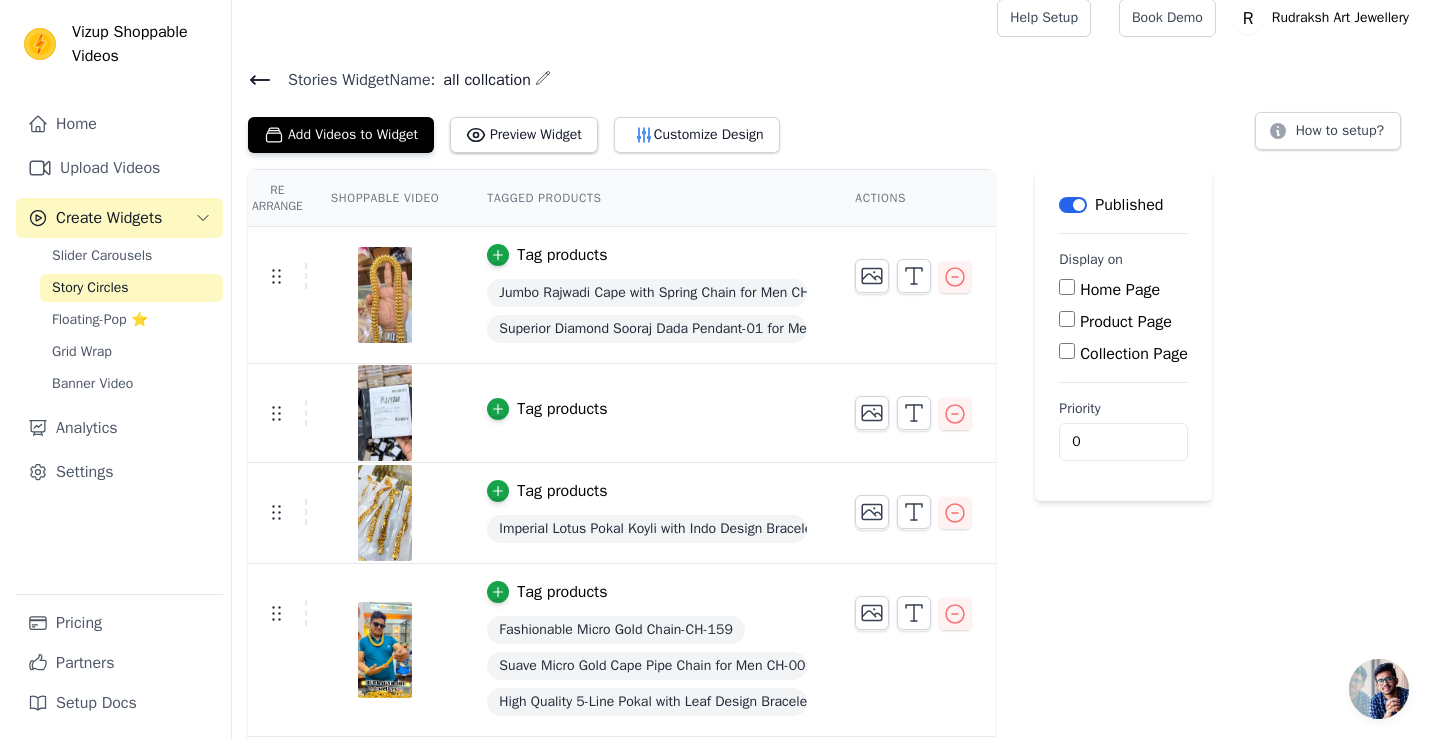 scroll, scrollTop: 0, scrollLeft: 0, axis: both 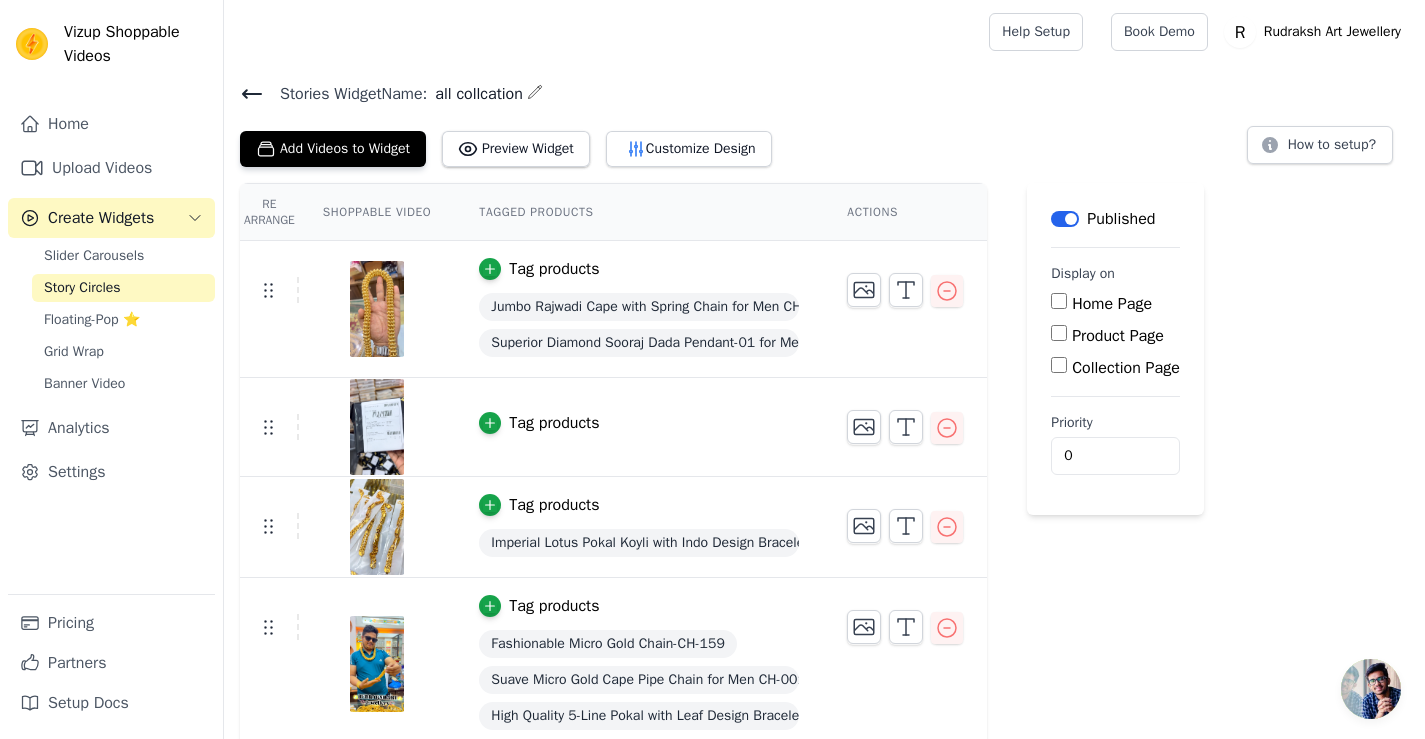 click on "Collection Page" at bounding box center [1059, 365] 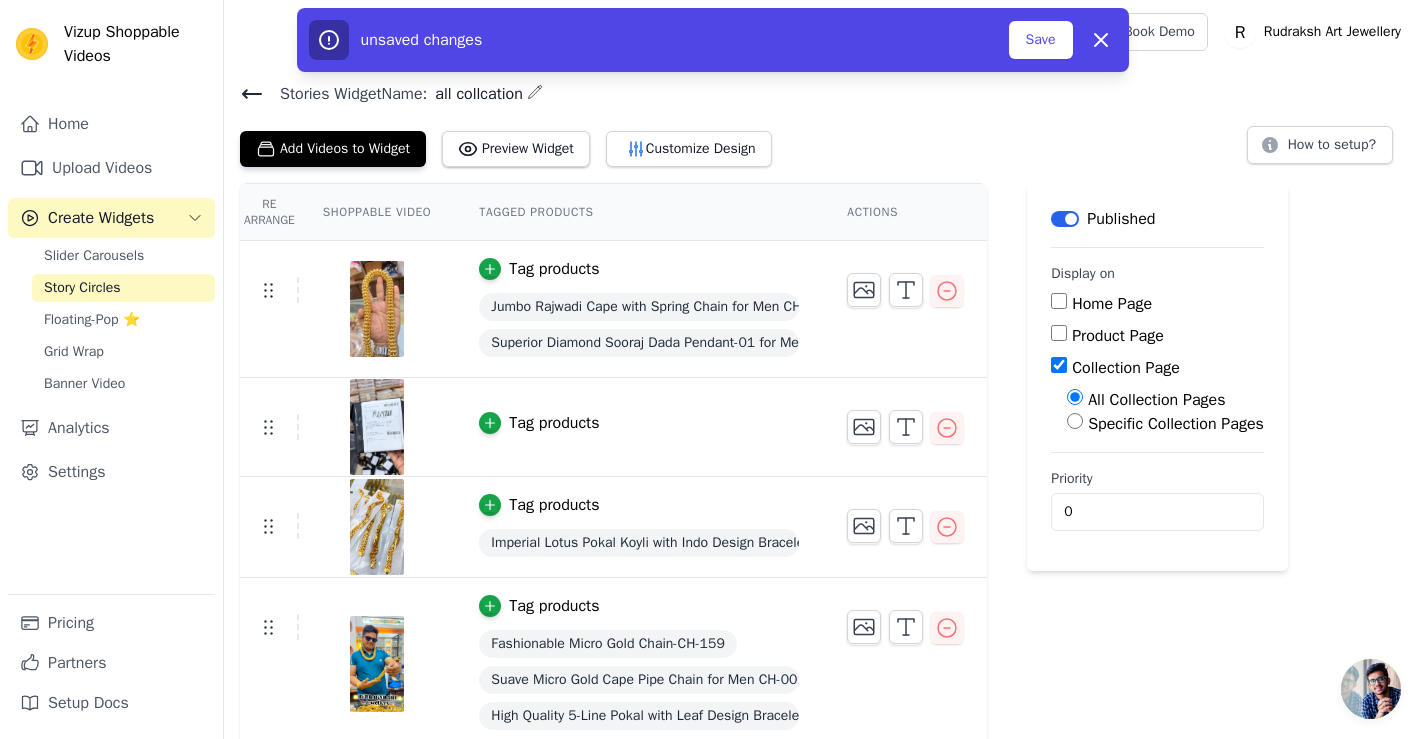 click on "Specific Collection Pages" at bounding box center (1165, 424) 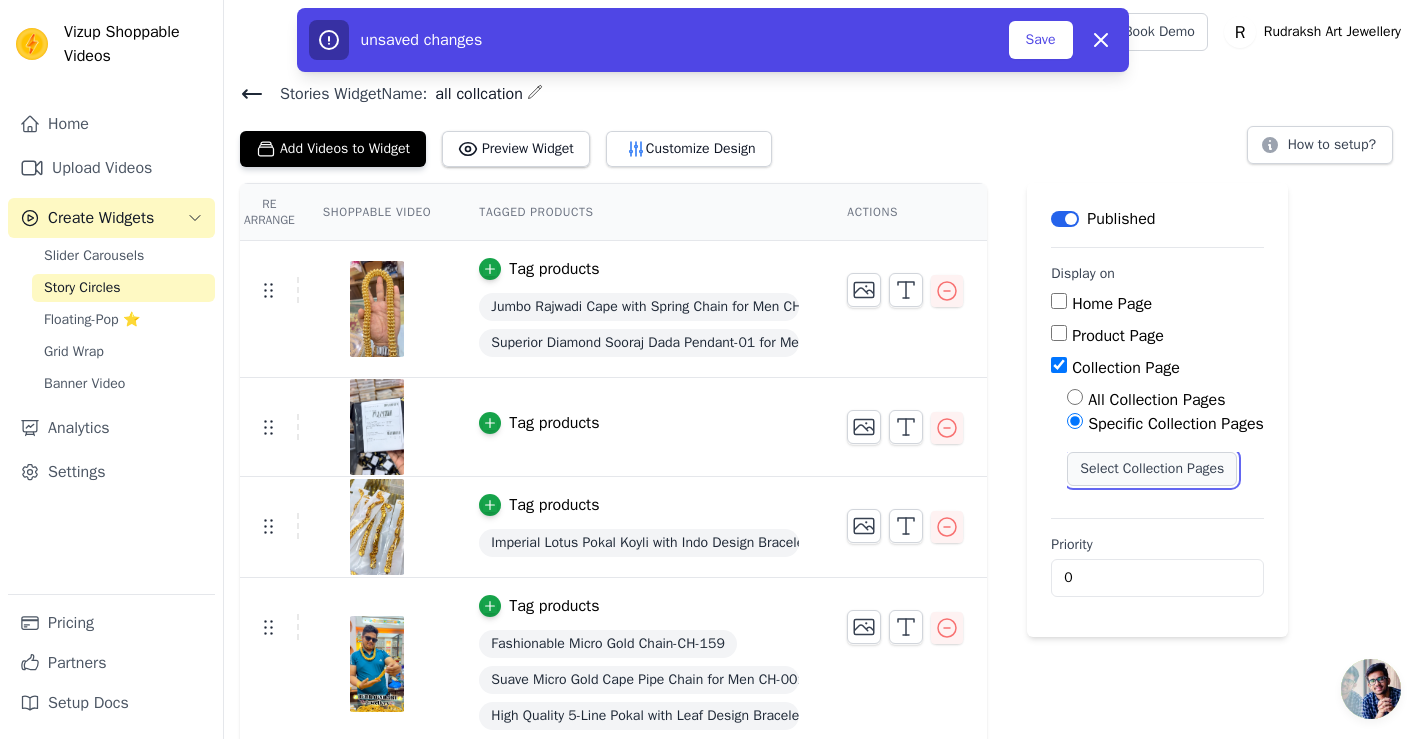 click on "Select Collection Pages" at bounding box center (1152, 469) 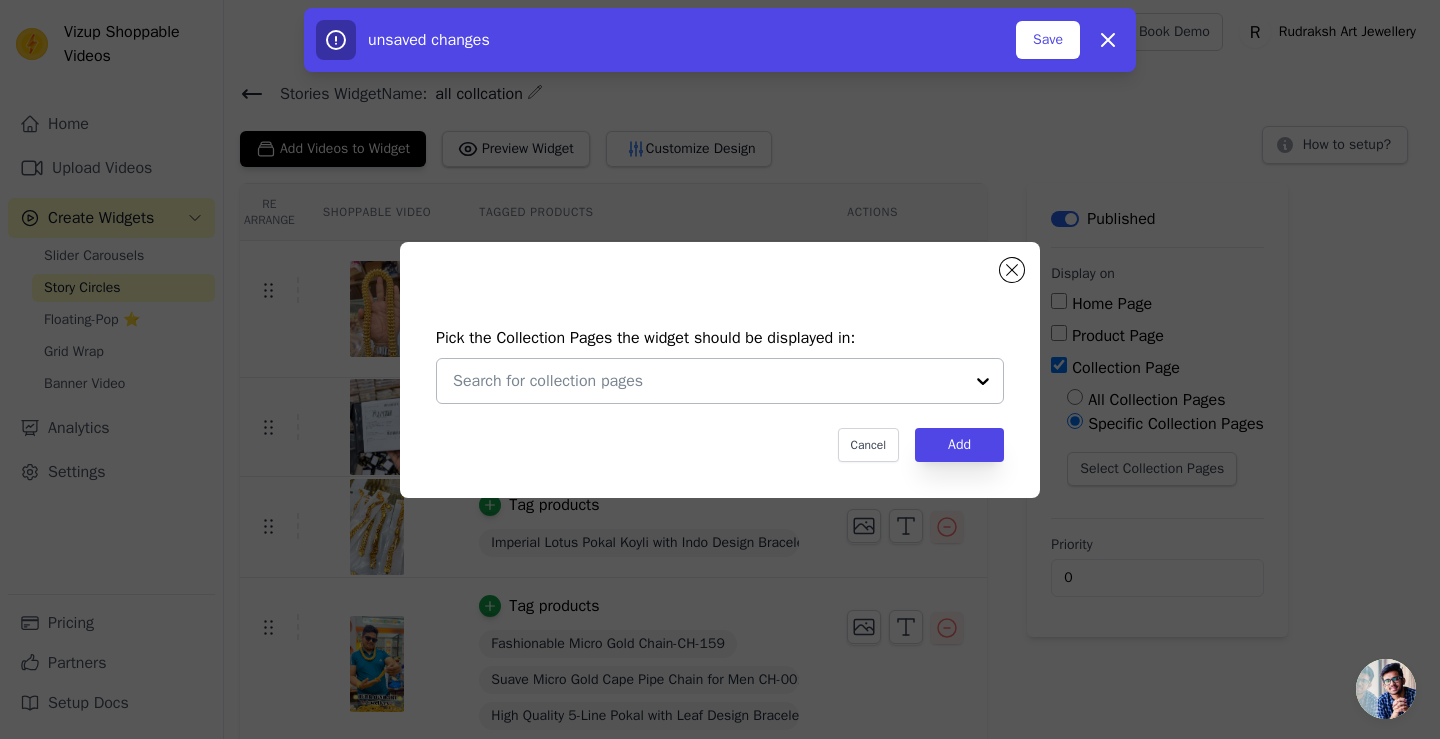 click at bounding box center [708, 381] 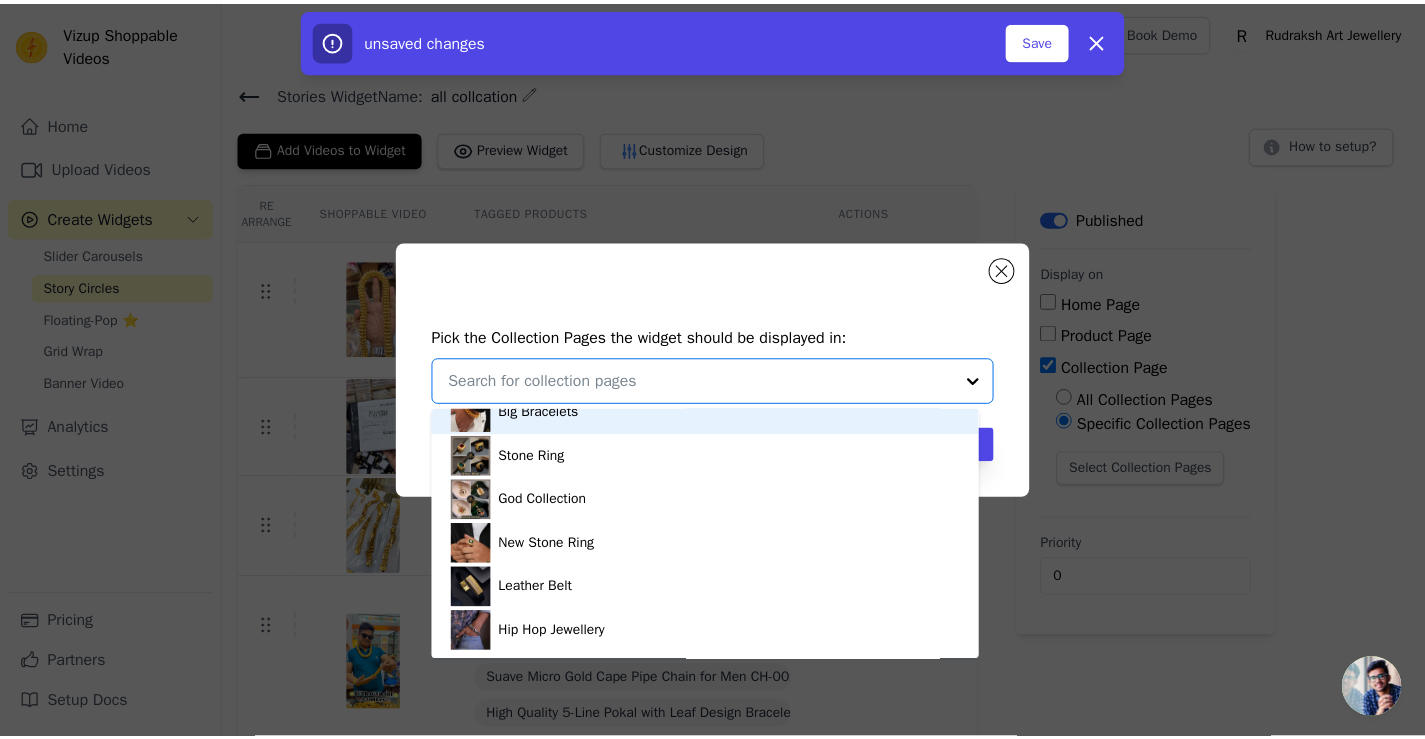 scroll, scrollTop: 0, scrollLeft: 0, axis: both 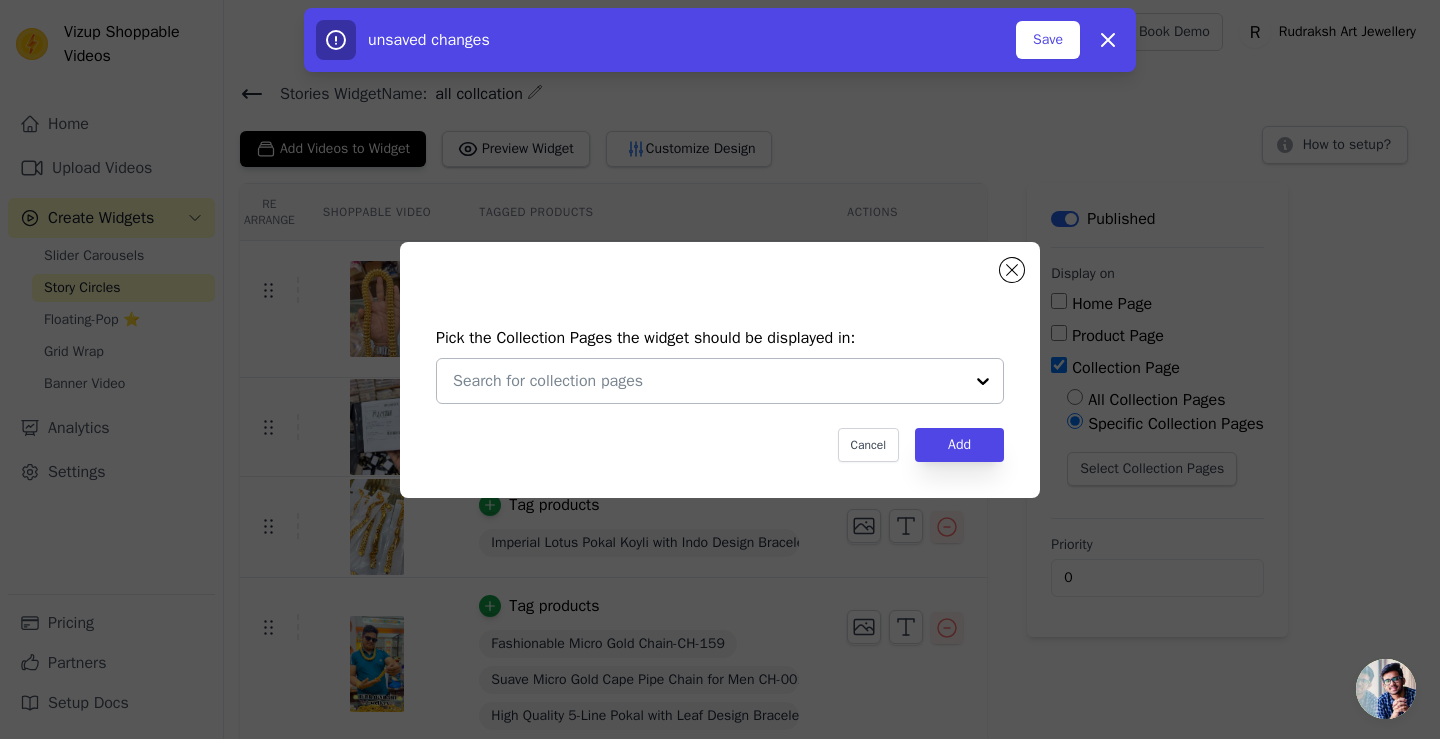 click at bounding box center (983, 381) 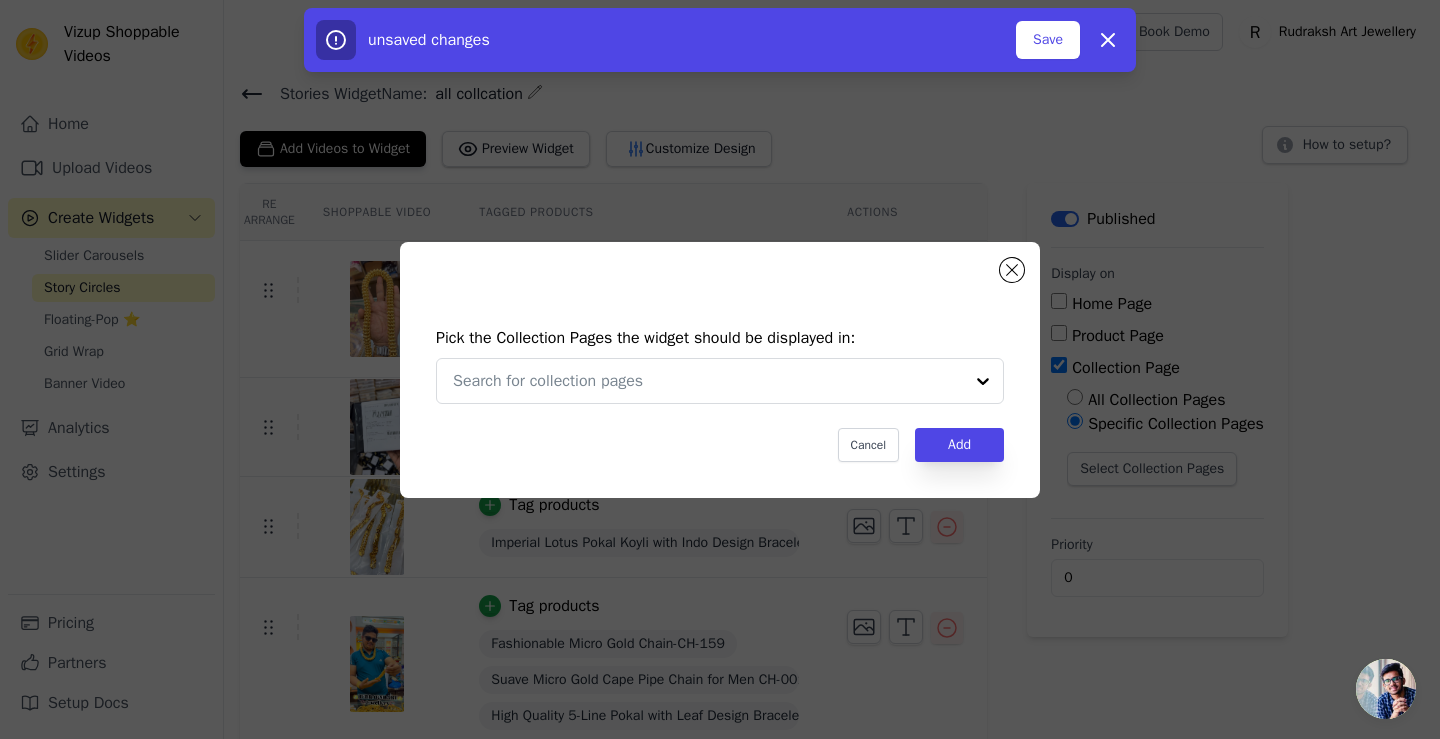 click on "Pick the Collection Pages the widget should be displayed in:                       Cancel   Add" at bounding box center [720, 370] 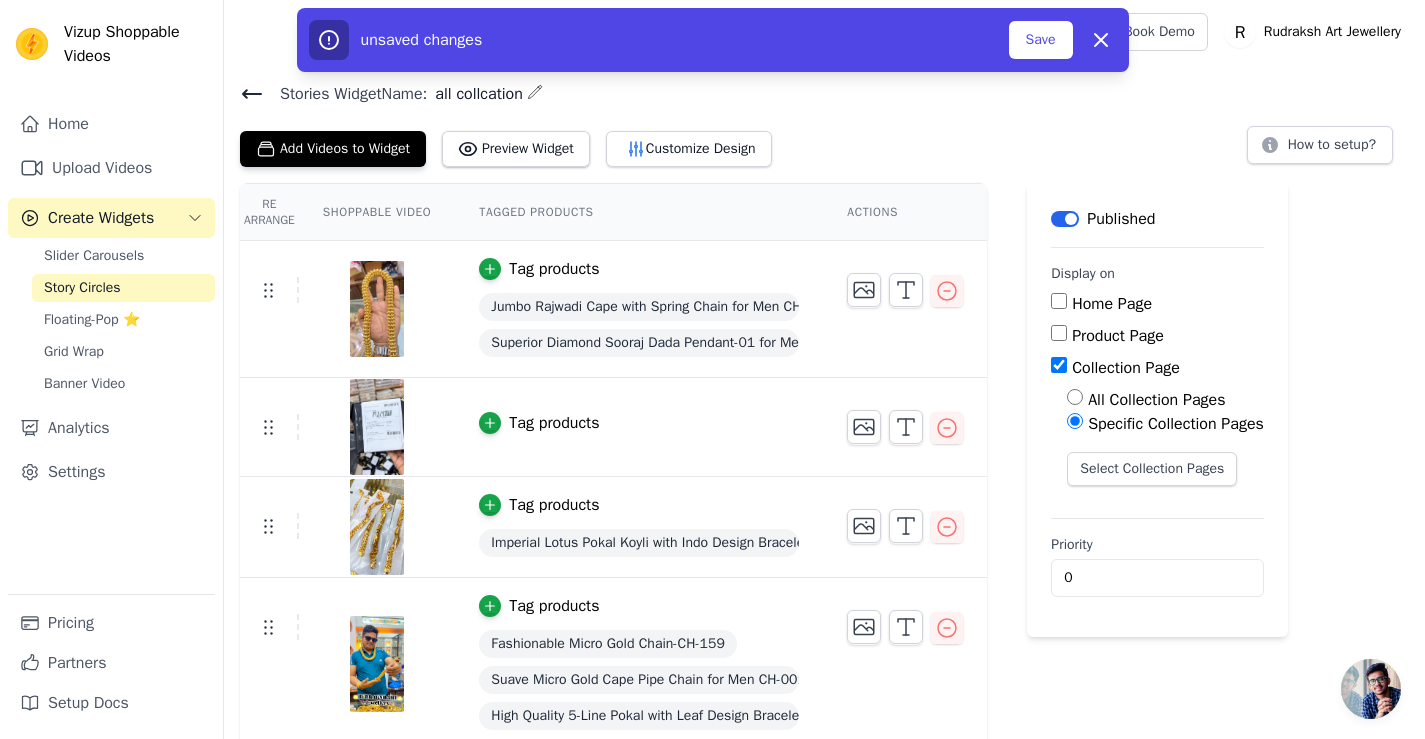 click on "All Collection Pages" at bounding box center [1075, 397] 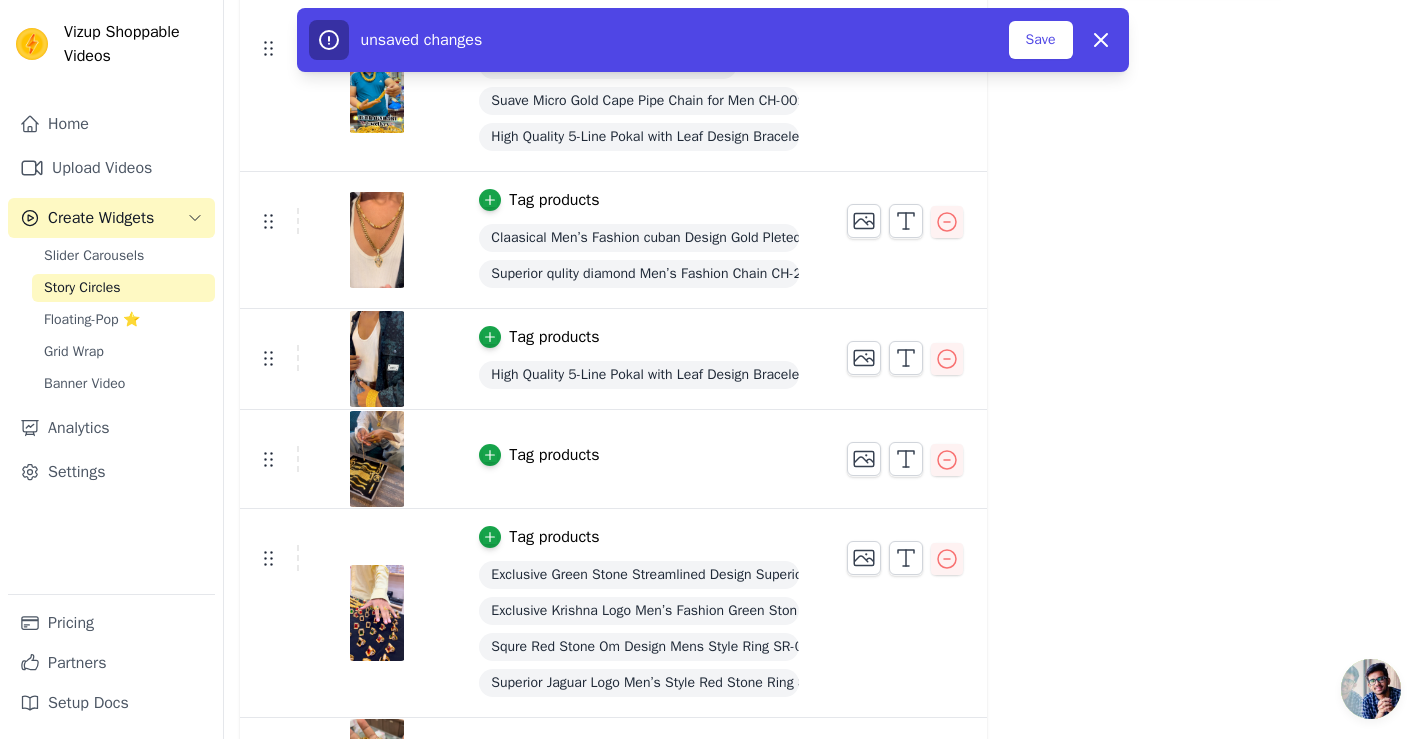 scroll, scrollTop: 656, scrollLeft: 0, axis: vertical 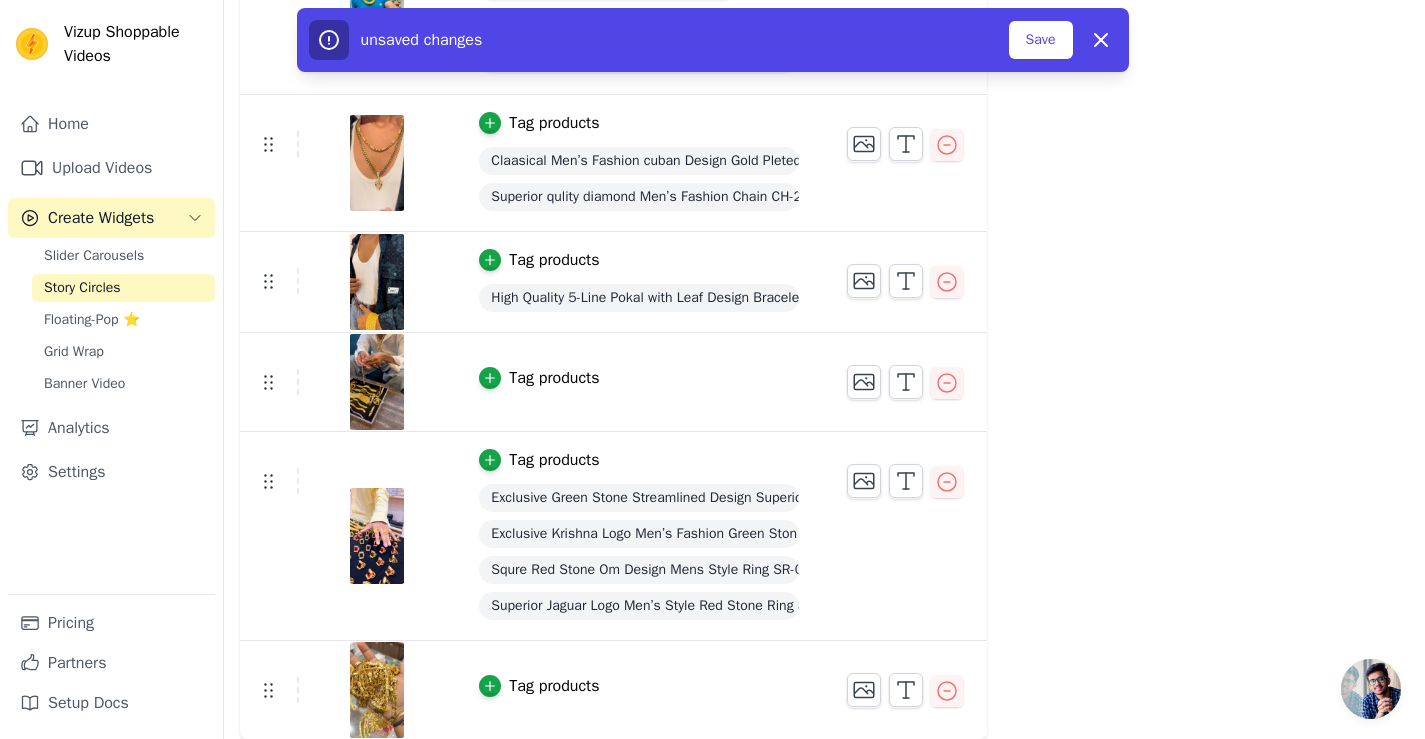 click on "Tag products" at bounding box center [554, 686] 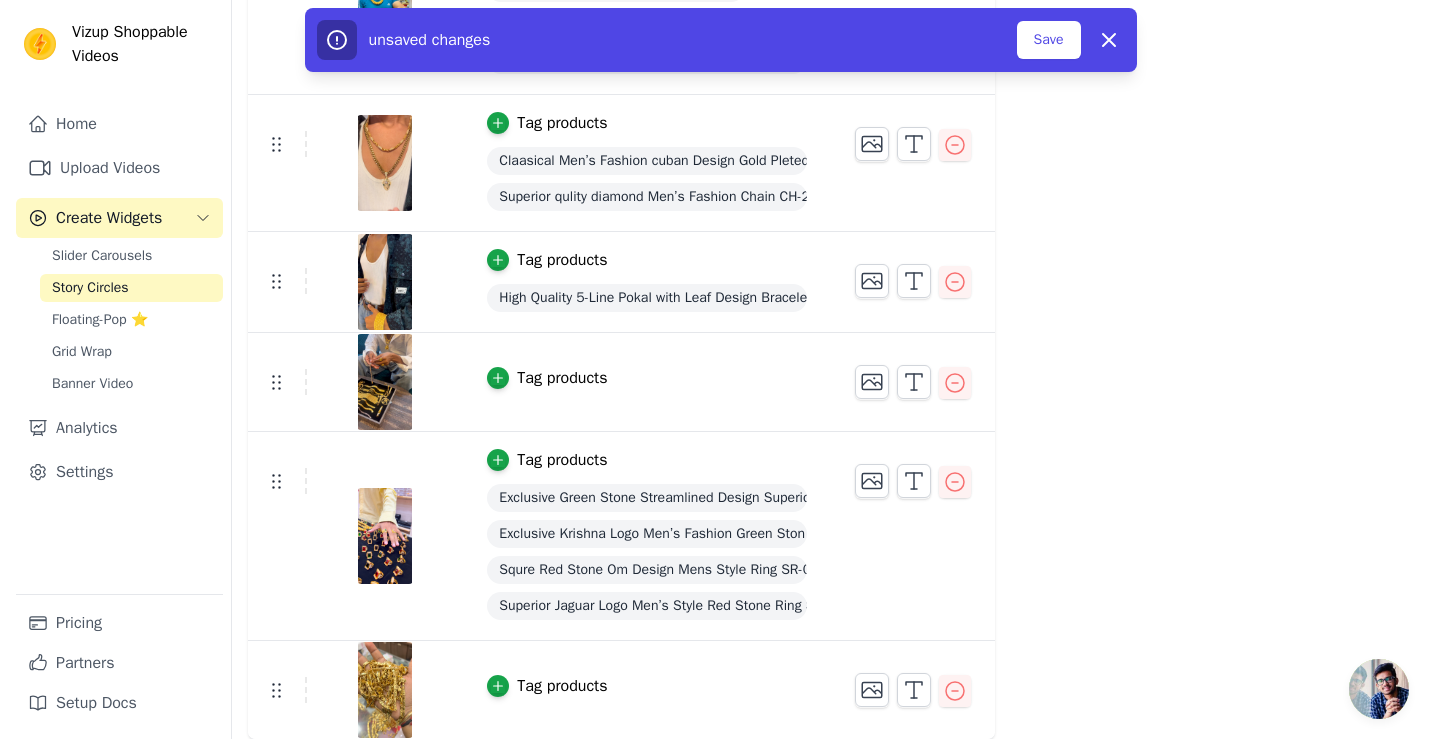 scroll, scrollTop: 0, scrollLeft: 0, axis: both 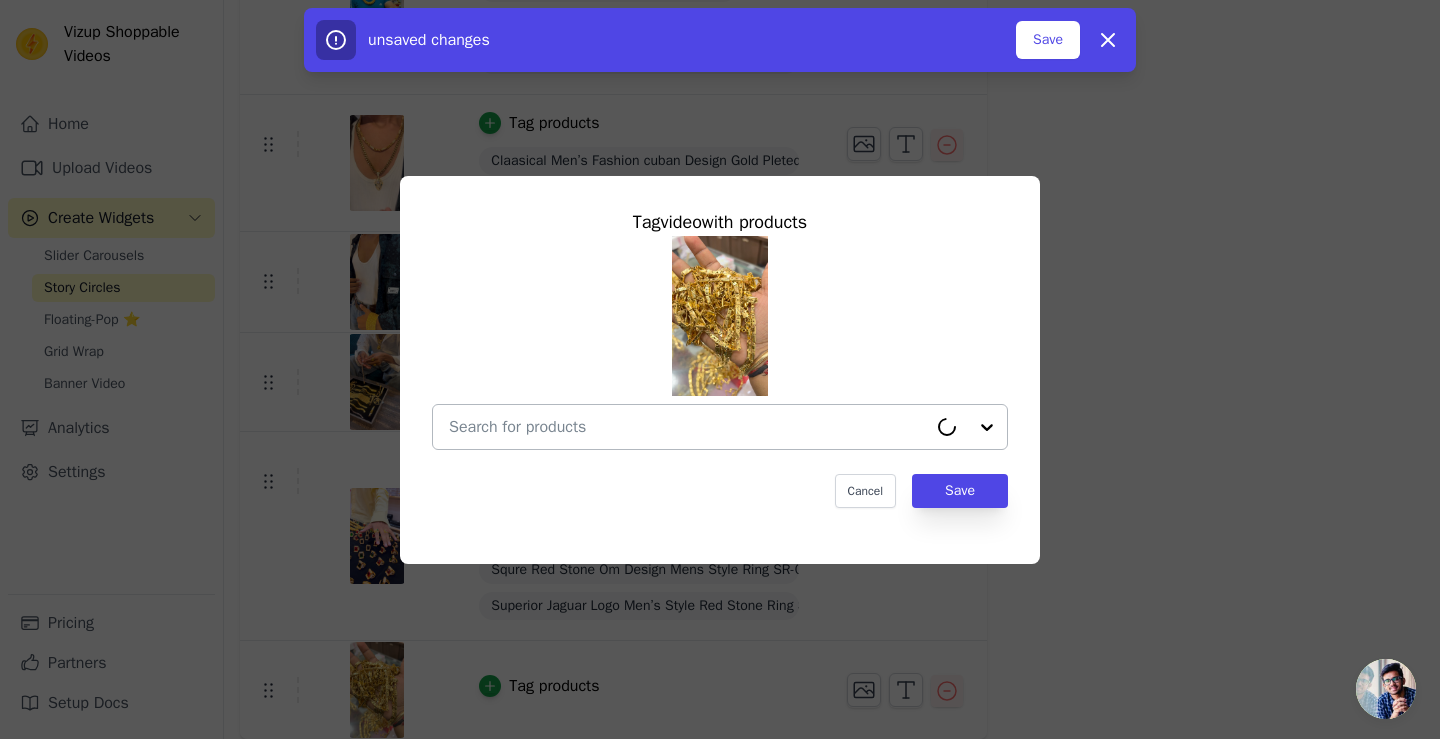 click at bounding box center [688, 427] 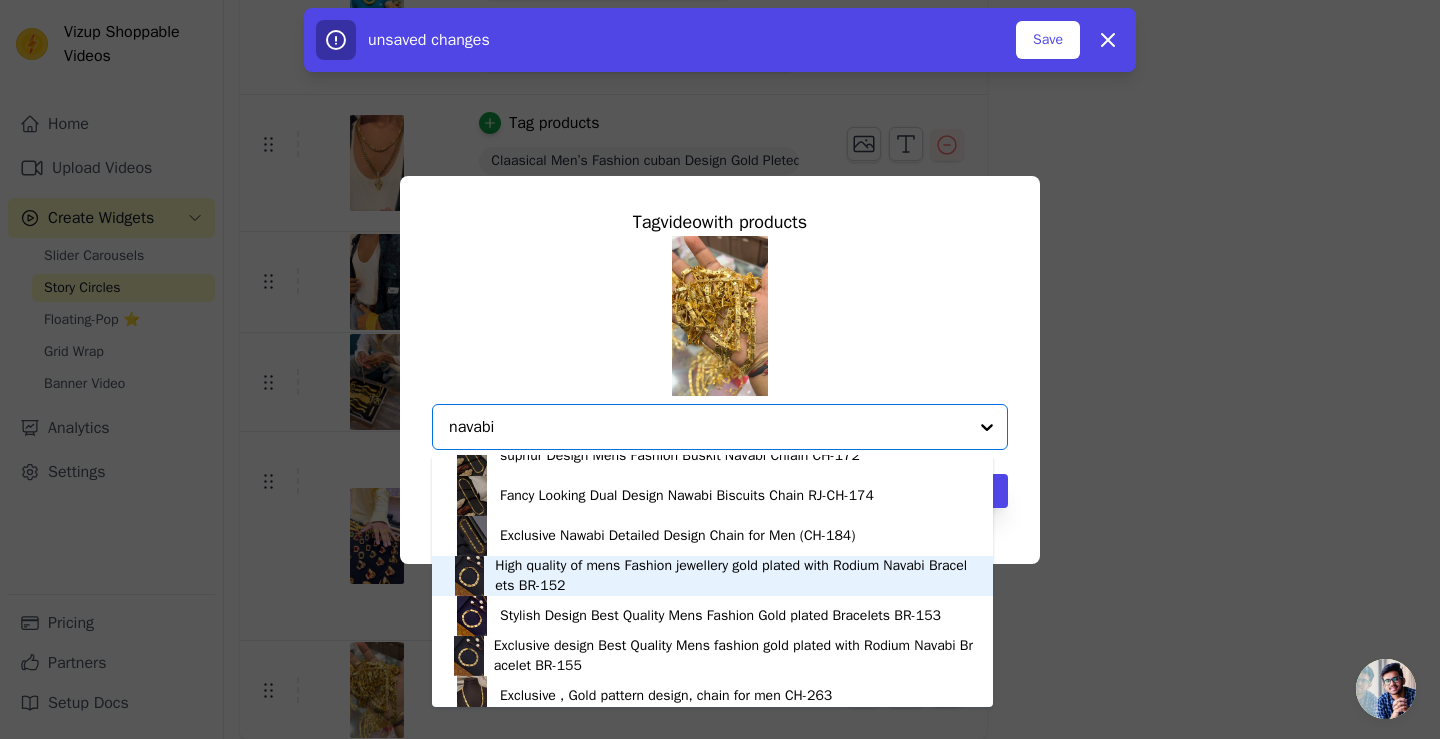scroll, scrollTop: 34, scrollLeft: 0, axis: vertical 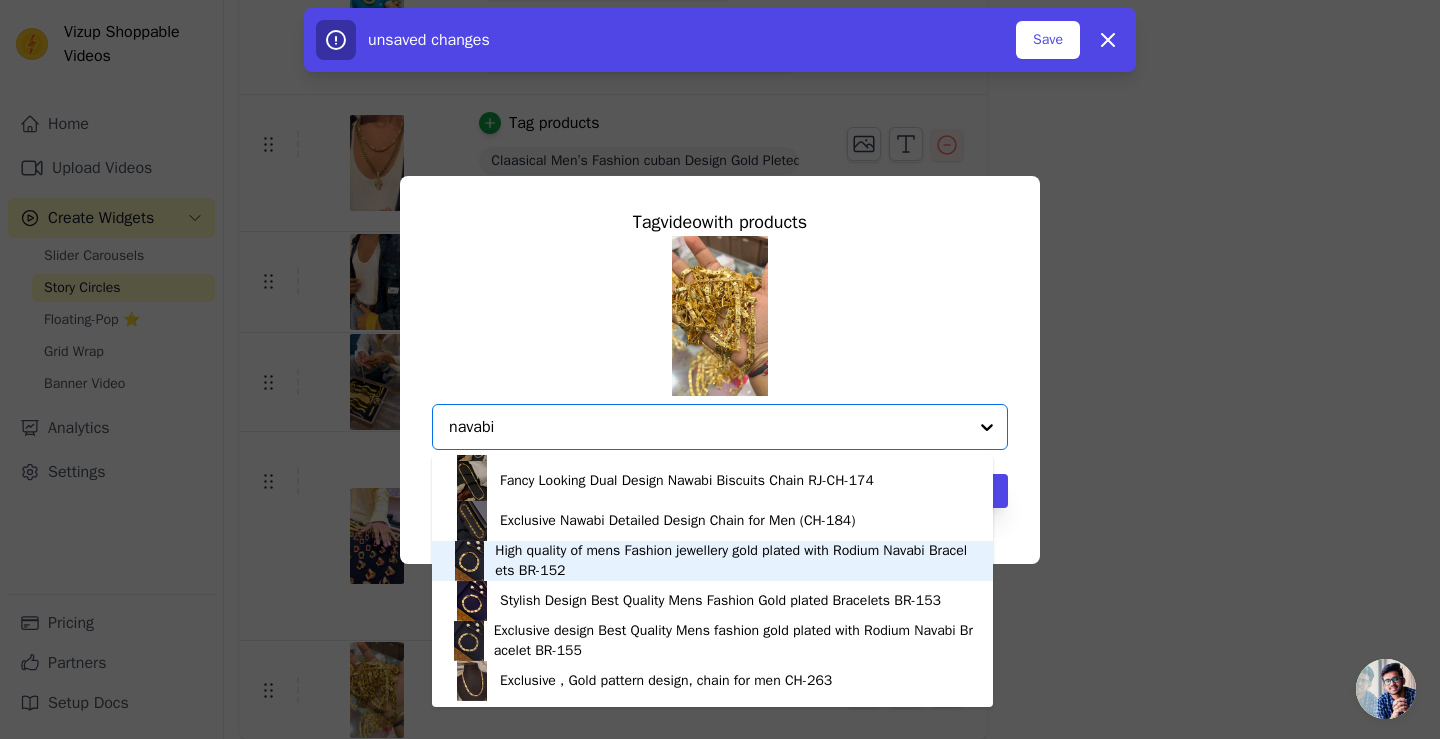 type on "navabi" 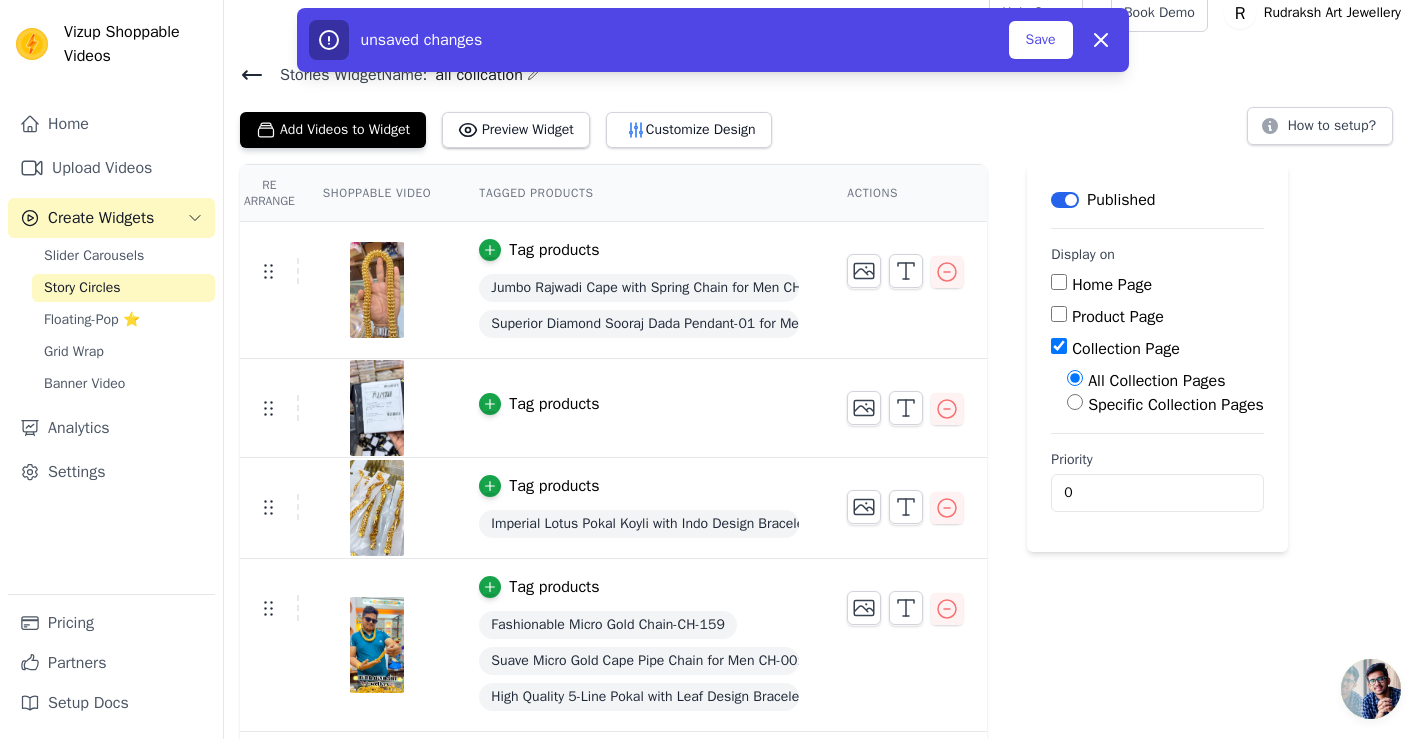 scroll, scrollTop: 0, scrollLeft: 0, axis: both 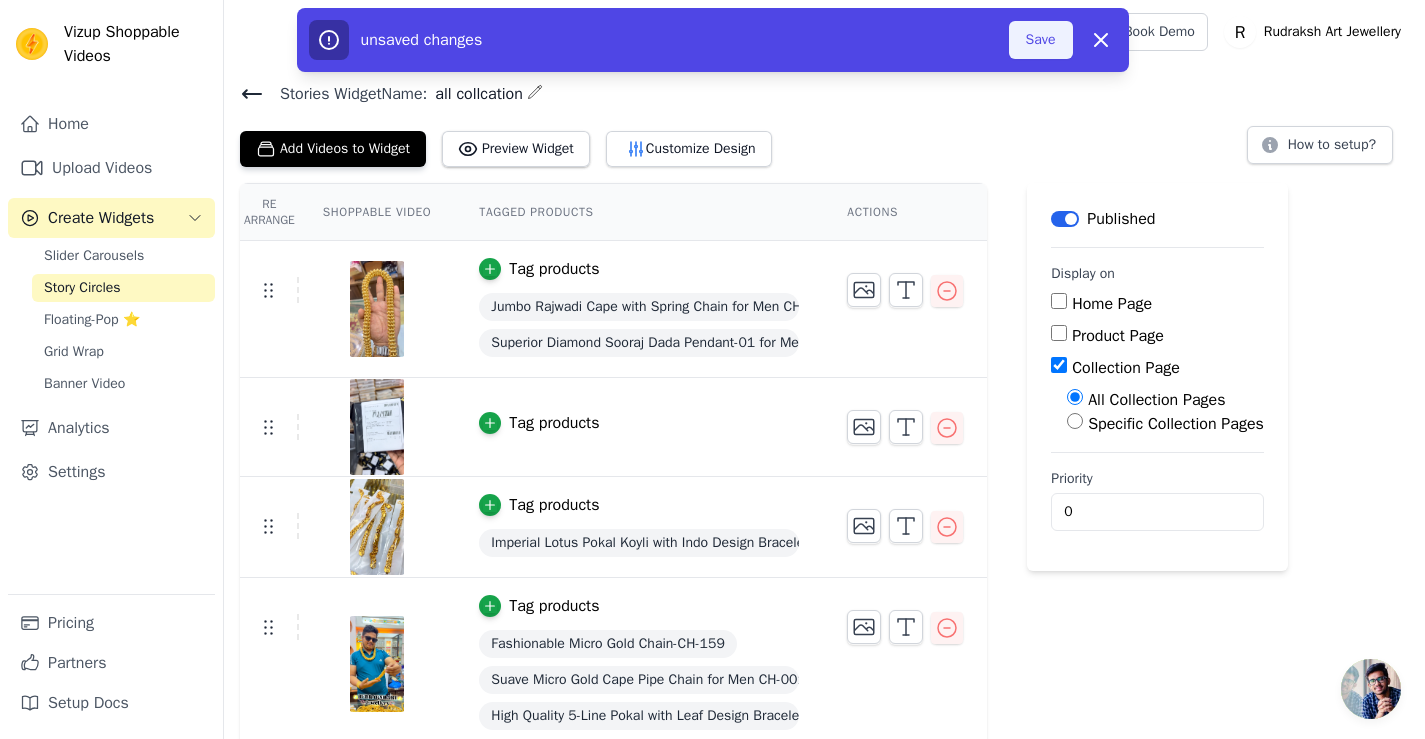 click on "Save" at bounding box center (1041, 40) 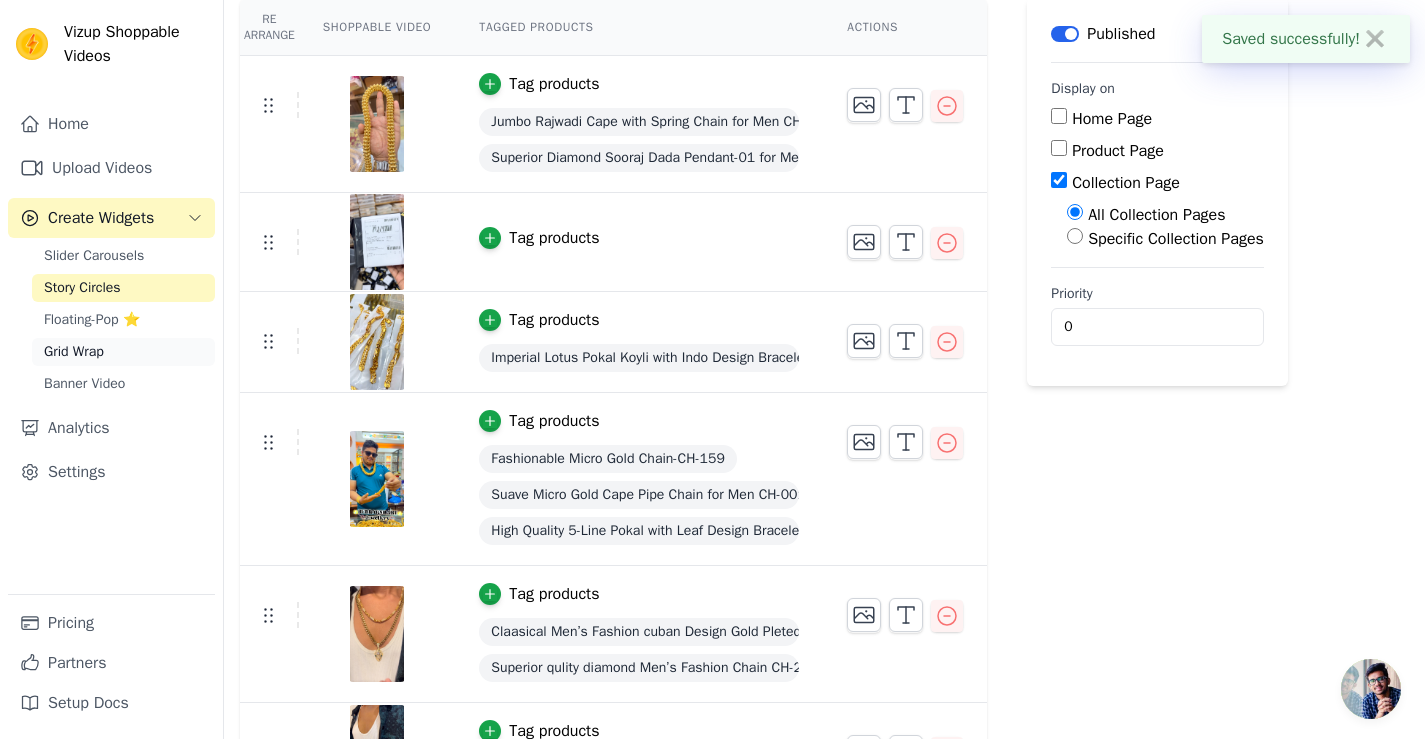 scroll, scrollTop: 200, scrollLeft: 0, axis: vertical 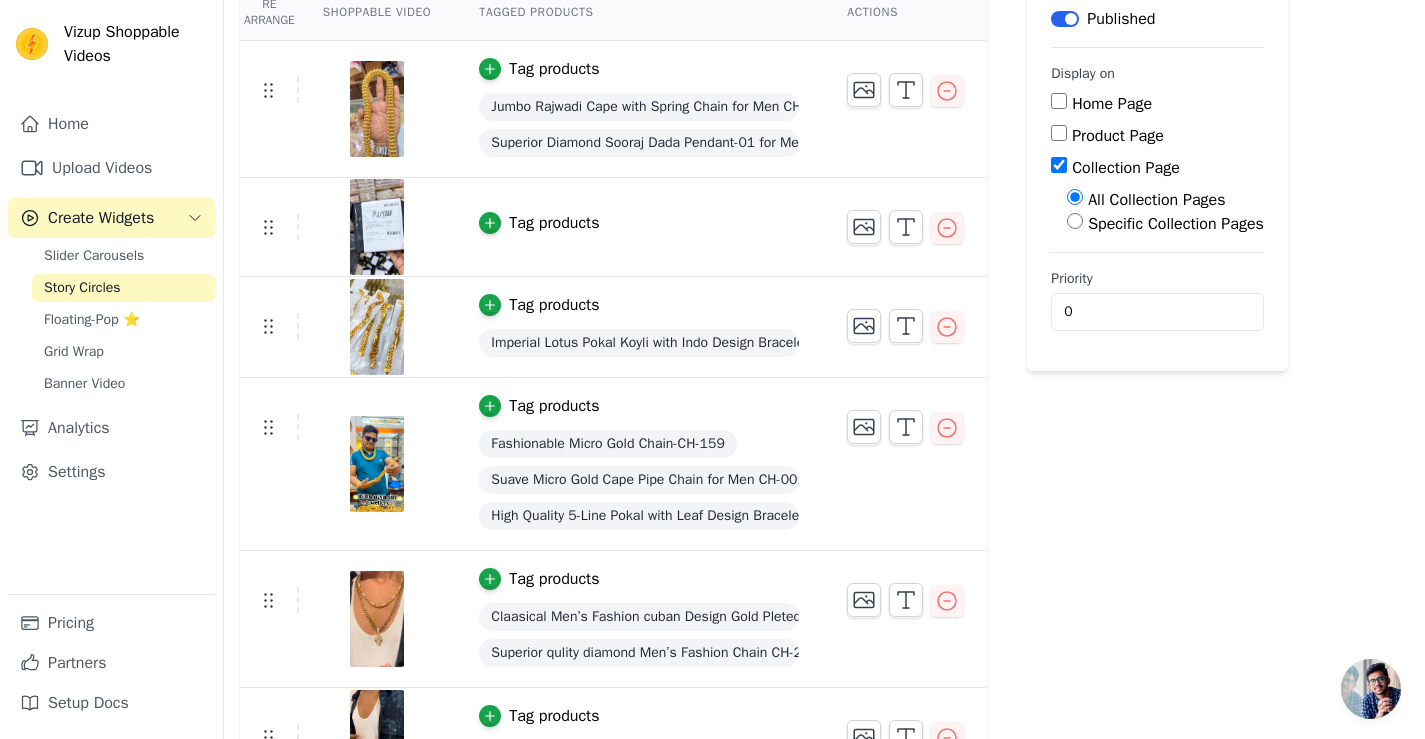click on "Story Circles" at bounding box center [123, 288] 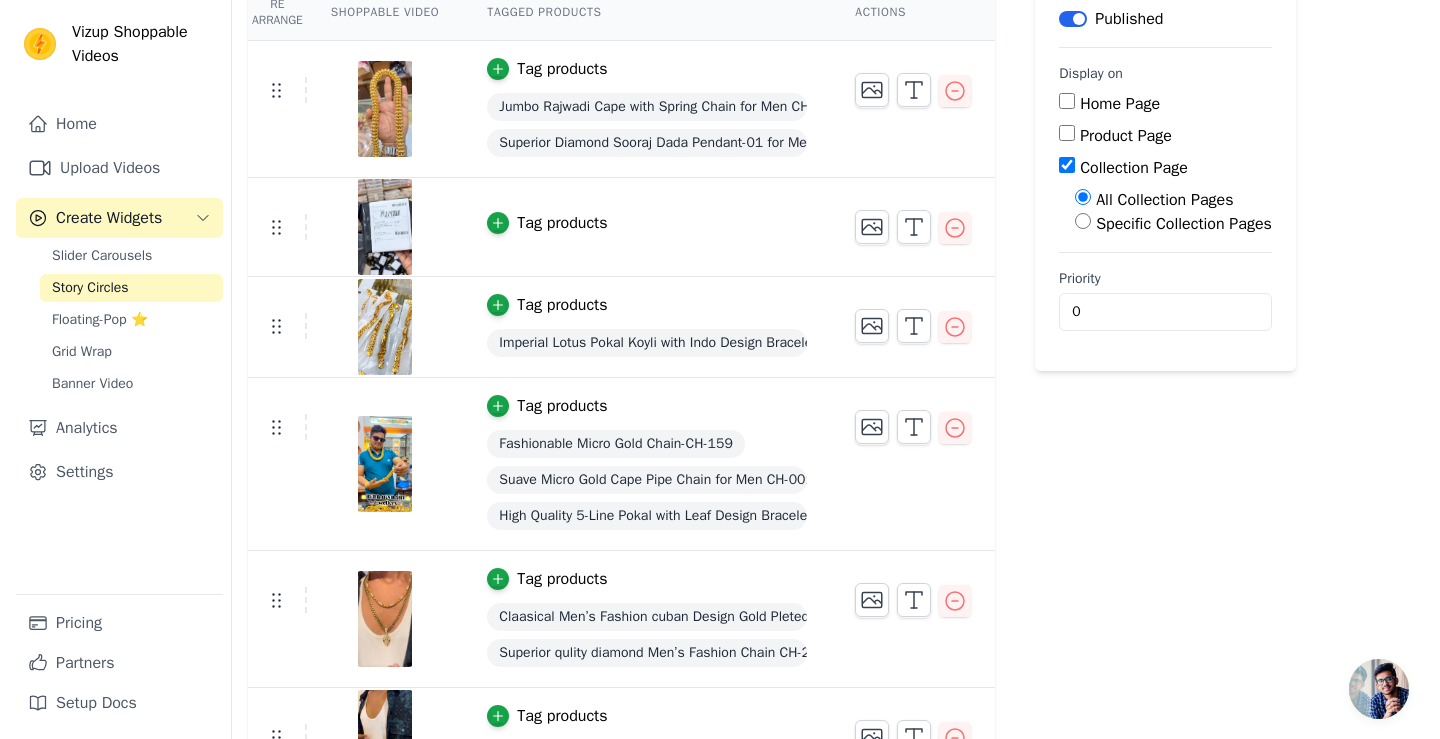 scroll, scrollTop: 0, scrollLeft: 0, axis: both 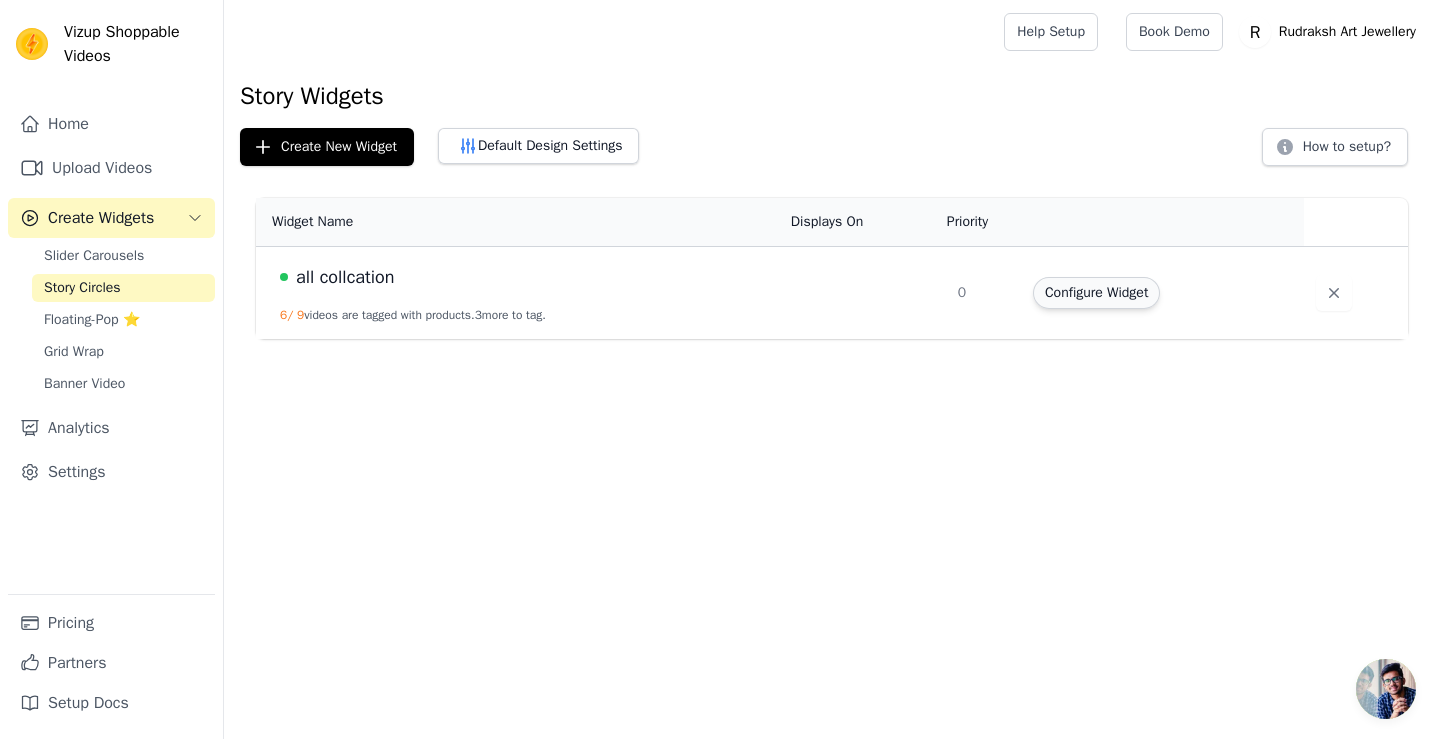 click on "Configure Widget" at bounding box center (1096, 293) 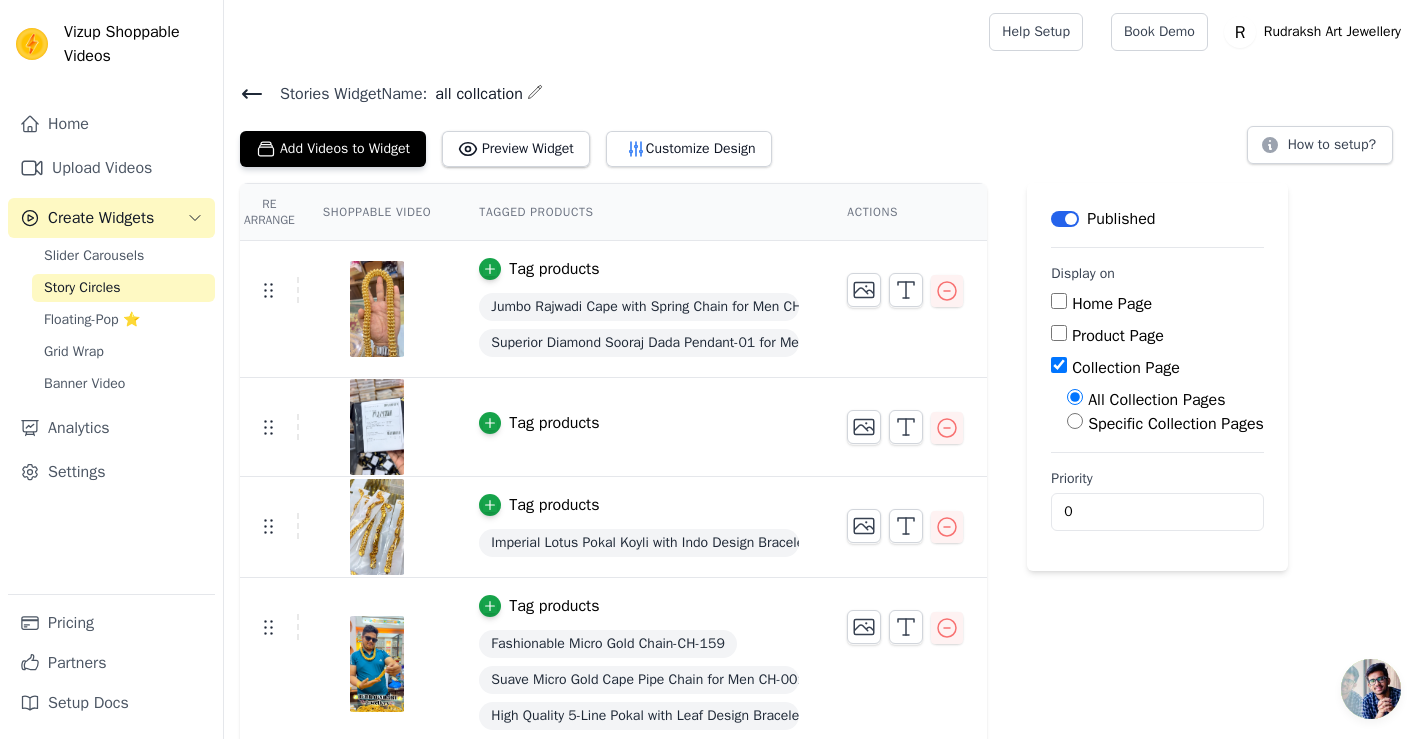 click on "Product Page" at bounding box center (1059, 333) 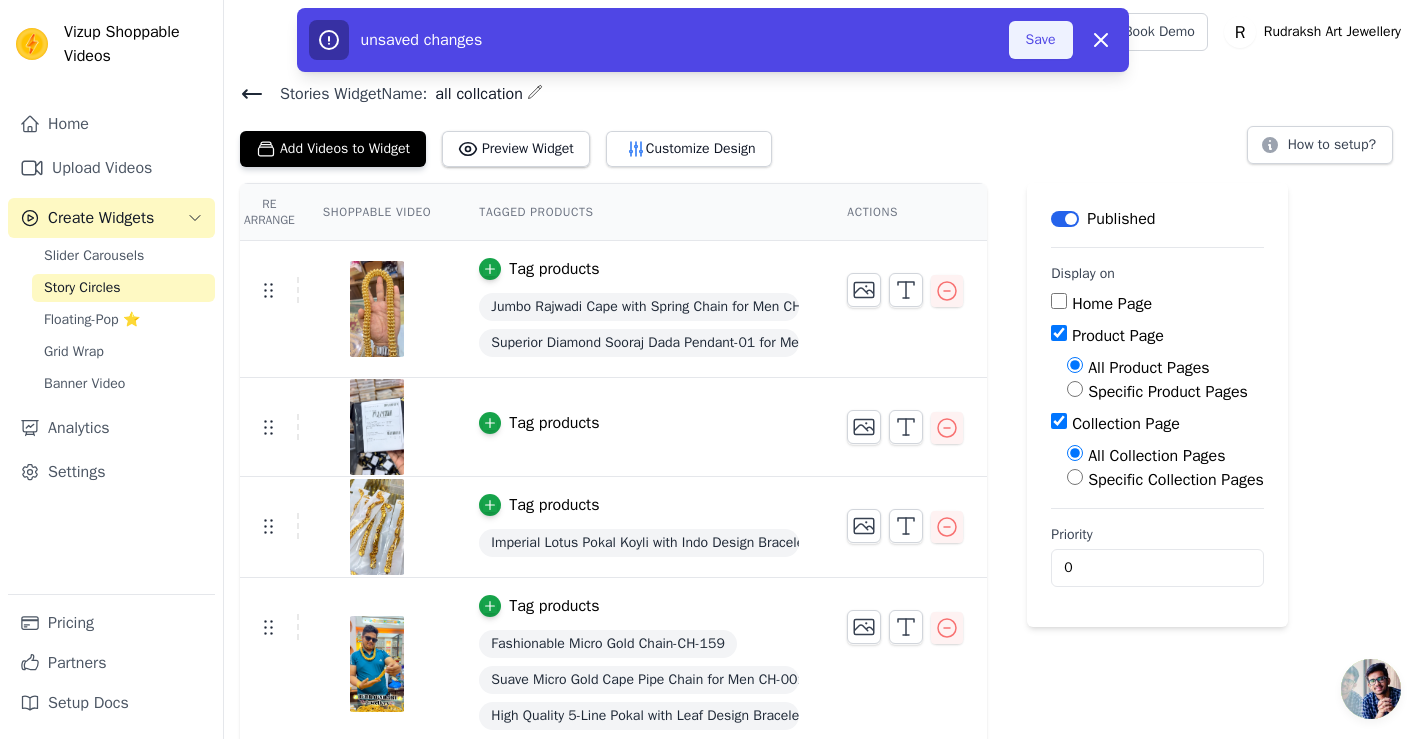 click on "Save" at bounding box center (1041, 40) 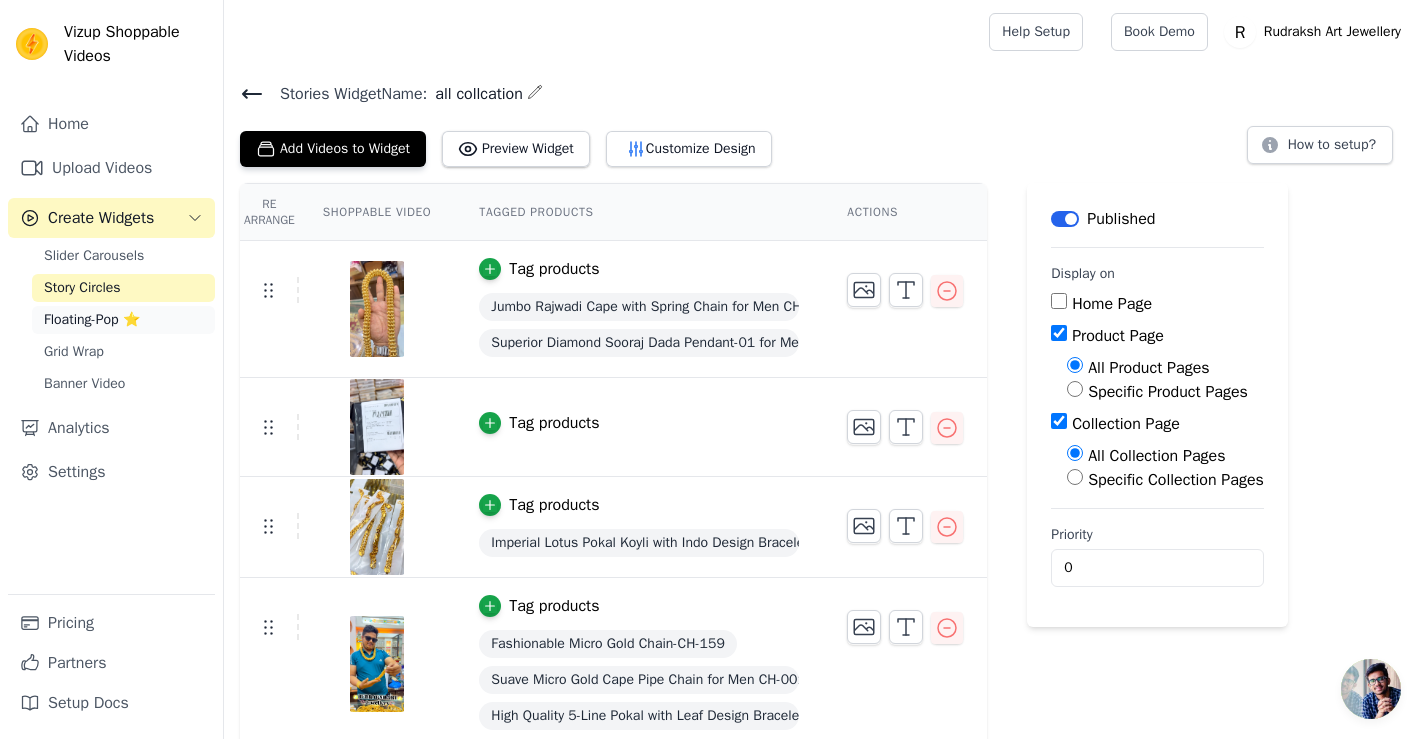 click on "Floating-Pop ⭐" at bounding box center [92, 320] 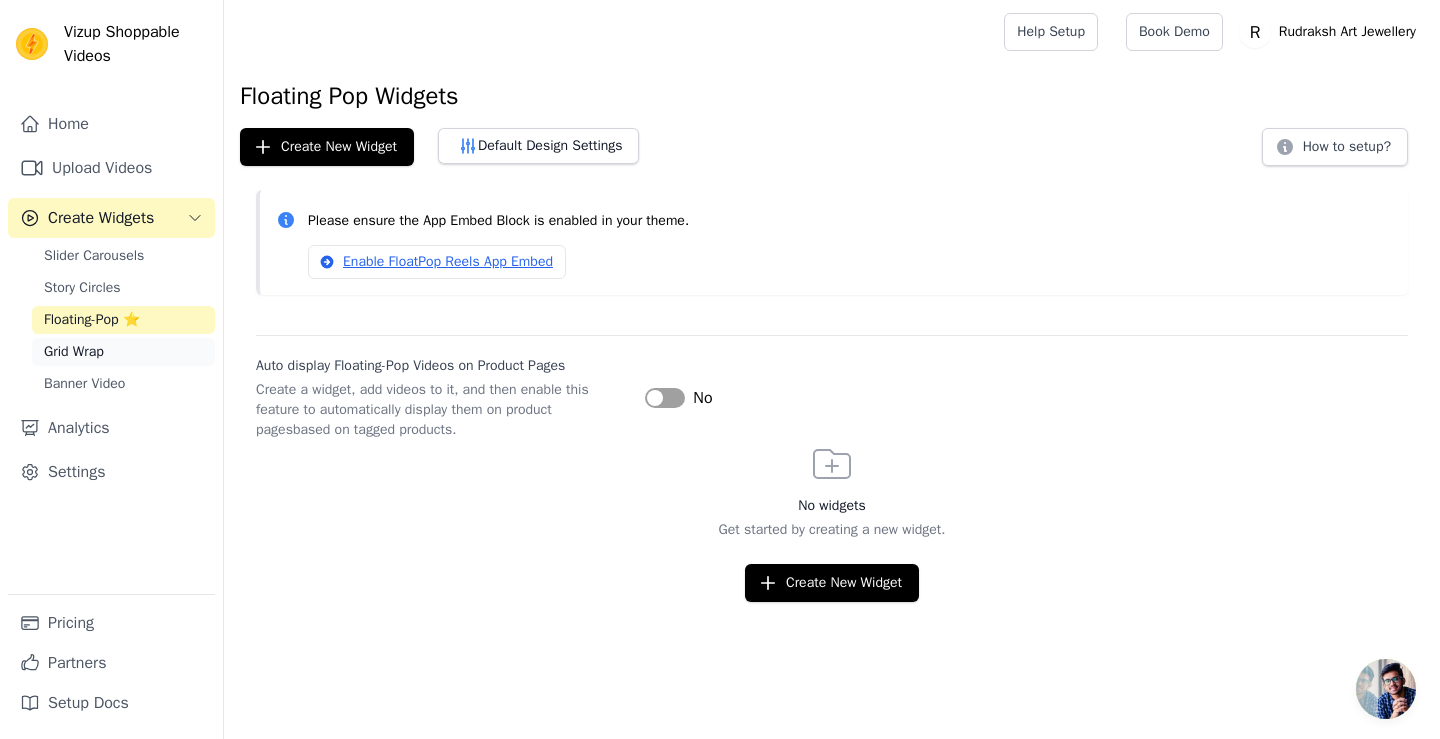 click on "Grid Wrap" at bounding box center [123, 352] 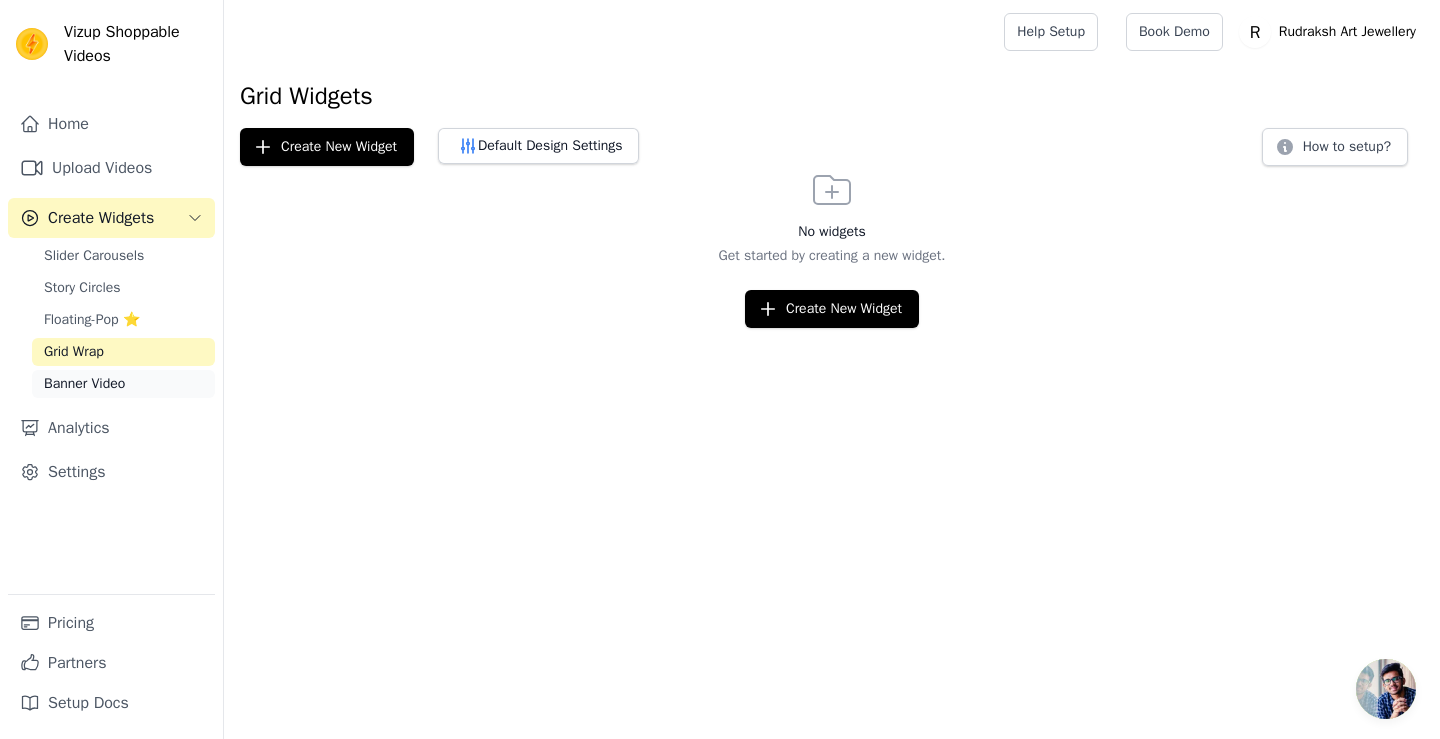 click on "Banner Video" at bounding box center (123, 384) 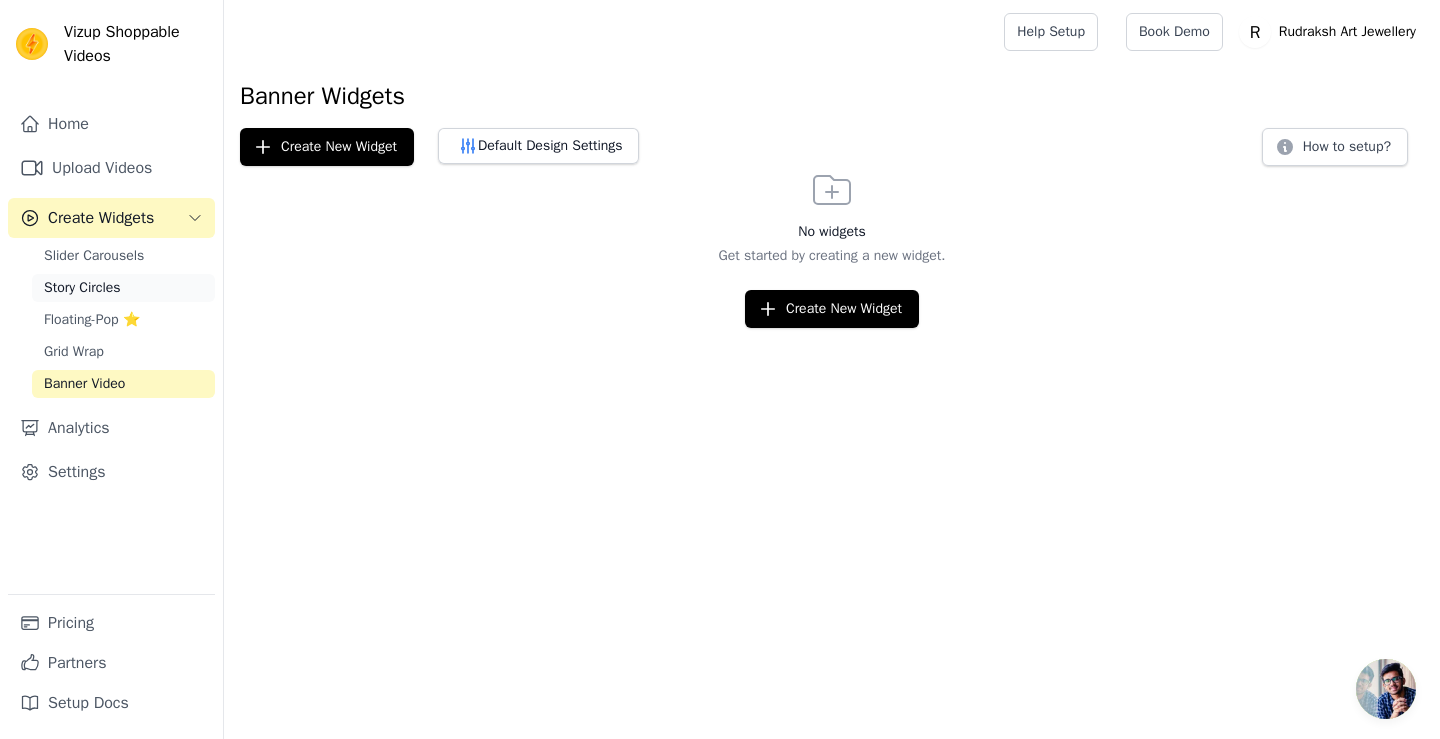 click on "Story Circles" at bounding box center (82, 288) 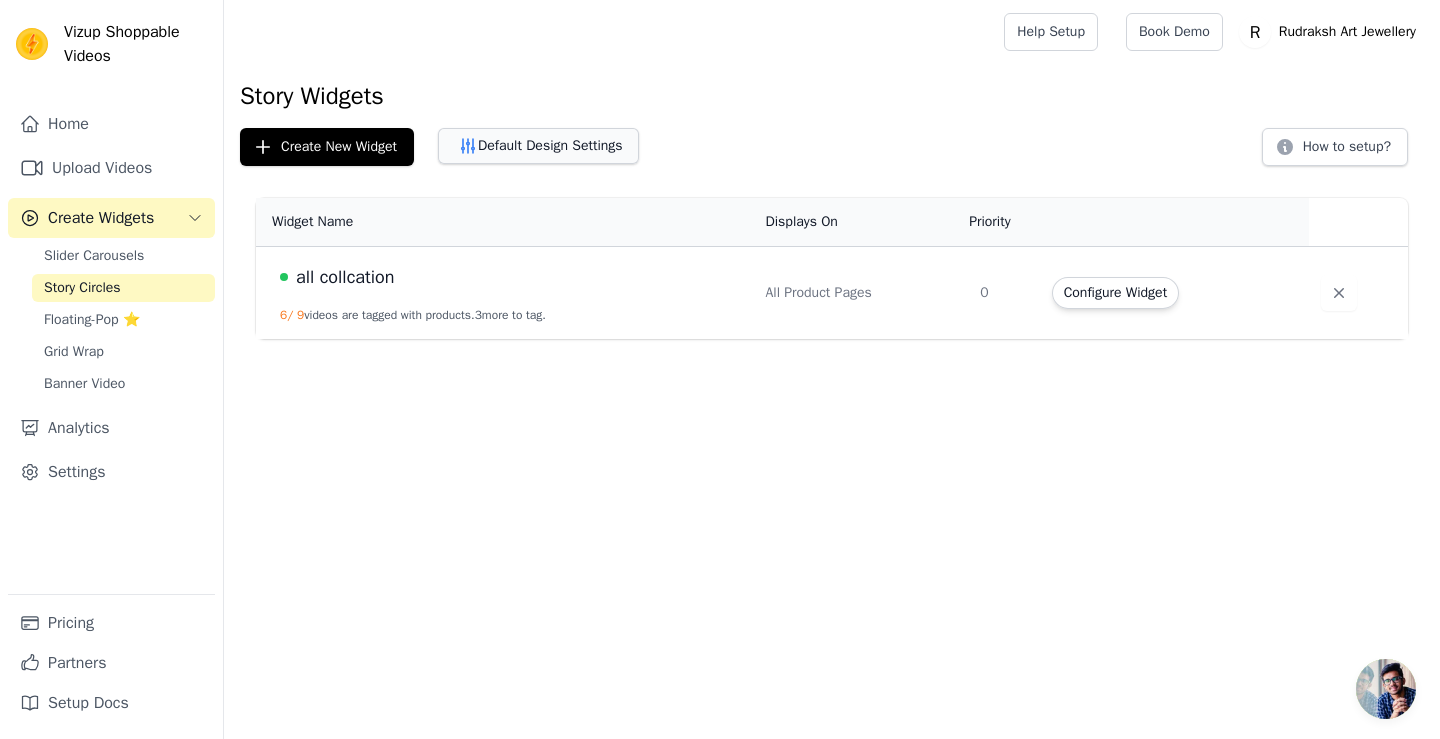 click on "Default Design Settings" at bounding box center (538, 146) 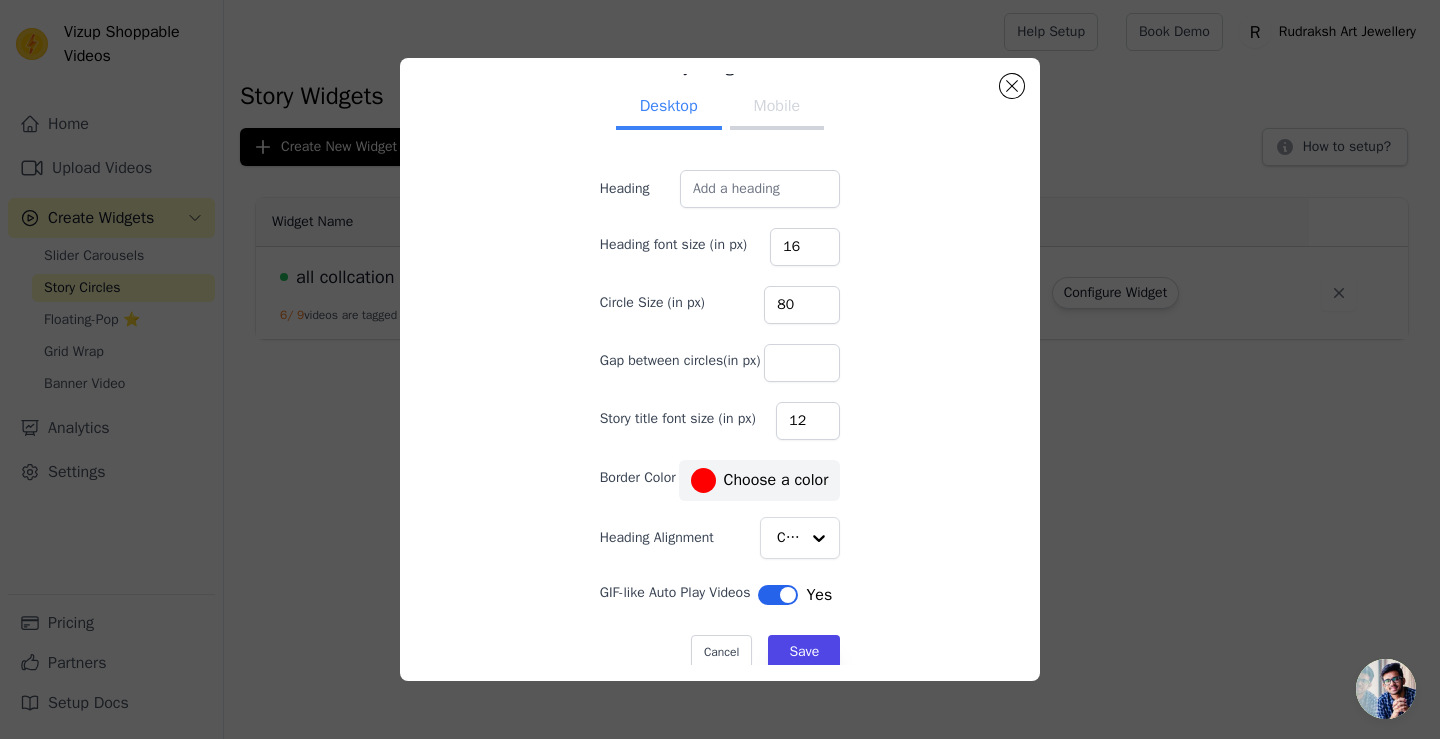 scroll, scrollTop: 56, scrollLeft: 0, axis: vertical 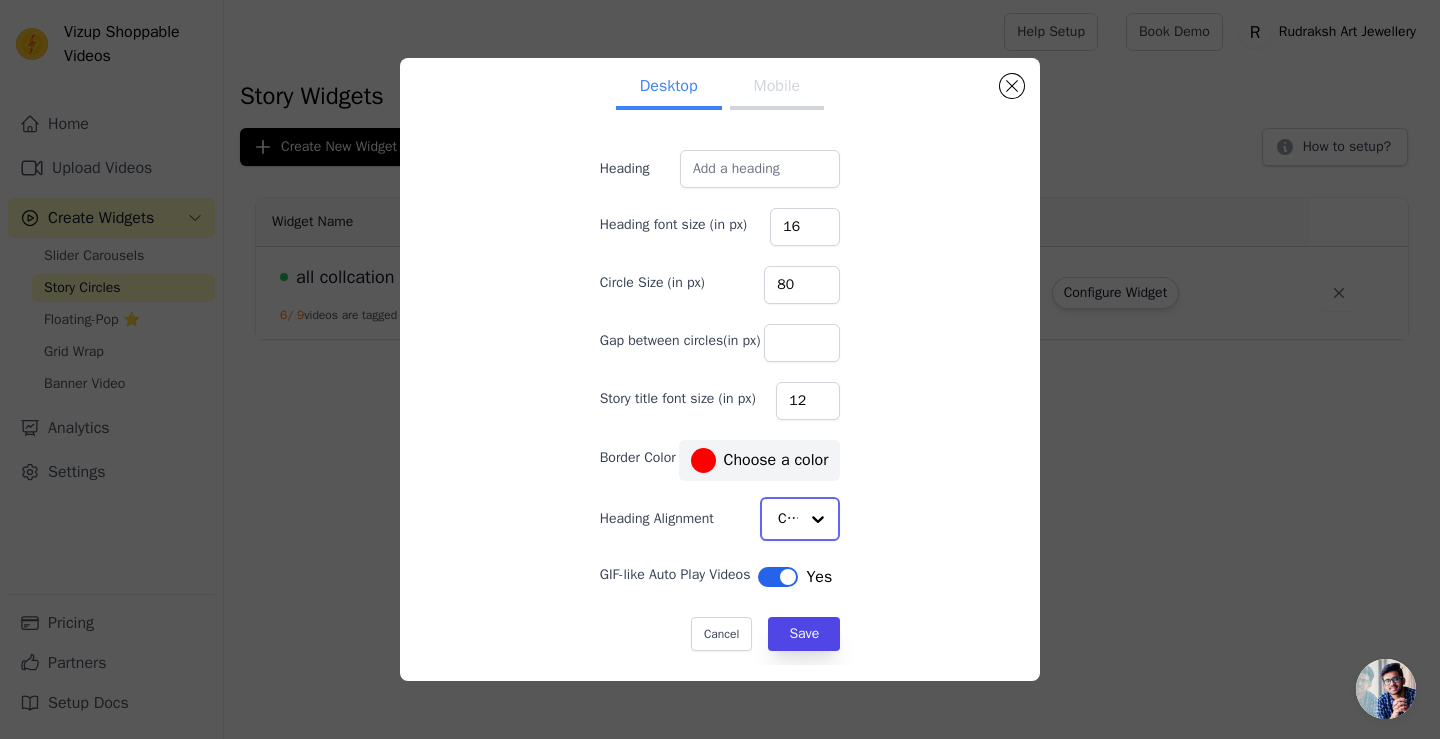 click at bounding box center (818, 519) 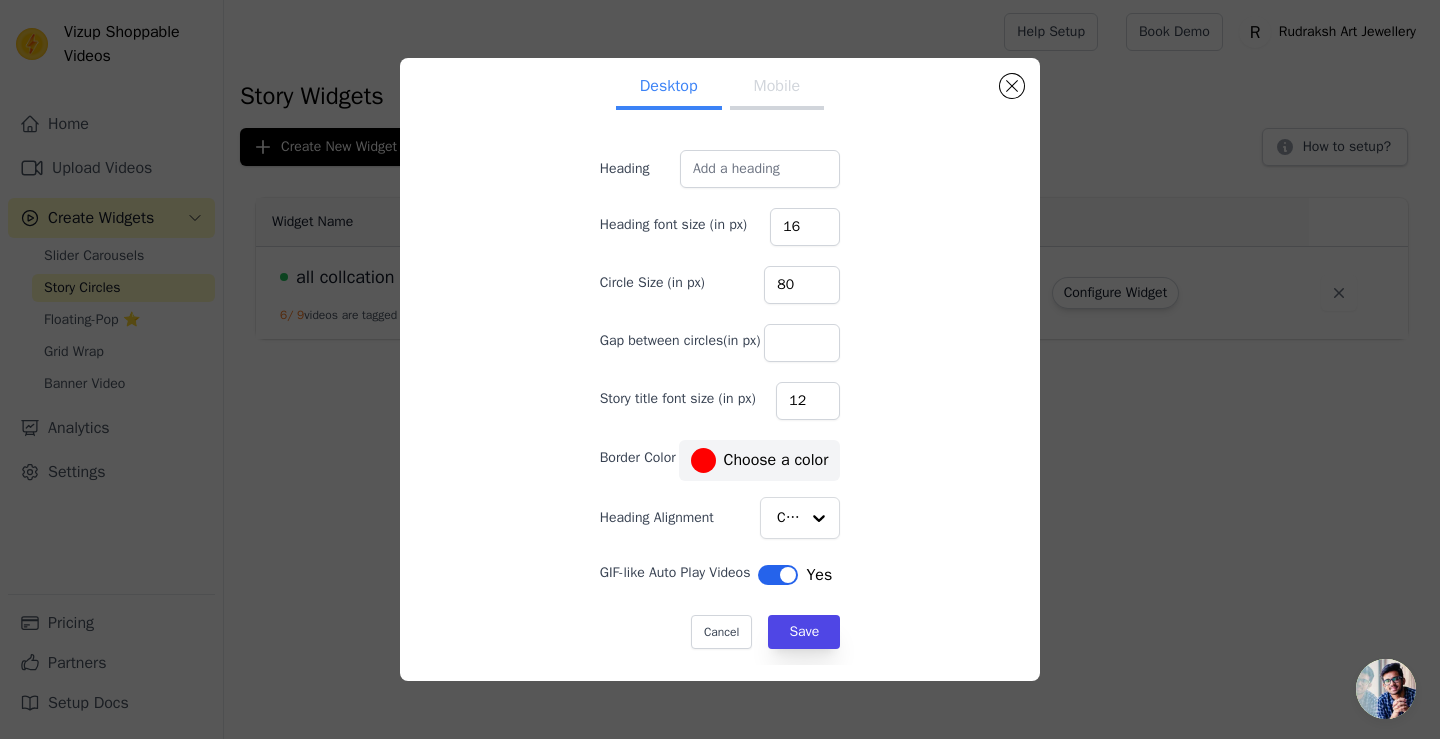 scroll, scrollTop: 56, scrollLeft: 0, axis: vertical 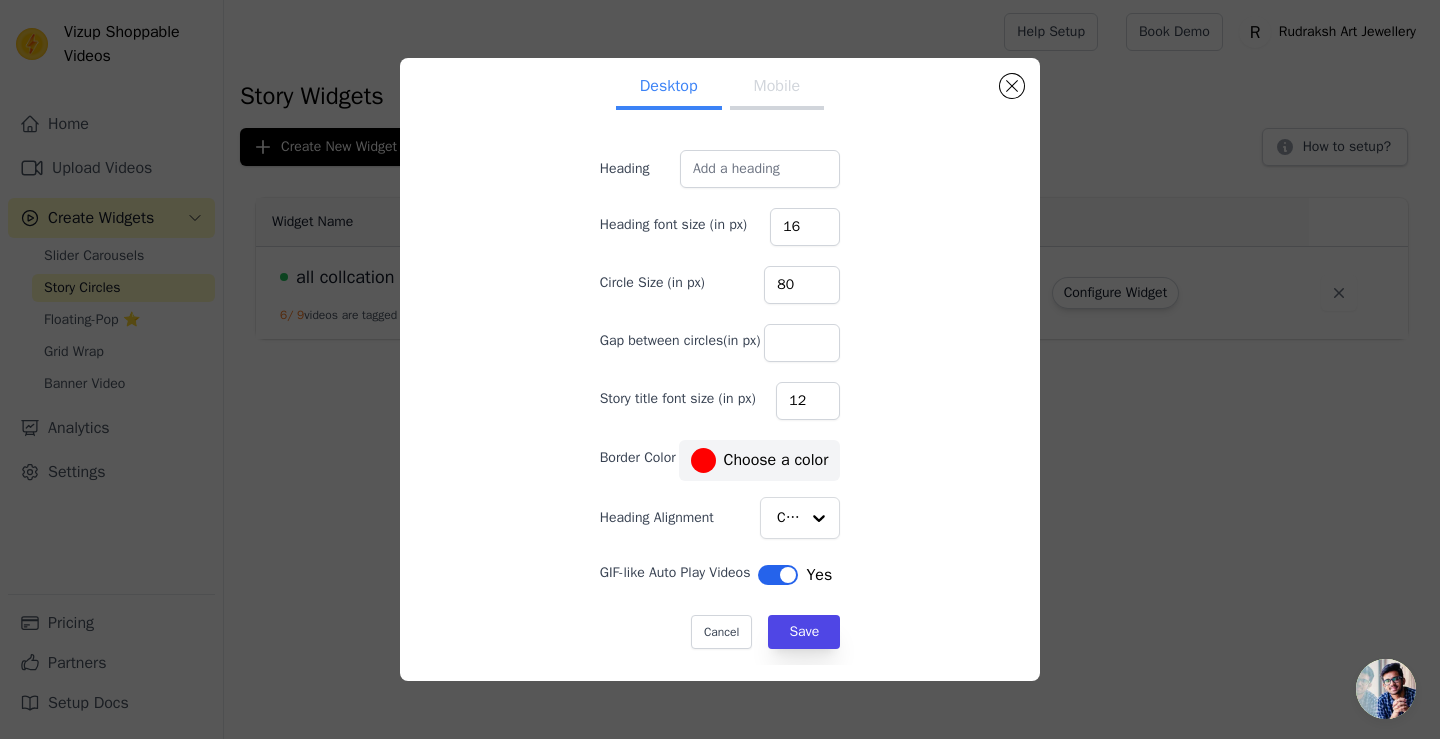 click on "Set Story Widget Defaults   Desktop Mobile   Heading     Heading font size (in px)   16   Circle Size (in px)   80   Gap between circles(in px)     Story title font size (in px)   12   Border Color   #ff0000       Choose a color     Heading Alignment         Center               GIF-like Auto Play Videos   Label     Yes   Cancel     Save                               #ff0000   1   hex   change to    rgb" at bounding box center (720, 369) 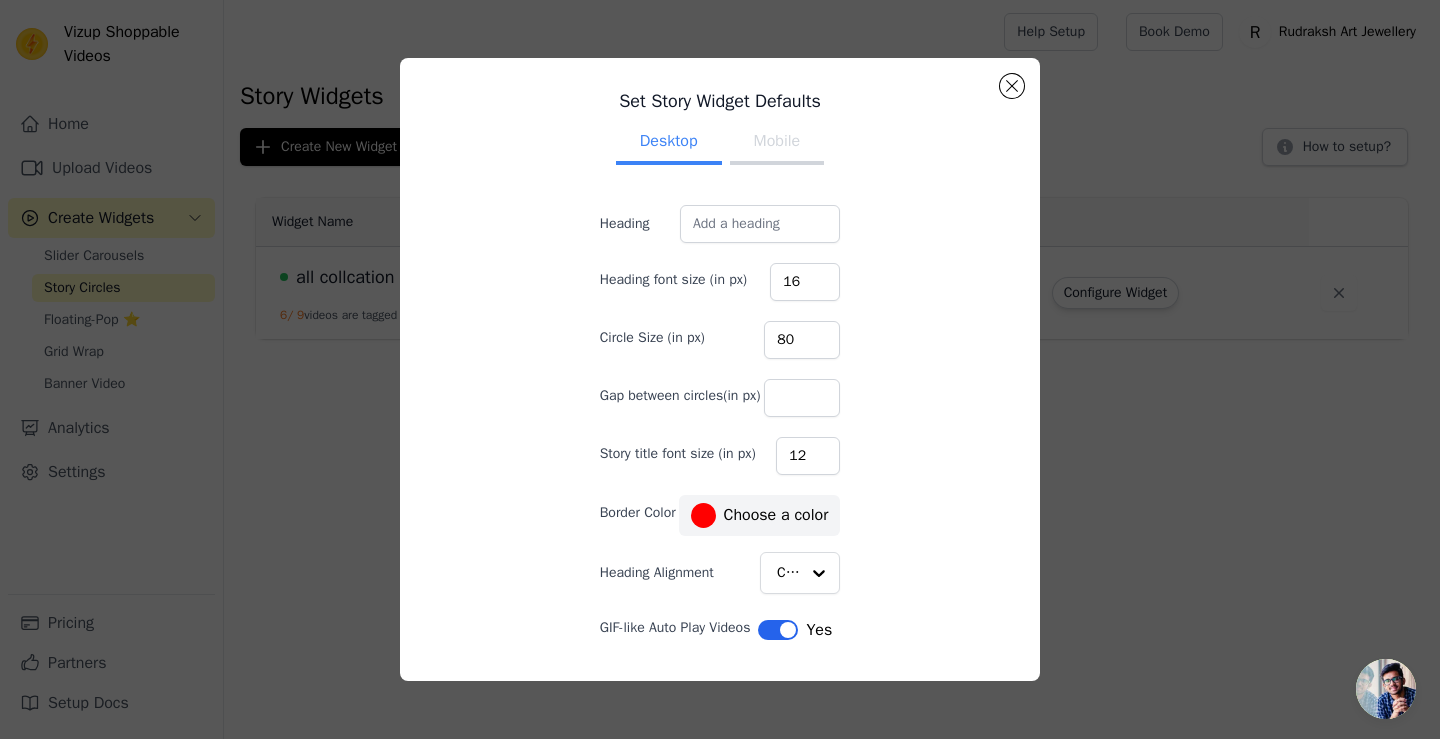 scroll, scrollTop: 0, scrollLeft: 0, axis: both 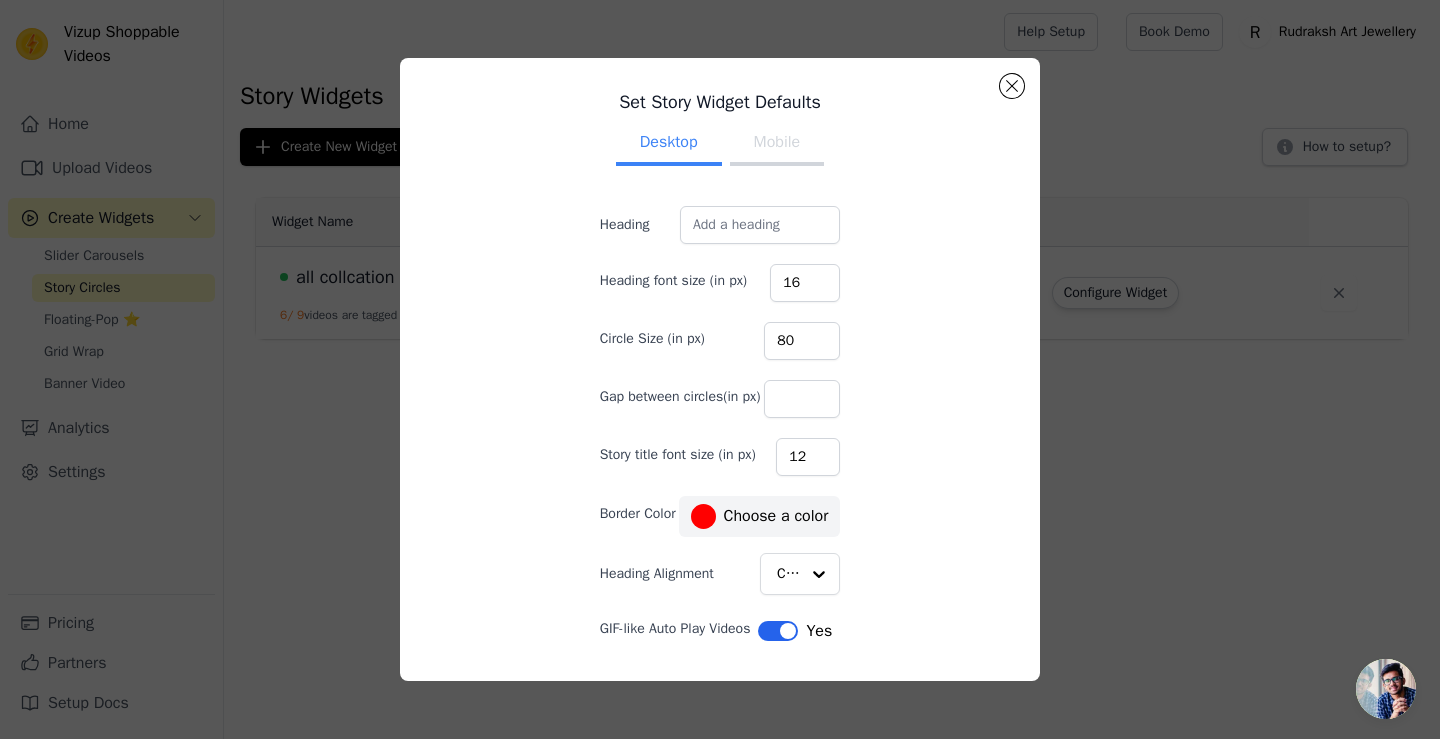 click on "Mobile" at bounding box center [777, 144] 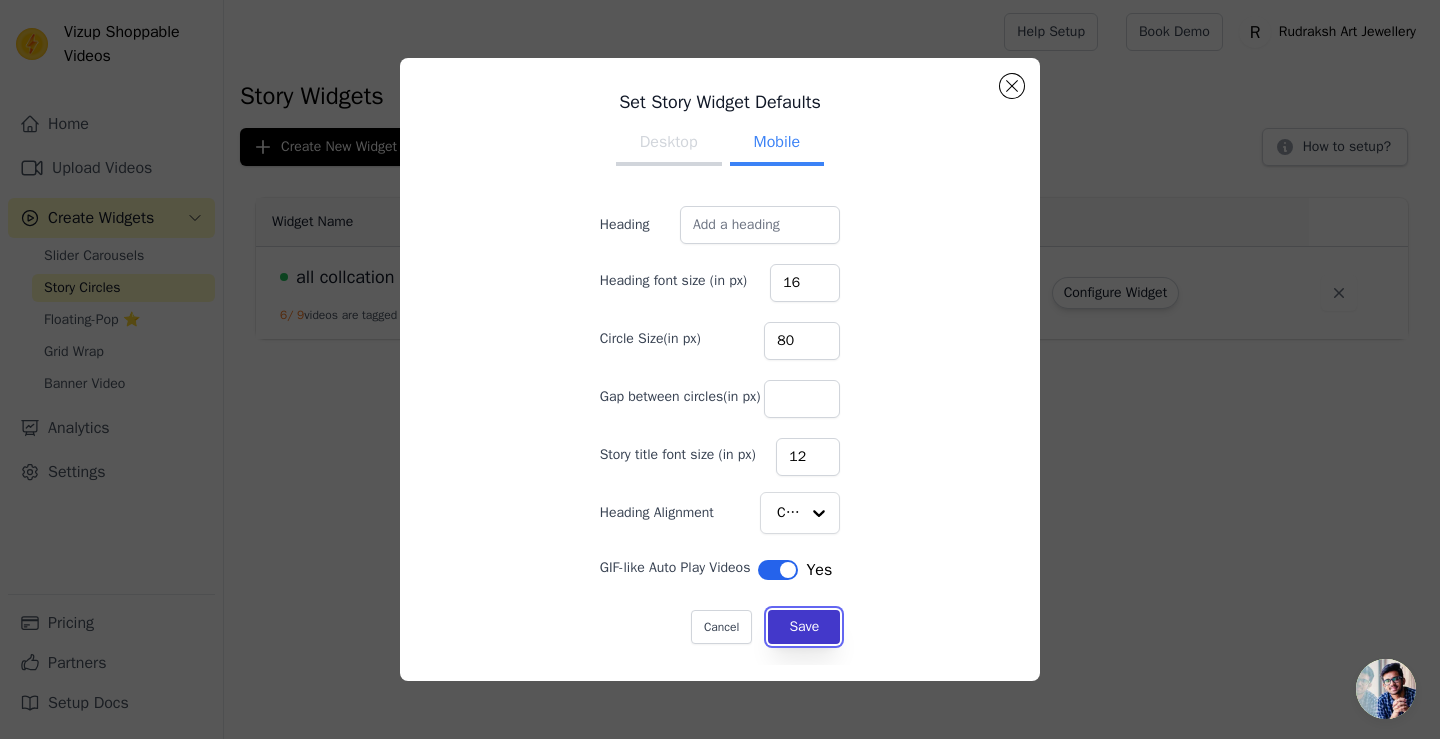 click on "Save" at bounding box center (804, 627) 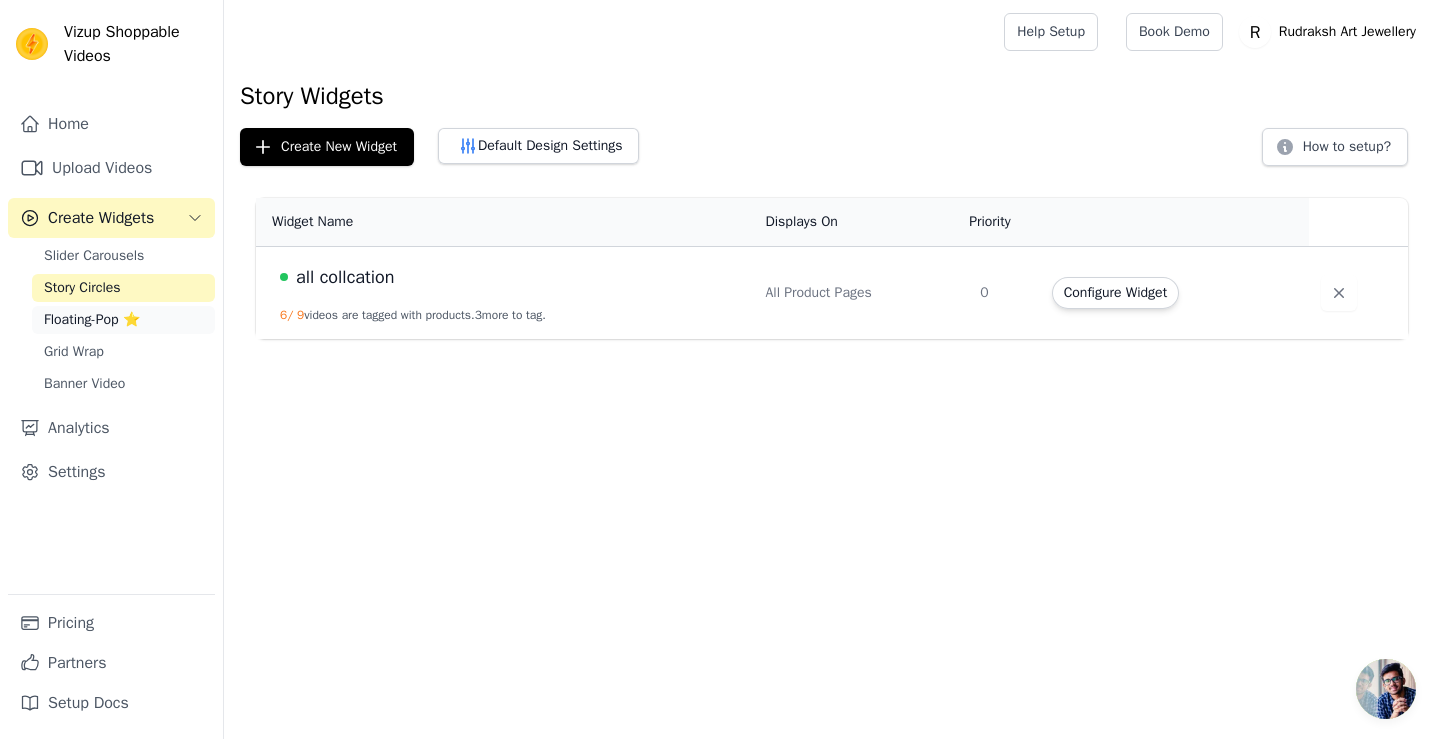click on "Floating-Pop ⭐" at bounding box center (92, 320) 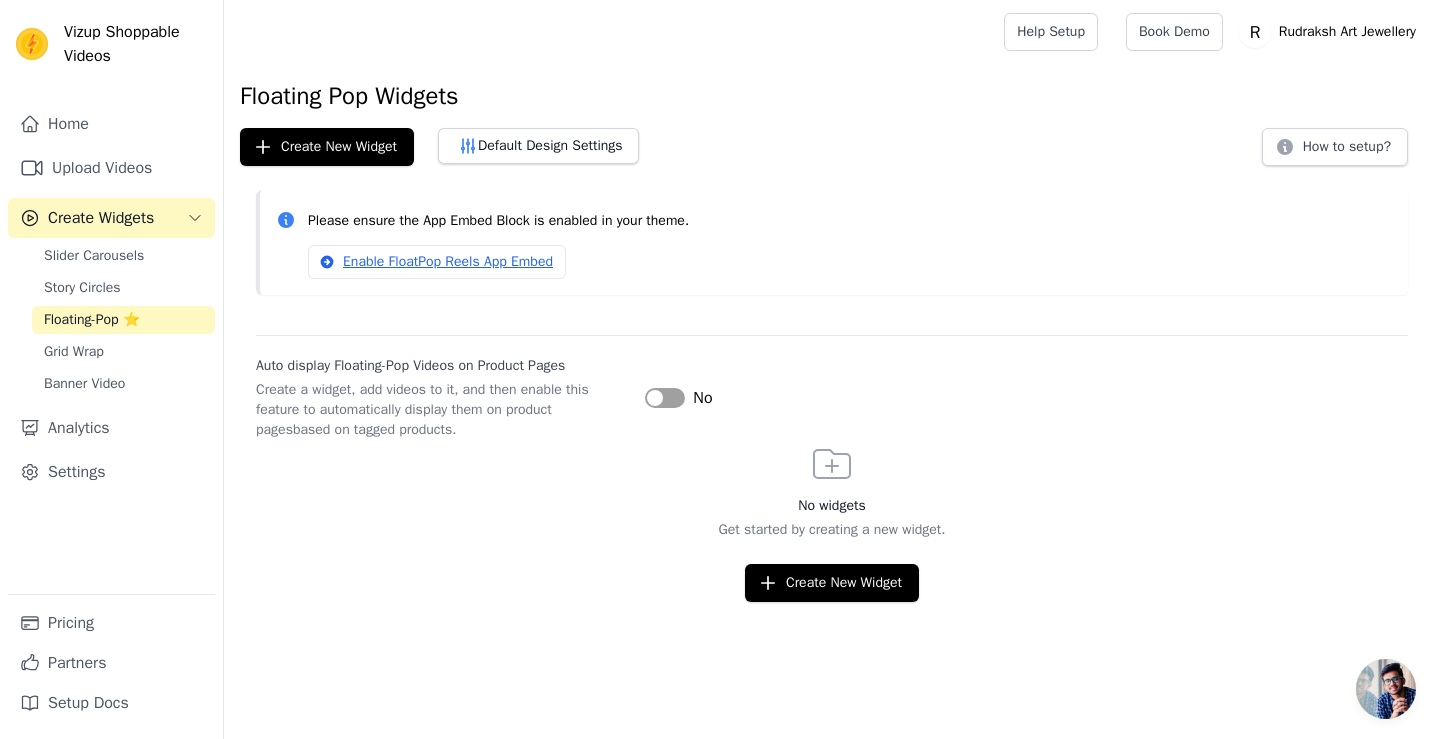 click on "Label" at bounding box center (665, 398) 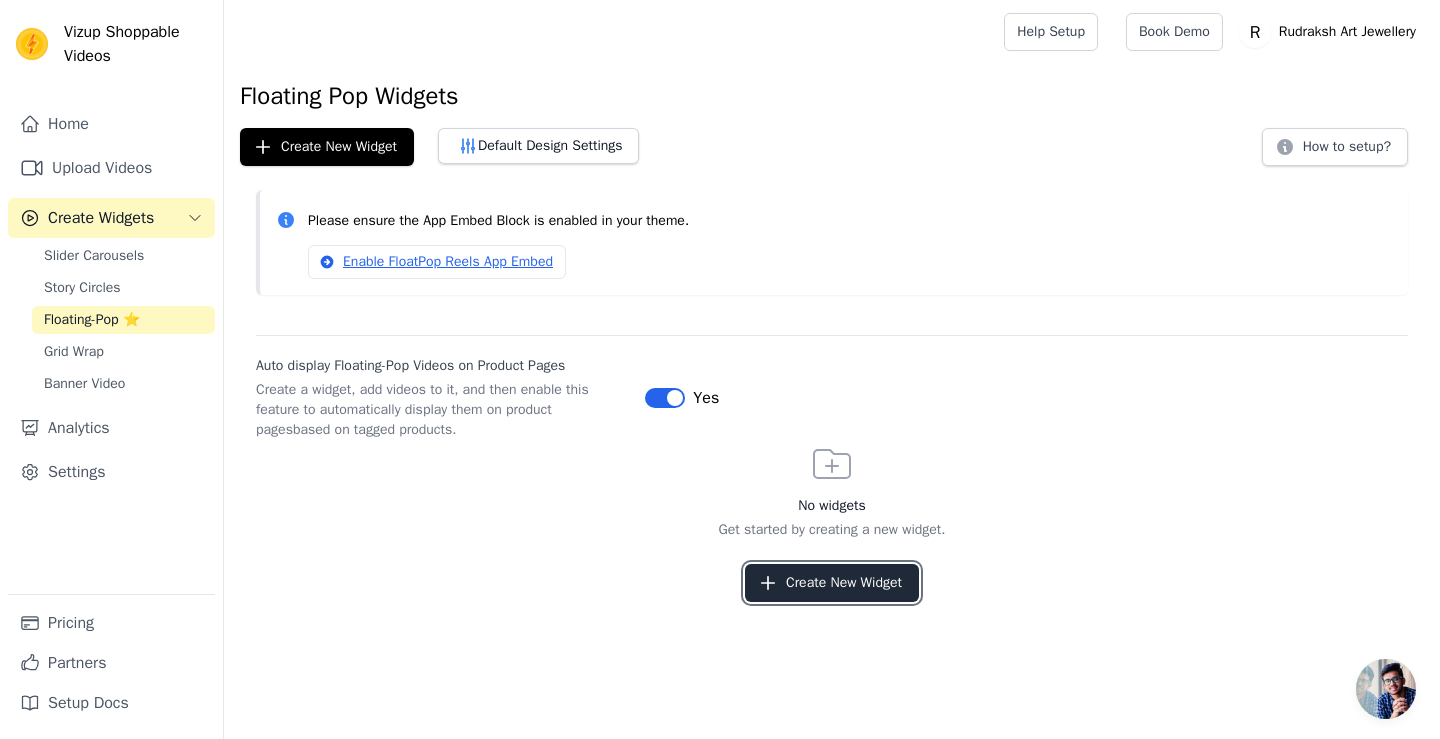 click 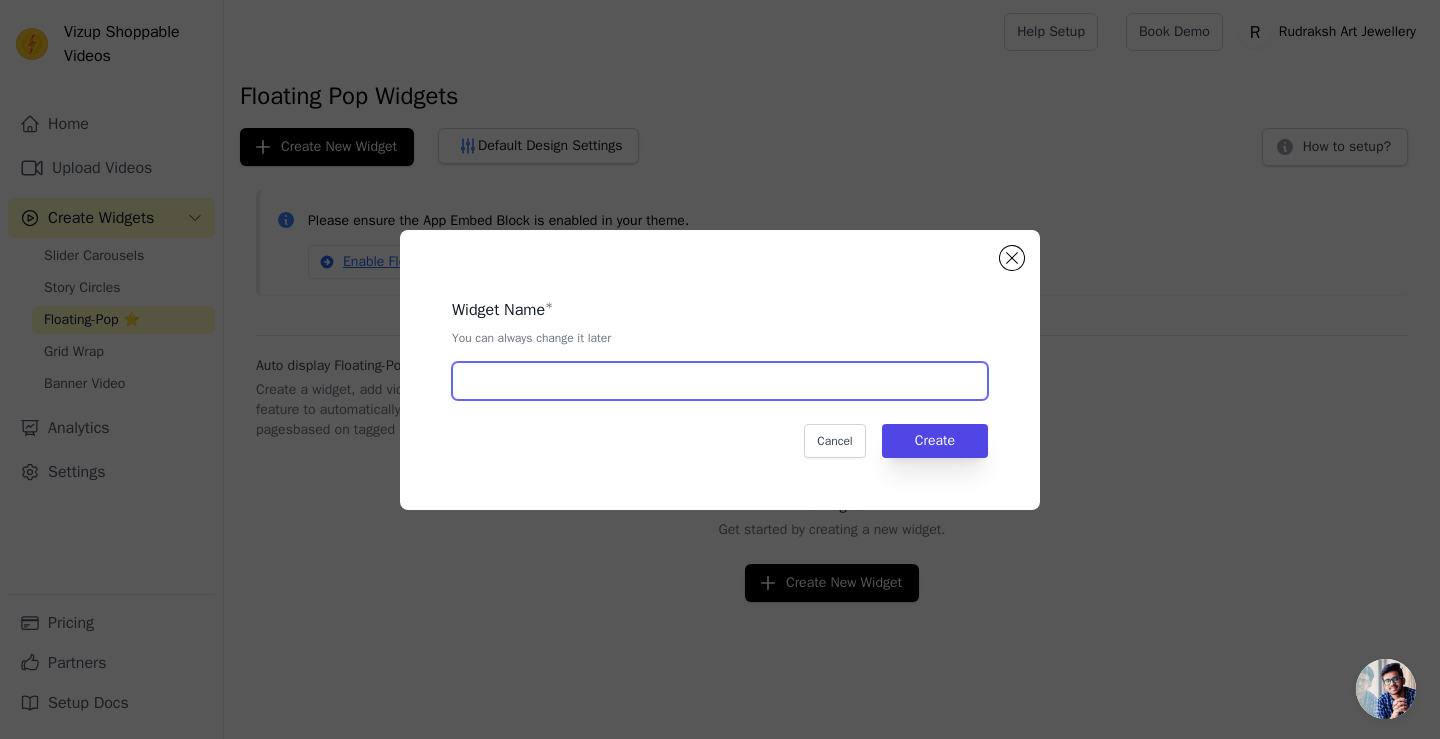 click at bounding box center [720, 381] 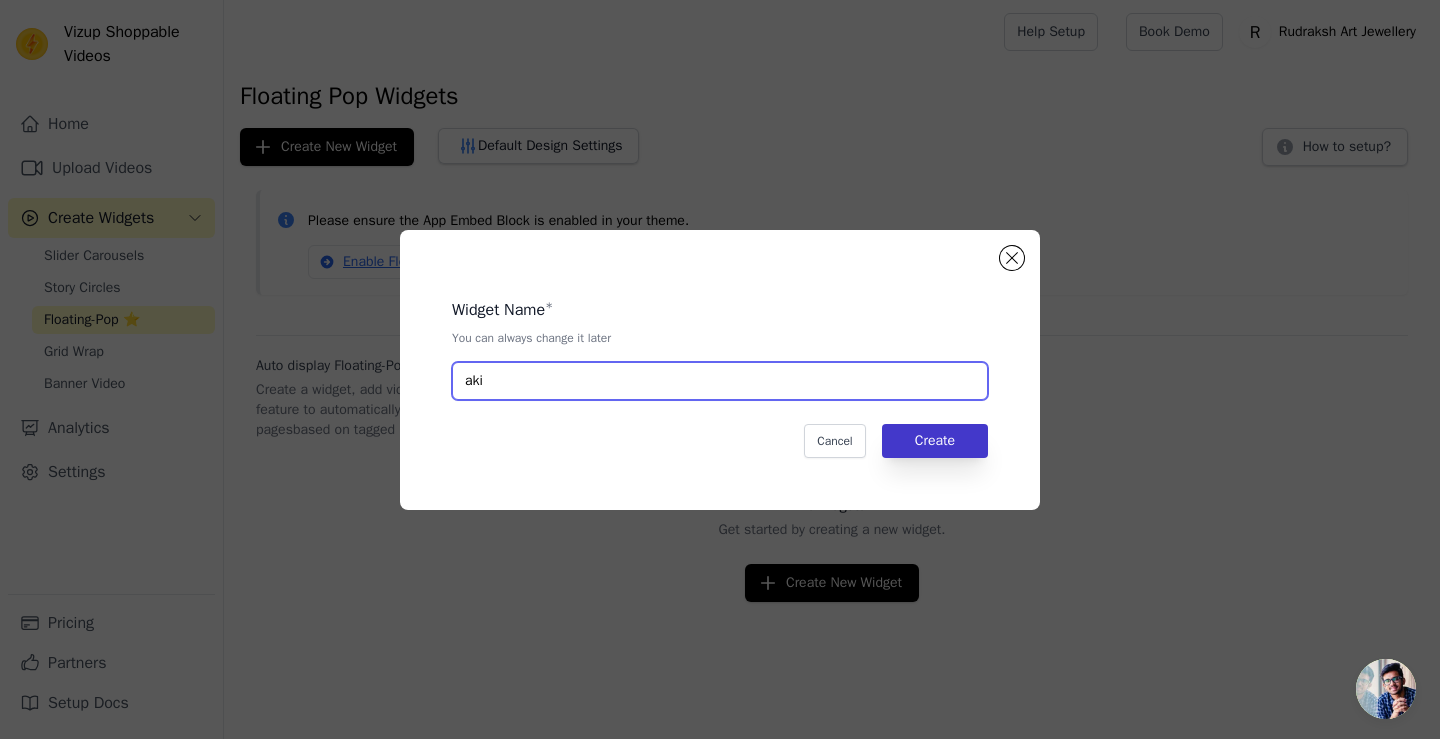 type on "aki" 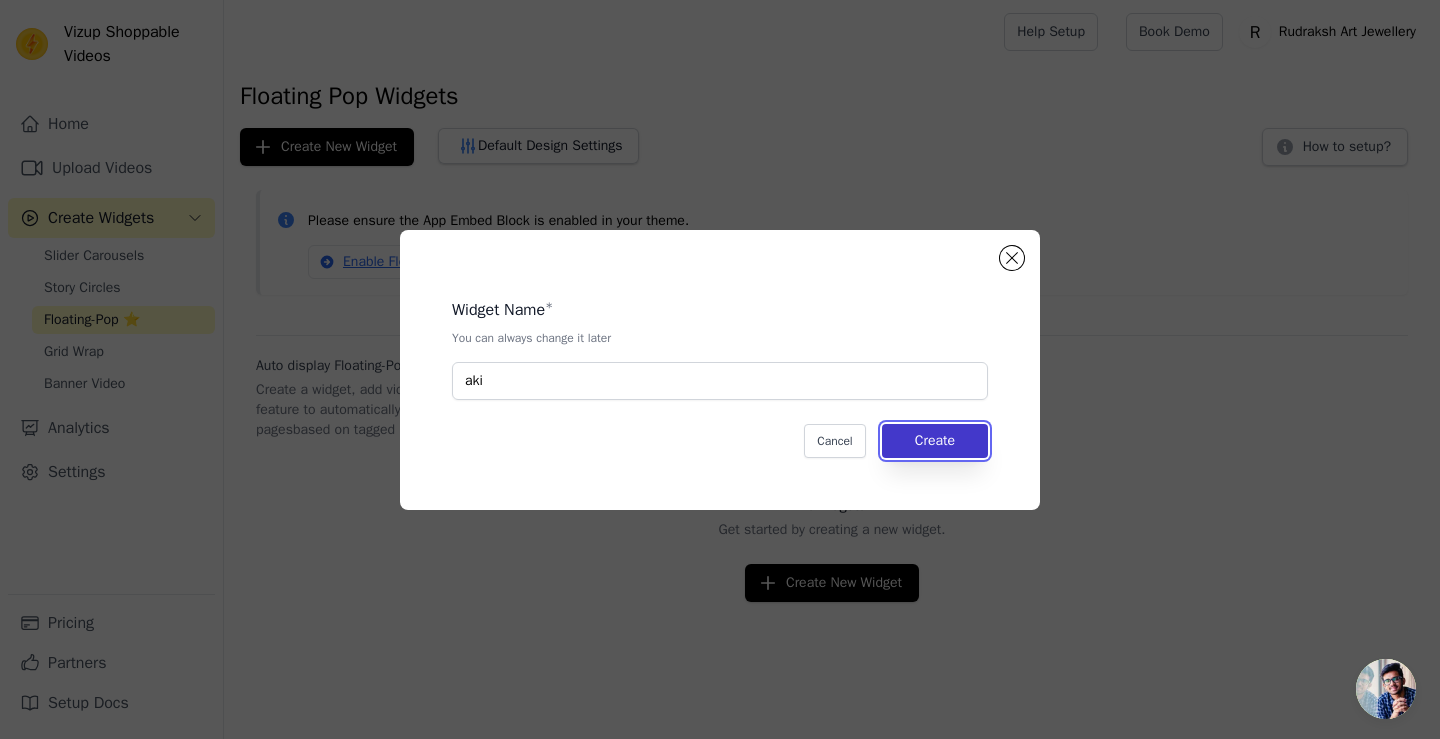 click on "Create" at bounding box center (935, 441) 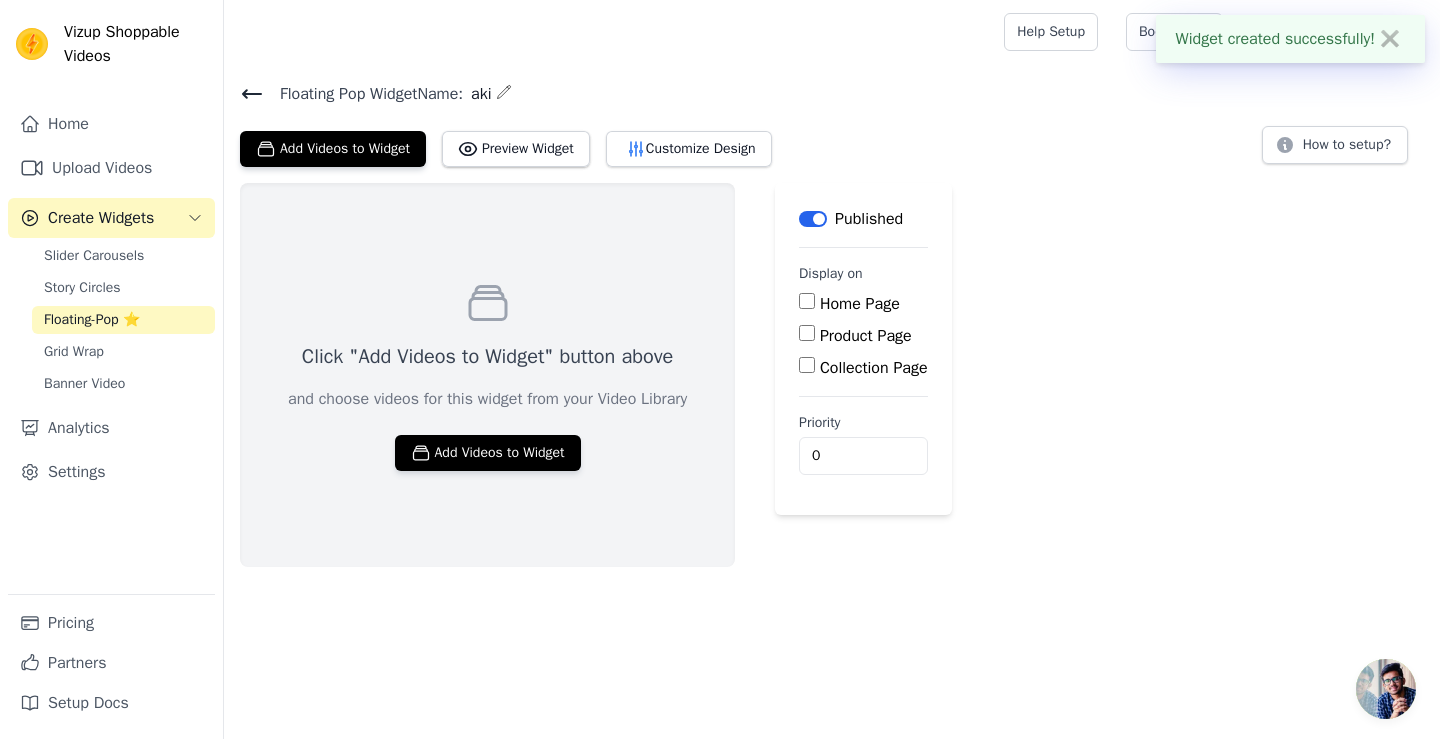 click on "Product Page" at bounding box center (807, 333) 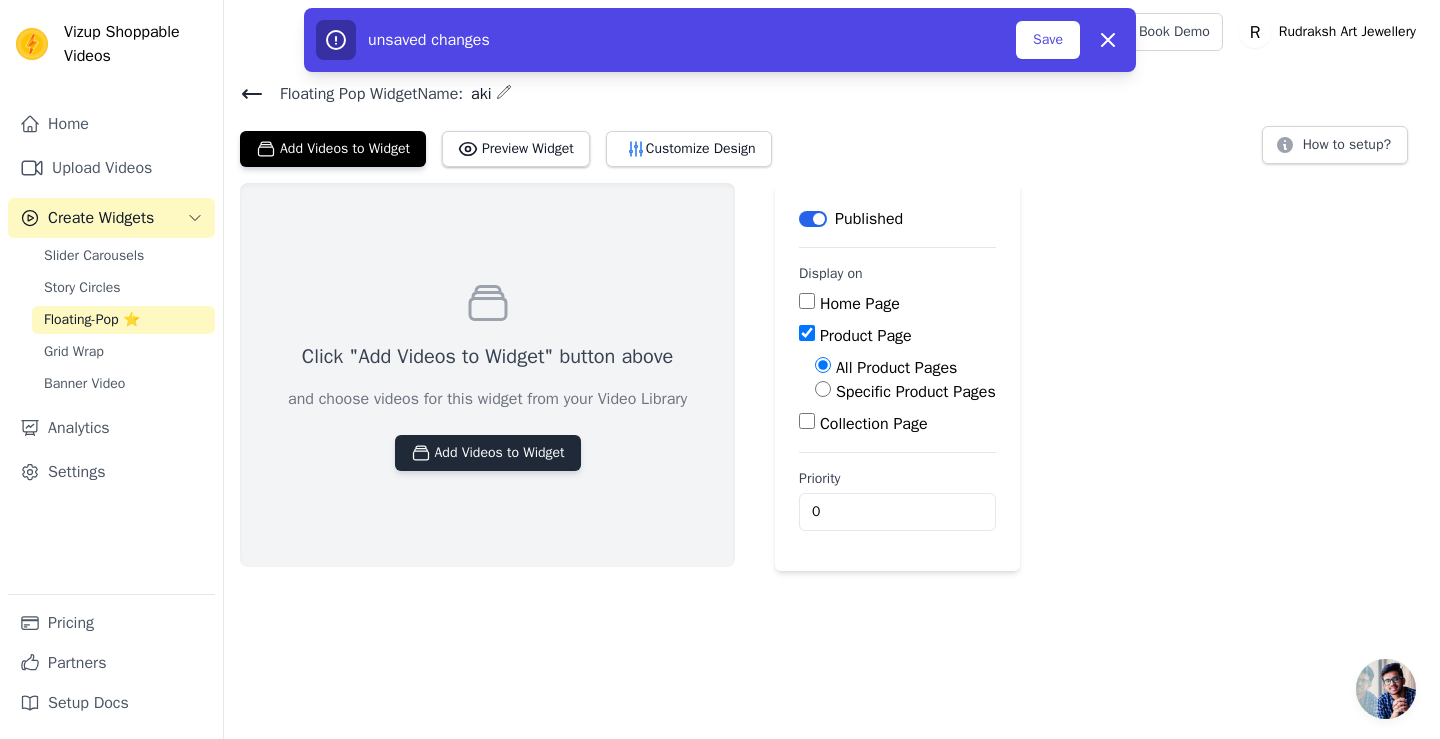 click on "Add Videos to Widget" at bounding box center [488, 453] 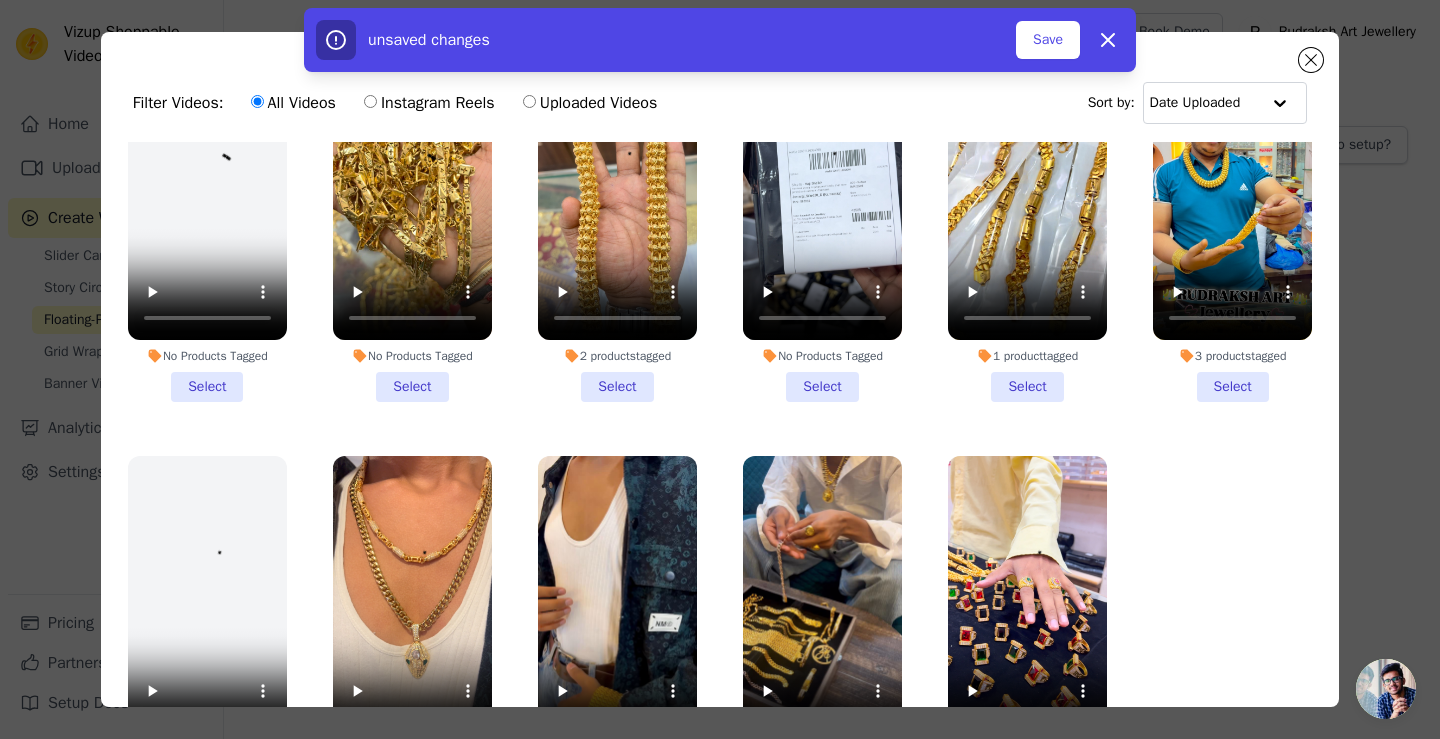 scroll, scrollTop: 118, scrollLeft: 0, axis: vertical 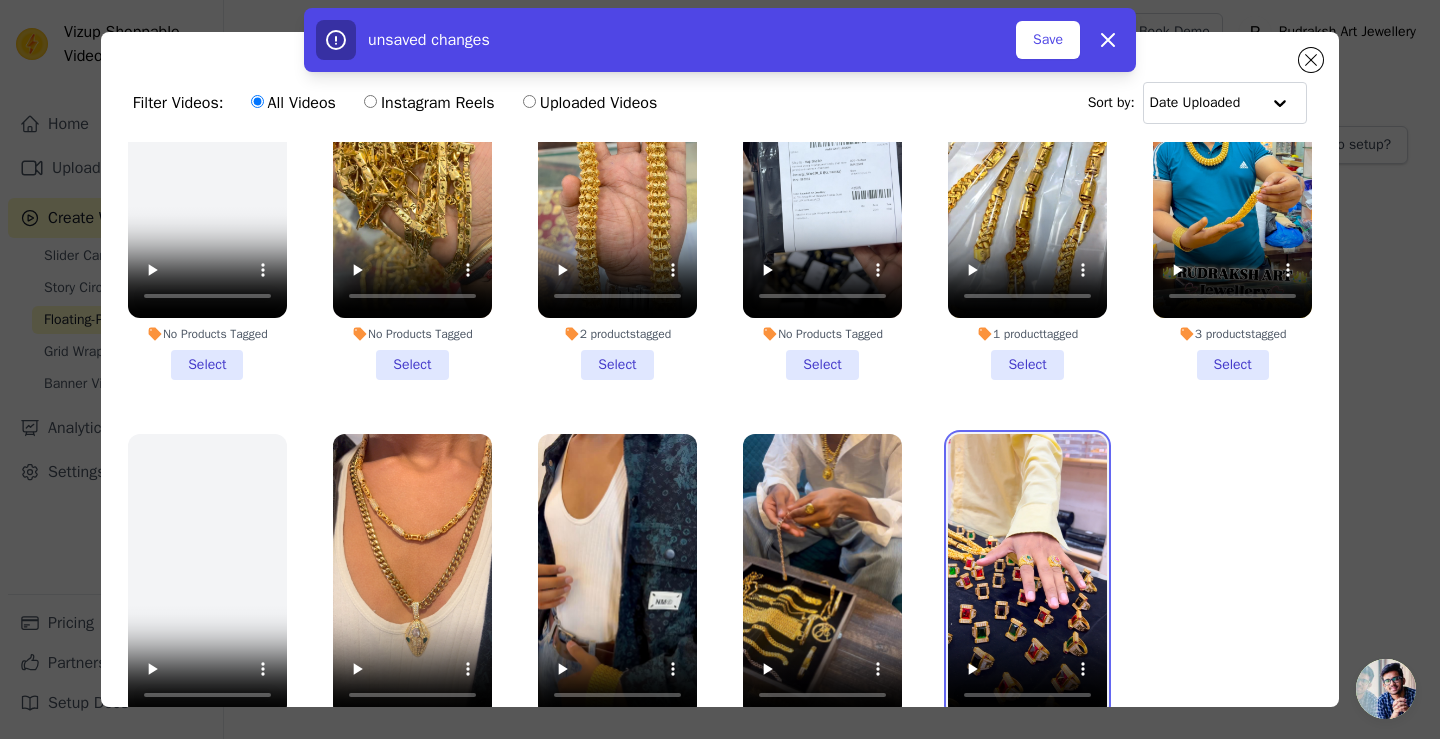 click at bounding box center (1027, 575) 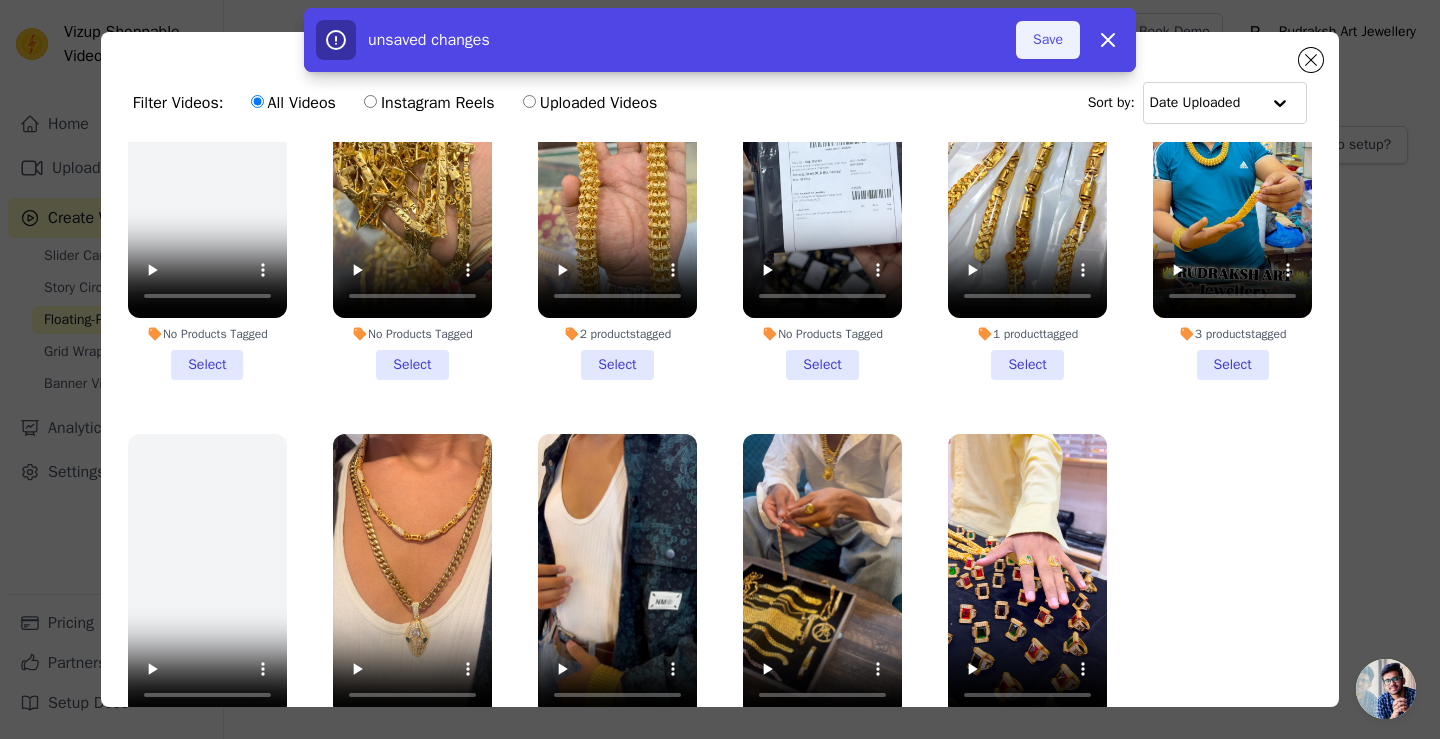 click on "Save" at bounding box center [1048, 40] 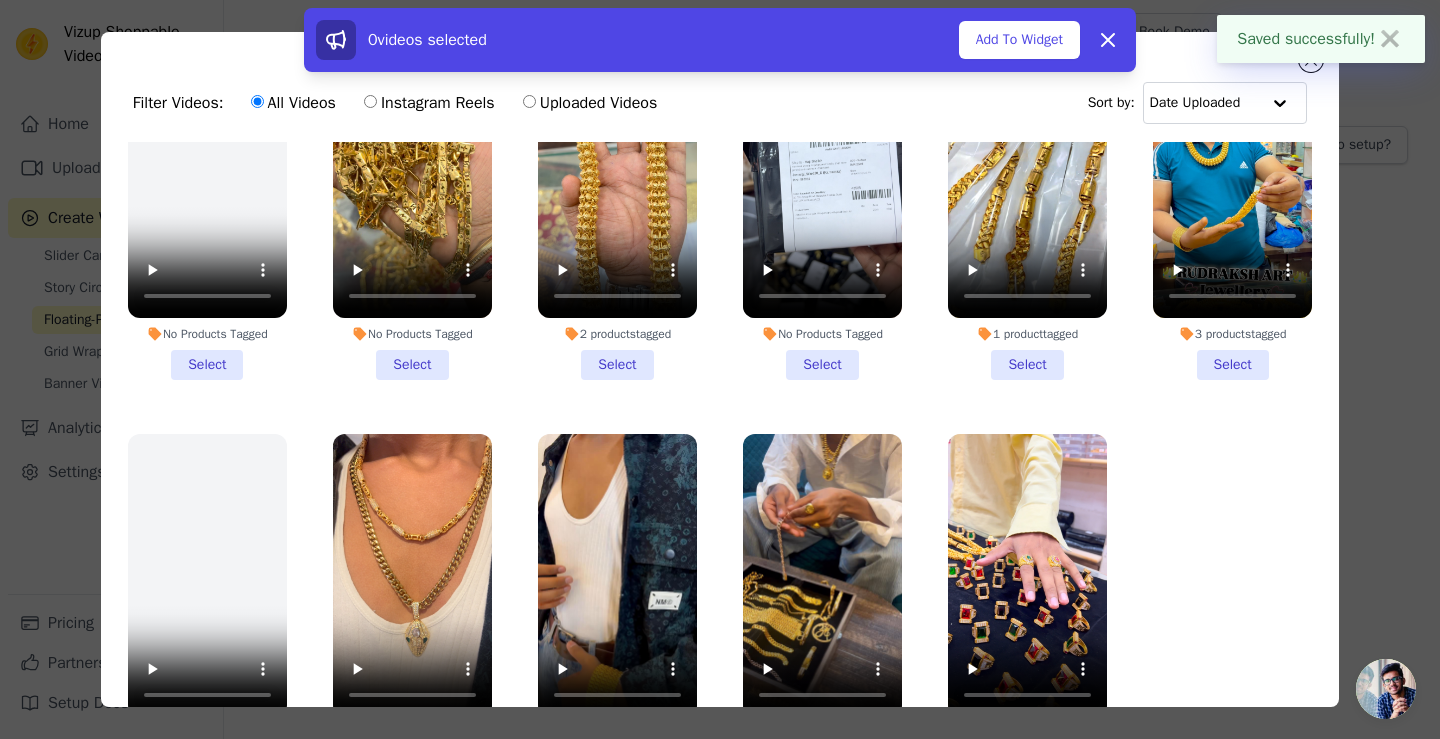 scroll, scrollTop: 174, scrollLeft: 0, axis: vertical 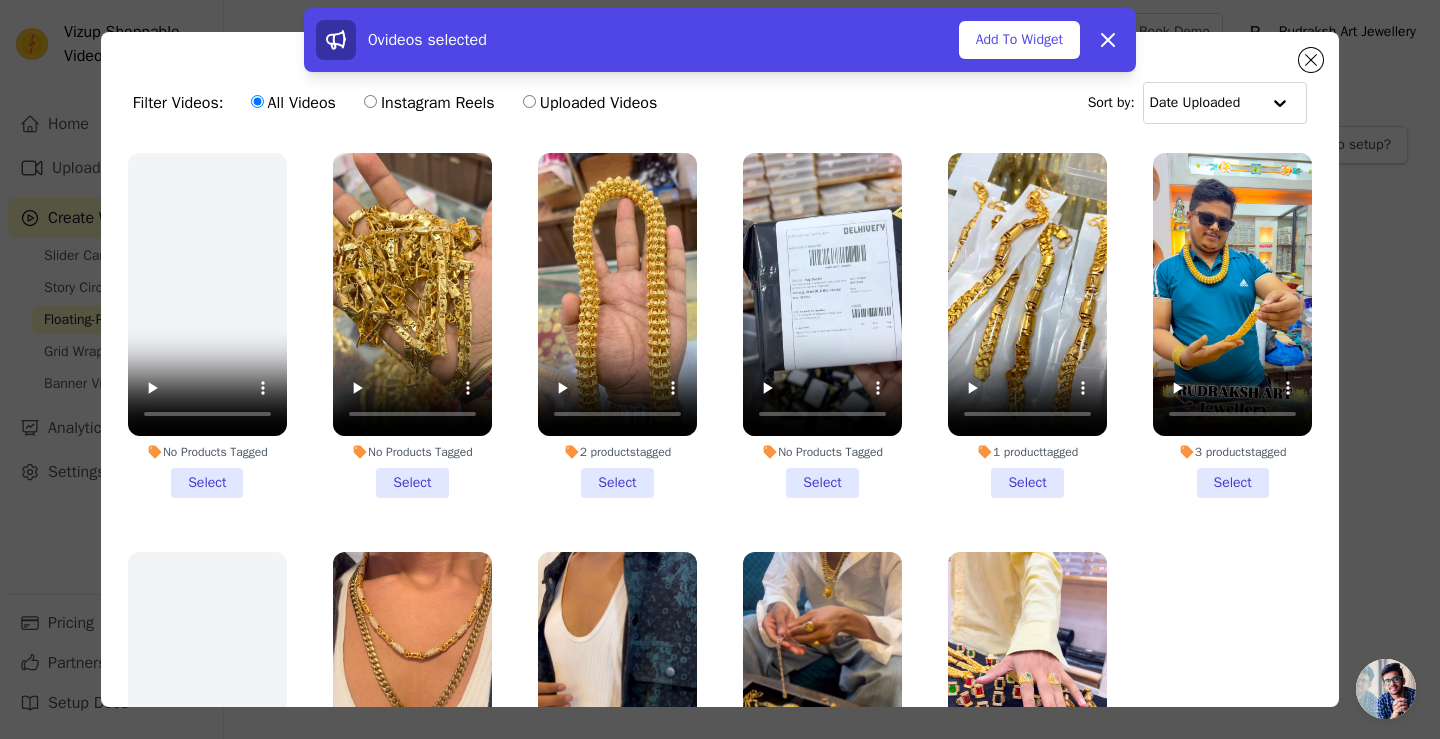 click on "0  videos selected     Add To Widget   Dismiss" at bounding box center (720, 44) 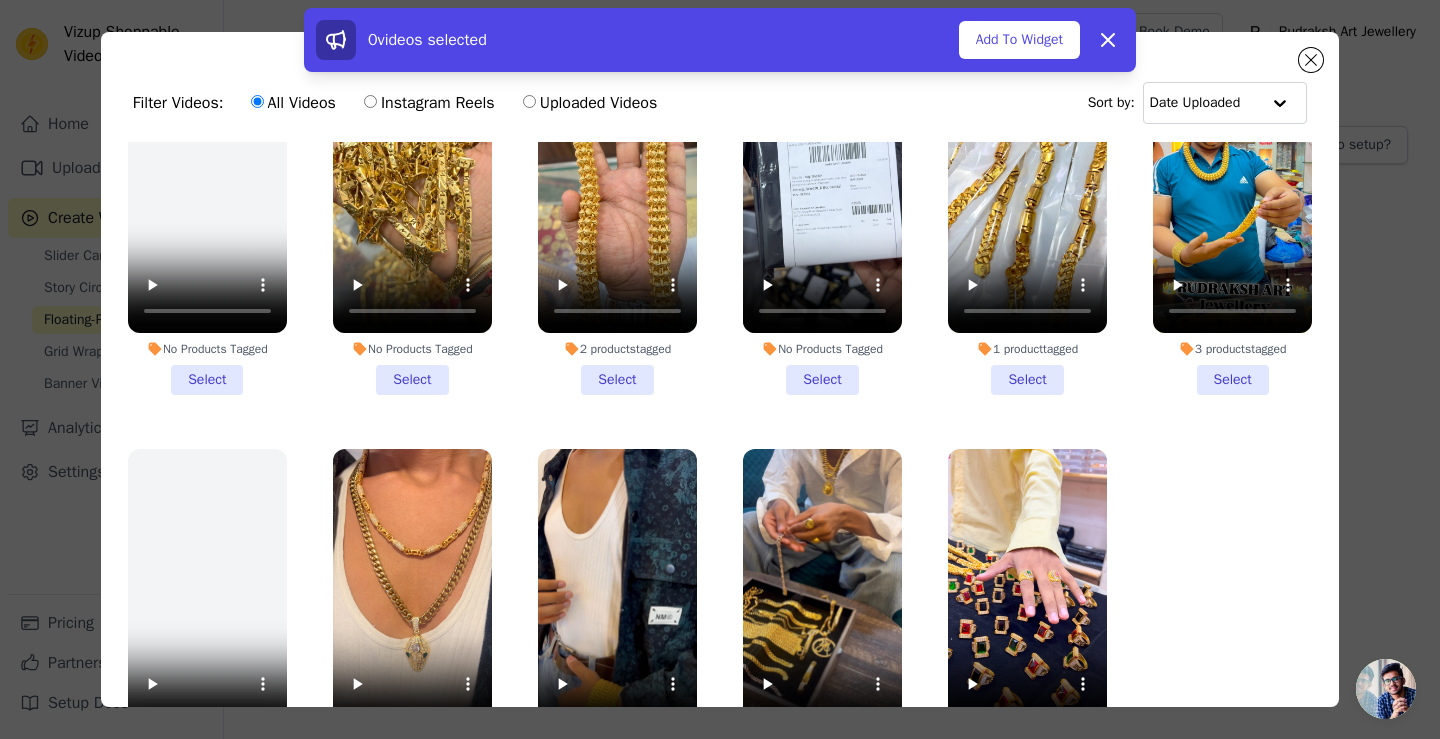 scroll, scrollTop: 118, scrollLeft: 0, axis: vertical 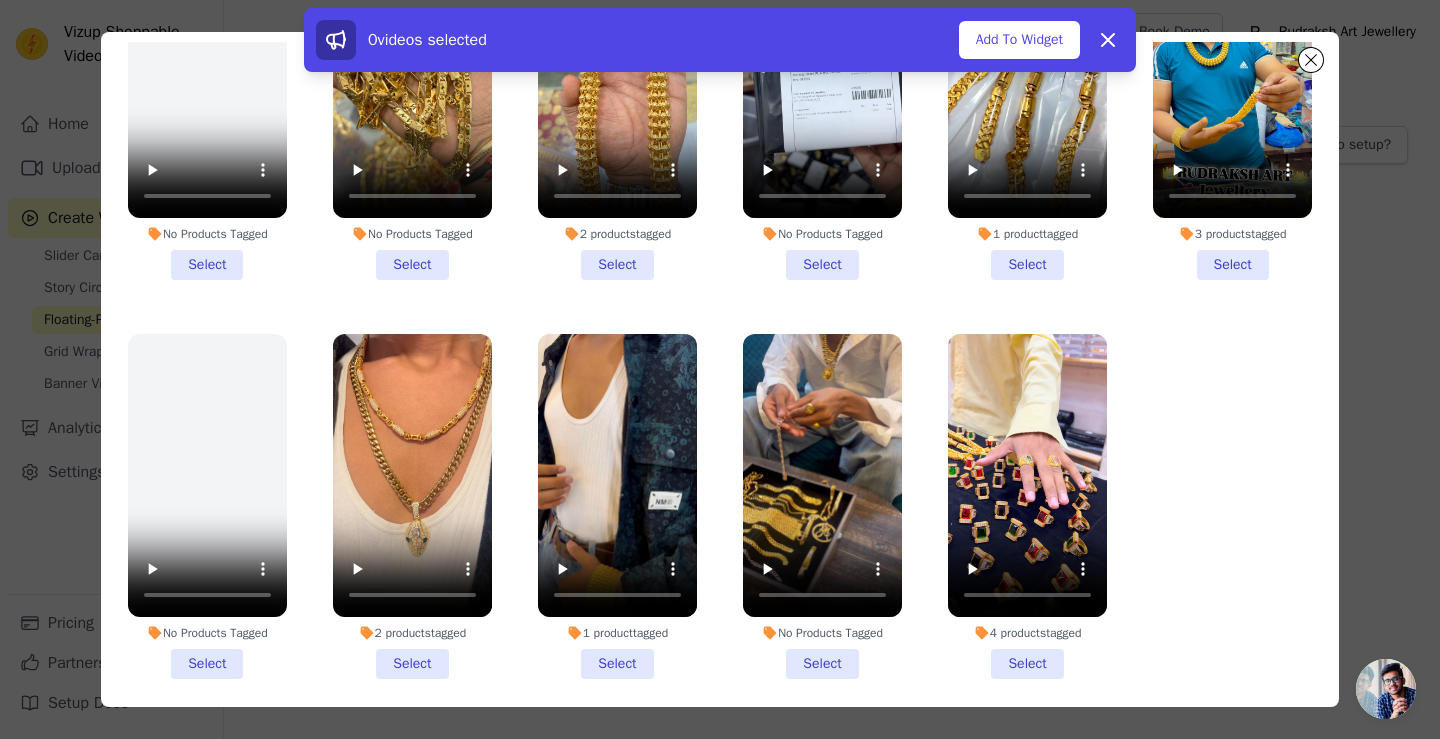 click on "4   products  tagged     Select" at bounding box center [1027, 506] 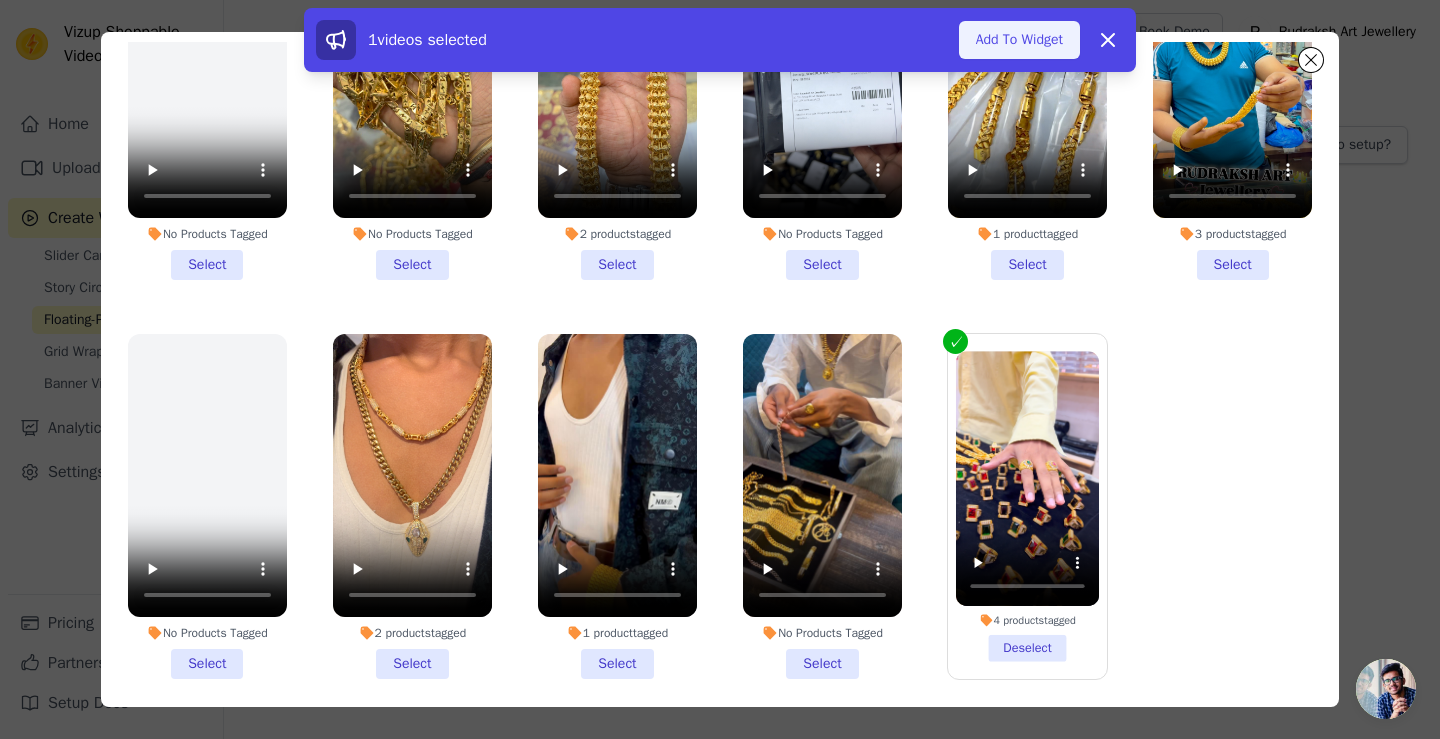 click on "Add To Widget" at bounding box center (1019, 40) 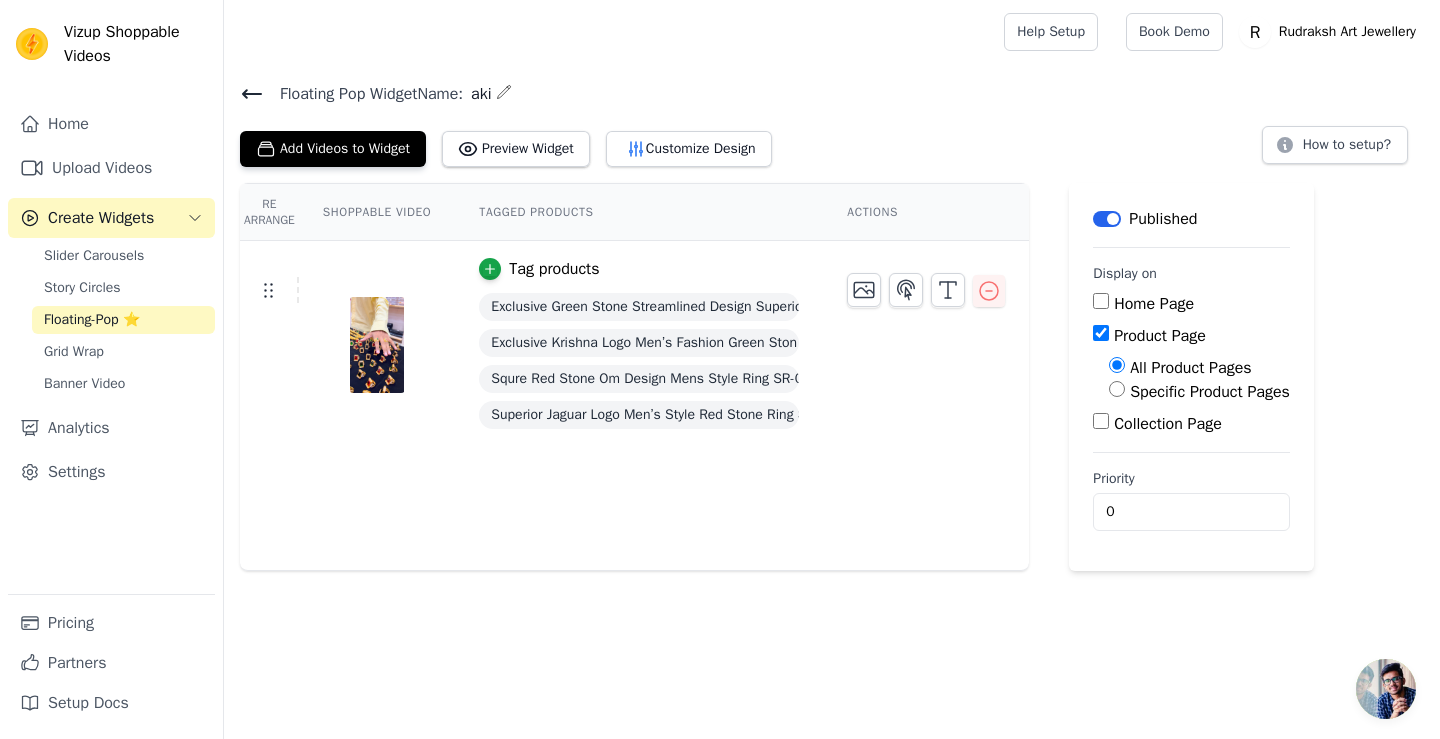 drag, startPoint x: 260, startPoint y: 107, endPoint x: 246, endPoint y: 97, distance: 17.20465 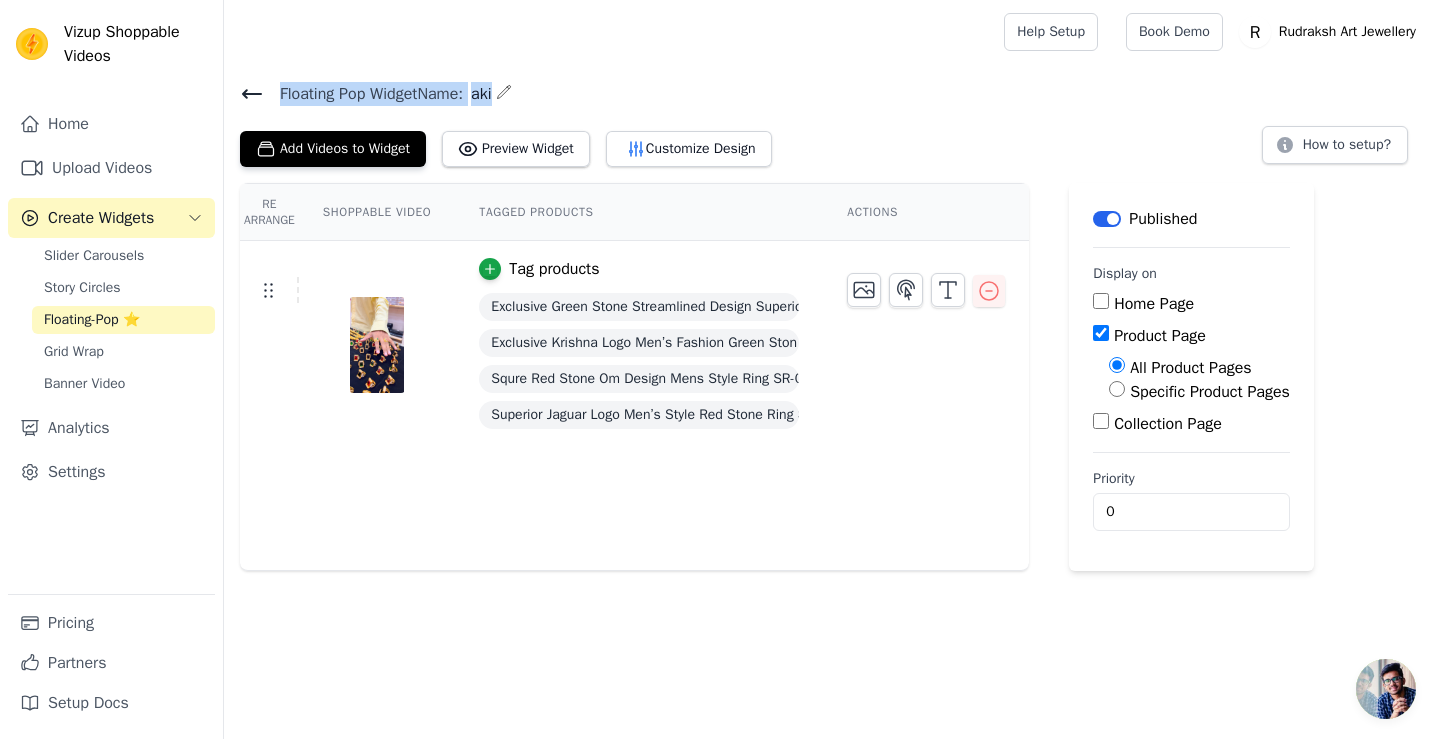click 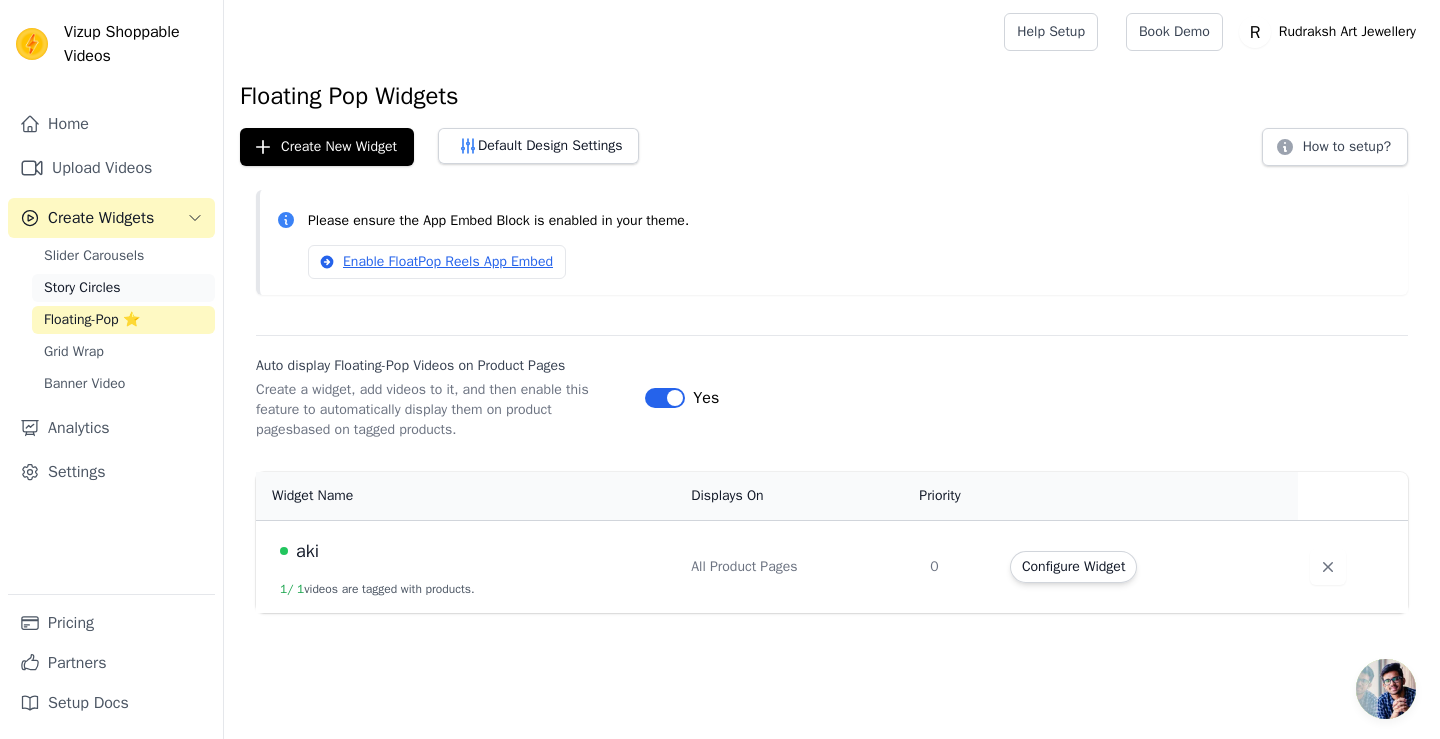 click on "Story Circles" at bounding box center [82, 288] 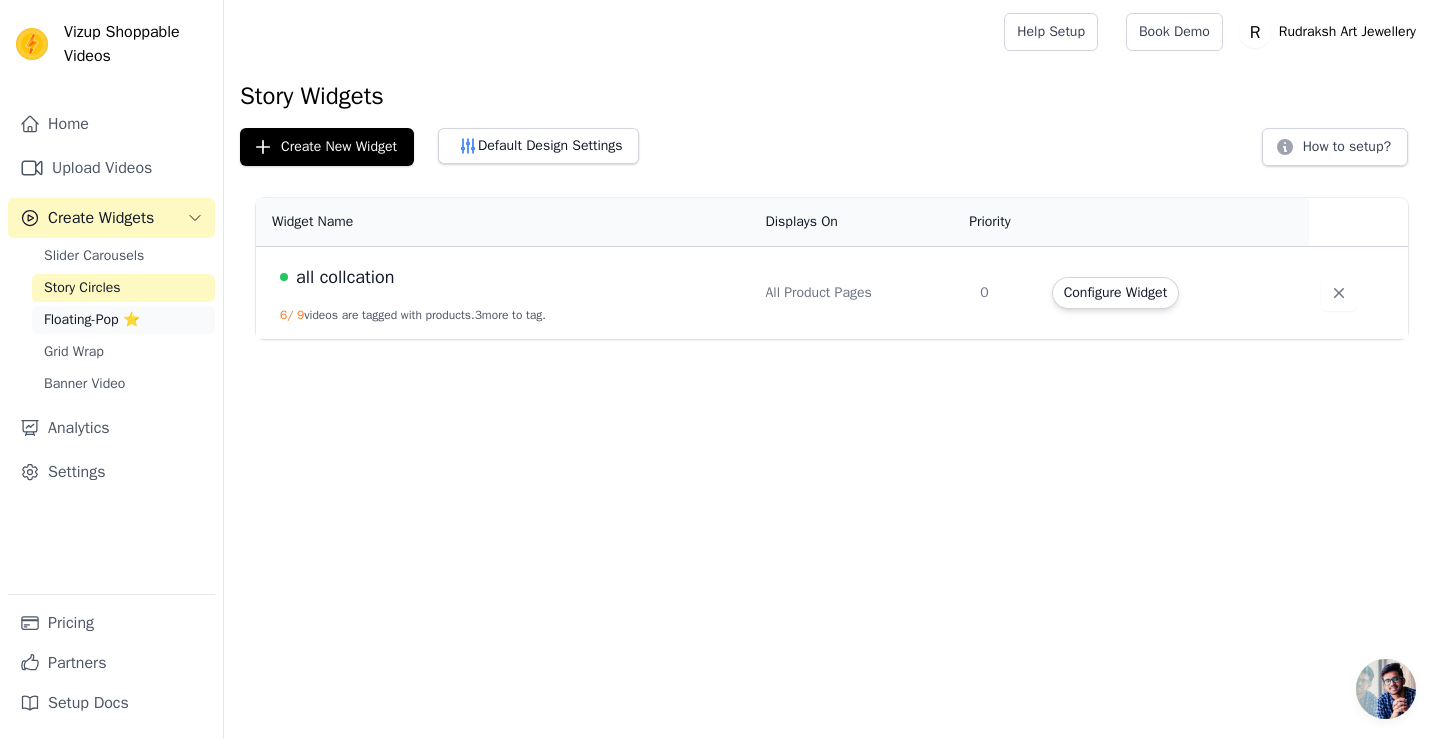 click on "Floating-Pop ⭐" at bounding box center (92, 320) 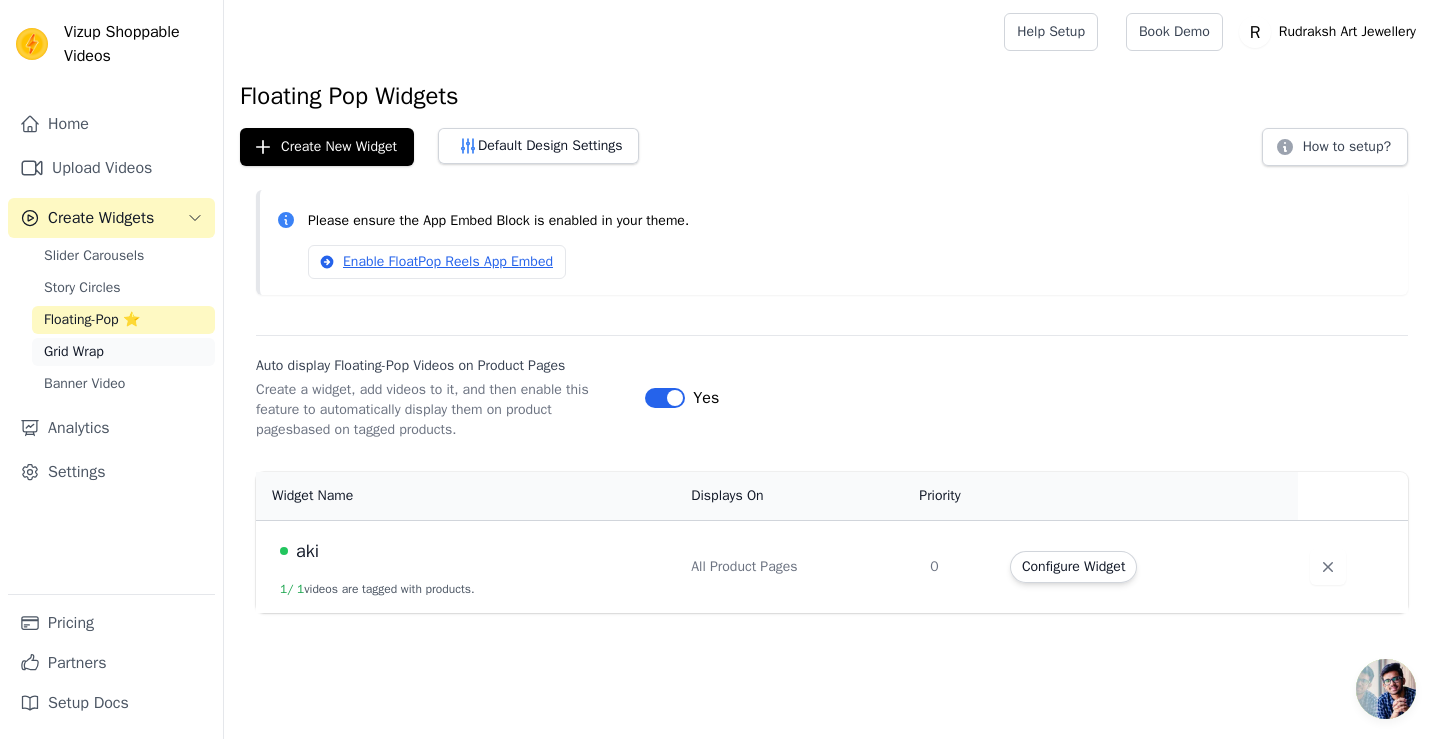 click on "Grid Wrap" at bounding box center [74, 352] 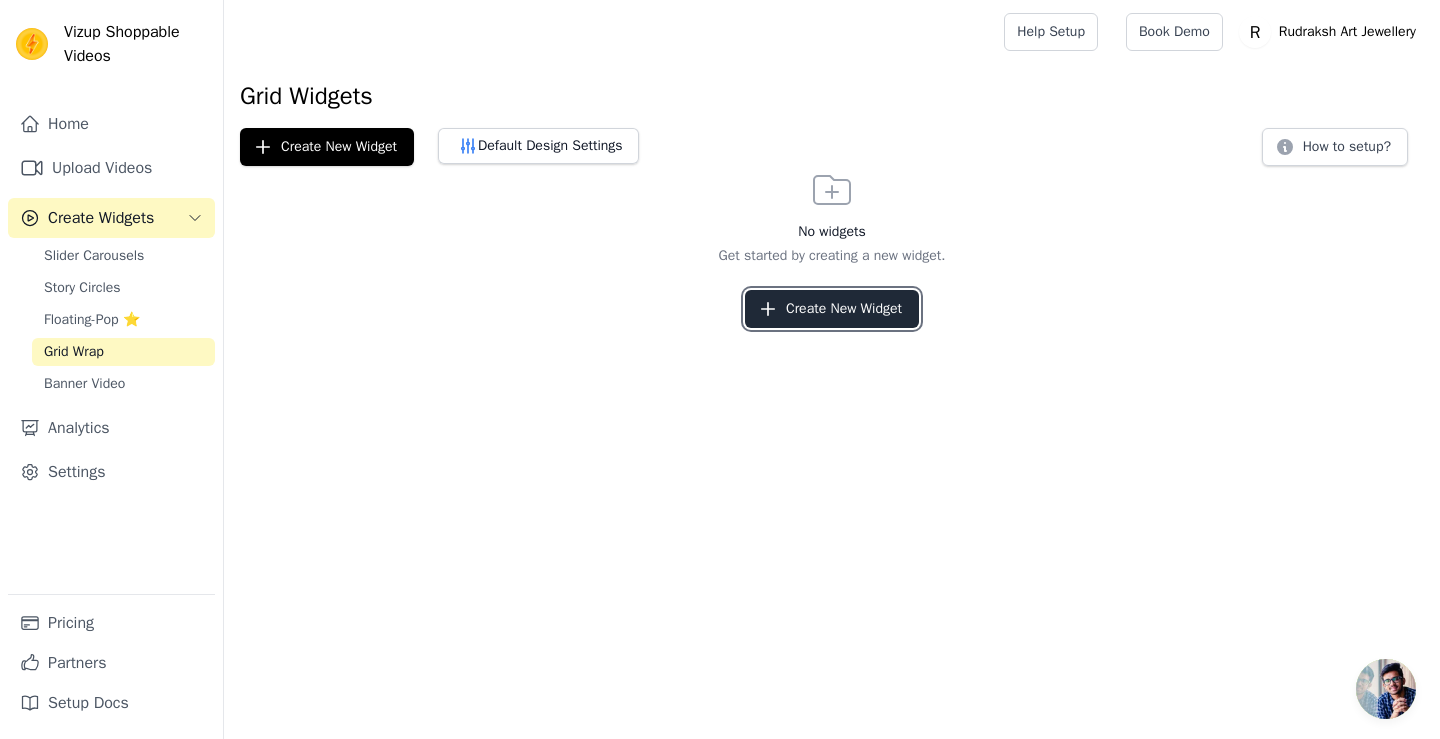 click on "Create New Widget" at bounding box center (832, 309) 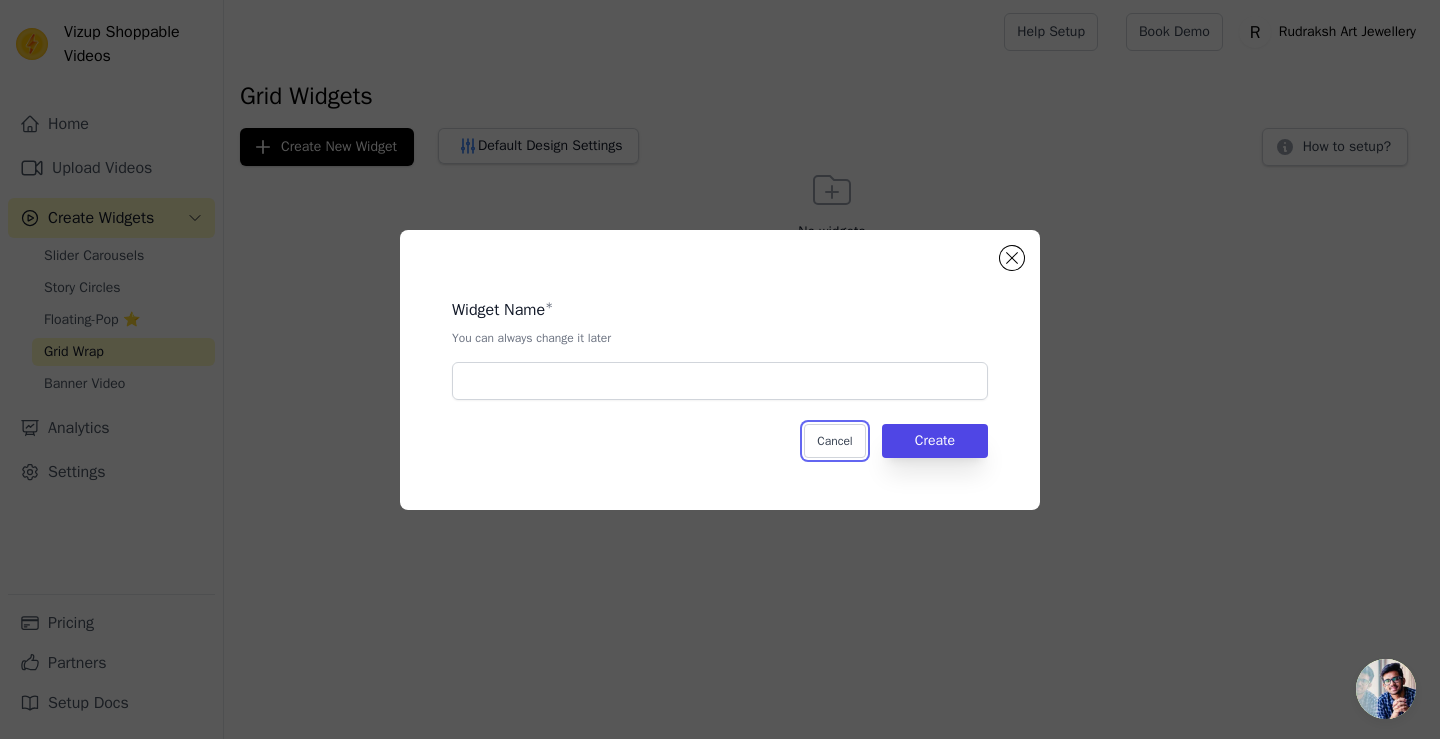 click on "Cancel" at bounding box center [834, 441] 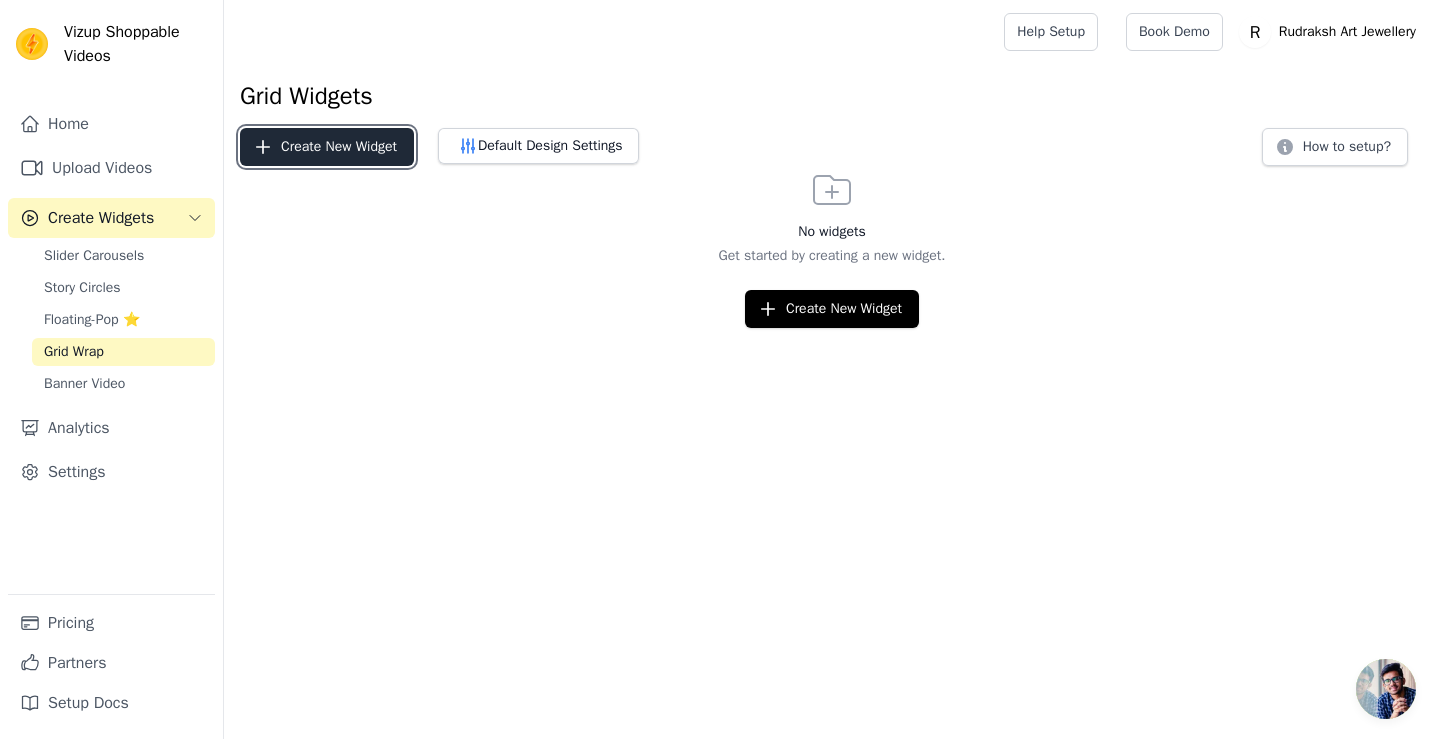 click on "Create New Widget" at bounding box center (327, 147) 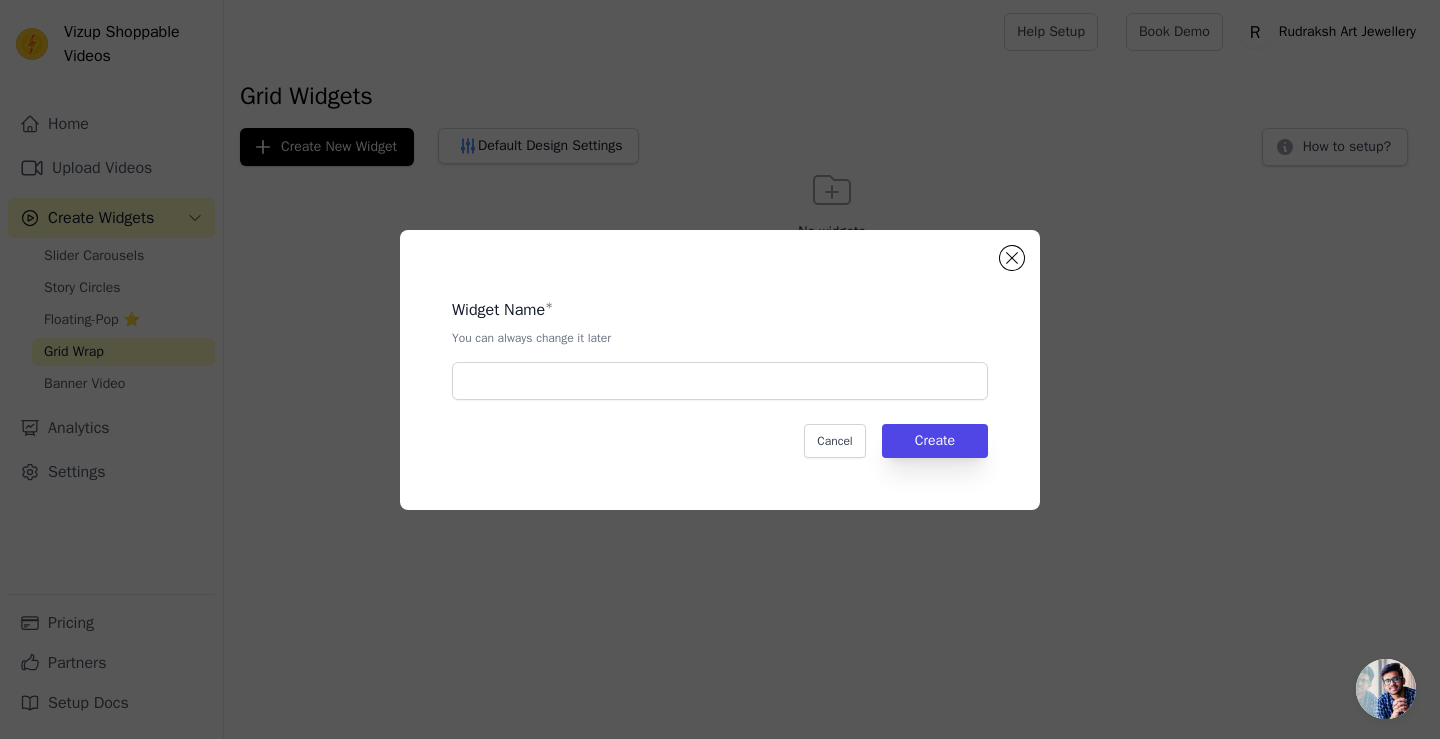 click on "Widget Name   *   You can always change it later       Cancel   Create" at bounding box center (720, 370) 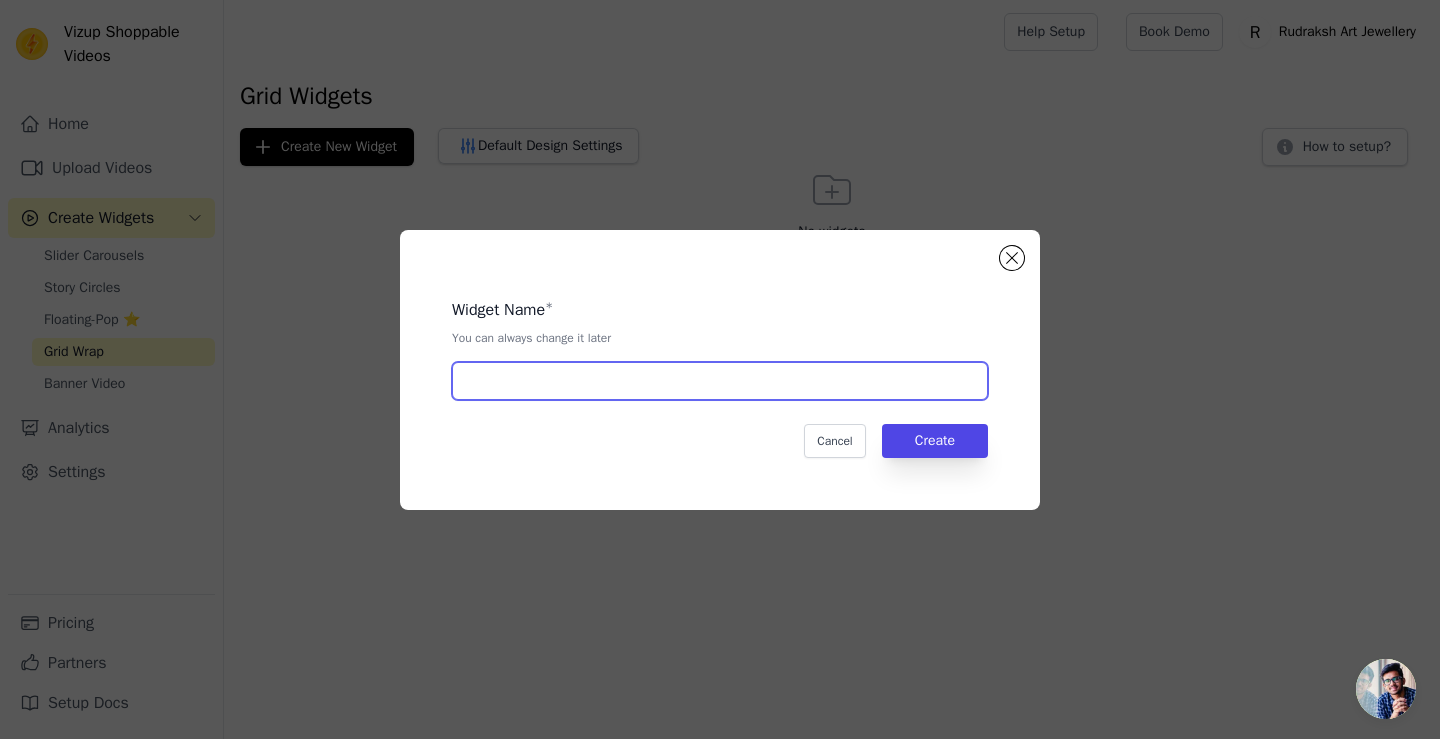 click at bounding box center [720, 381] 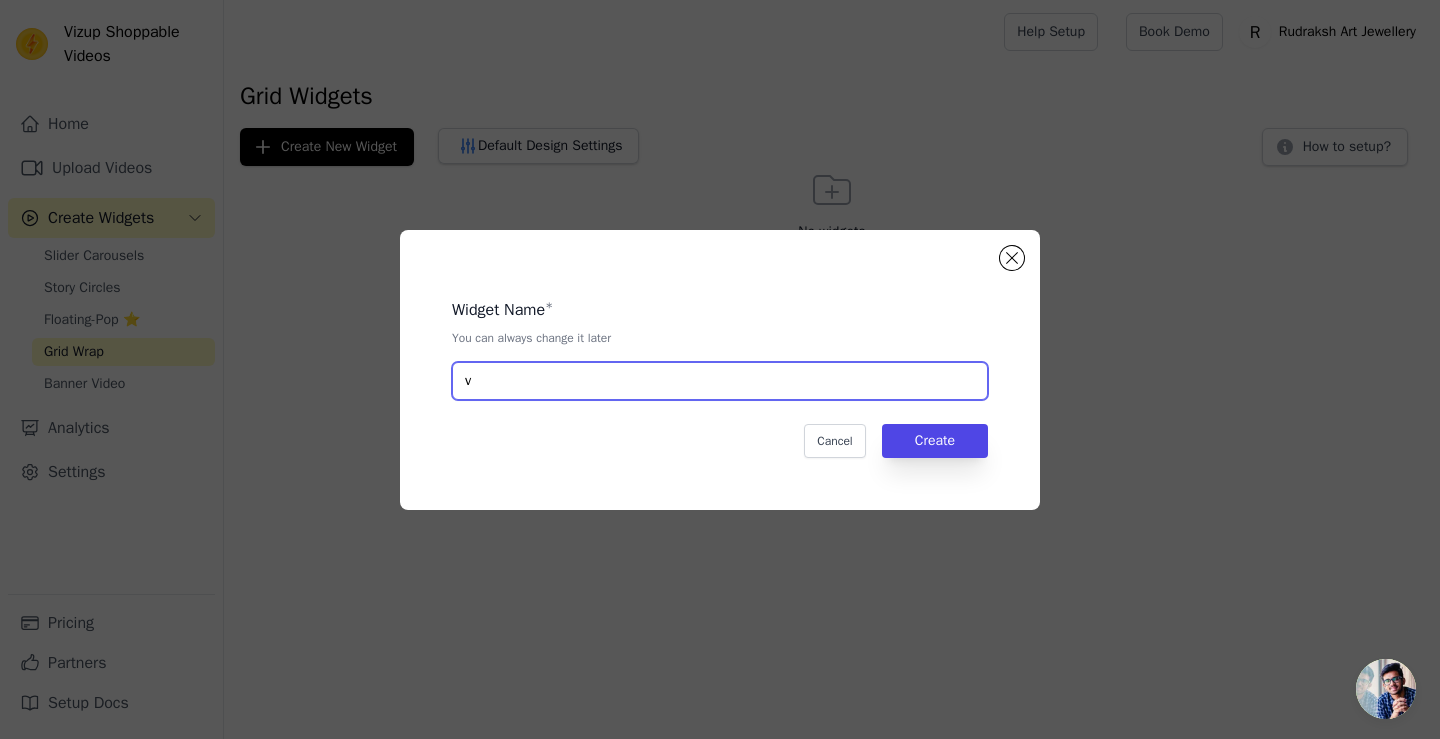 type on "v" 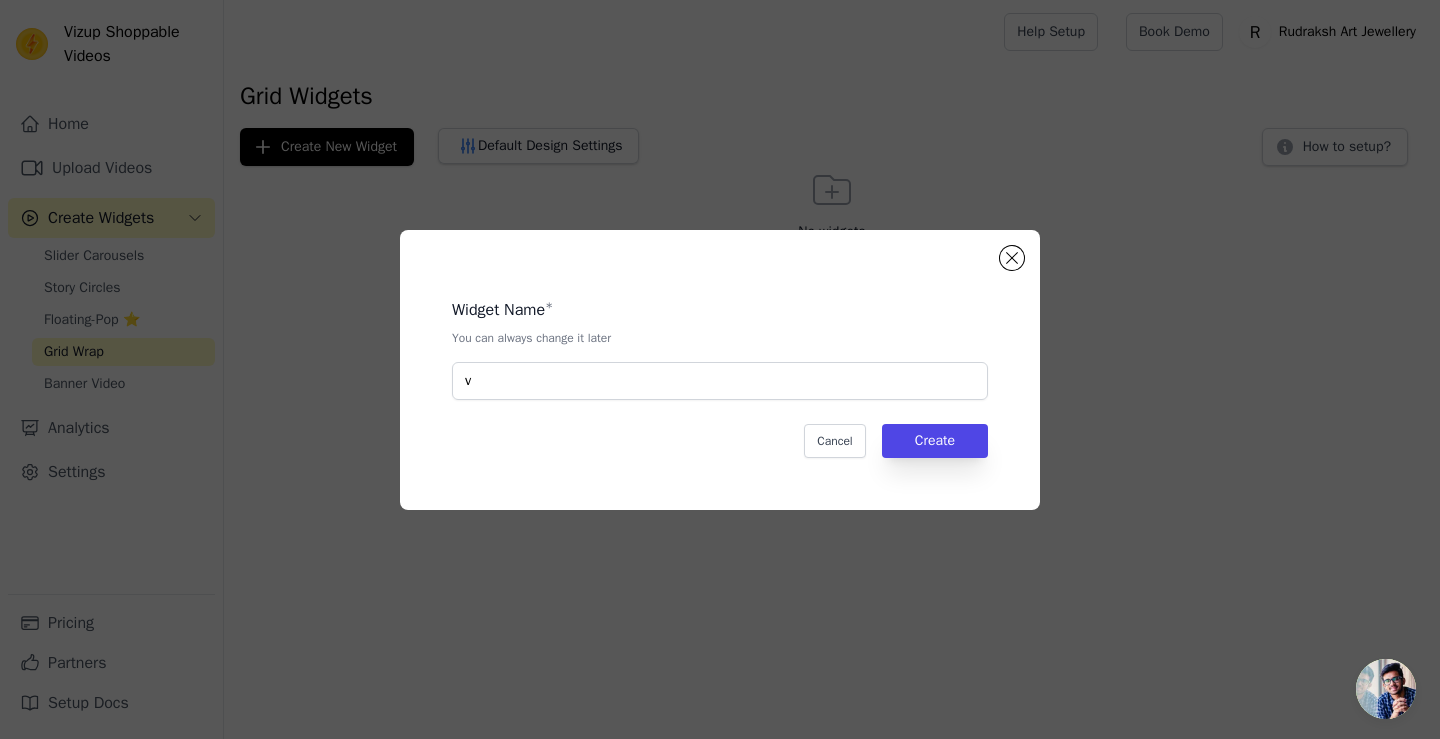 click on "Cancel   Create" at bounding box center [720, 441] 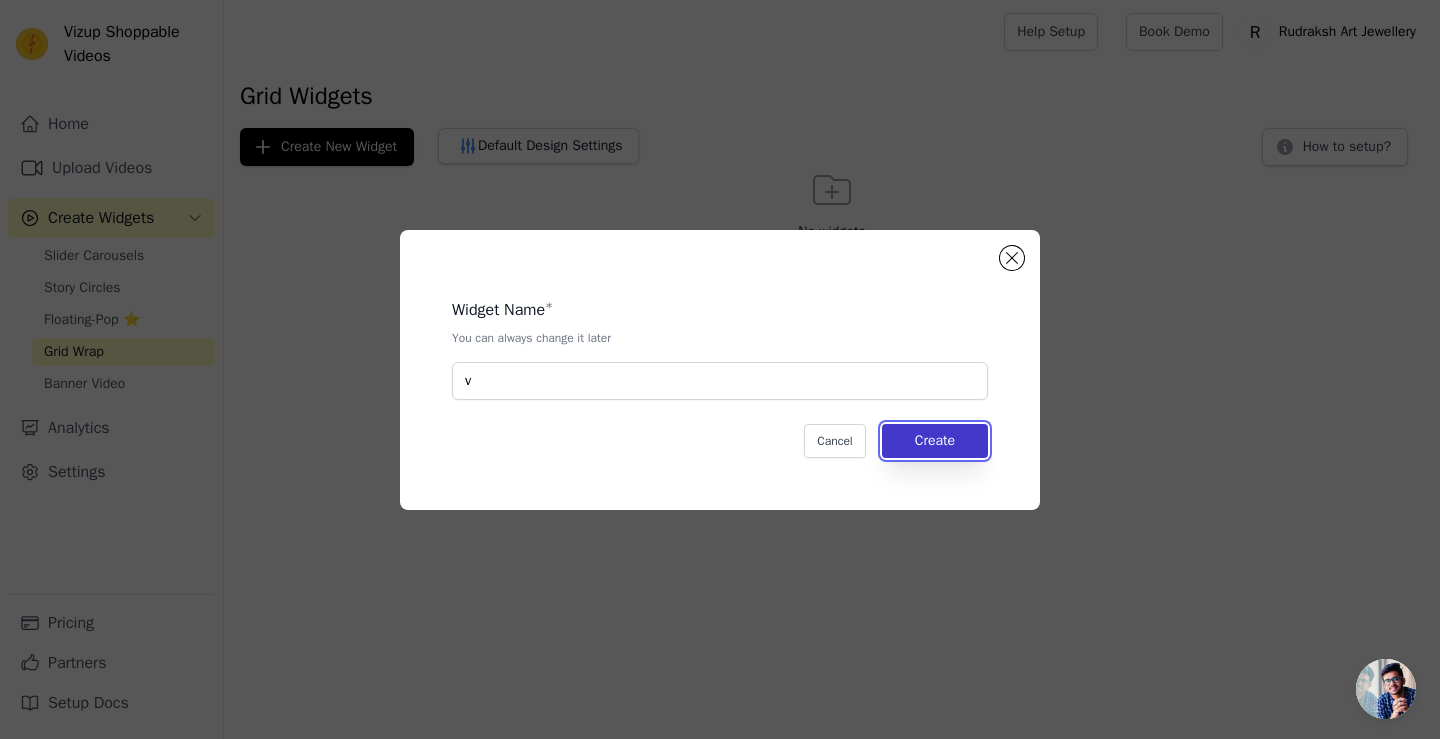 click on "Create" at bounding box center (935, 441) 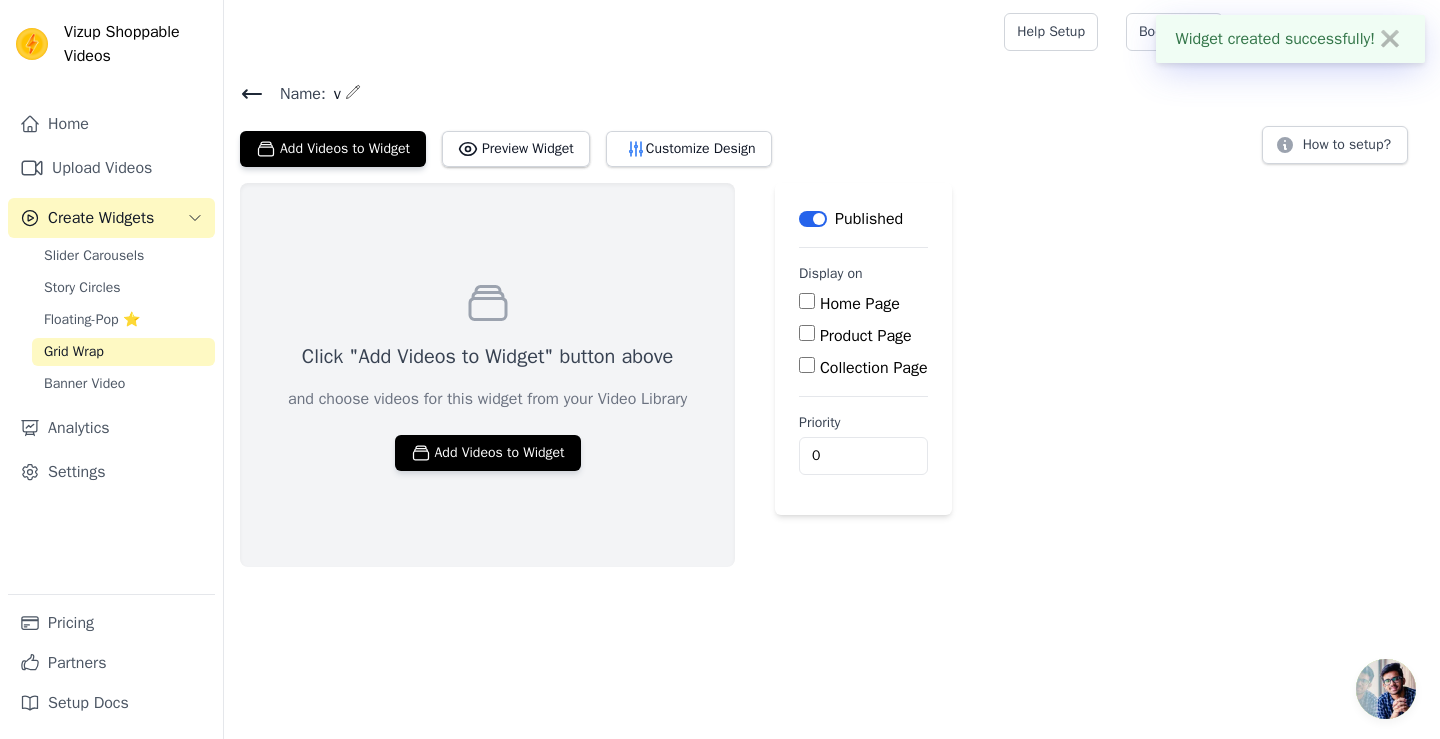 click 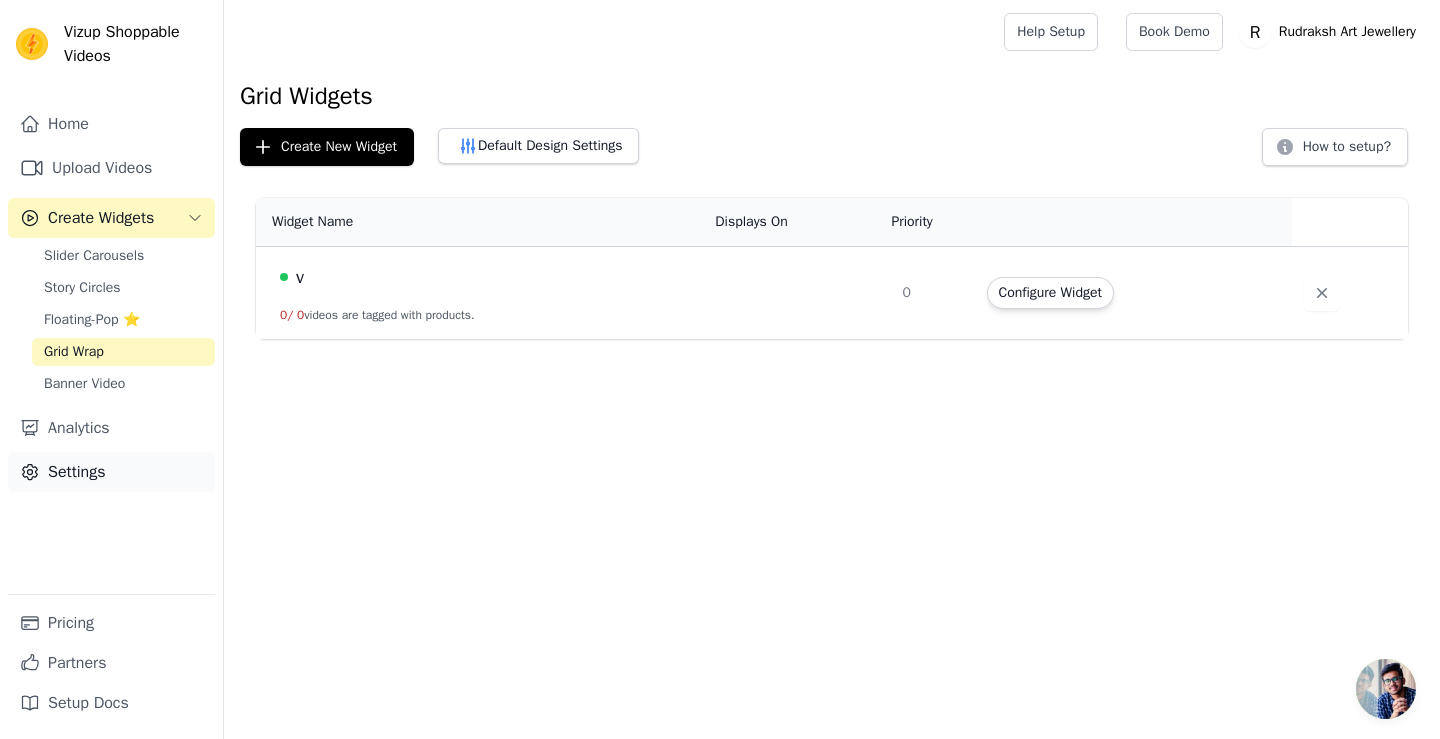 click on "Settings" at bounding box center (111, 472) 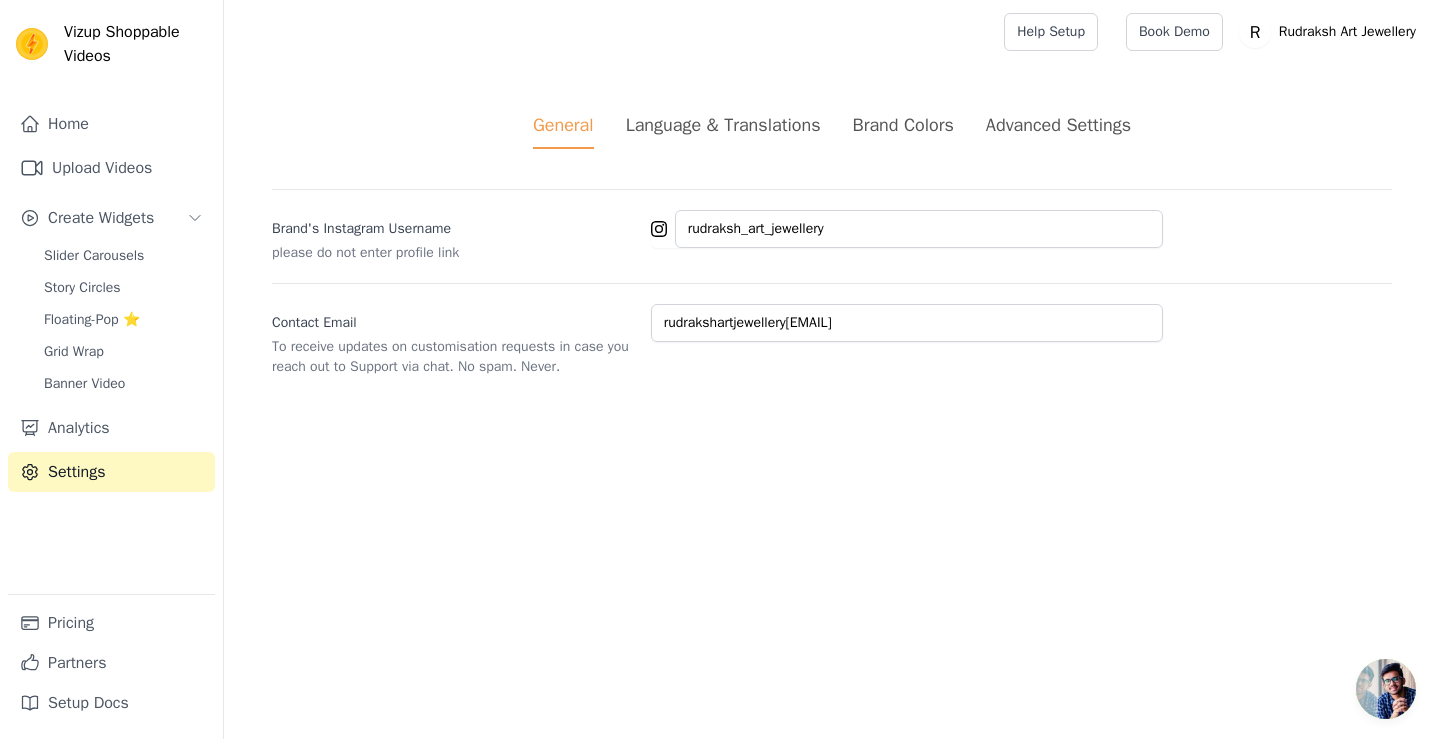 click on "General   Language & Translations   Brand Colors   Advanced Settings       unsaved changes   Save   Dismiss     Brand's Instagram Username   please do not enter profile link     rudraksh_art_jewellery   Contact Email   To receive updates on customisation requests in case you reach out to Support via chat. No spam. Never.   rudrakshartjewellery148@gmail.com" at bounding box center [832, 244] 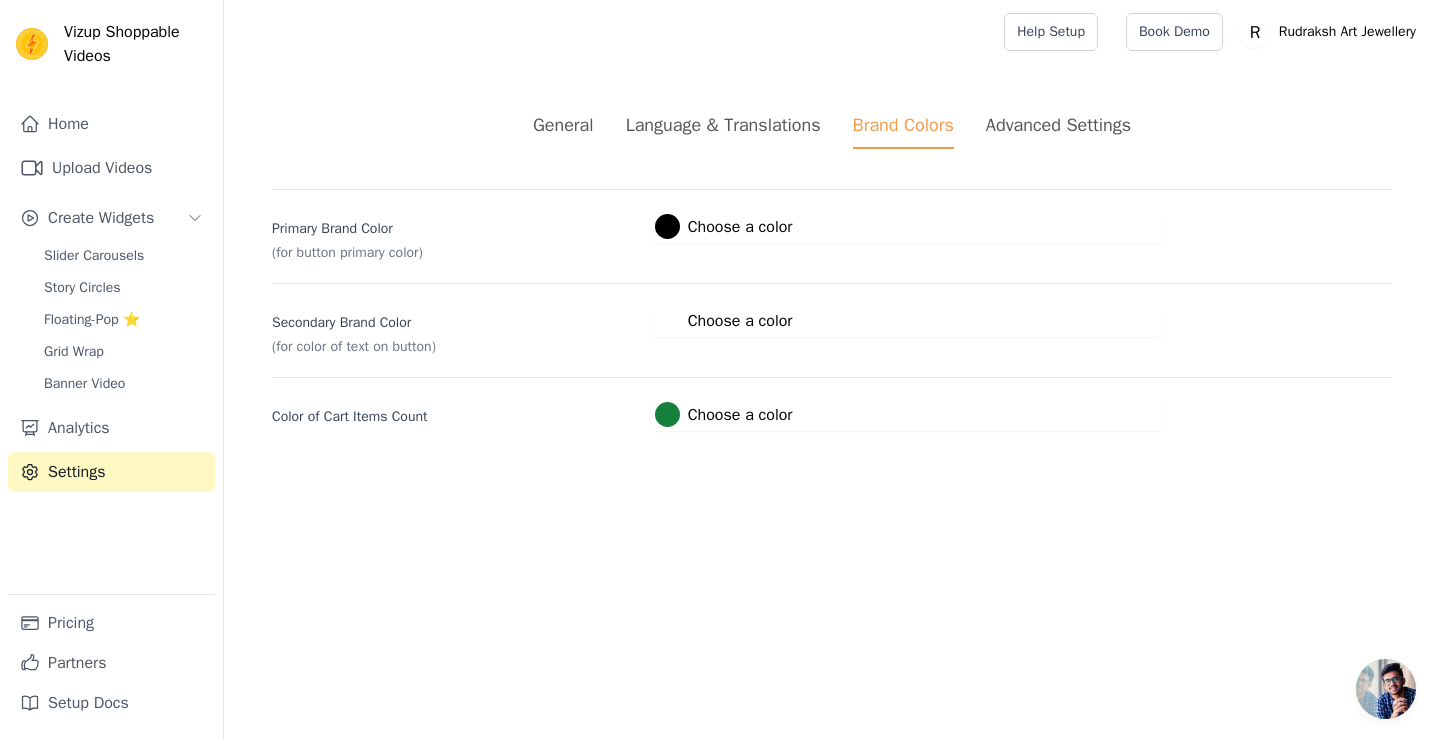click on "Advanced Settings" at bounding box center (1058, 125) 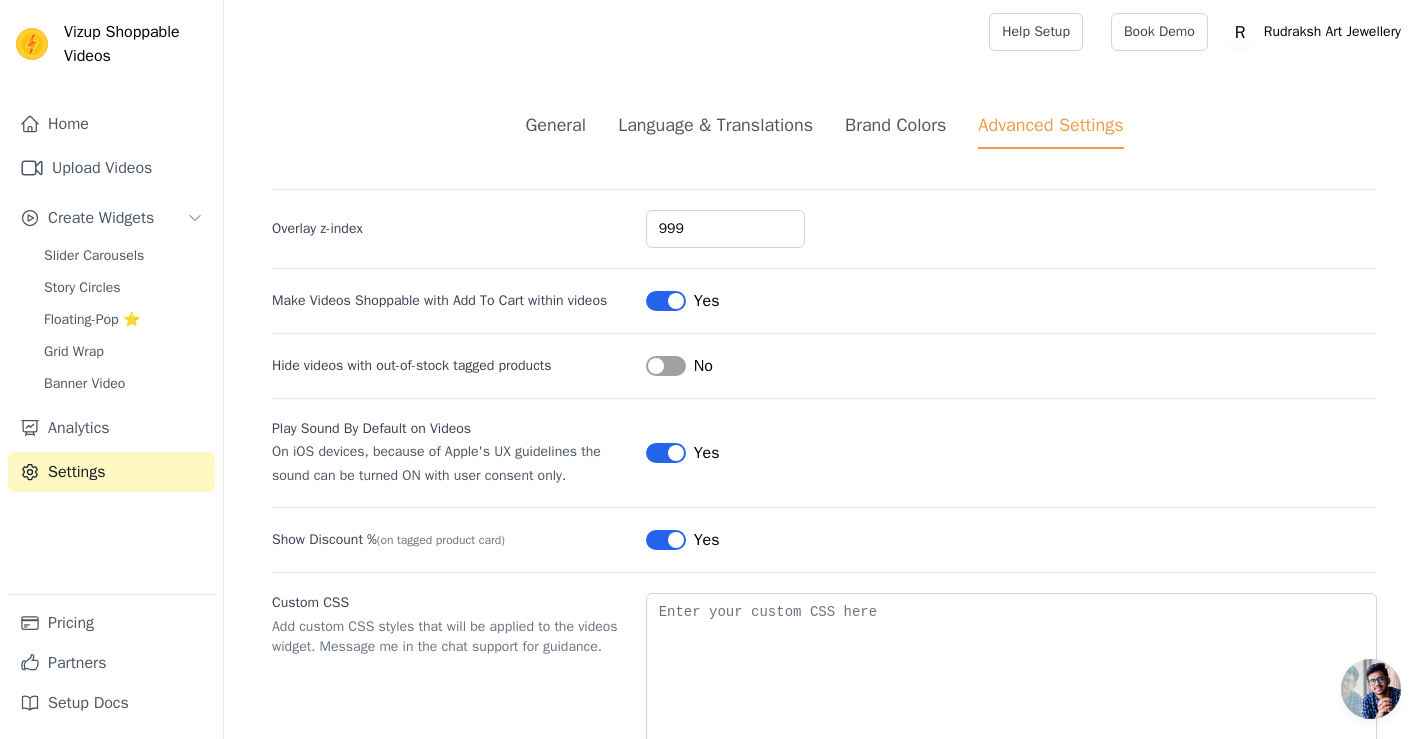 scroll, scrollTop: 80, scrollLeft: 0, axis: vertical 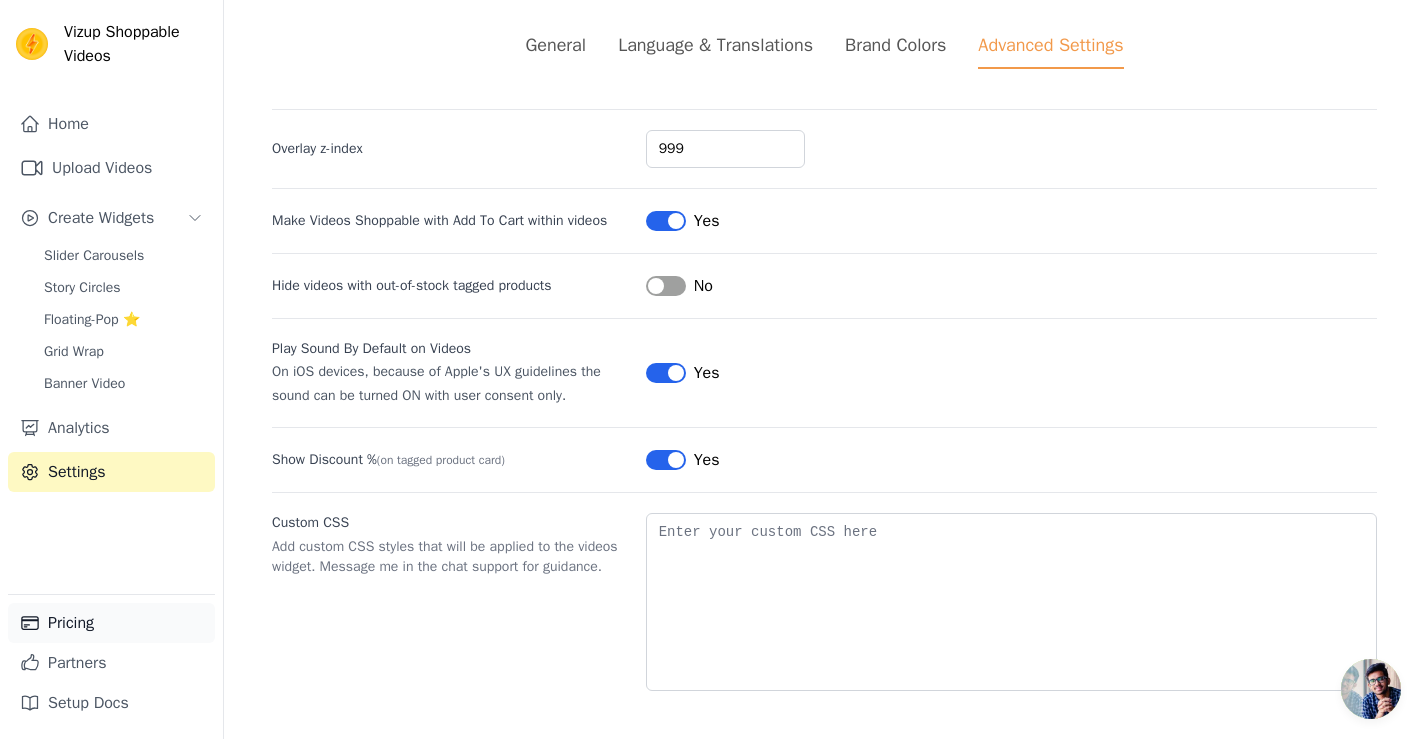 click on "Pricing" at bounding box center (111, 623) 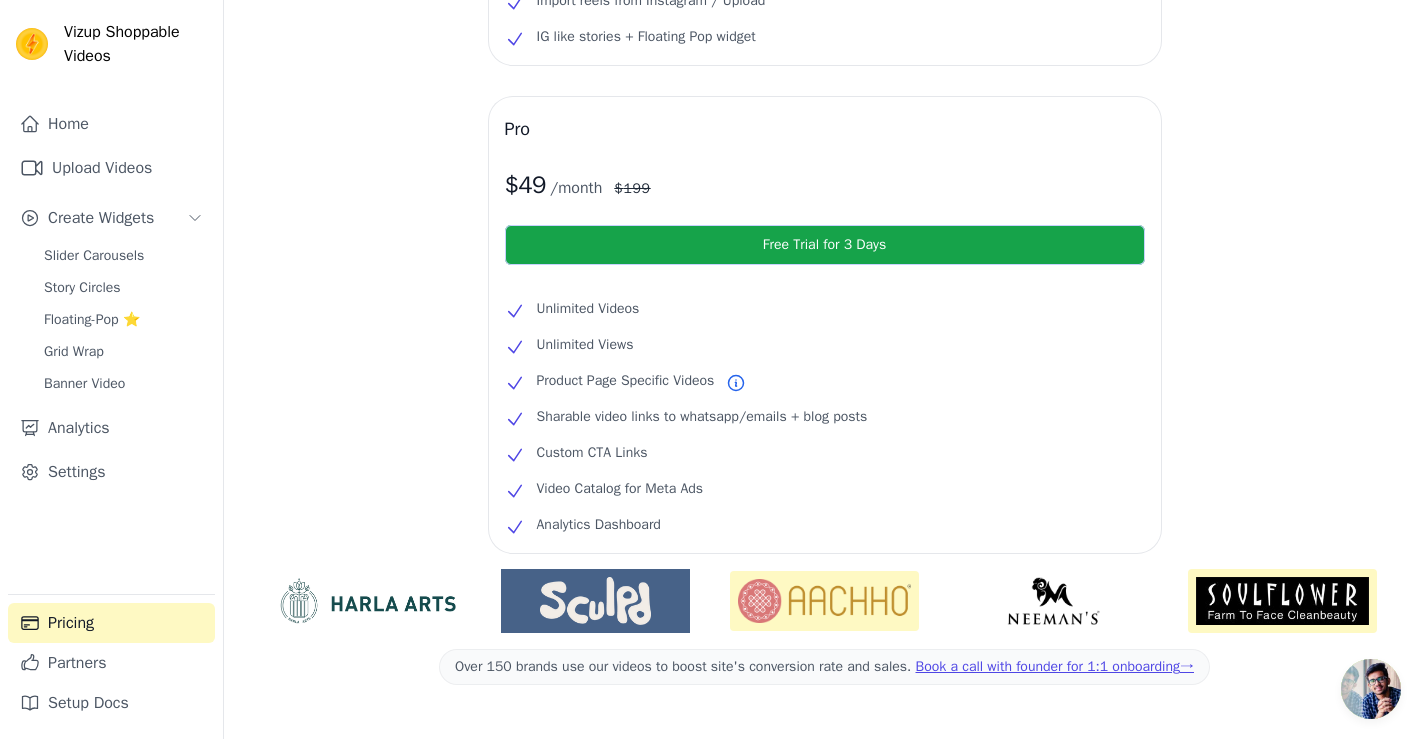 scroll, scrollTop: 439, scrollLeft: 0, axis: vertical 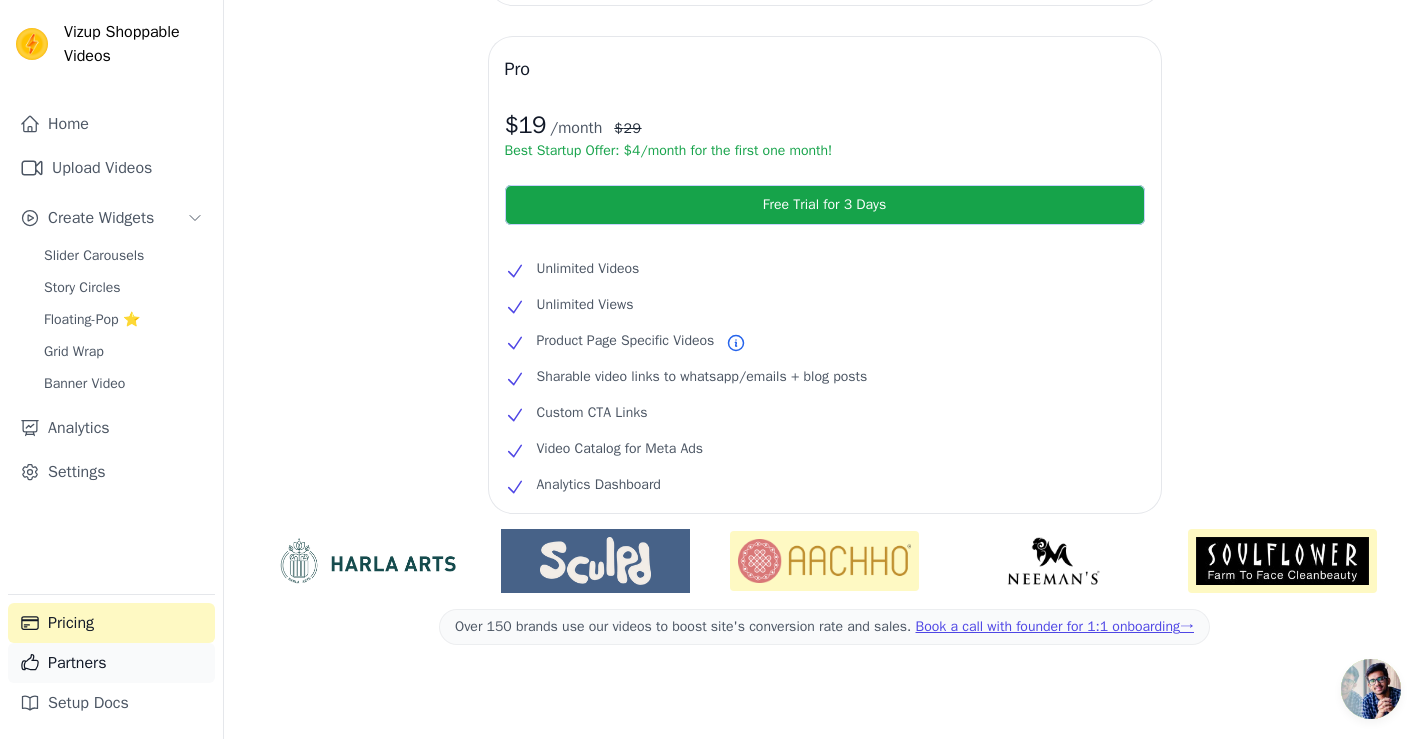 click on "Partners" at bounding box center (111, 663) 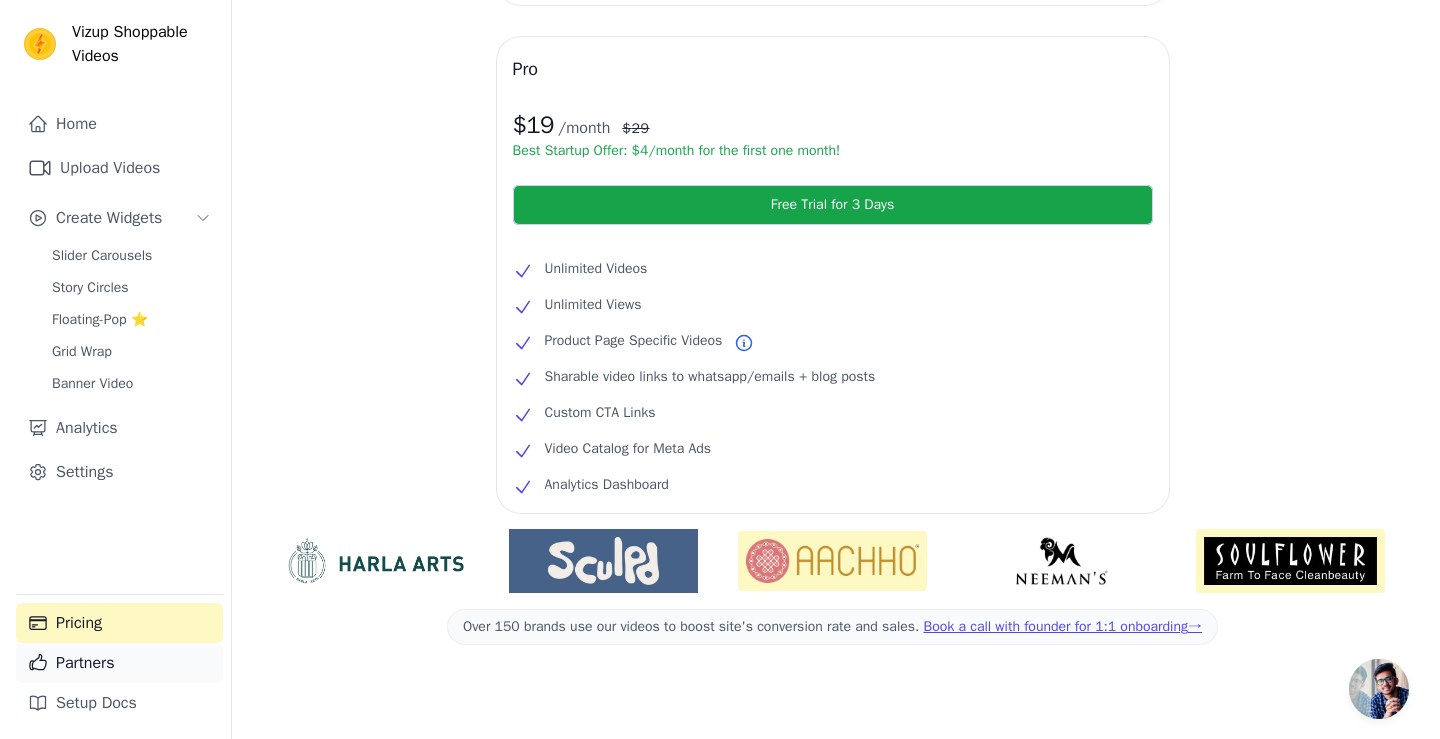 scroll, scrollTop: 0, scrollLeft: 0, axis: both 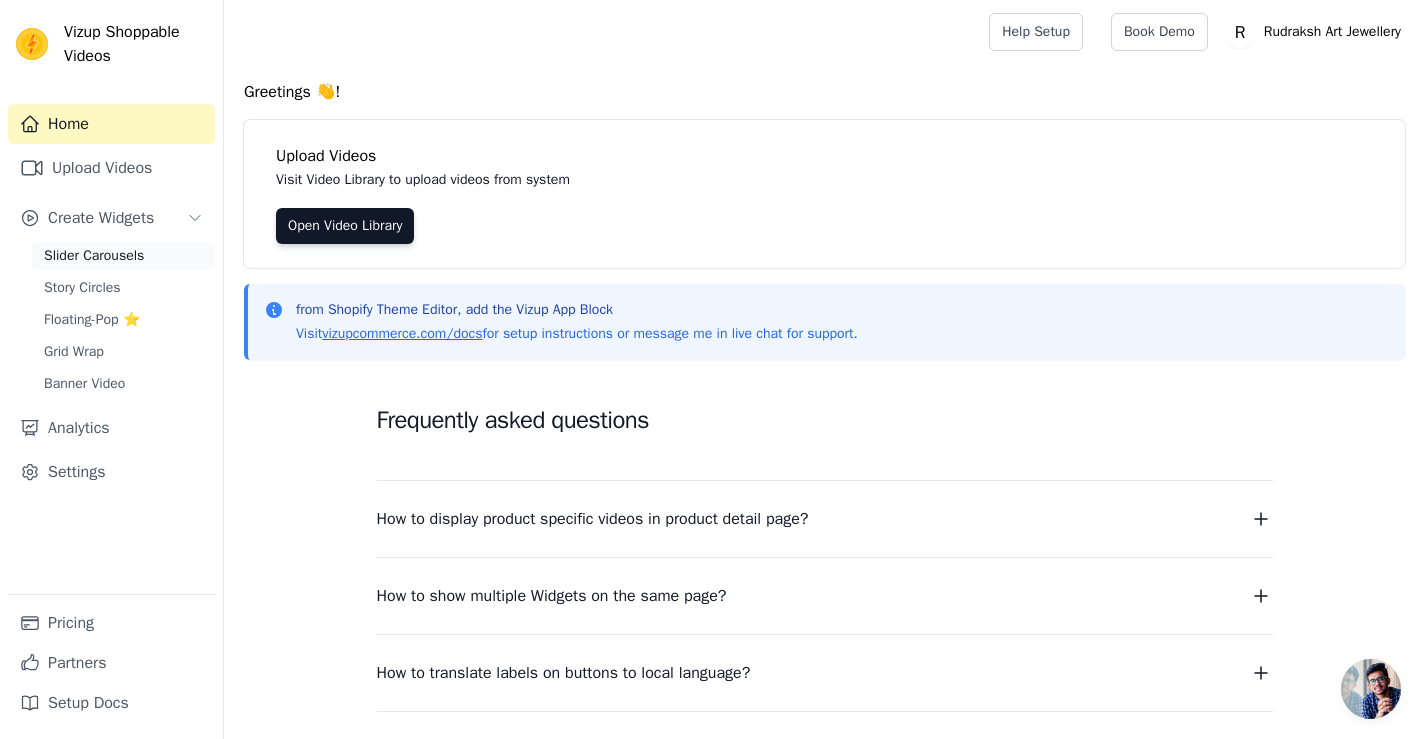 click on "Slider Carousels" at bounding box center (123, 256) 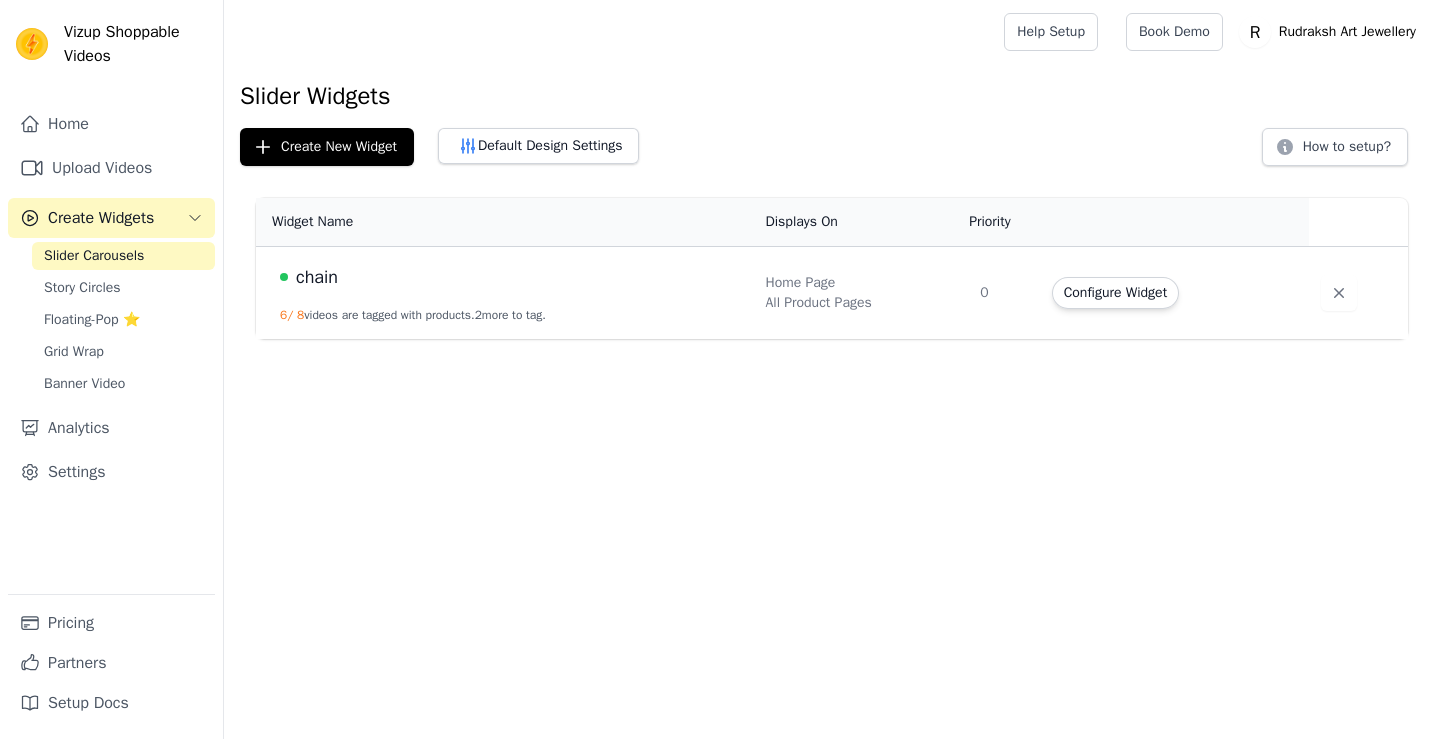 scroll, scrollTop: 0, scrollLeft: 0, axis: both 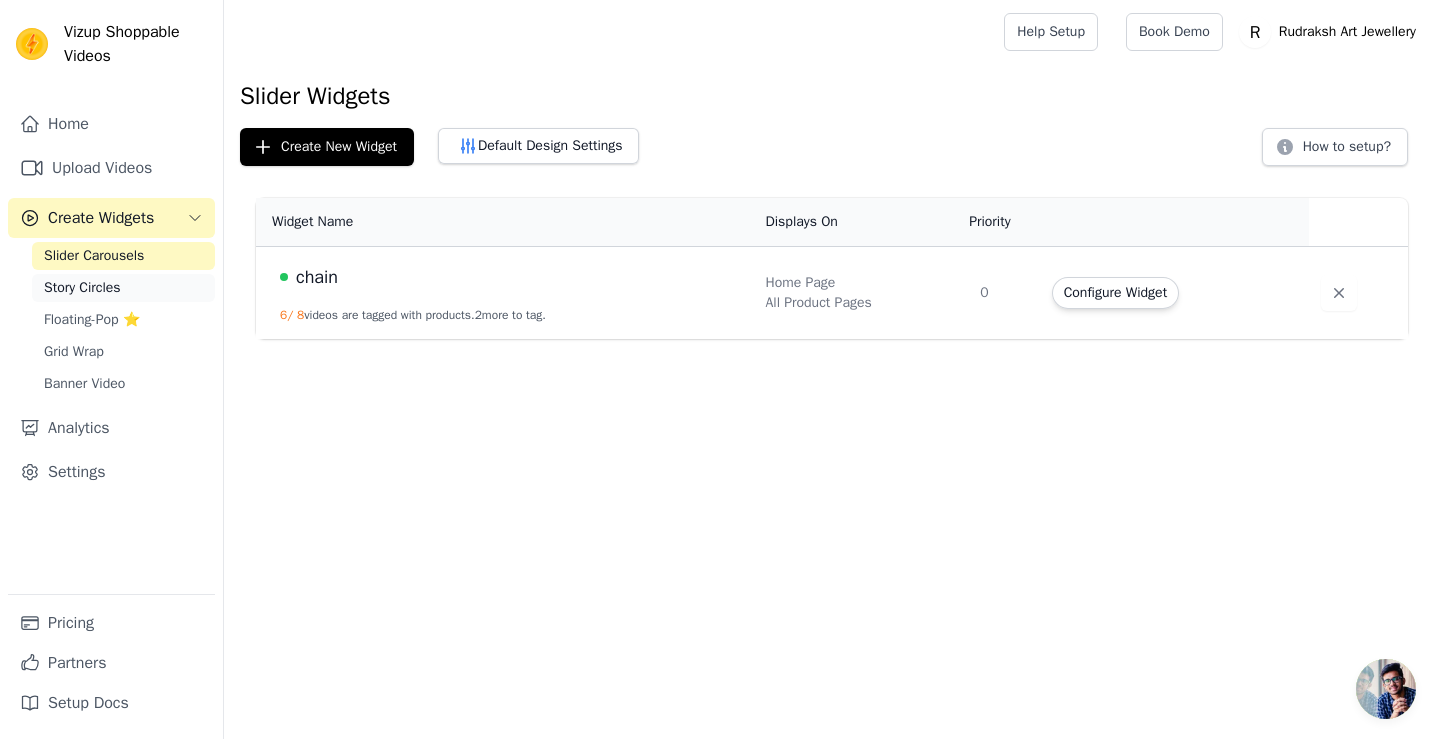click on "Story Circles" at bounding box center [82, 288] 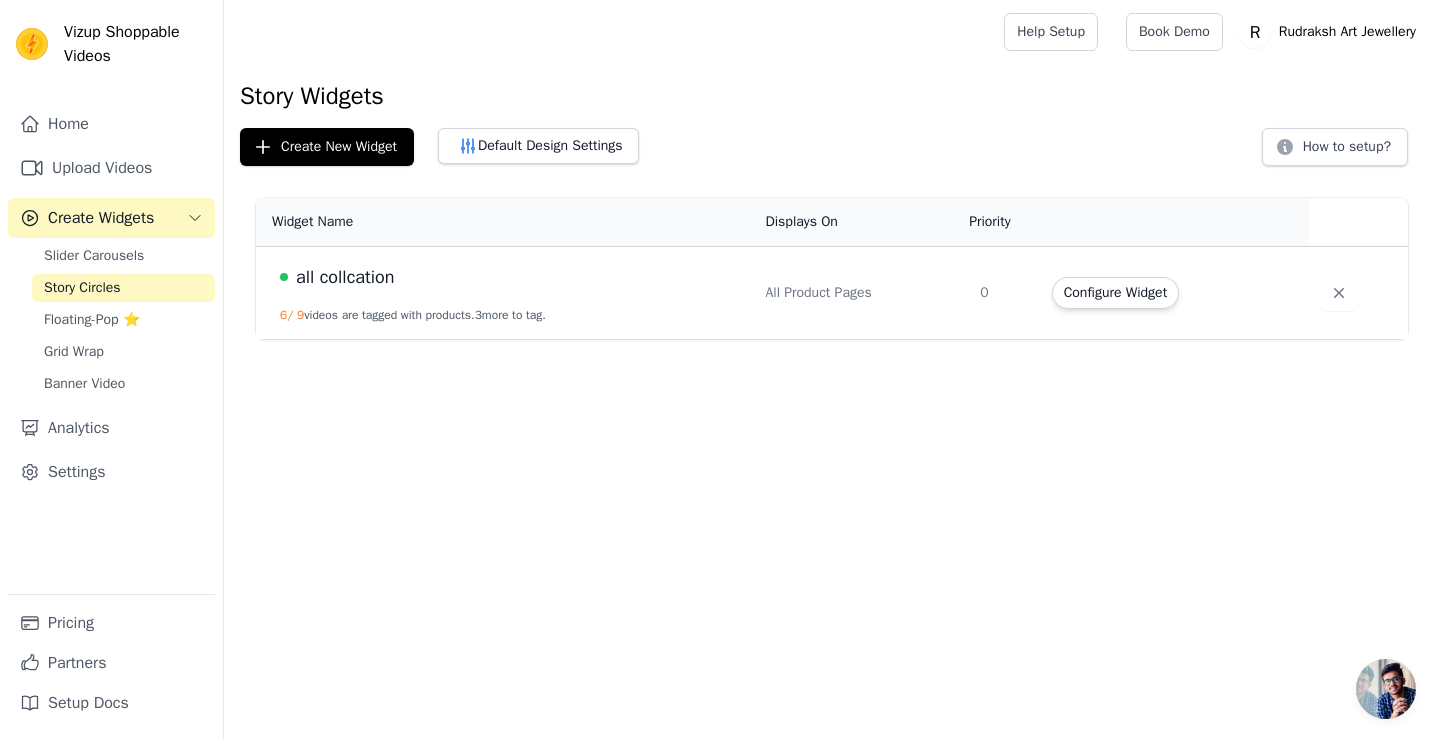 click on "all collcation   6  /   9  videos are tagged with products.
3  more to tag." at bounding box center [504, 293] 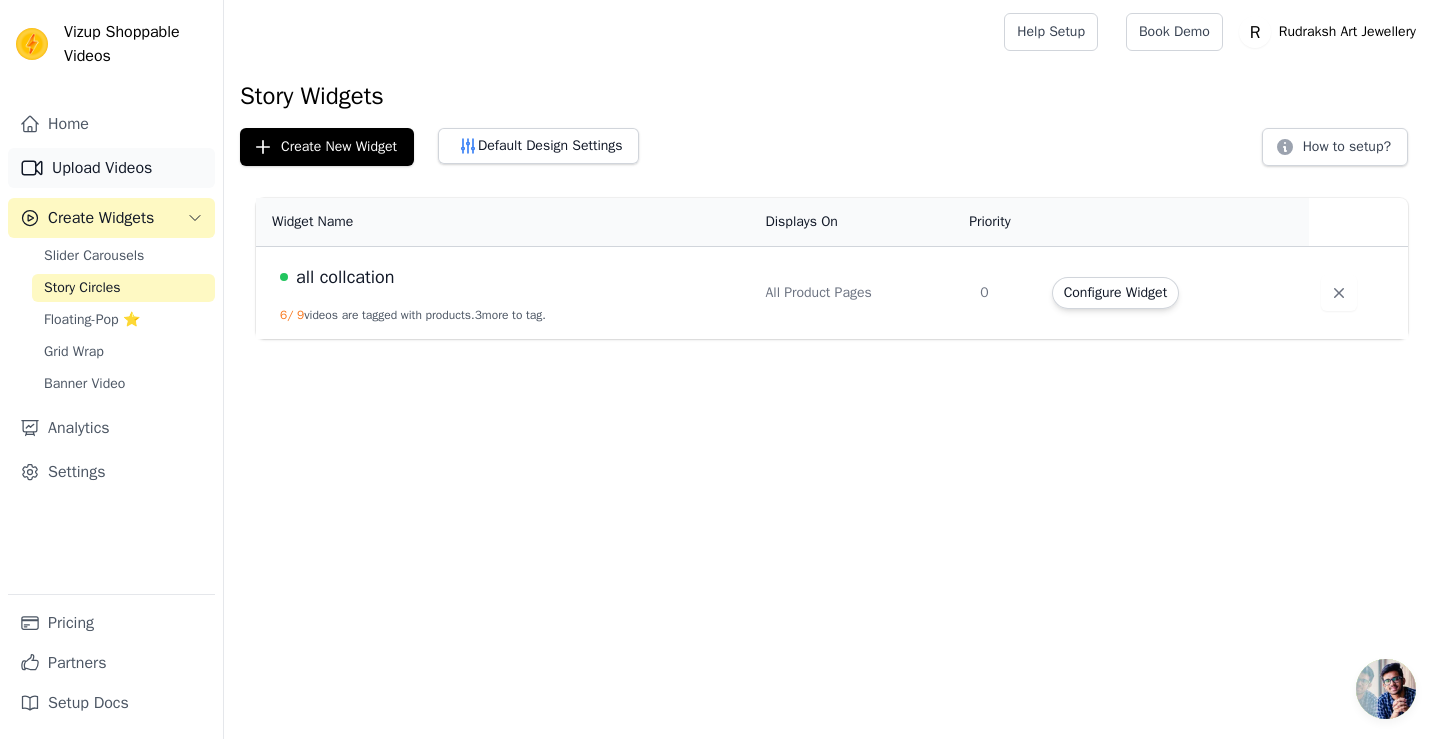 click on "Upload Videos" at bounding box center (111, 168) 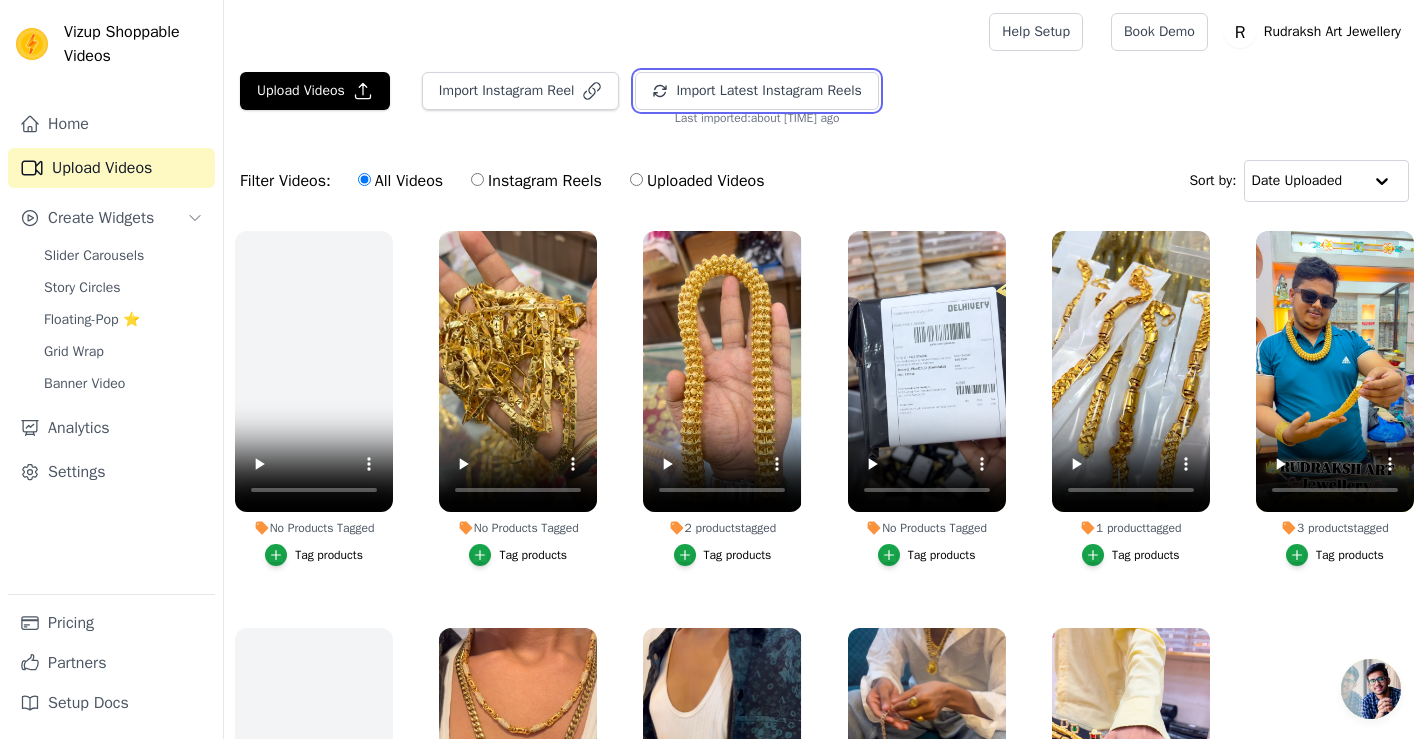 drag, startPoint x: 732, startPoint y: 76, endPoint x: 528, endPoint y: 112, distance: 207.15211 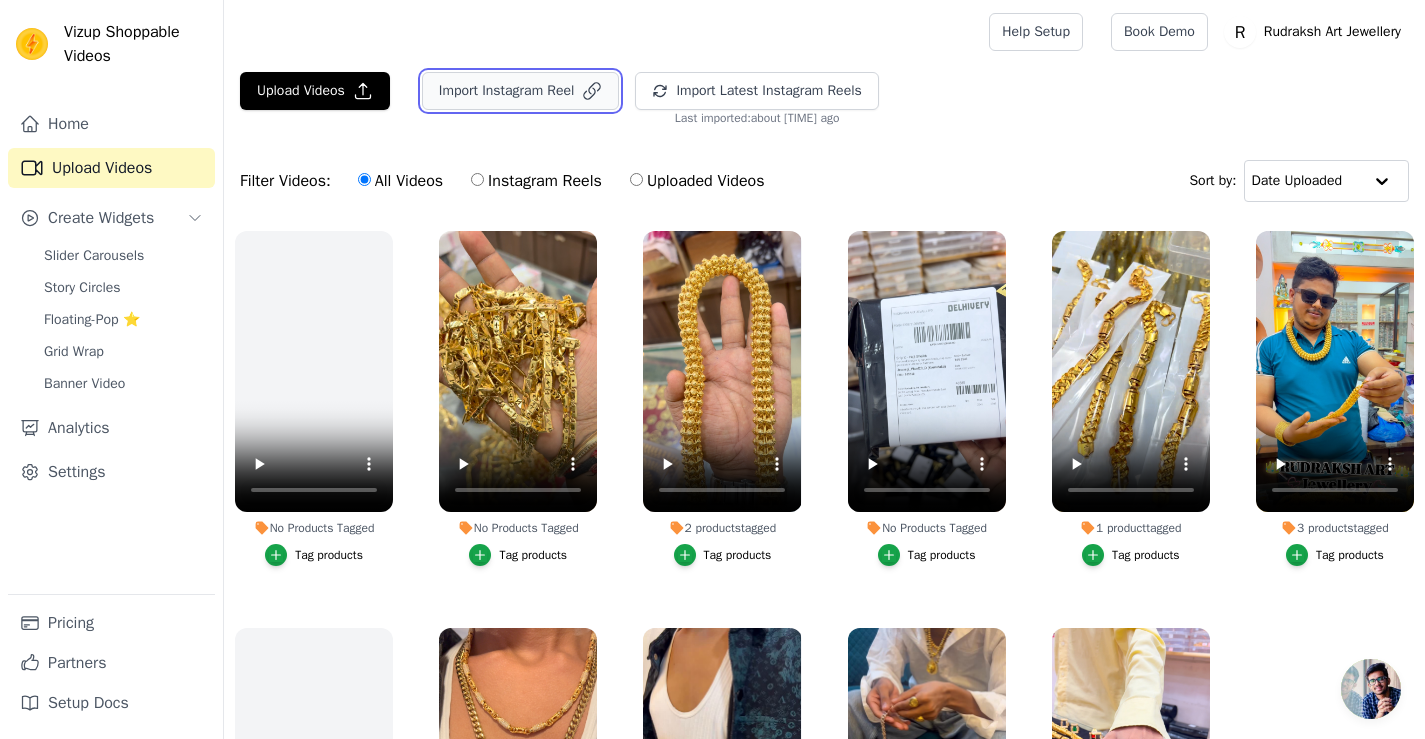 click on "Import Instagram Reel" at bounding box center (521, 91) 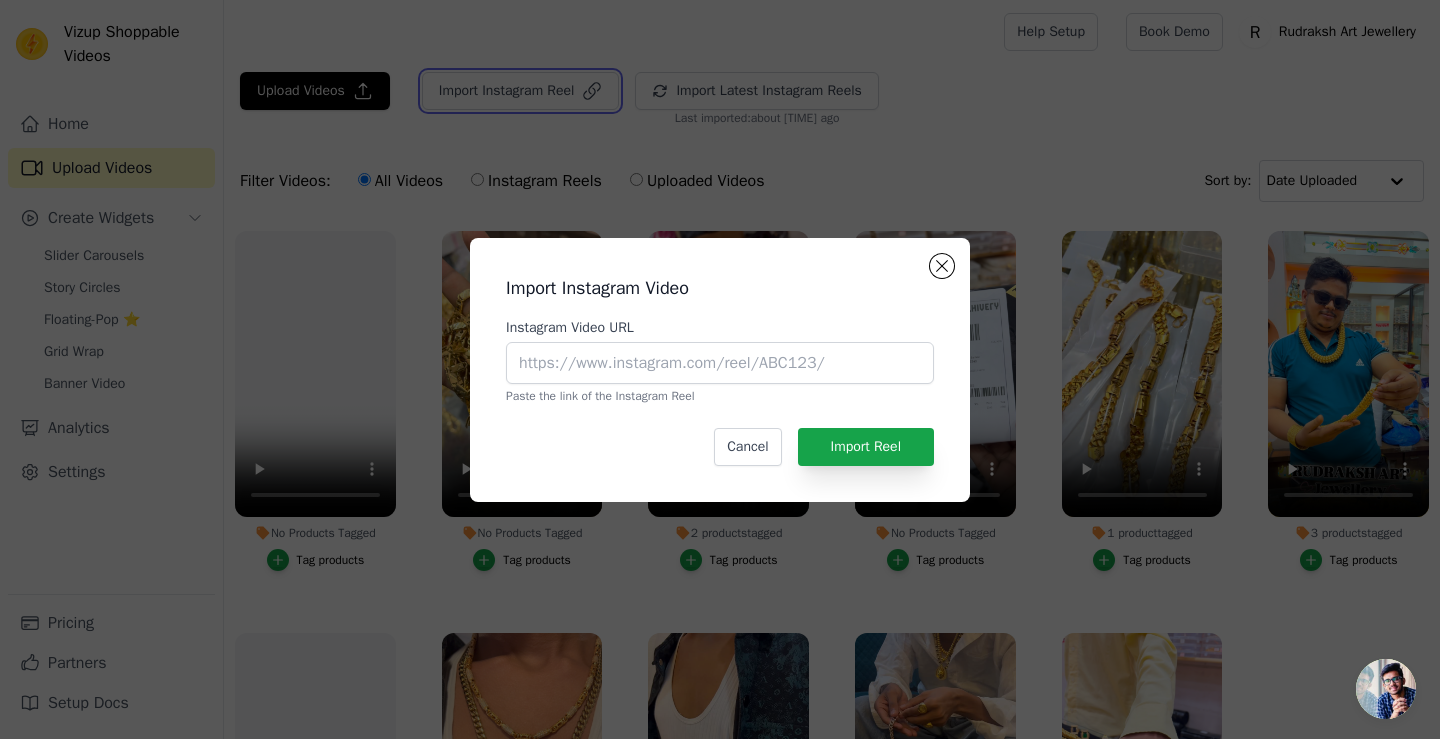 type 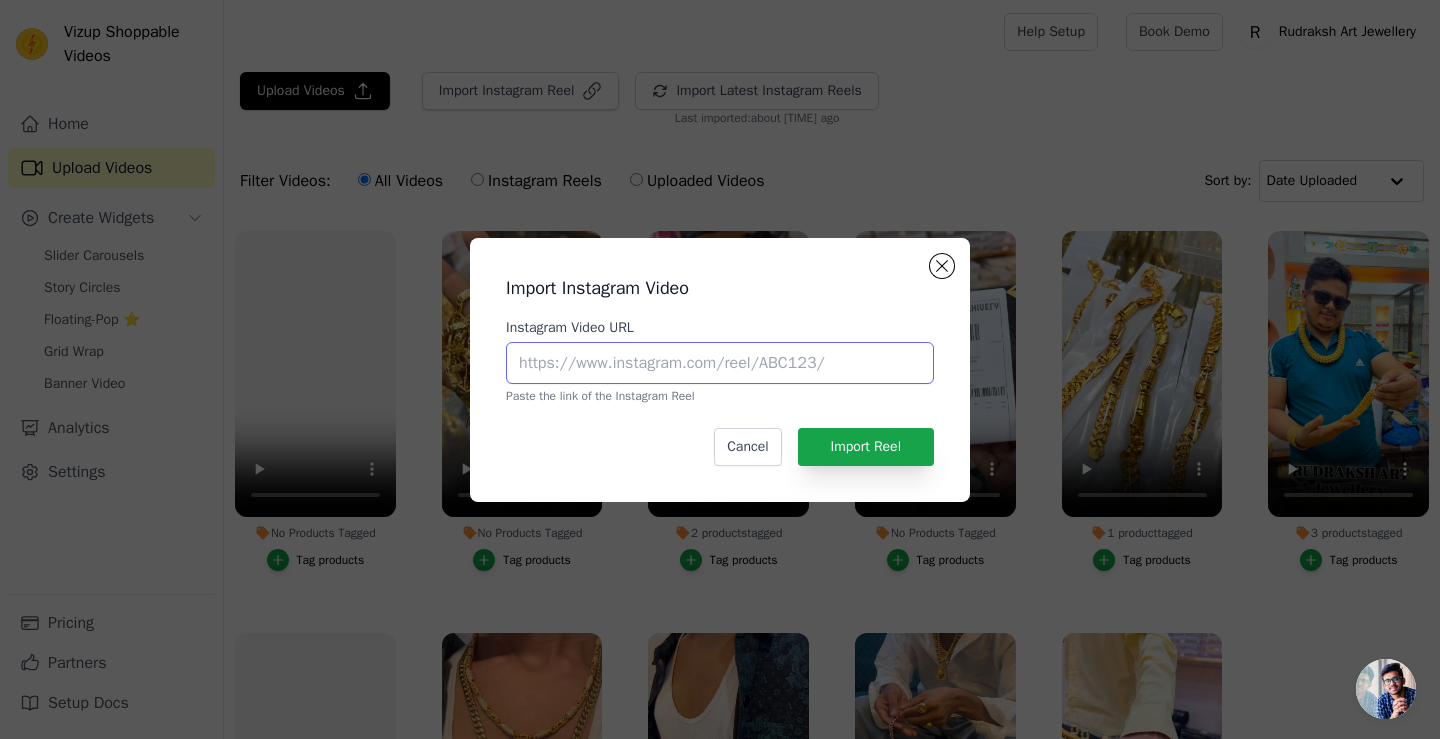 paste on "https://www.instagram.com/reel/DKgmkDJNTBk/?utm_source=ig_web_copy_link&igsh=MzRlODBiNWFlZA==" 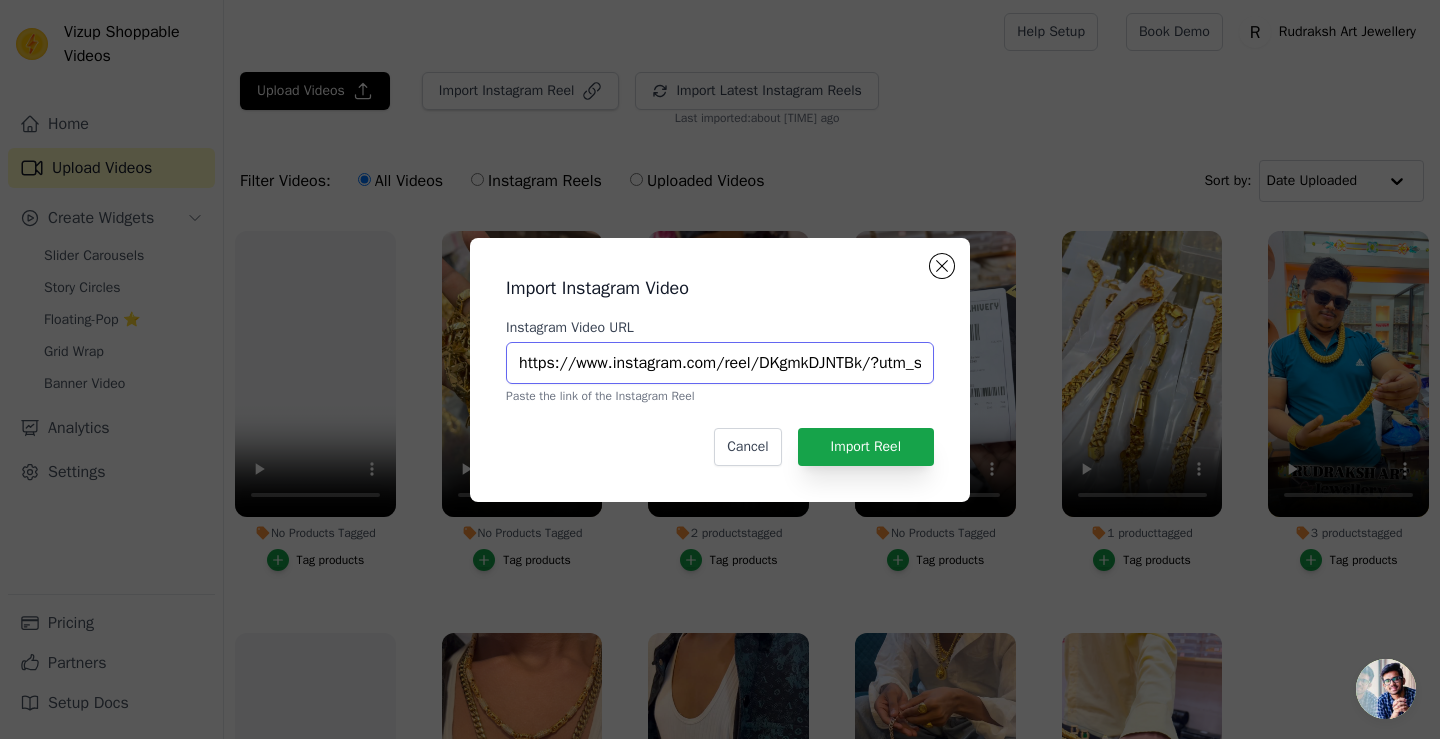 click on "https://www.instagram.com/reel/DKgmkDJNTBk/?utm_source=ig_web_copy_link&igsh=MzRlODBiNWFlZA==" at bounding box center (720, 363) 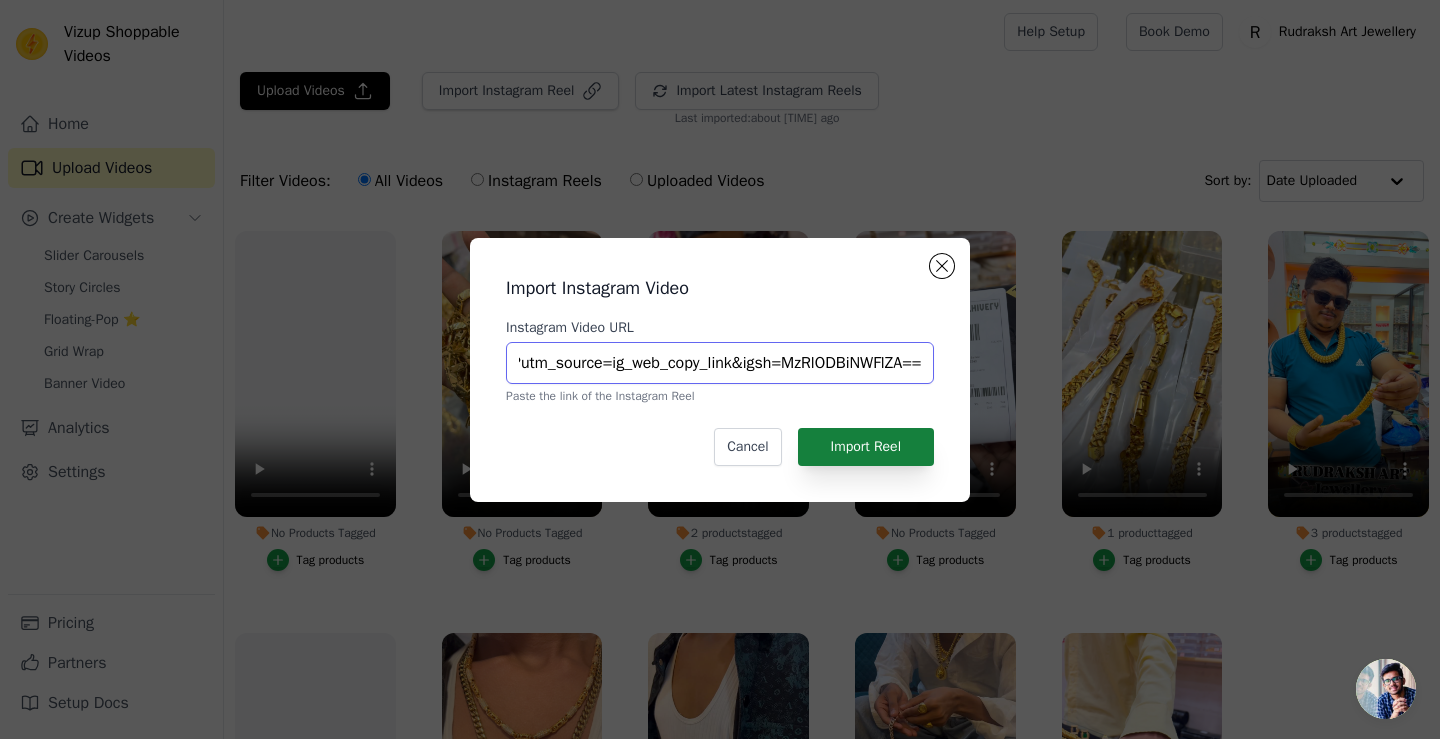 type on "https://www.instagram.com/reel/DKgmkDJNTBk/?utm_source=ig_web_copy_link&igsh=MzRlODBiNWFlZA==" 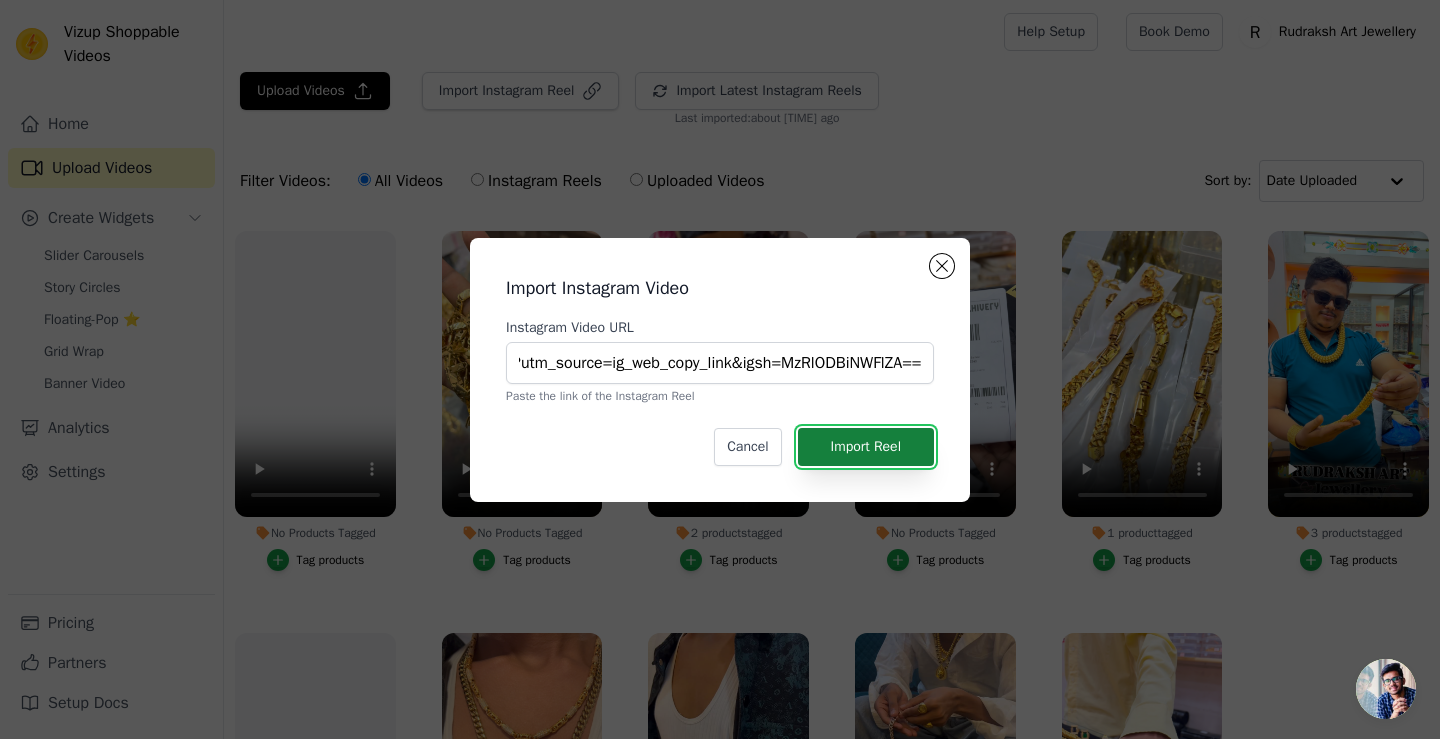click on "Import Reel" at bounding box center (866, 447) 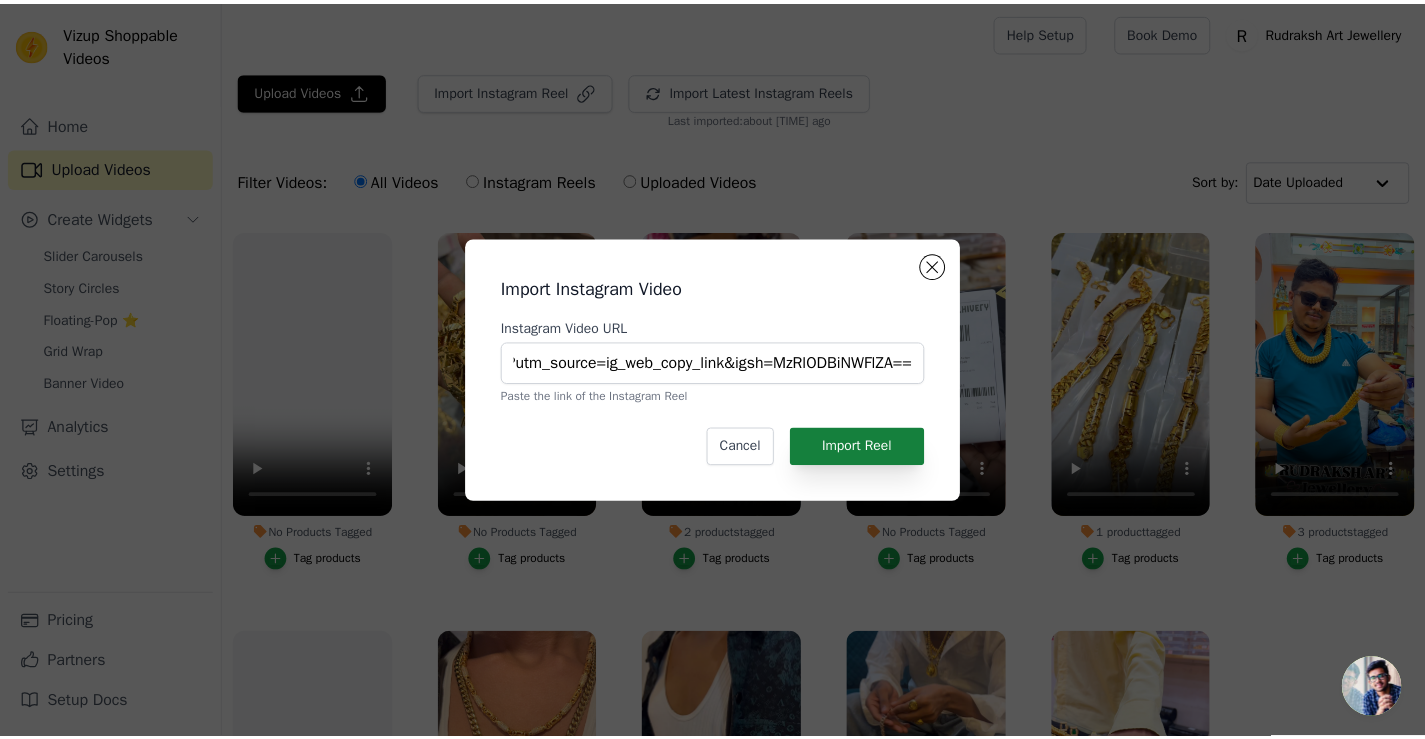 scroll, scrollTop: 0, scrollLeft: 0, axis: both 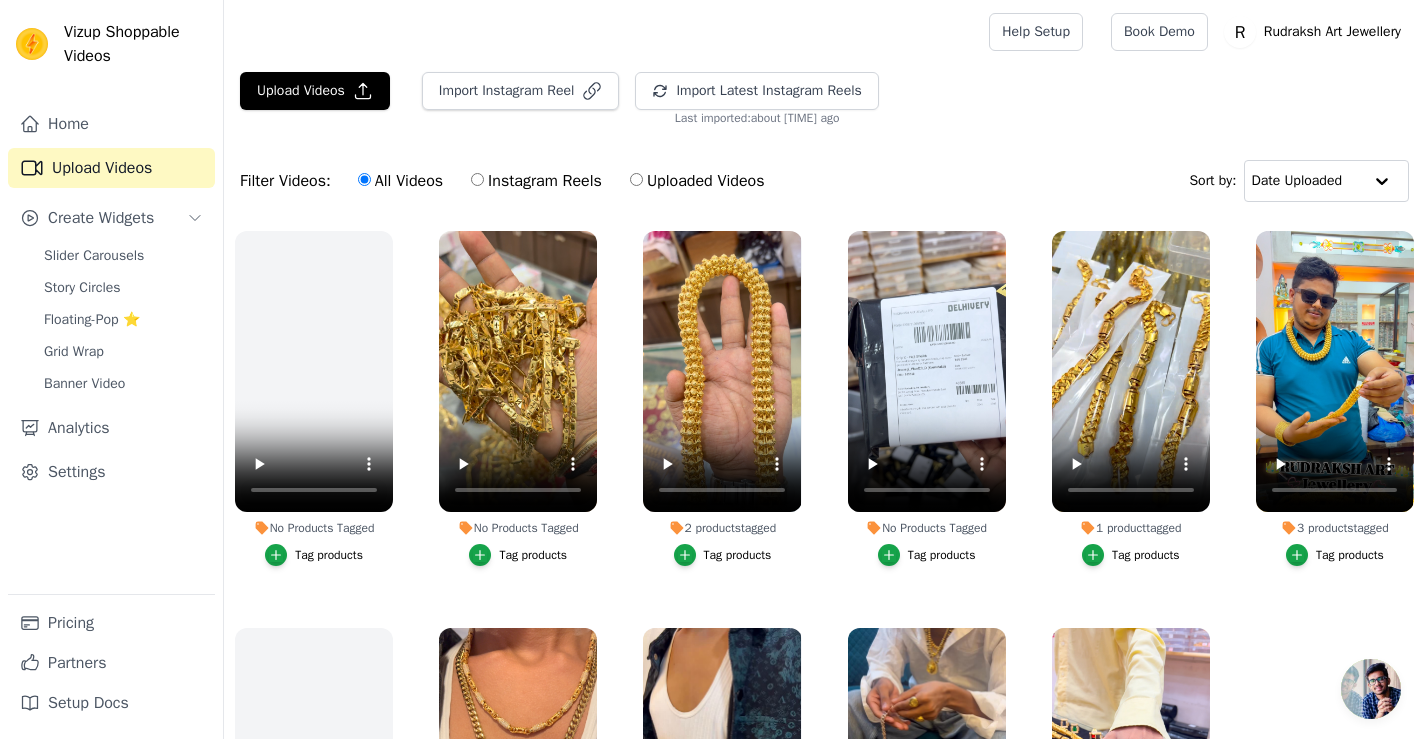 click on "Upload Videos
Import Instagram Reel
Import Latest Instagram Reels     Import Latest IG Reels   Last imported:  about 1 hour ago   Filter Videos:
All Videos
Instagram Reels
Uploaded Videos   Sort by:
Date Uploaded
No Products Tagged       Tag products
No Products Tagged       Tag products           2   products  tagged       Tag products
No Products Tagged       Tag products           1   product  tagged       Tag products           3   products  tagged       Tag products
No Products Tagged       Tag products           2   products  tagged       Tag products           1   product  tagged       Tag products
No Products Tagged       Tag products           4   products  tagged       Tag products" at bounding box center (824, 503) 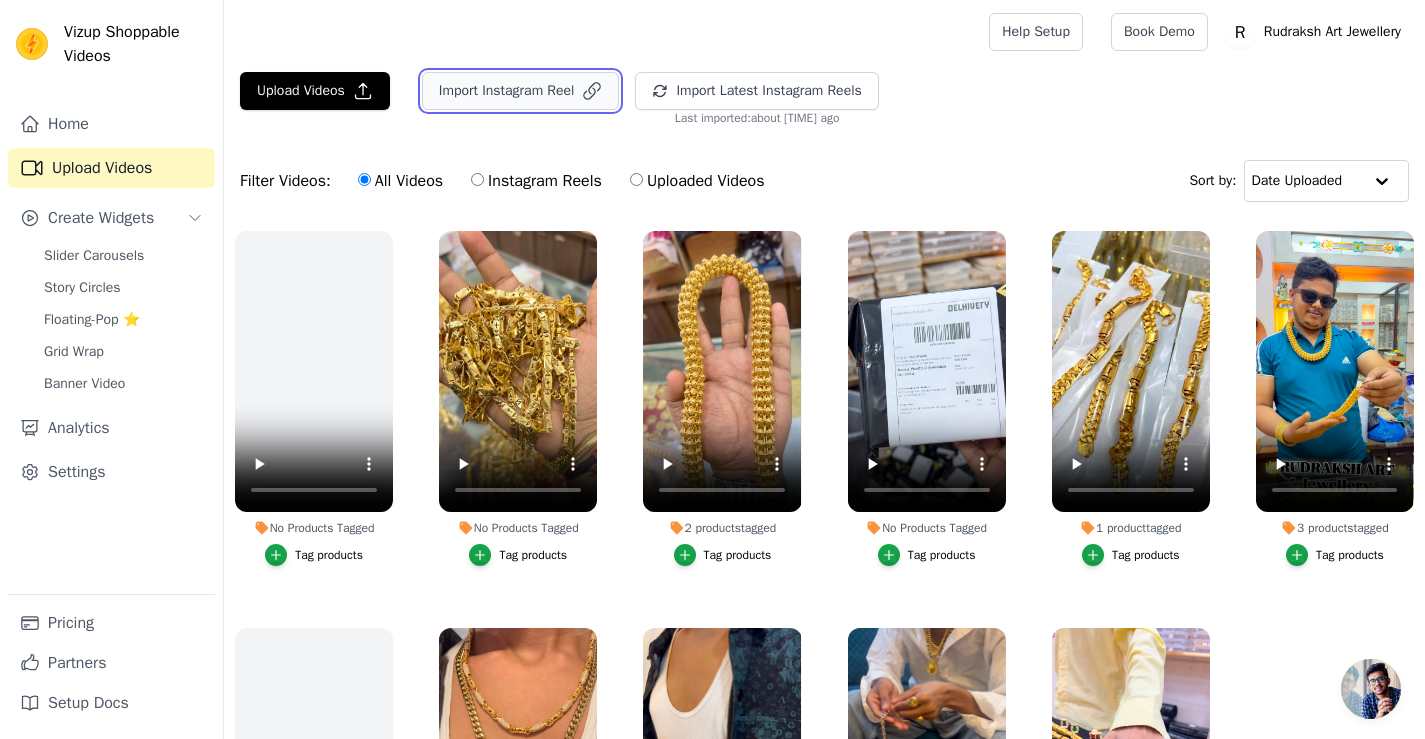 click on "Import Instagram Reel" at bounding box center (521, 91) 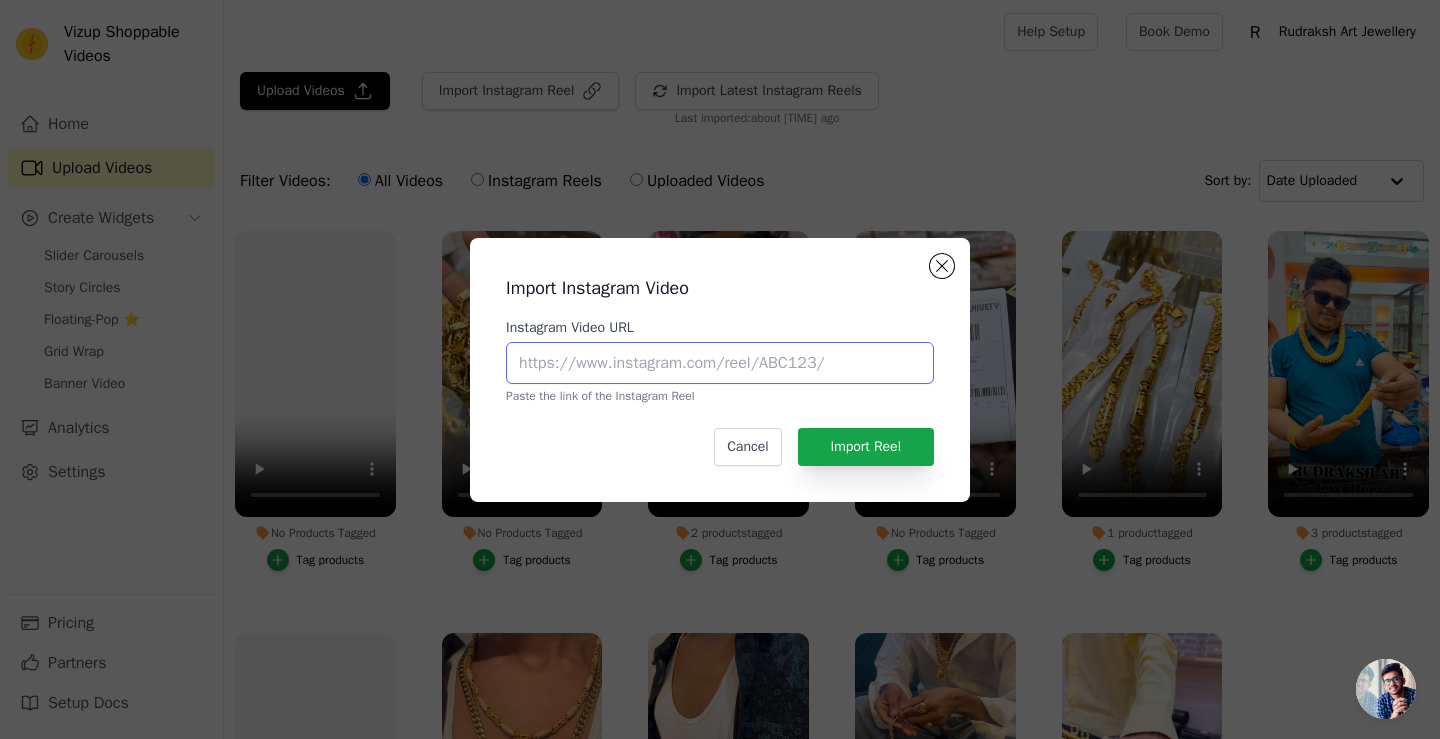 click on "Instagram Video URL" at bounding box center (720, 363) 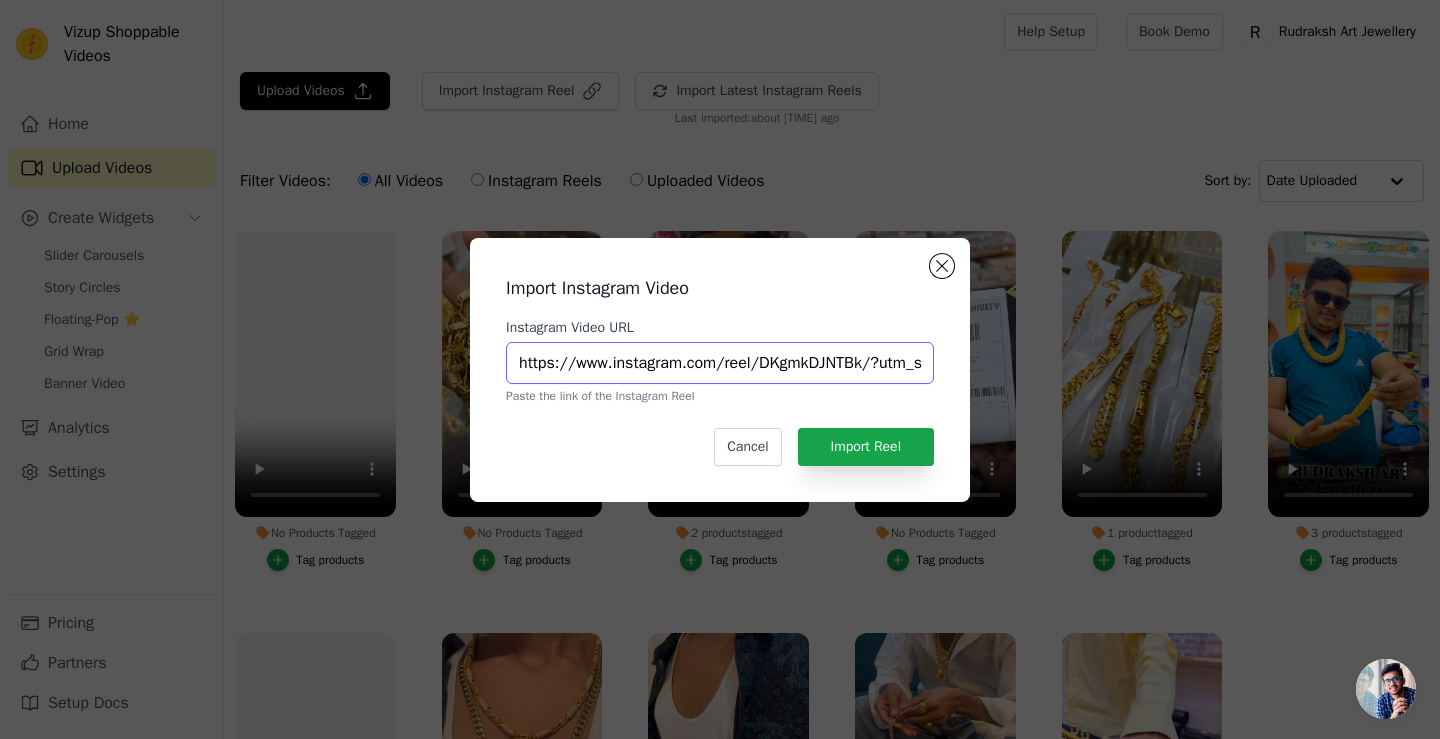 scroll, scrollTop: 0, scrollLeft: 368, axis: horizontal 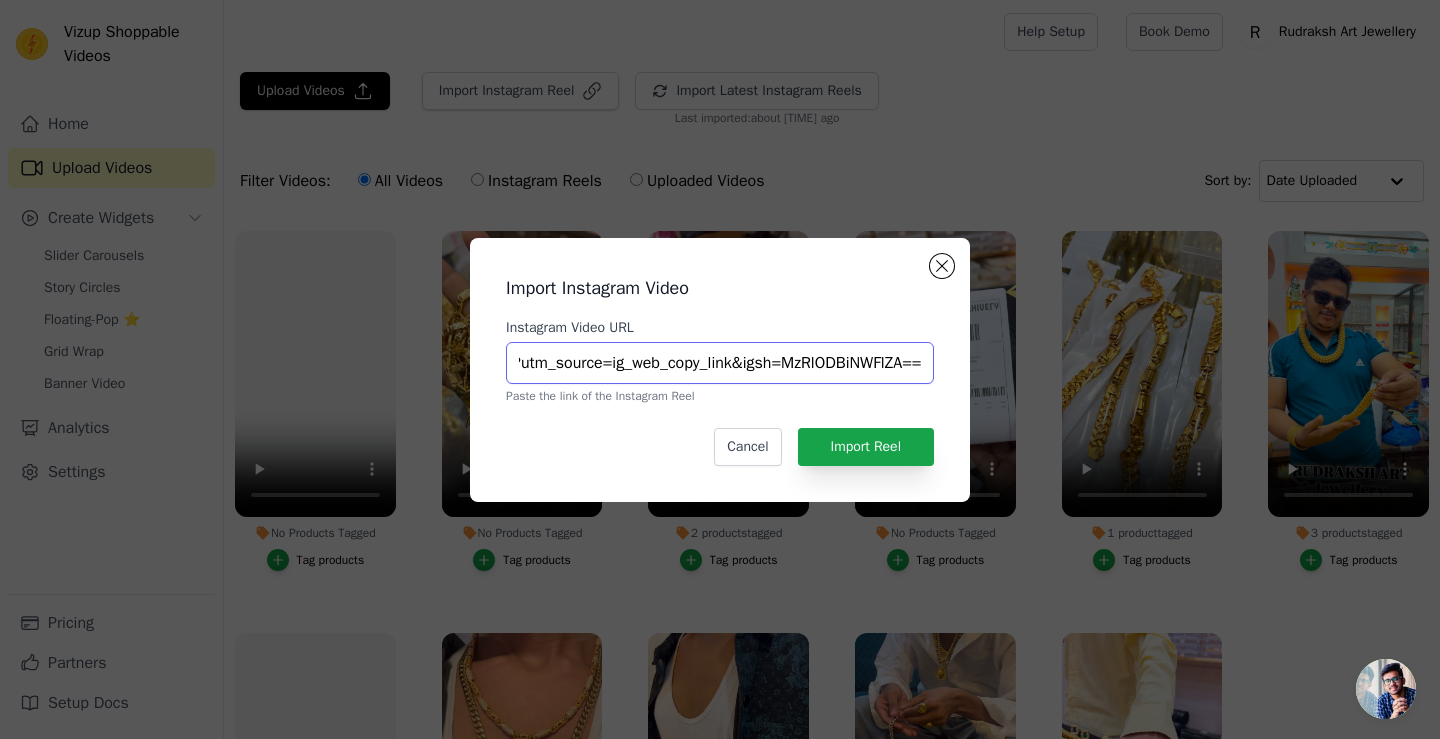 type on "https://www.instagram.com/reel/DKgmkDJNTBk/?utm_source=ig_web_copy_link&igsh=MzRlODBiNWFlZA==" 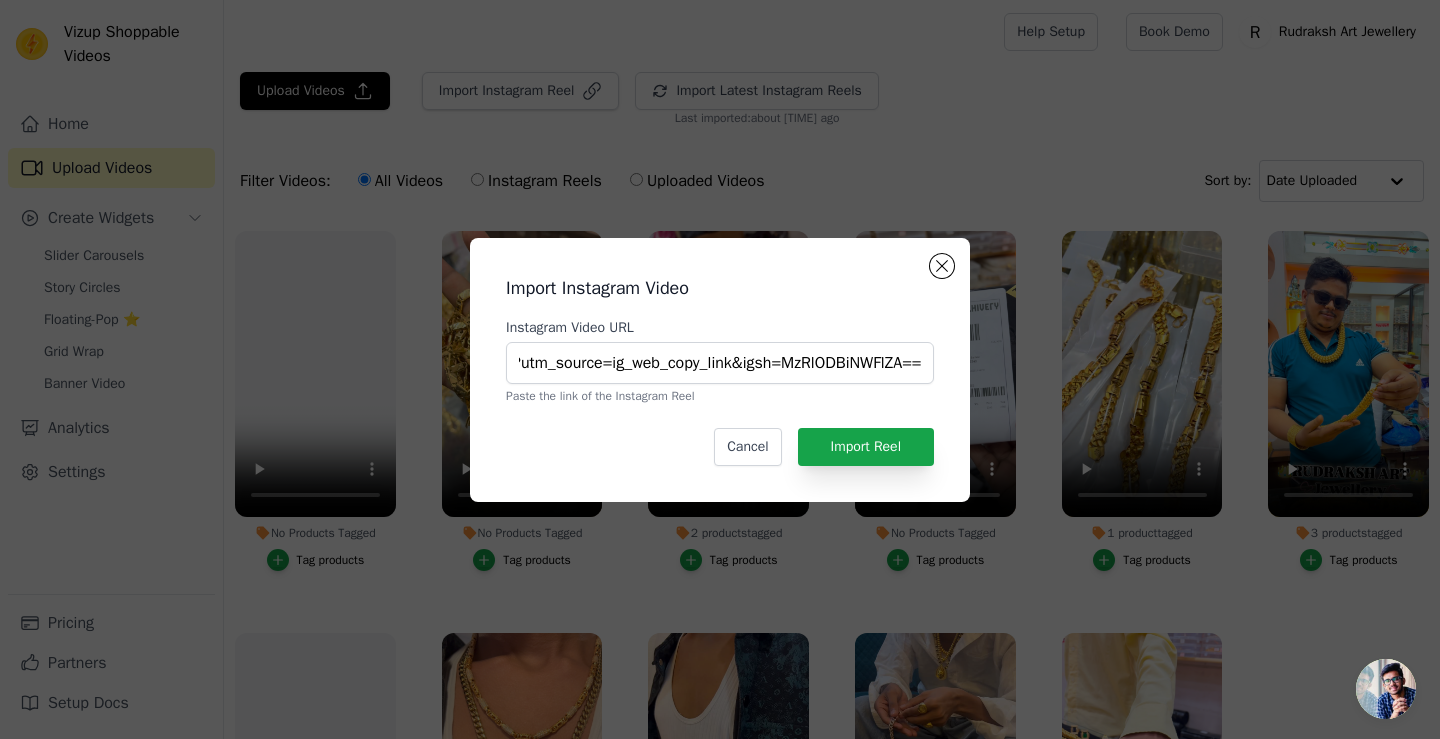 click on "Import Instagram Video   Instagram Video URL   https://www.instagram.com/reel/DKgmkDJNTBk/?utm_source=ig_web_copy_link&igsh=MzRlODBiNWFlZA==     Paste the link of the Instagram Reel   Cancel   Import Reel" at bounding box center [720, 370] 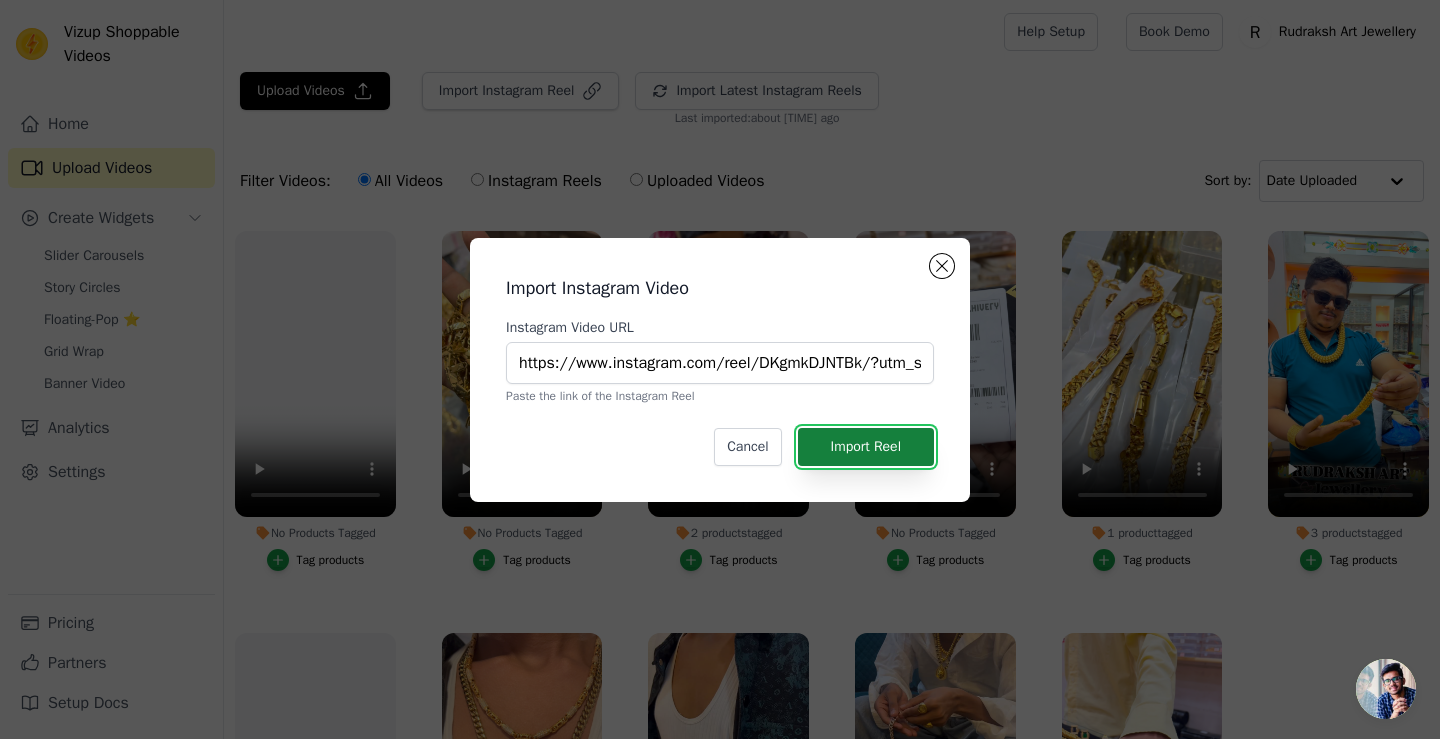 click on "Import Reel" at bounding box center (866, 447) 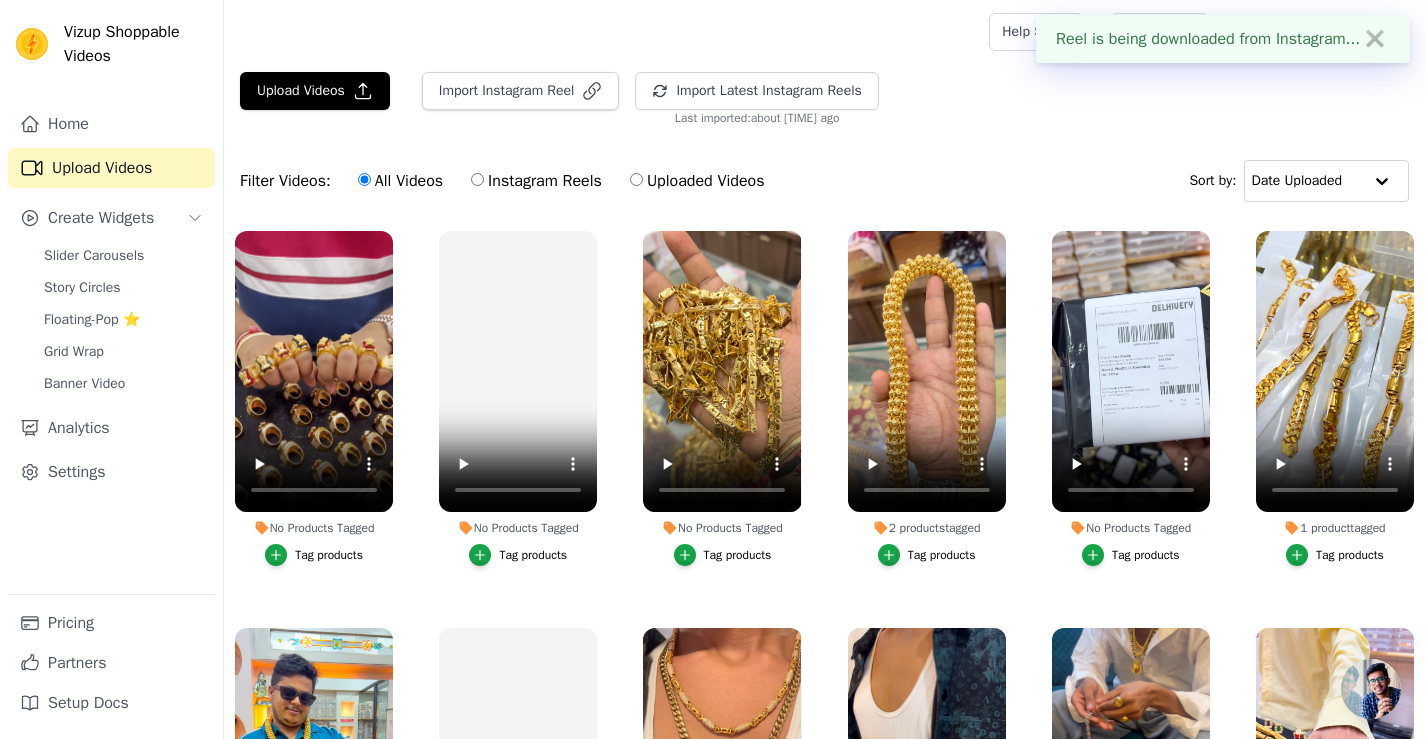 click on "No Products Tagged       Tag products" at bounding box center (314, 402) 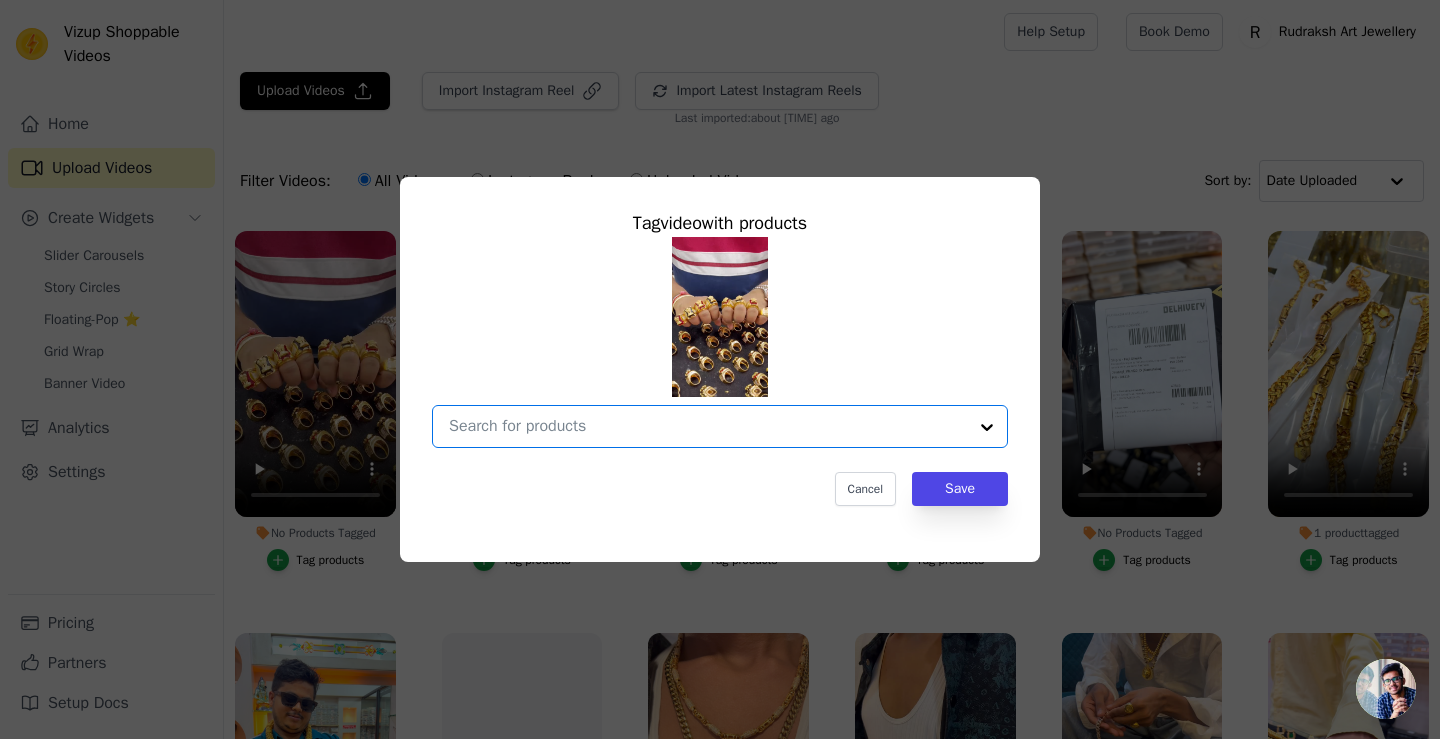 click on "Tag  video  with products           Option undefined, selected.   Select is focused, type to refine list, press down to open the menu.                   Cancel   Save     Tag products" at bounding box center (708, 426) 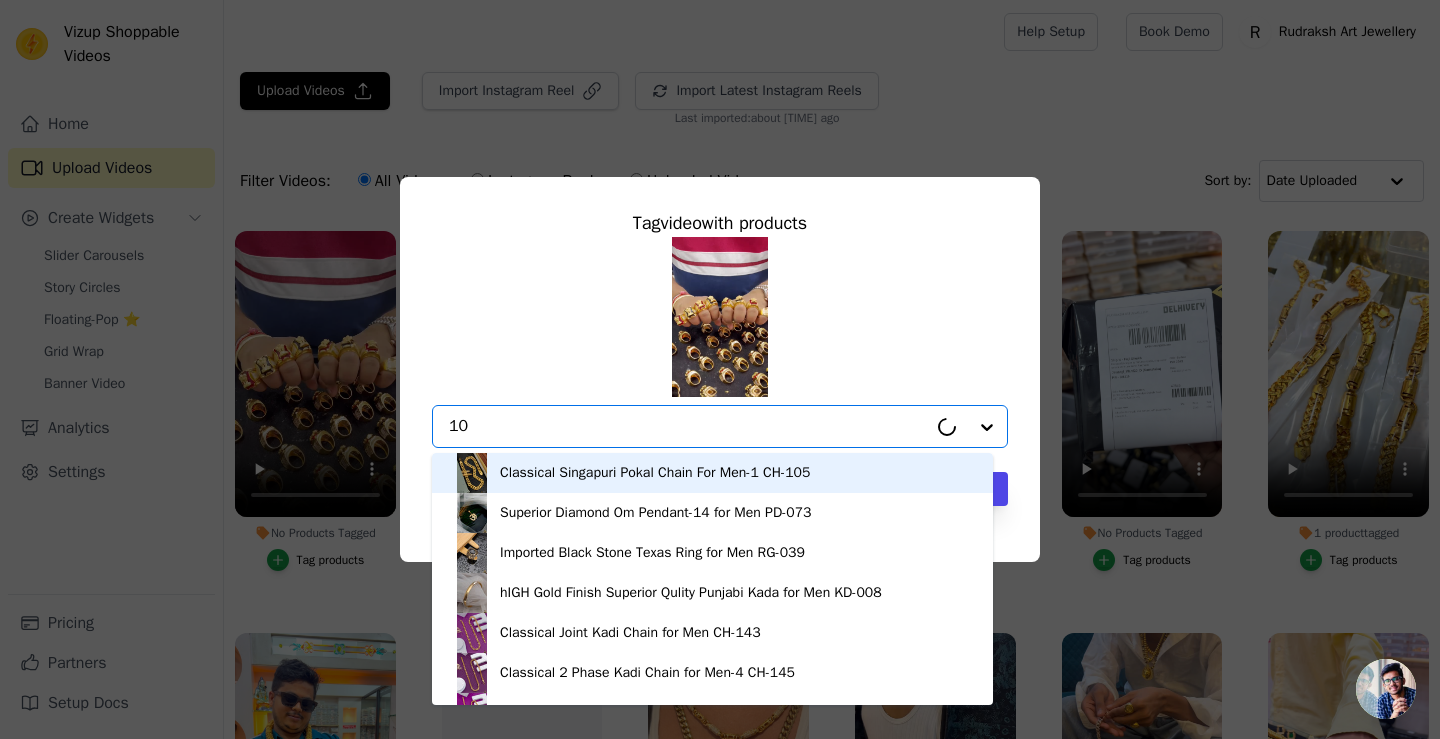 type on "104" 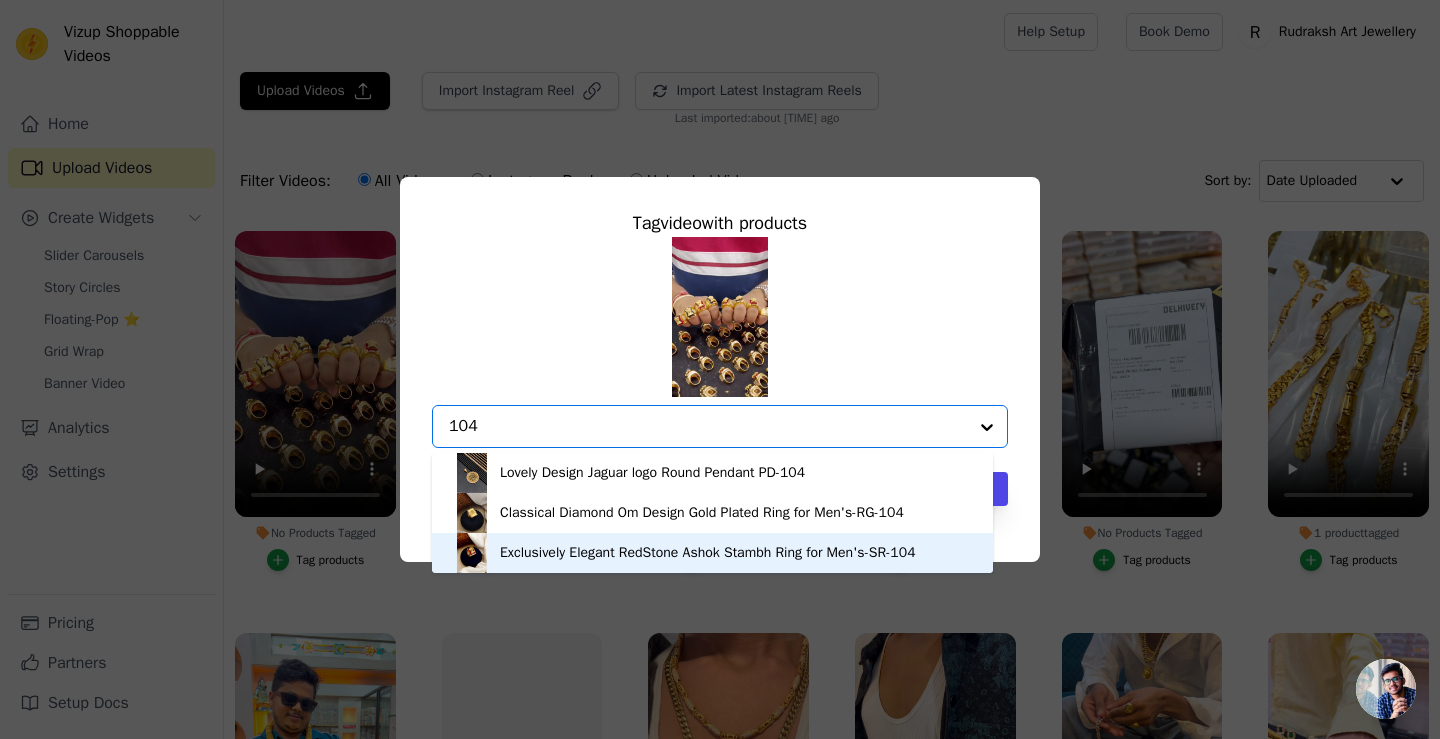 click on "Exclusively Elegant RedStone Ashok Stambh Ring for Men's-SR-104" at bounding box center [712, 553] 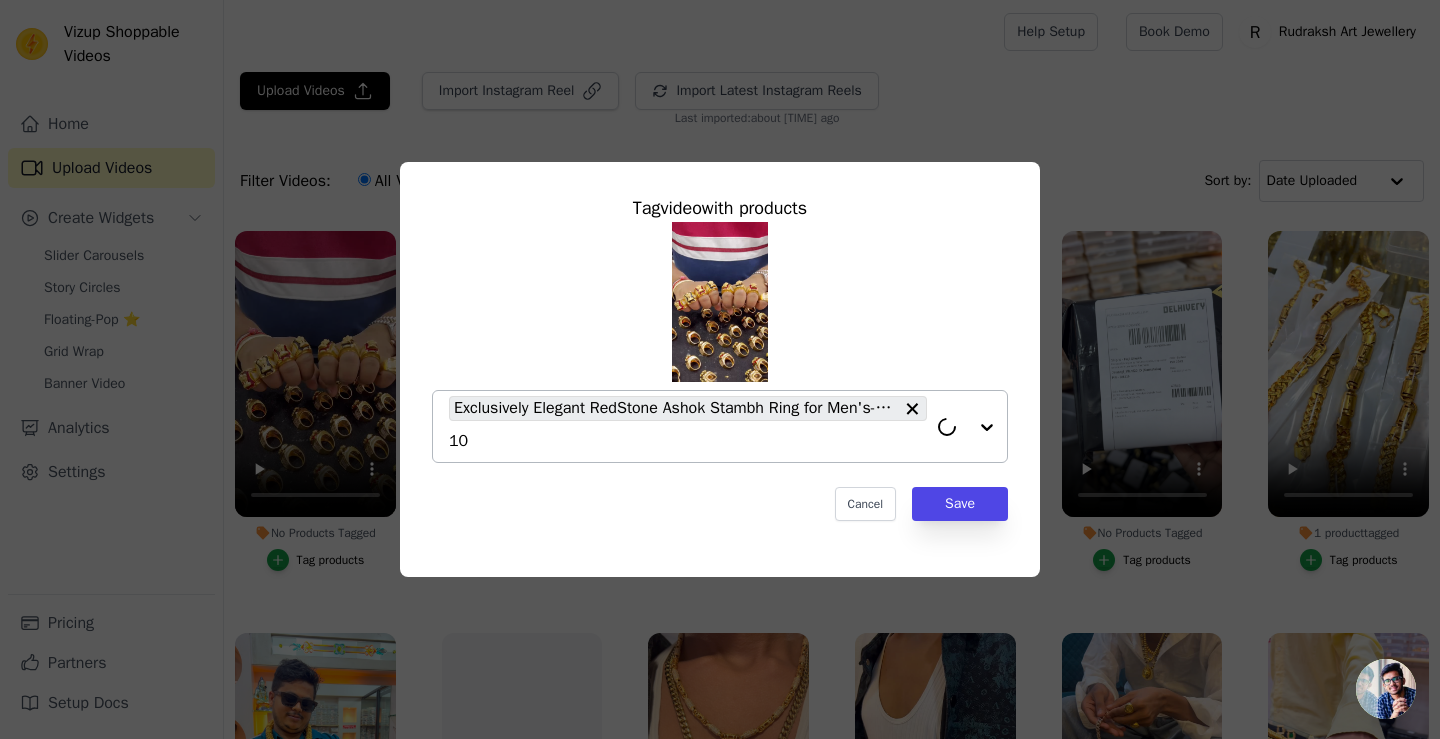 type on "105" 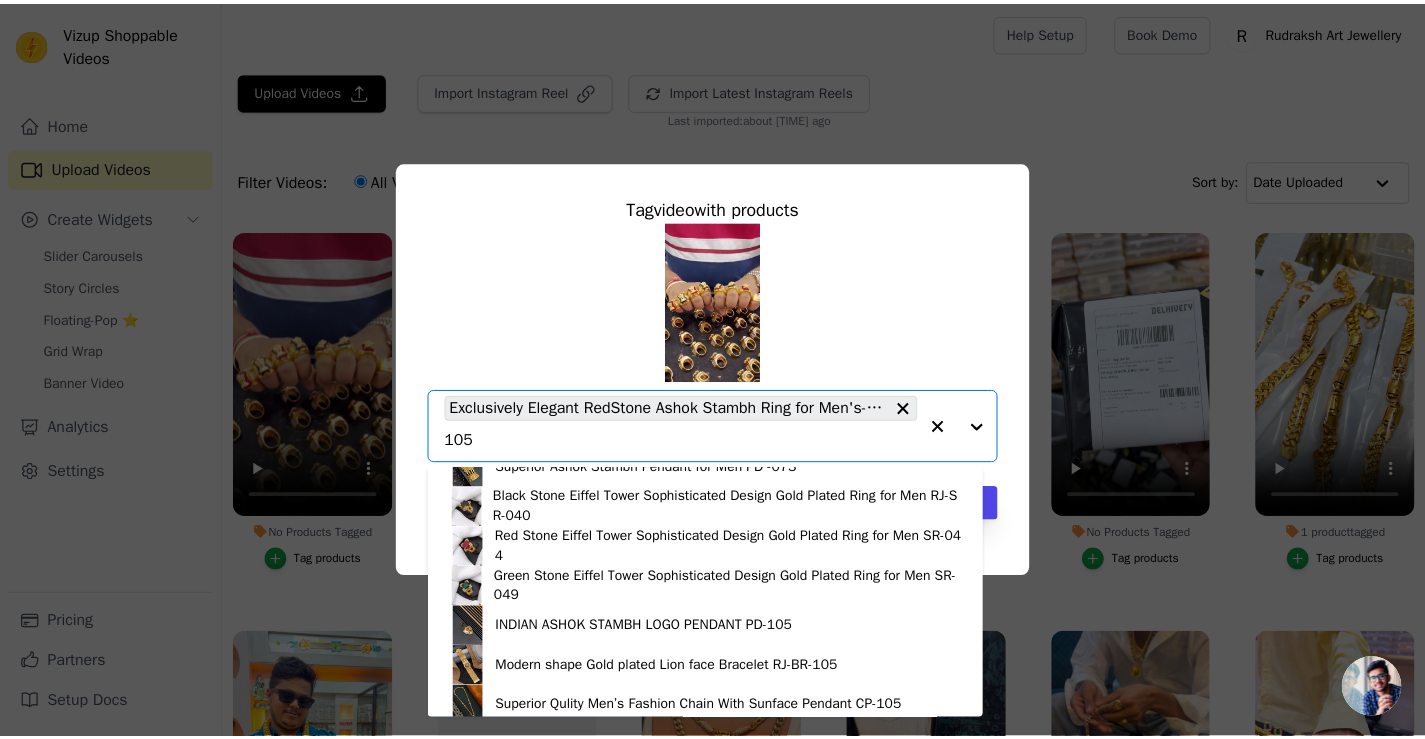 scroll, scrollTop: 628, scrollLeft: 0, axis: vertical 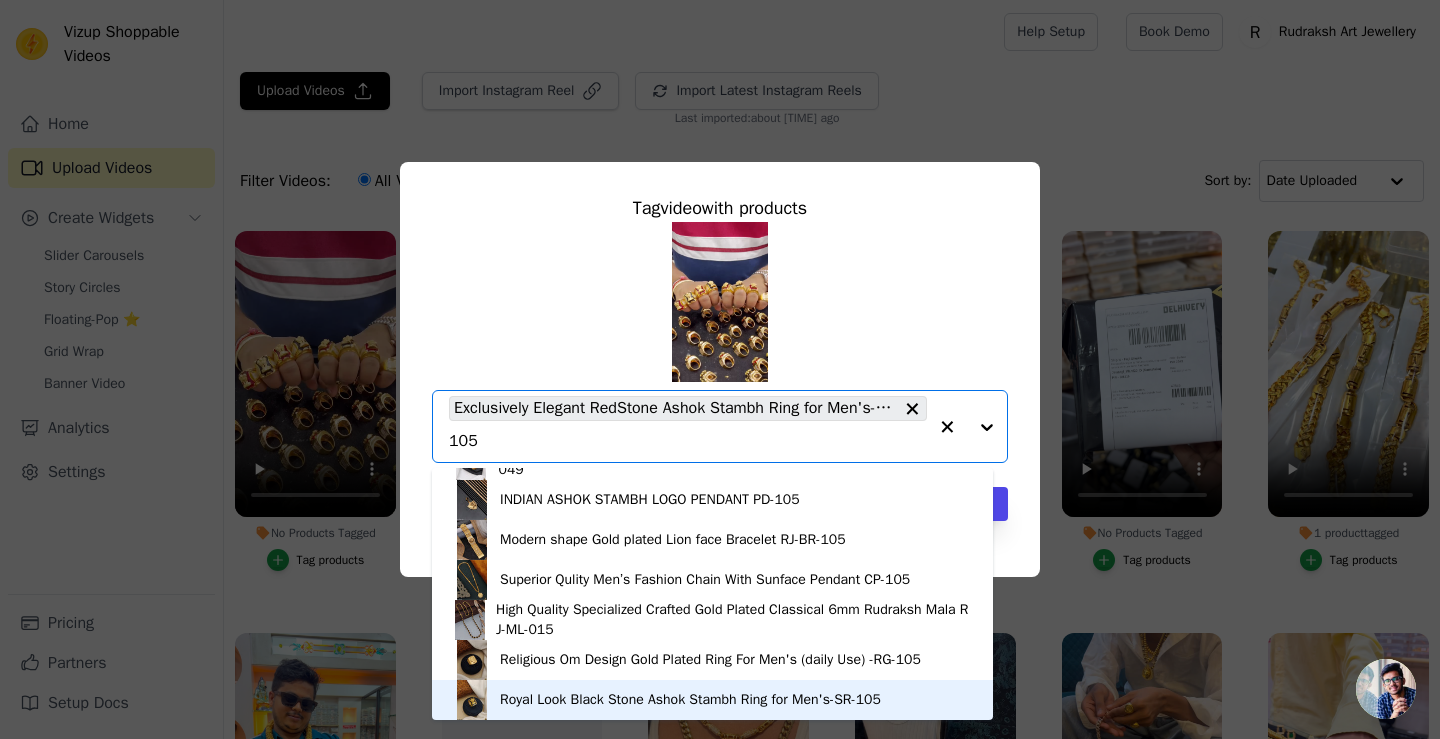 drag, startPoint x: 521, startPoint y: 705, endPoint x: 524, endPoint y: 693, distance: 12.369317 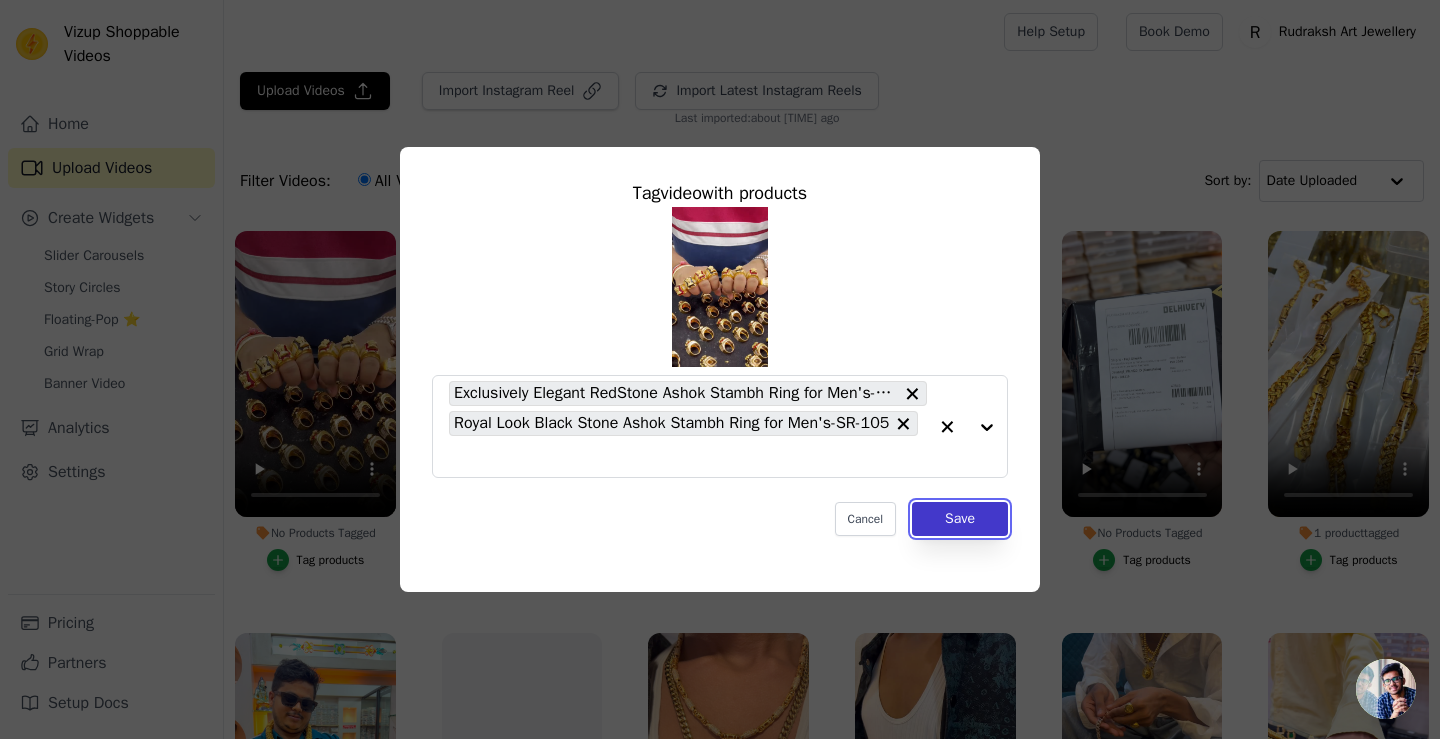 click on "Save" at bounding box center [960, 519] 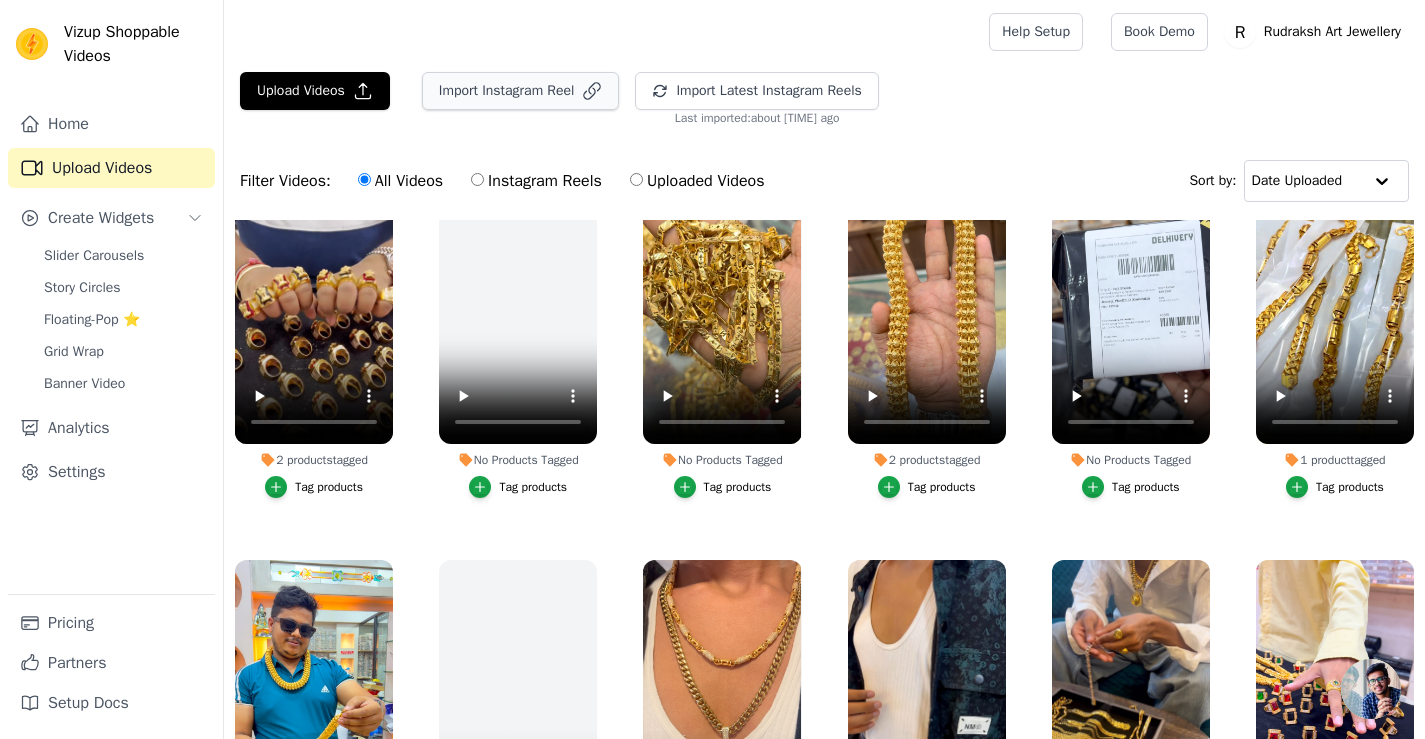 scroll, scrollTop: 0, scrollLeft: 0, axis: both 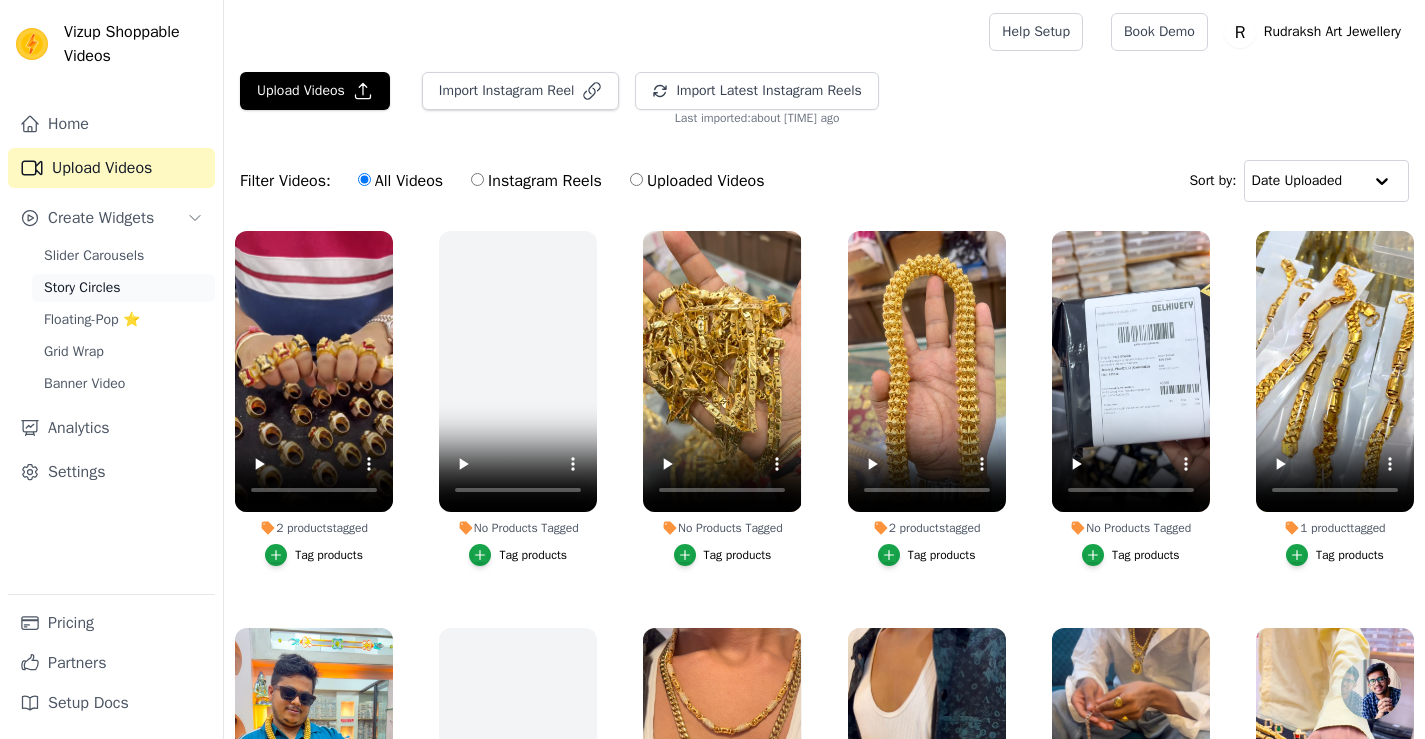 click on "Story Circles" at bounding box center (82, 288) 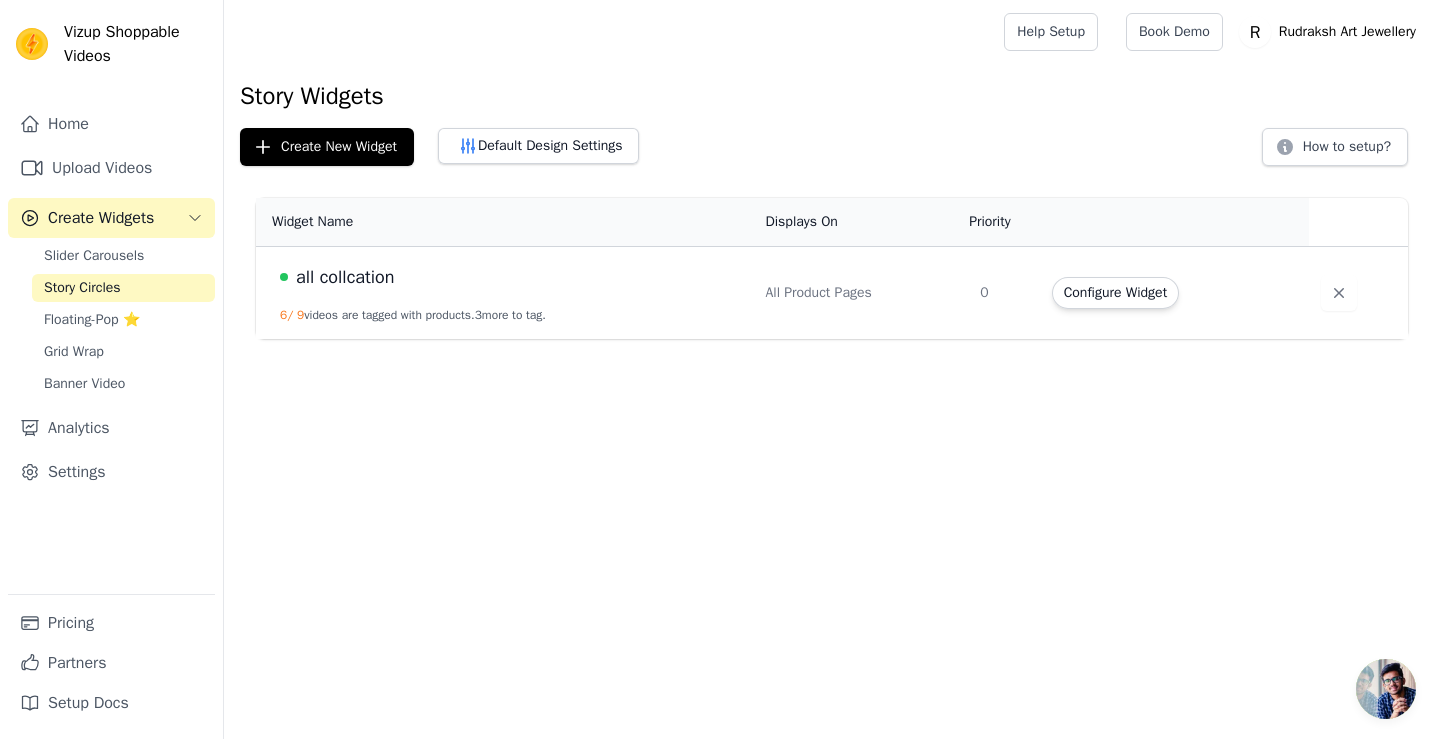 click on "all collcation" at bounding box center [510, 277] 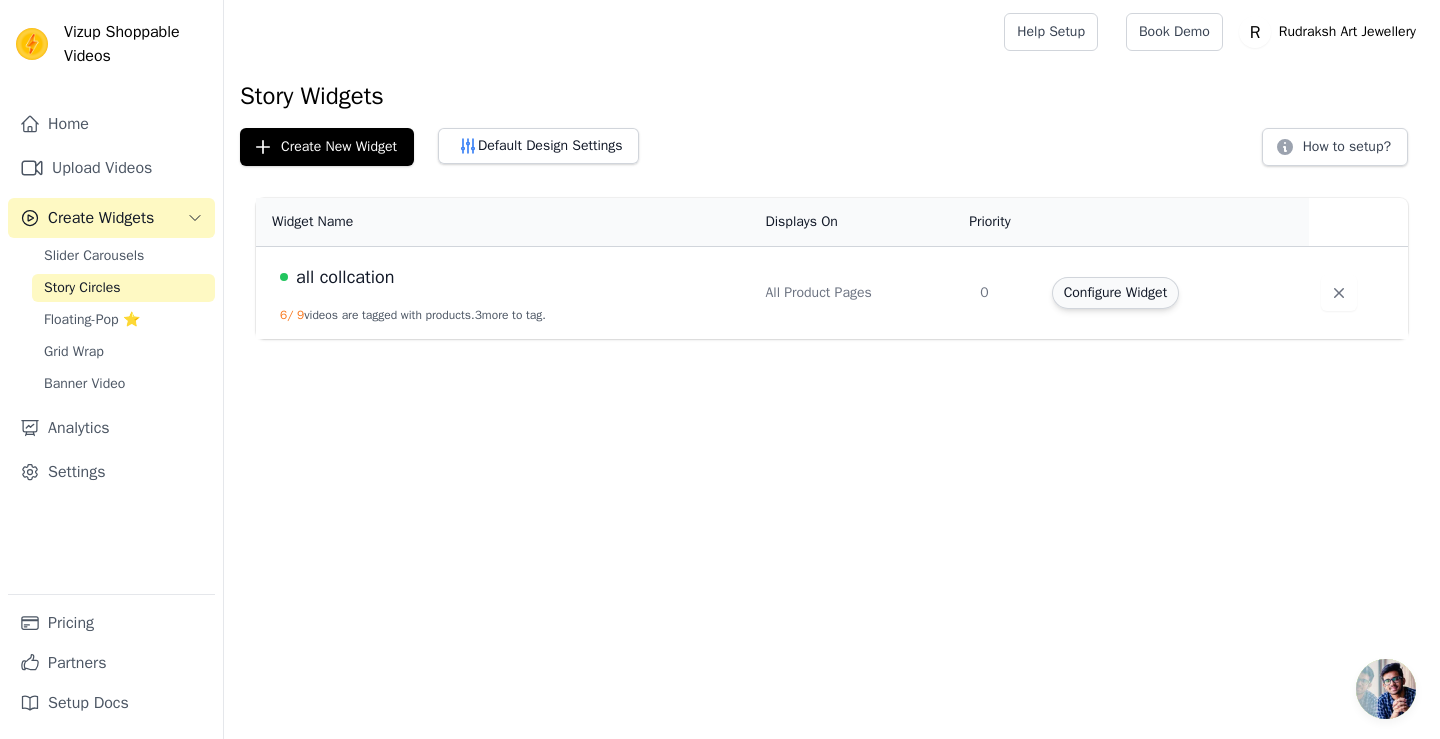 click on "Configure Widget" at bounding box center (1115, 293) 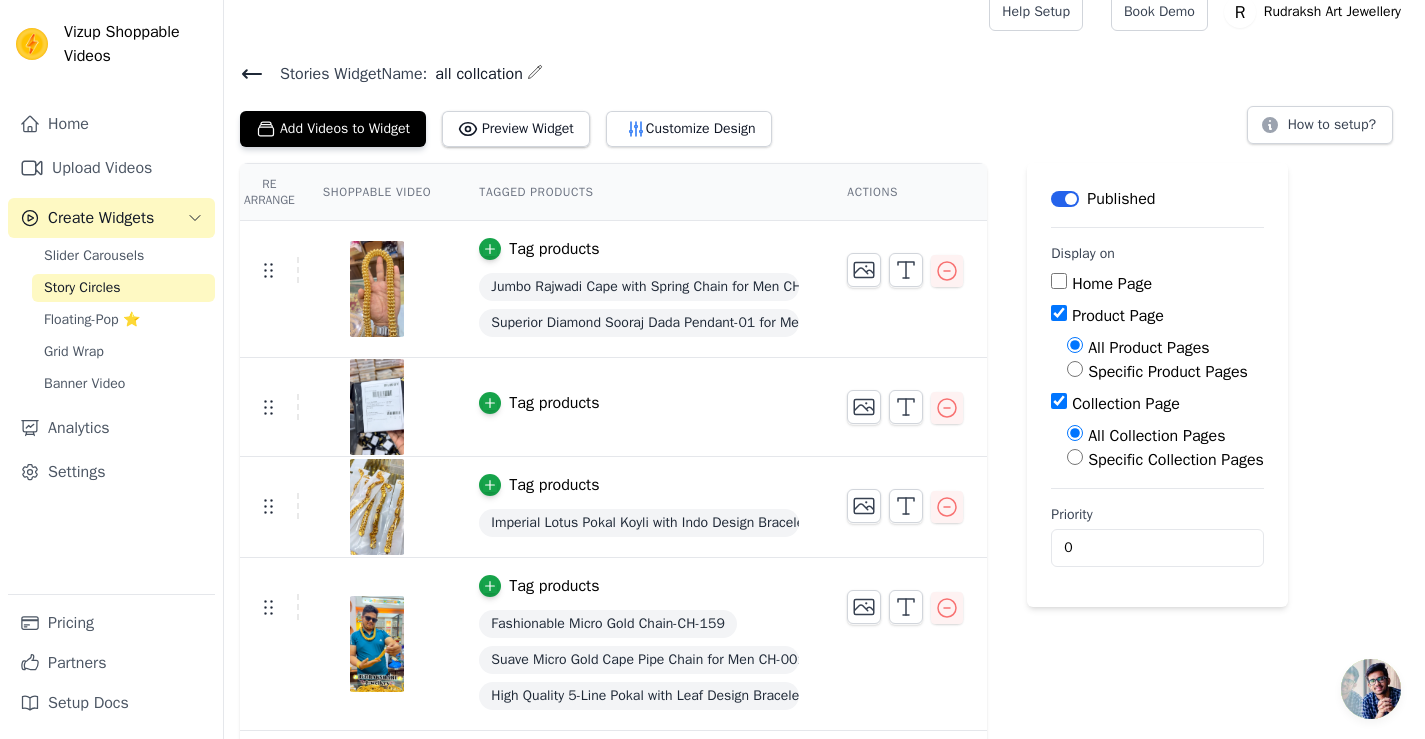 scroll, scrollTop: 0, scrollLeft: 0, axis: both 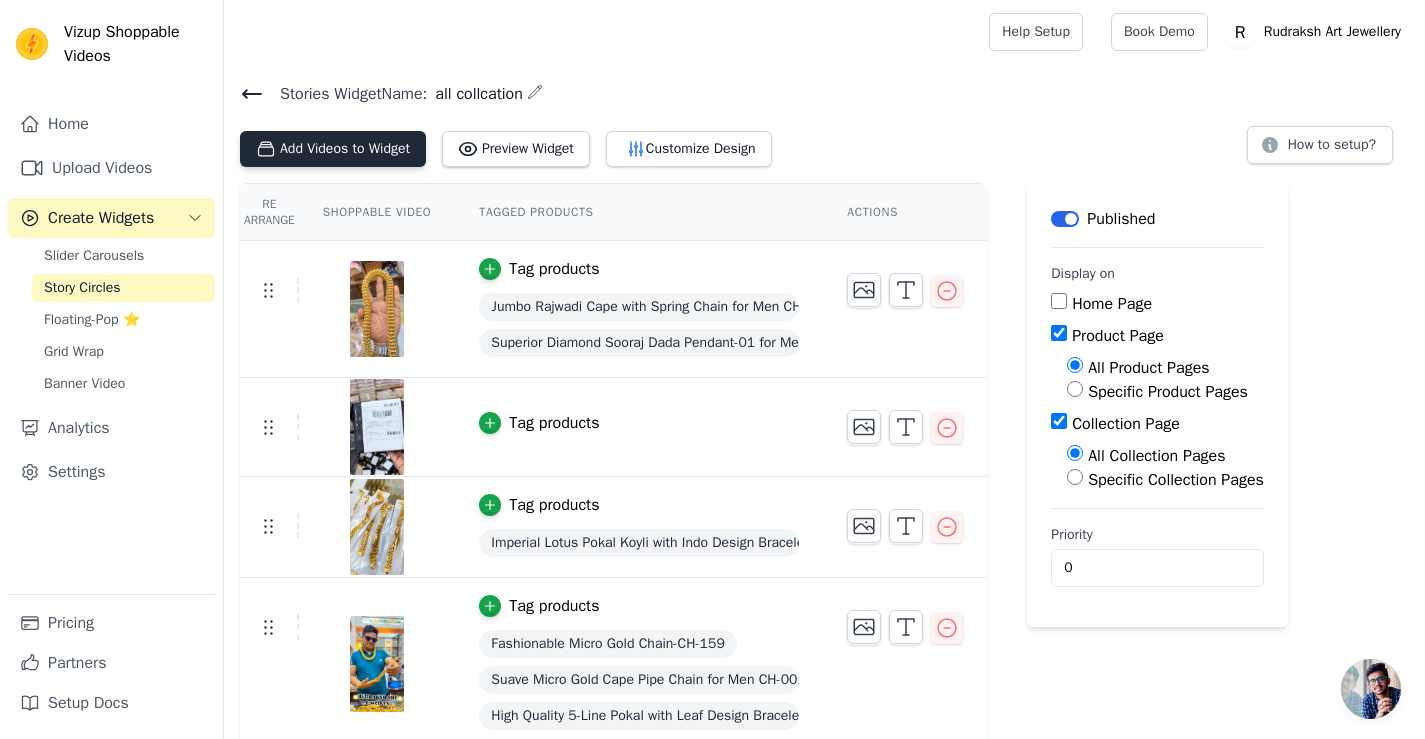 click on "Add Videos to Widget" at bounding box center (333, 149) 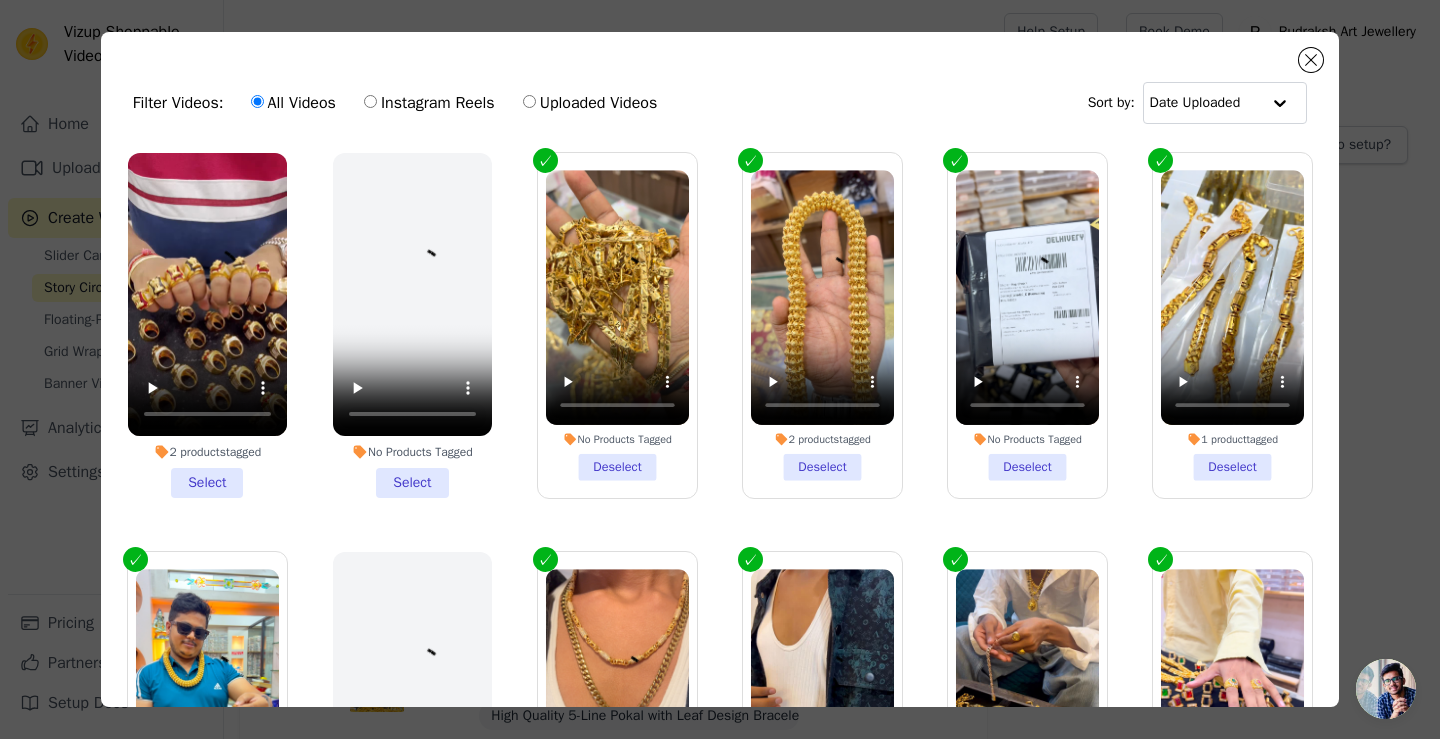 click on "2   products  tagged     Select" at bounding box center [207, 325] 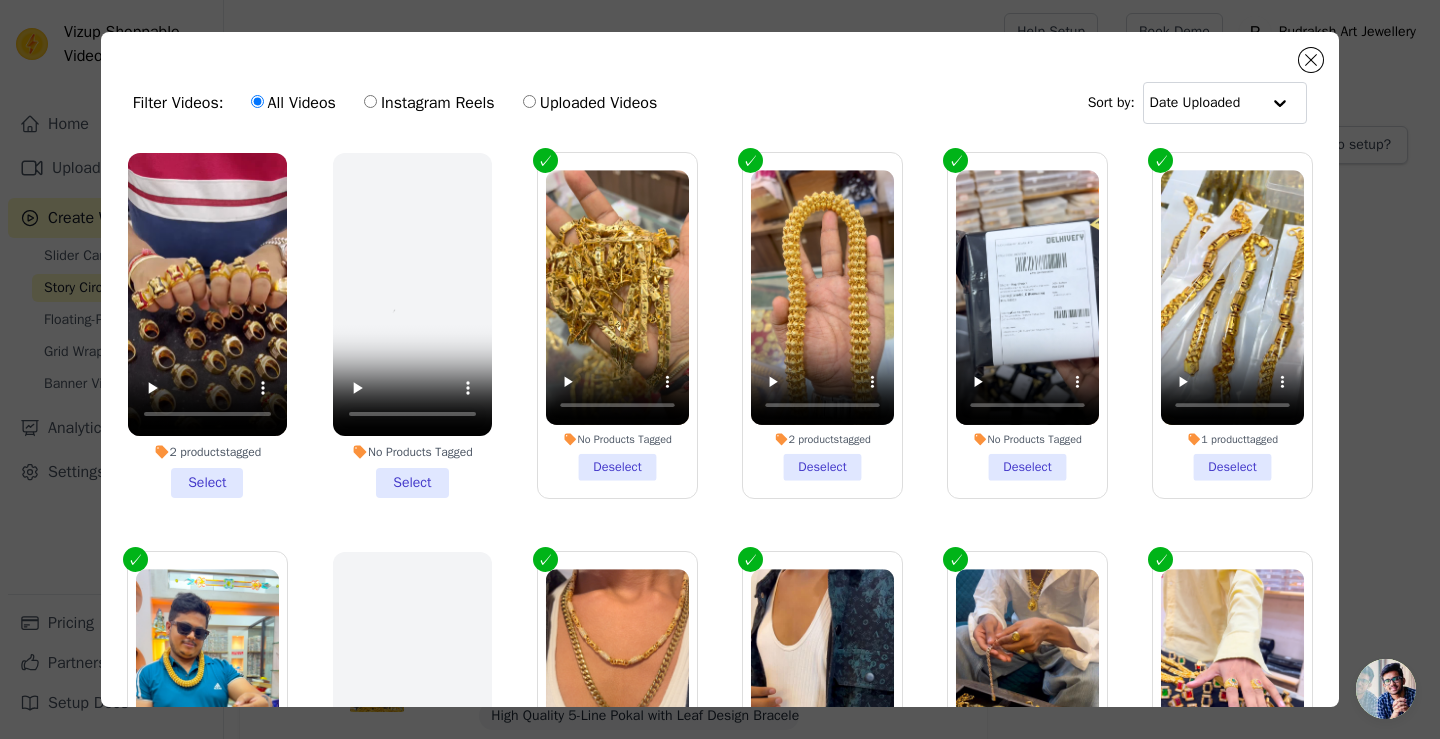 click on "2   products  tagged     Select" at bounding box center [0, 0] 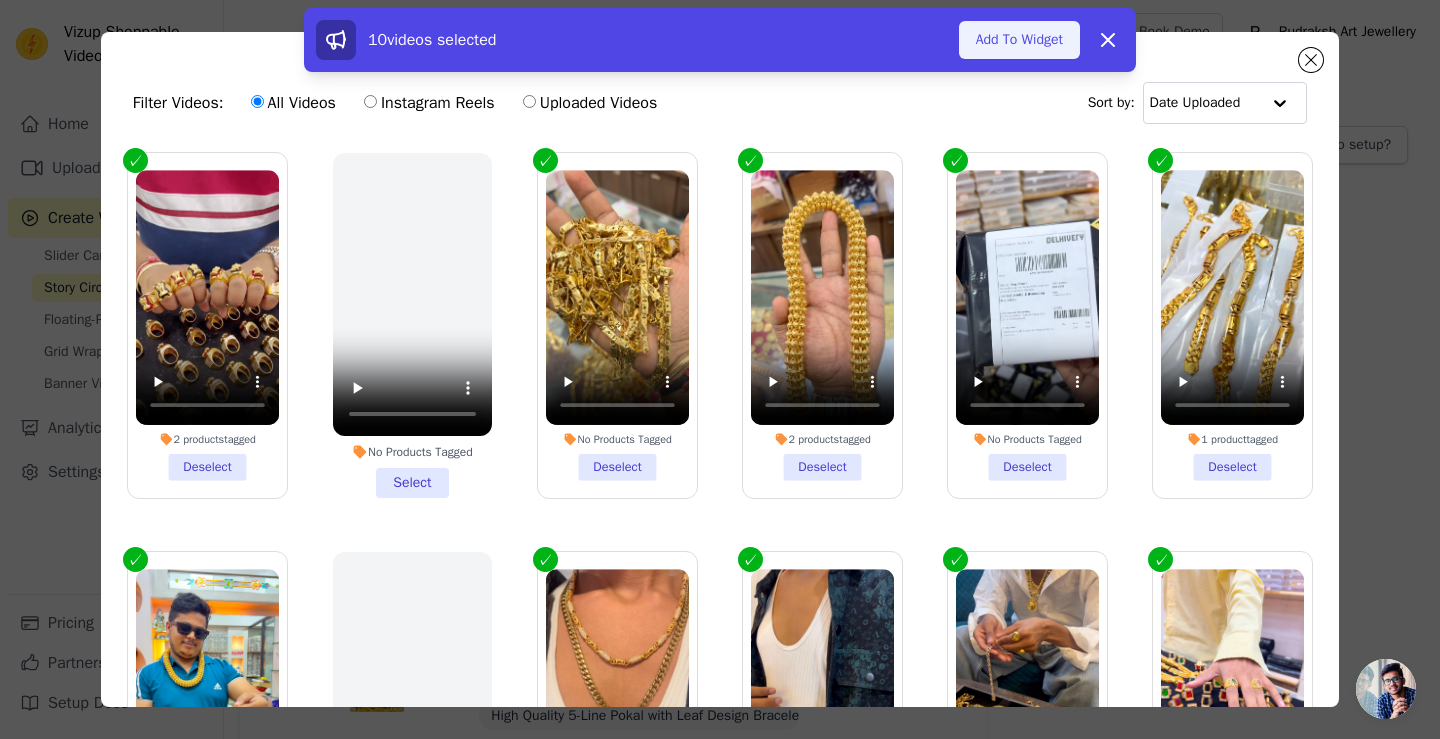 click on "Add To Widget" at bounding box center (1019, 40) 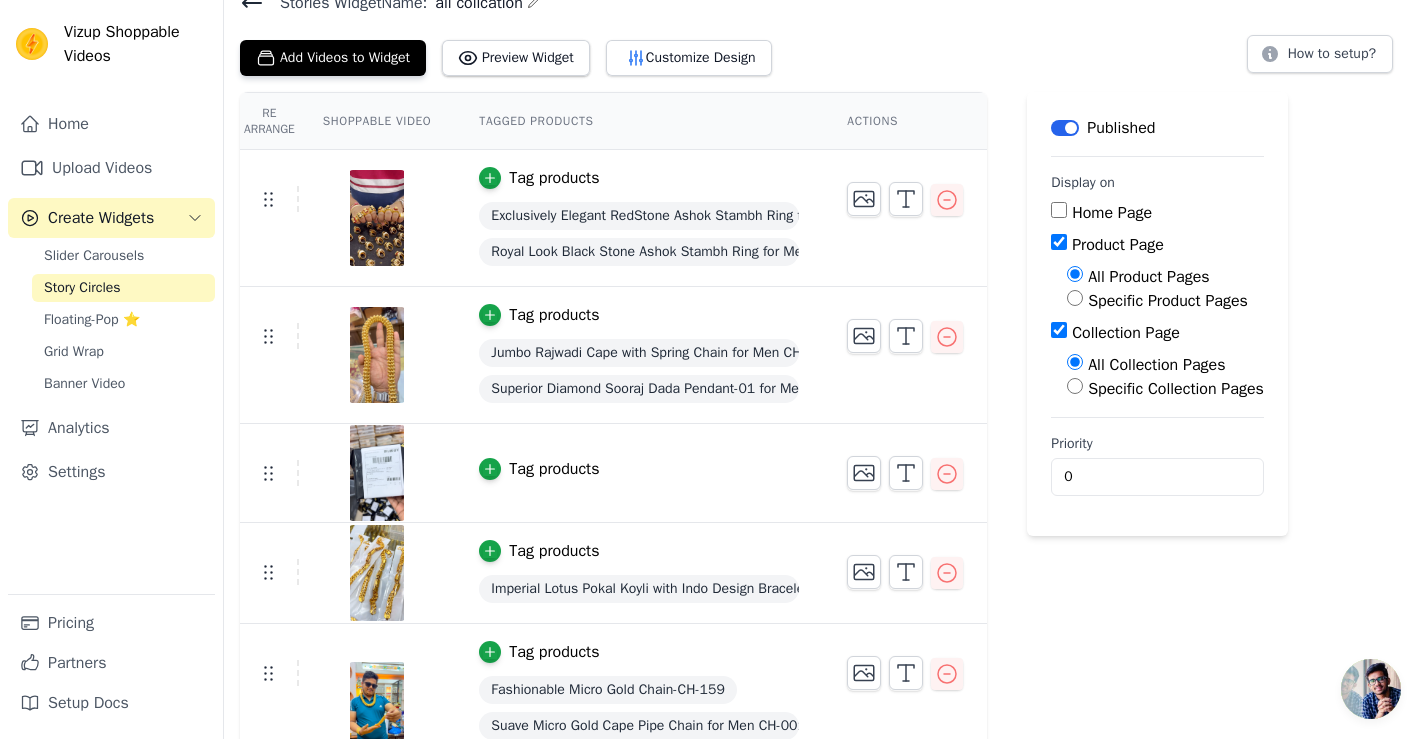 scroll, scrollTop: 0, scrollLeft: 0, axis: both 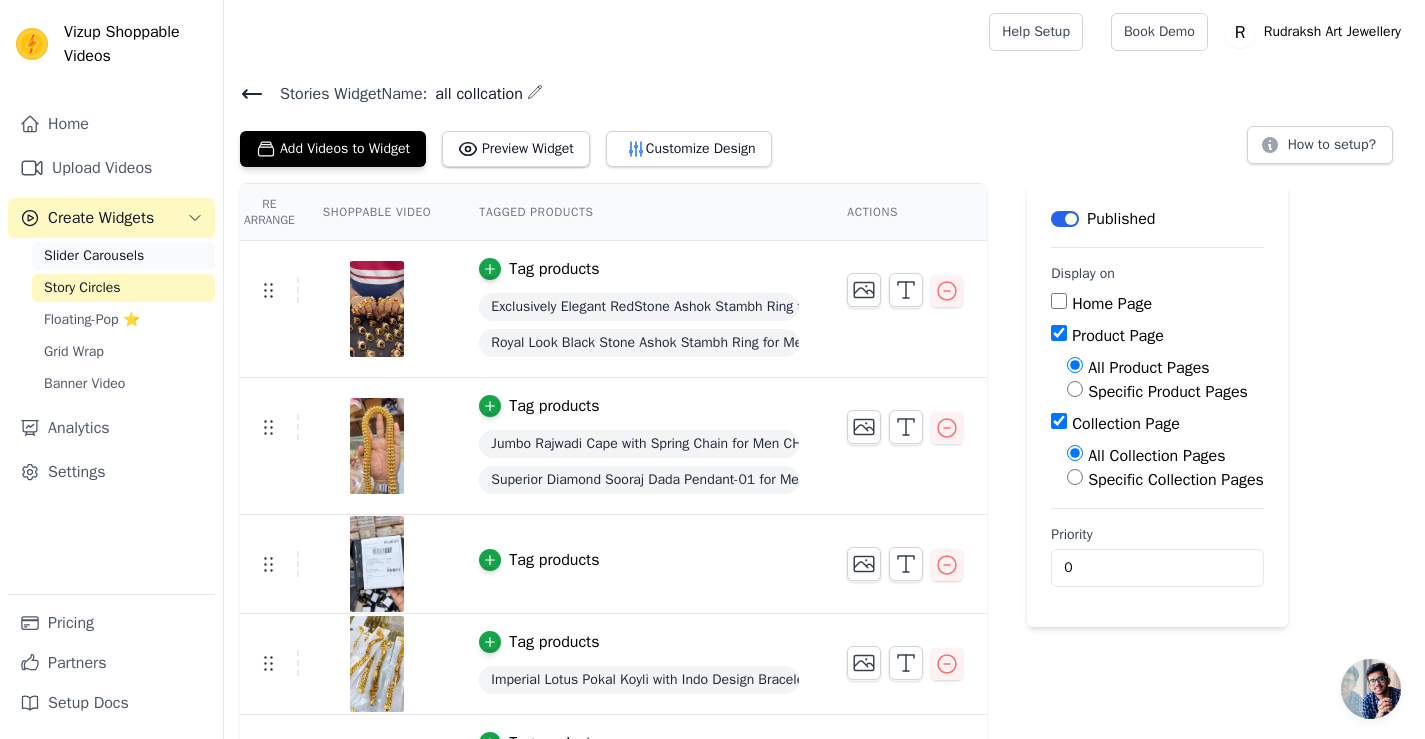 click on "Slider Carousels" at bounding box center [94, 256] 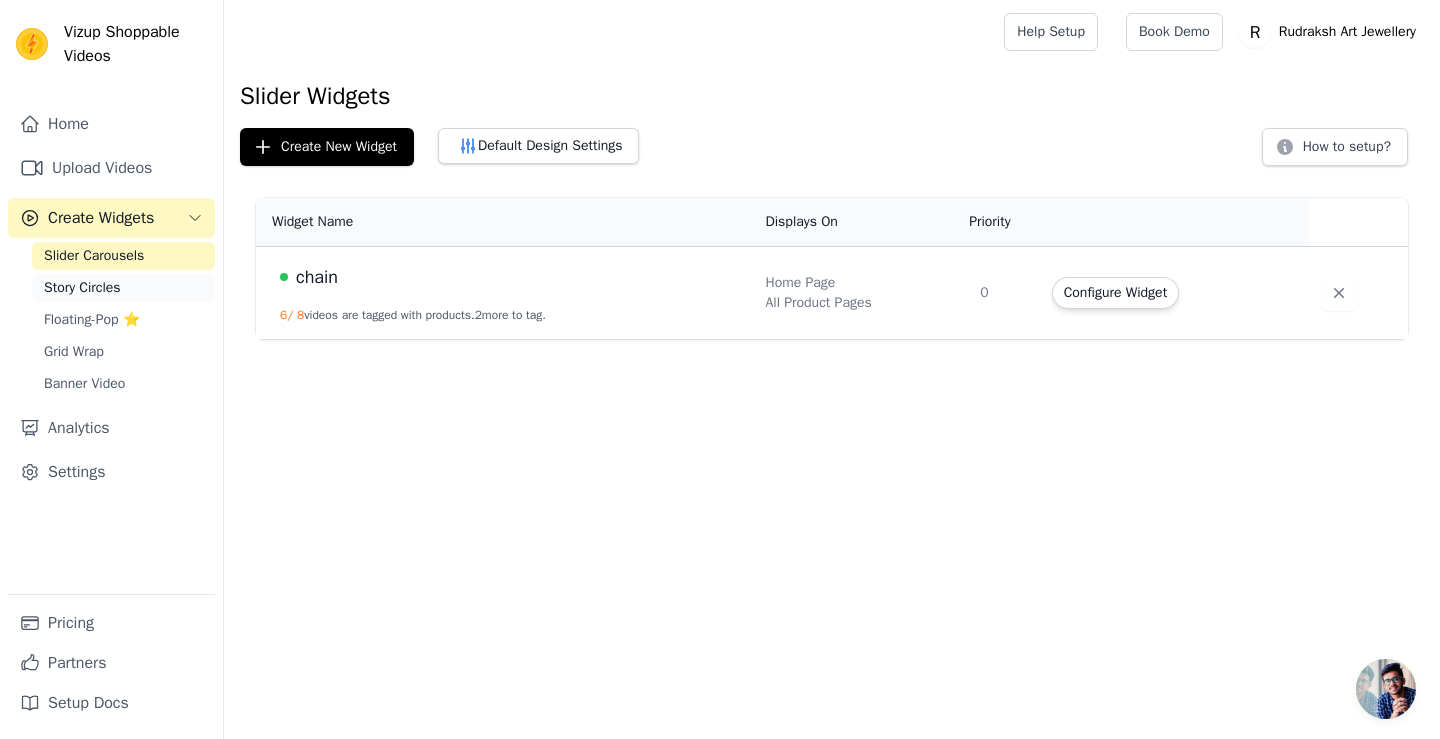 click on "Story Circles" at bounding box center [82, 288] 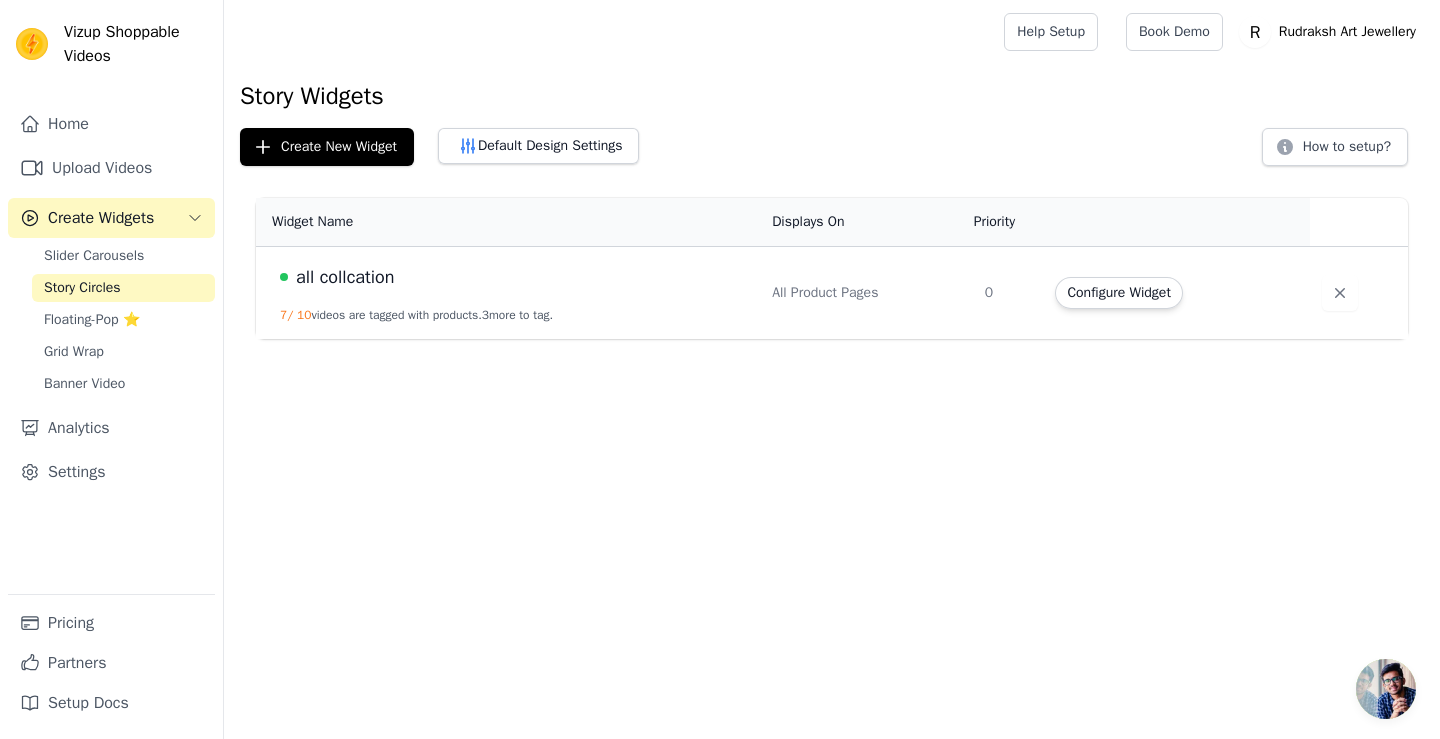 click on "all collcation   7  /   10  videos are tagged with products.
3  more to tag." at bounding box center (508, 293) 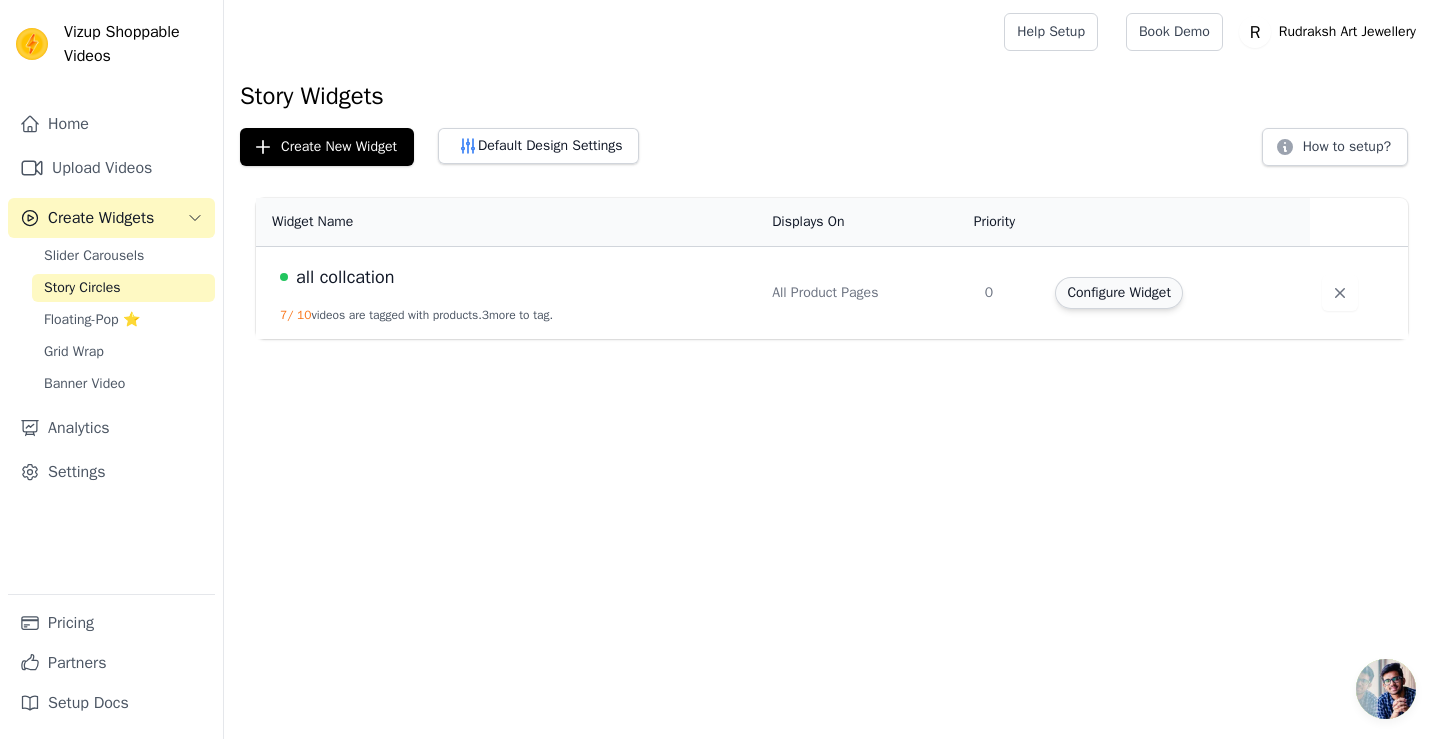 click on "Configure Widget" at bounding box center [1118, 293] 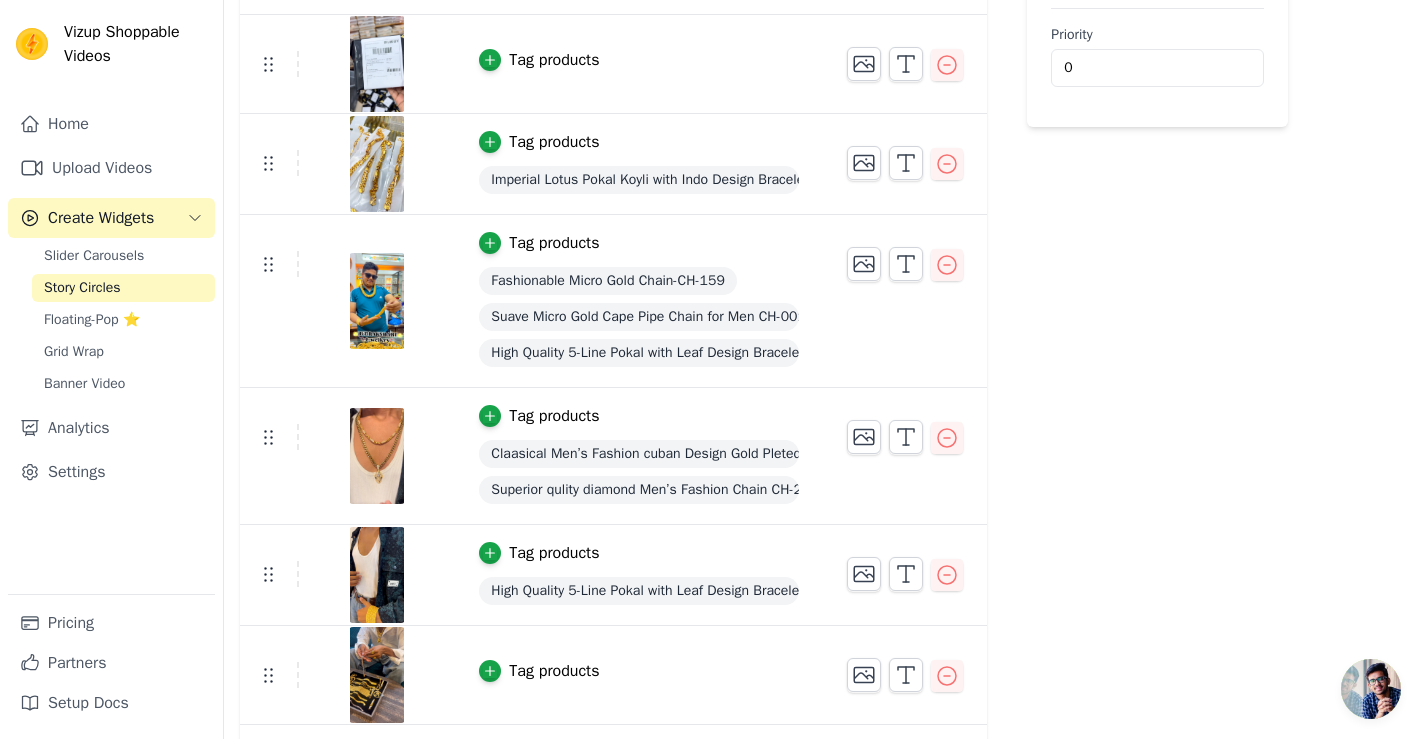 scroll, scrollTop: 0, scrollLeft: 0, axis: both 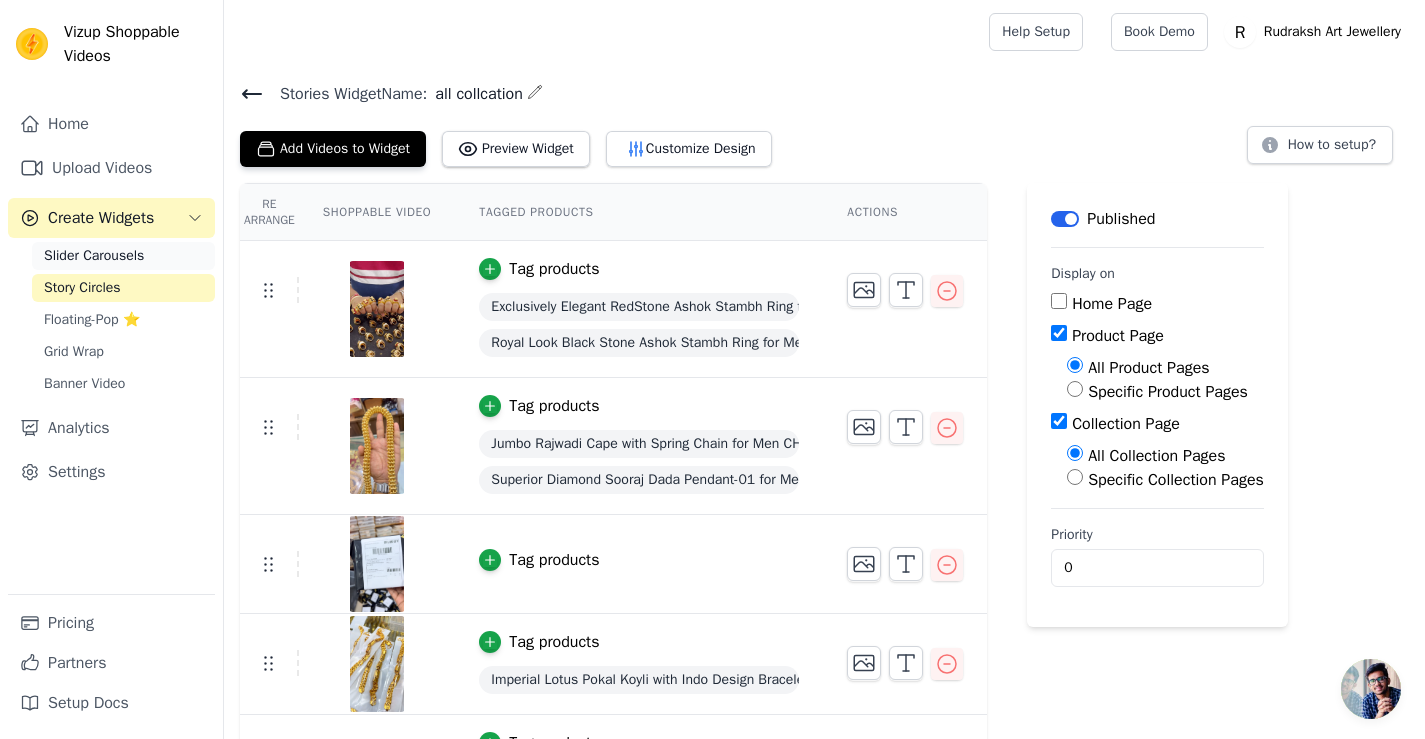 click on "Slider Carousels" at bounding box center (94, 256) 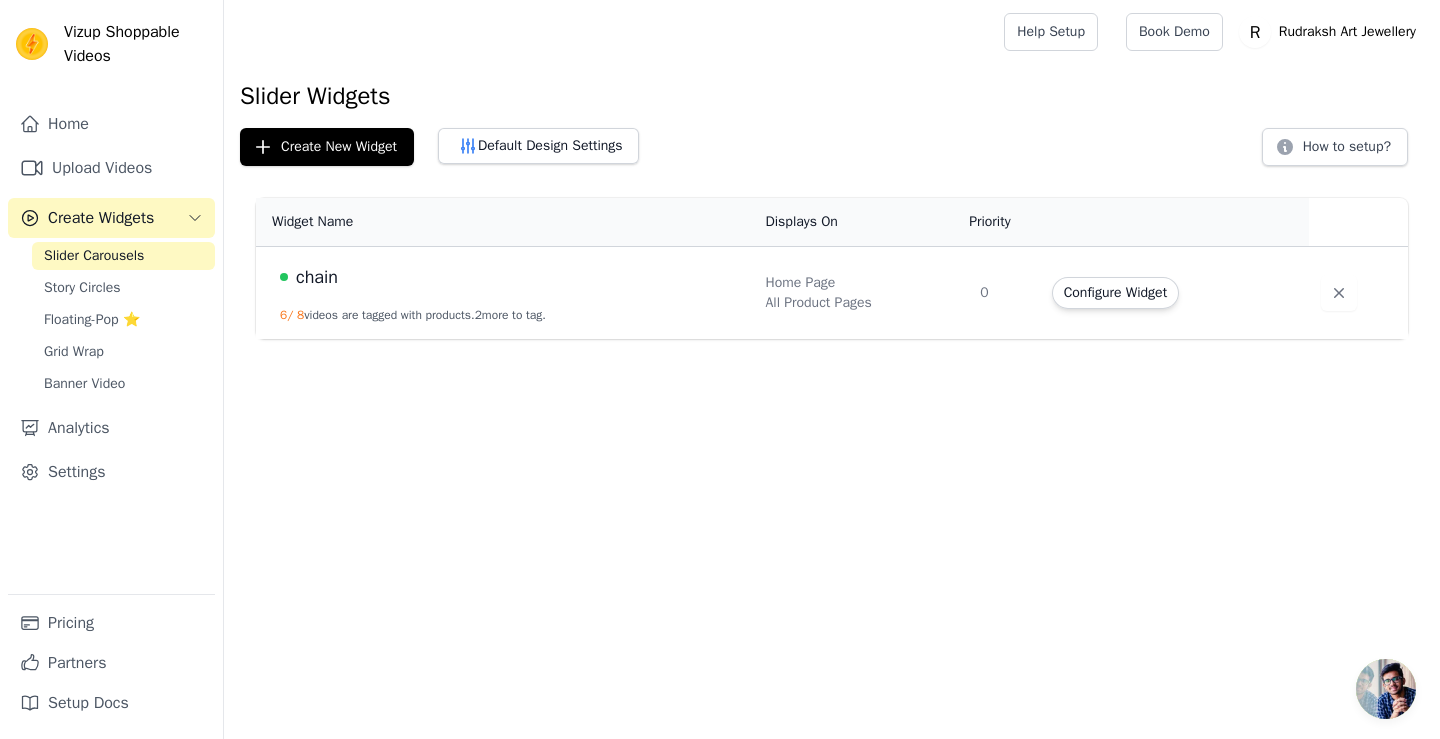 click on "chain   6  /   8  videos are tagged with products.
2  more to tag." at bounding box center [504, 293] 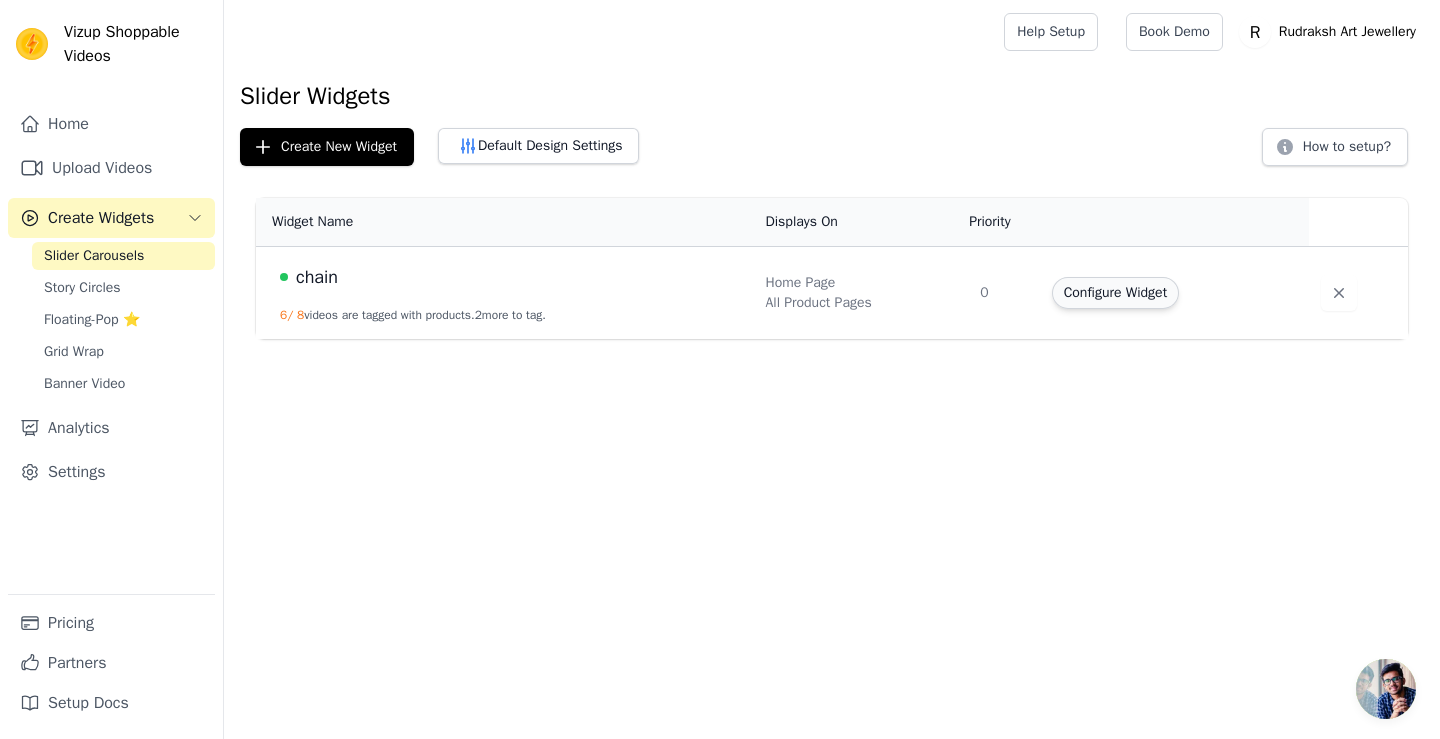 click on "Configure Widget" at bounding box center [1115, 293] 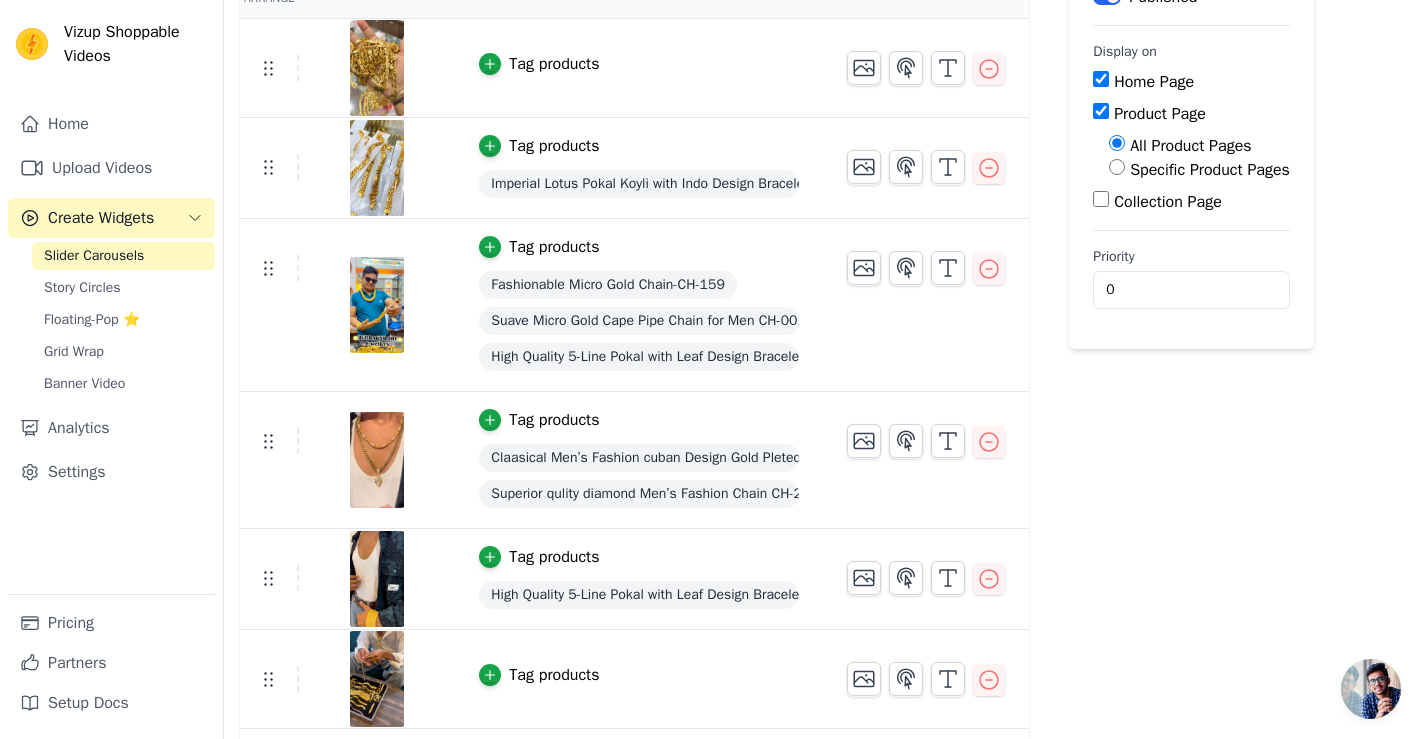 scroll, scrollTop: 57, scrollLeft: 0, axis: vertical 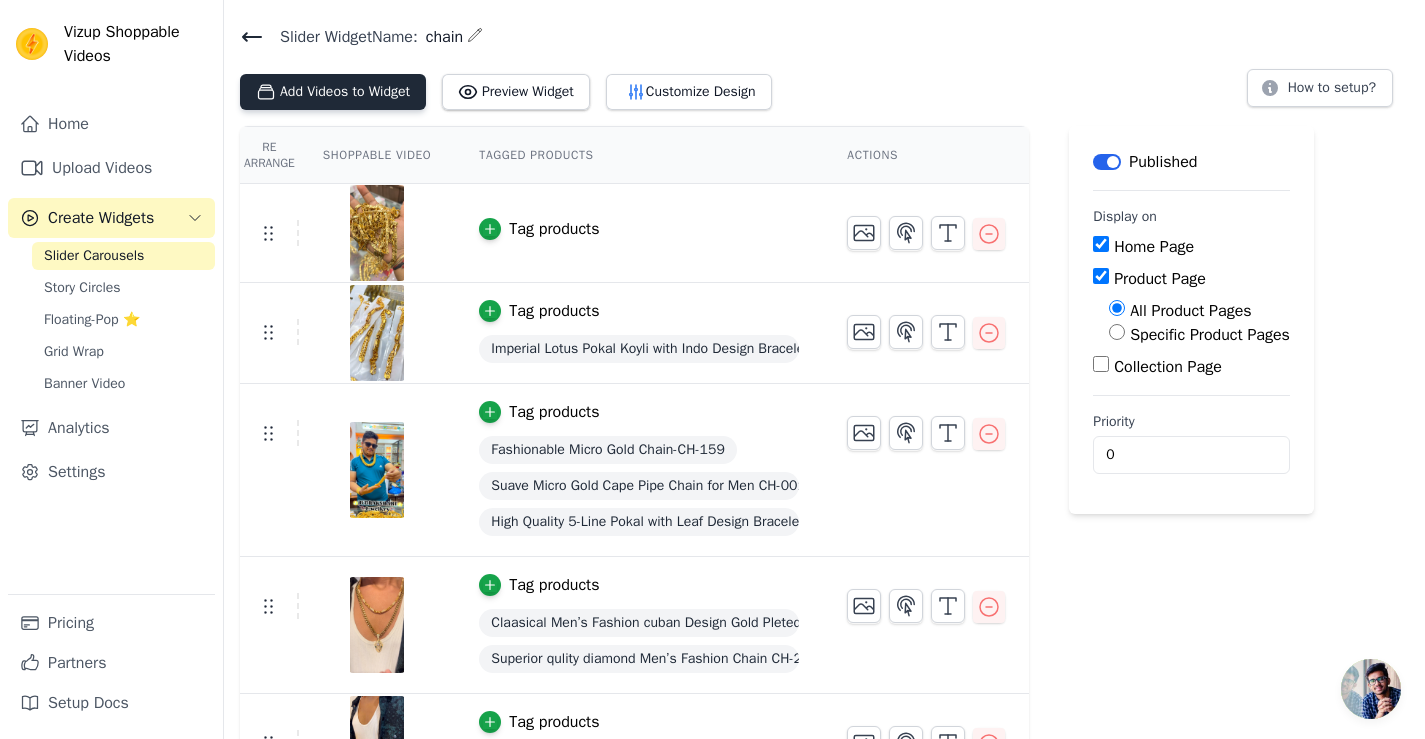 click on "Add Videos to Widget" at bounding box center (333, 92) 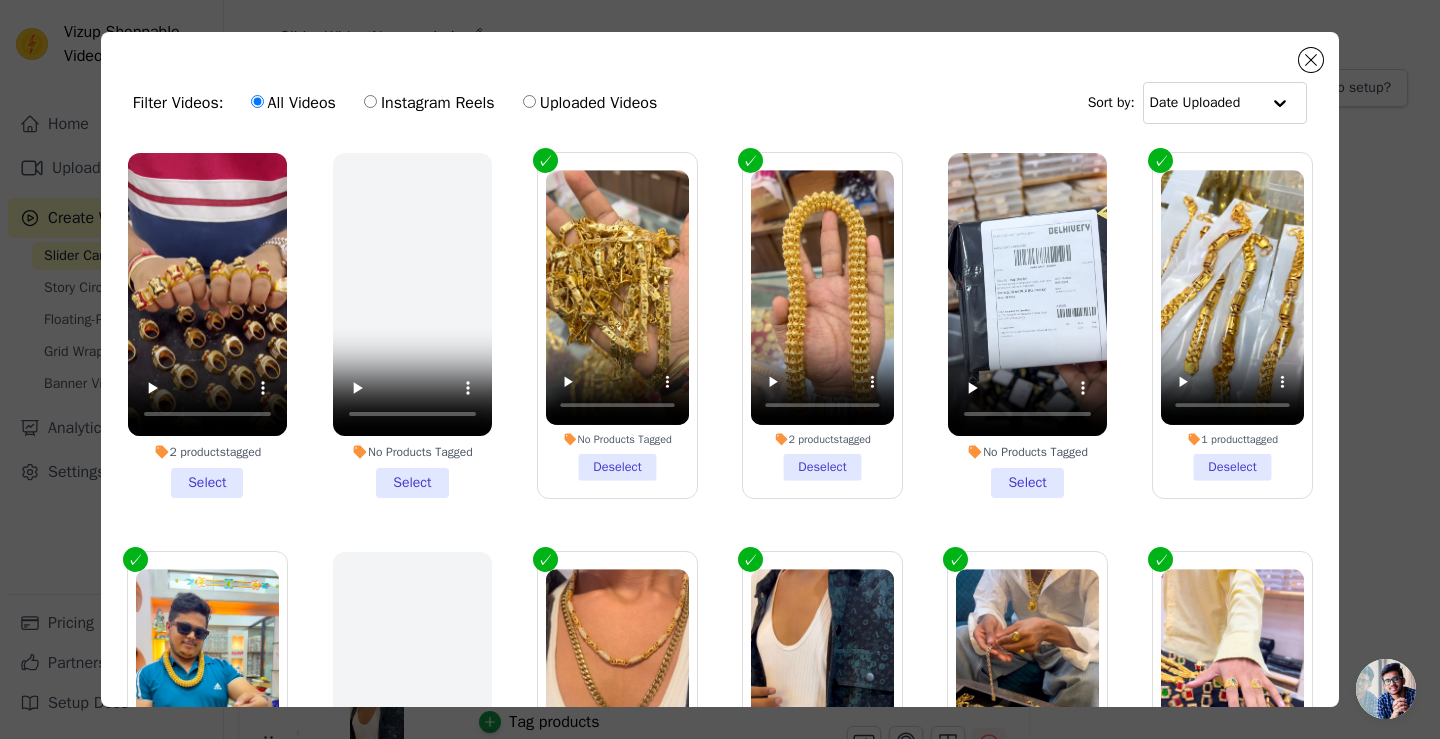 click on "2   products  tagged     Select" at bounding box center (207, 325) 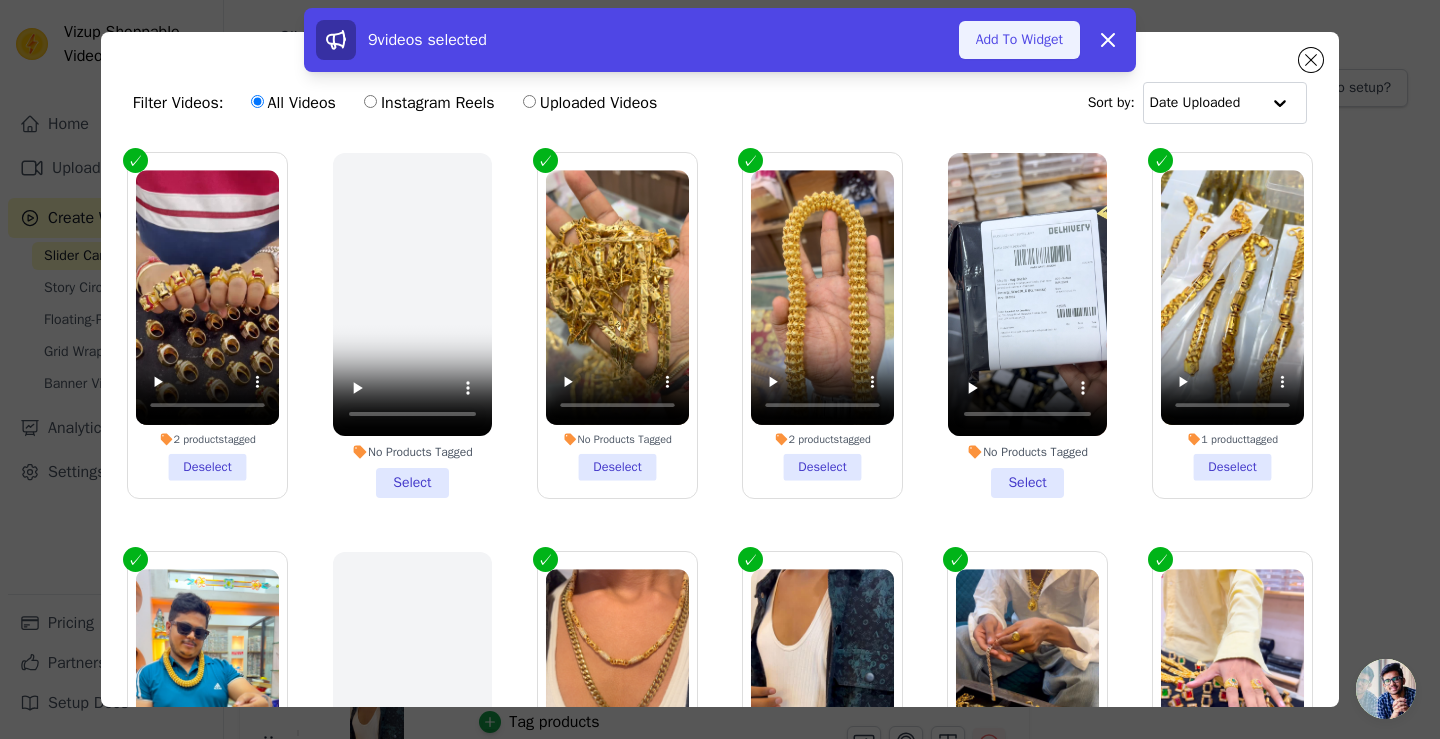 click on "Add To Widget" at bounding box center (1019, 40) 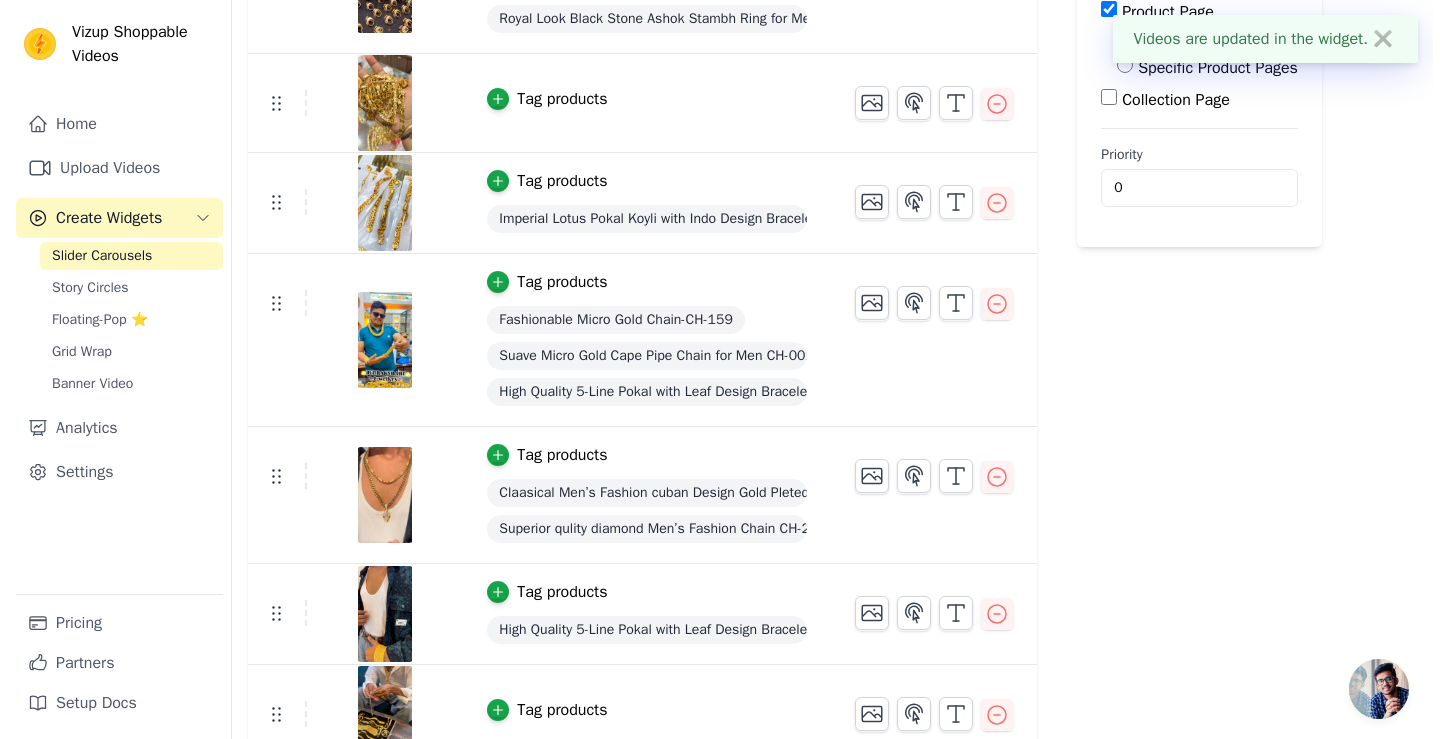 scroll, scrollTop: 0, scrollLeft: 0, axis: both 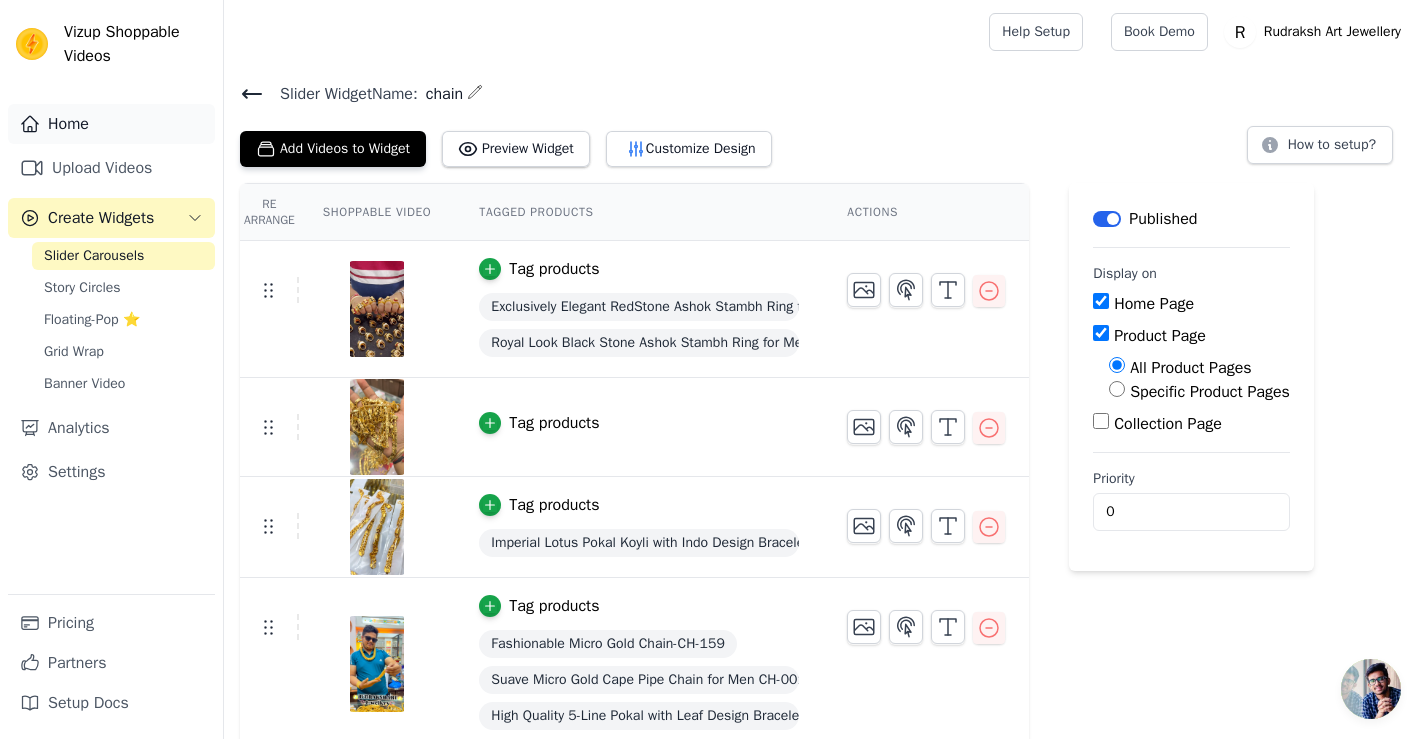 click on "Home" at bounding box center [111, 124] 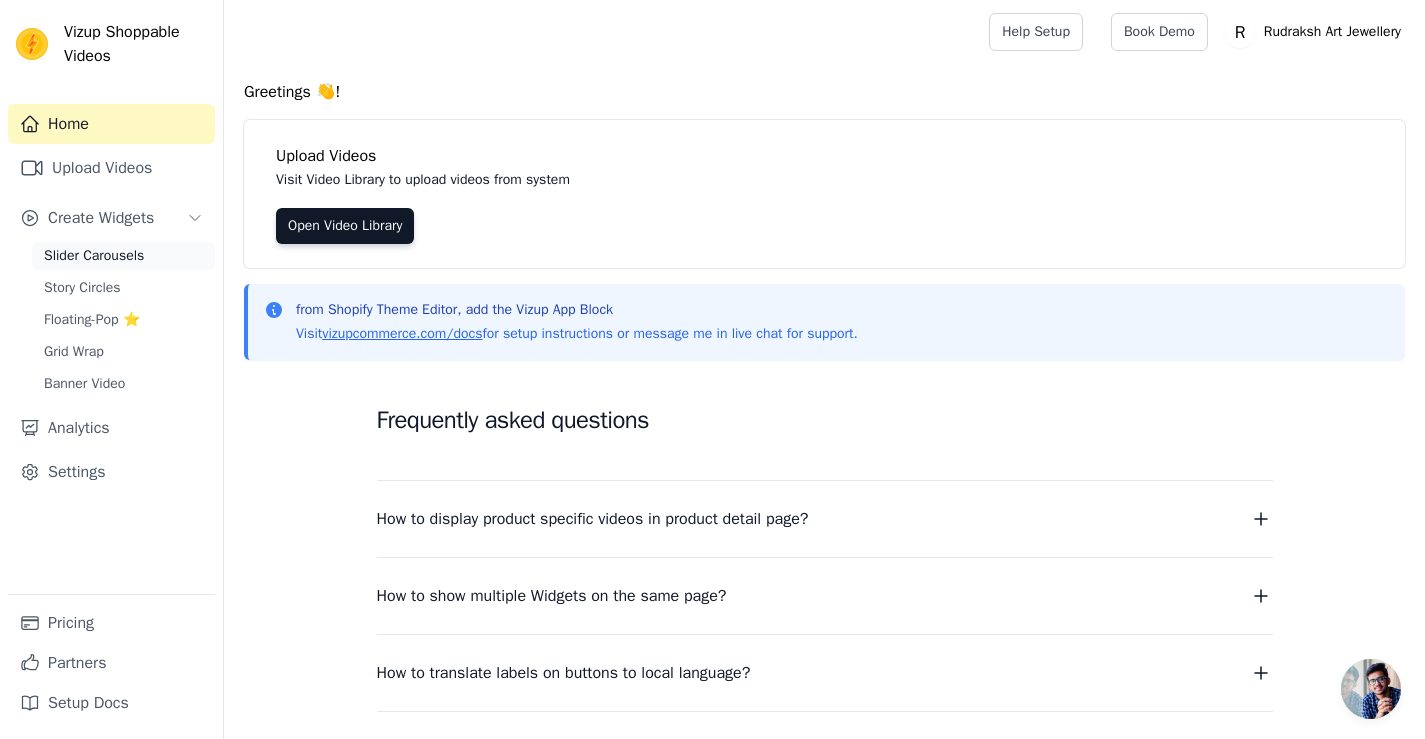 click on "Slider Carousels" at bounding box center (94, 256) 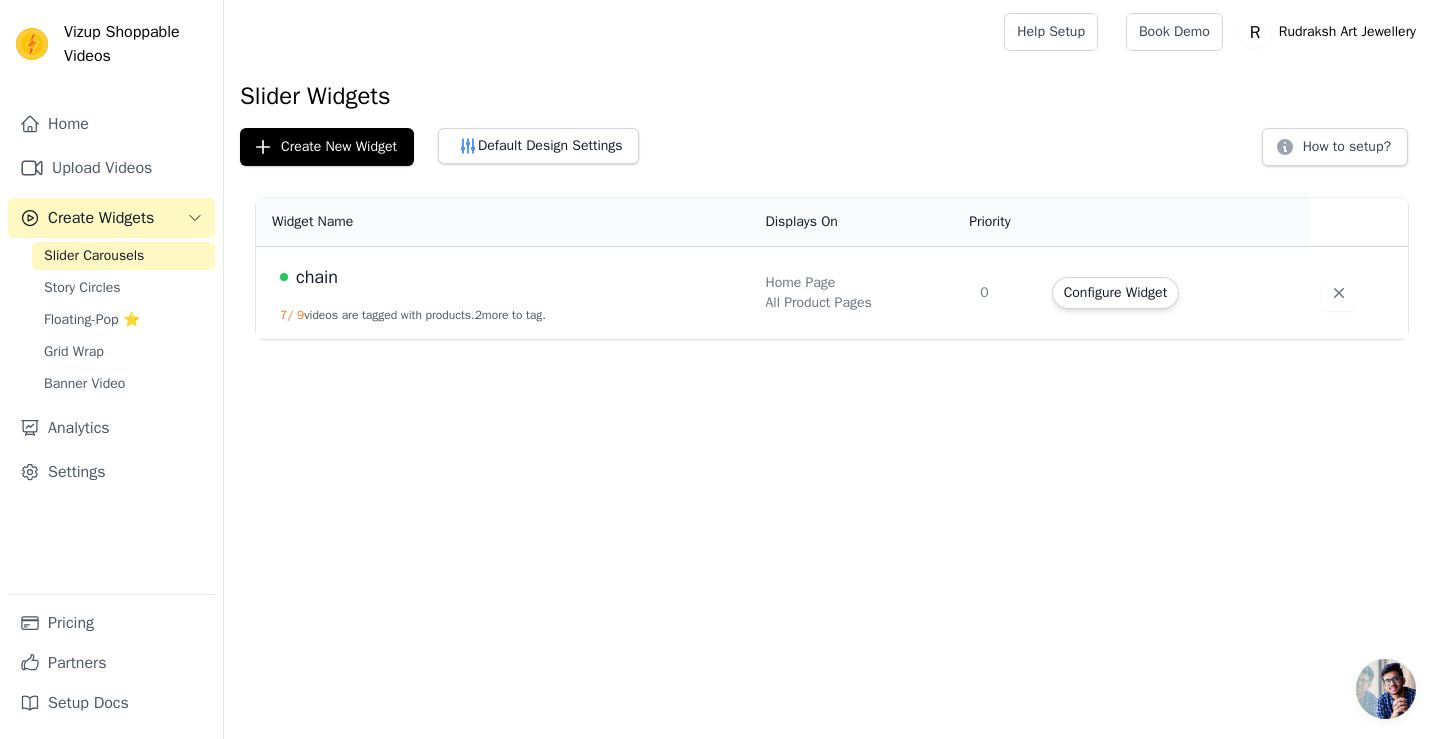 click on "chain" at bounding box center (510, 277) 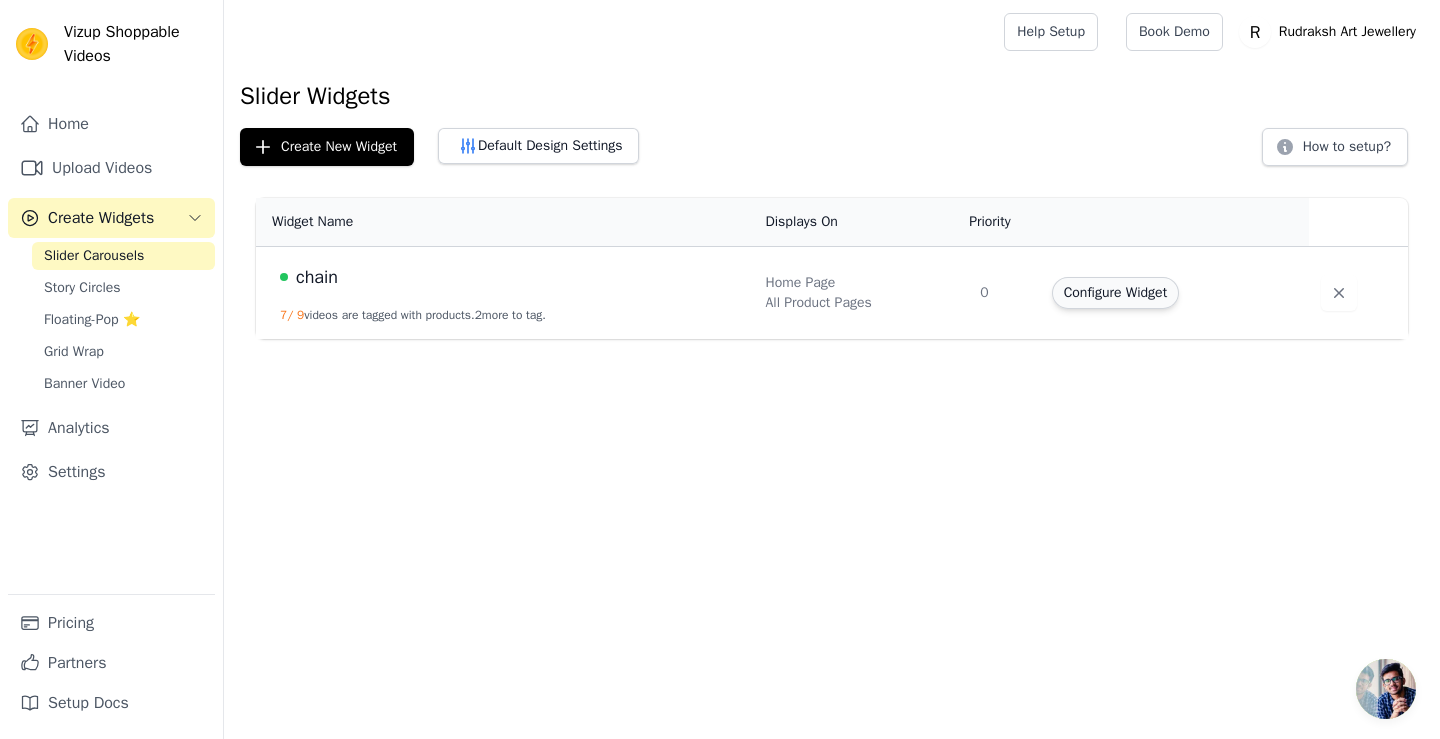 click on "Configure Widget" at bounding box center (1115, 293) 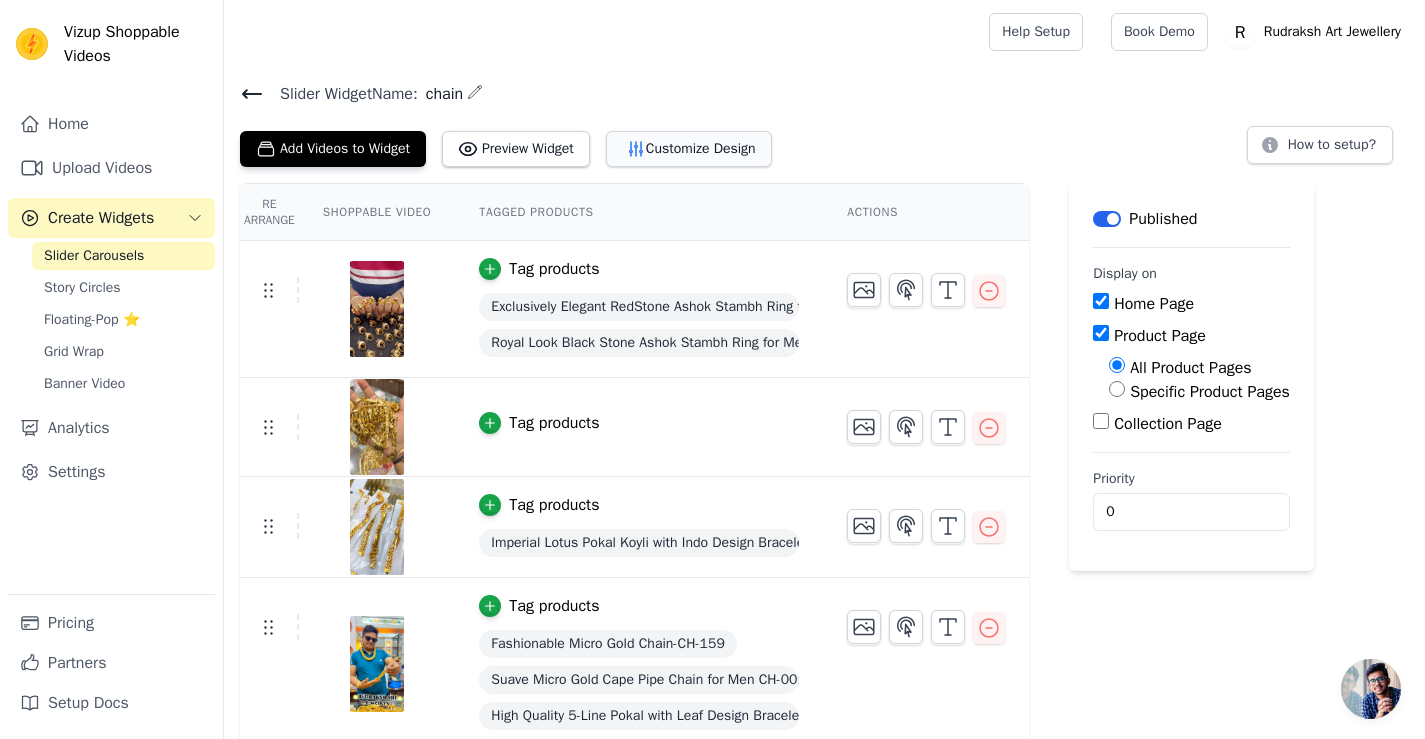 click on "Customize Design" at bounding box center [689, 149] 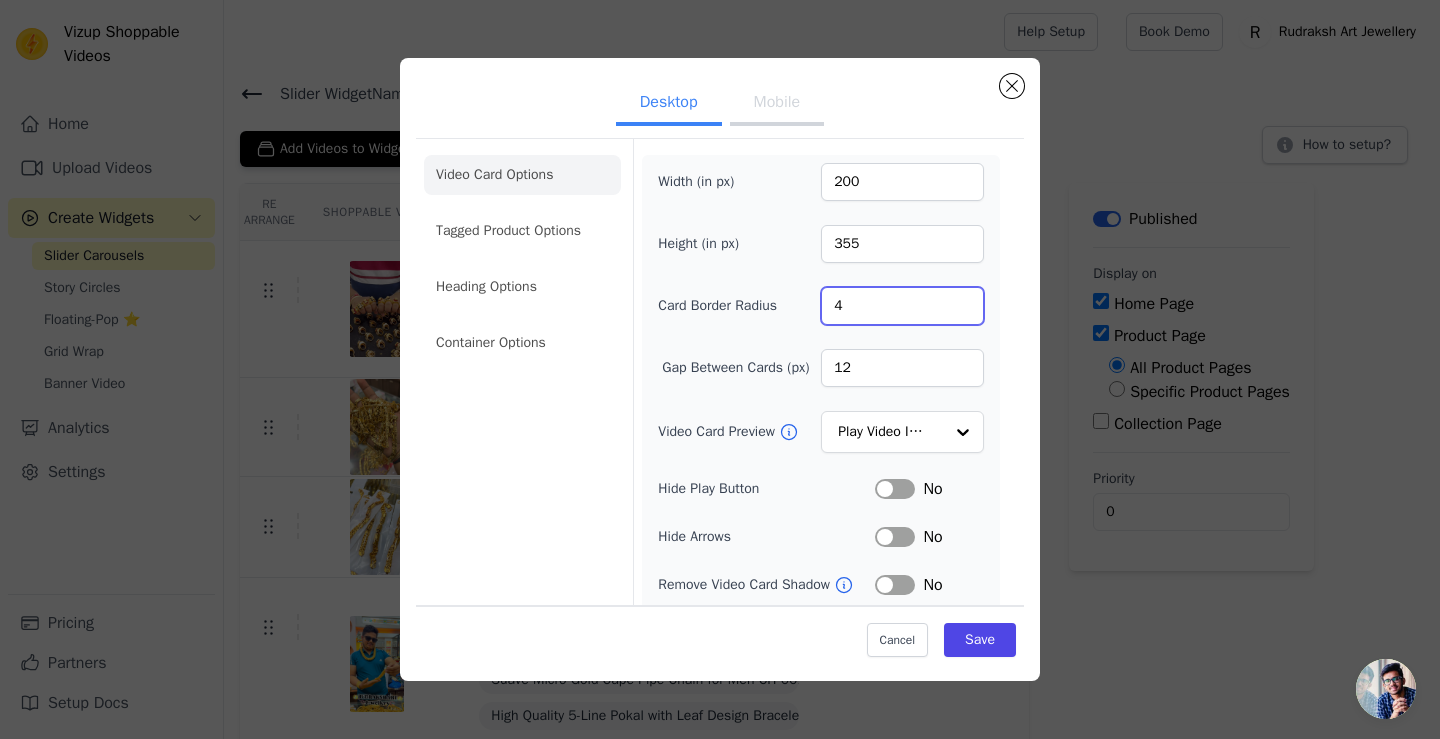 click on "4" at bounding box center [902, 306] 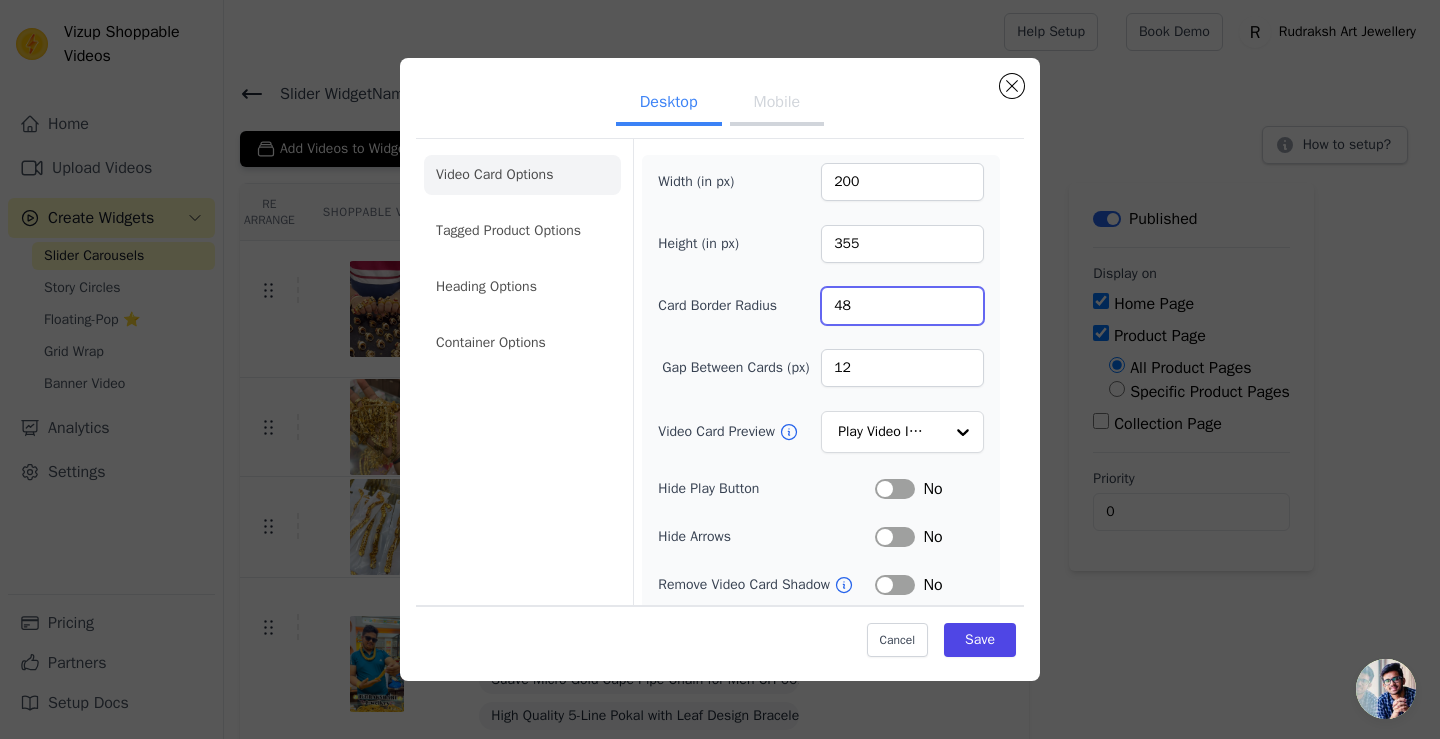 drag, startPoint x: 877, startPoint y: 310, endPoint x: 746, endPoint y: 307, distance: 131.03435 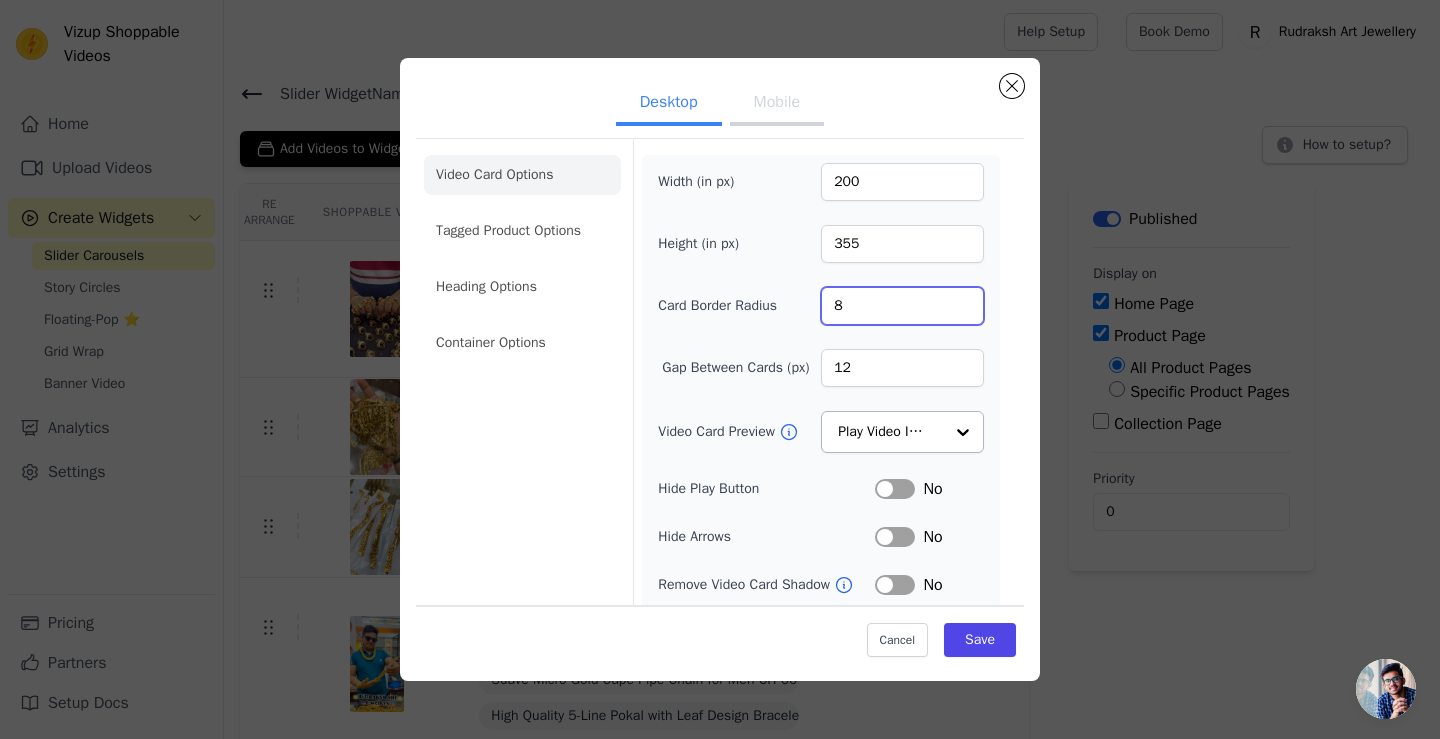 type on "8" 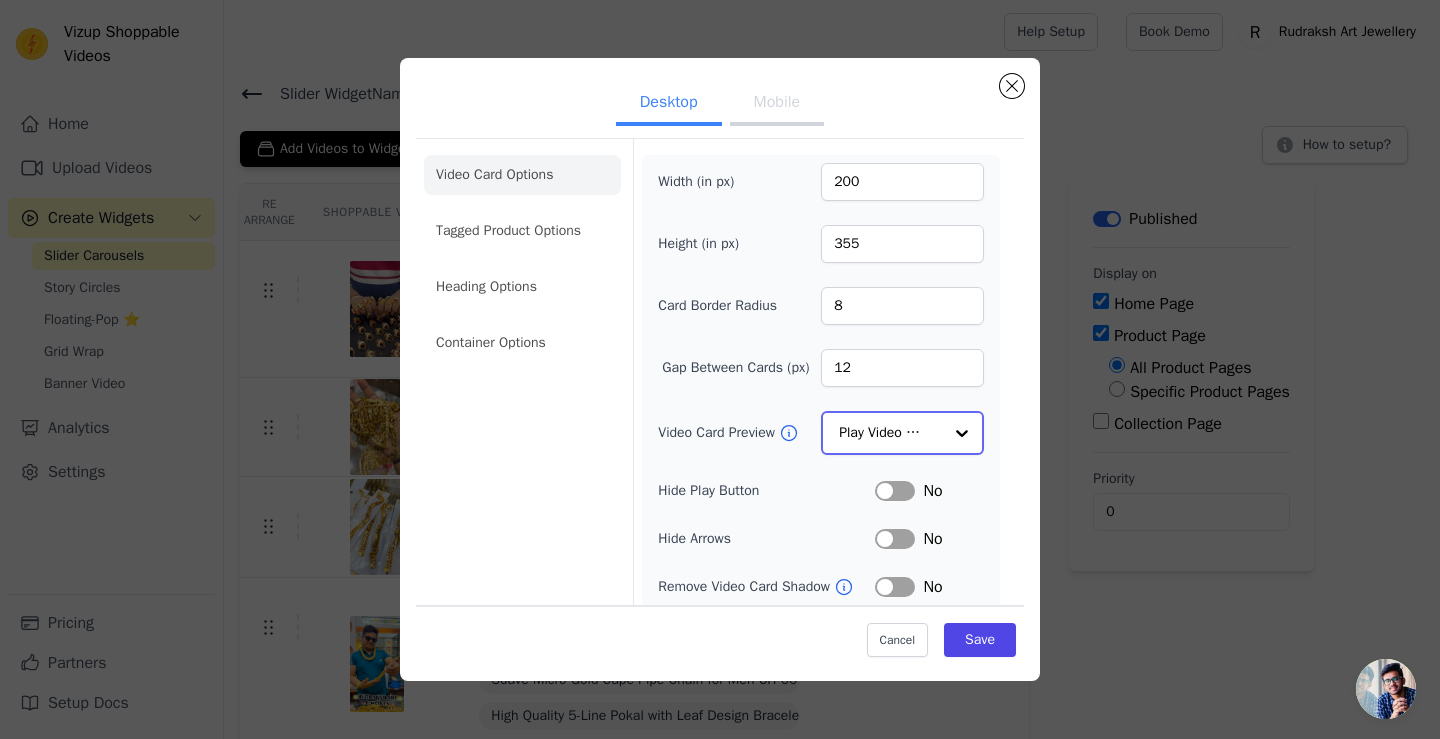 click on "Video Card Preview" 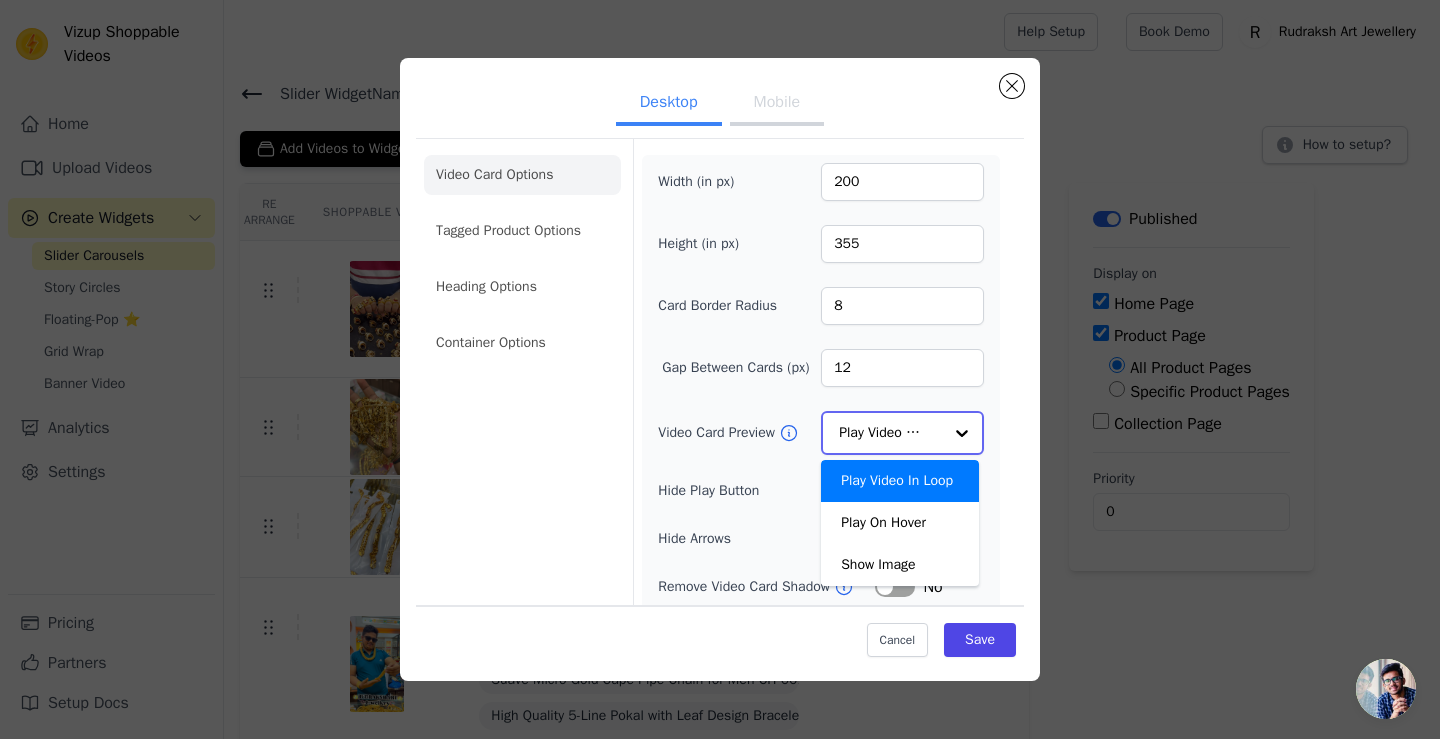 click on "Video Card Preview" 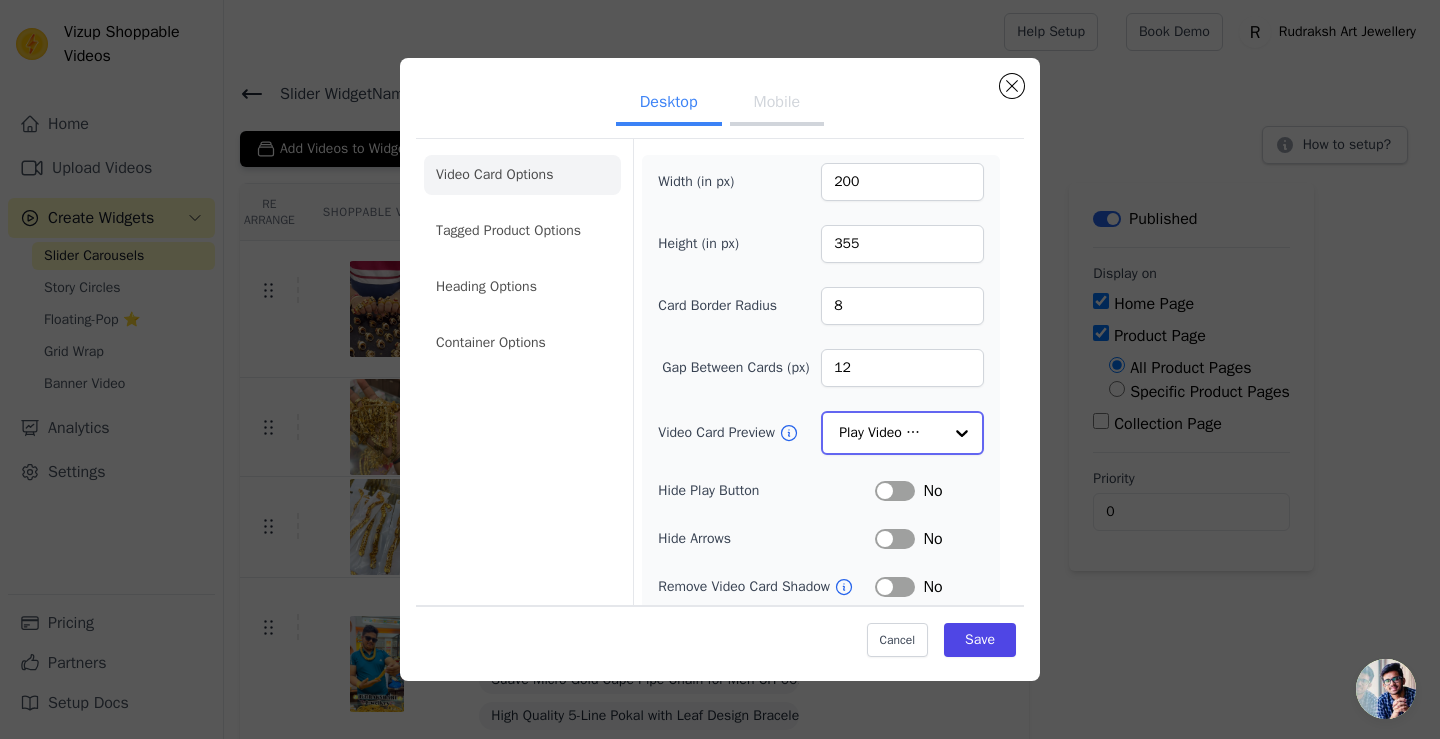 click on "Video Card Preview" 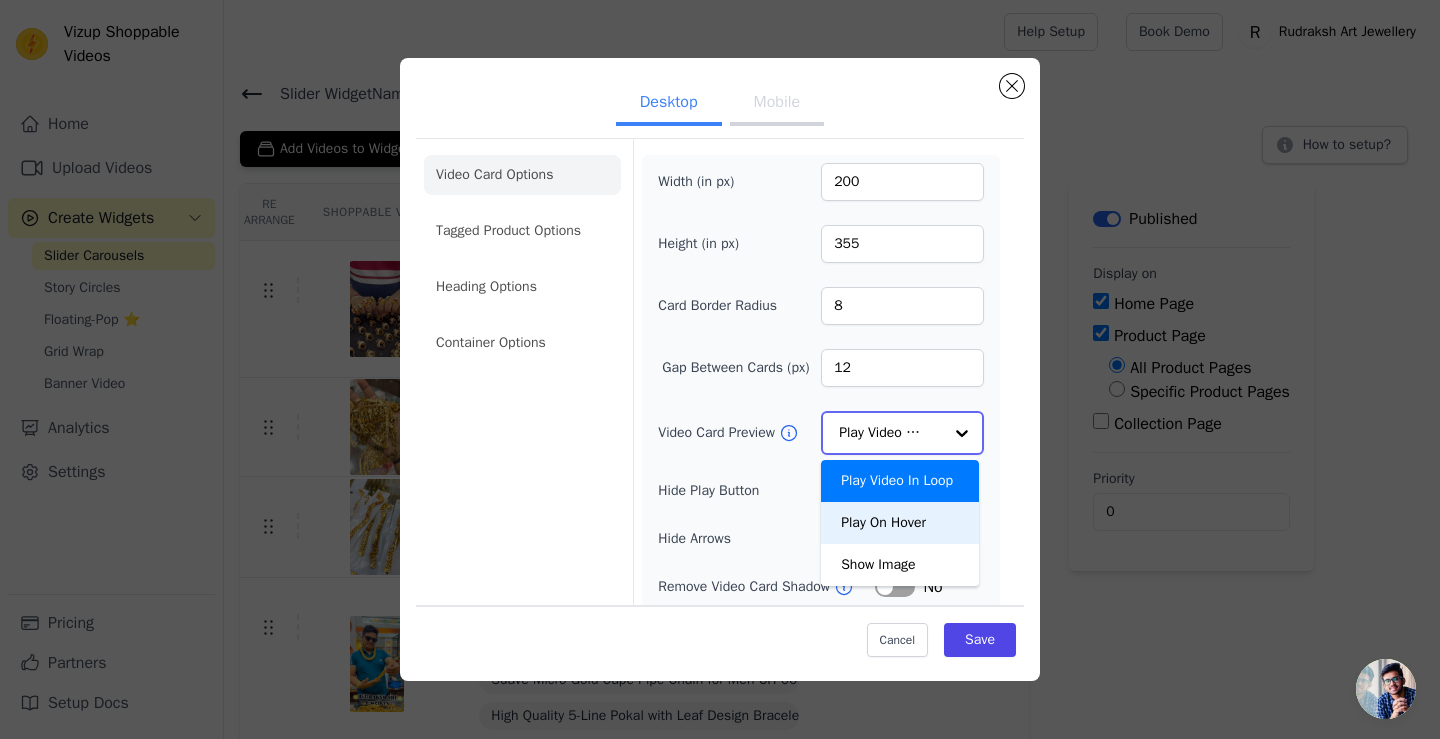 click on "Play On Hover" at bounding box center (900, 523) 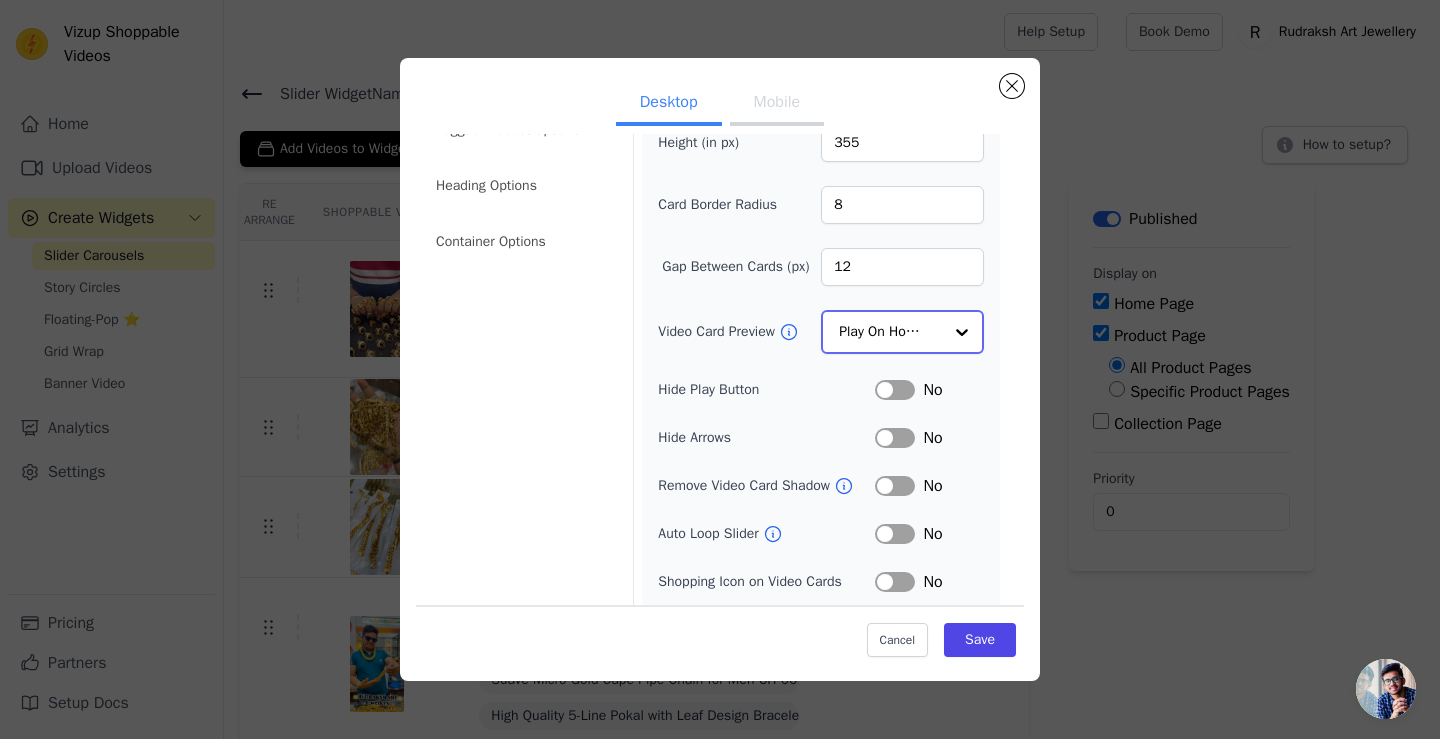 scroll, scrollTop: 154, scrollLeft: 0, axis: vertical 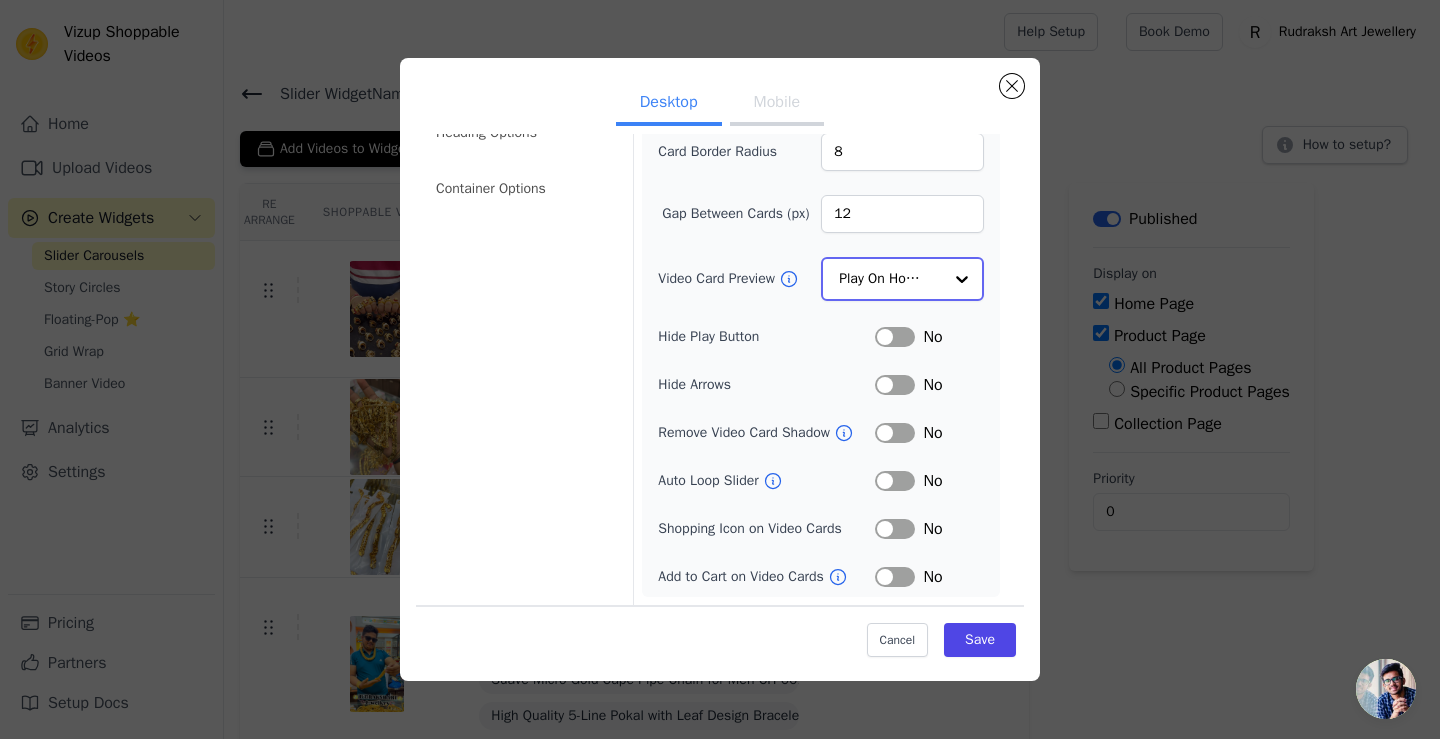 click on "Video Card Preview" 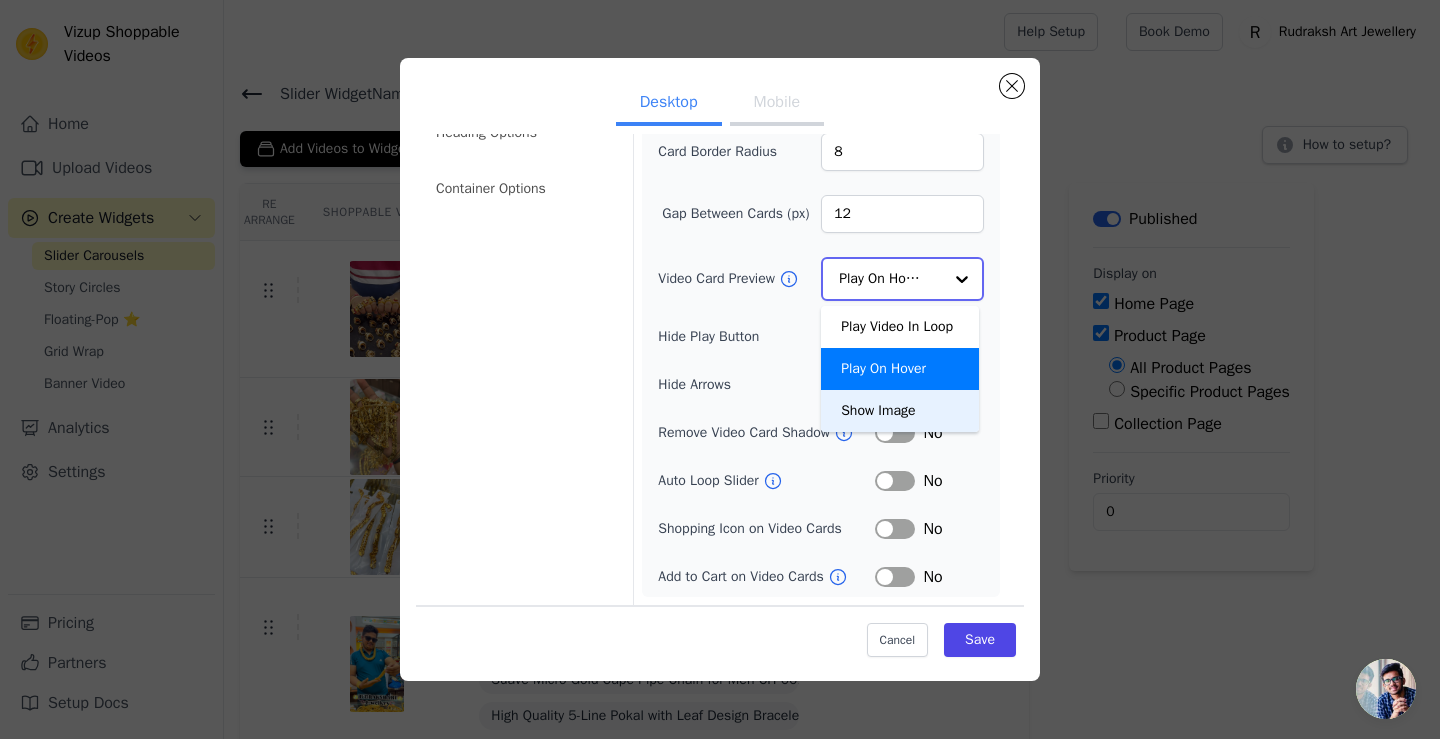 click on "Show Image" at bounding box center (900, 411) 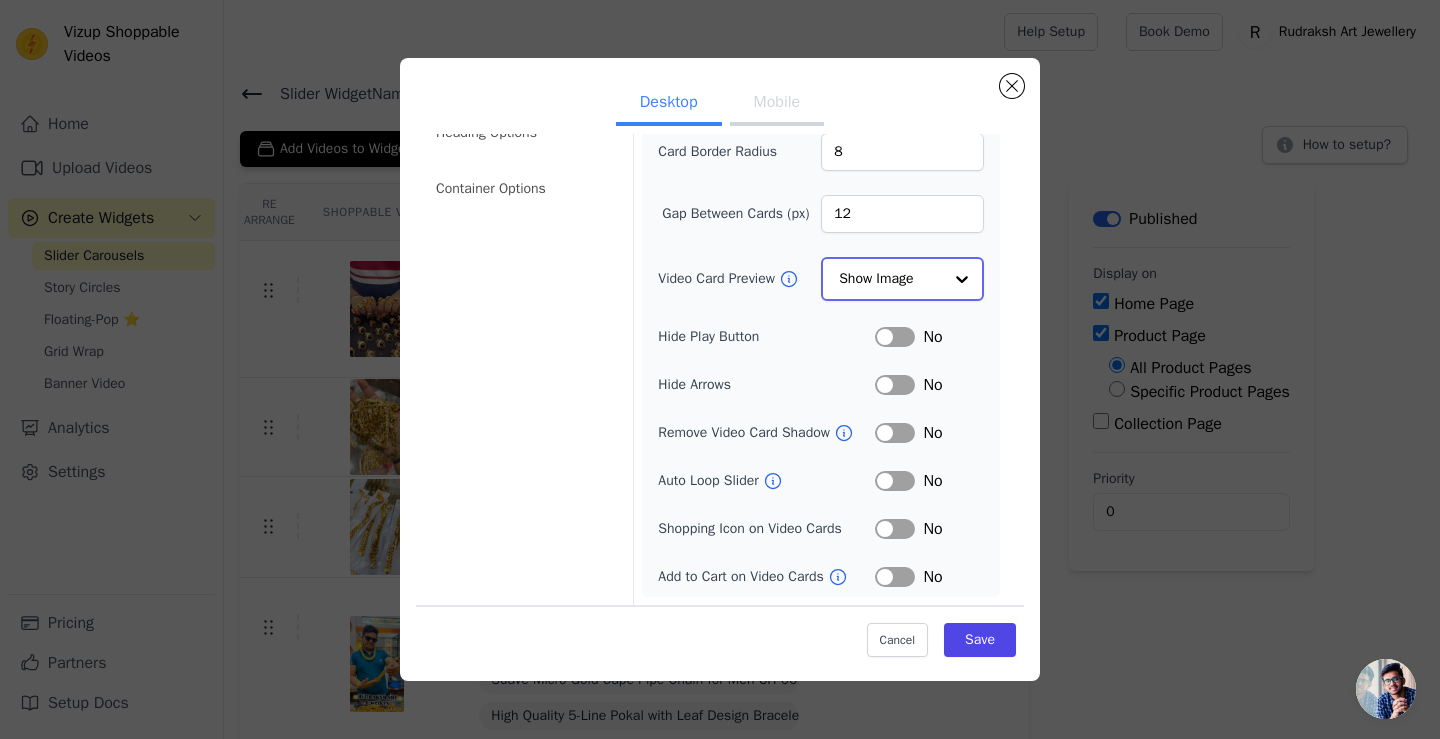 click on "Video Card Preview" 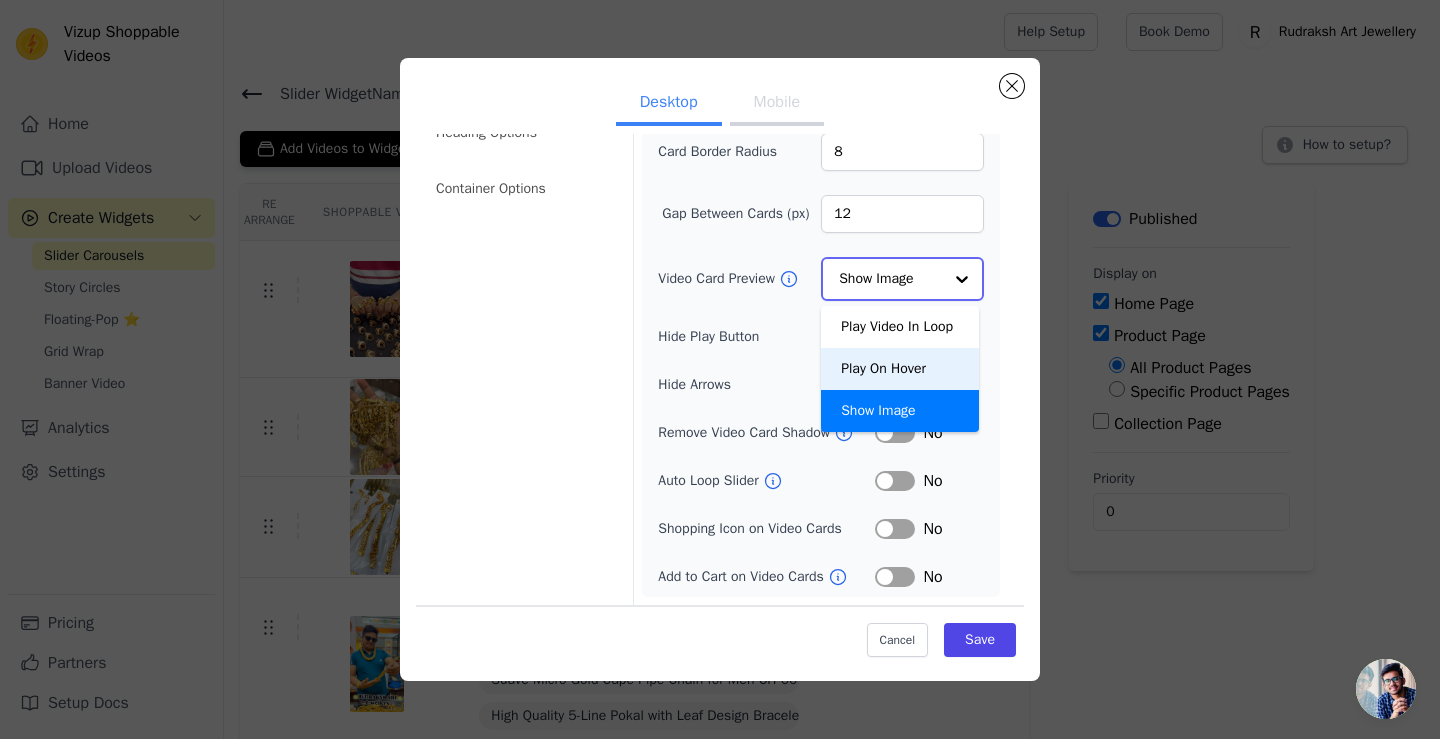 click on "Play On Hover" at bounding box center [900, 369] 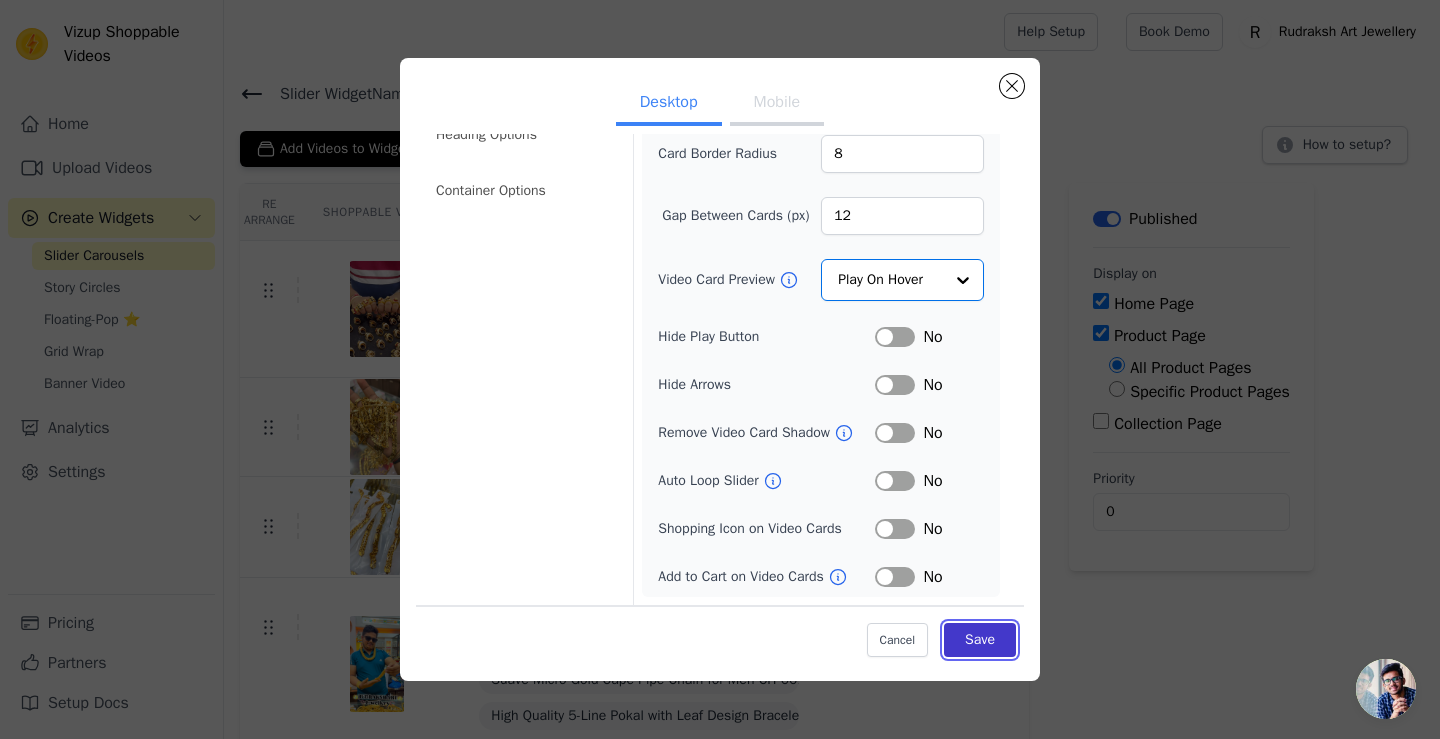 click on "Save" at bounding box center [980, 640] 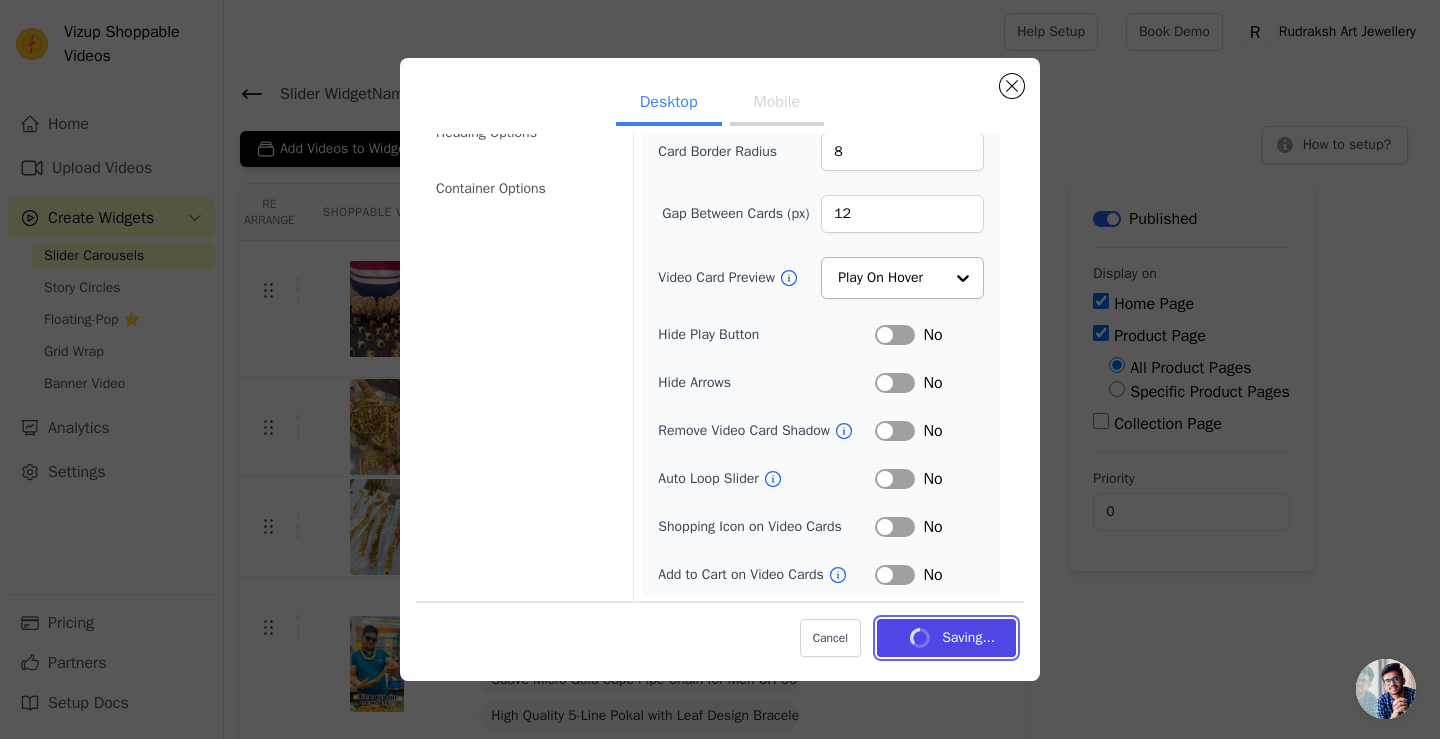 scroll, scrollTop: 152, scrollLeft: 0, axis: vertical 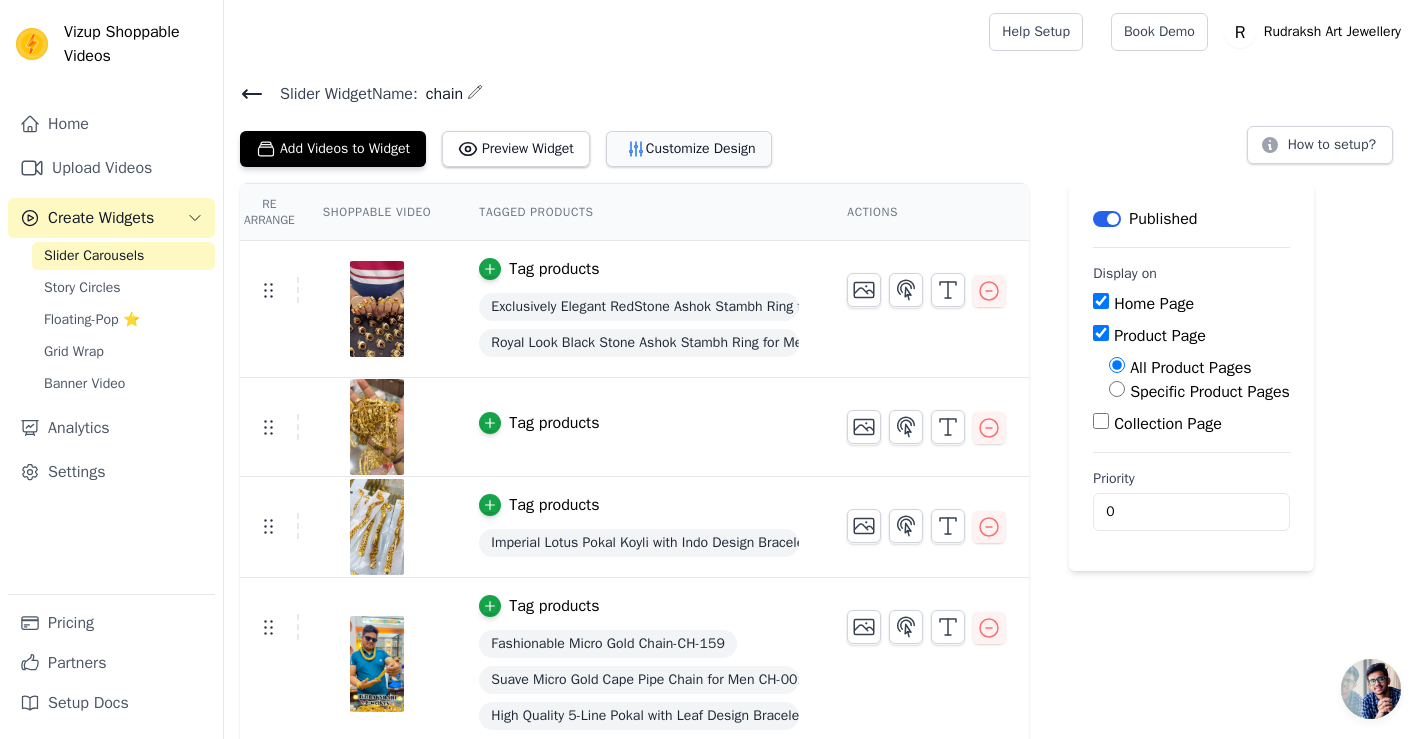 click on "Customize Design" at bounding box center (689, 149) 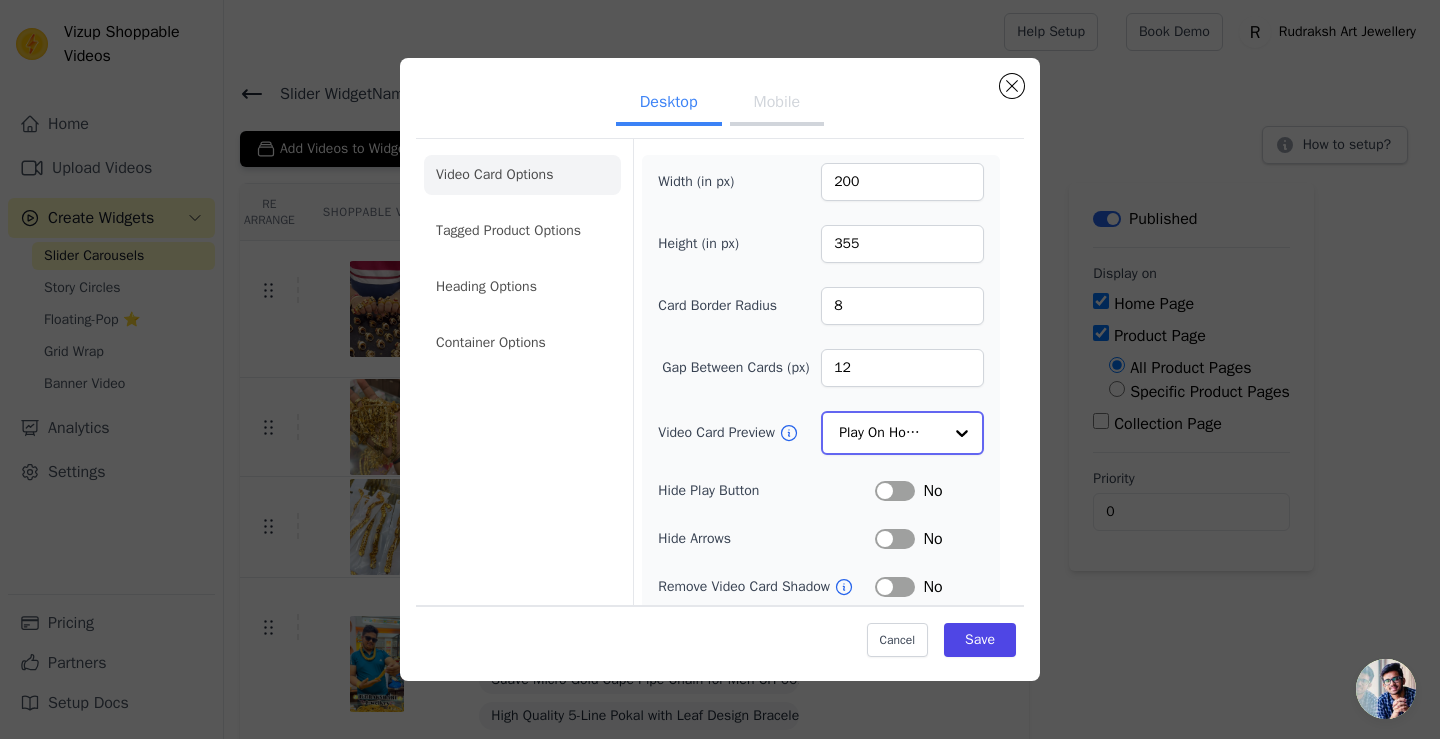 click on "Video Card Preview" 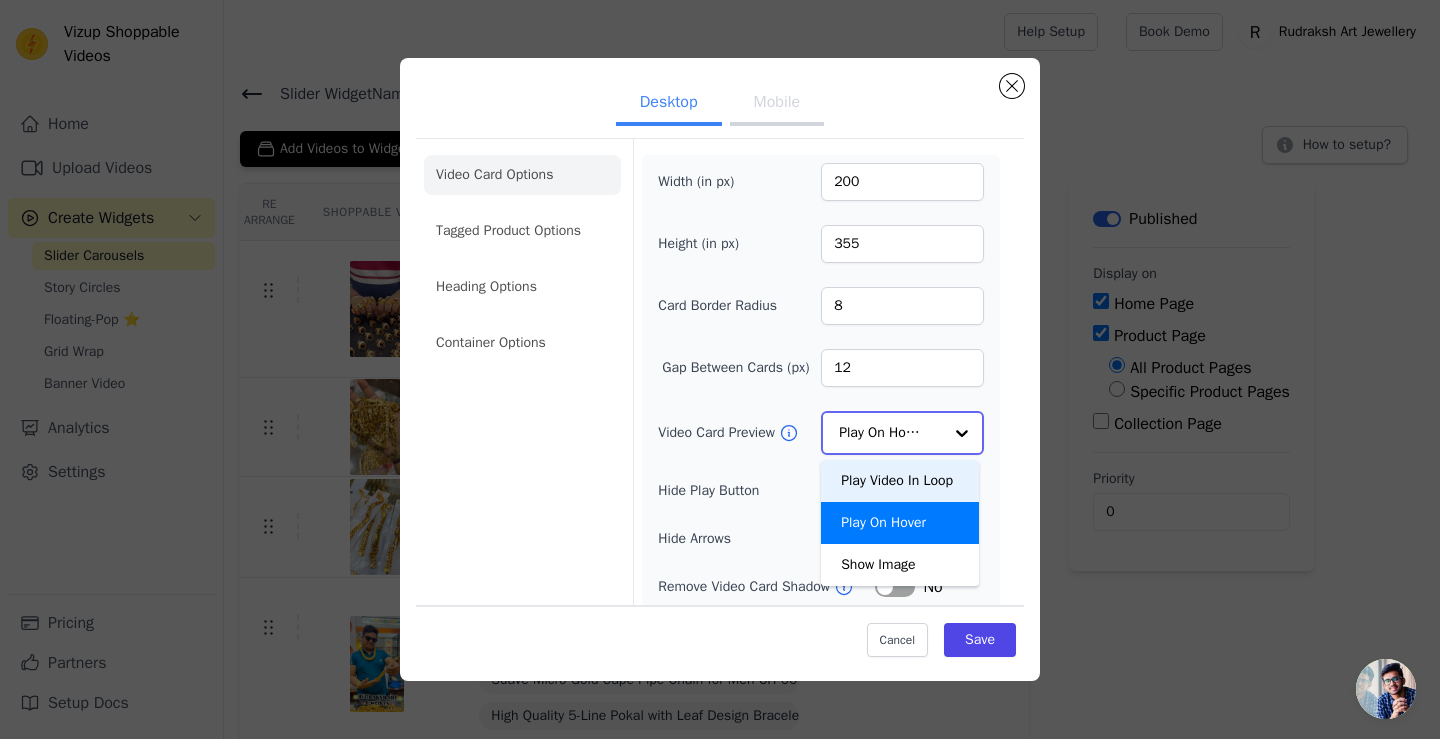 click on "Play Video In Loop" at bounding box center [900, 481] 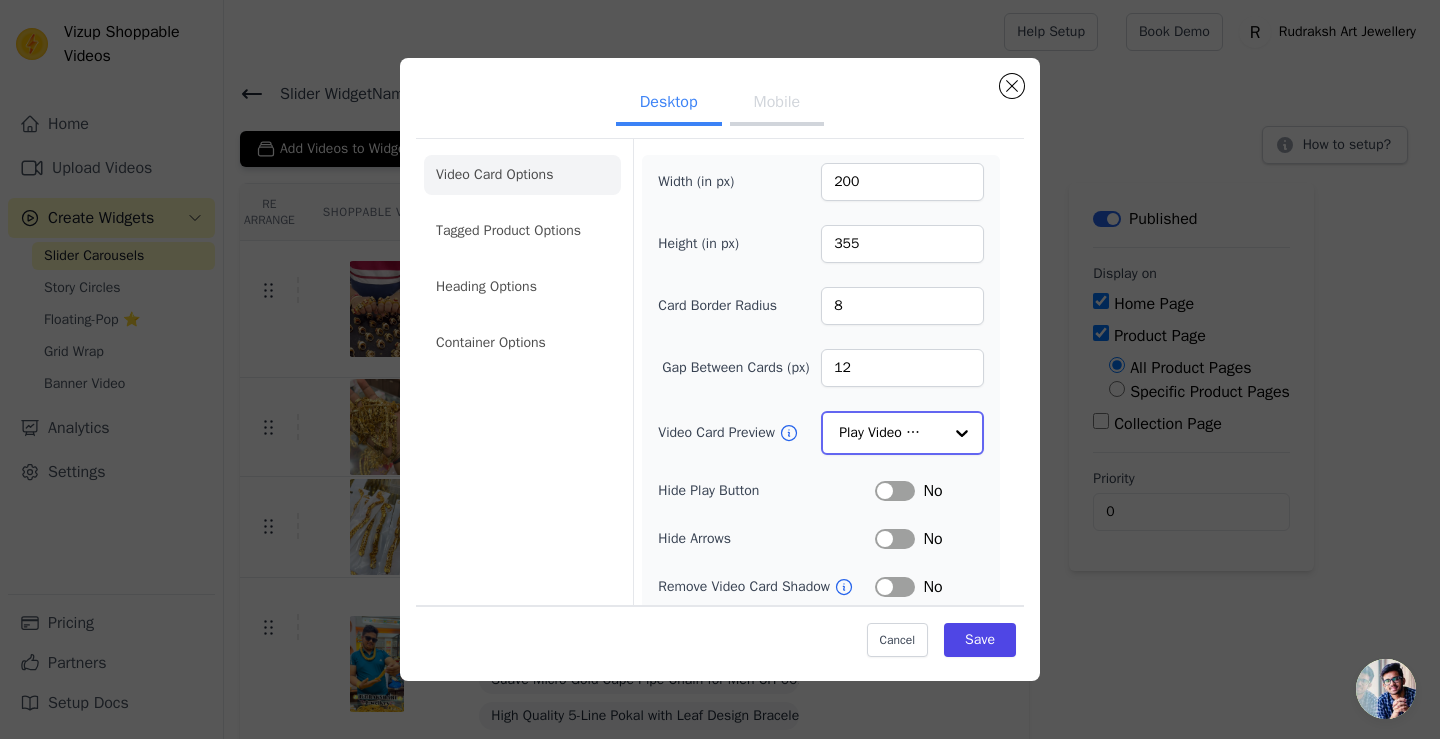 click on "Video Card Preview" 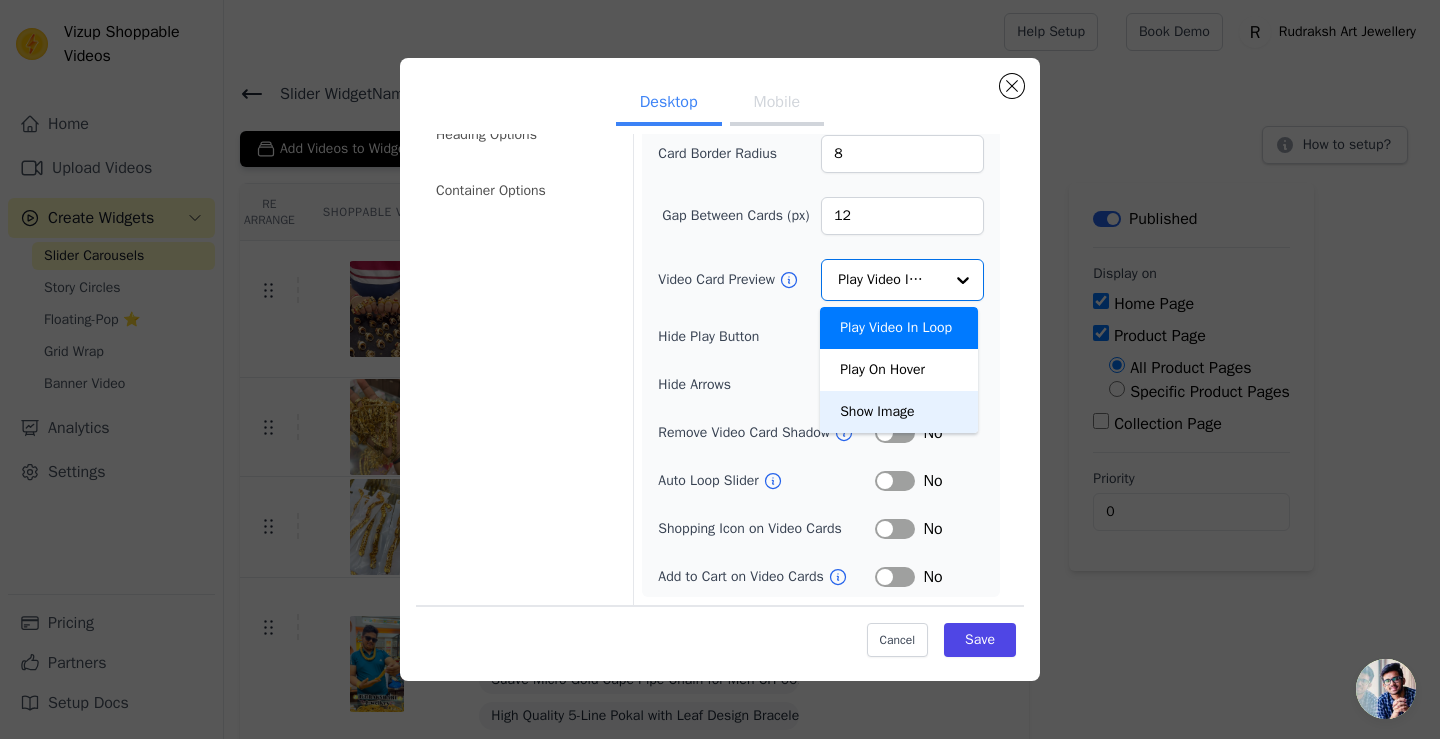 scroll, scrollTop: 152, scrollLeft: 0, axis: vertical 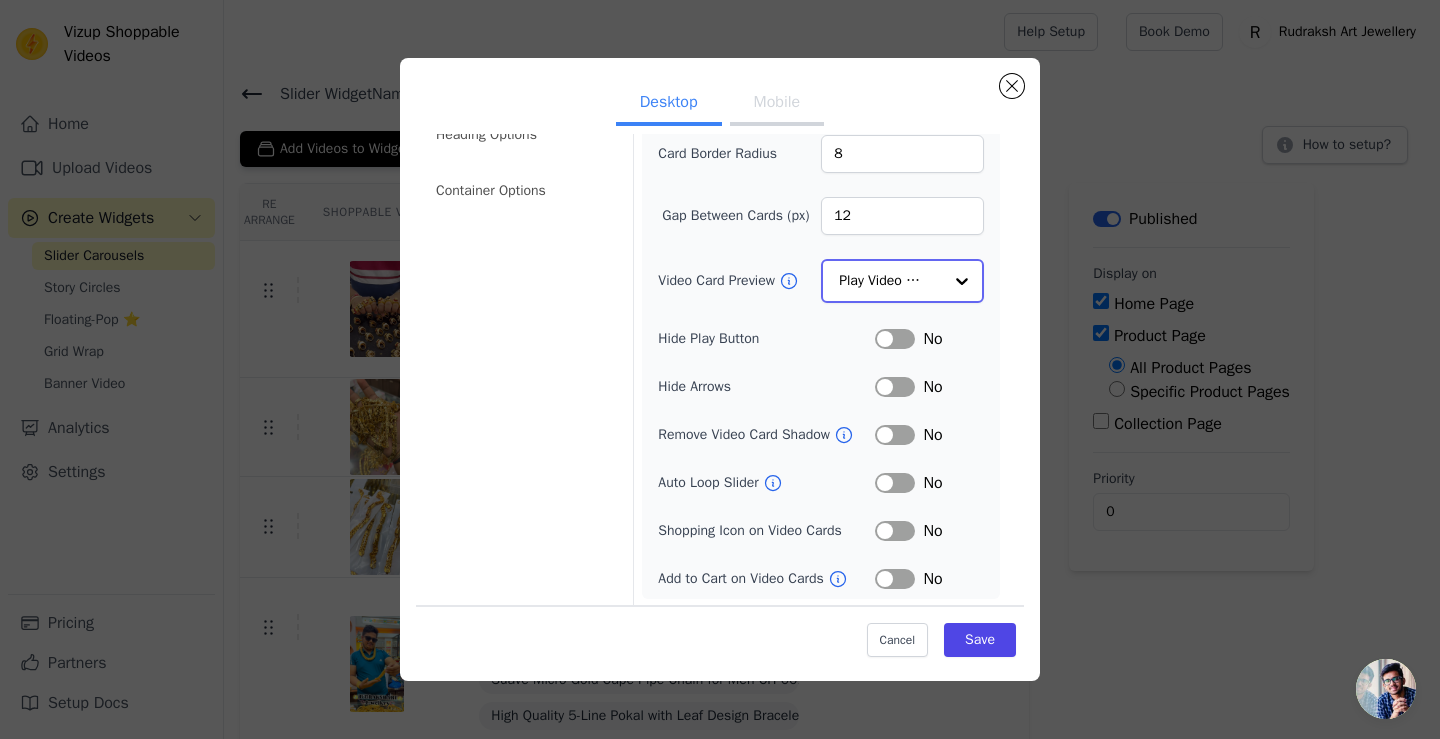 click on "Video Card Preview" 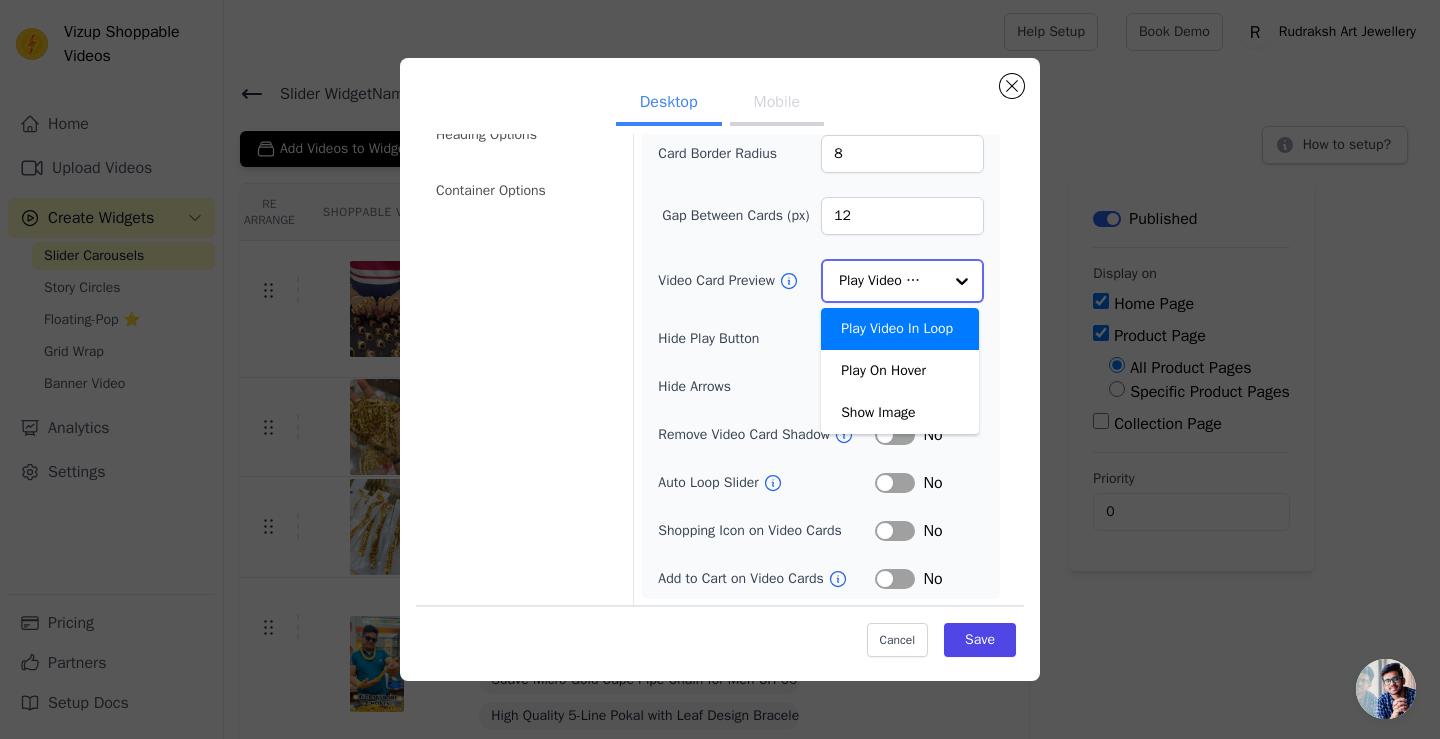 scroll, scrollTop: 154, scrollLeft: 0, axis: vertical 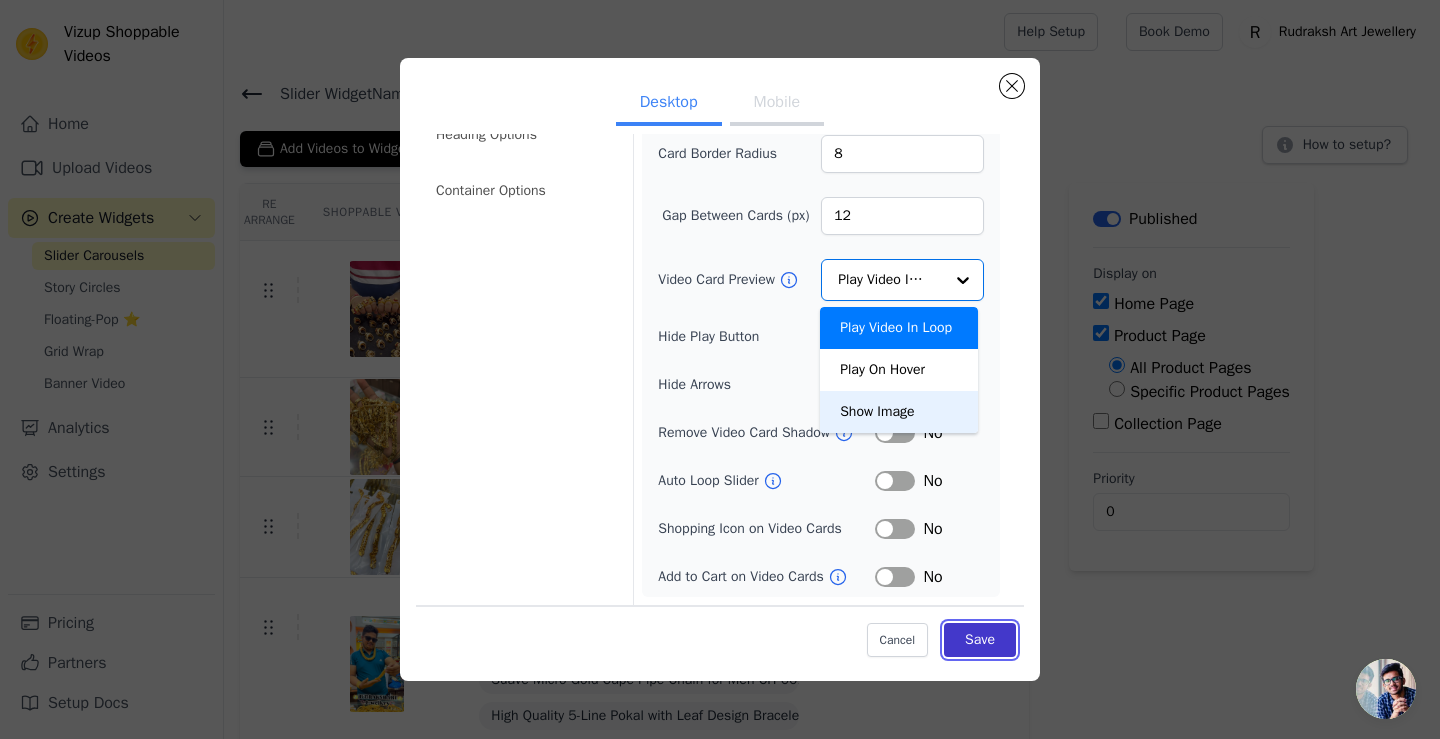 click on "Save" at bounding box center (980, 640) 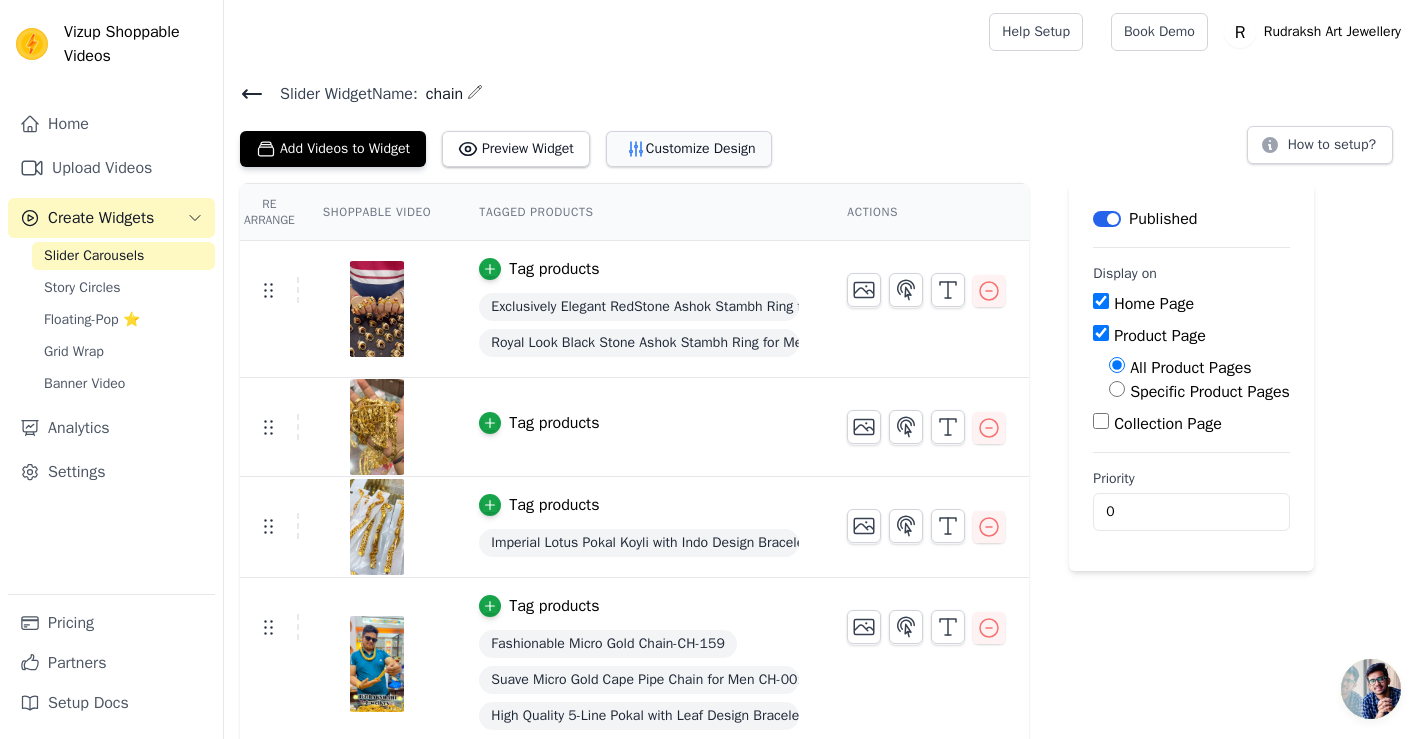 click on "Customize Design" at bounding box center [689, 149] 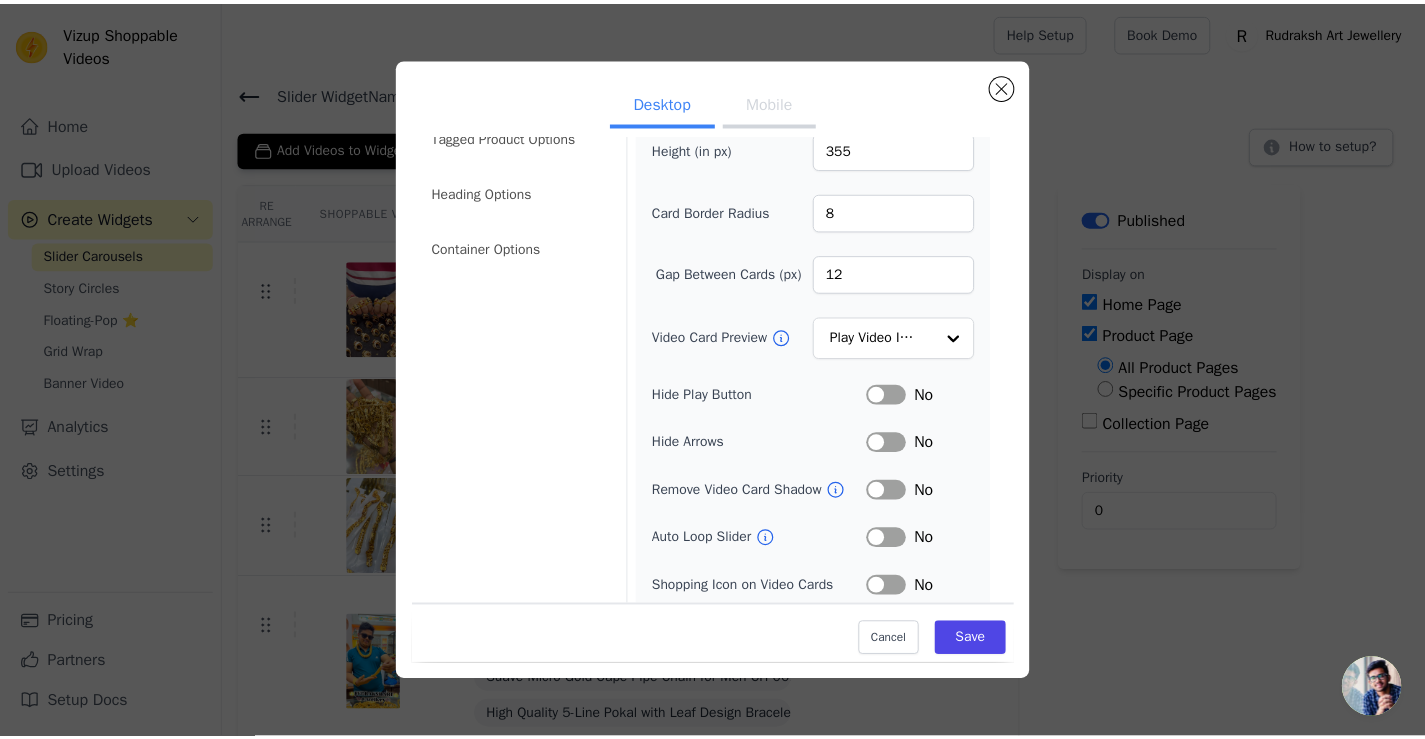 scroll, scrollTop: 0, scrollLeft: 0, axis: both 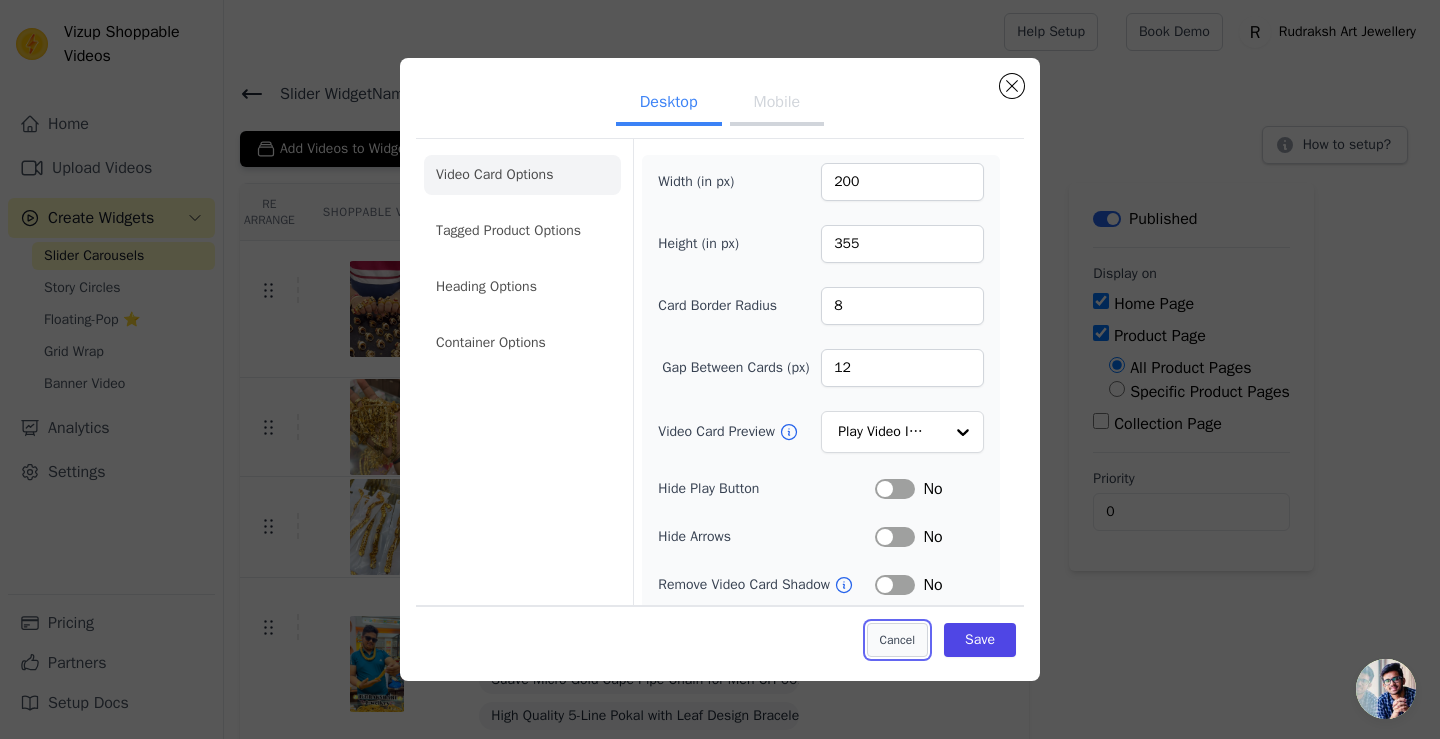 click on "Cancel" at bounding box center [897, 640] 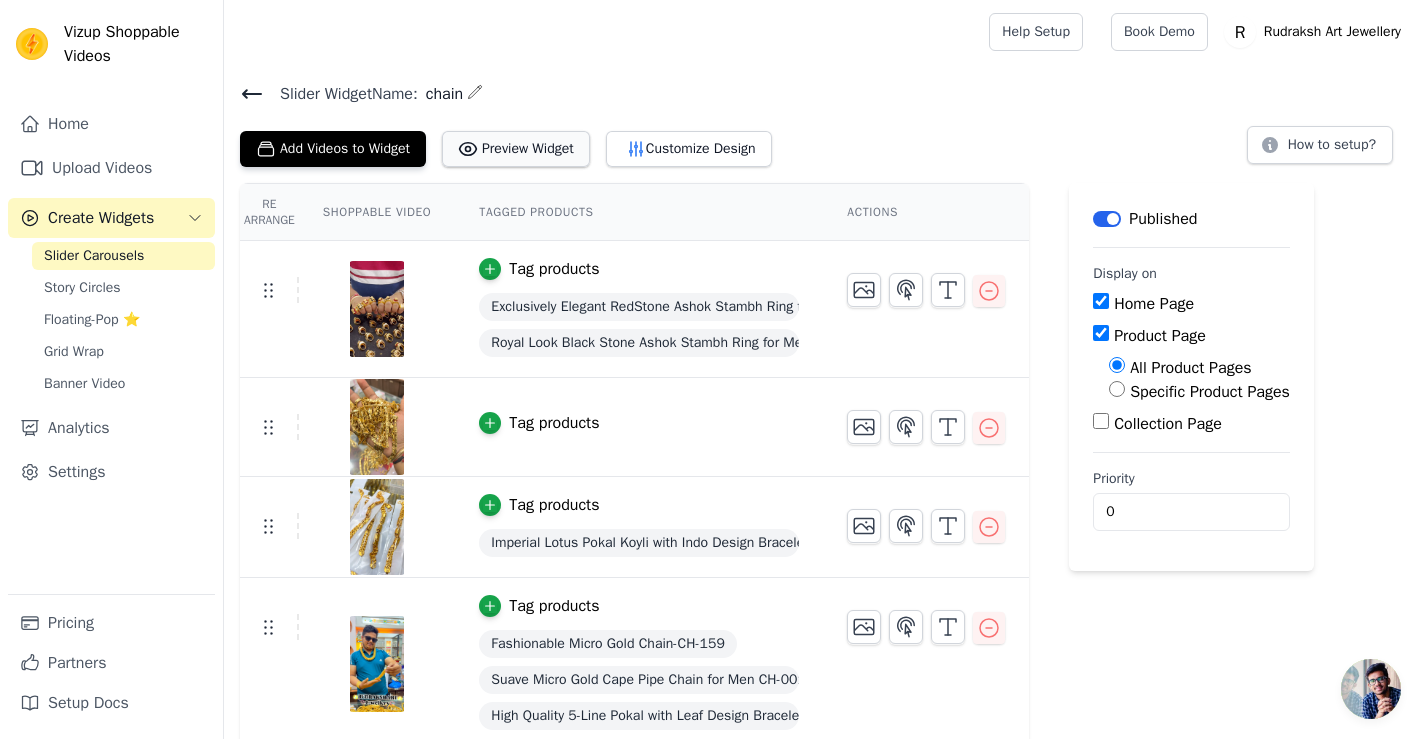 click on "Preview Widget" at bounding box center [516, 149] 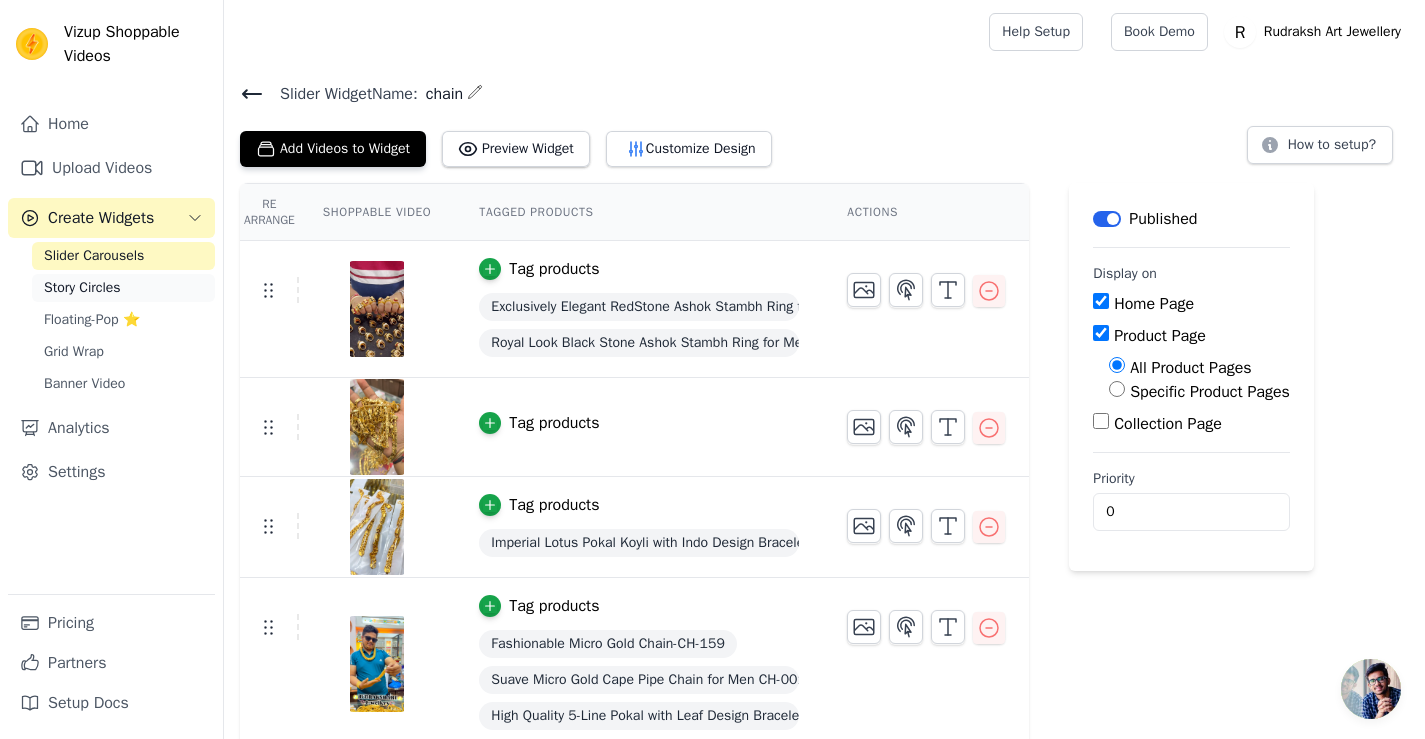 click on "Story Circles" at bounding box center (82, 288) 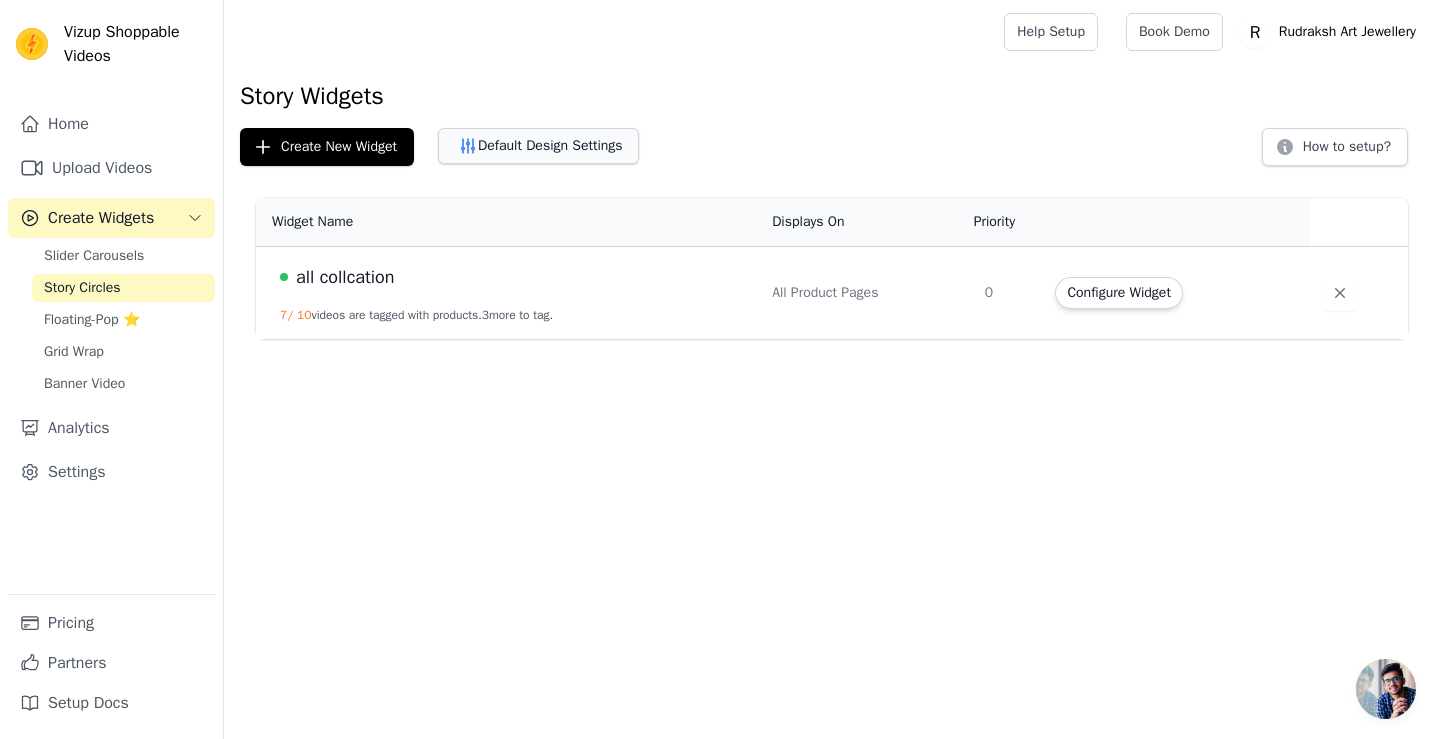 click on "Default Design Settings" at bounding box center (538, 146) 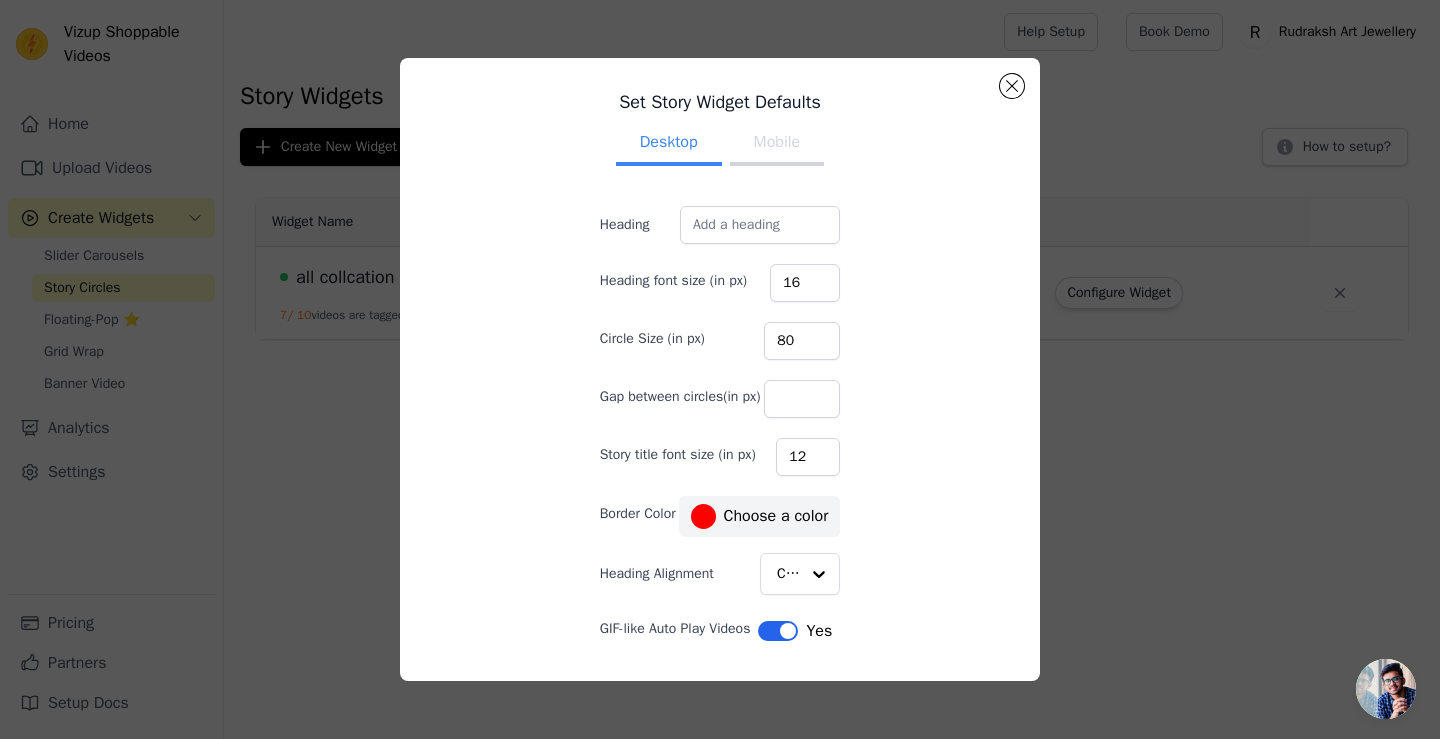 click on "Mobile" at bounding box center (777, 144) 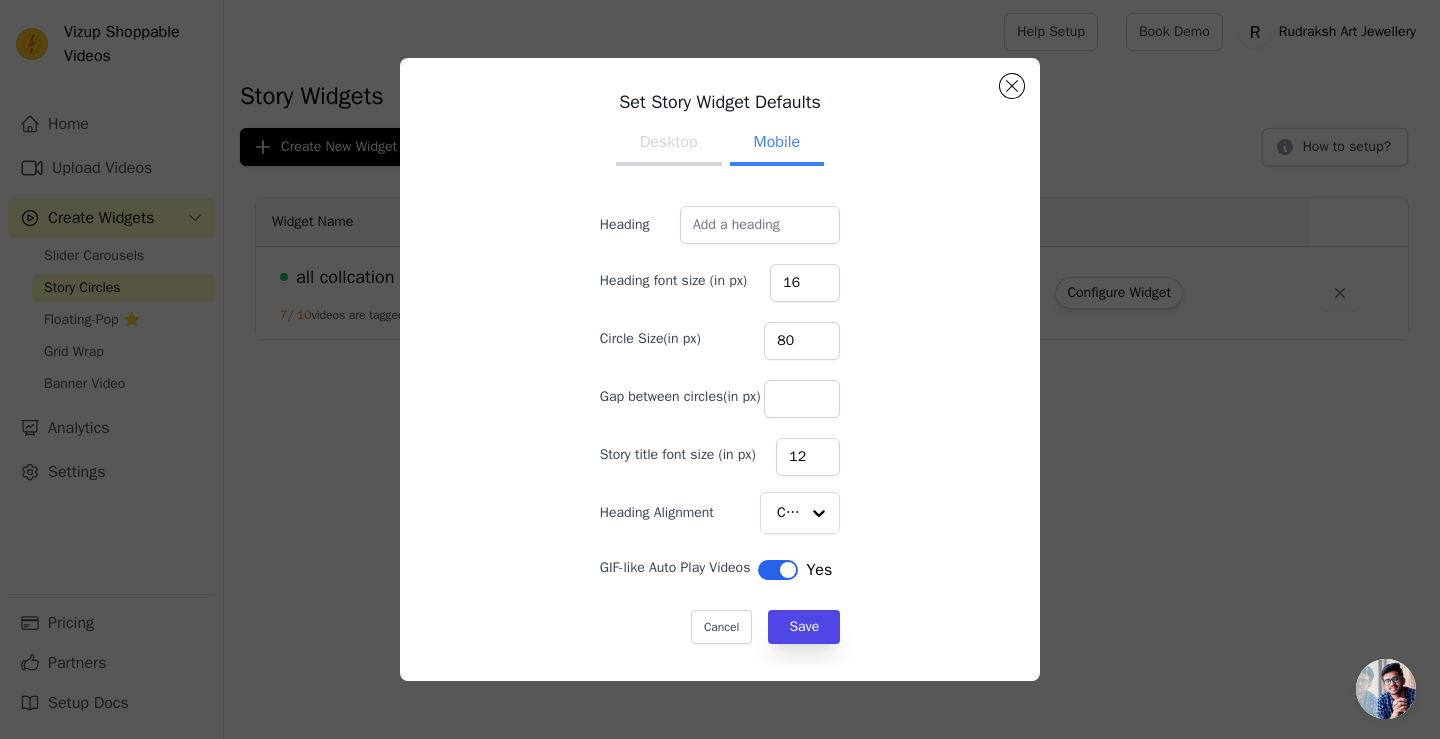 click on "Desktop" at bounding box center (669, 144) 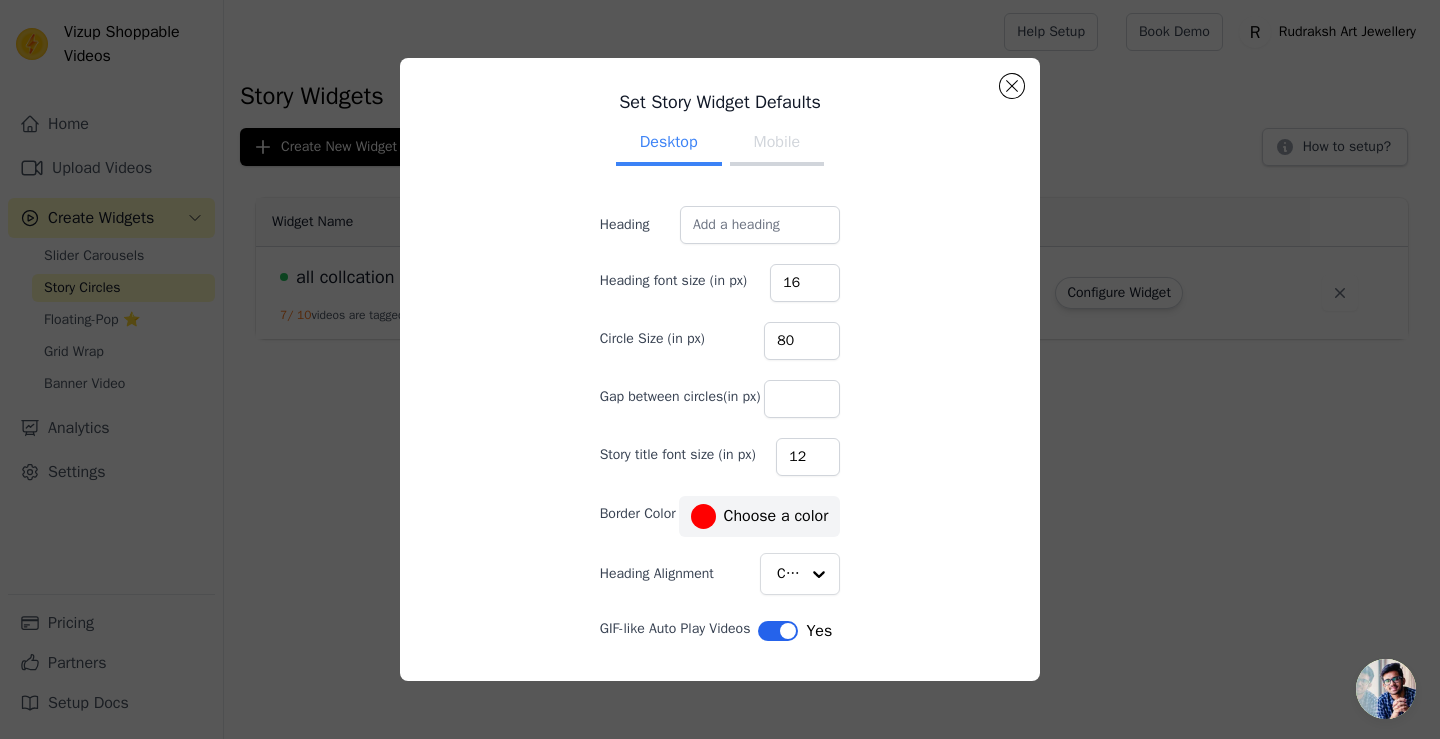 click on "Set Story Widget Defaults   Desktop Mobile   Heading     Heading font size (in px)   16   Circle Size (in px)   80   Gap between circles(in px)     Story title font size (in px)   12   Border Color   #ff0000       Choose a color     Heading Alignment         Center               GIF-like Auto Play Videos   Label     Yes   Cancel     Save                               #ff0000   1   hex   change to    rgb" 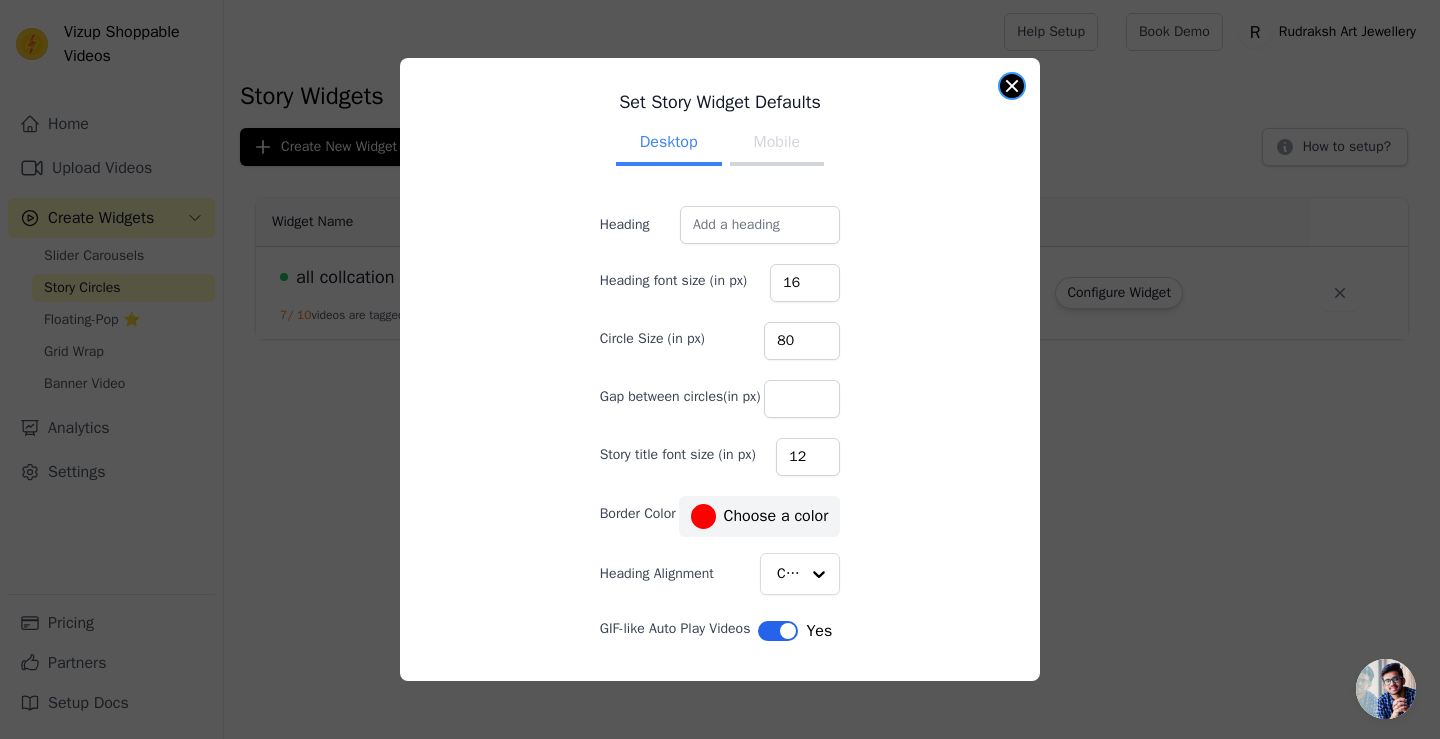 click at bounding box center (1012, 86) 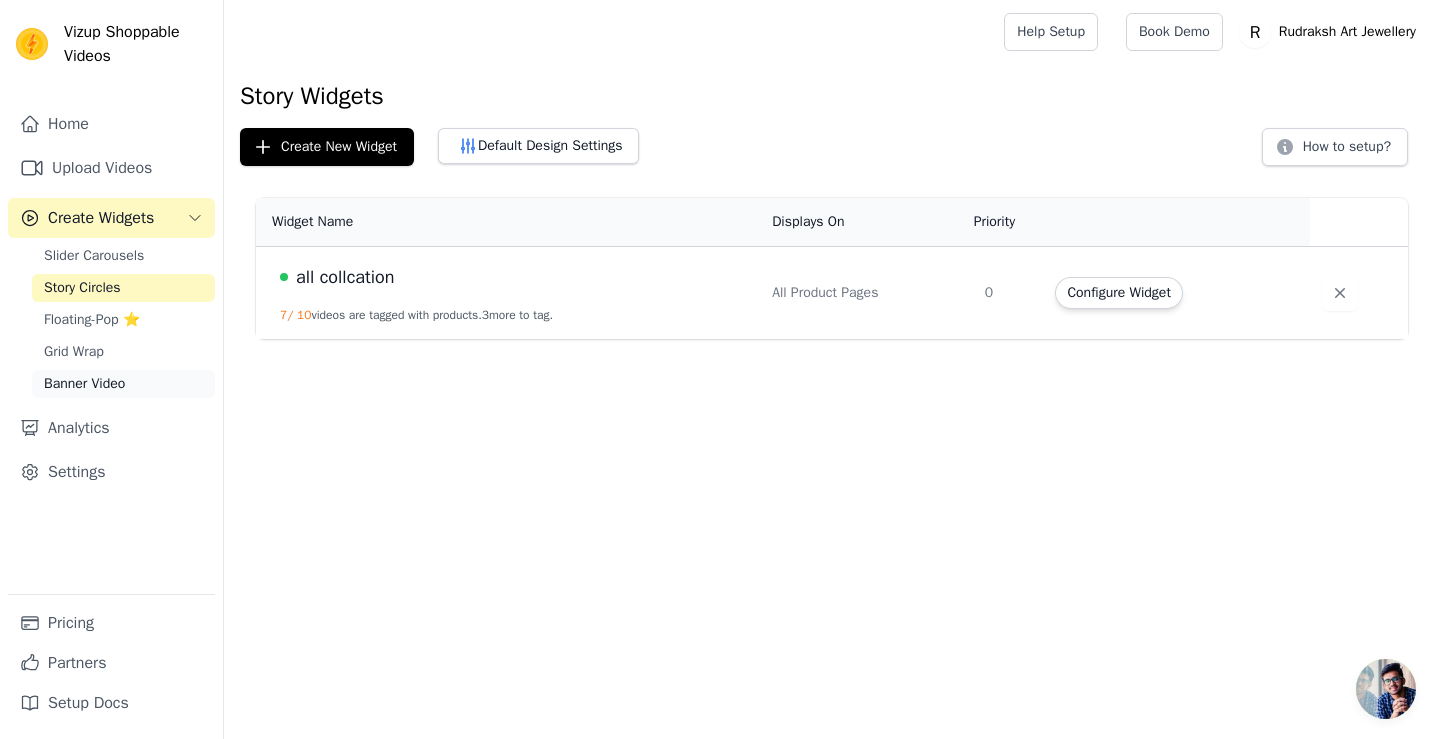 click on "Banner Video" at bounding box center [84, 384] 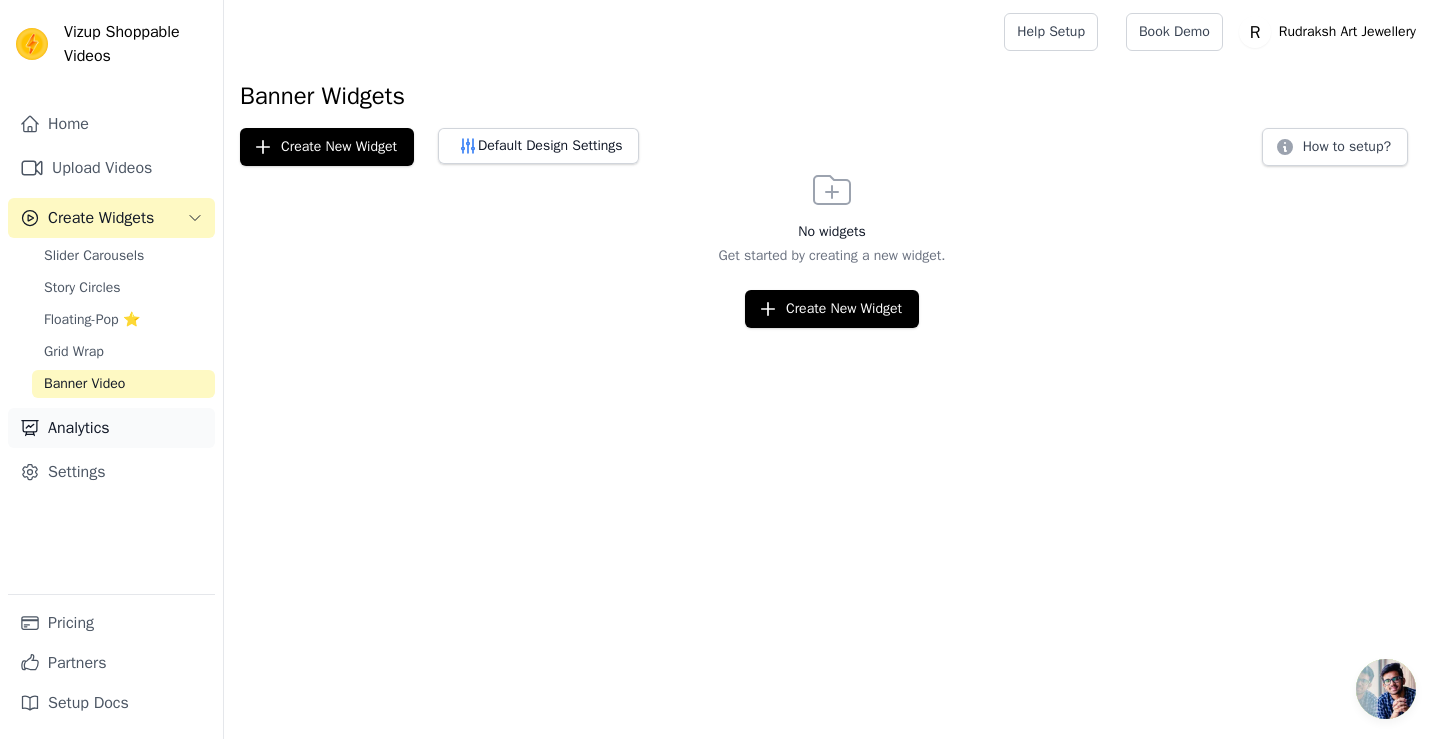 click on "Analytics" at bounding box center [111, 428] 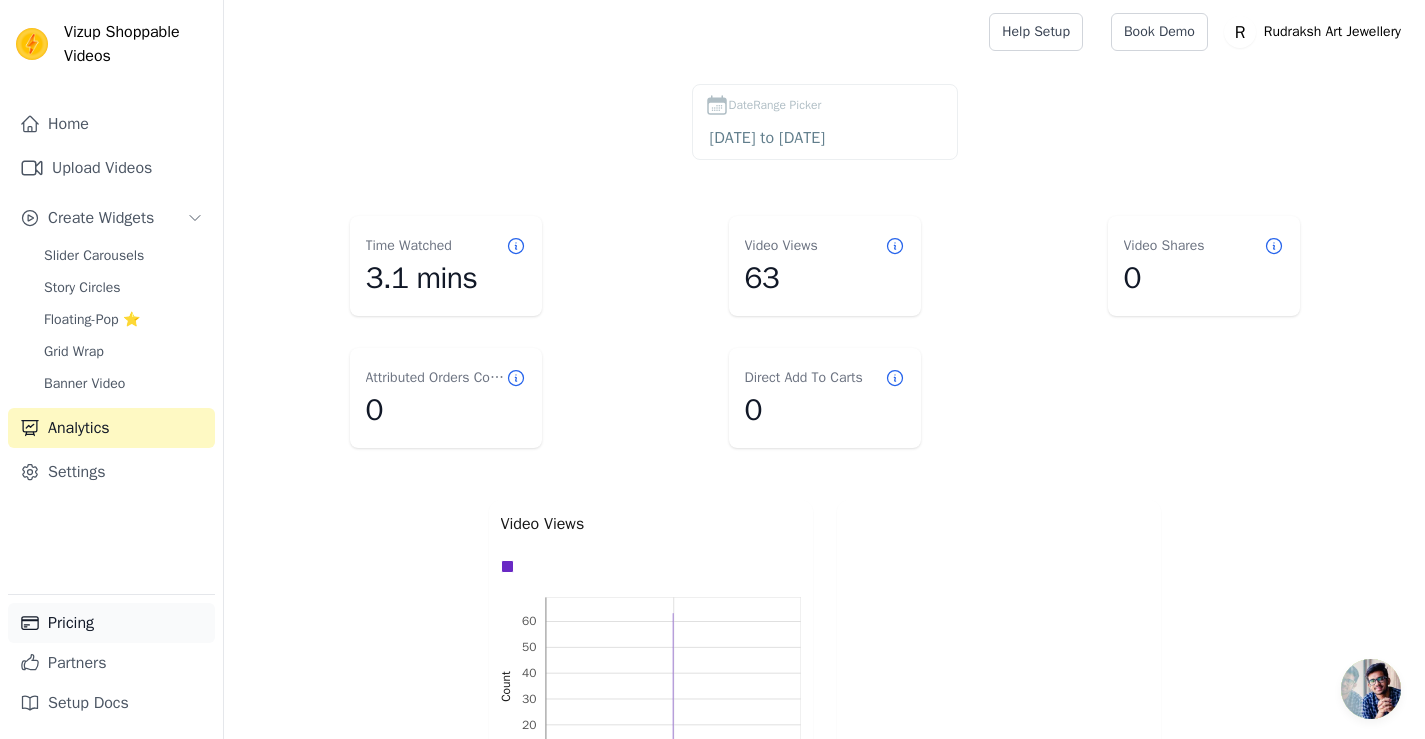click on "Pricing" at bounding box center [111, 623] 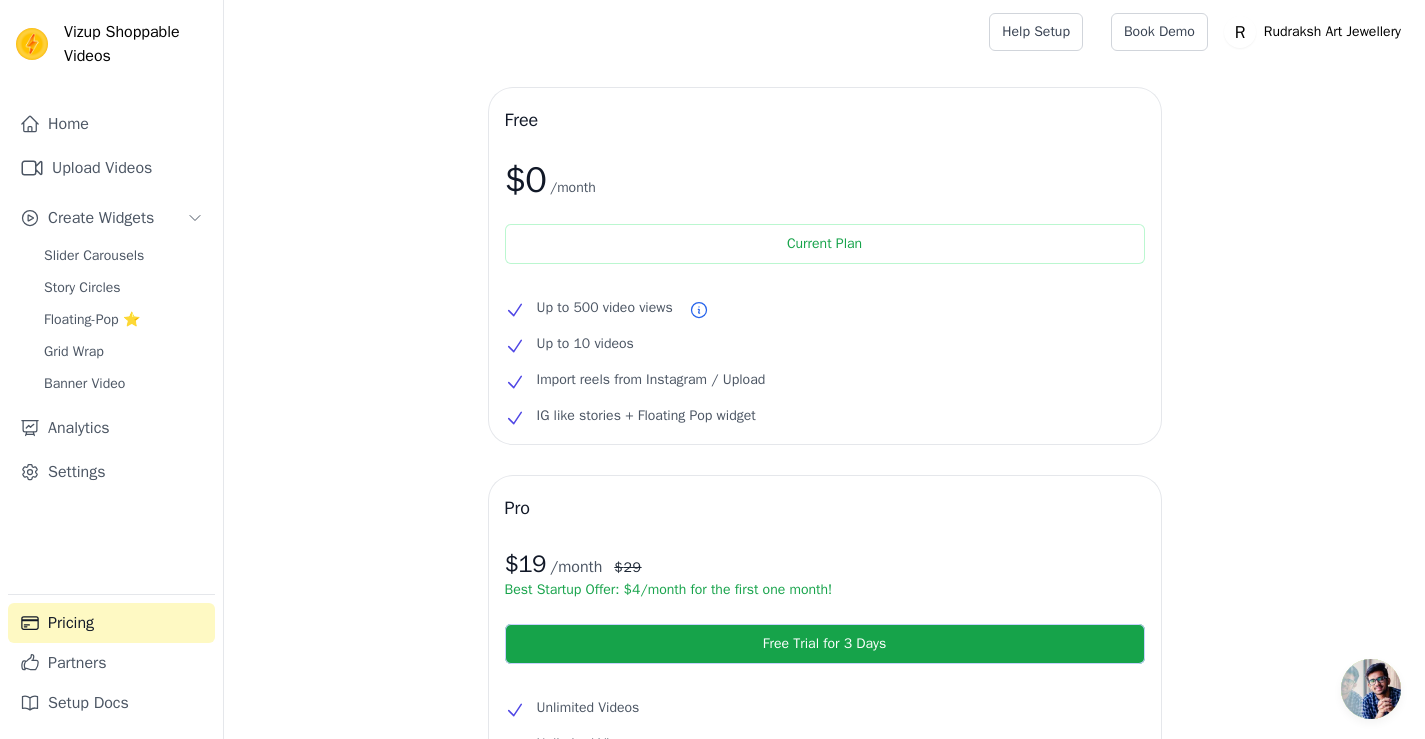 scroll, scrollTop: 459, scrollLeft: 0, axis: vertical 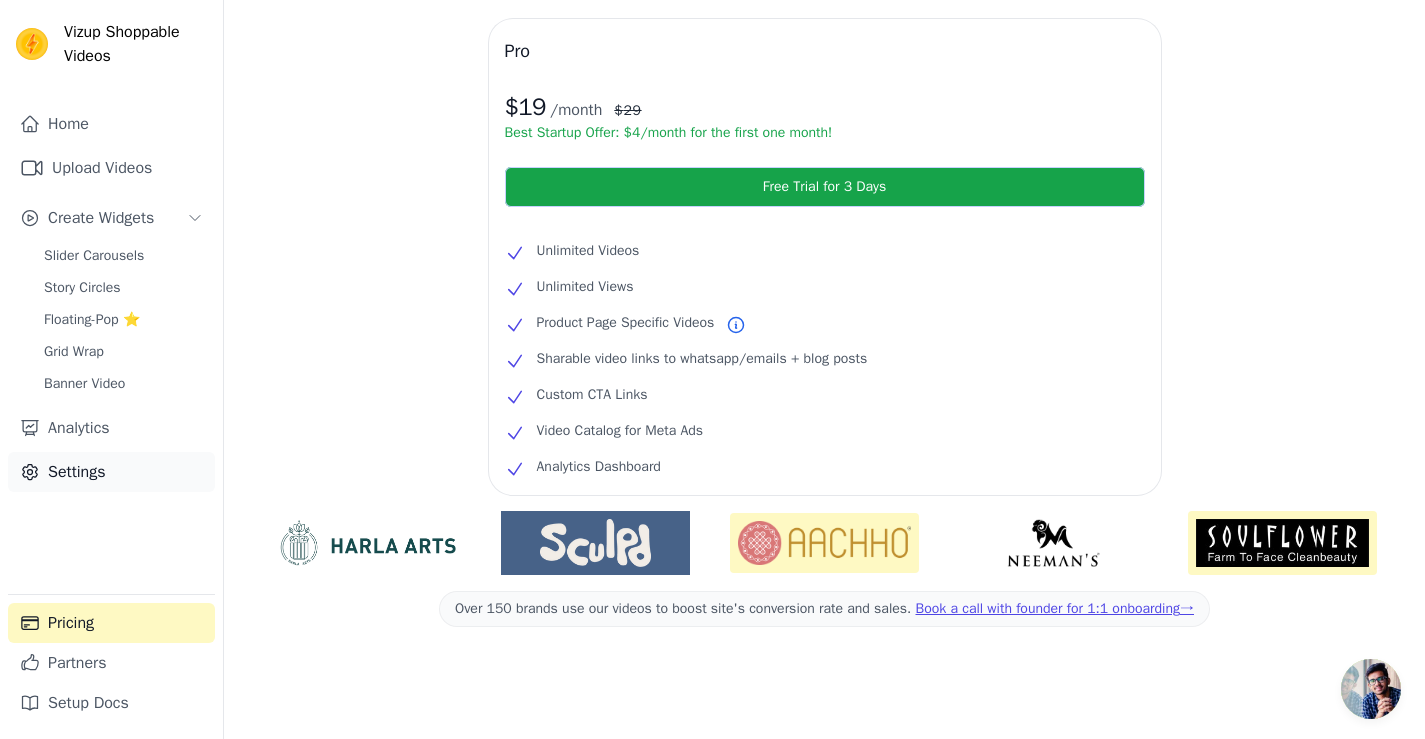 click on "Settings" at bounding box center (111, 472) 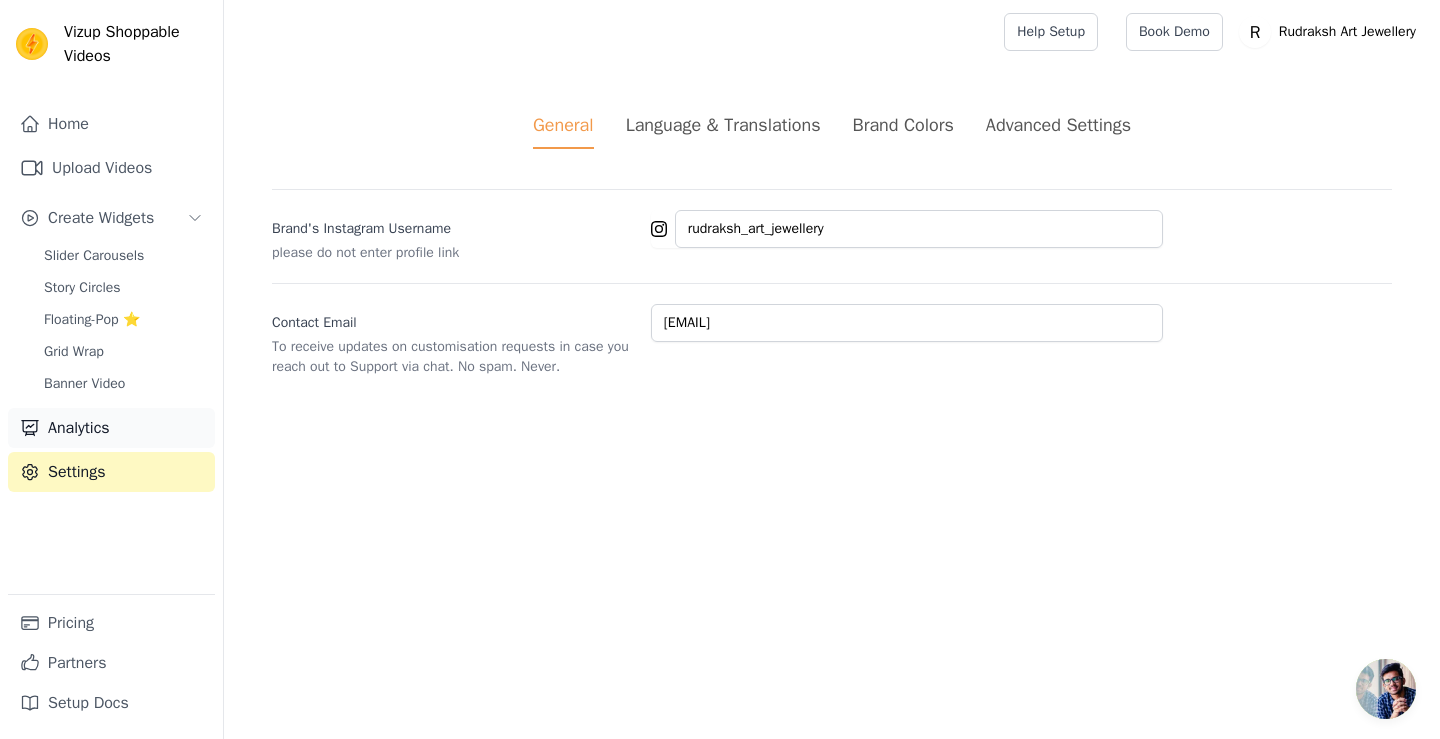 click on "Analytics" at bounding box center [111, 428] 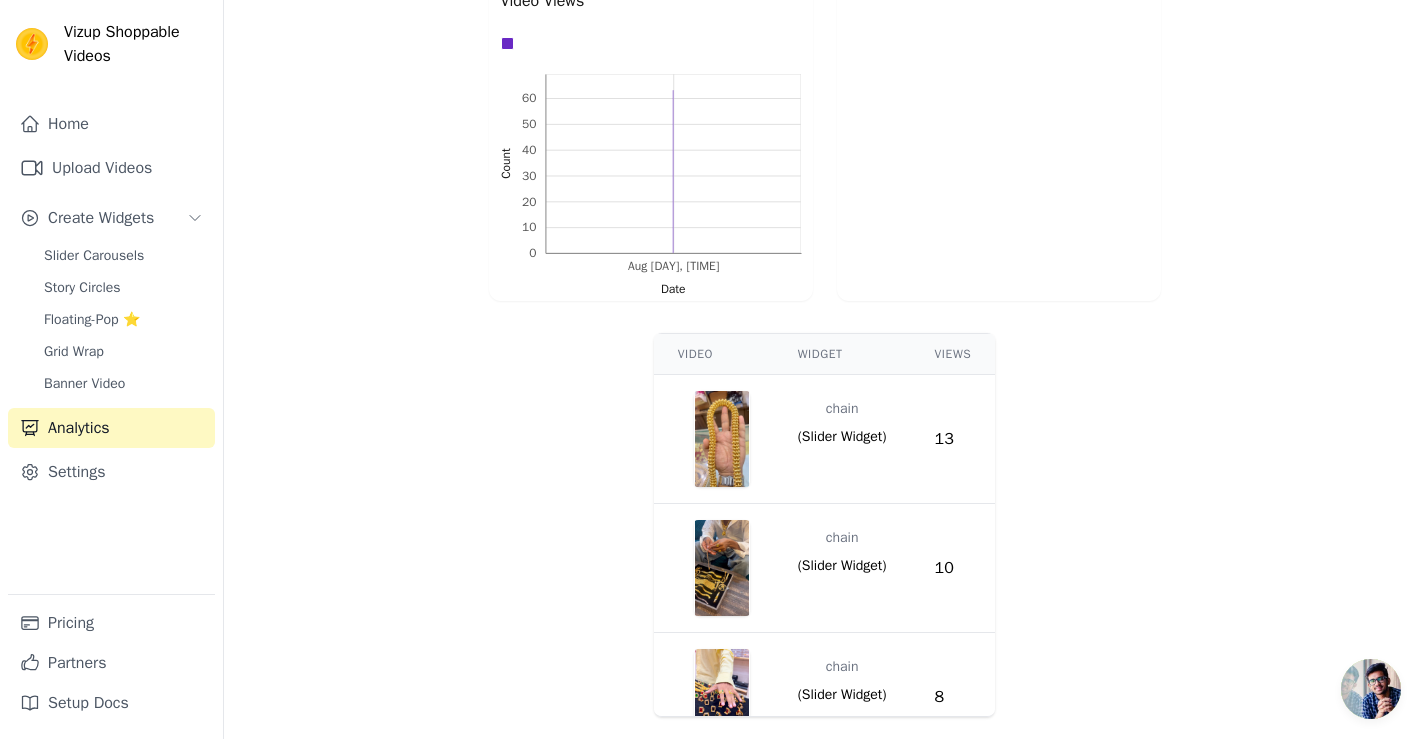 scroll, scrollTop: 529, scrollLeft: 0, axis: vertical 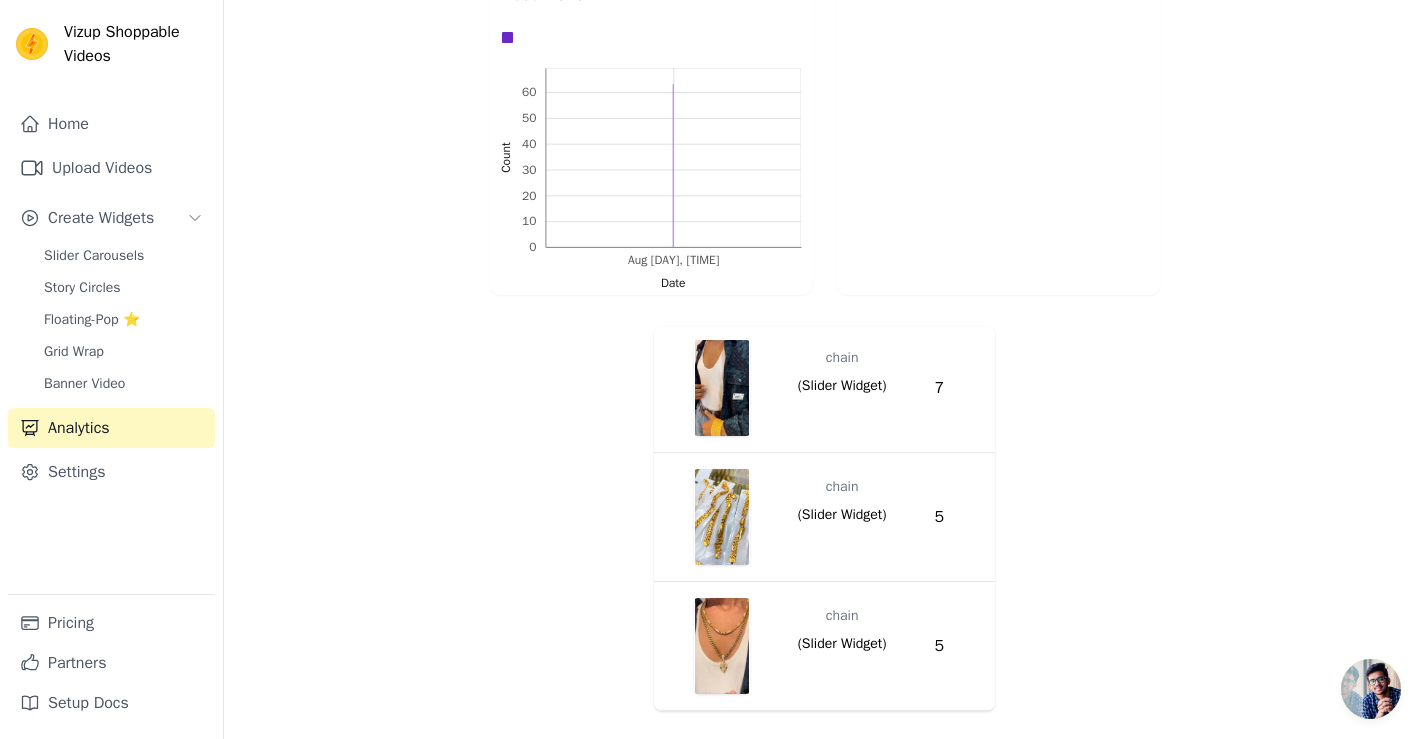 click on "5" at bounding box center [953, 517] 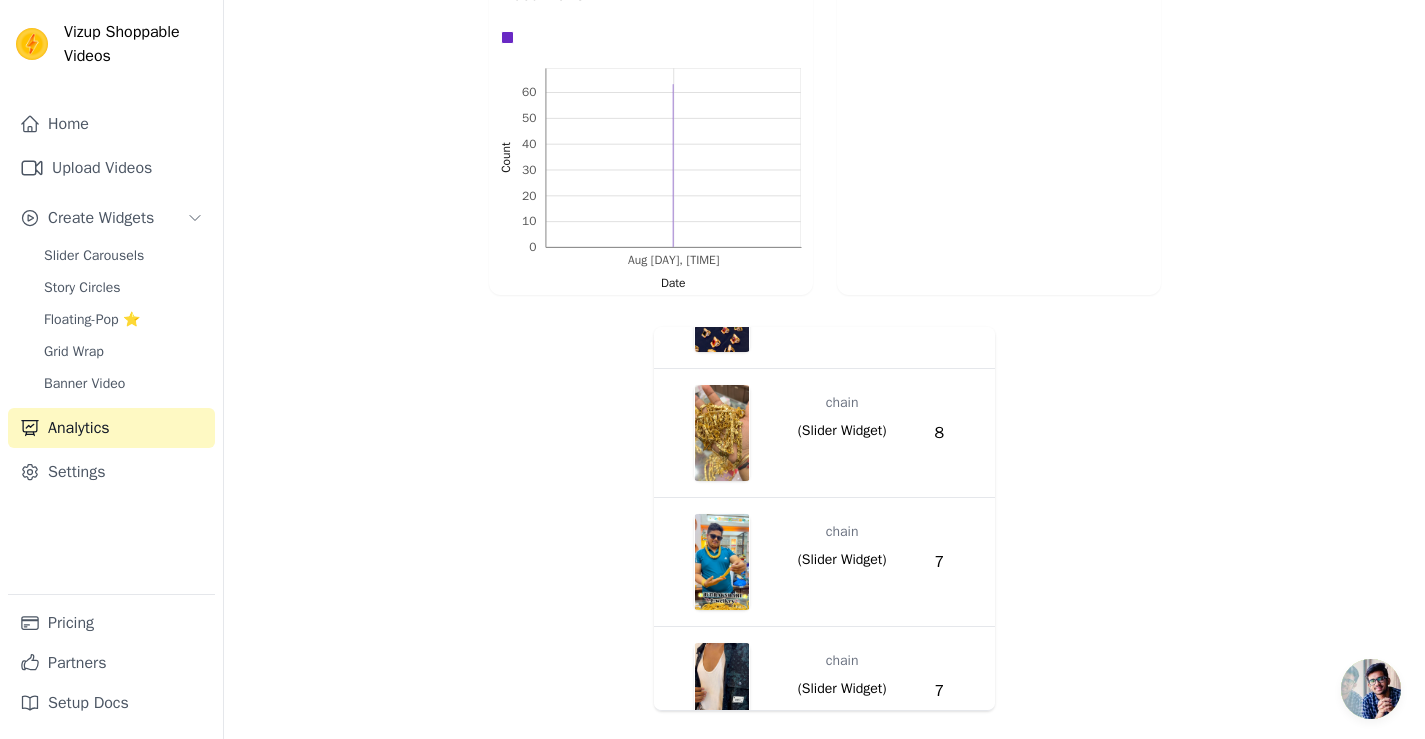 scroll, scrollTop: 90, scrollLeft: 0, axis: vertical 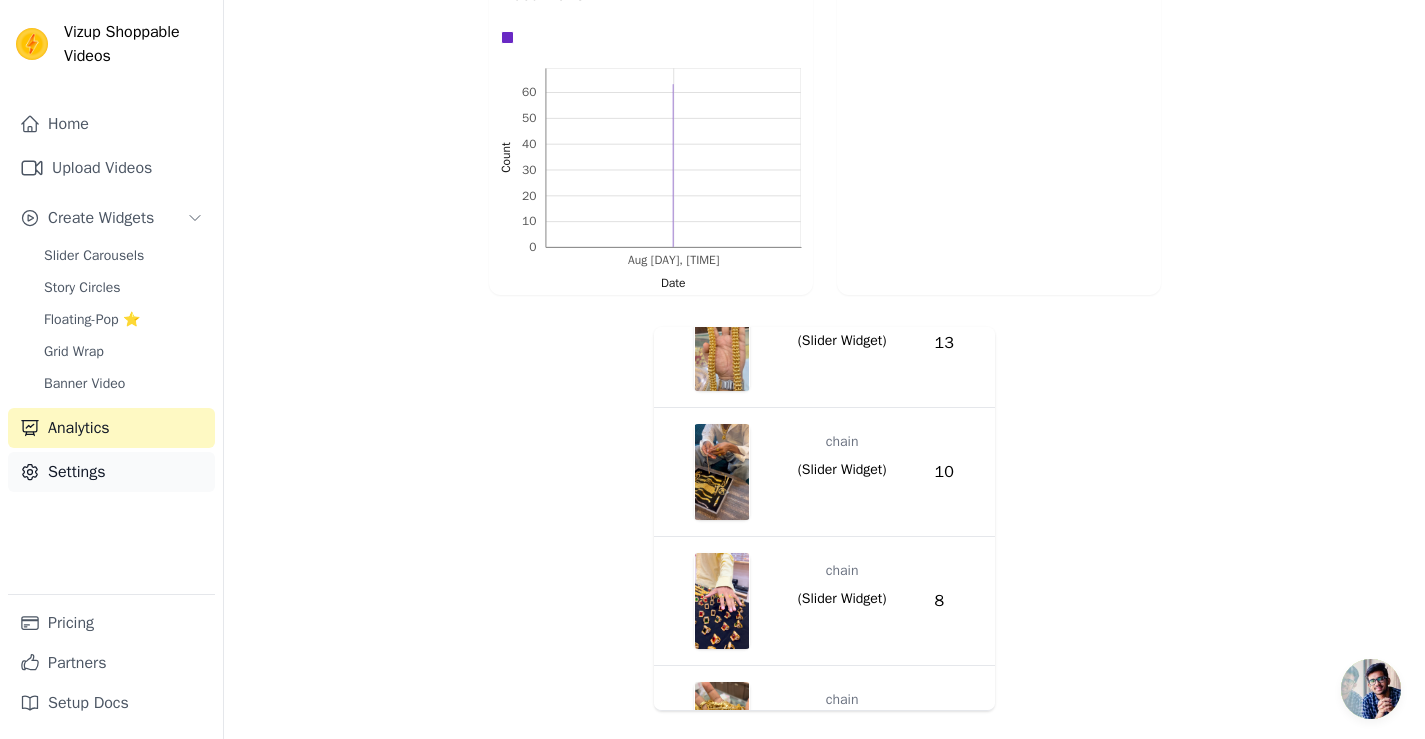 click on "Settings" at bounding box center [111, 472] 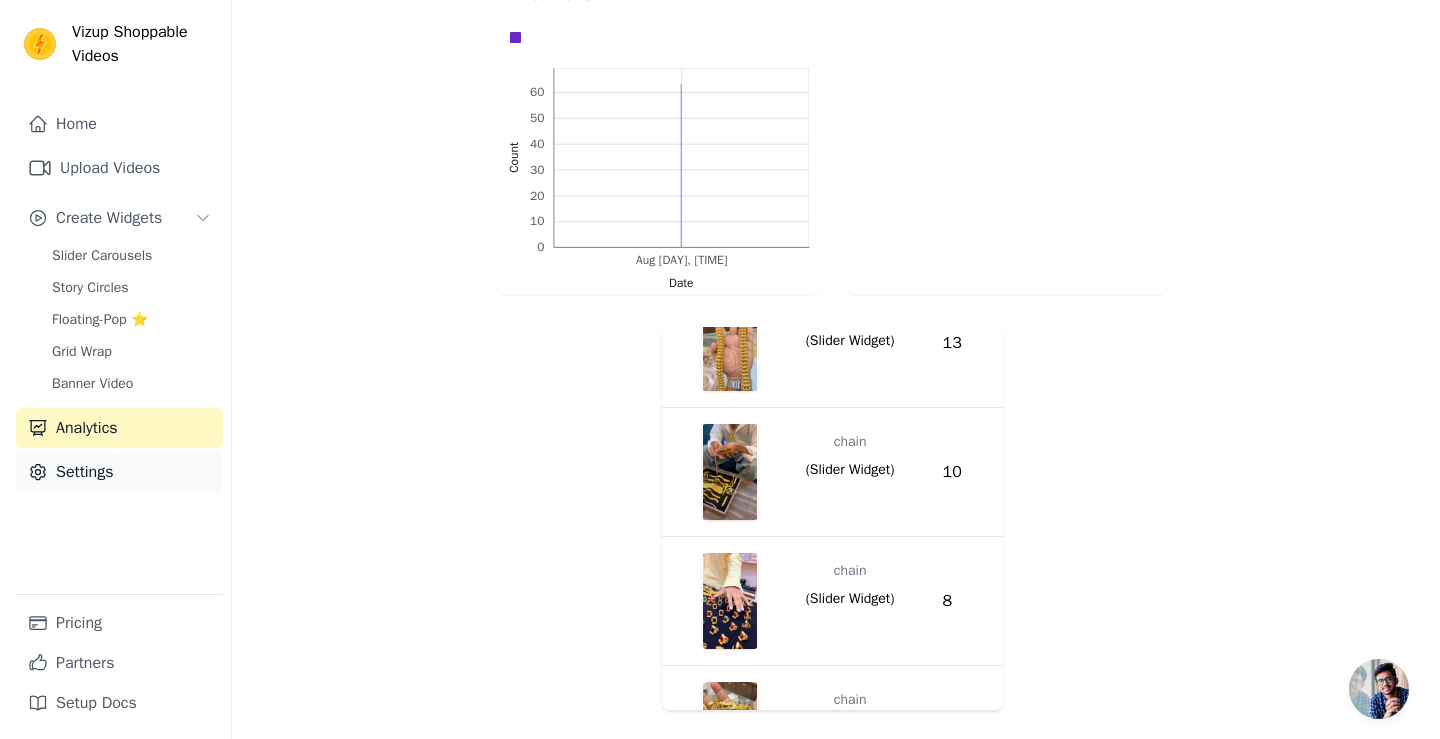 scroll, scrollTop: 0, scrollLeft: 0, axis: both 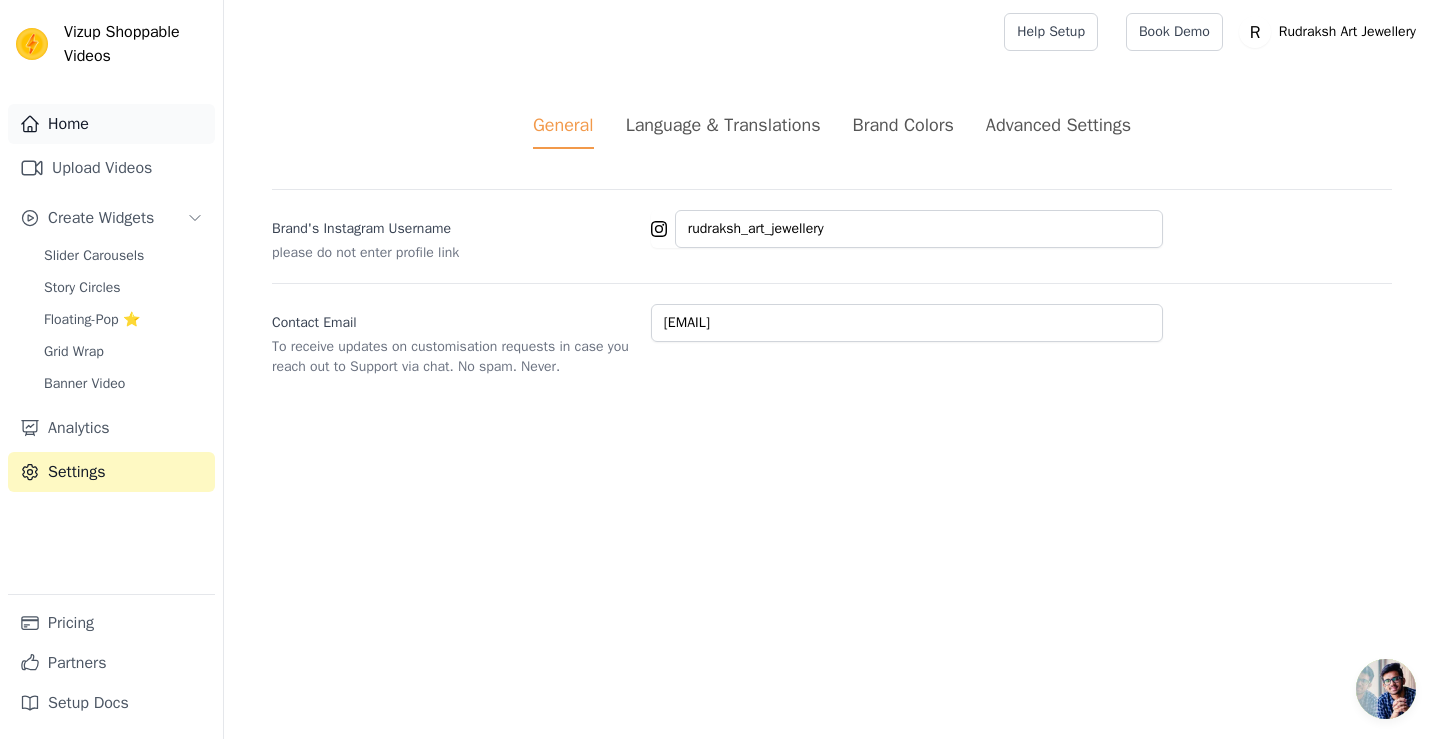 drag, startPoint x: 61, startPoint y: 130, endPoint x: 78, endPoint y: 129, distance: 17.029387 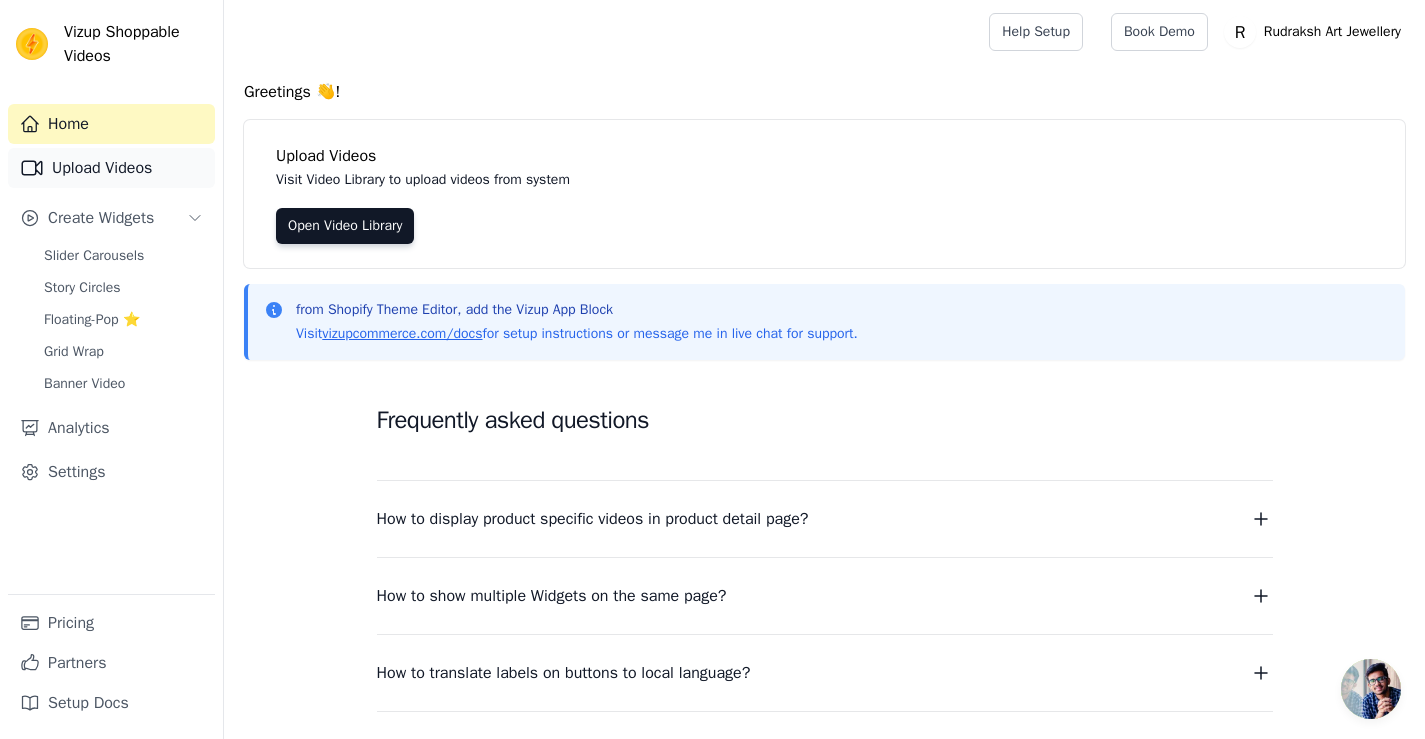 click on "Upload Videos" at bounding box center [111, 168] 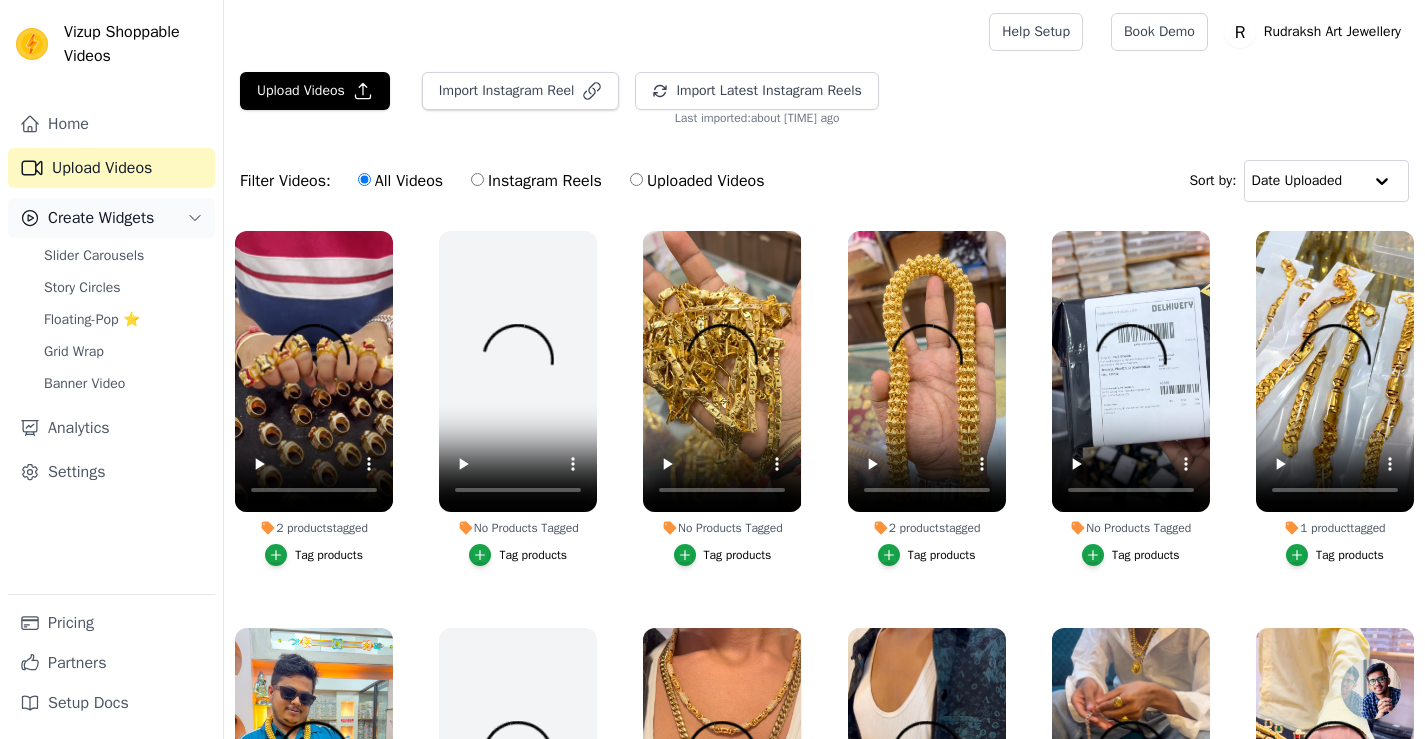 click on "Create Widgets" at bounding box center [101, 218] 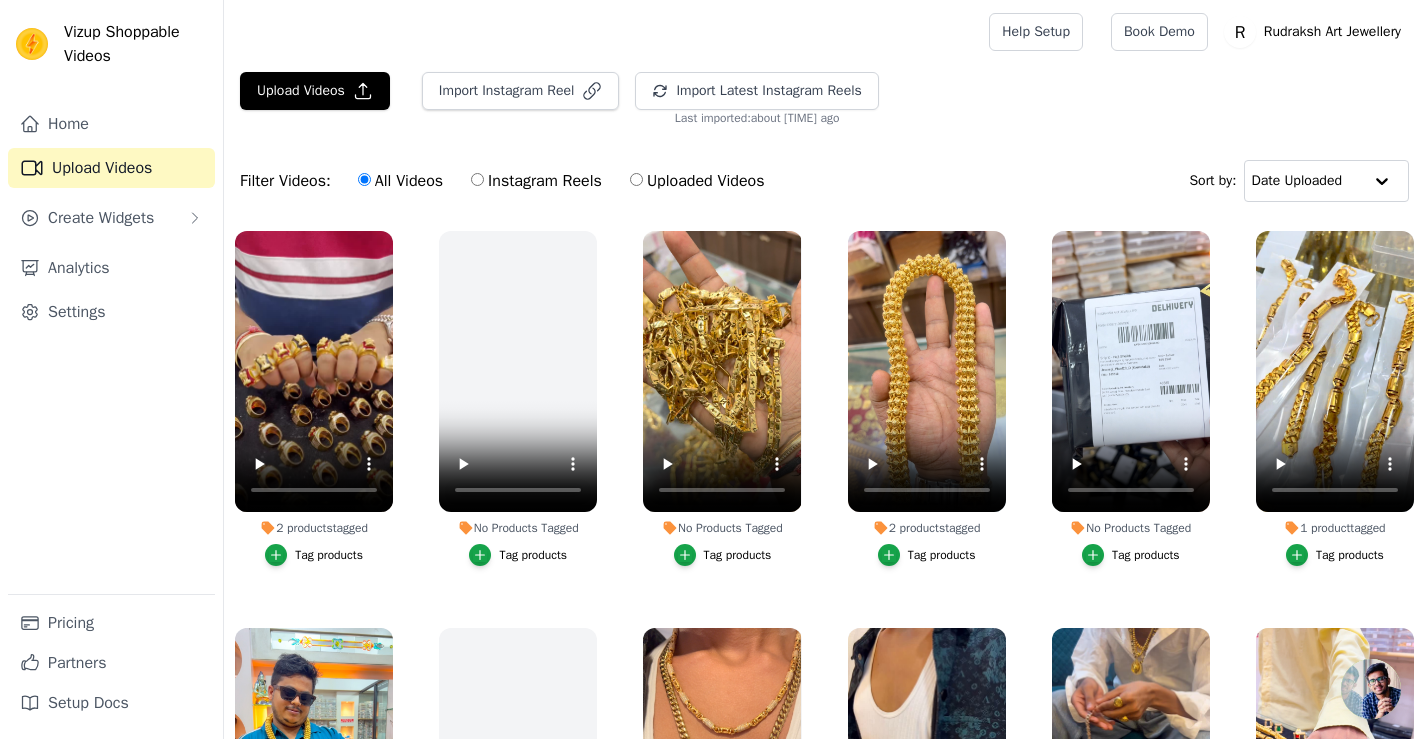 click on "Home
Upload Videos       Create Widgets
Analytics
Settings" at bounding box center [111, 349] 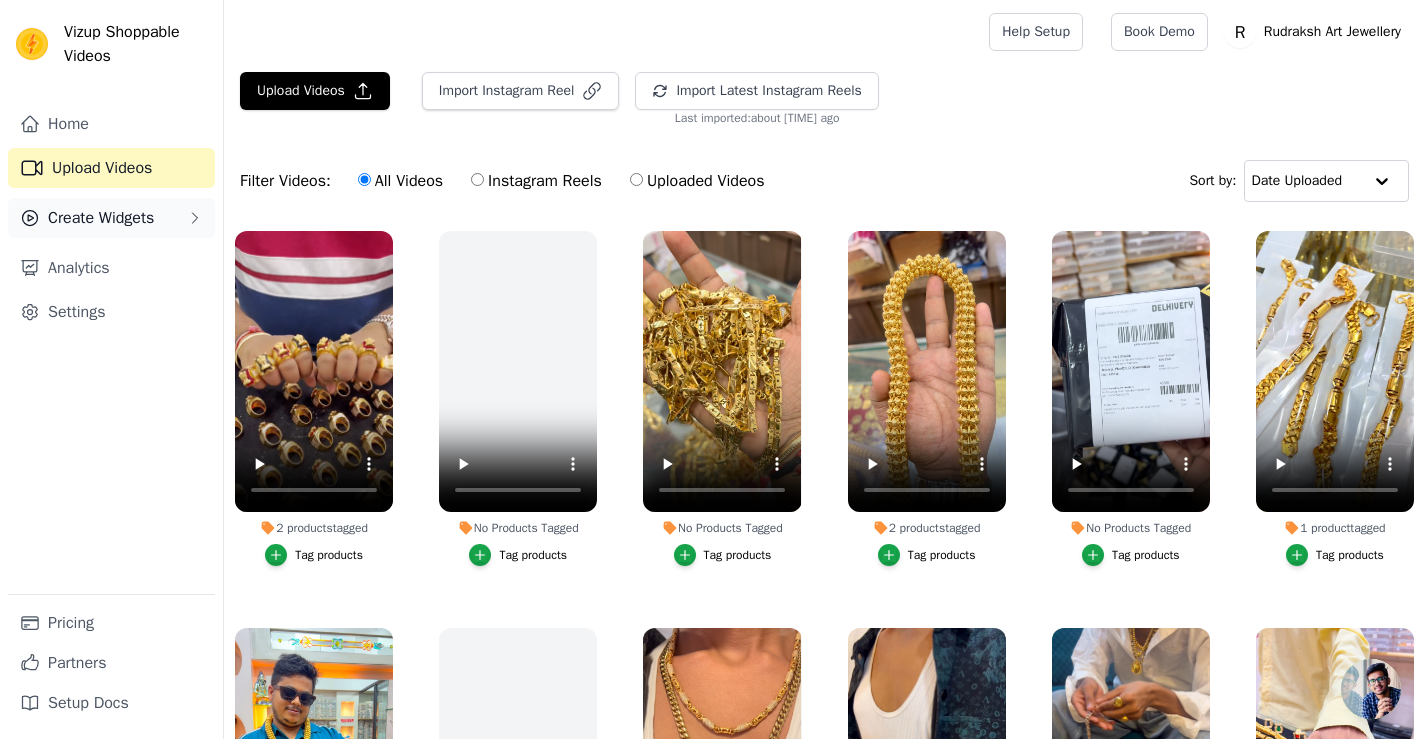 click on "Create Widgets" at bounding box center (101, 218) 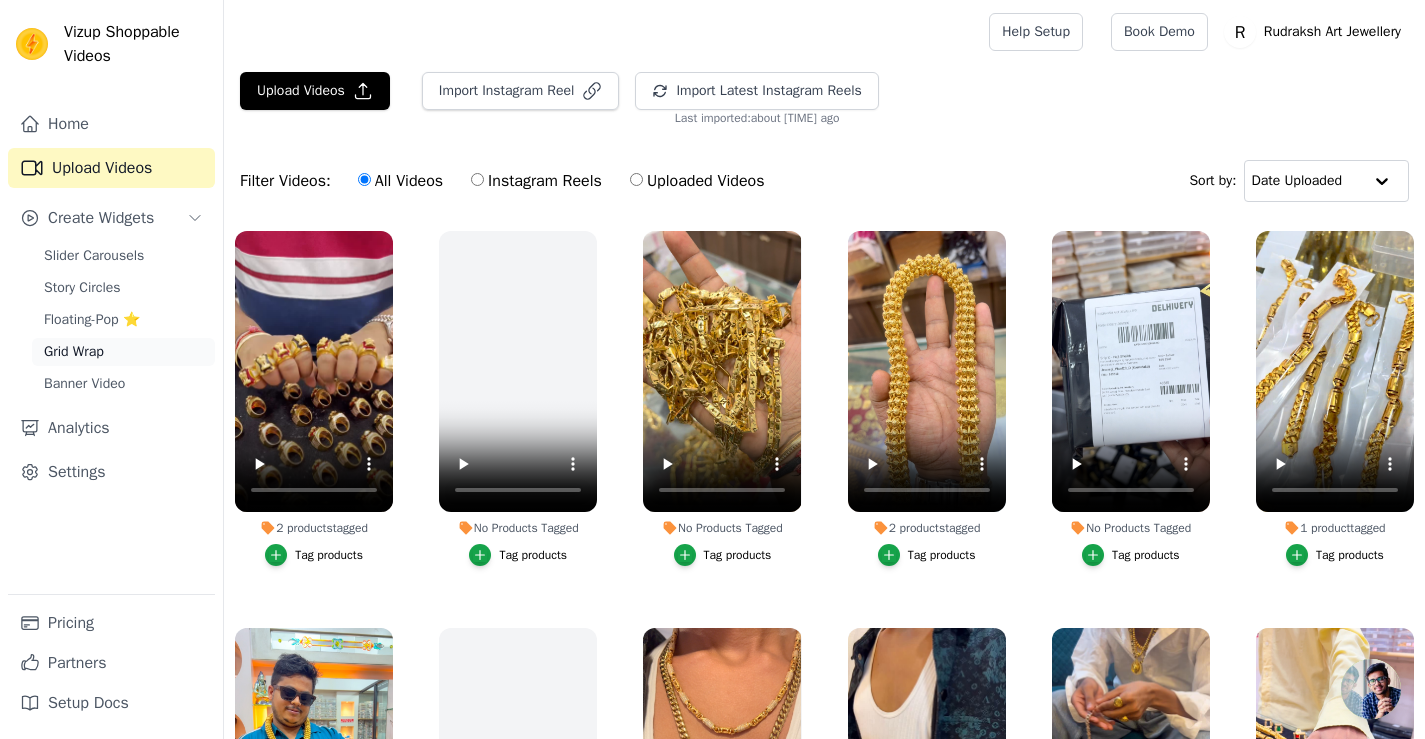 click on "Grid Wrap" at bounding box center [123, 352] 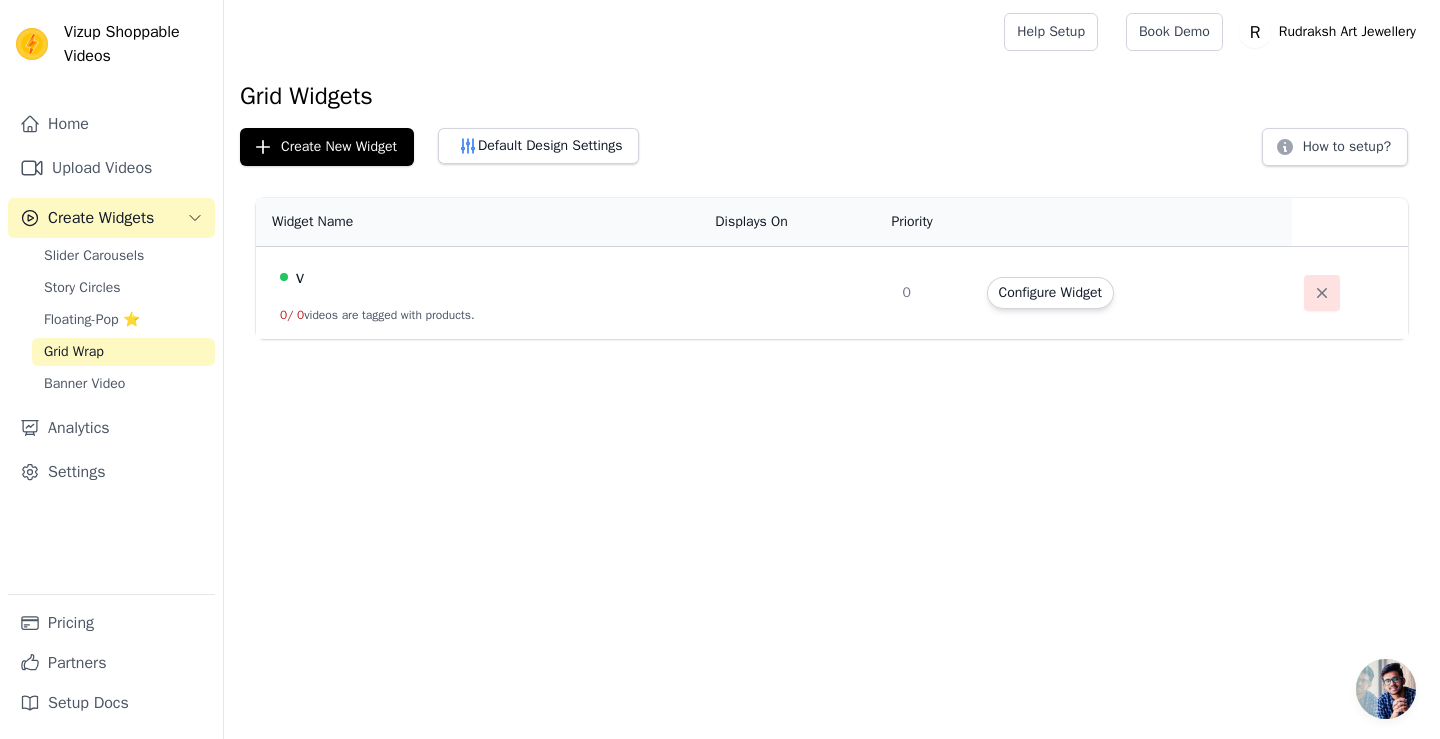 click 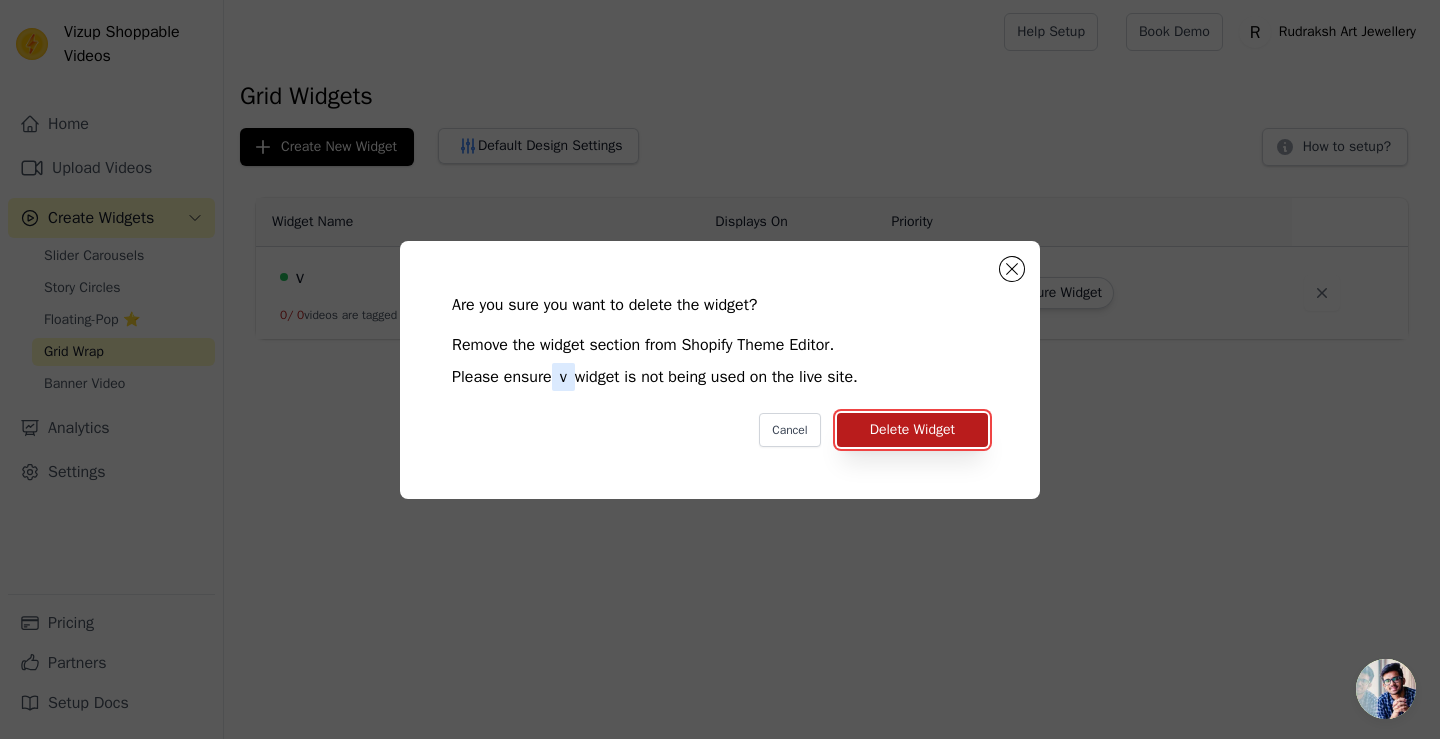 click on "Delete Widget" at bounding box center [912, 430] 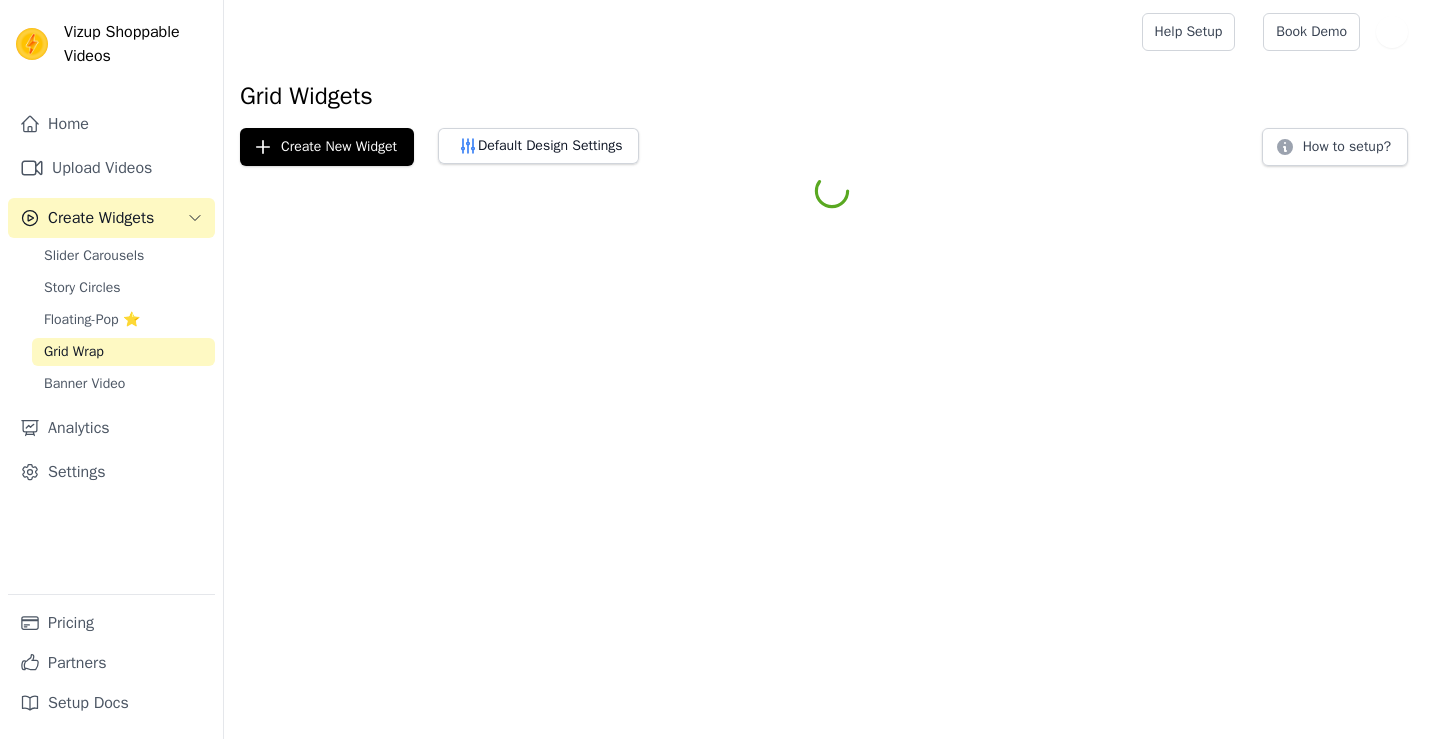 scroll, scrollTop: 0, scrollLeft: 0, axis: both 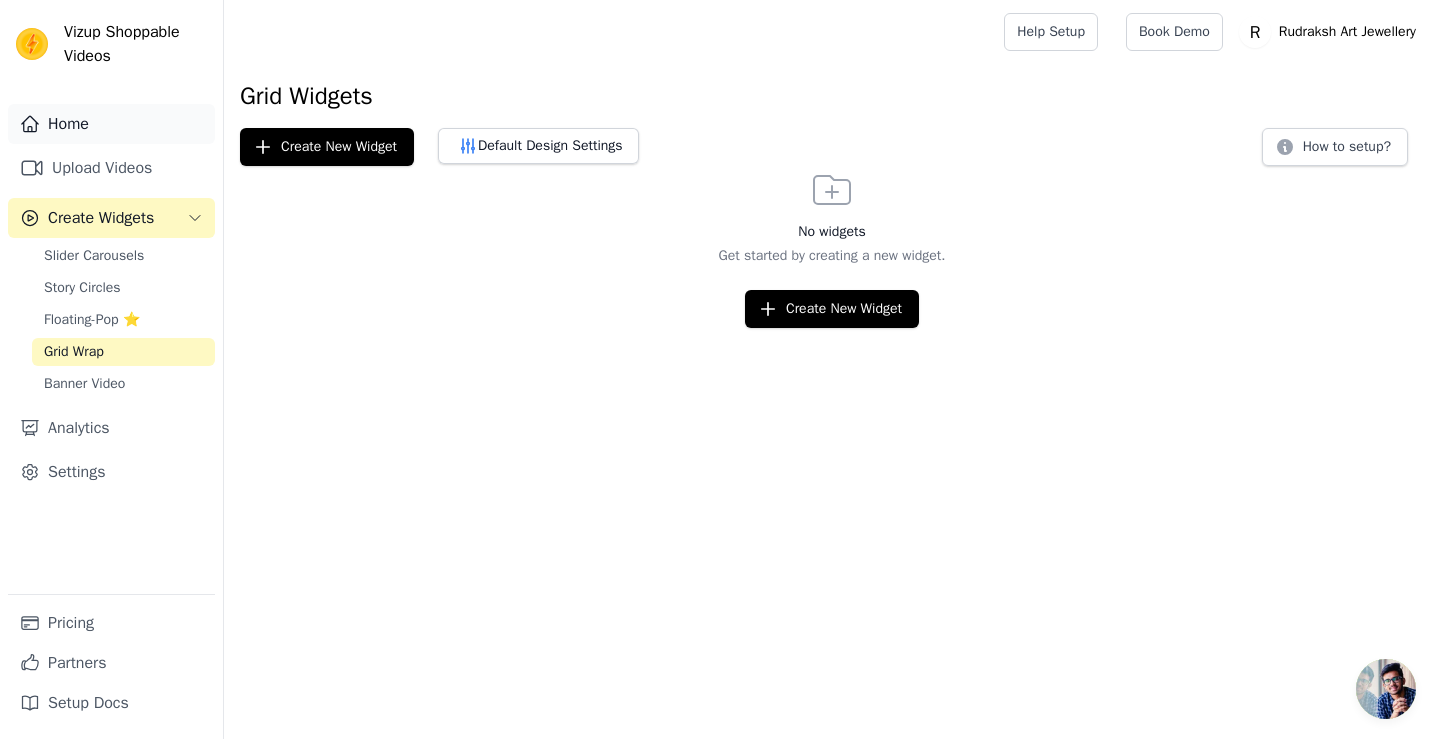 click on "Home" at bounding box center (111, 124) 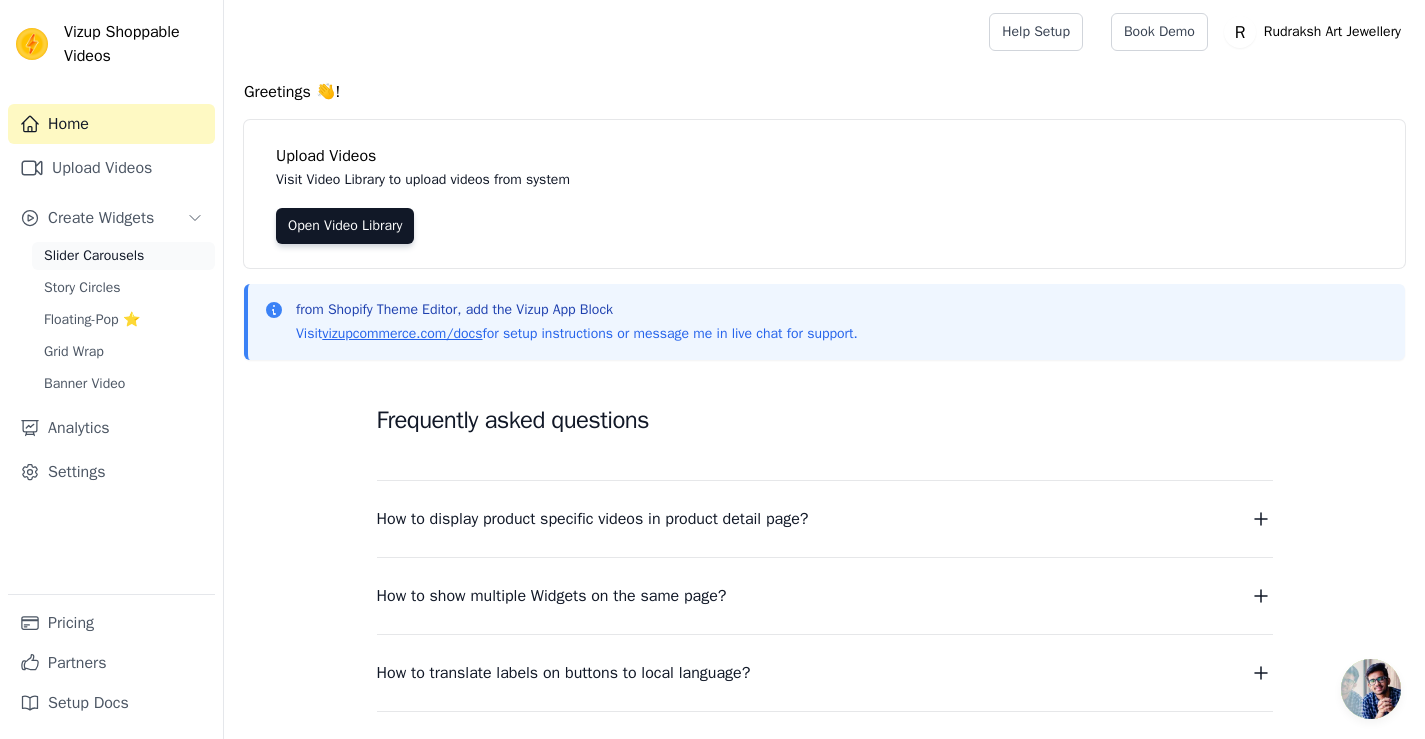 click on "Slider Carousels" at bounding box center (94, 256) 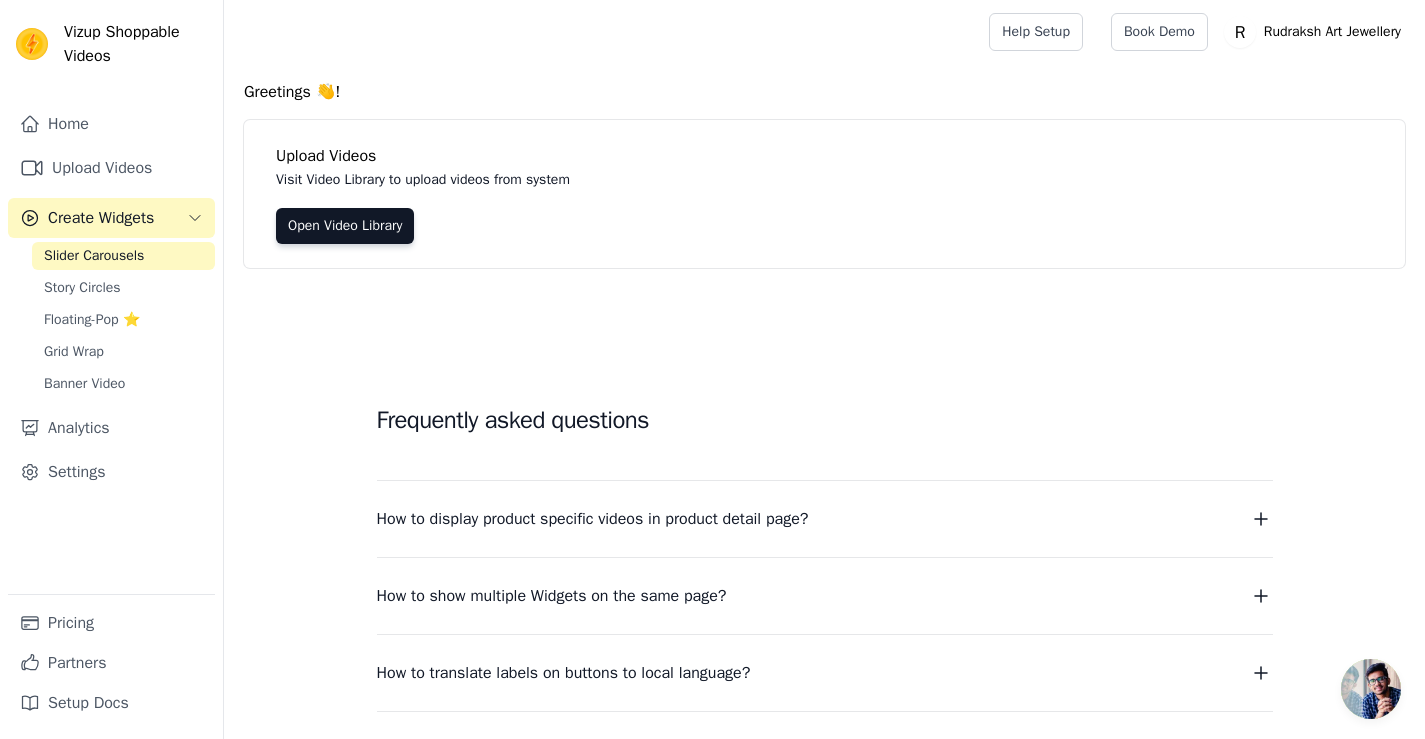 click on "Create Widgets" at bounding box center [101, 218] 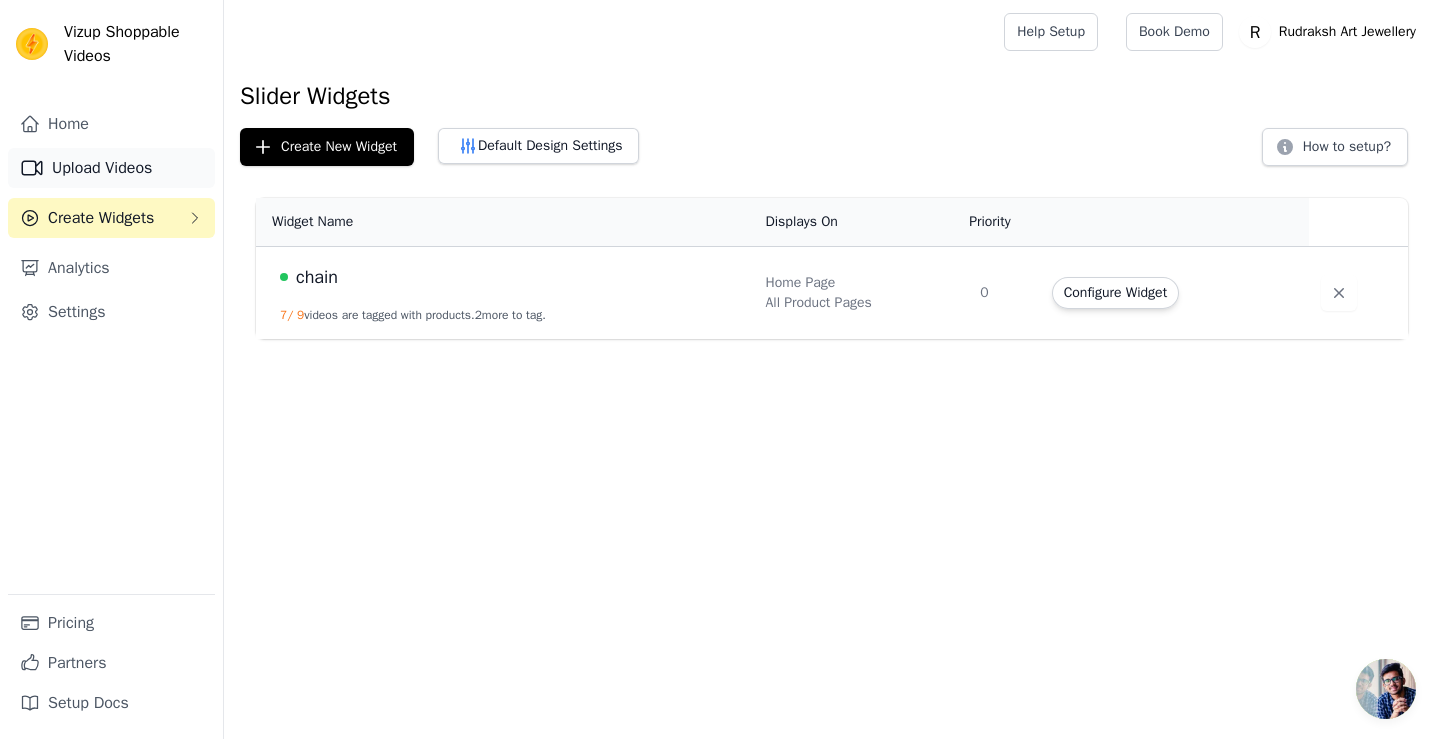 click on "Upload Videos" at bounding box center [111, 168] 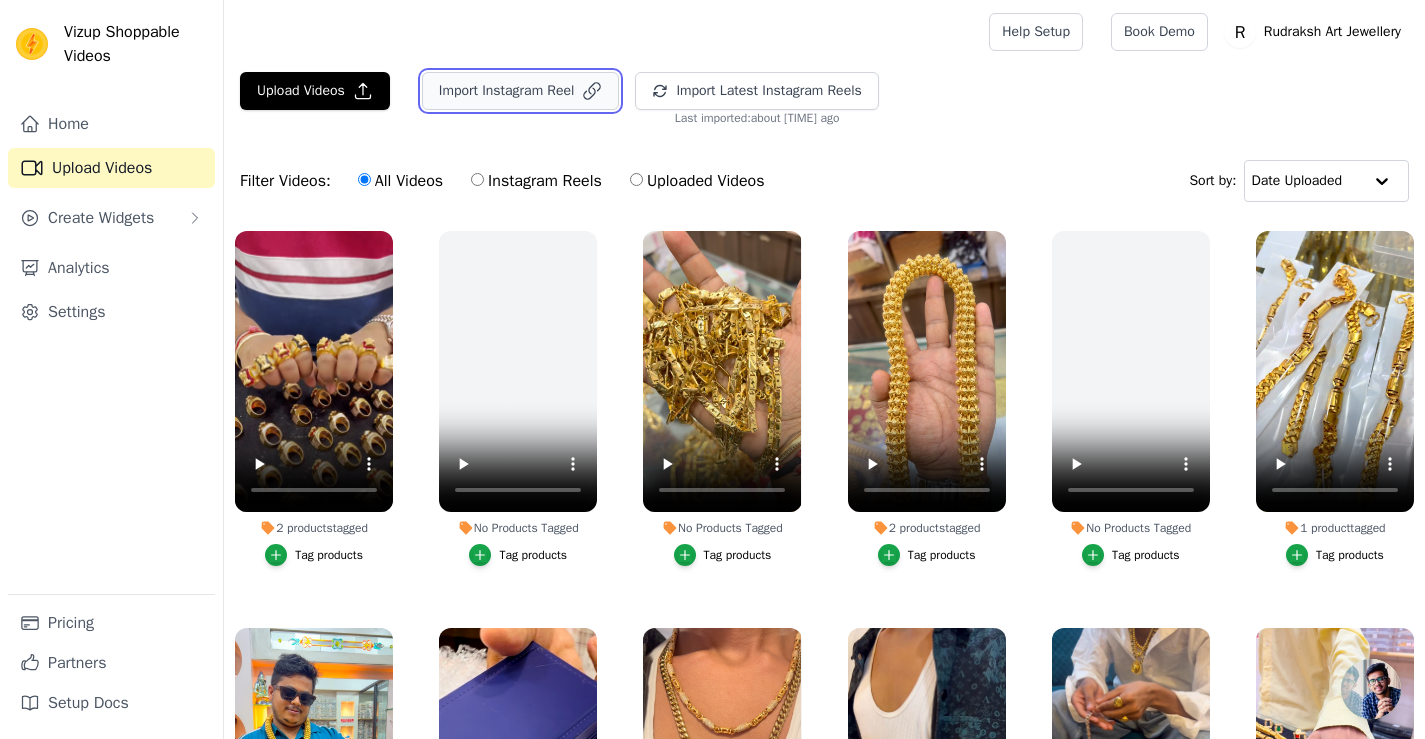click on "Import Instagram Reel" at bounding box center (521, 91) 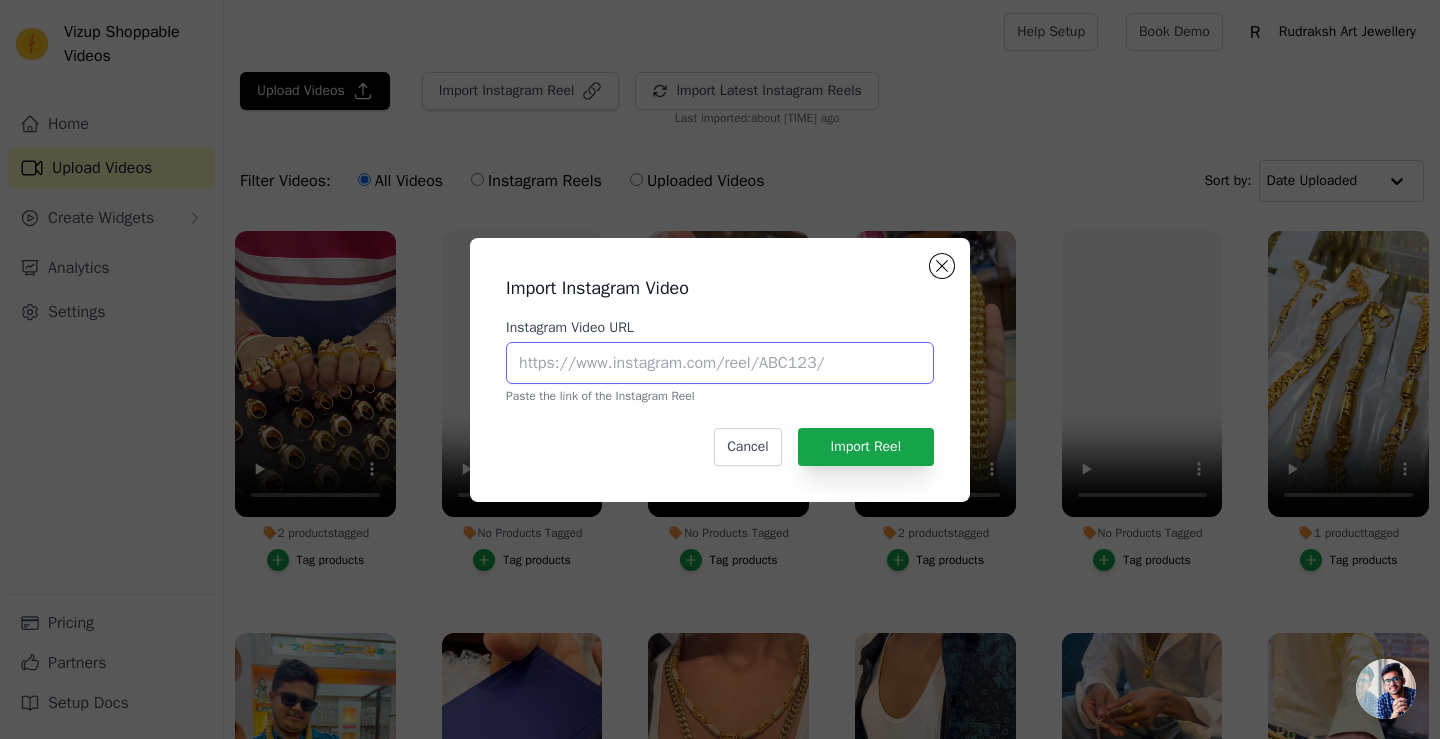 click on "Instagram Video URL" at bounding box center (720, 363) 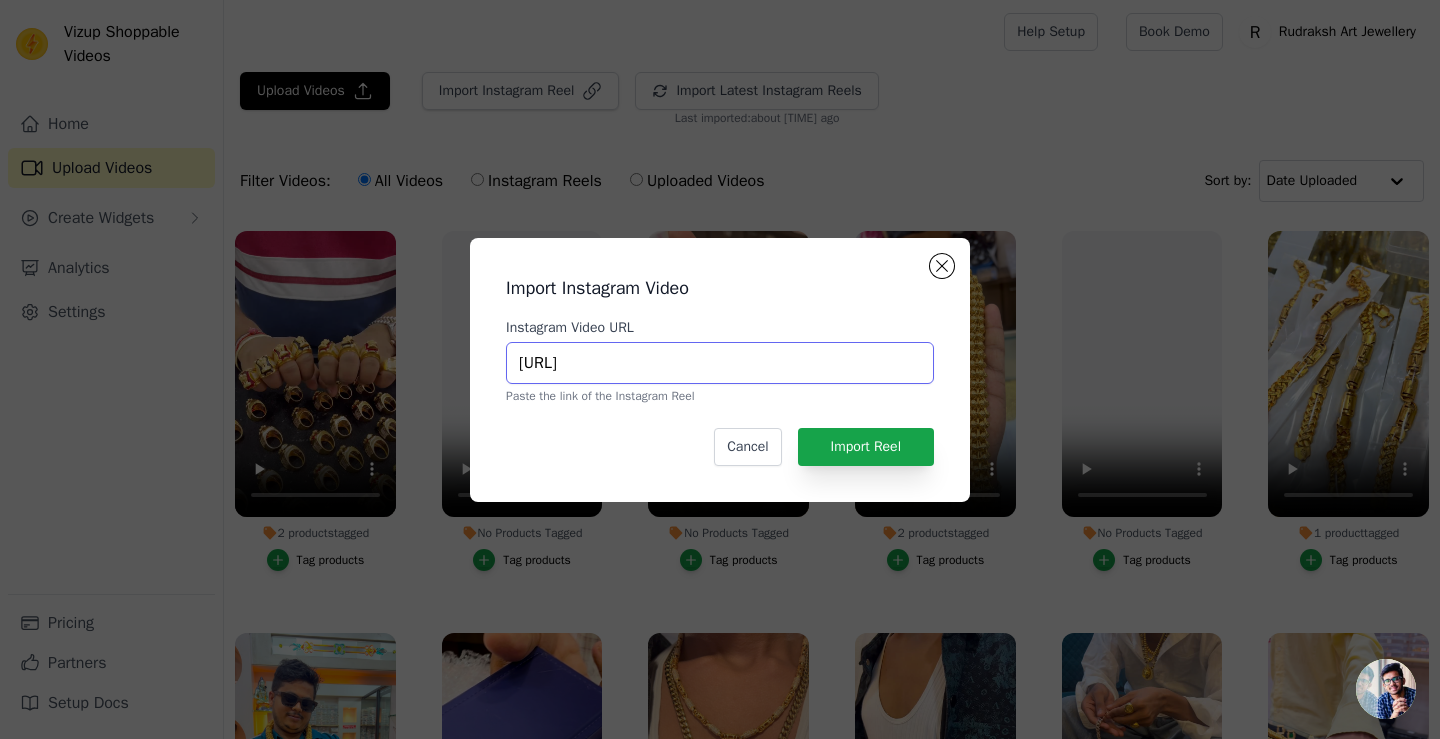 scroll, scrollTop: 0, scrollLeft: 369, axis: horizontal 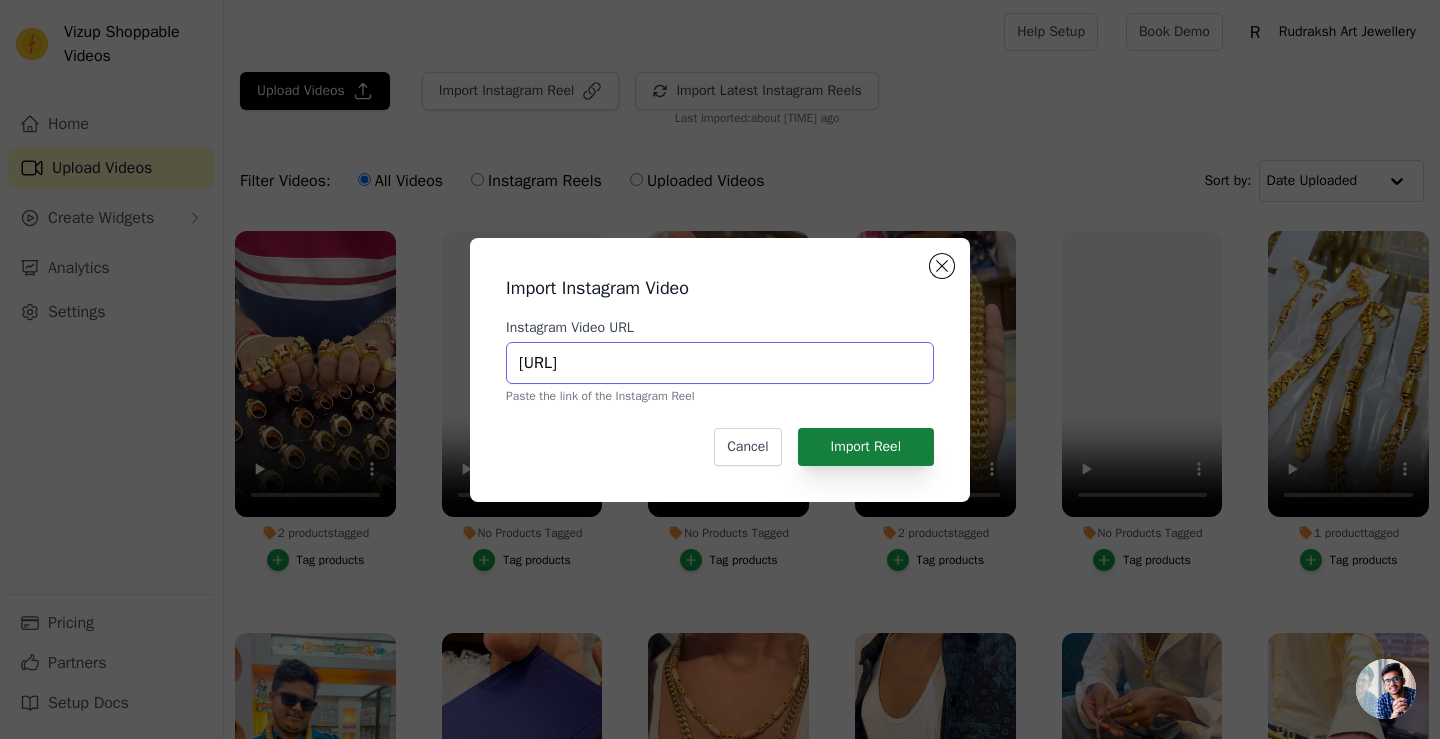 type on "[URL]" 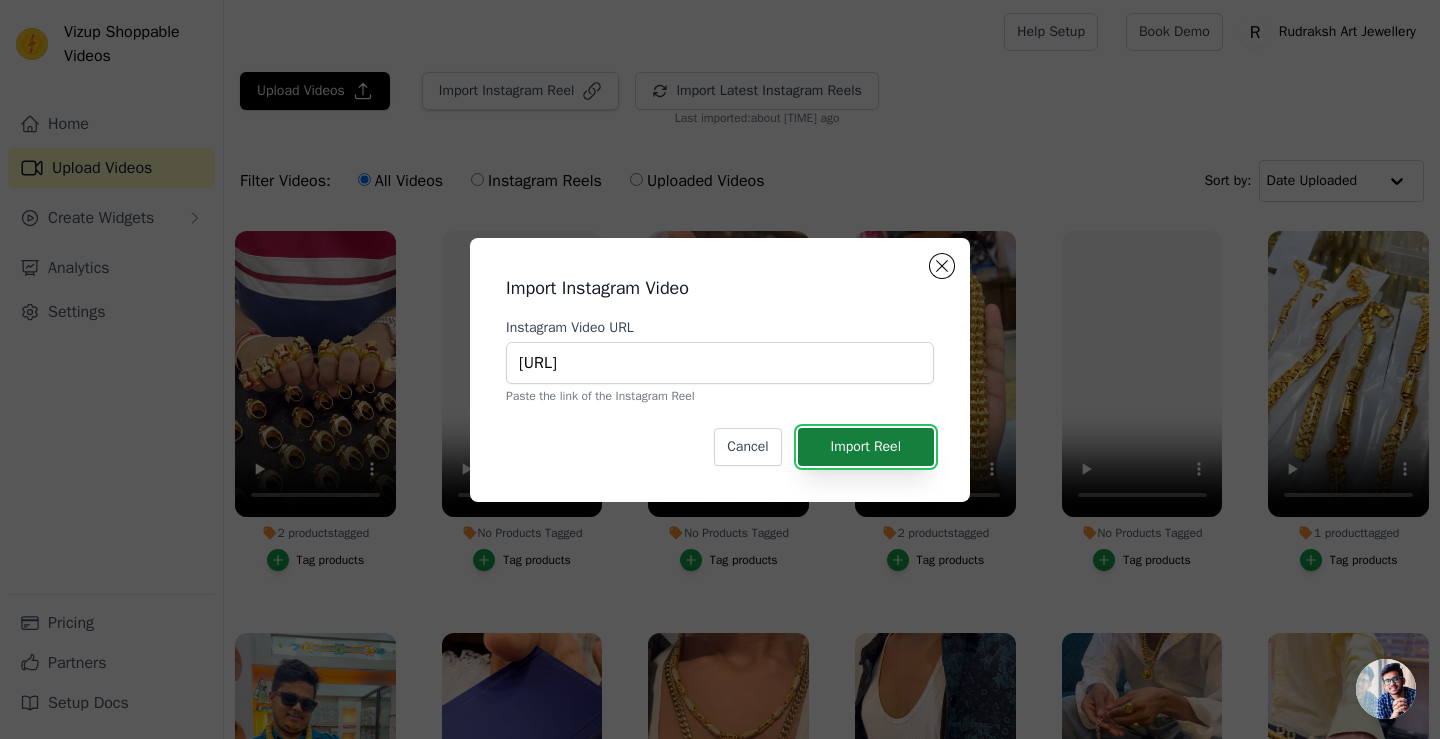 click on "Import Reel" at bounding box center (866, 447) 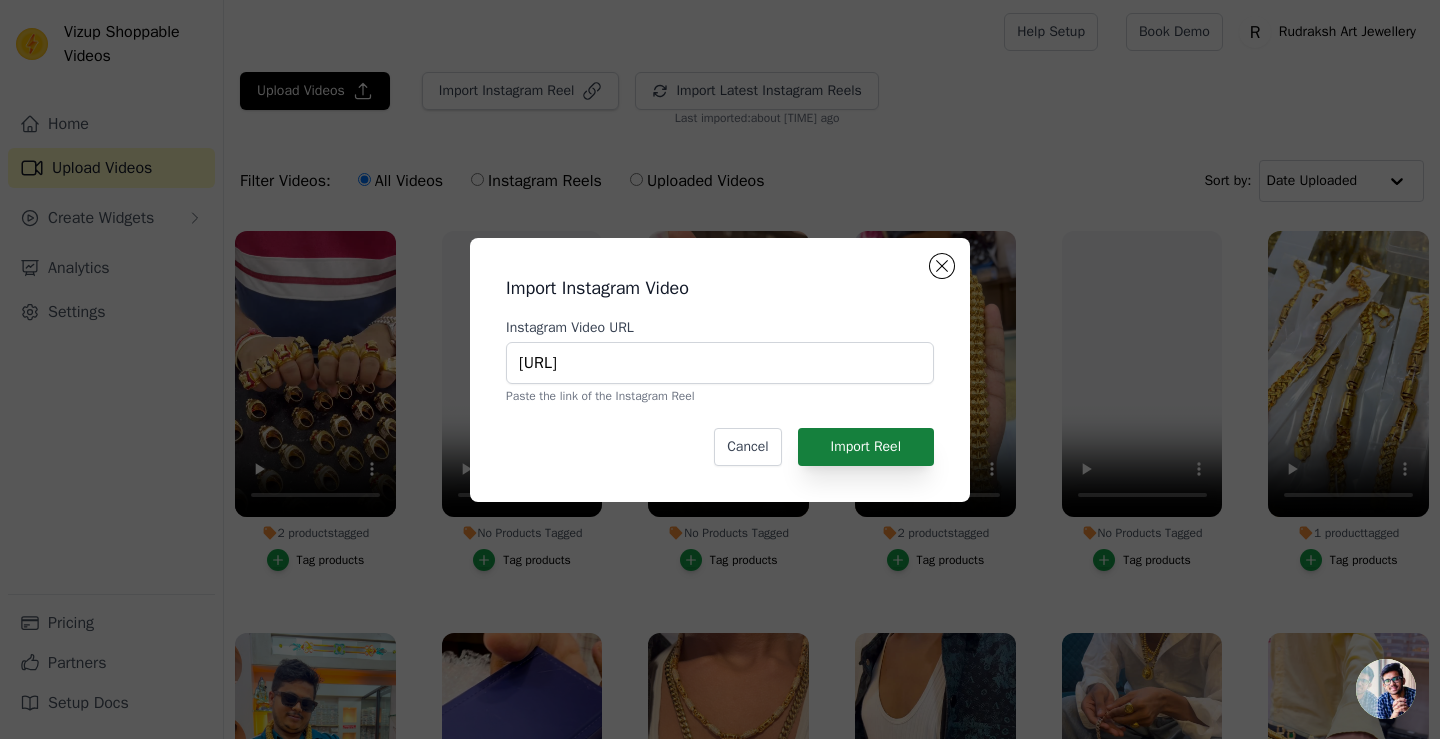 scroll, scrollTop: 0, scrollLeft: 0, axis: both 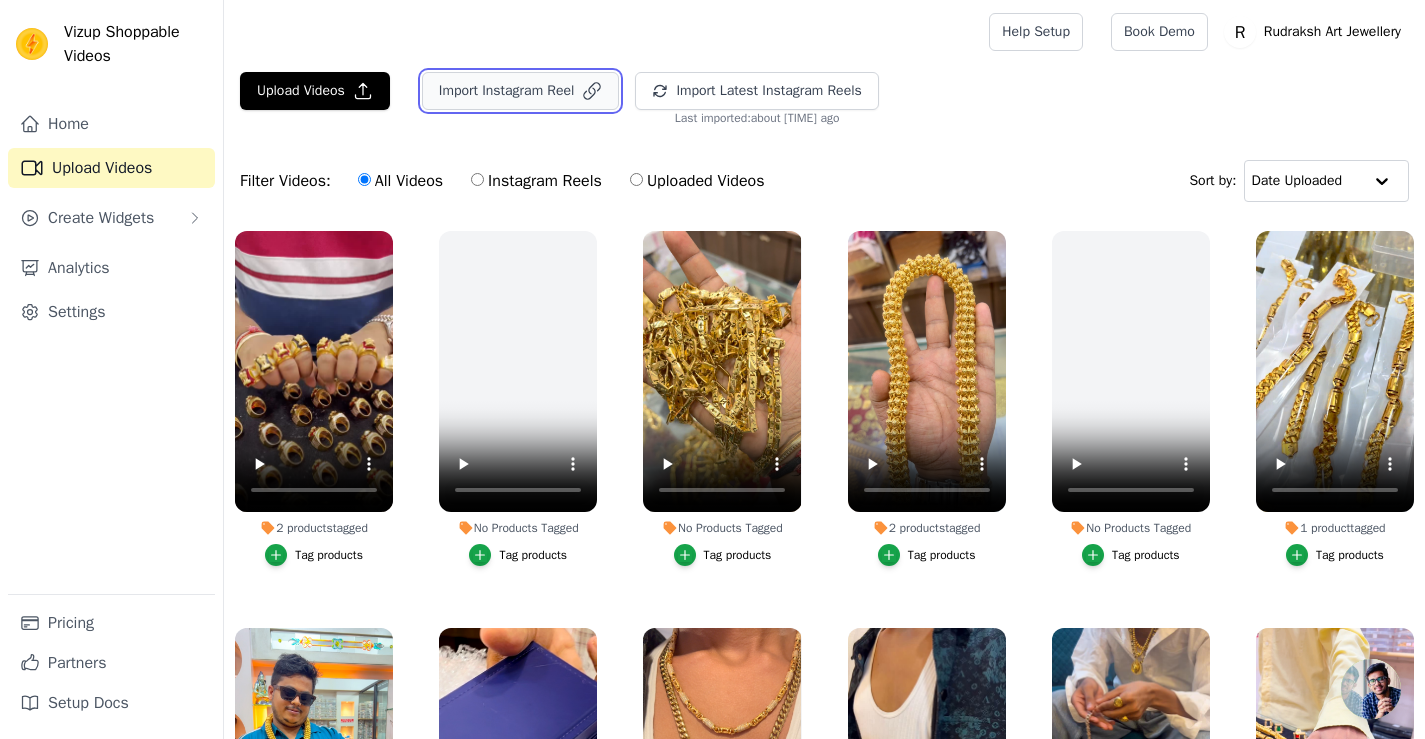 click on "Import Instagram Reel" at bounding box center [521, 91] 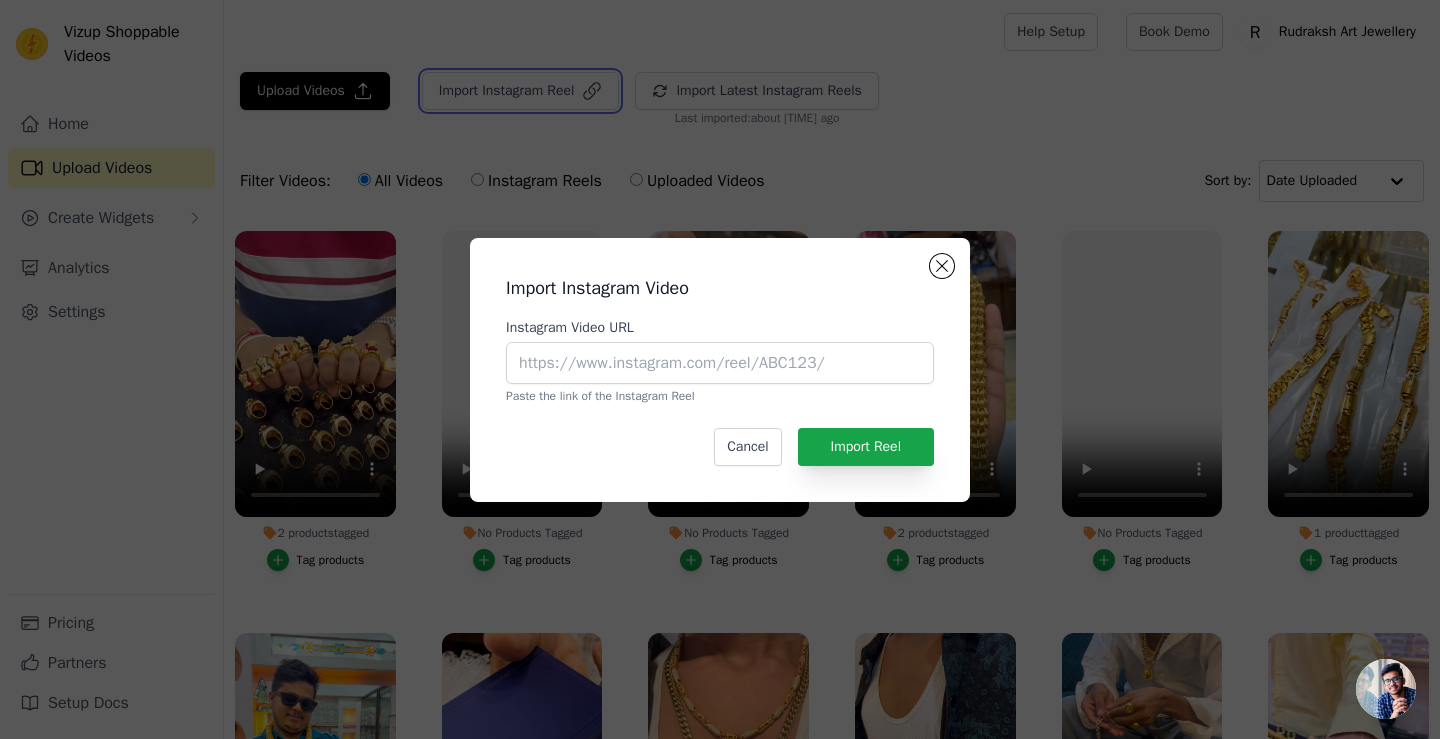 type 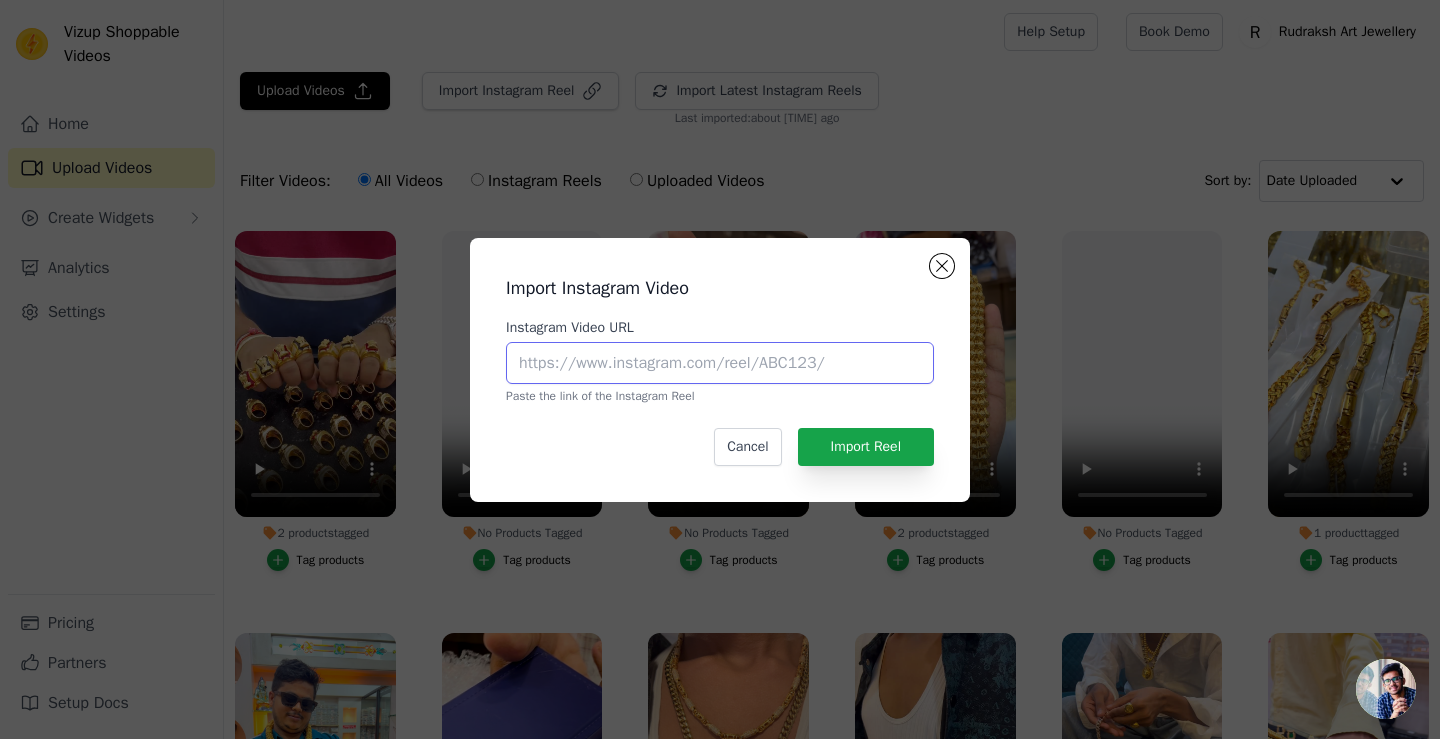 paste on "[URL]" 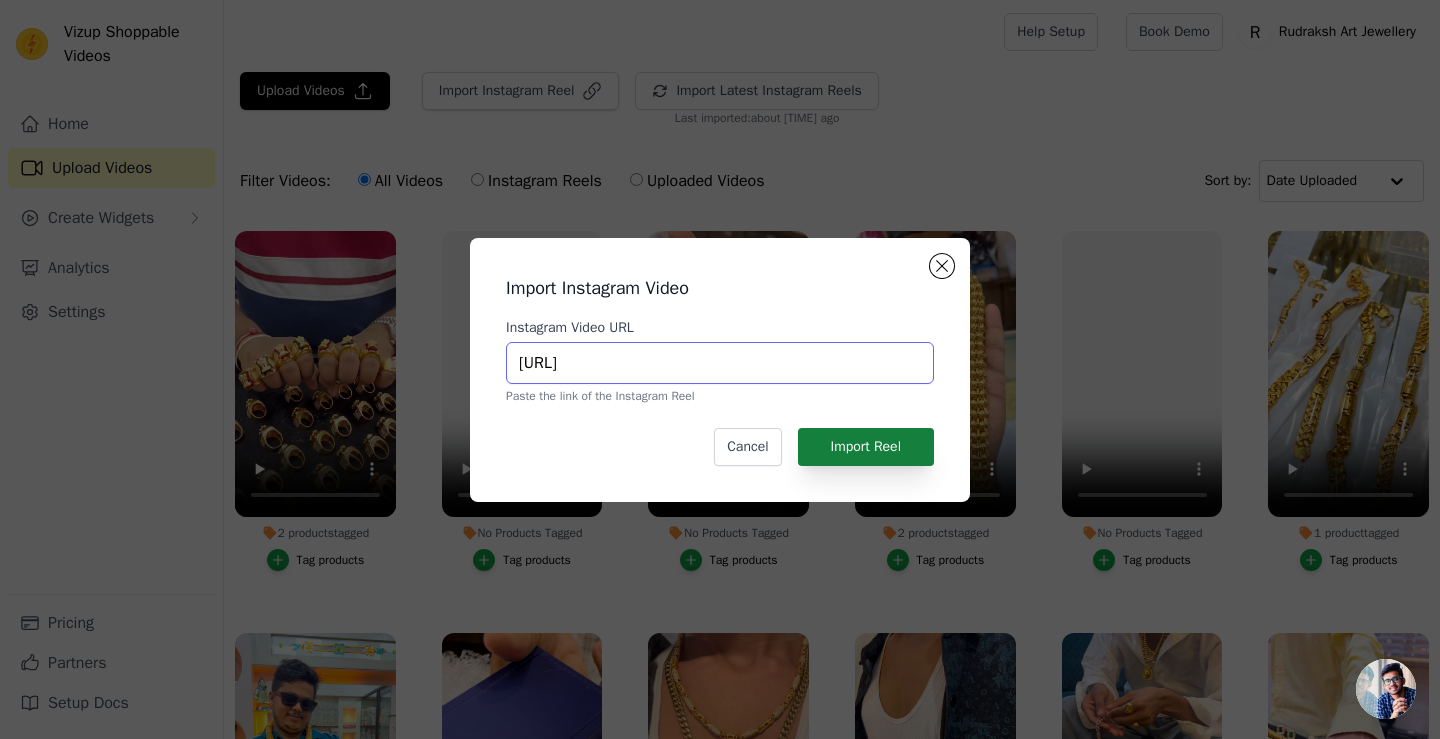 scroll, scrollTop: 0, scrollLeft: 369, axis: horizontal 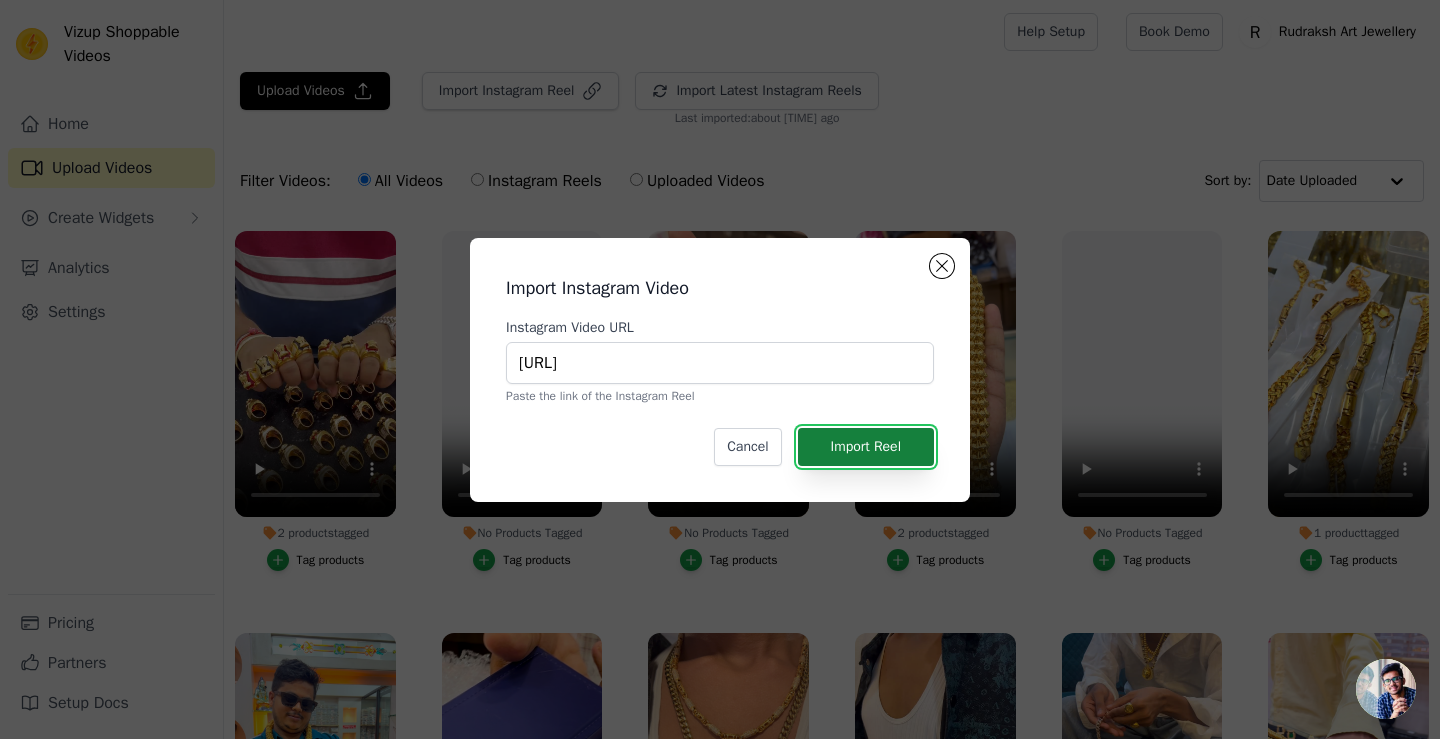 click on "Import Reel" at bounding box center [866, 447] 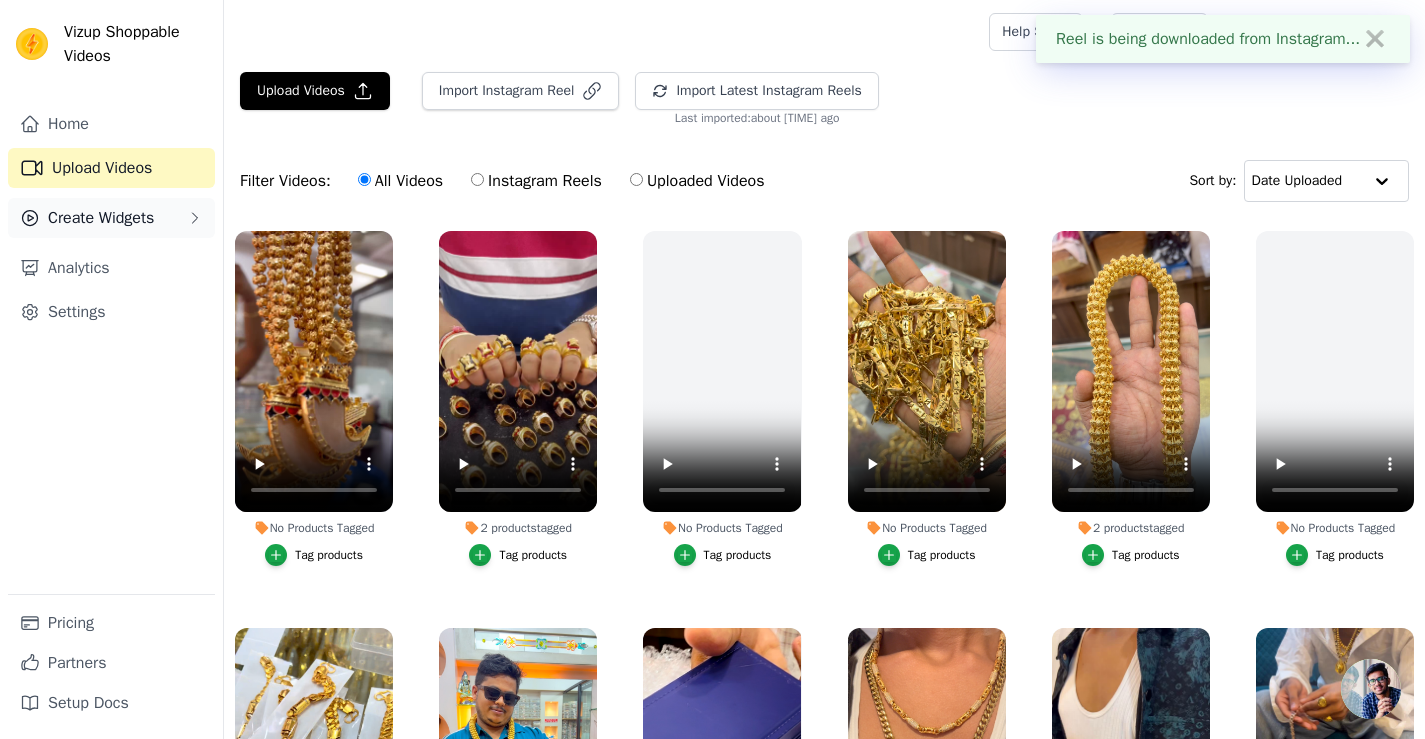 click on "Create Widgets" at bounding box center [101, 218] 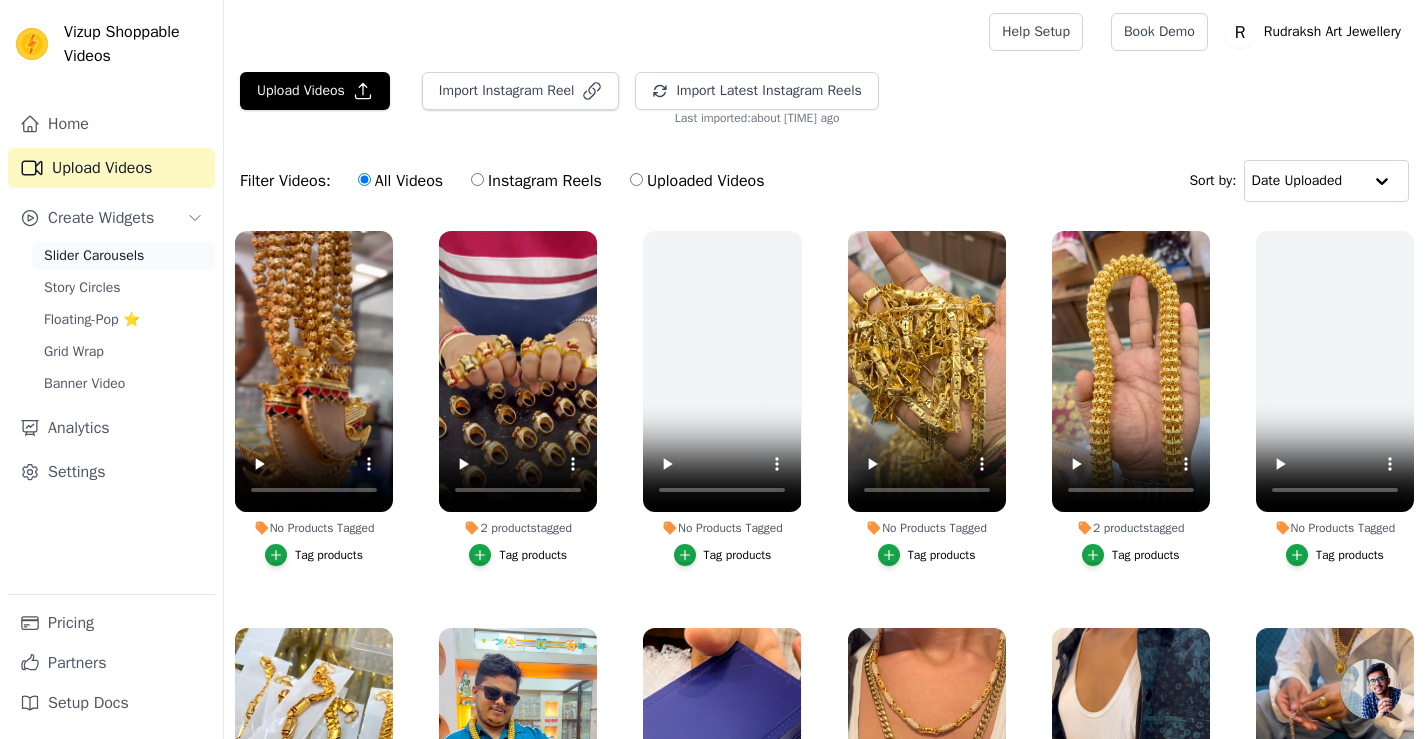 click on "Slider Carousels" at bounding box center (94, 256) 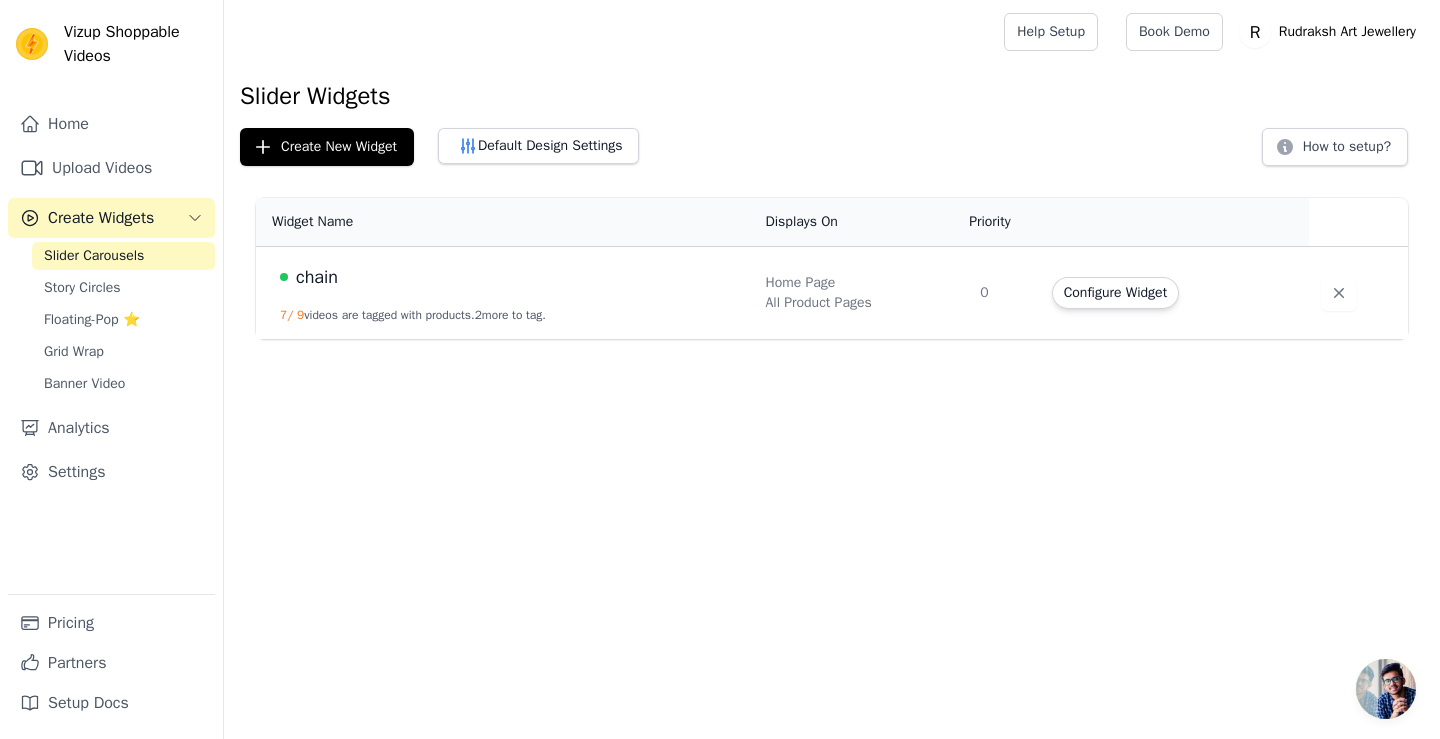 click on "chain" at bounding box center [510, 277] 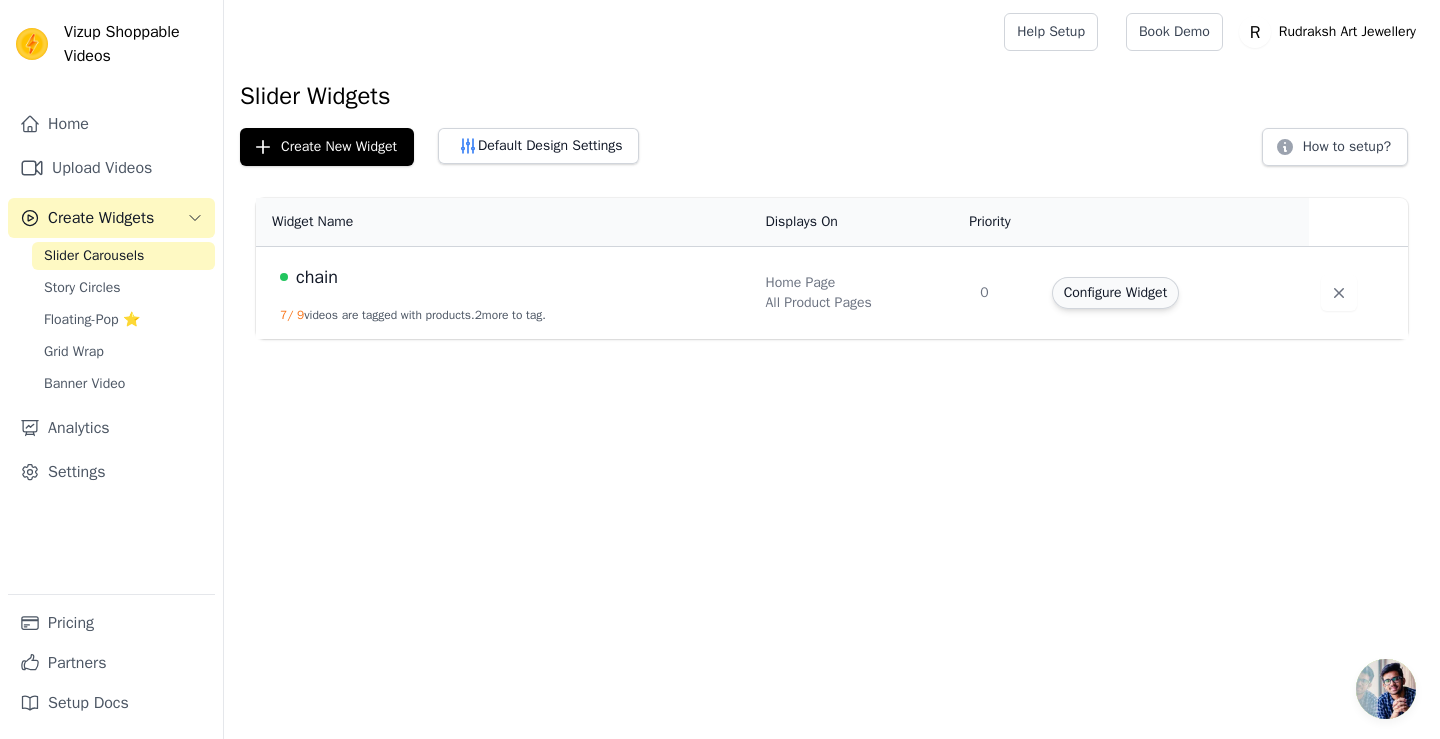 click on "Configure Widget" at bounding box center (1115, 293) 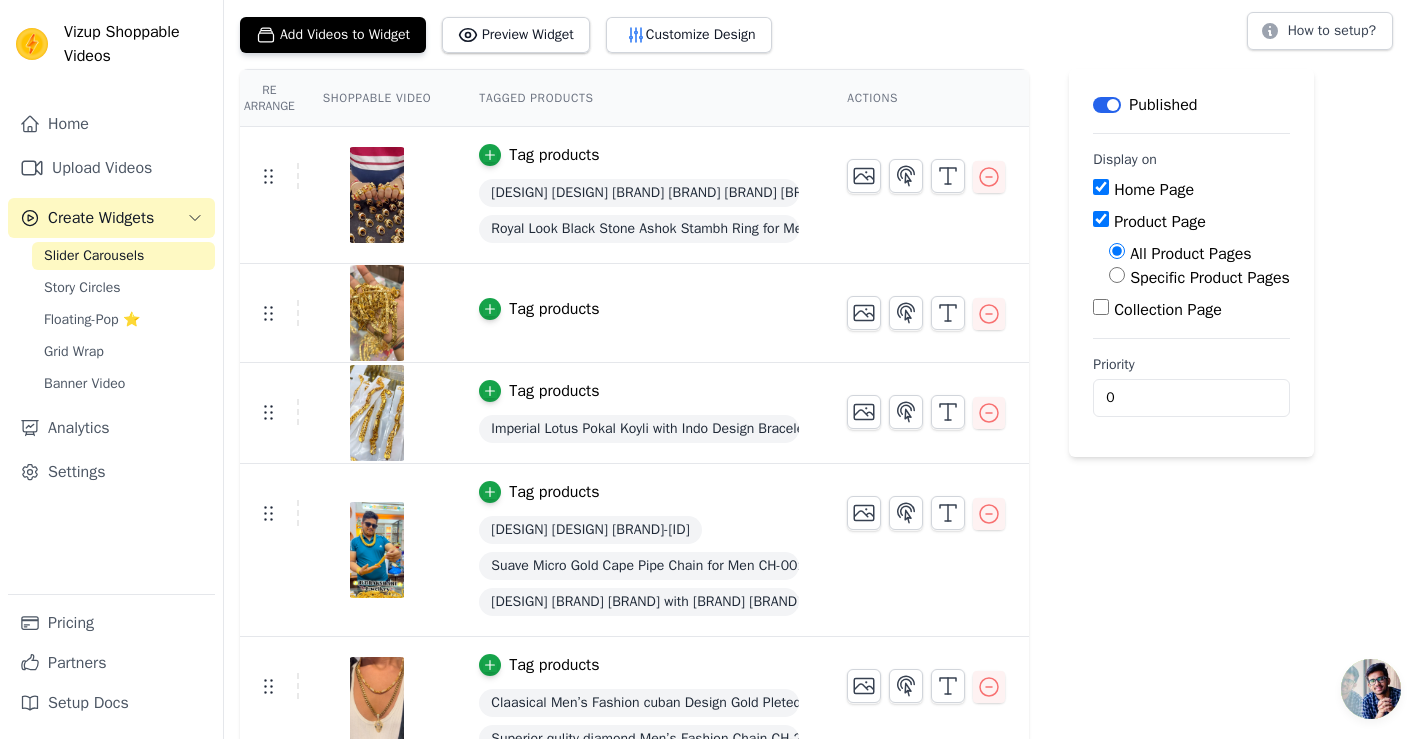 scroll, scrollTop: 0, scrollLeft: 0, axis: both 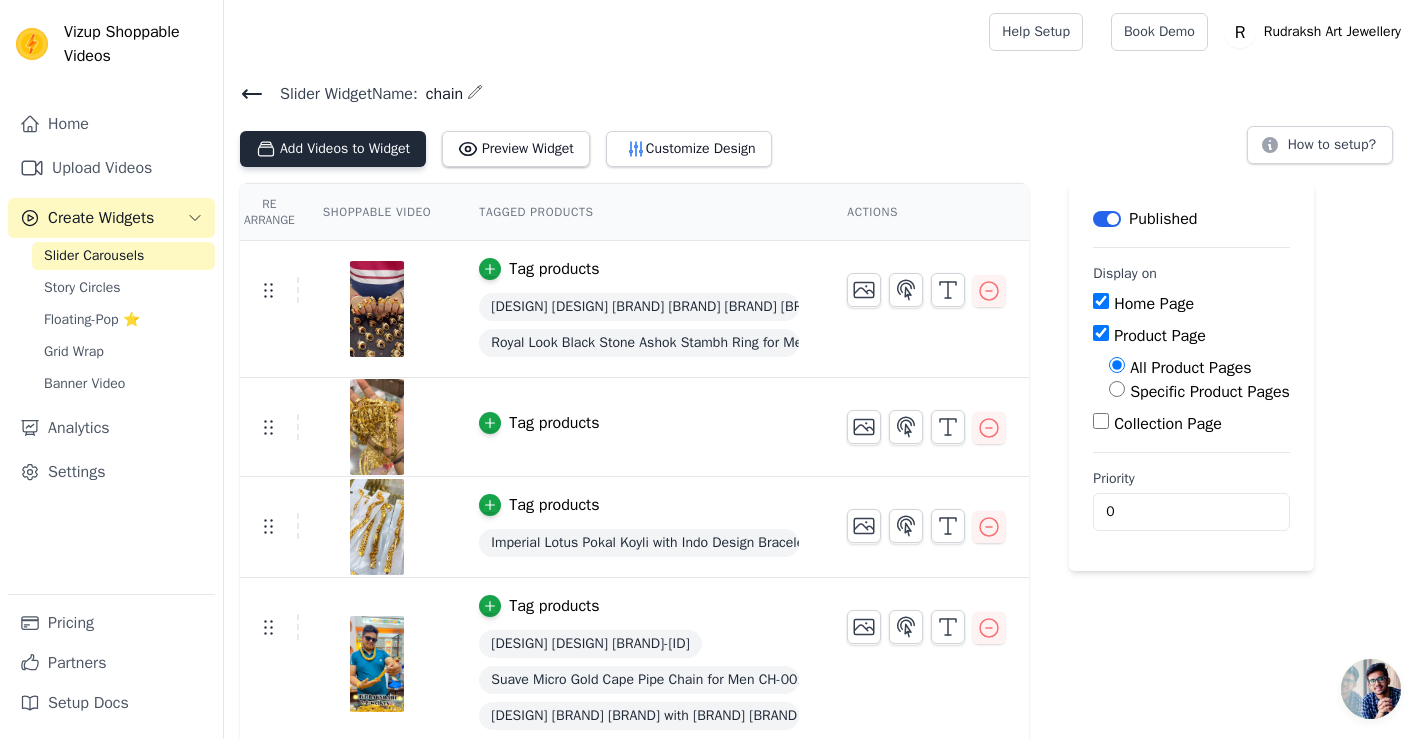 click on "Add Videos to Widget" at bounding box center (333, 149) 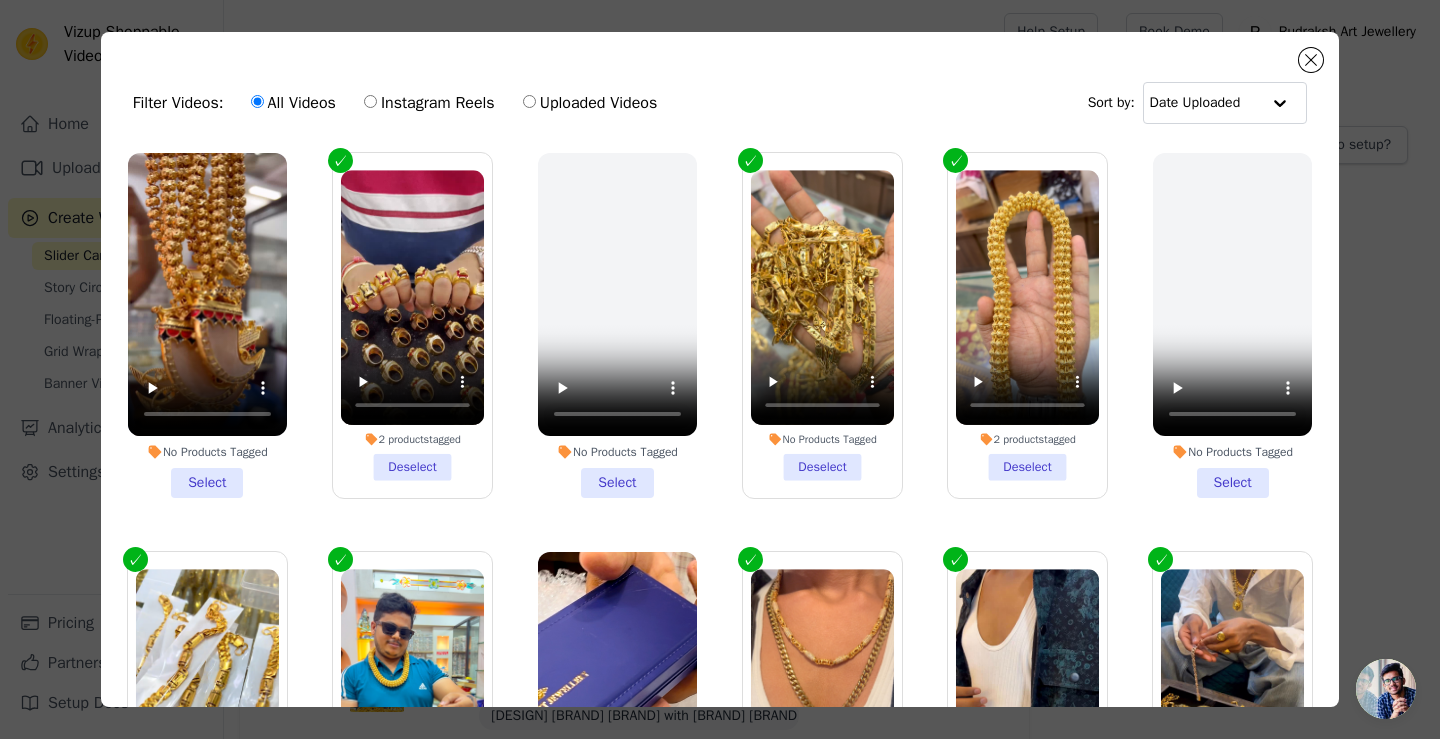 click on "No Products Tagged     Select" at bounding box center (207, 325) 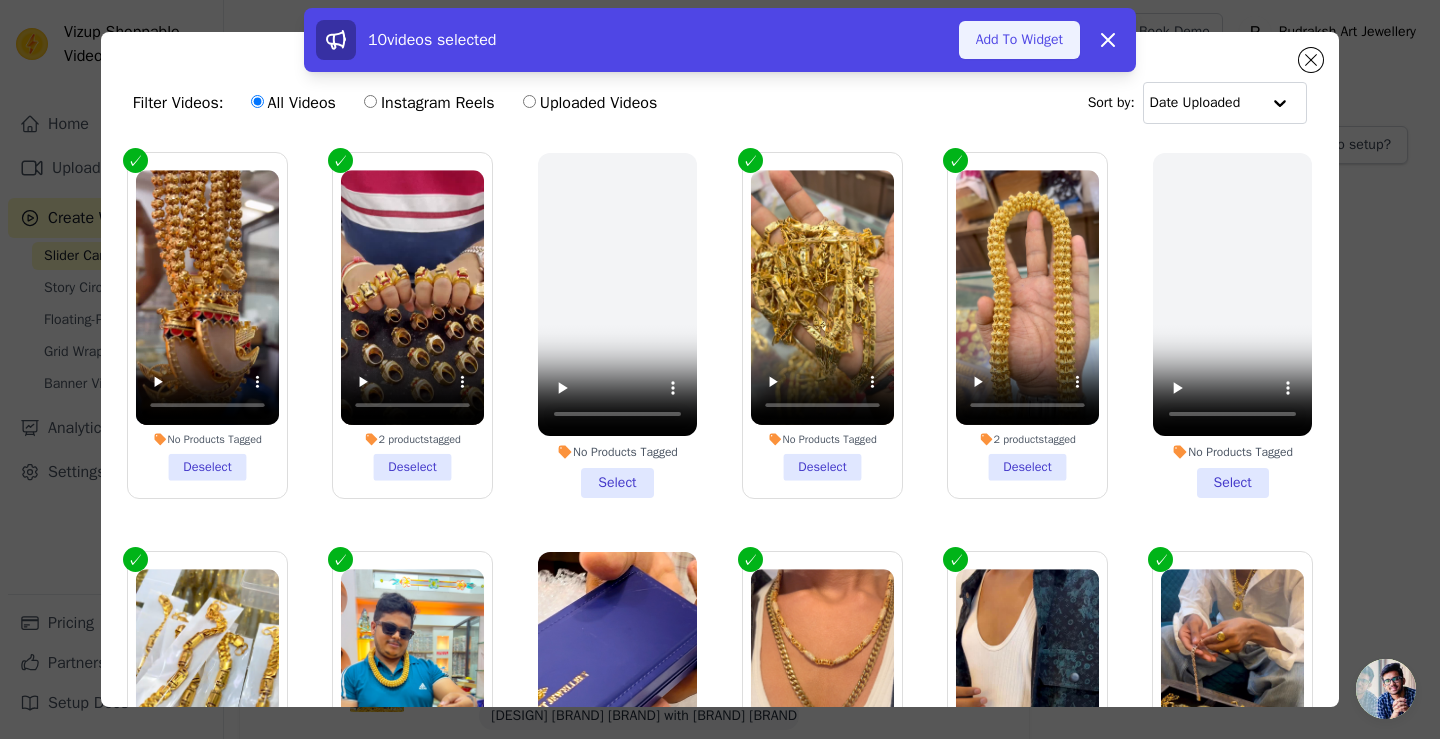 click on "Add To Widget" at bounding box center [1019, 40] 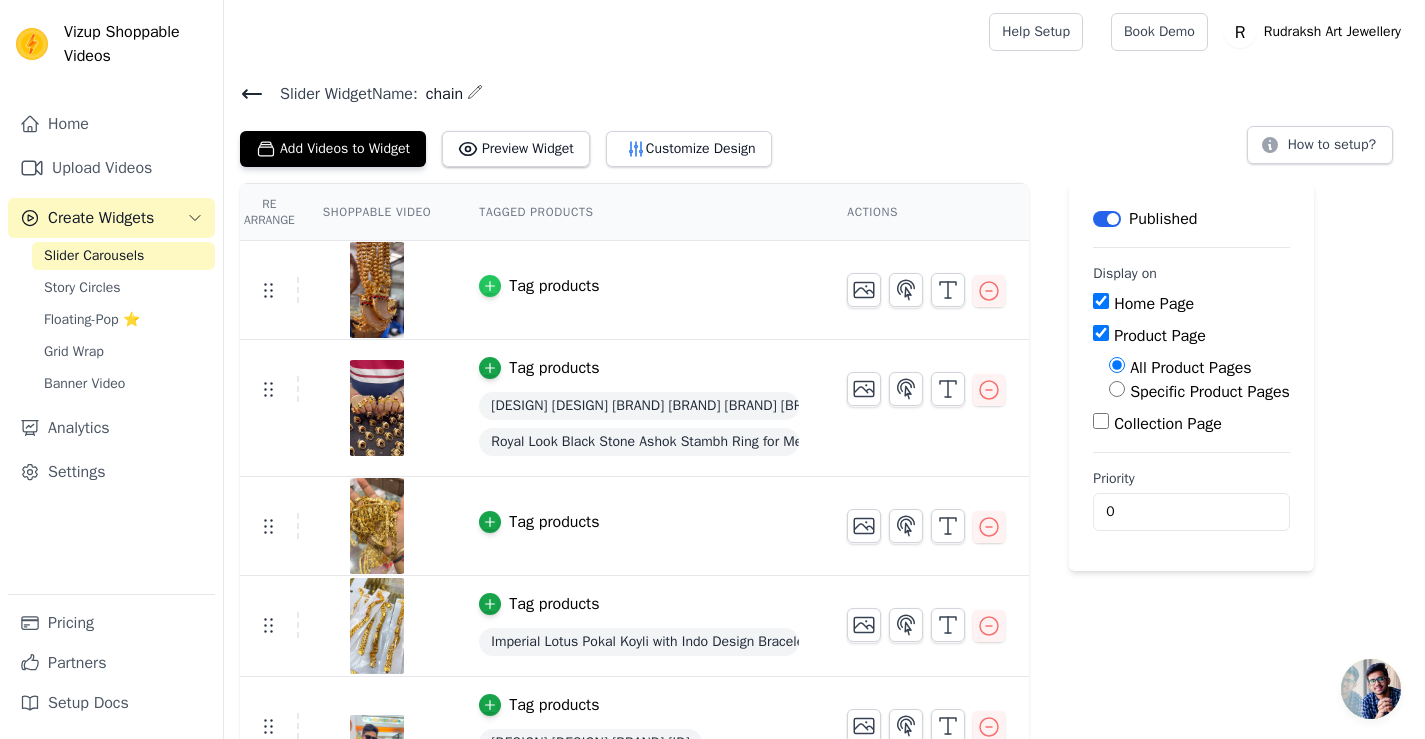 click 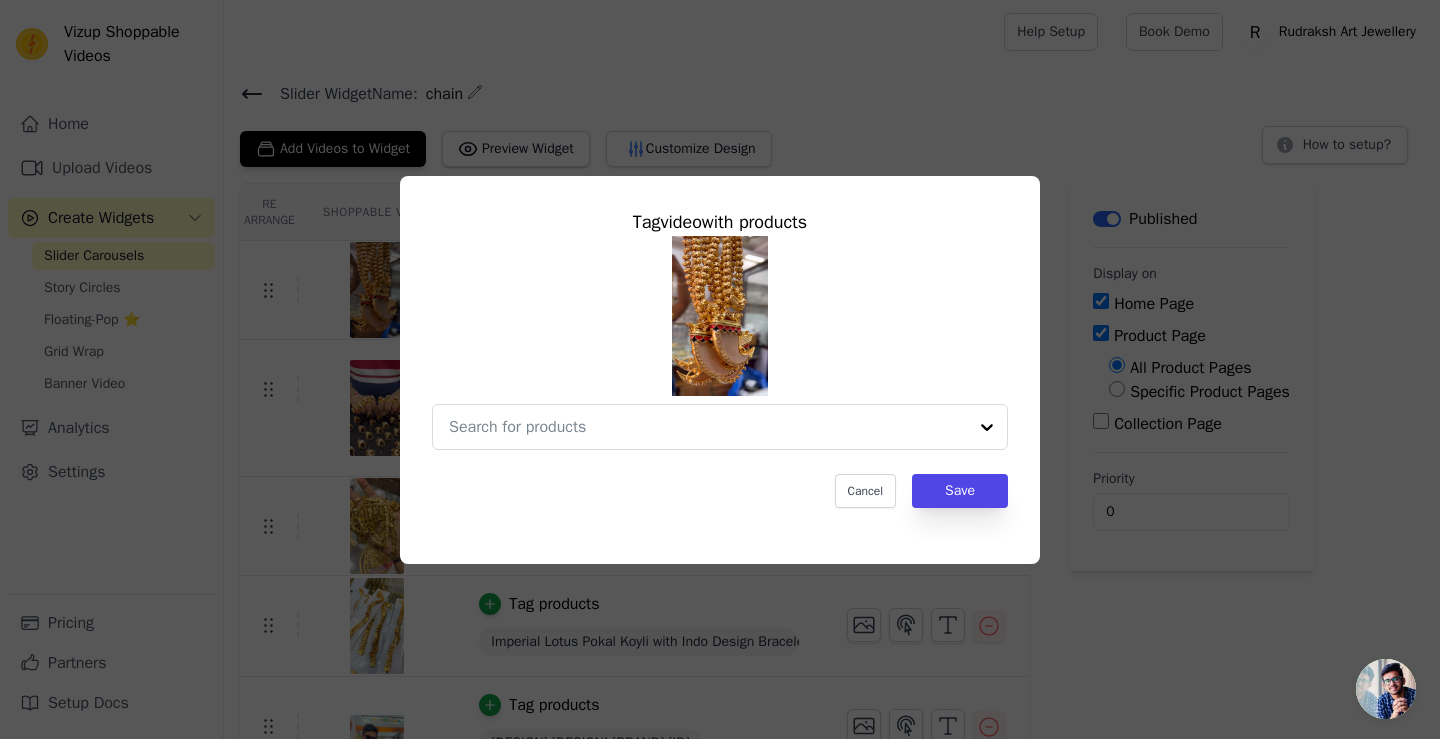 type 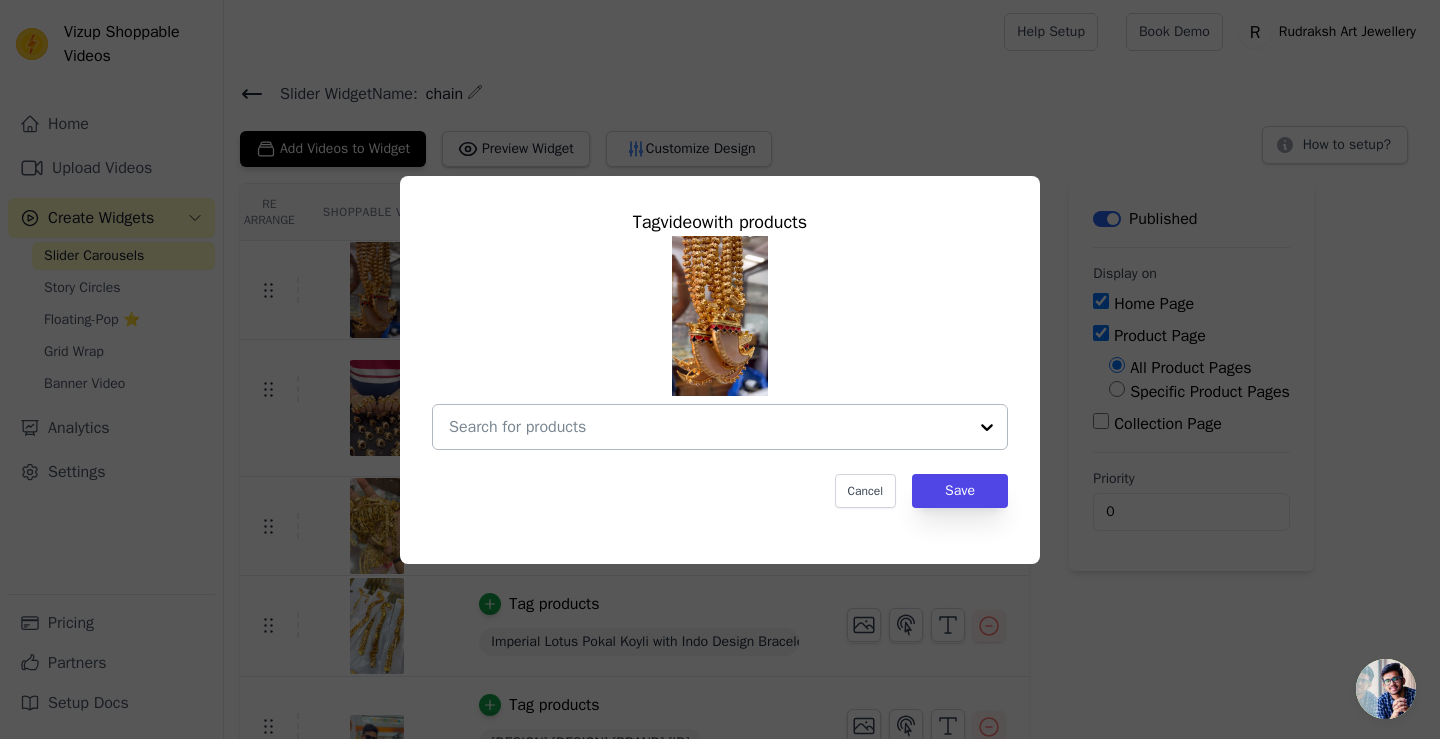 paste on "CP-260" 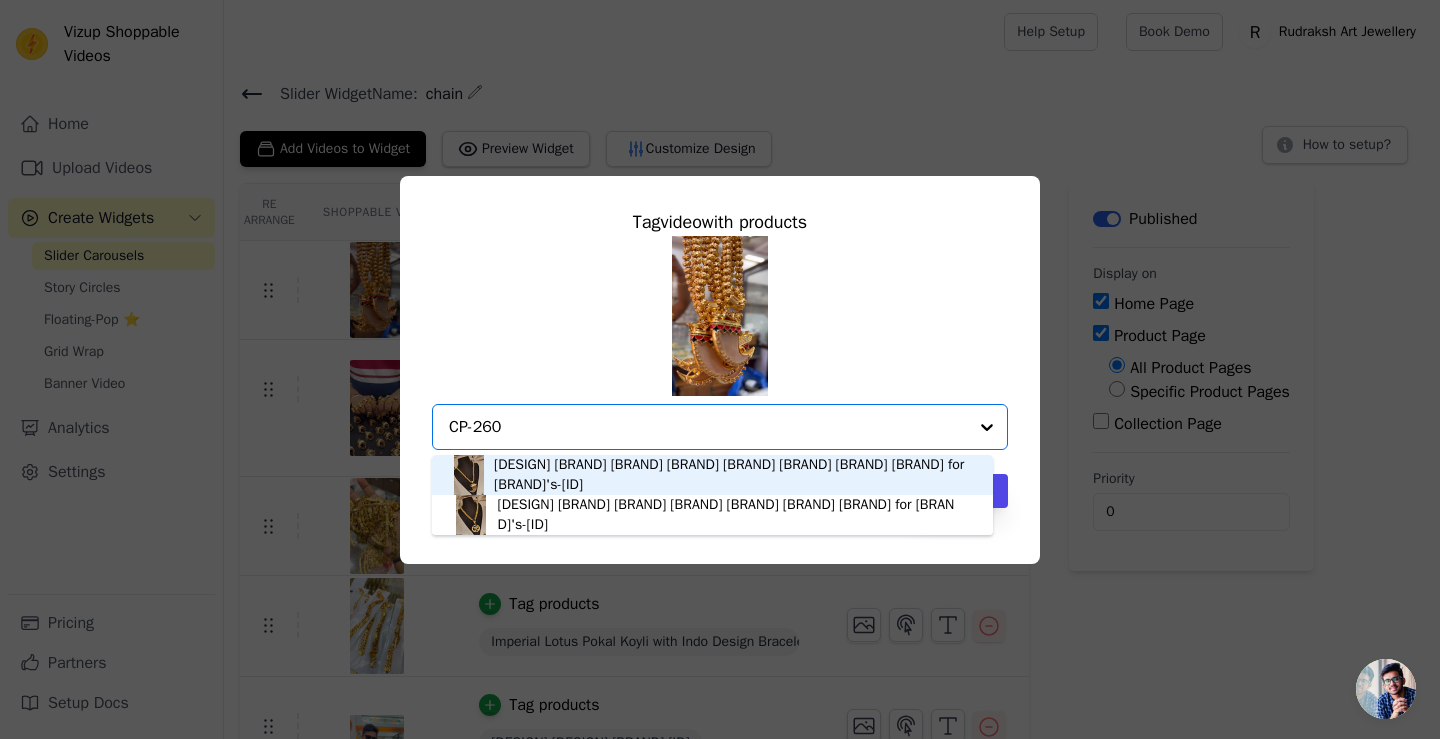 click on "[DESIGN] [BRAND] [BRAND] [BRAND] [BRAND] [BRAND] [BRAND] [BRAND] for [BRAND]'s-[ID]" at bounding box center [733, 475] 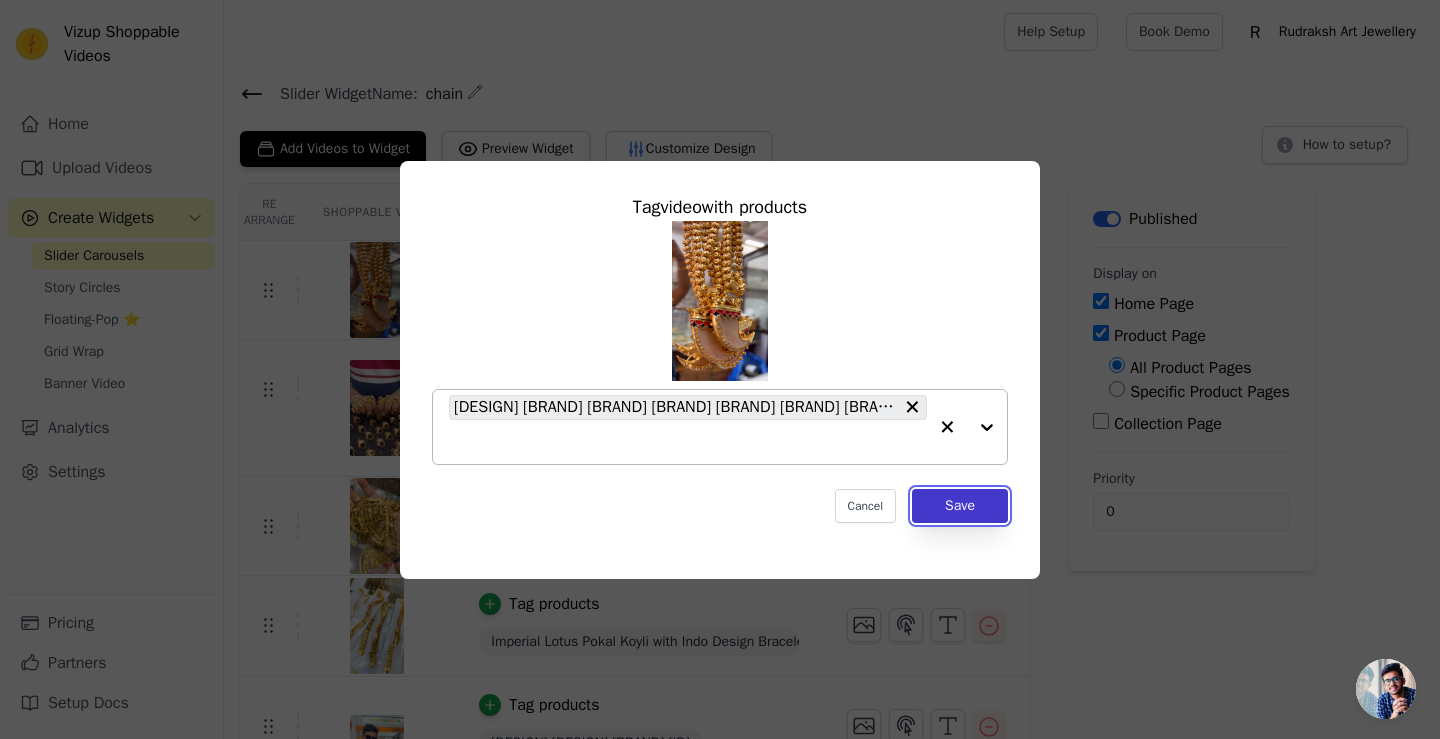 click on "Save" at bounding box center (960, 506) 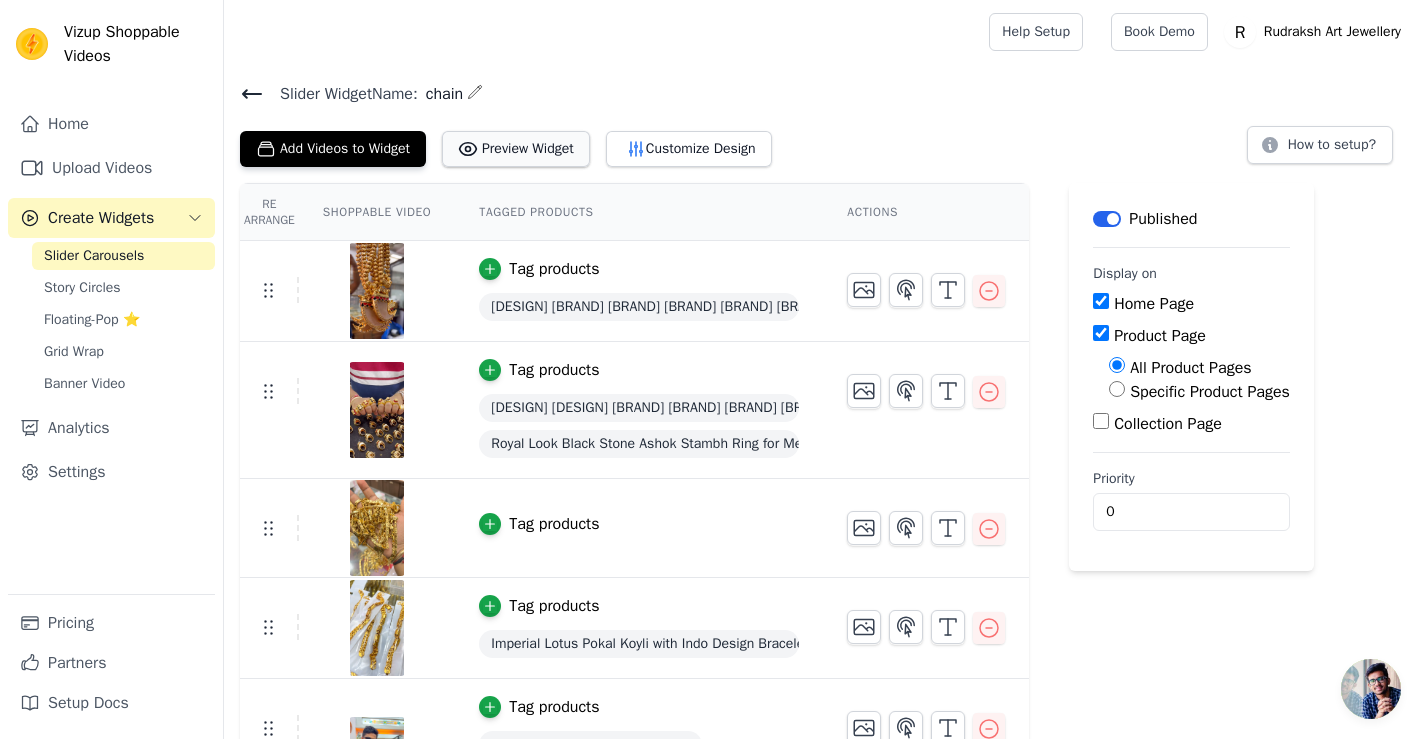 click on "Preview Widget" at bounding box center [516, 149] 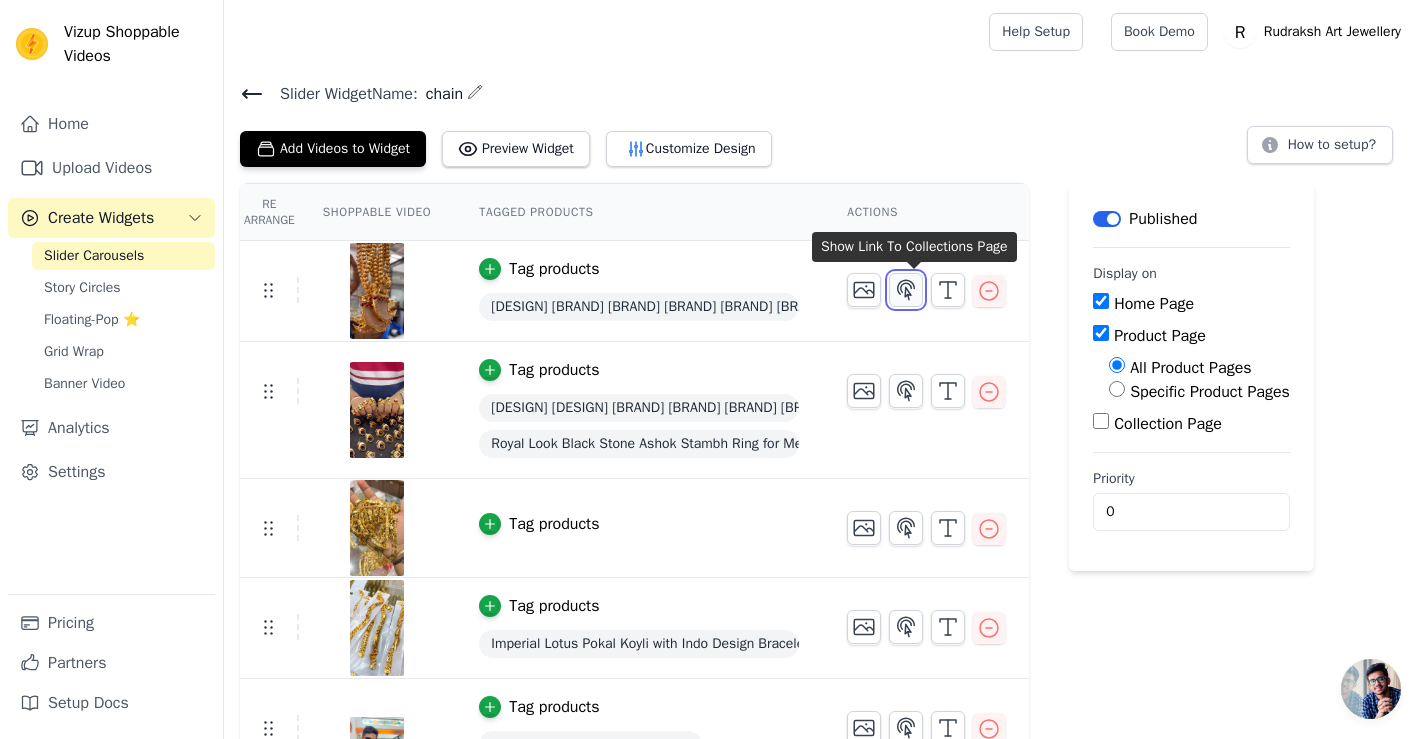 click 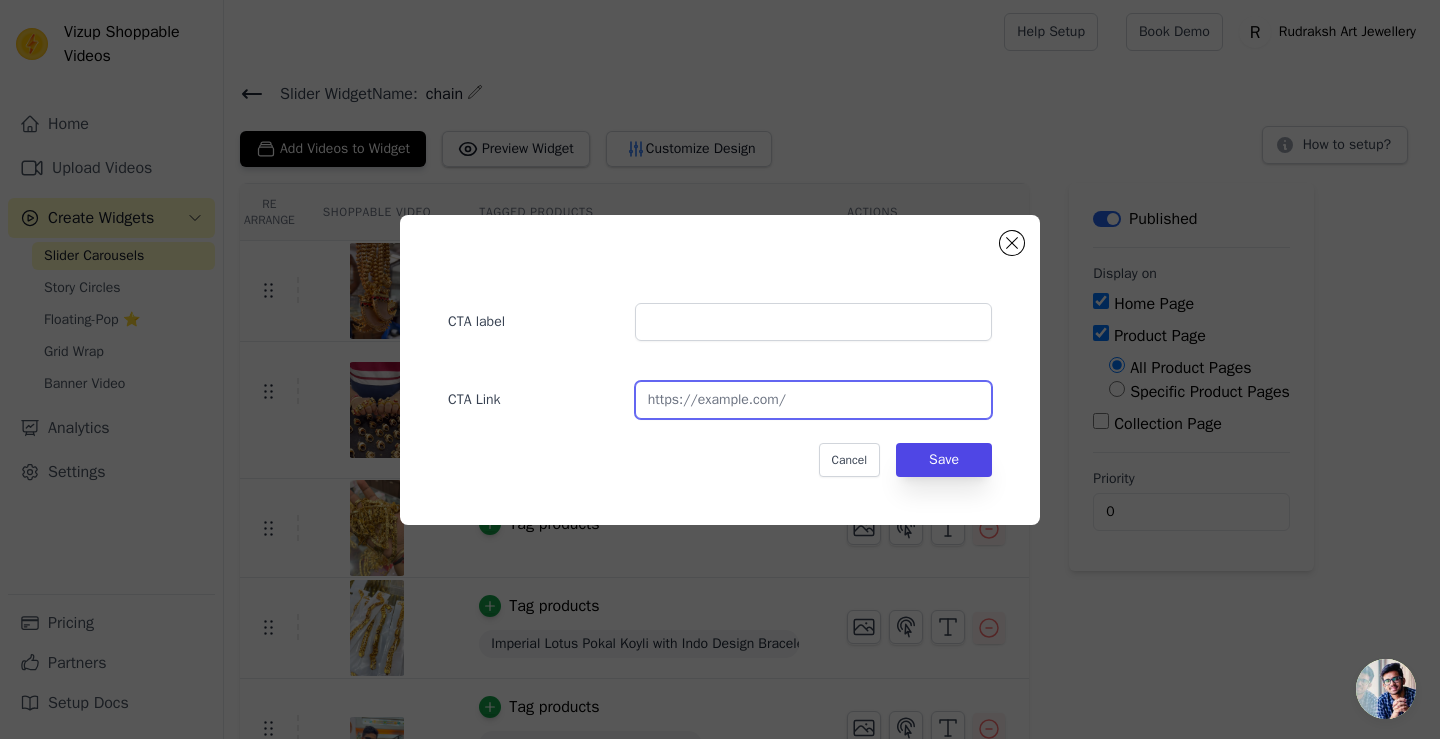 click at bounding box center [813, 400] 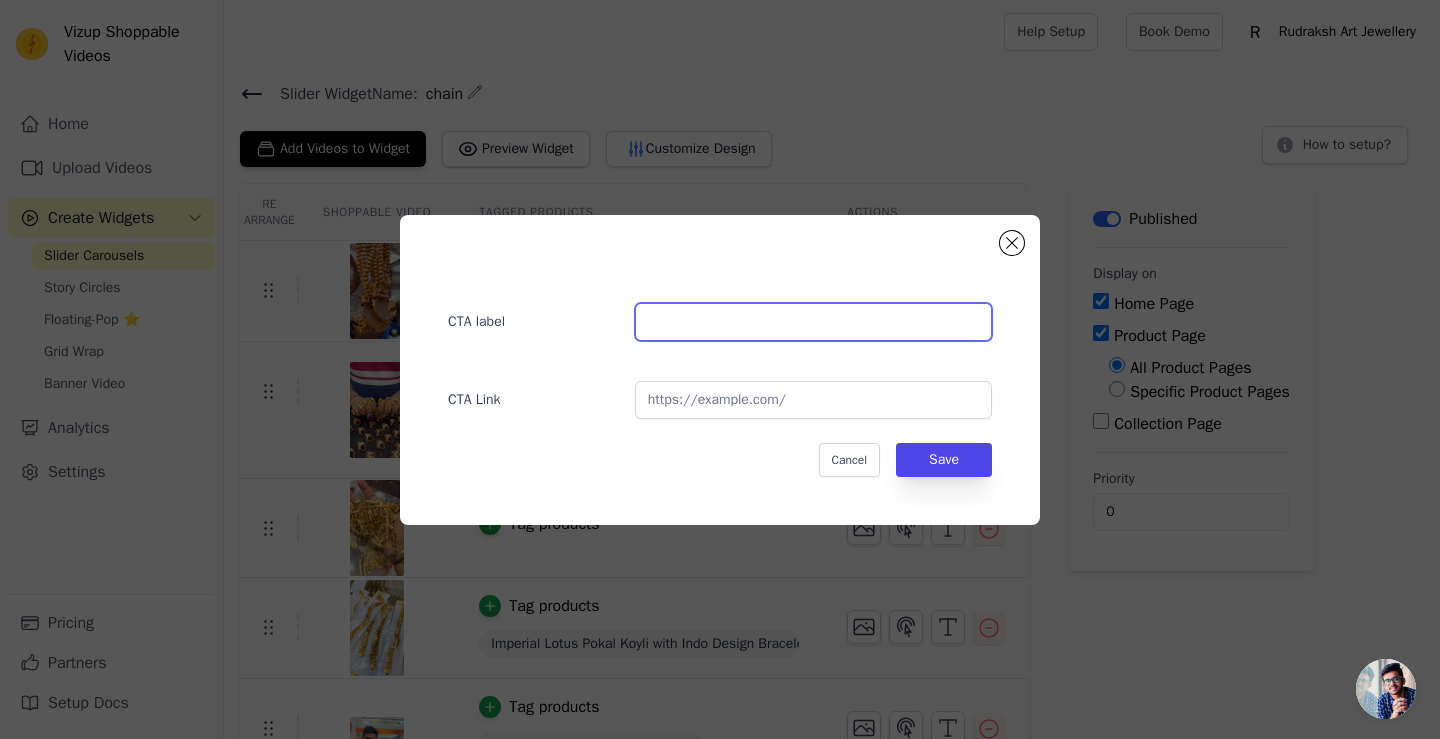 click at bounding box center (813, 322) 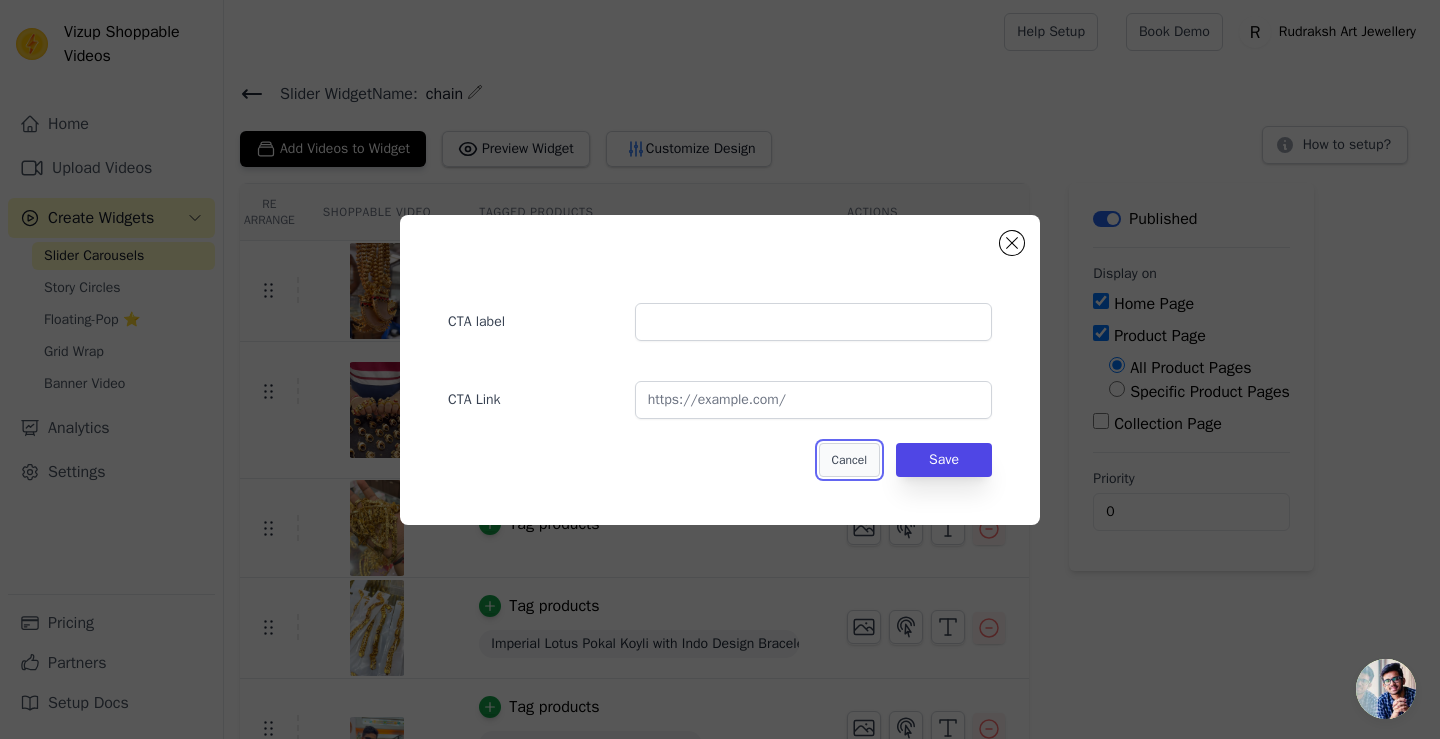 click on "Cancel" at bounding box center (849, 460) 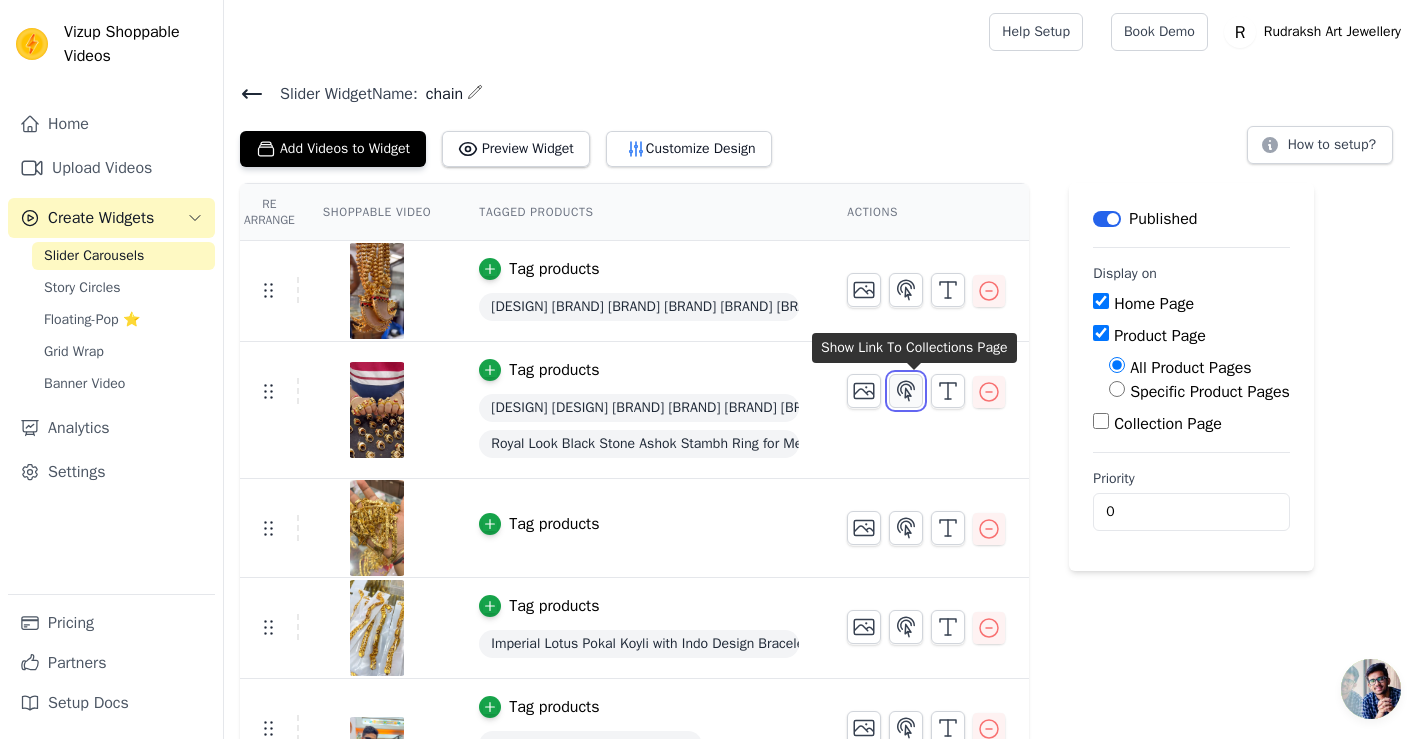 click 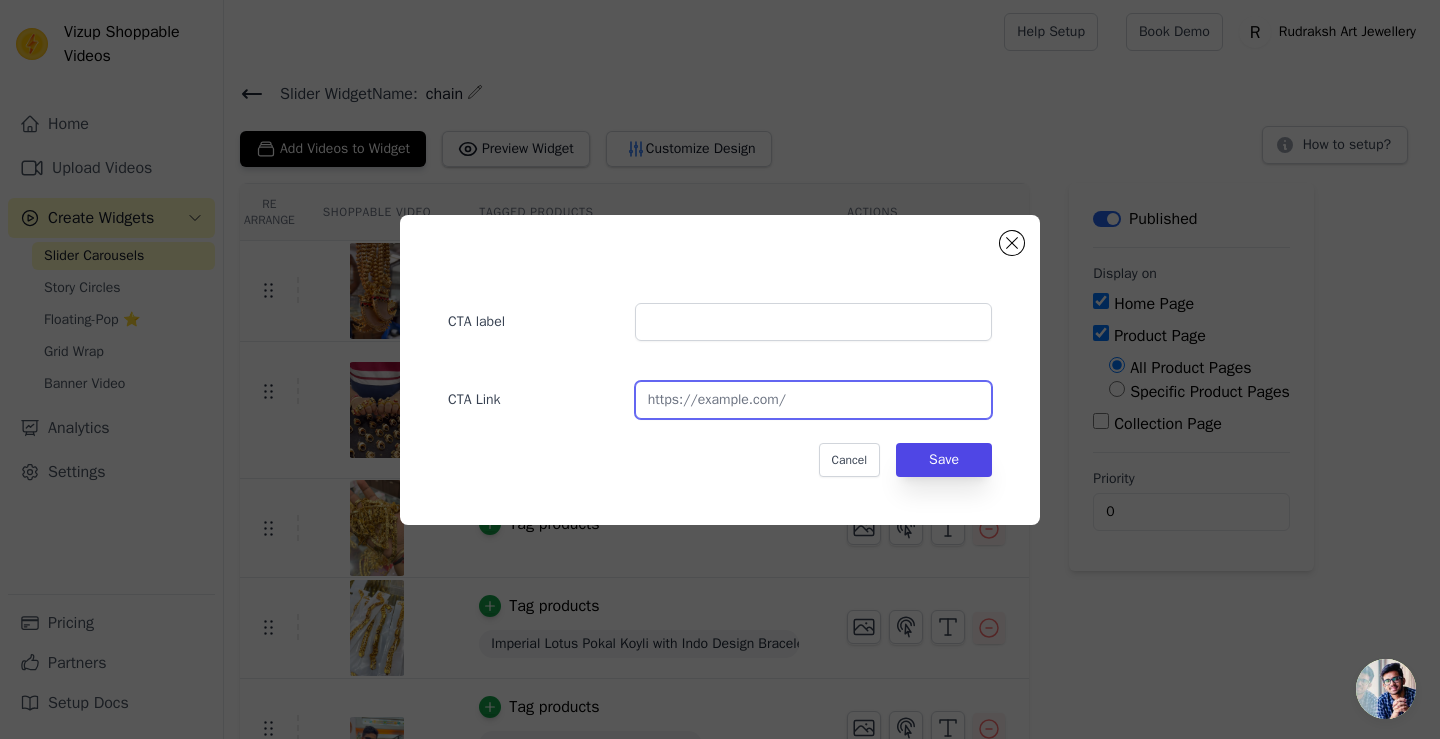click at bounding box center (813, 400) 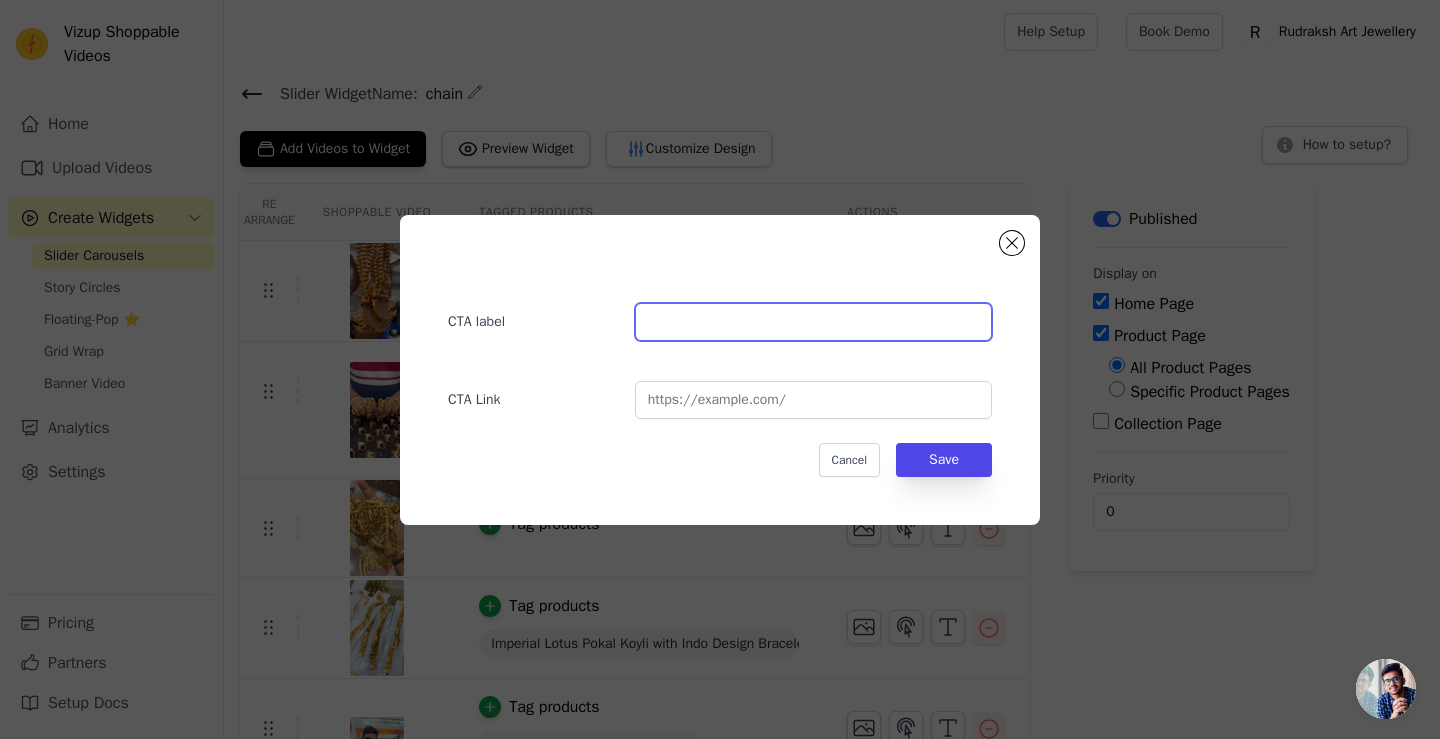 click at bounding box center (813, 322) 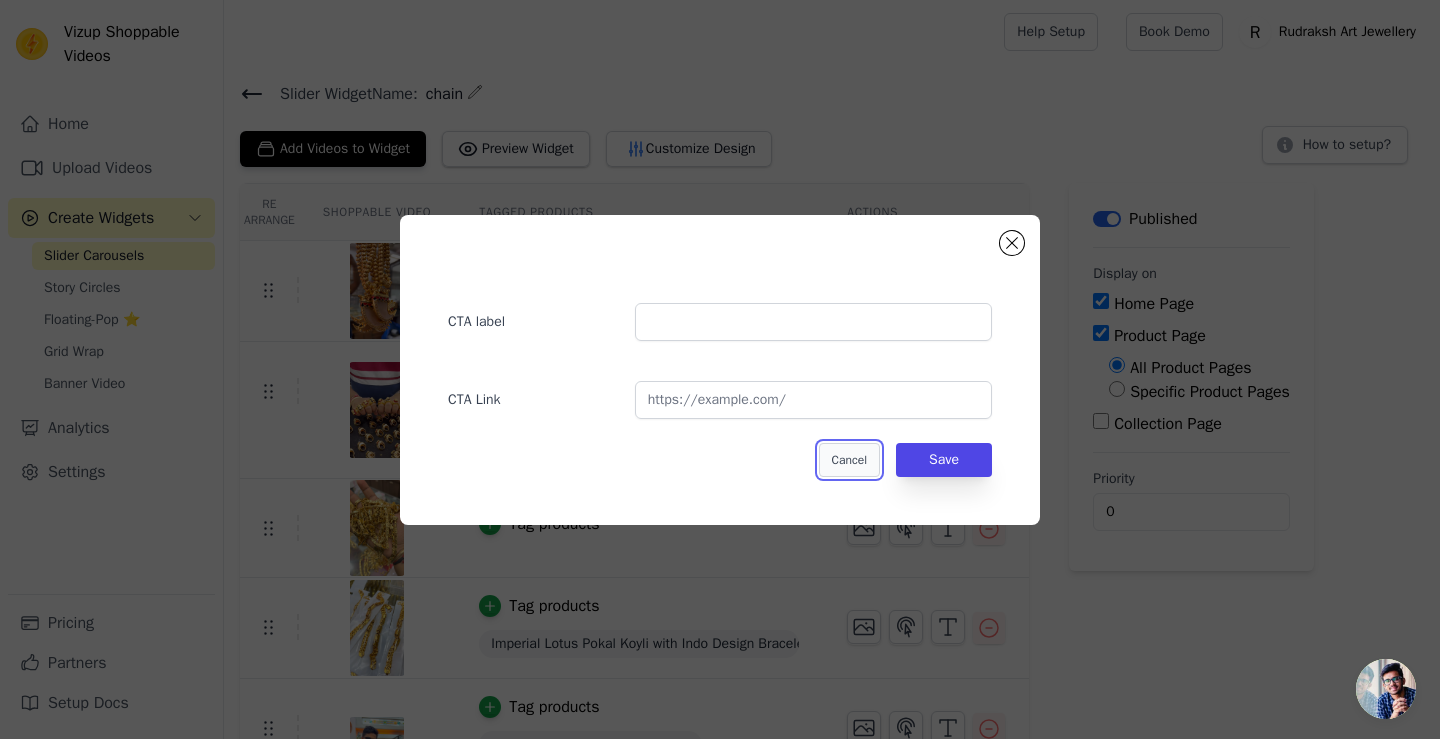click on "Cancel" at bounding box center (849, 460) 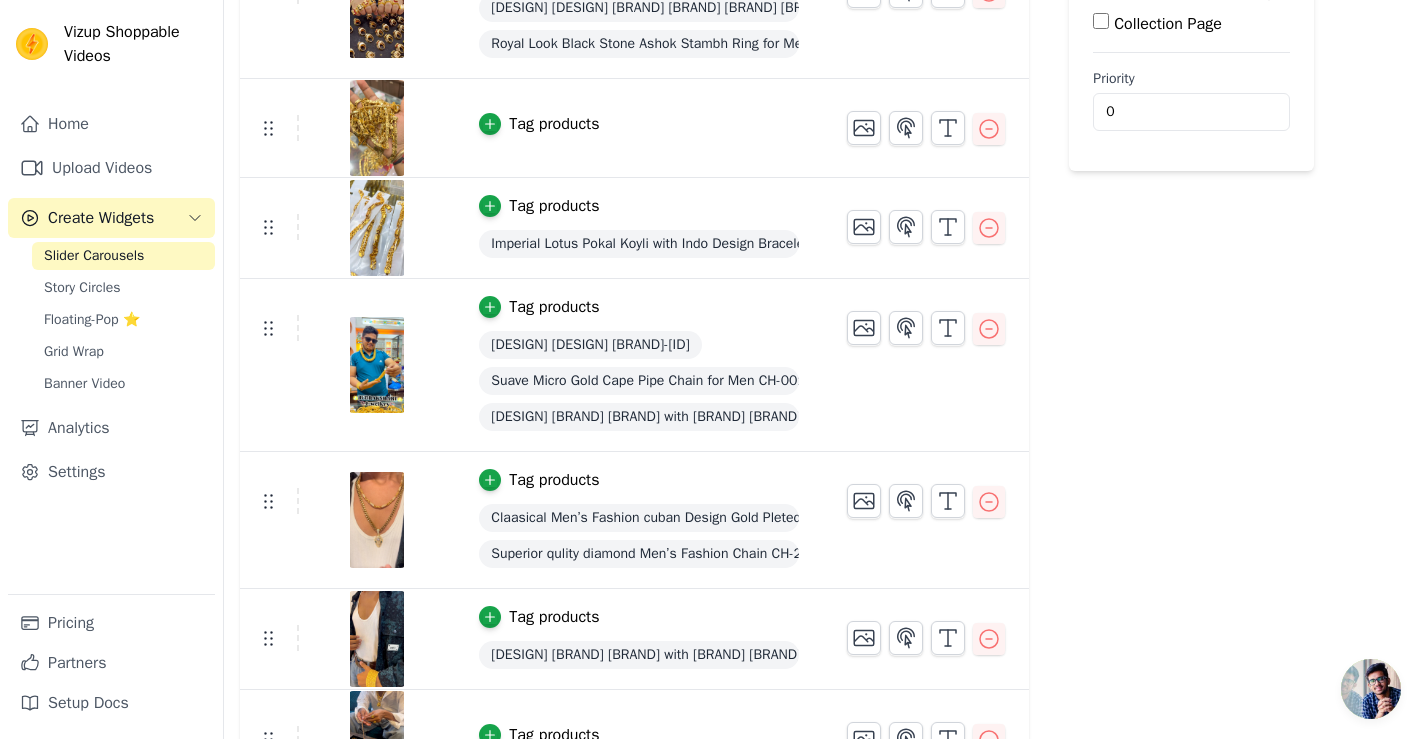 scroll, scrollTop: 795, scrollLeft: 0, axis: vertical 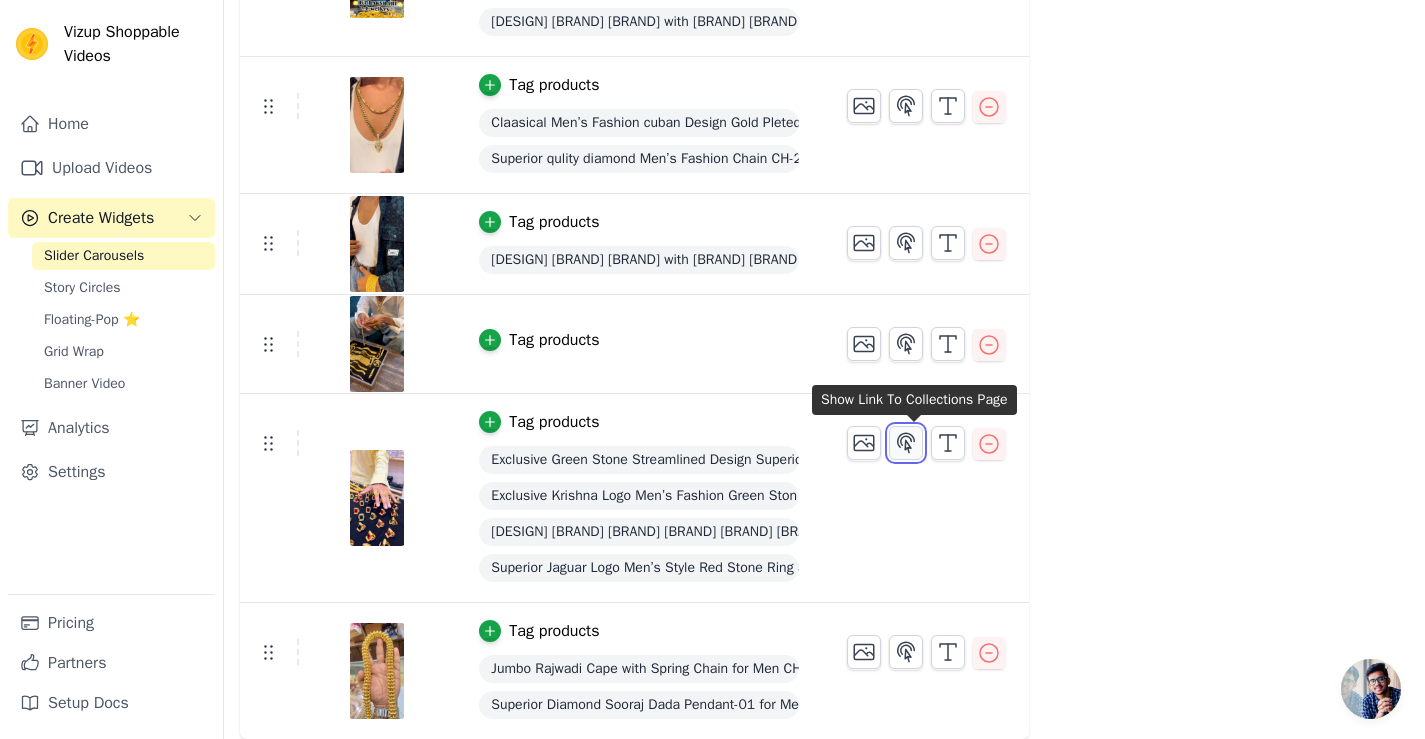 click 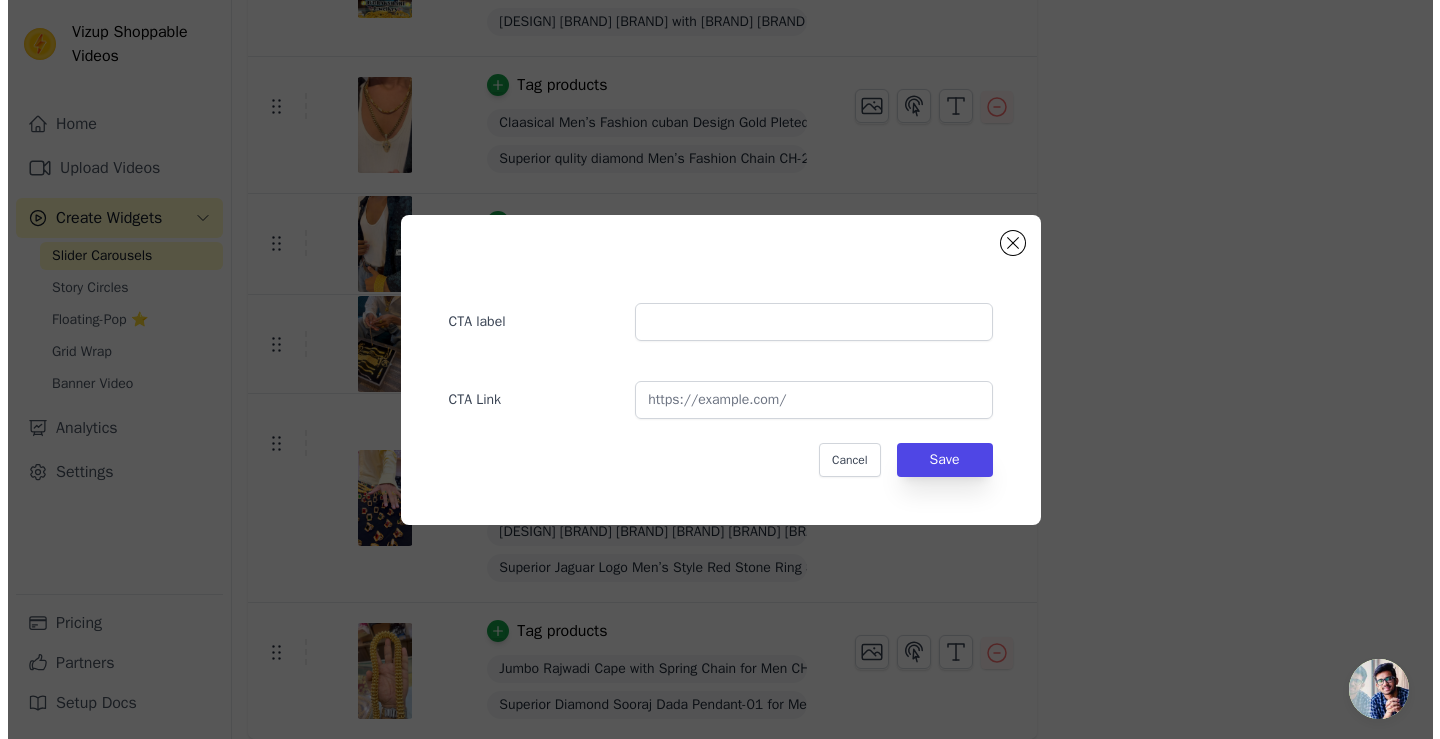 scroll, scrollTop: 0, scrollLeft: 0, axis: both 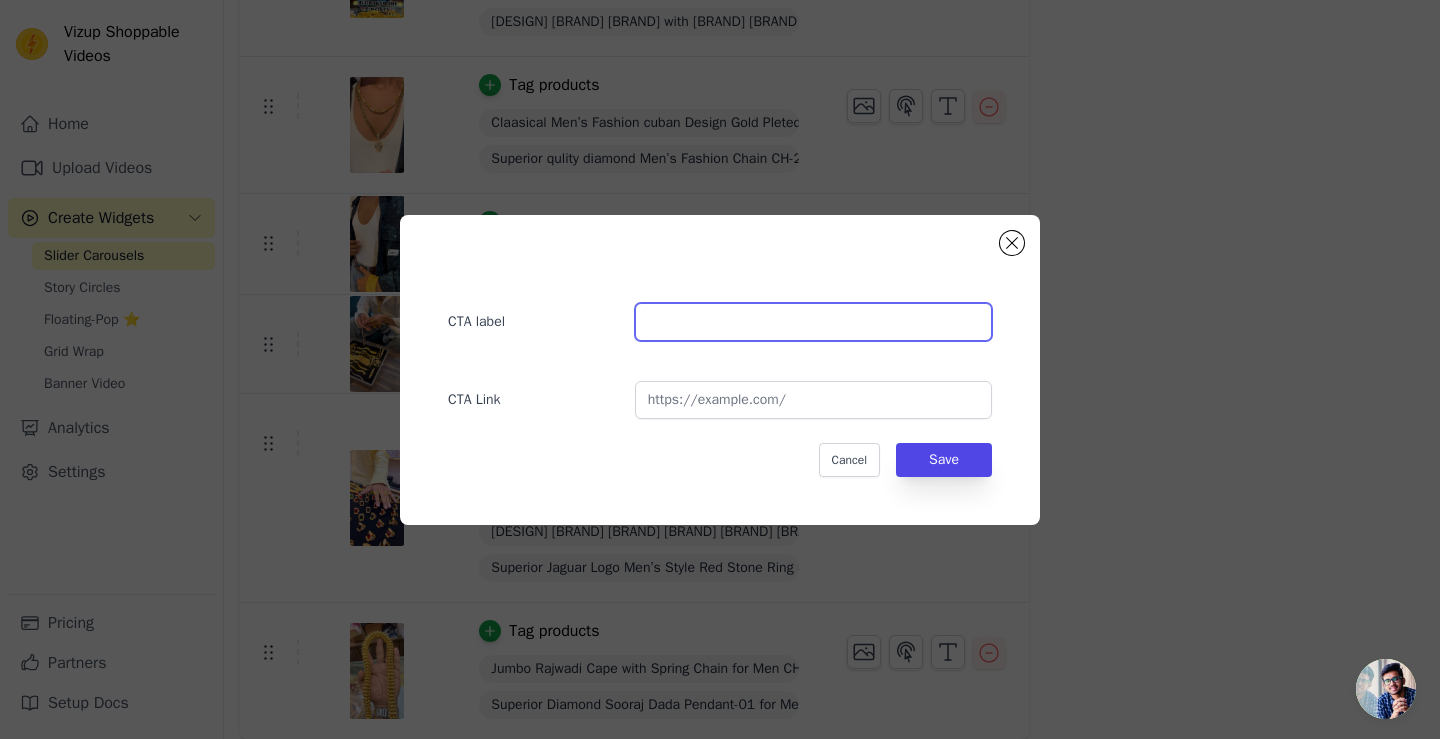 click at bounding box center (813, 322) 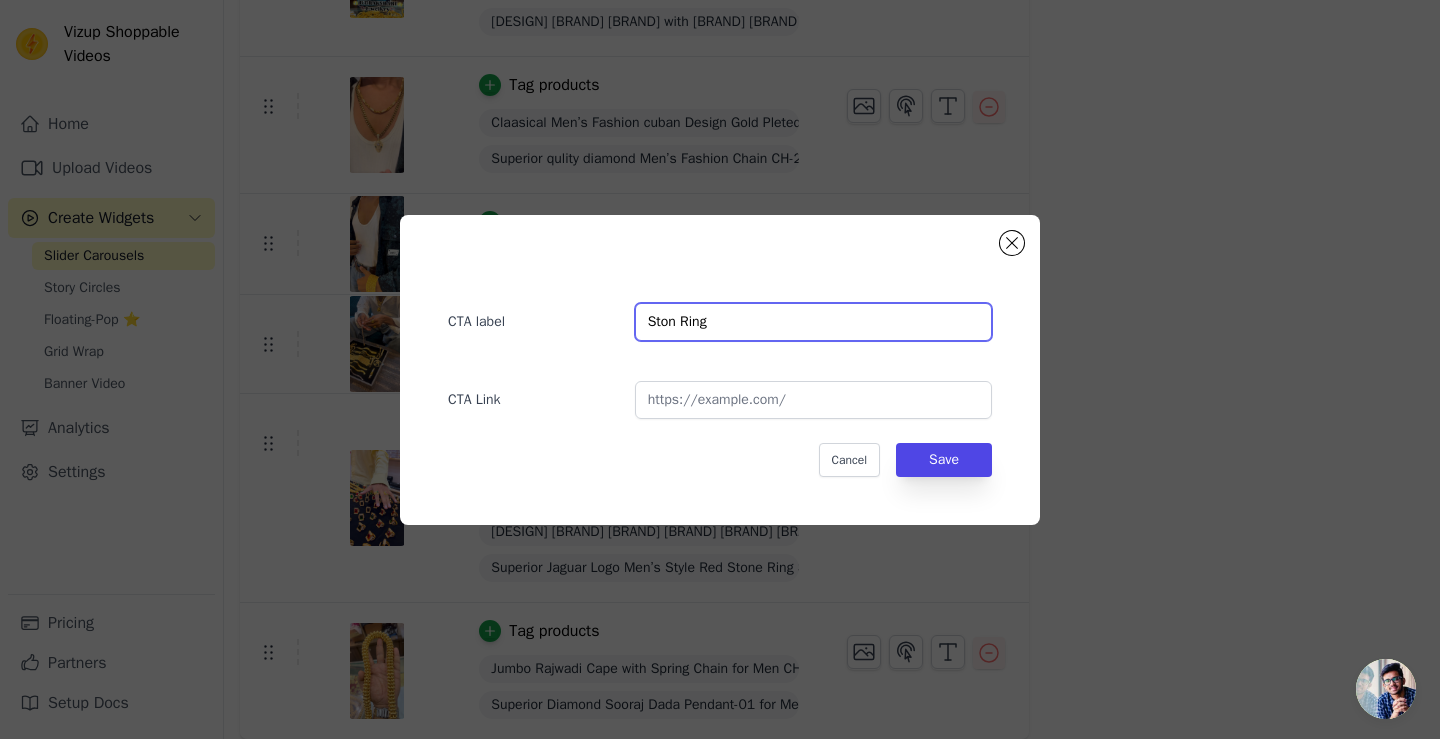 type on "Ston Ring" 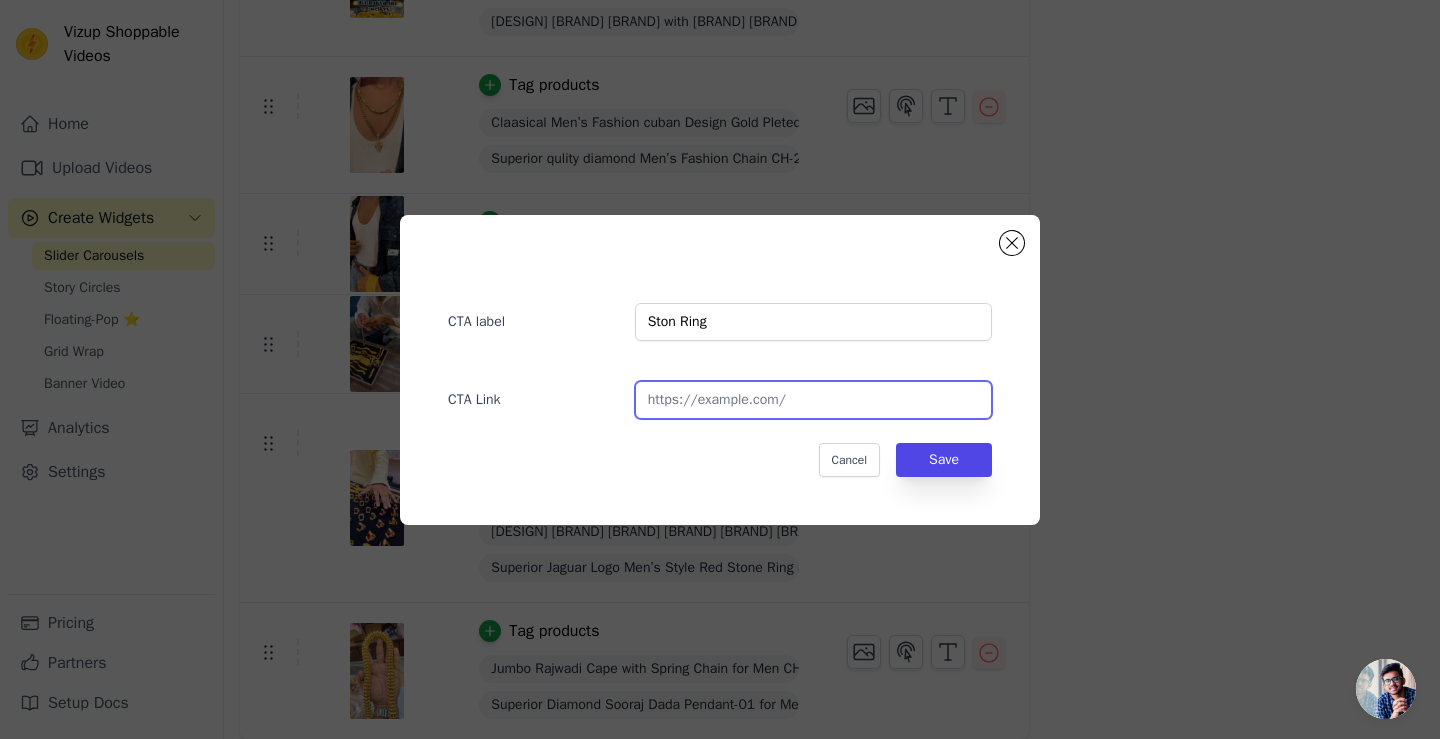 paste on "https://rudrakshartjewellery.in/collections/stone-ring" 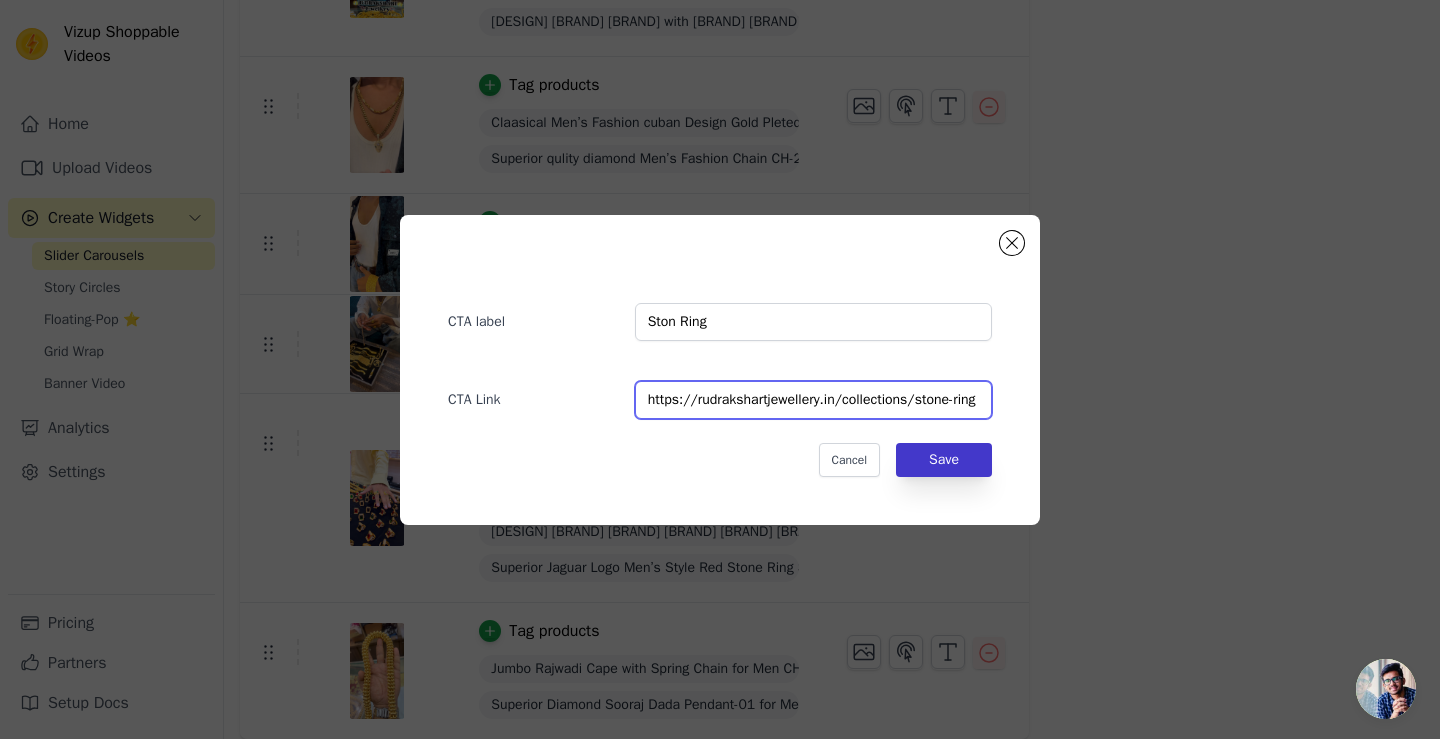 type on "https://rudrakshartjewellery.in/collections/stone-ring" 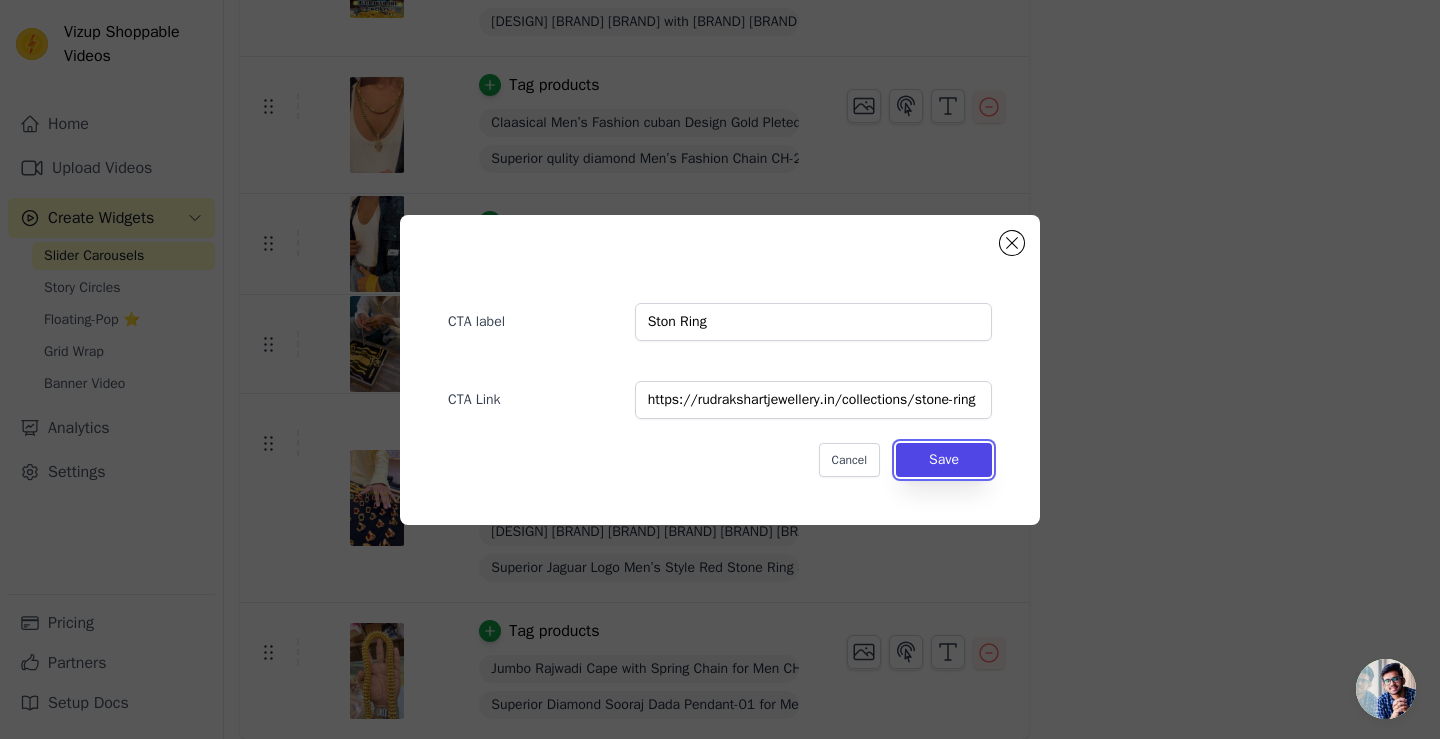 drag, startPoint x: 957, startPoint y: 460, endPoint x: 953, endPoint y: 430, distance: 30.265491 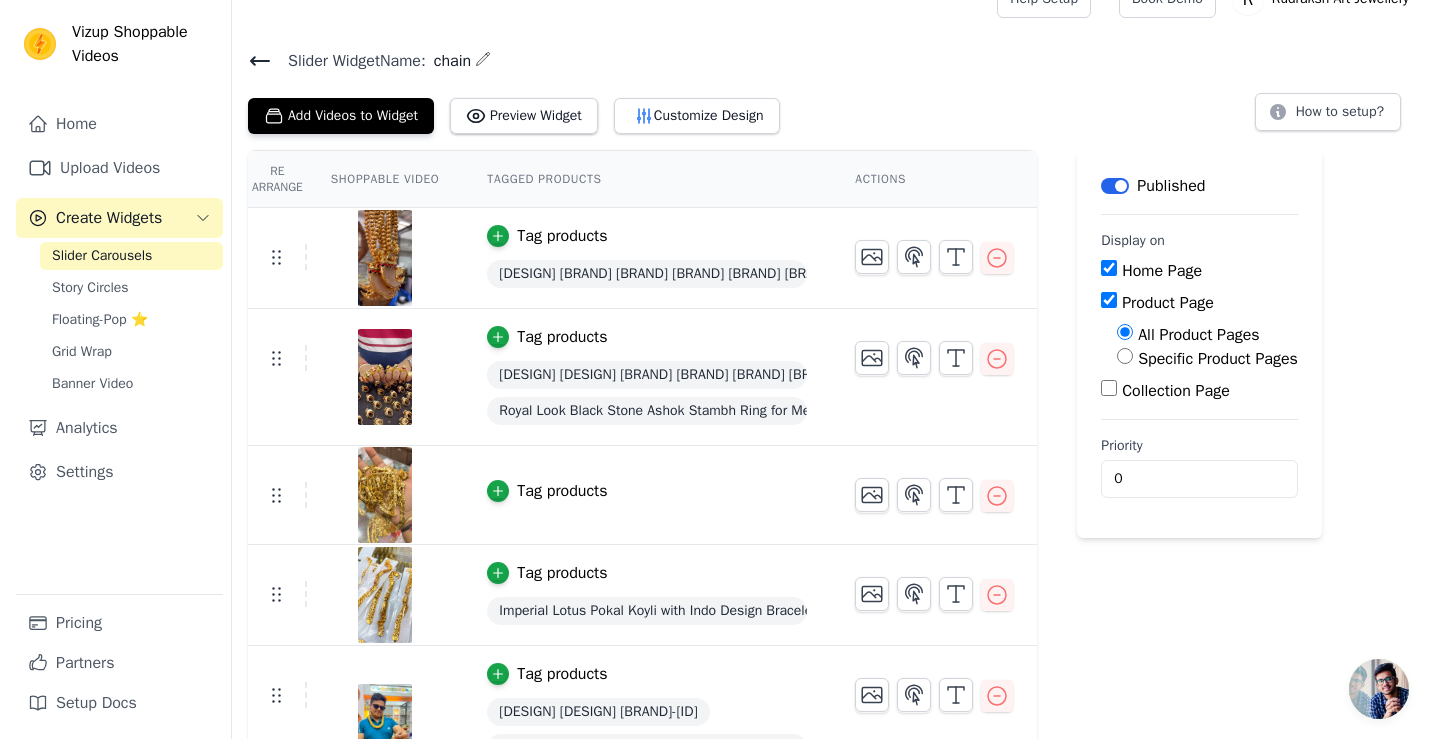 scroll, scrollTop: 0, scrollLeft: 0, axis: both 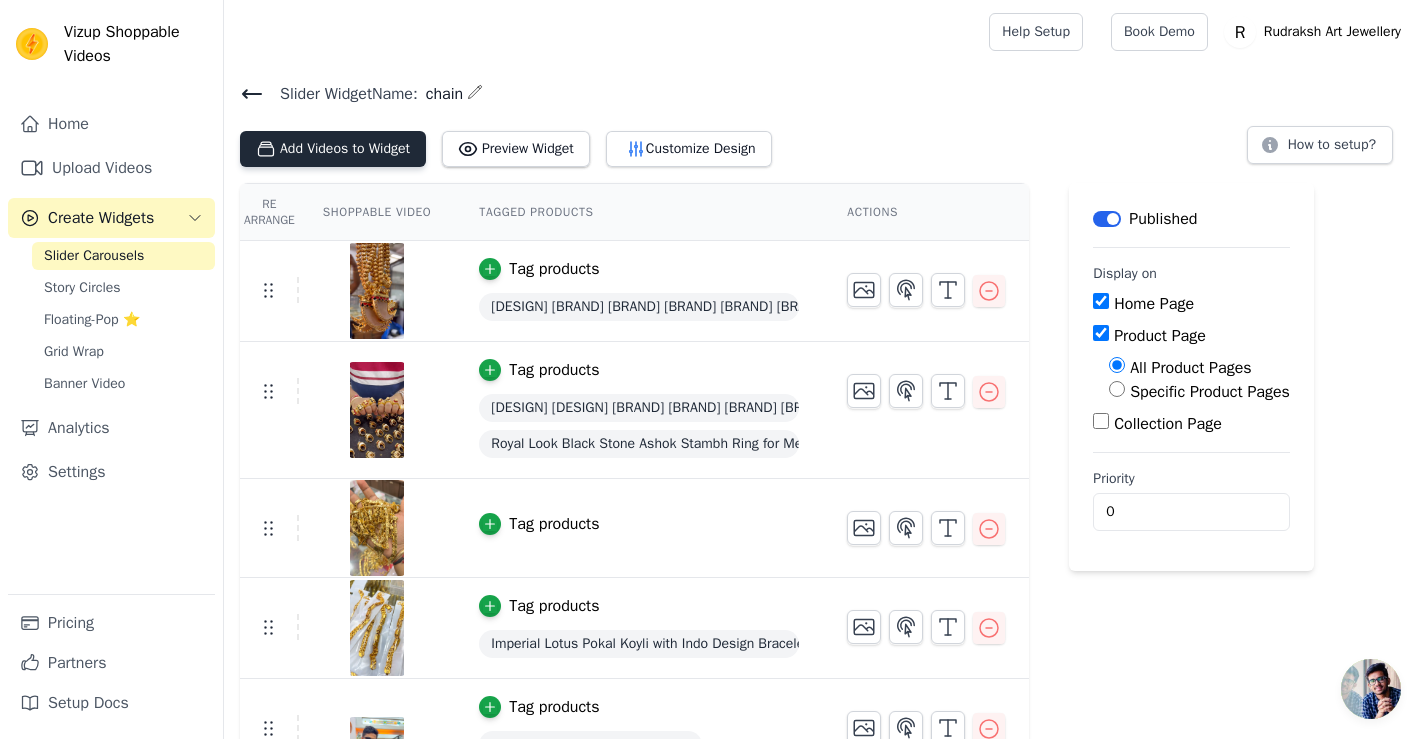 click on "Add Videos to Widget" at bounding box center [333, 149] 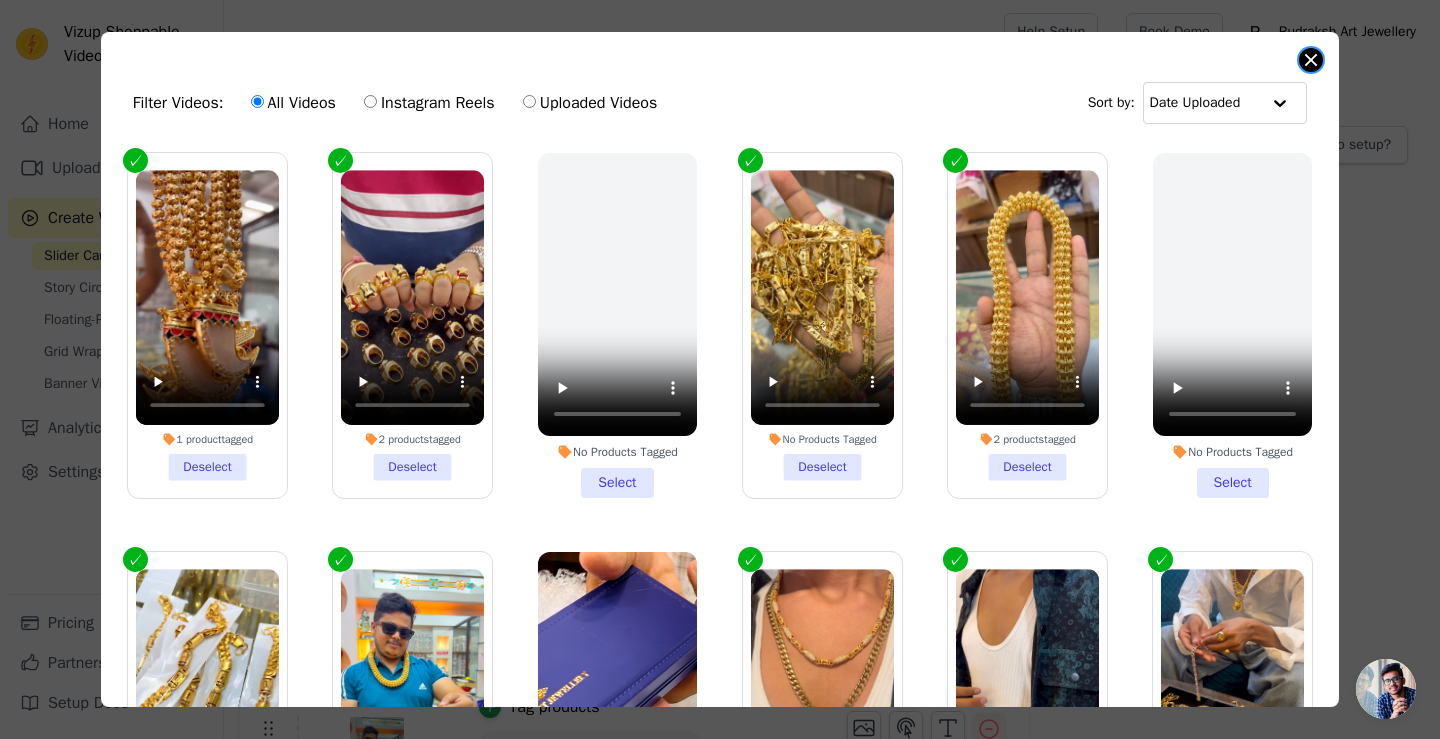 click at bounding box center [1311, 60] 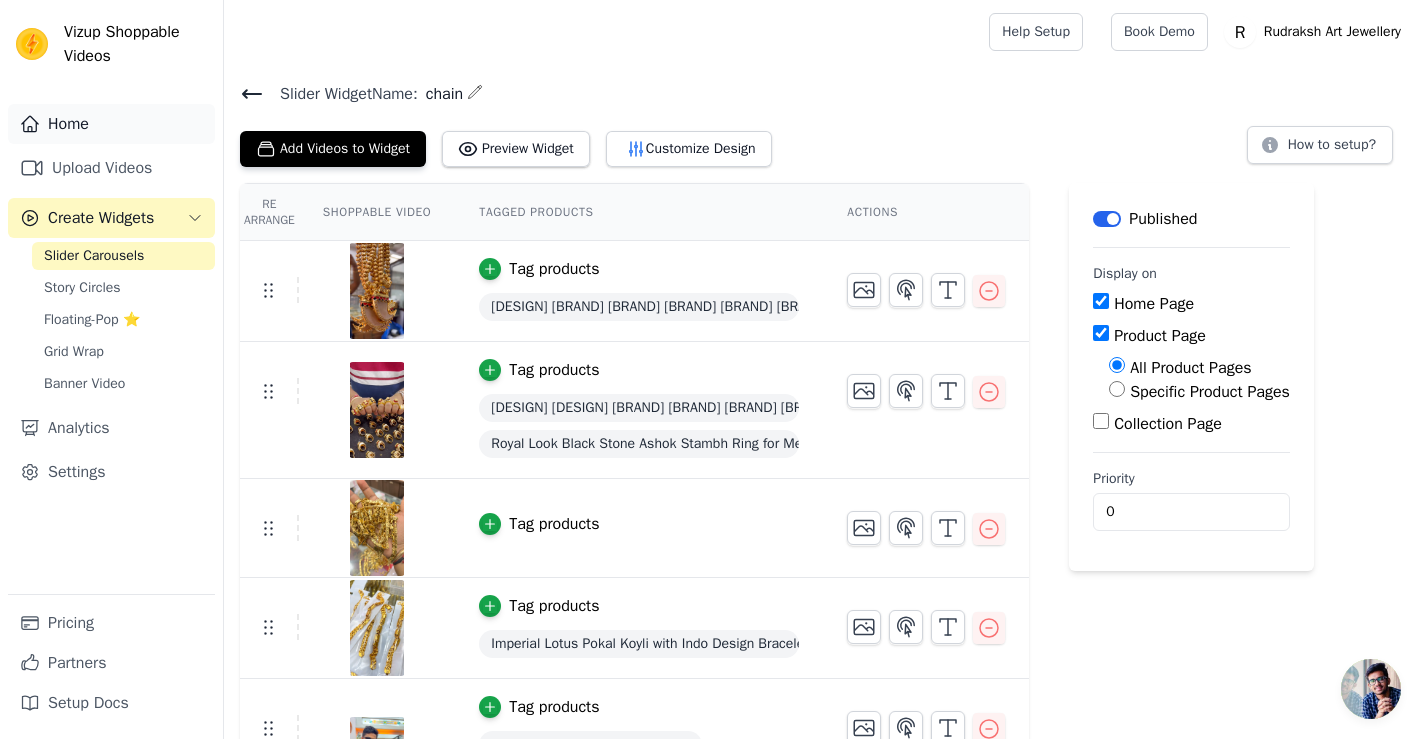 click on "Home" at bounding box center [111, 124] 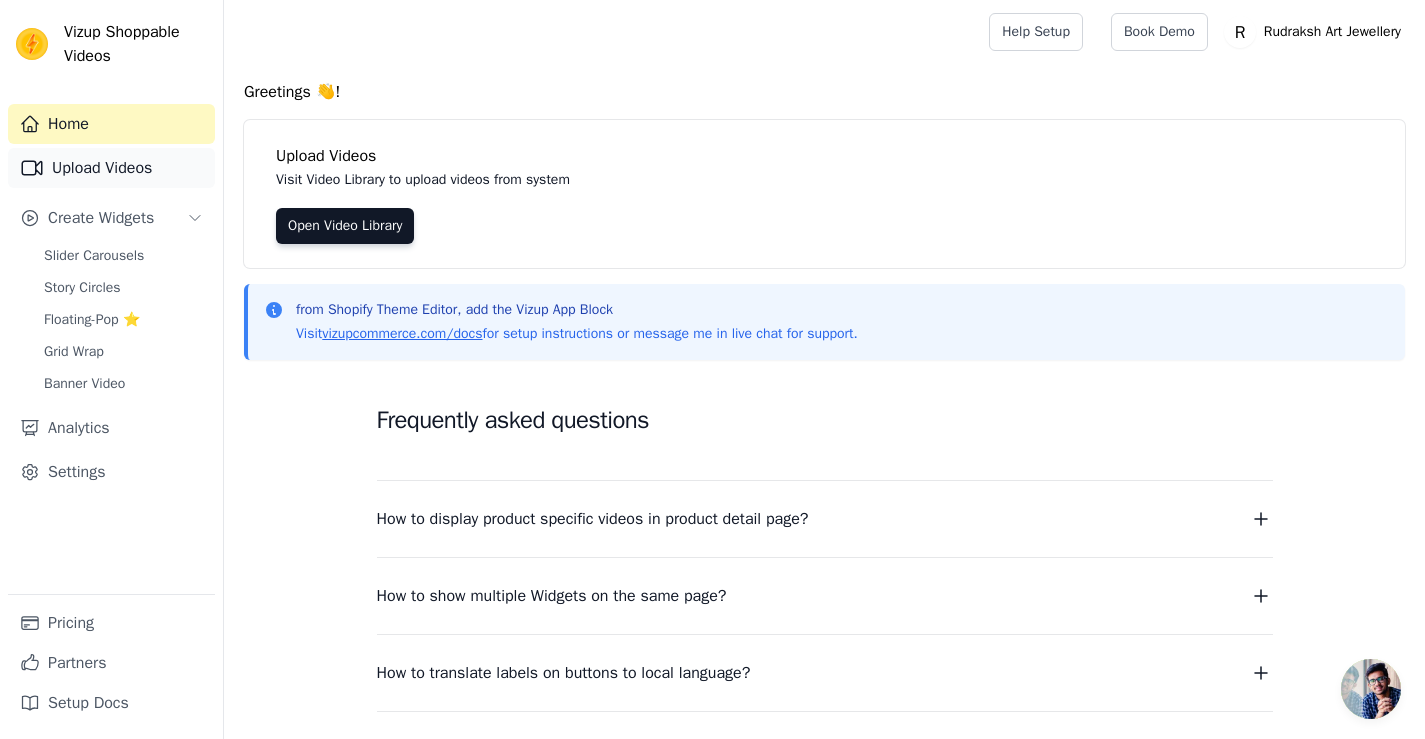 click on "Upload Videos" at bounding box center [111, 168] 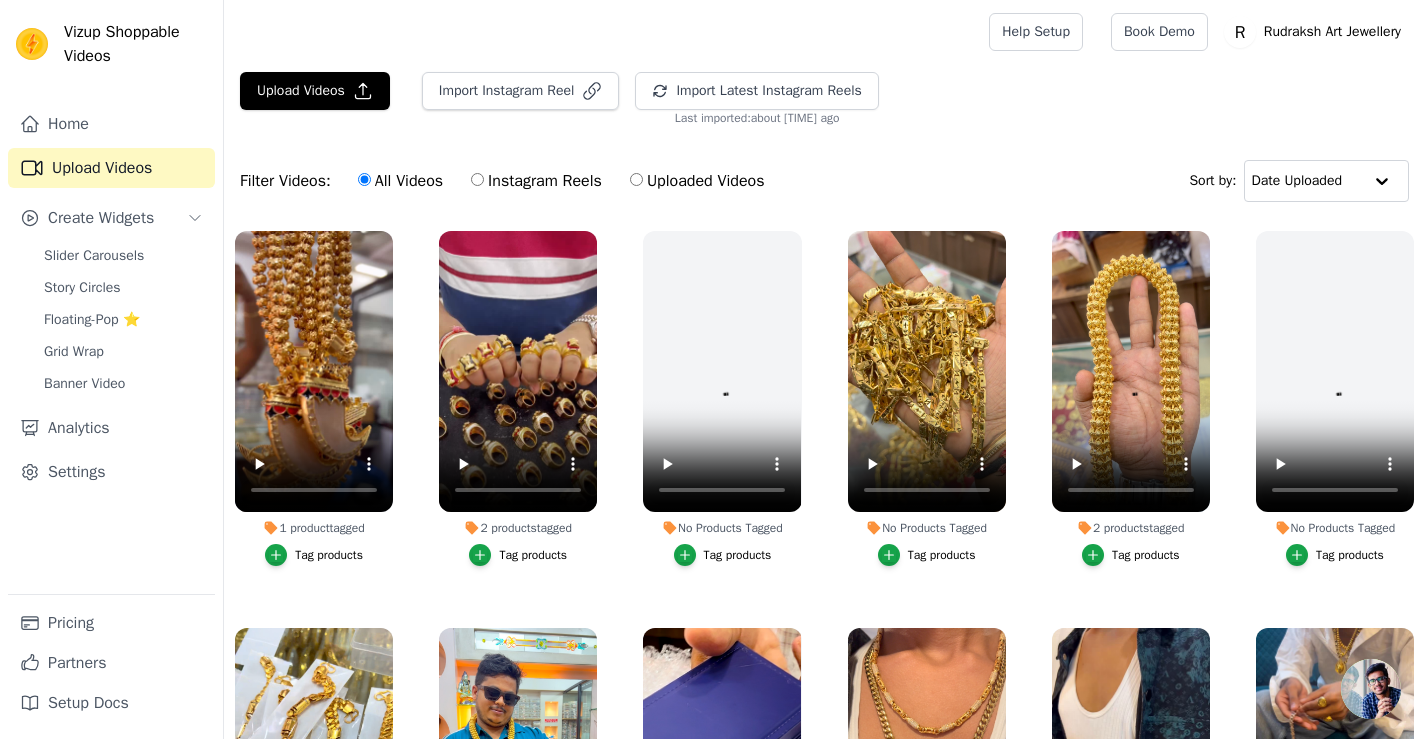 click at bounding box center [602, 32] 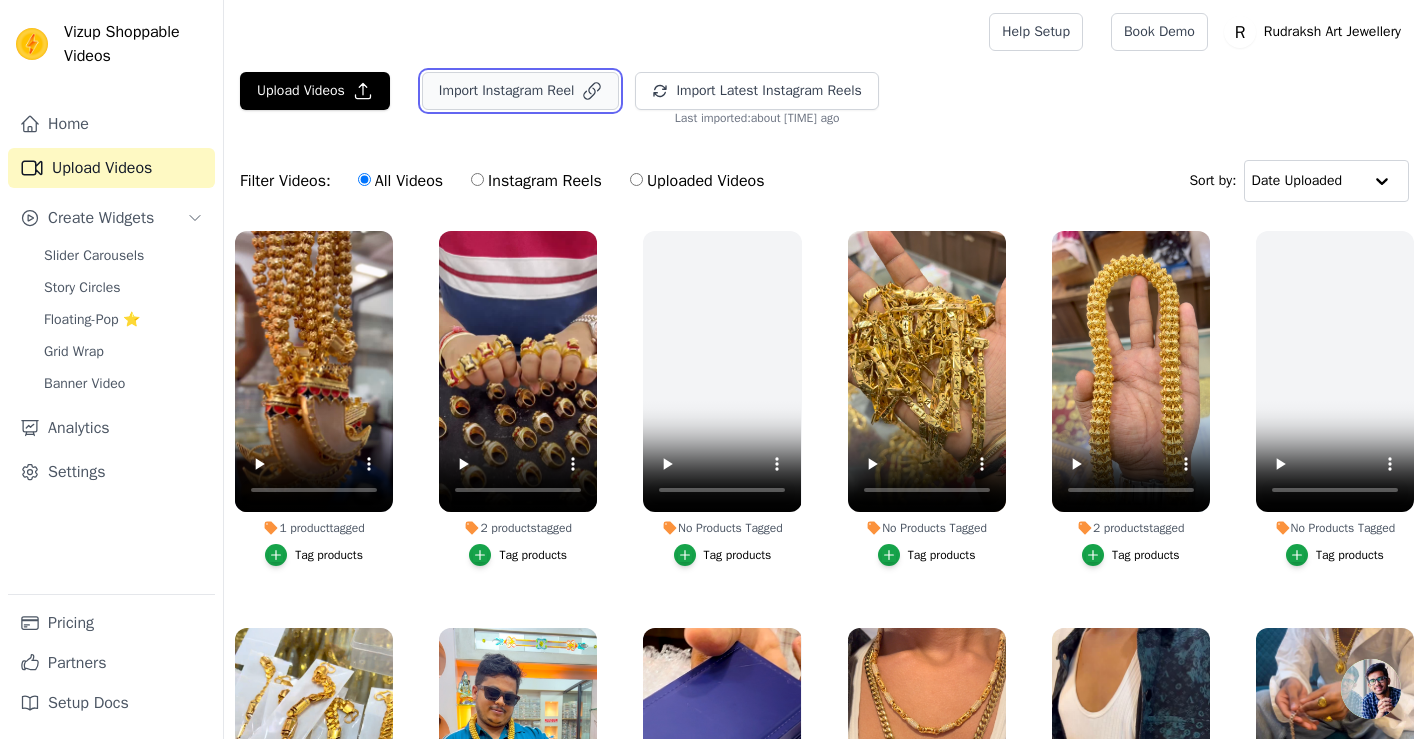 click on "Import Instagram Reel" at bounding box center [521, 91] 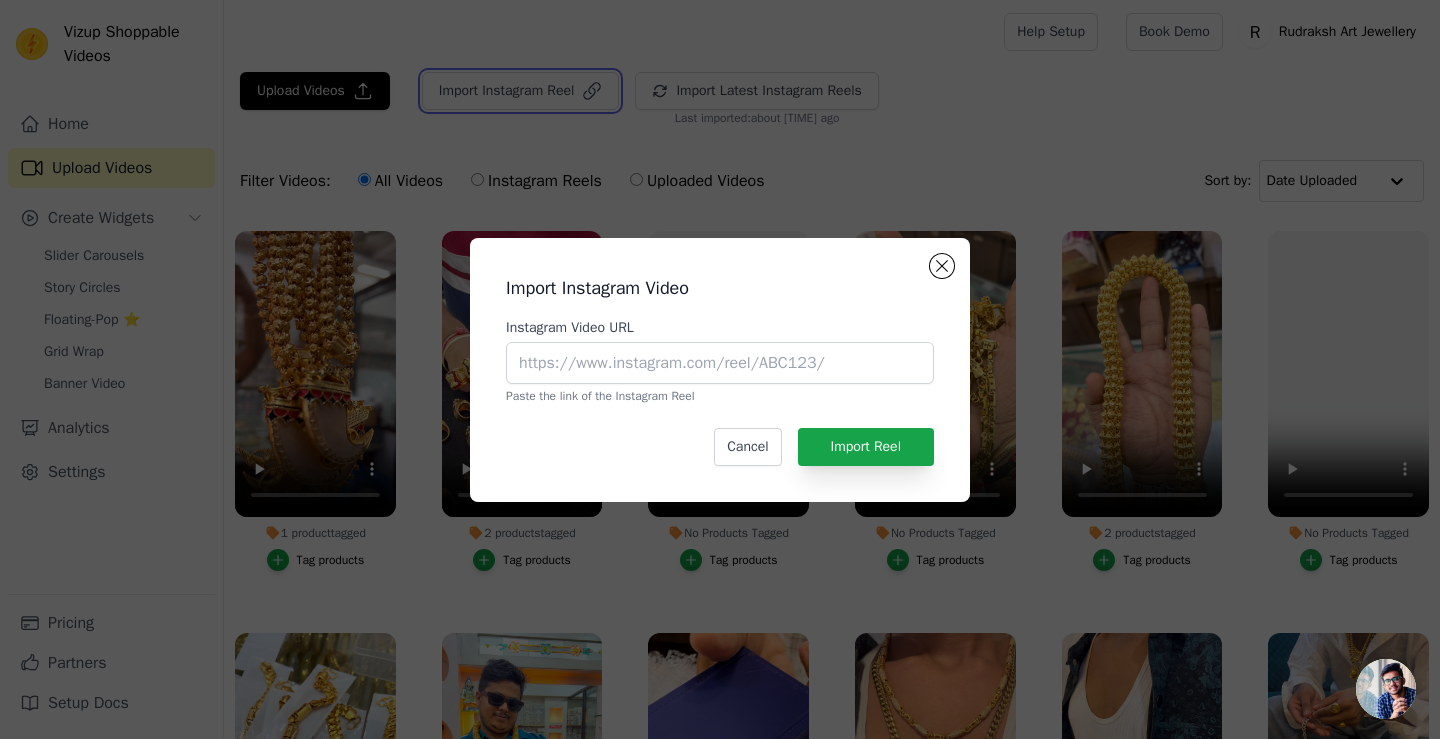 type 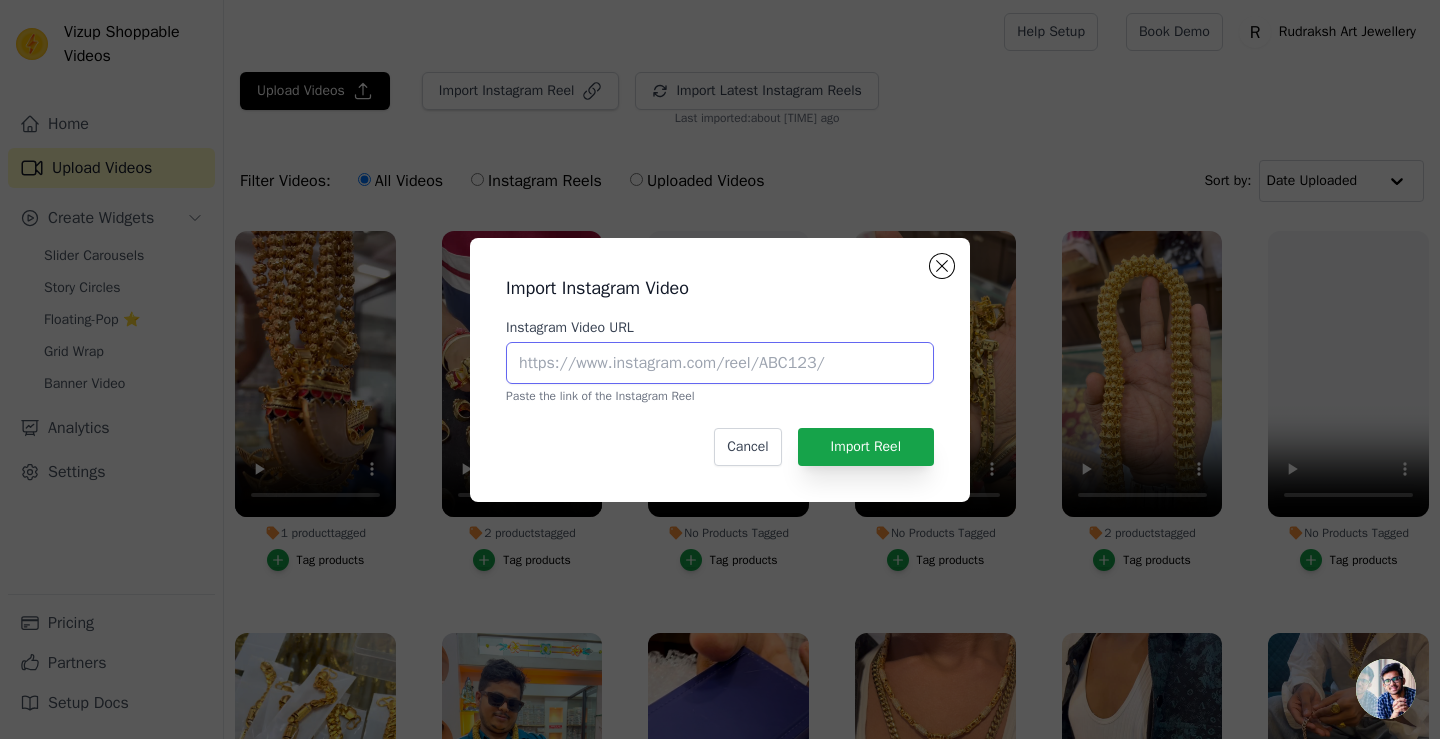 click on "Instagram Video URL" at bounding box center (720, 363) 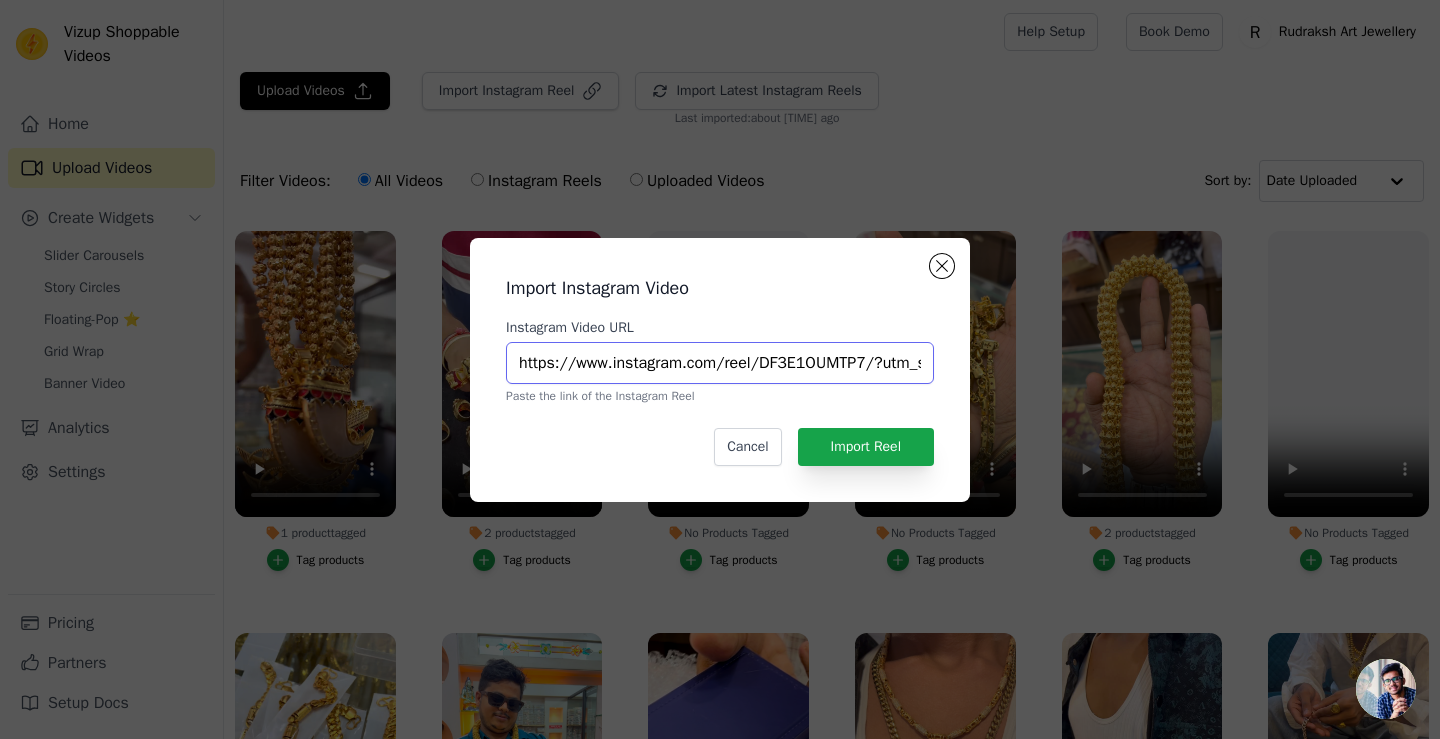 scroll, scrollTop: 0, scrollLeft: 370, axis: horizontal 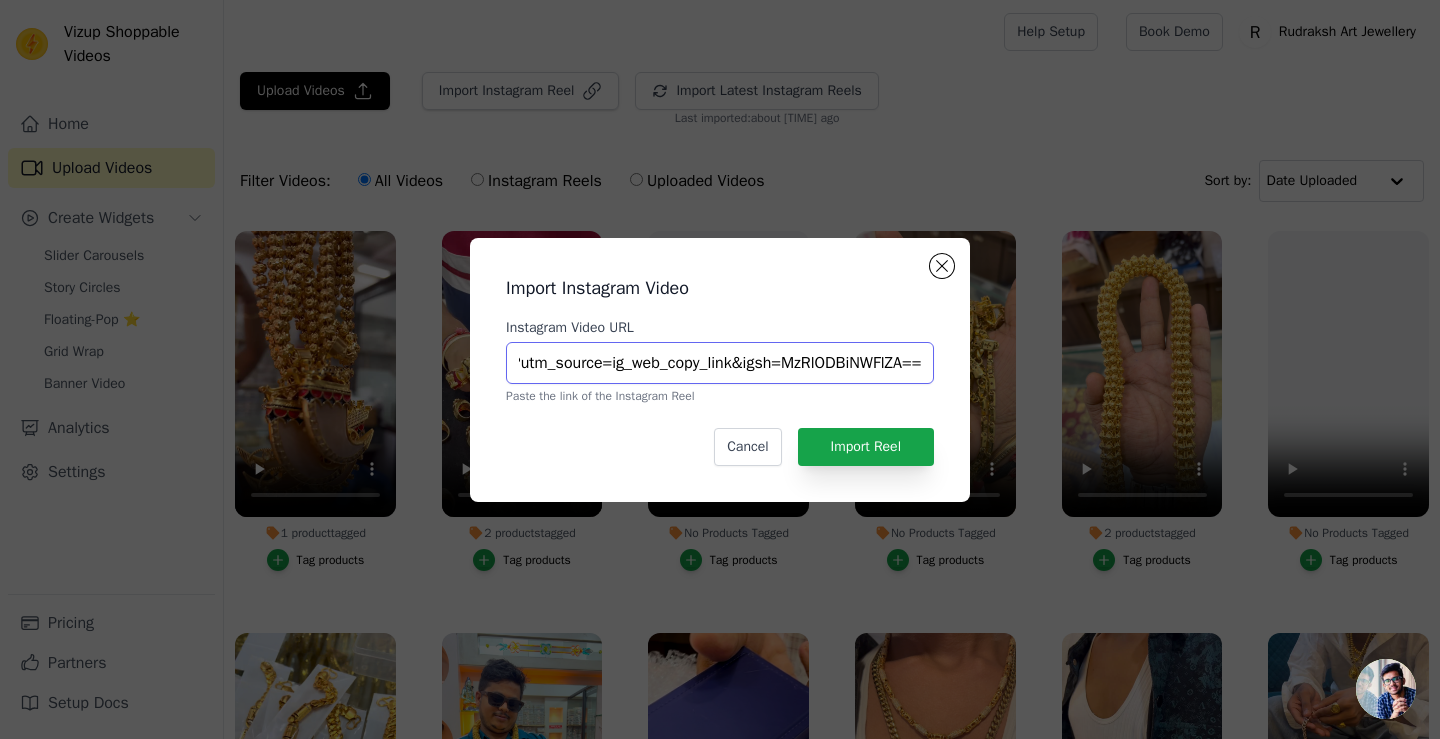 type on "https://www.instagram.com/reel/DF3E1OUMTP7/?utm_source=ig_web_copy_link&igsh=MzRlODBiNWFlZA==" 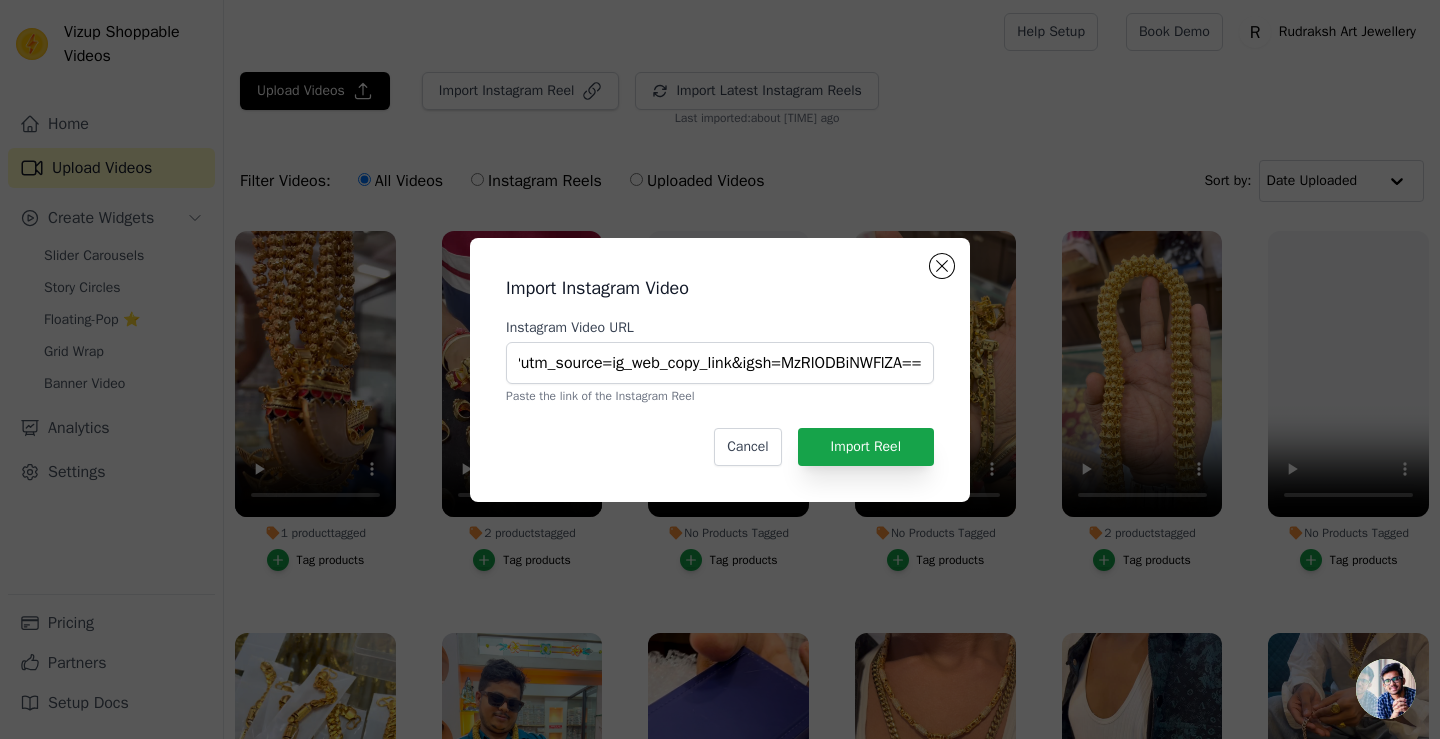 click on "Import Instagram Video Instagram Video URL https://www.instagram.com/reel/DF3E1OUMTP7/?utm_source=ig_web_copy_link&igsh=MzRlODBiNWFlZA== Paste the link of the Instagram Reel Cancel Import Reel" at bounding box center (720, 370) 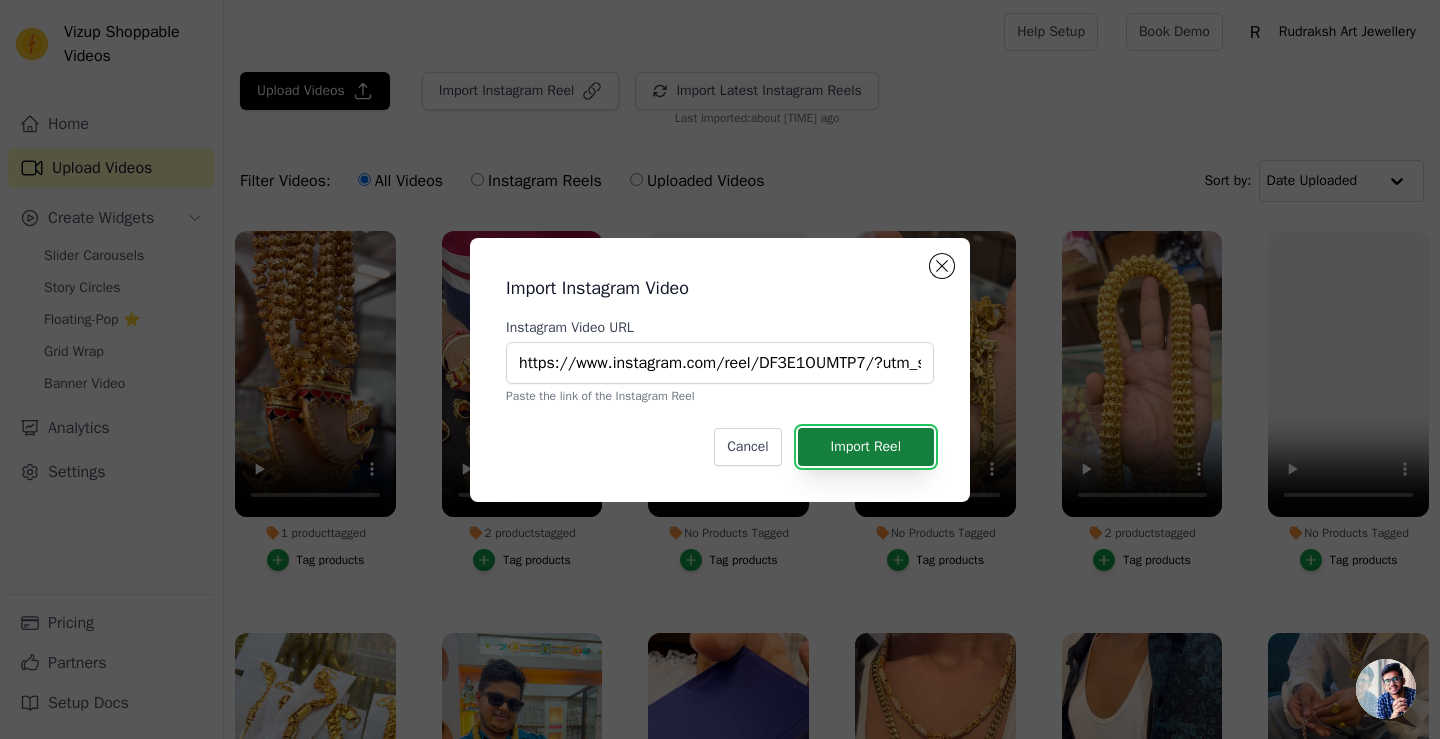 click on "Import Reel" at bounding box center (866, 447) 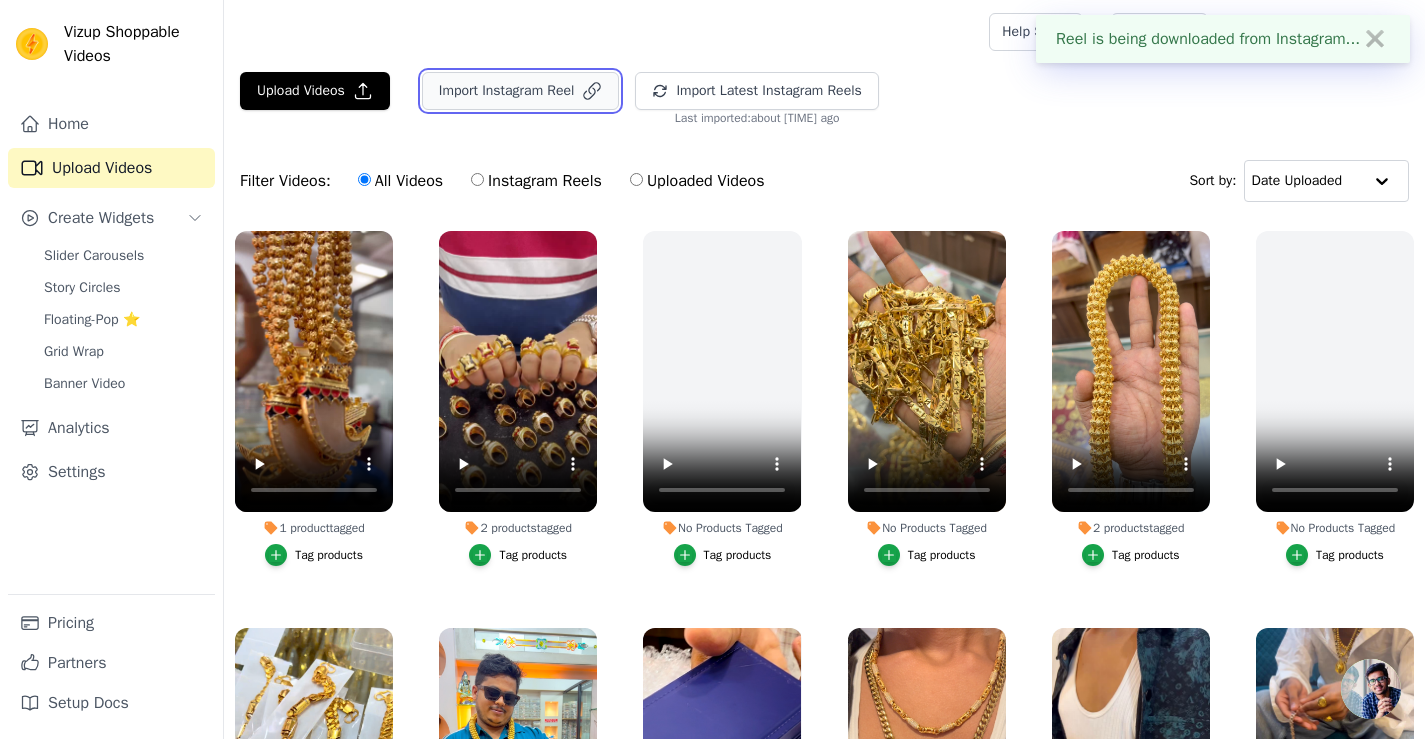 click on "Import Instagram Reel" at bounding box center [521, 91] 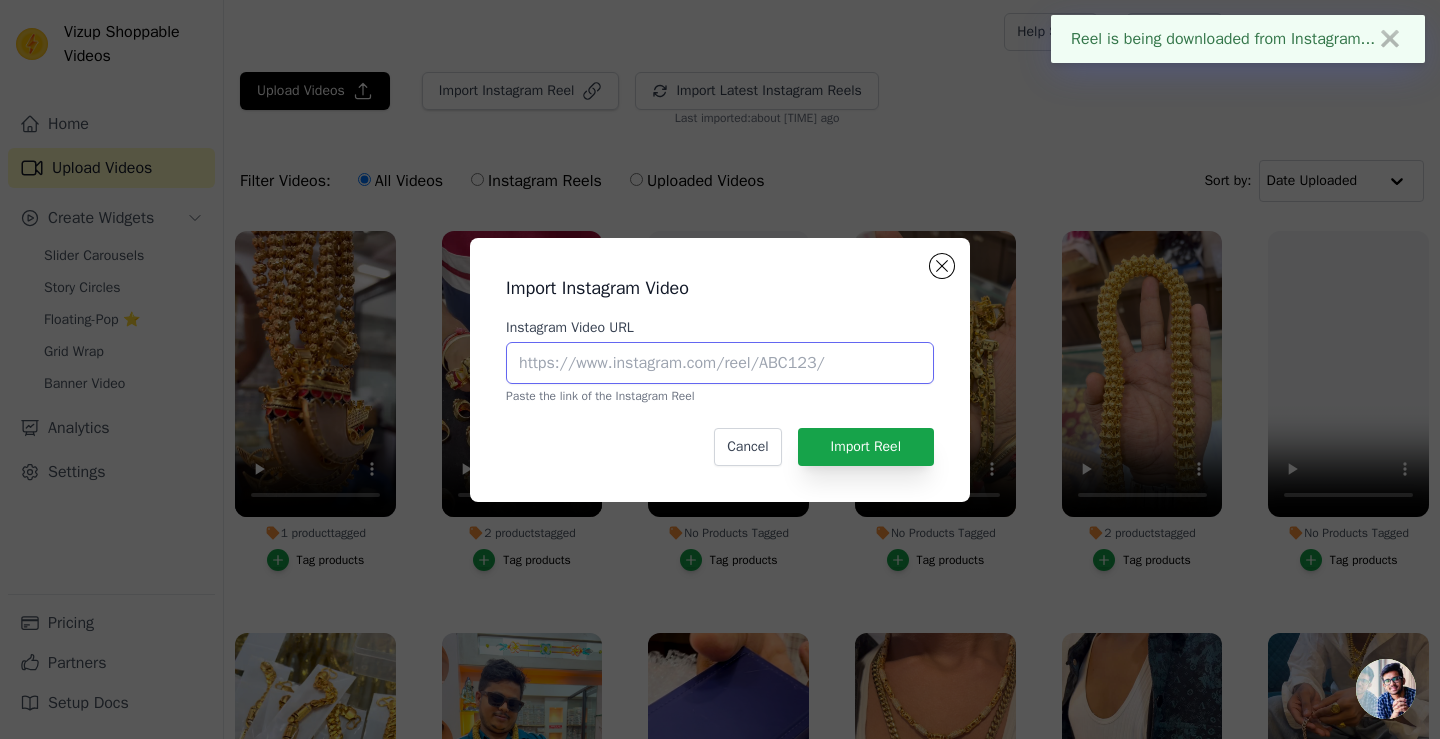click on "Instagram Video URL" at bounding box center (720, 363) 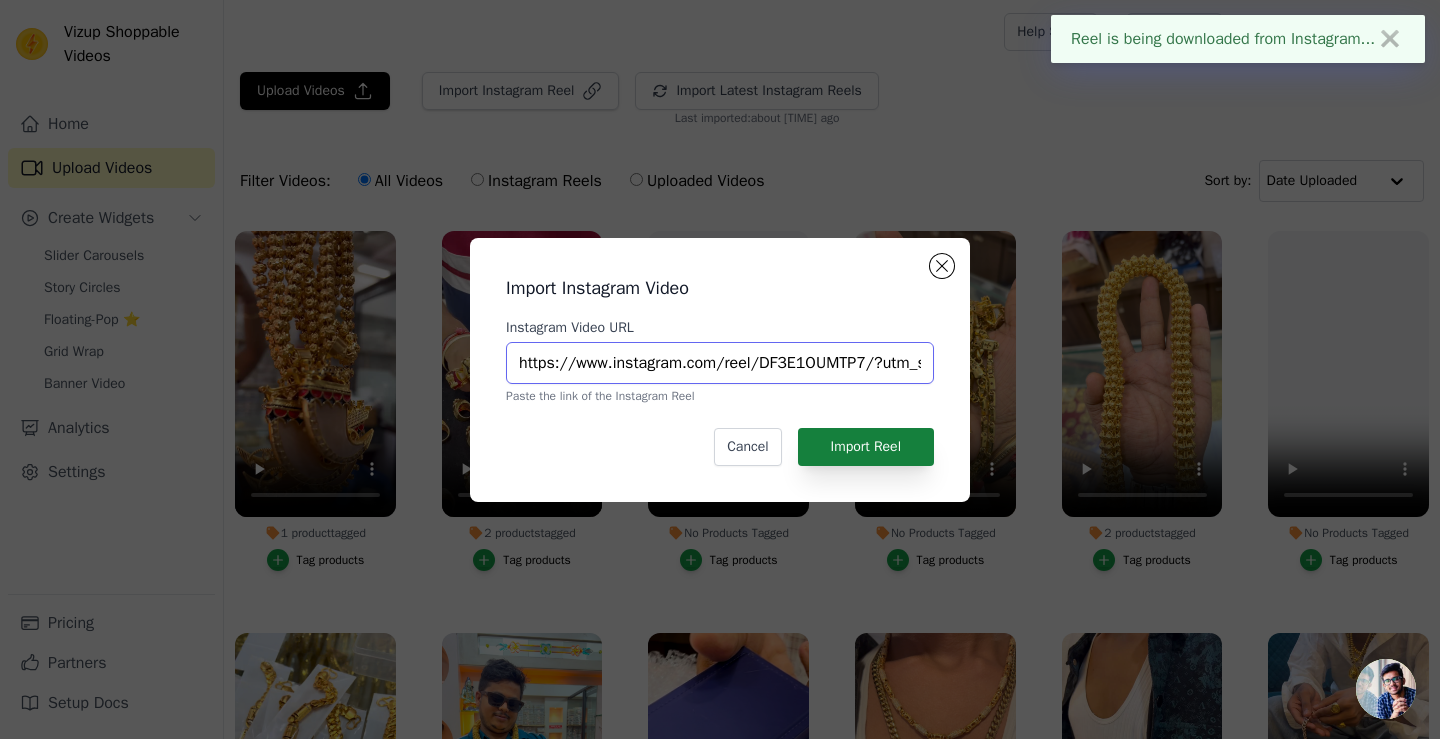 scroll, scrollTop: 0, scrollLeft: 370, axis: horizontal 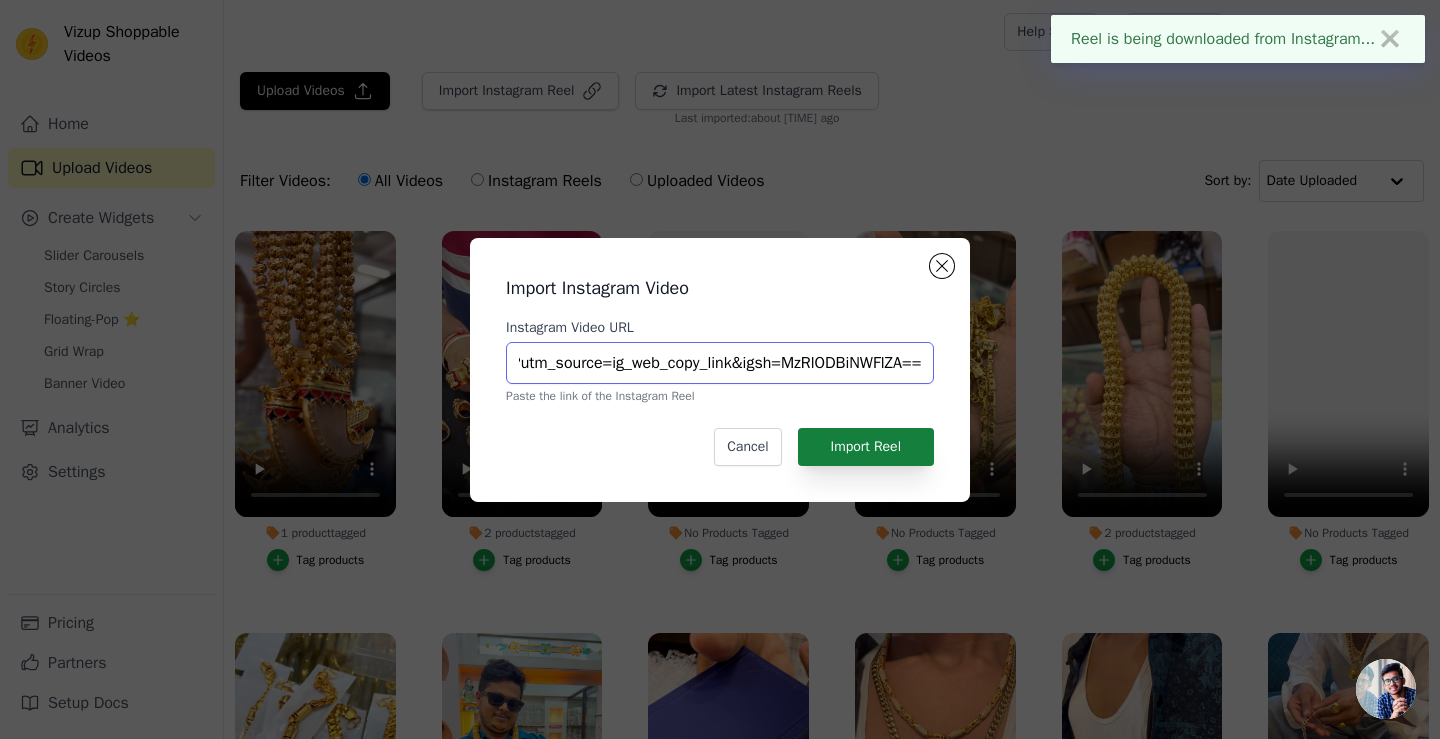 type on "https://www.instagram.com/reel/DF3E1OUMTP7/?utm_source=ig_web_copy_link&igsh=MzRlODBiNWFlZA==" 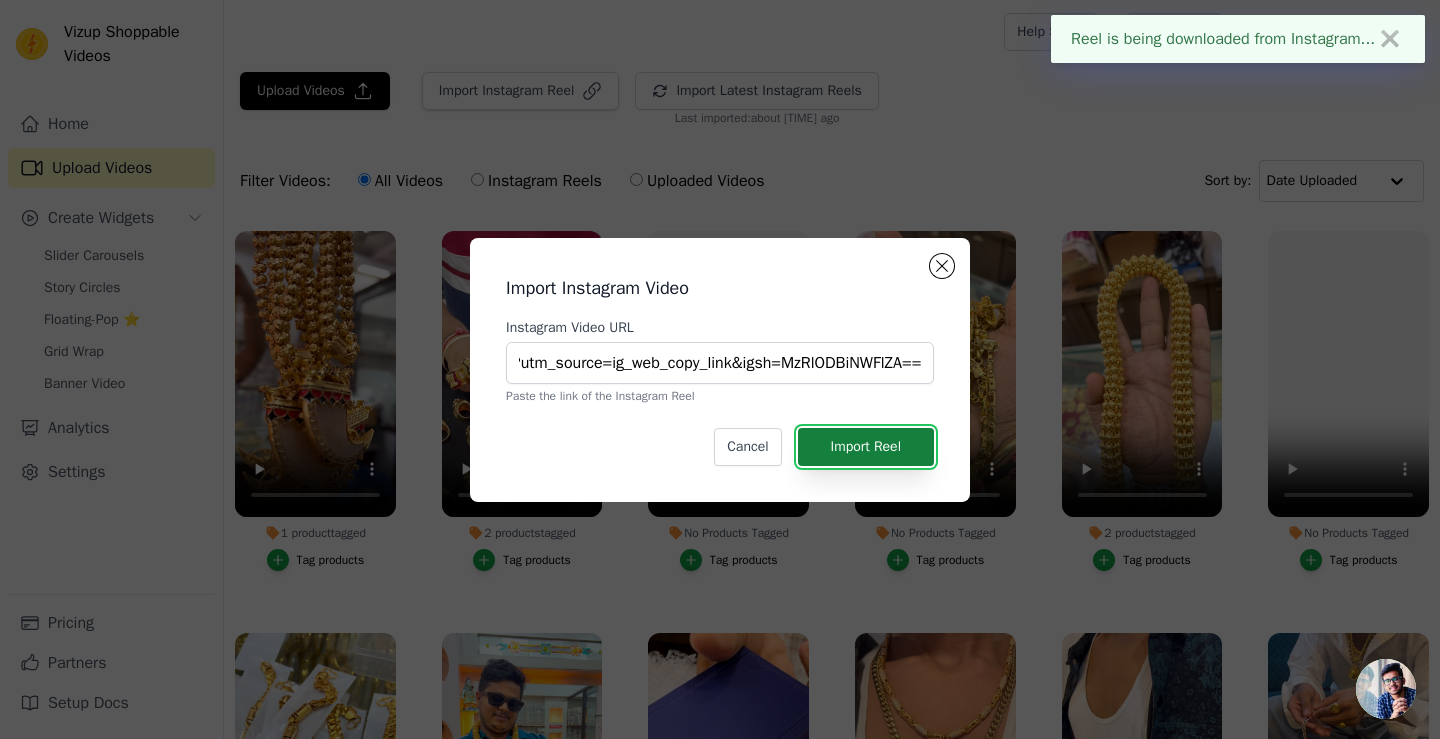click on "Import Reel" at bounding box center (866, 447) 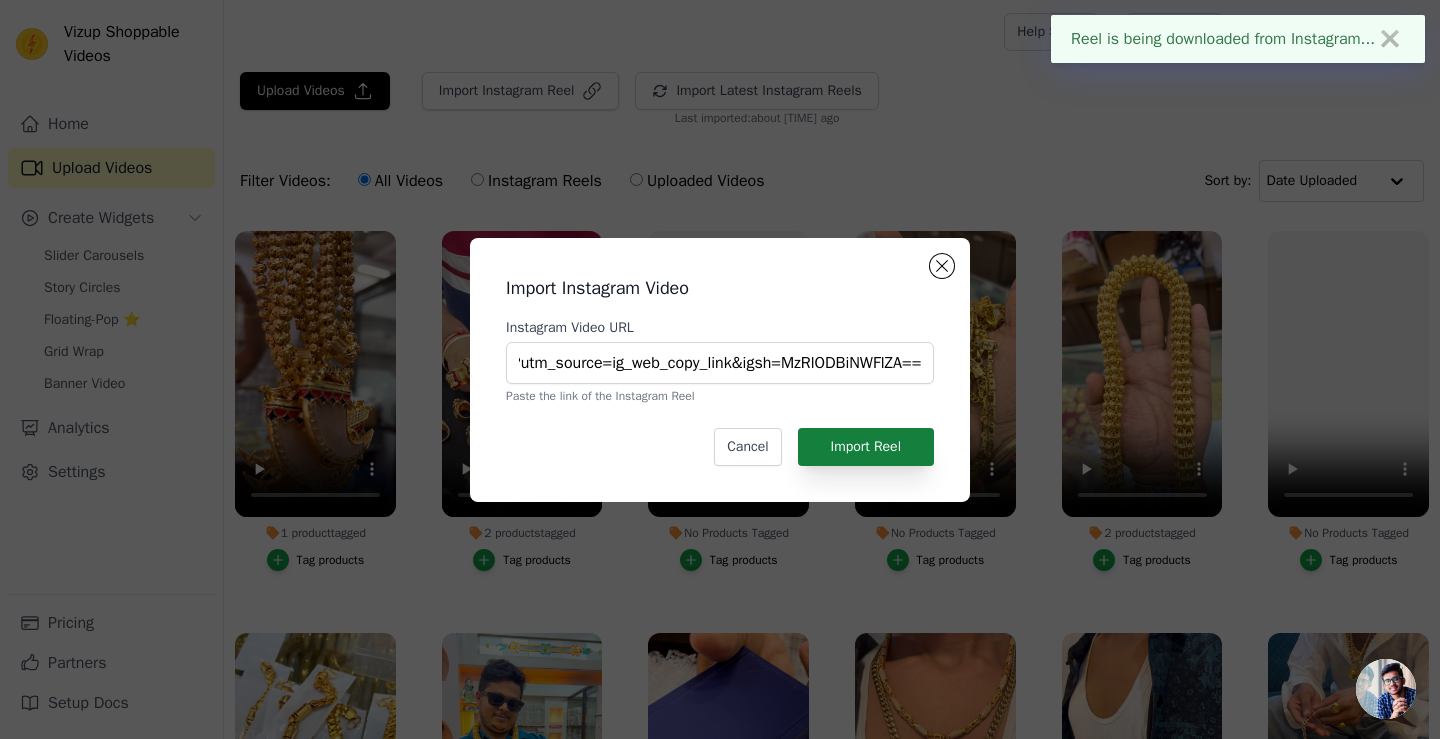 scroll, scrollTop: 0, scrollLeft: 0, axis: both 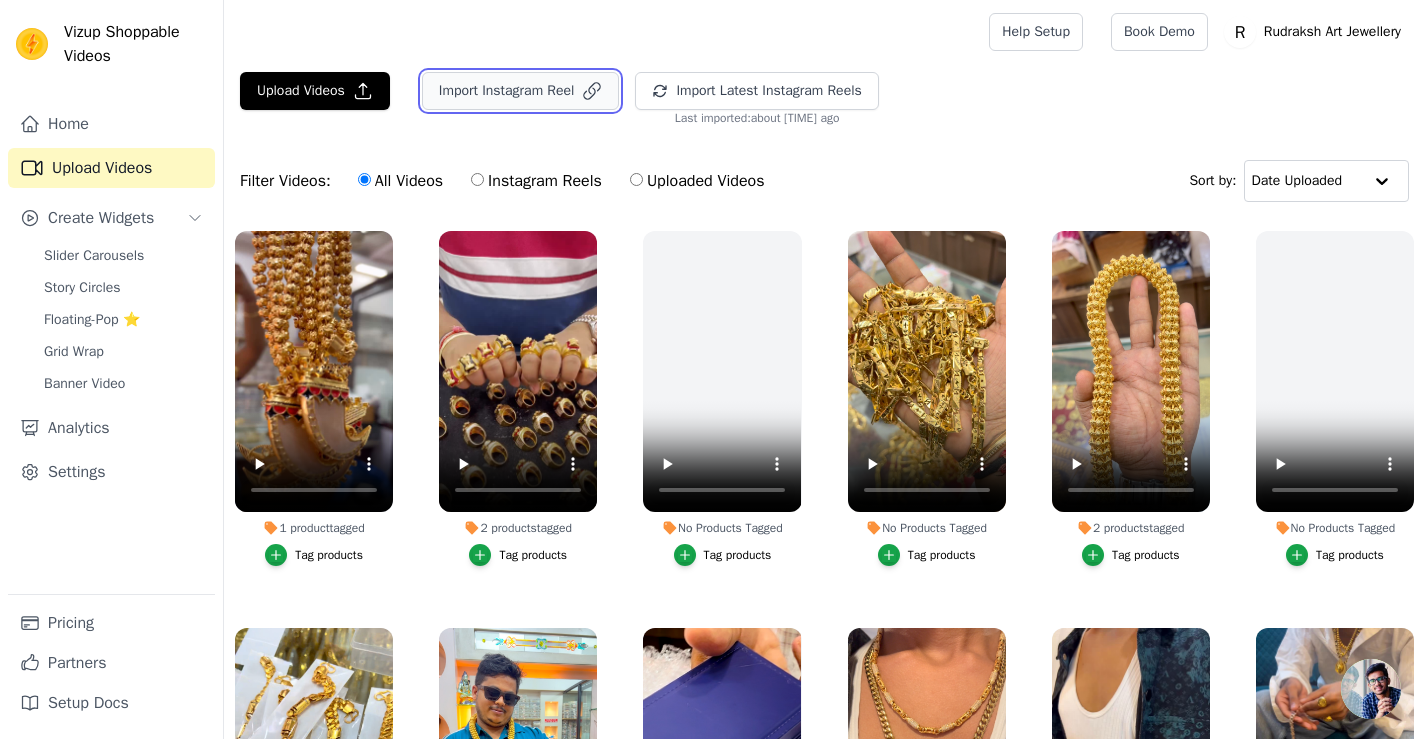 click on "Import Instagram Reel" at bounding box center (521, 91) 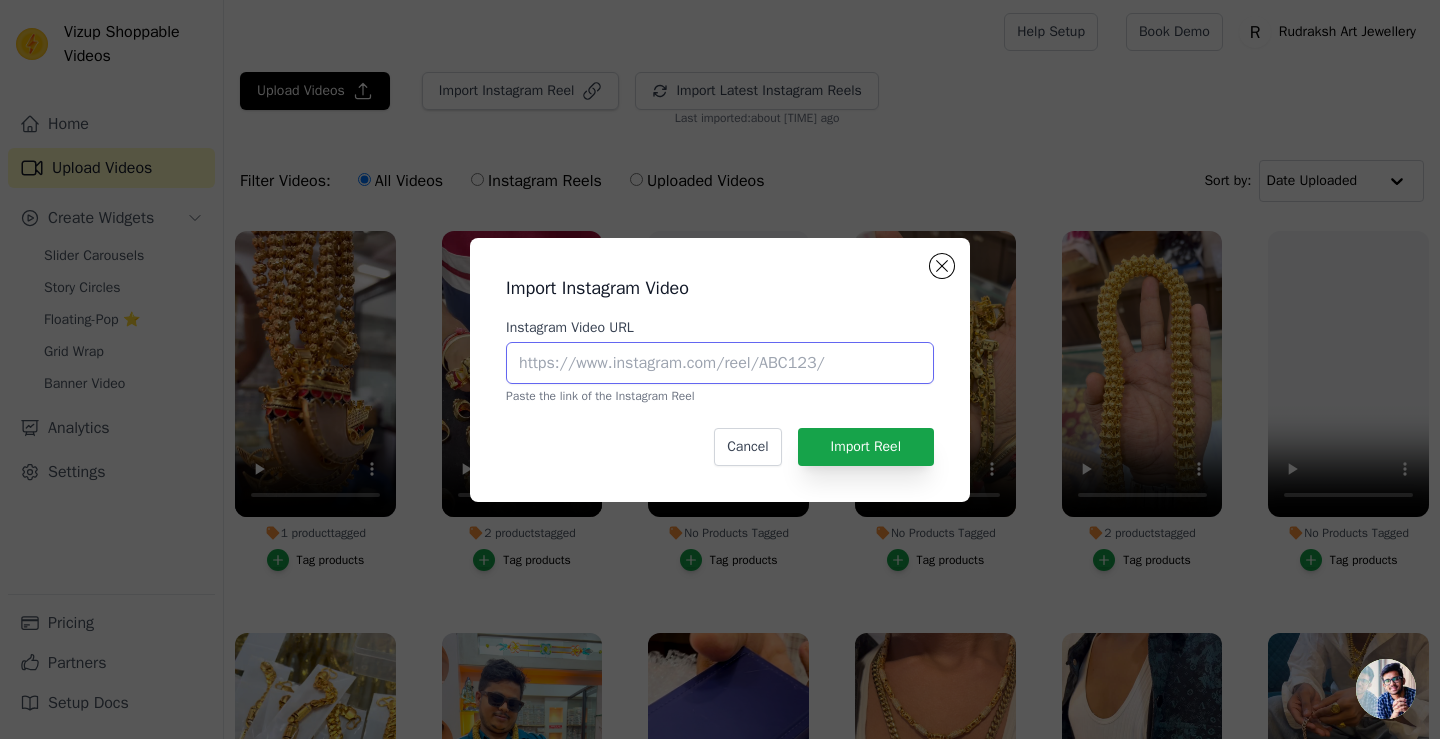 drag, startPoint x: 605, startPoint y: 358, endPoint x: 645, endPoint y: 377, distance: 44.28318 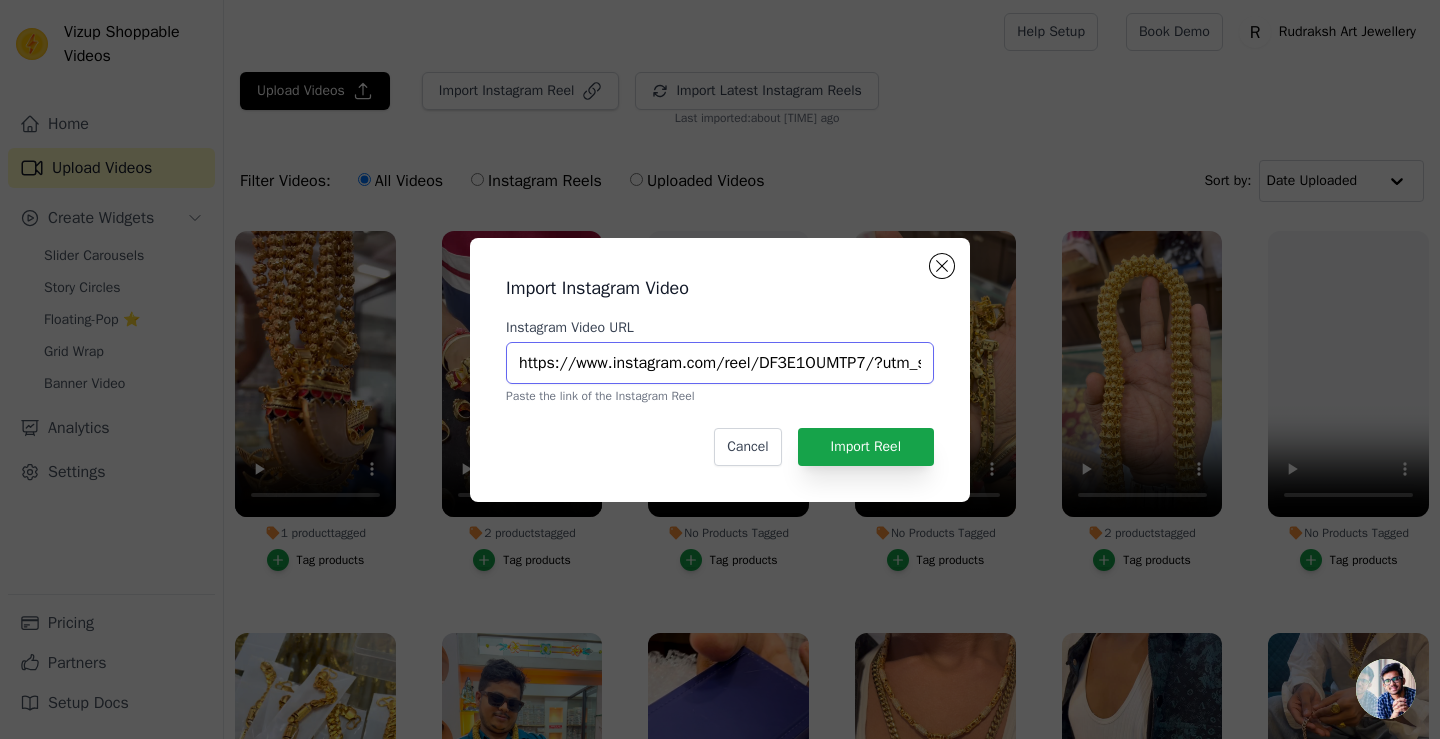 scroll, scrollTop: 0, scrollLeft: 370, axis: horizontal 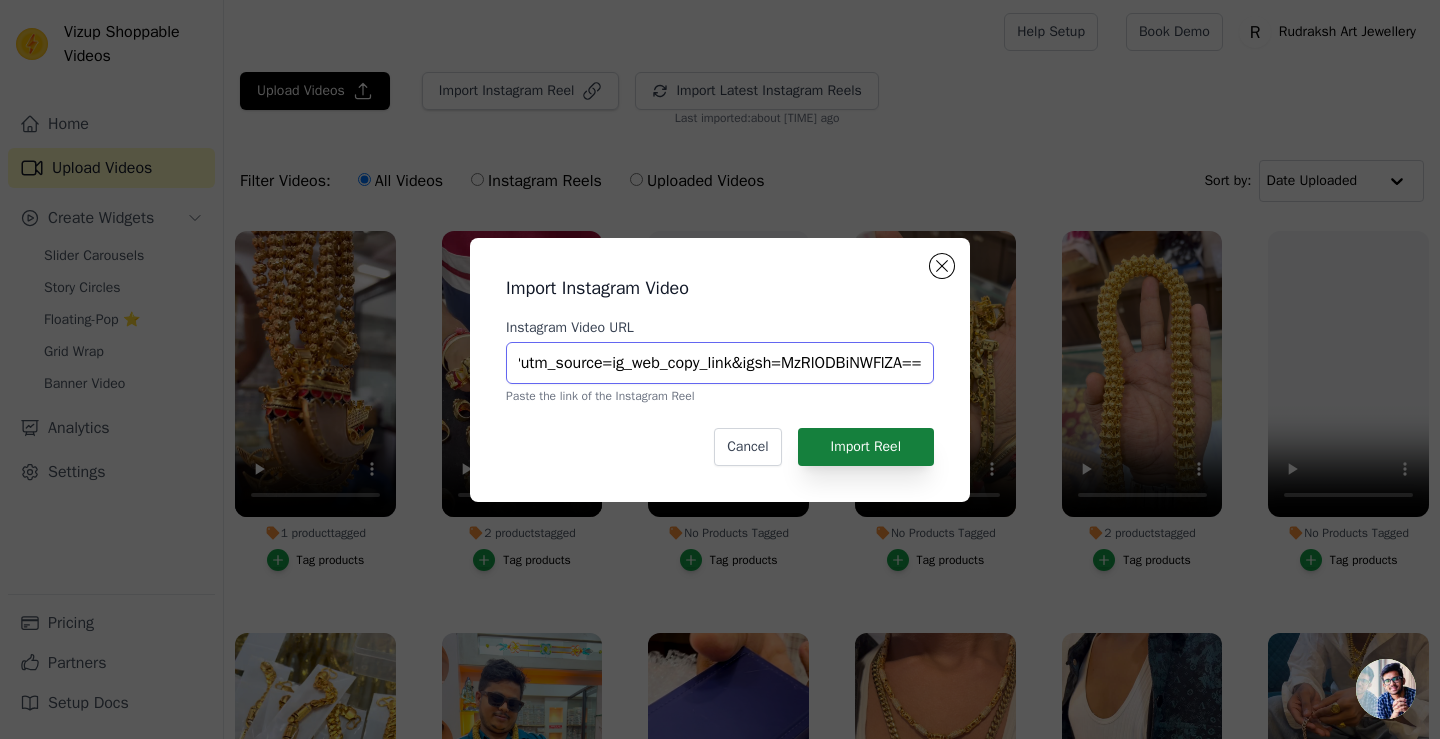 type on "https://www.instagram.com/reel/DF3E1OUMTP7/?utm_source=ig_web_copy_link&igsh=MzRlODBiNWFlZA==" 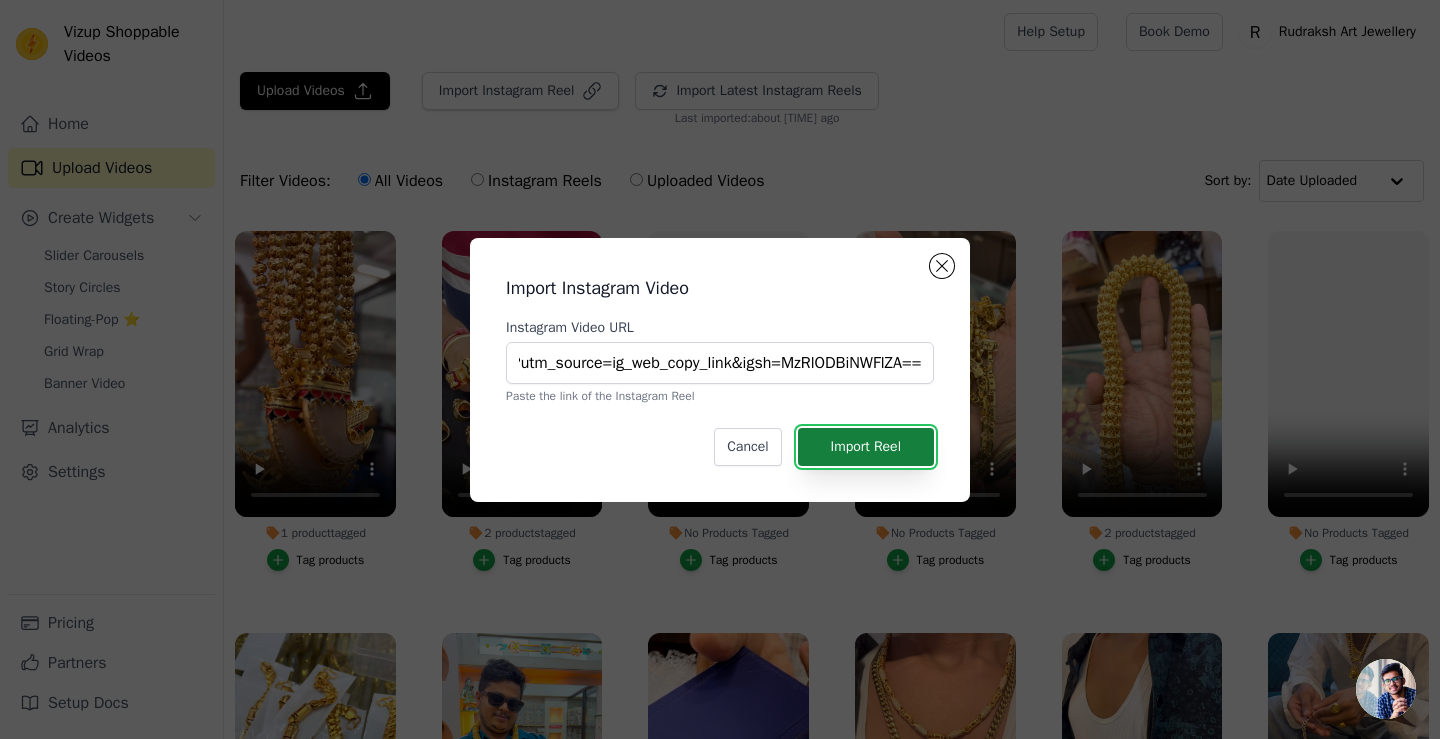 click on "Import Reel" at bounding box center (866, 447) 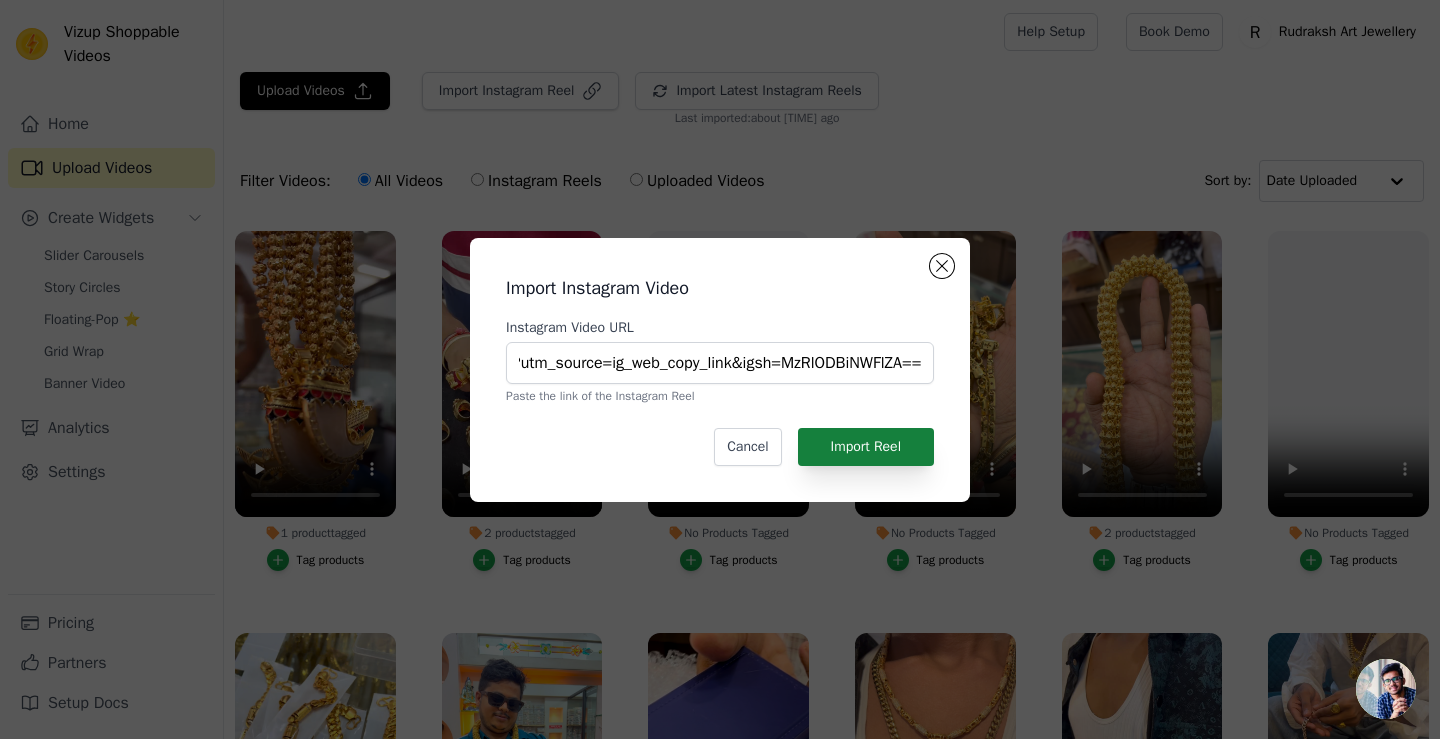 scroll, scrollTop: 0, scrollLeft: 0, axis: both 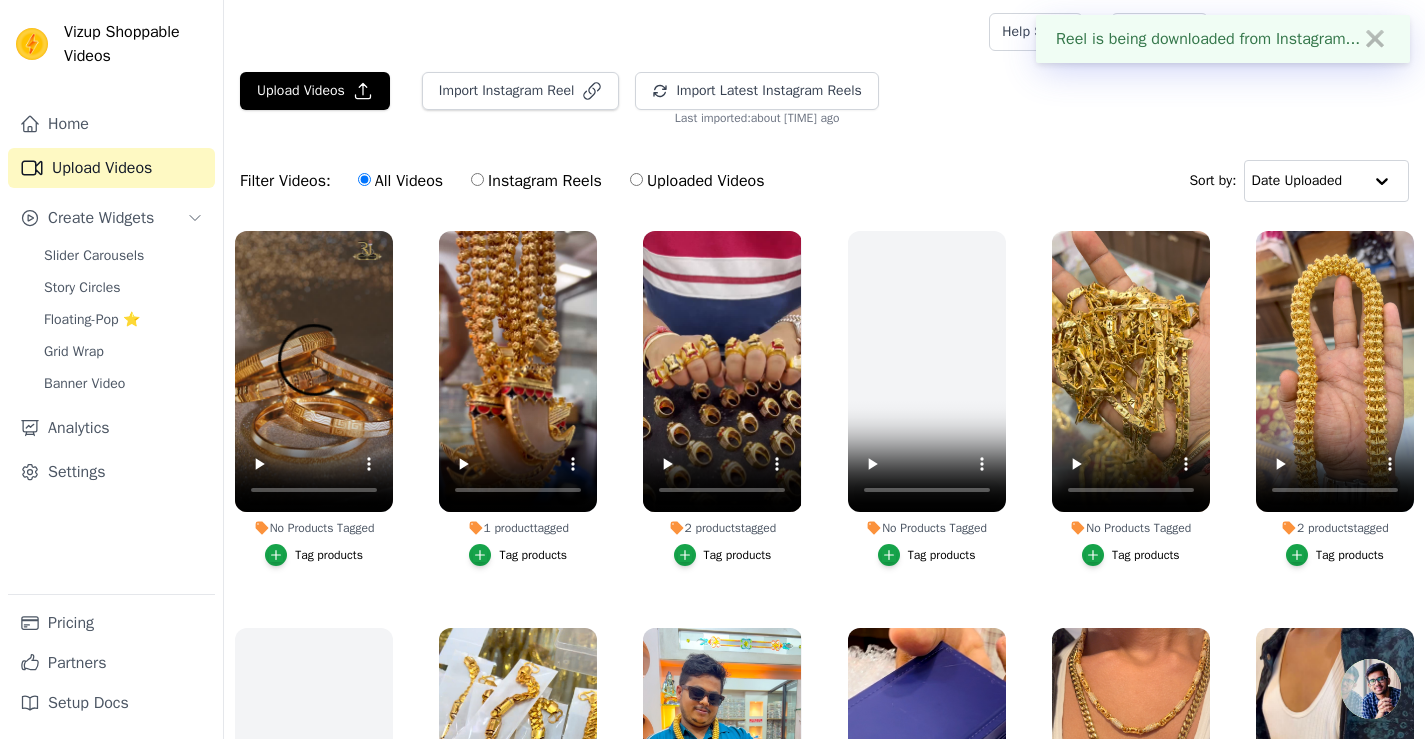 click on "Tag products" at bounding box center (329, 555) 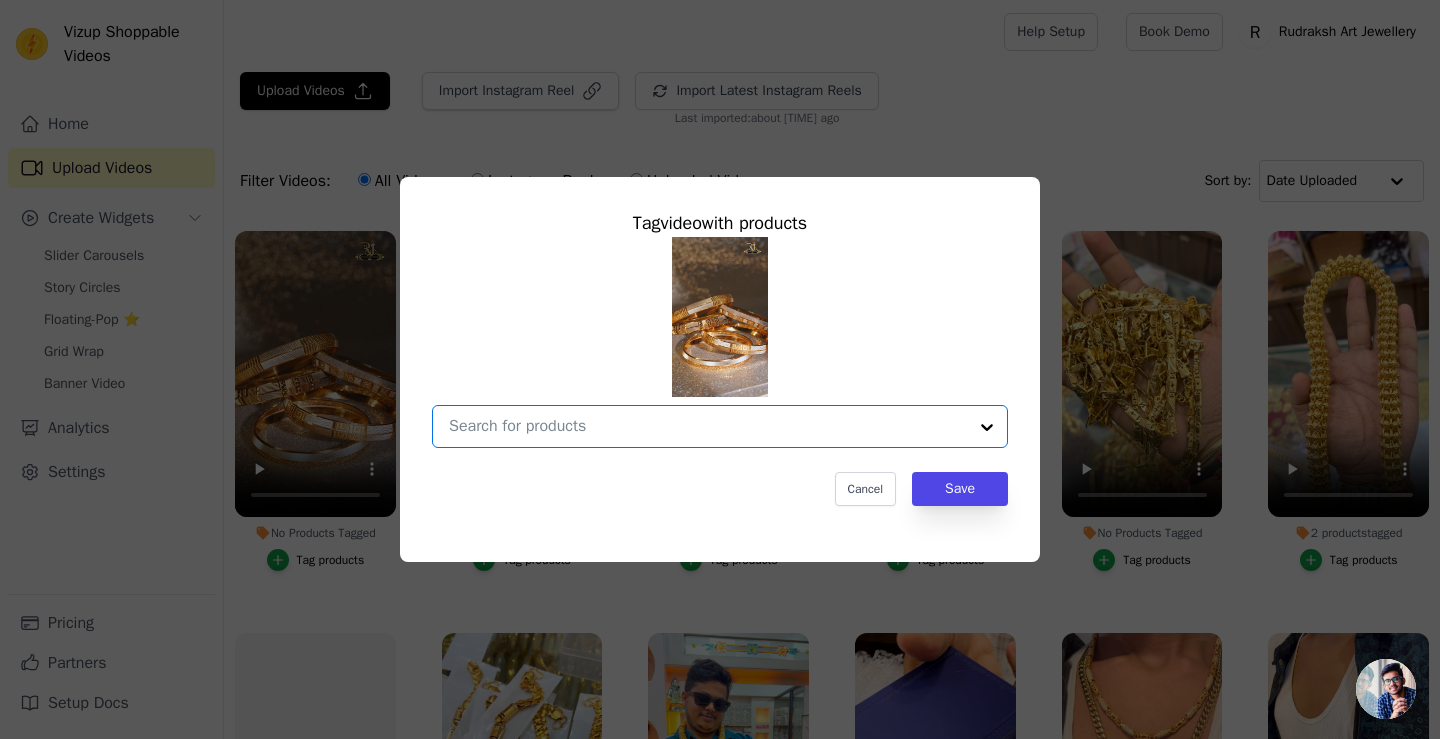 click on "No Products Tagged     Tag  video  with products       Option undefined, selected.   Select is focused, type to refine list, press down to open the menu.                   Cancel   Save     Tag products" at bounding box center [708, 426] 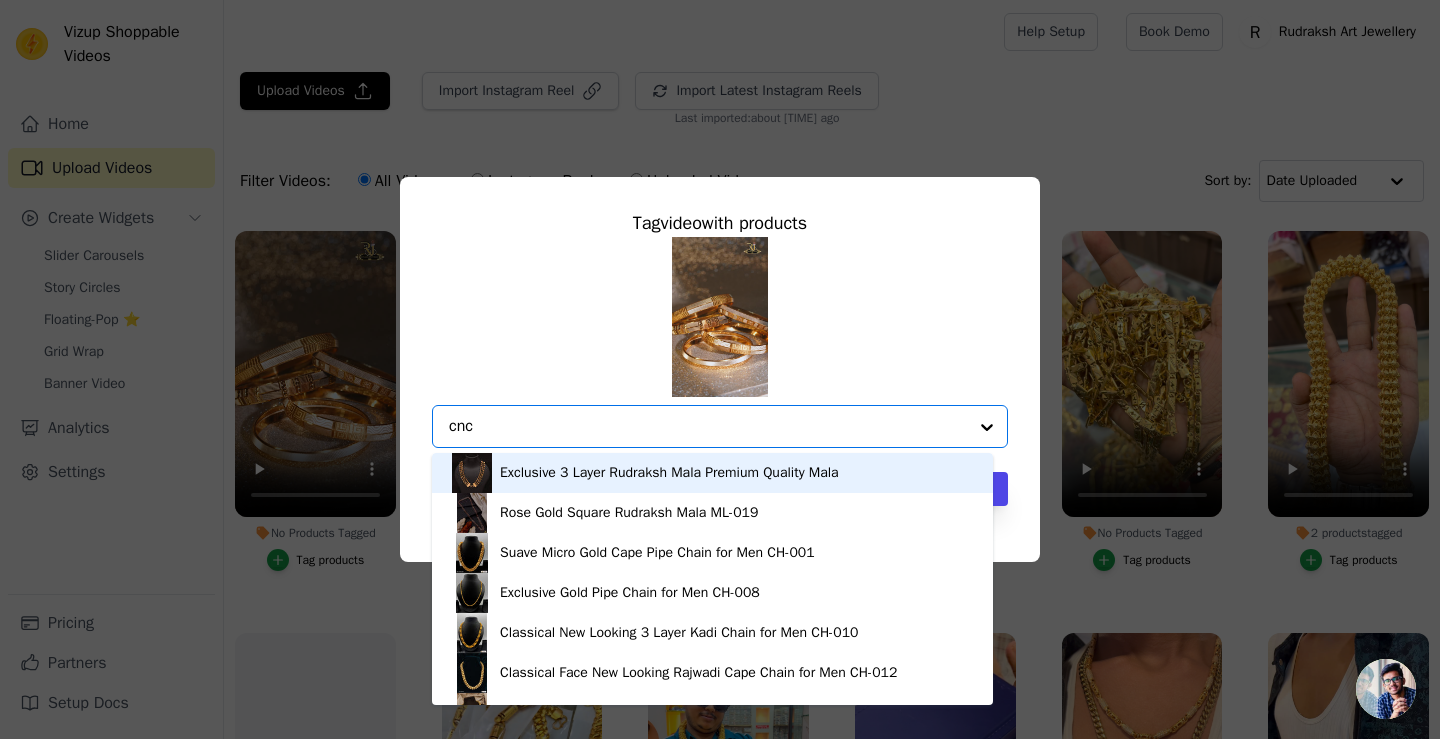 type on "cnc" 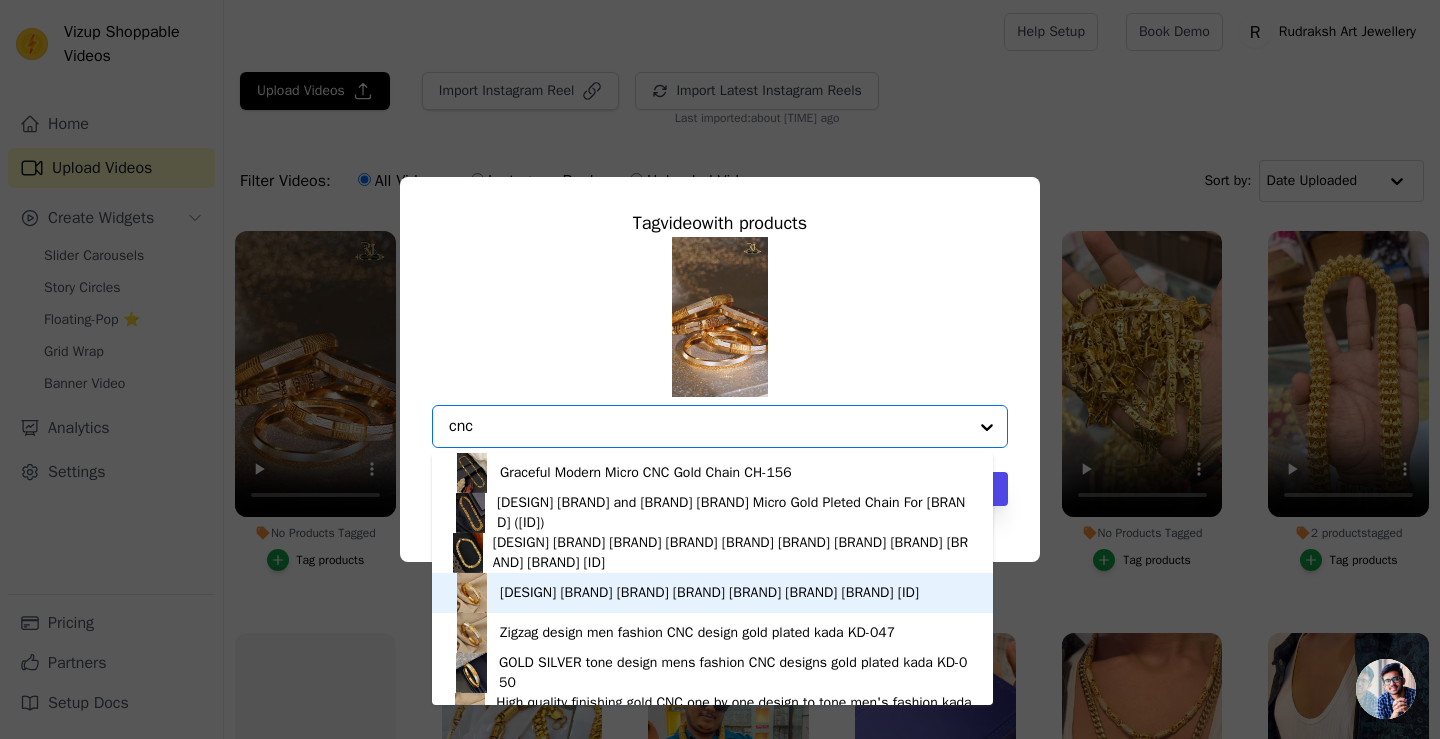 click on "[DESIGN] [BRAND] [BRAND] [BRAND] [BRAND] [BRAND] [BRAND] [ID]" at bounding box center (709, 593) 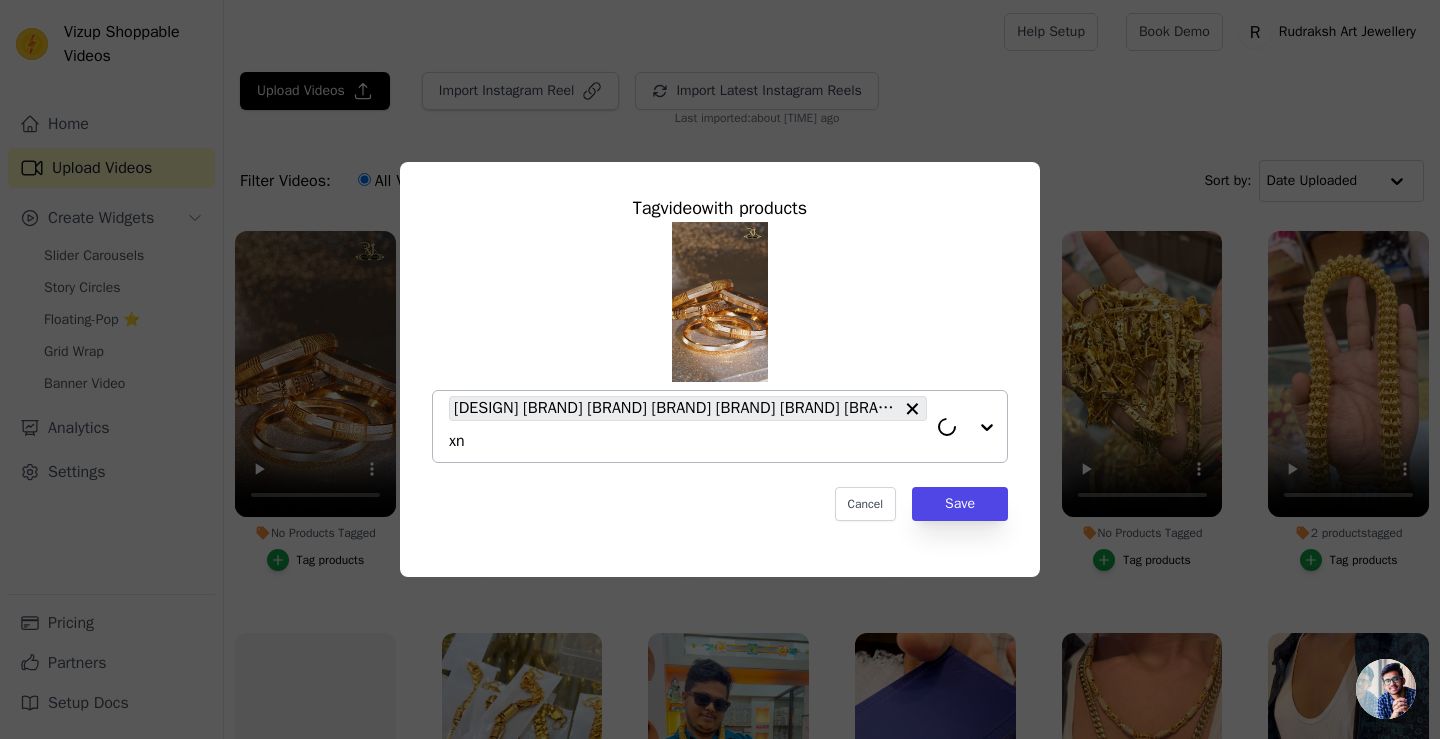 type on "x" 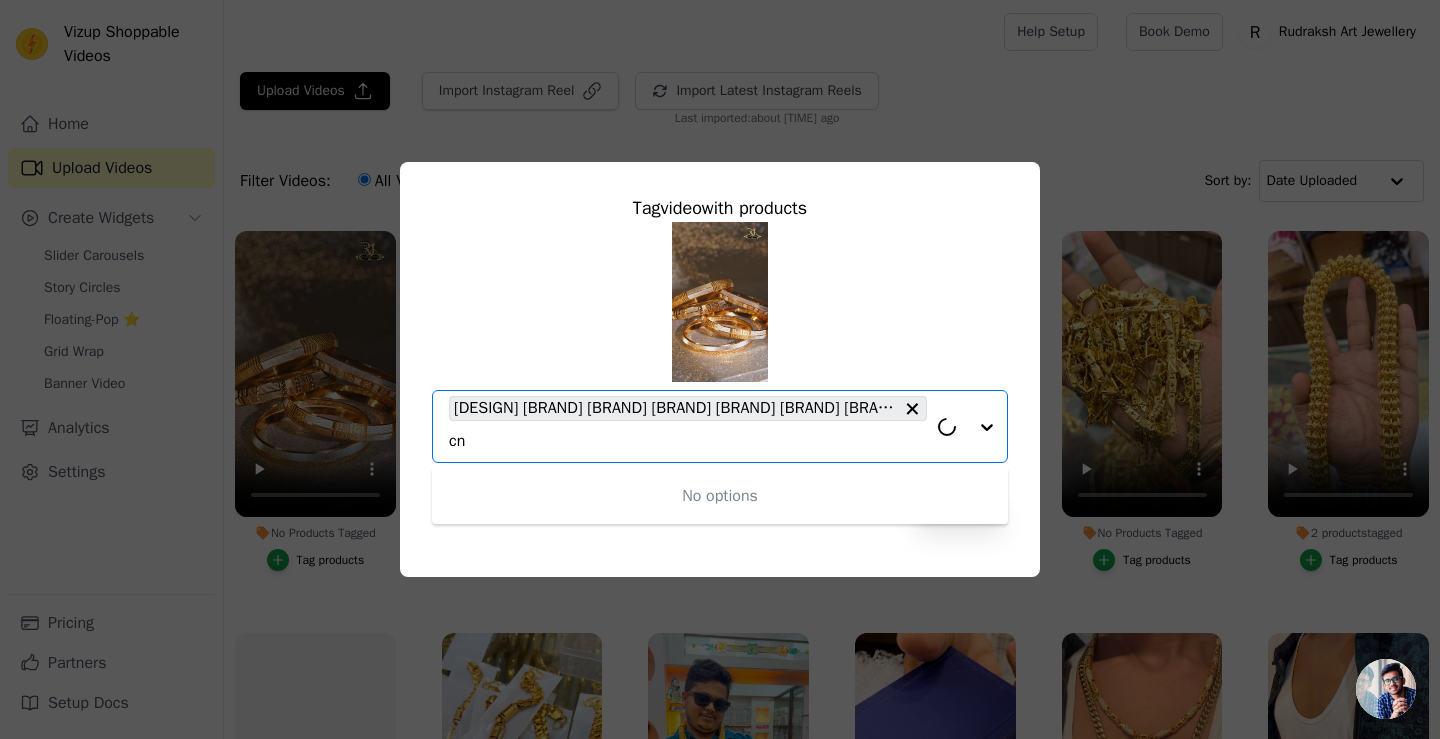 type on "cnc" 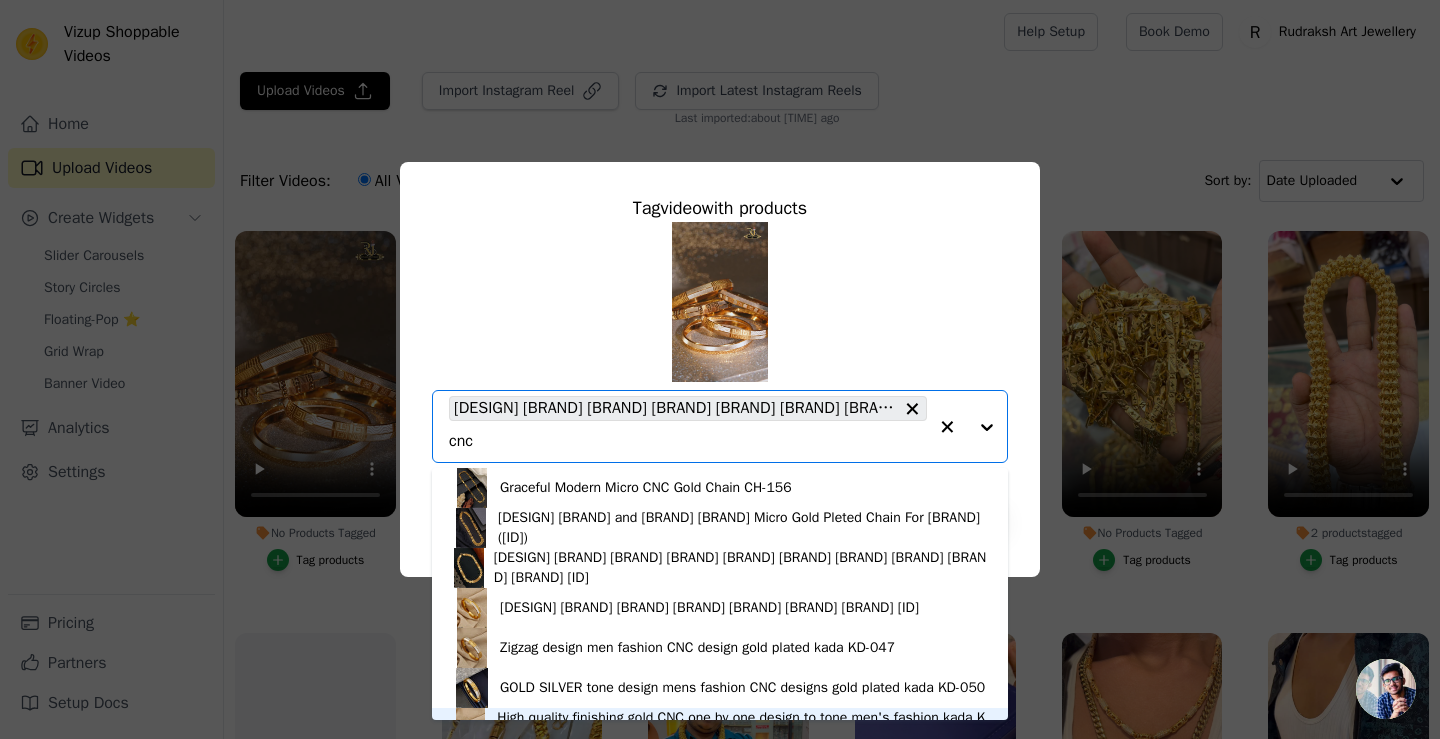 scroll, scrollTop: 28, scrollLeft: 0, axis: vertical 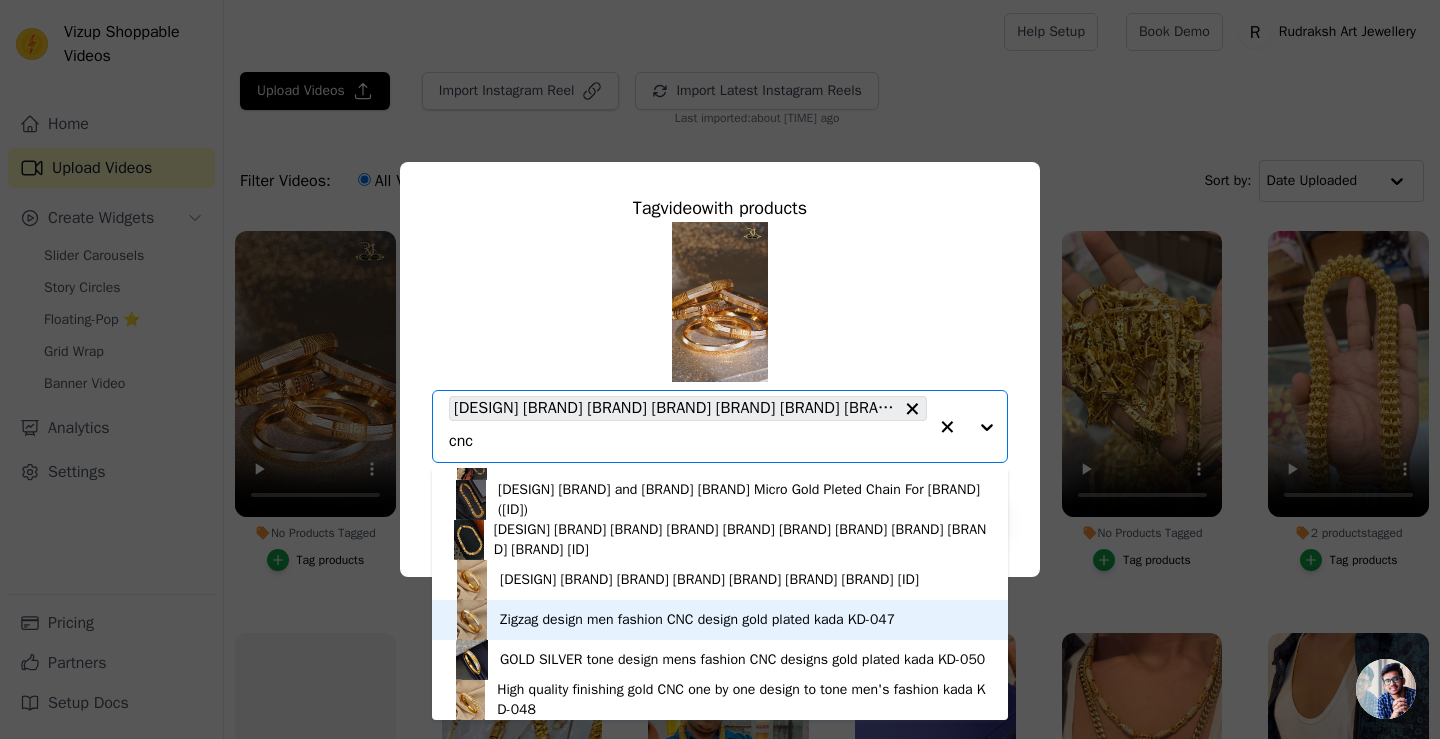 click on "Zigzag design men fashion CNC design gold plated kada KD-047" at bounding box center [697, 620] 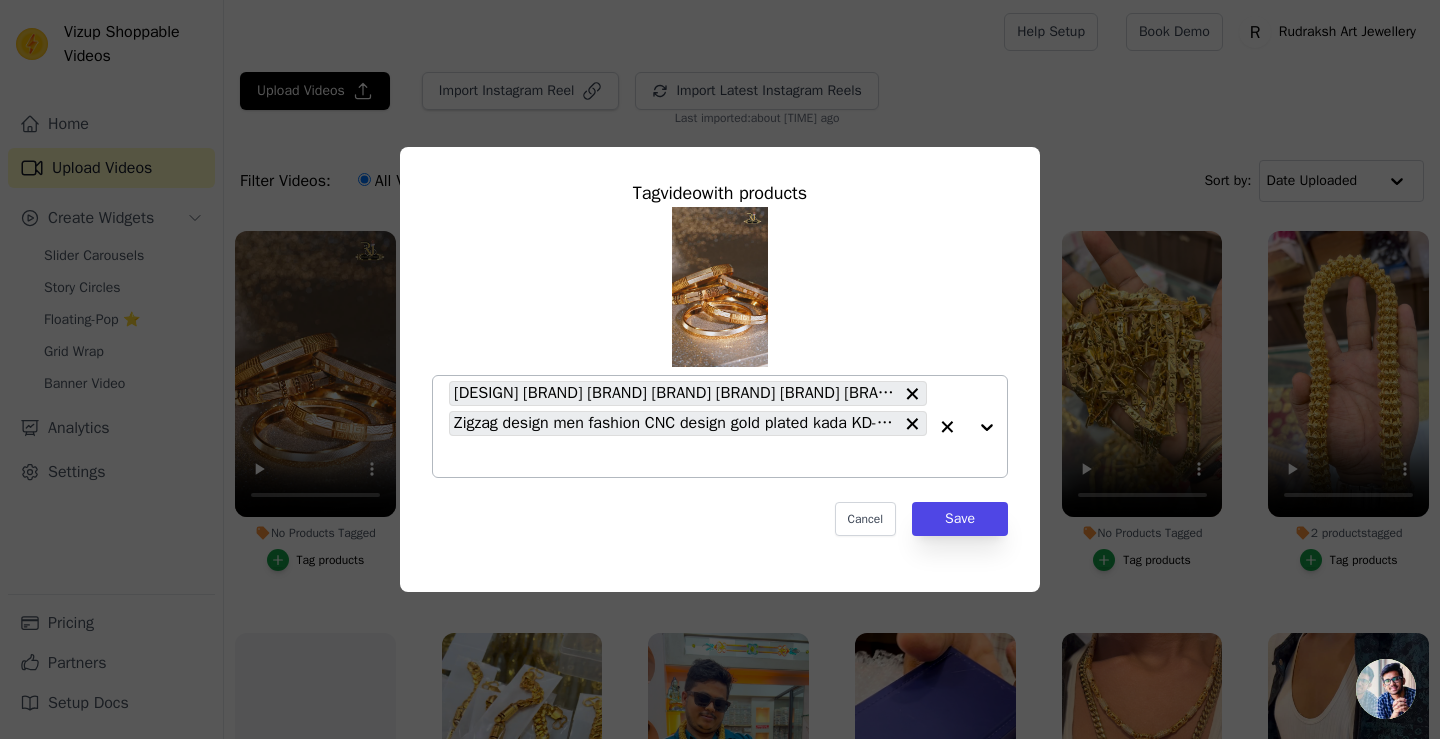 type on "x" 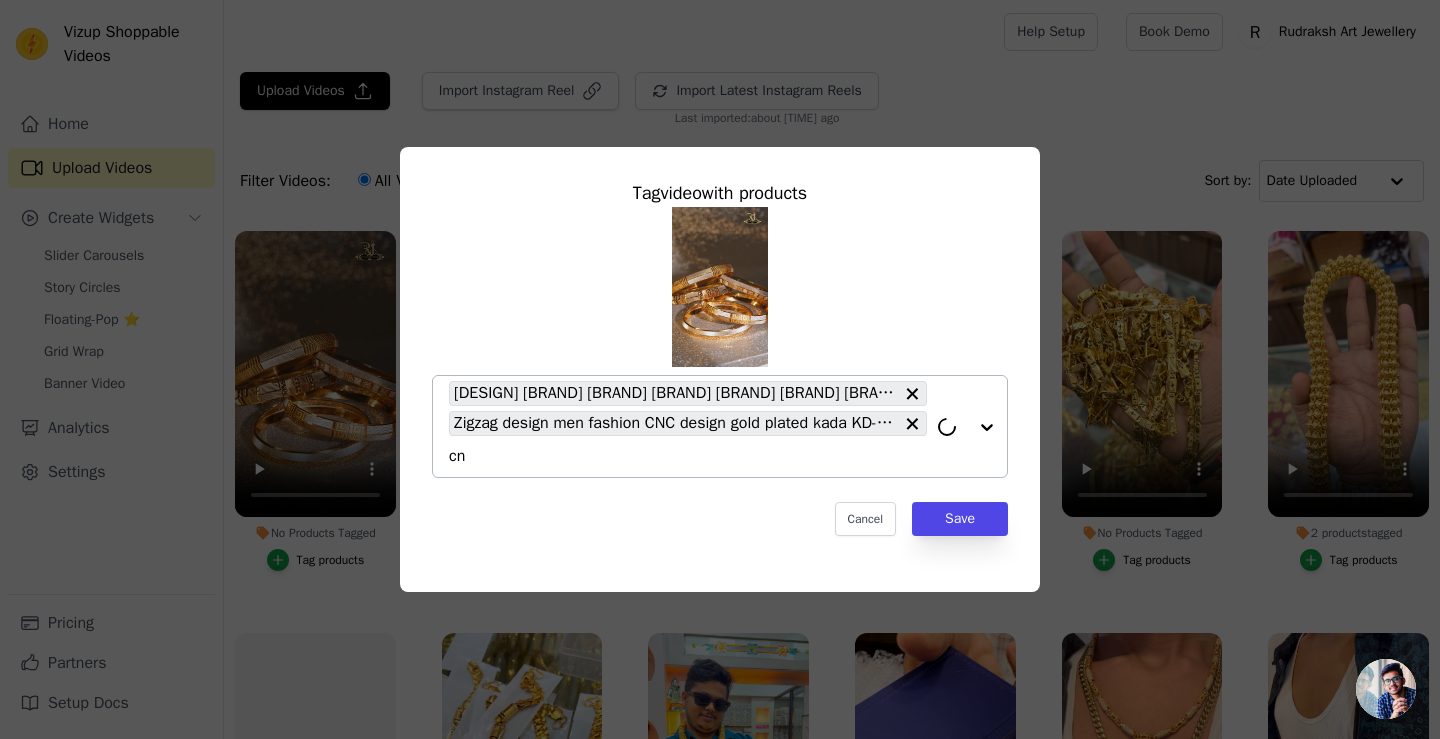 type on "cnc" 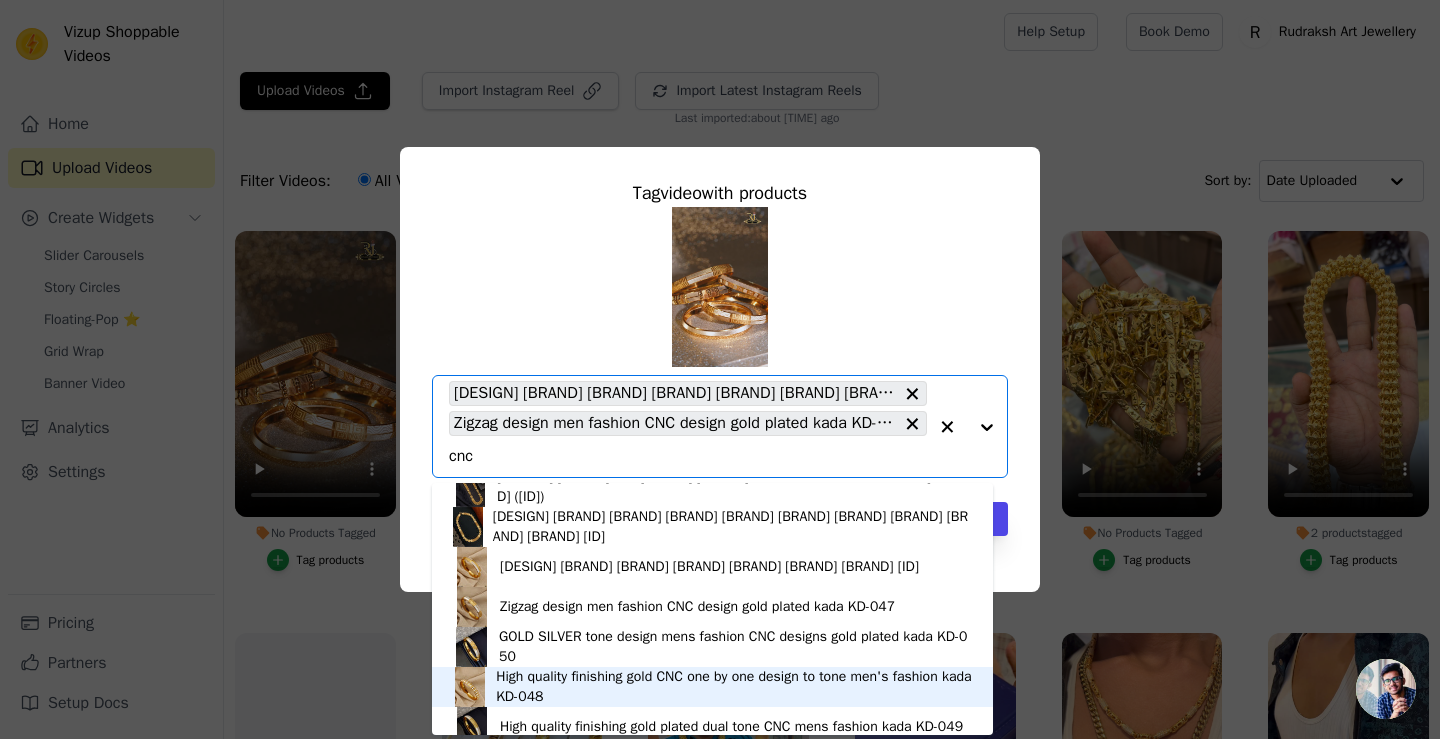 scroll, scrollTop: 108, scrollLeft: 0, axis: vertical 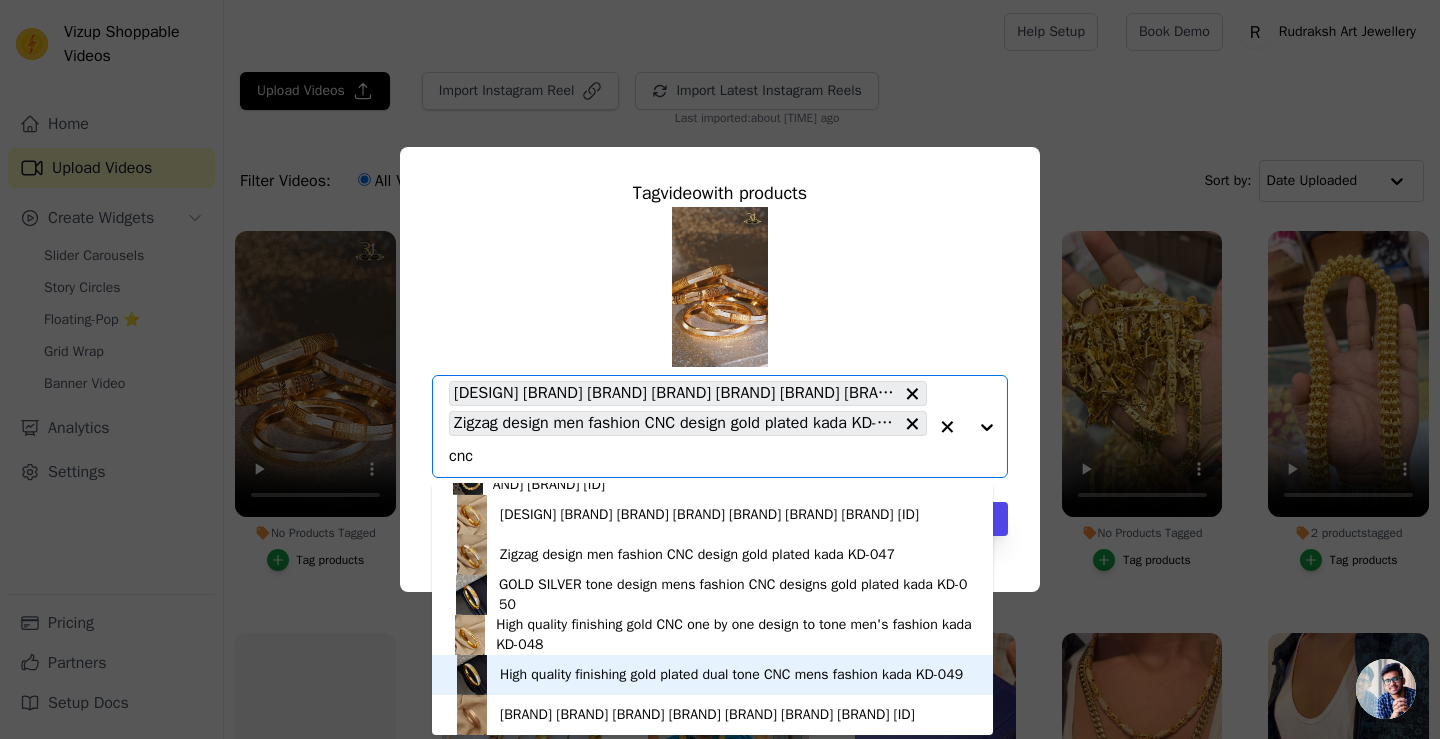 click on "High quality finishing gold plated dual tone CNC mens fashion kada KD-049" at bounding box center (731, 675) 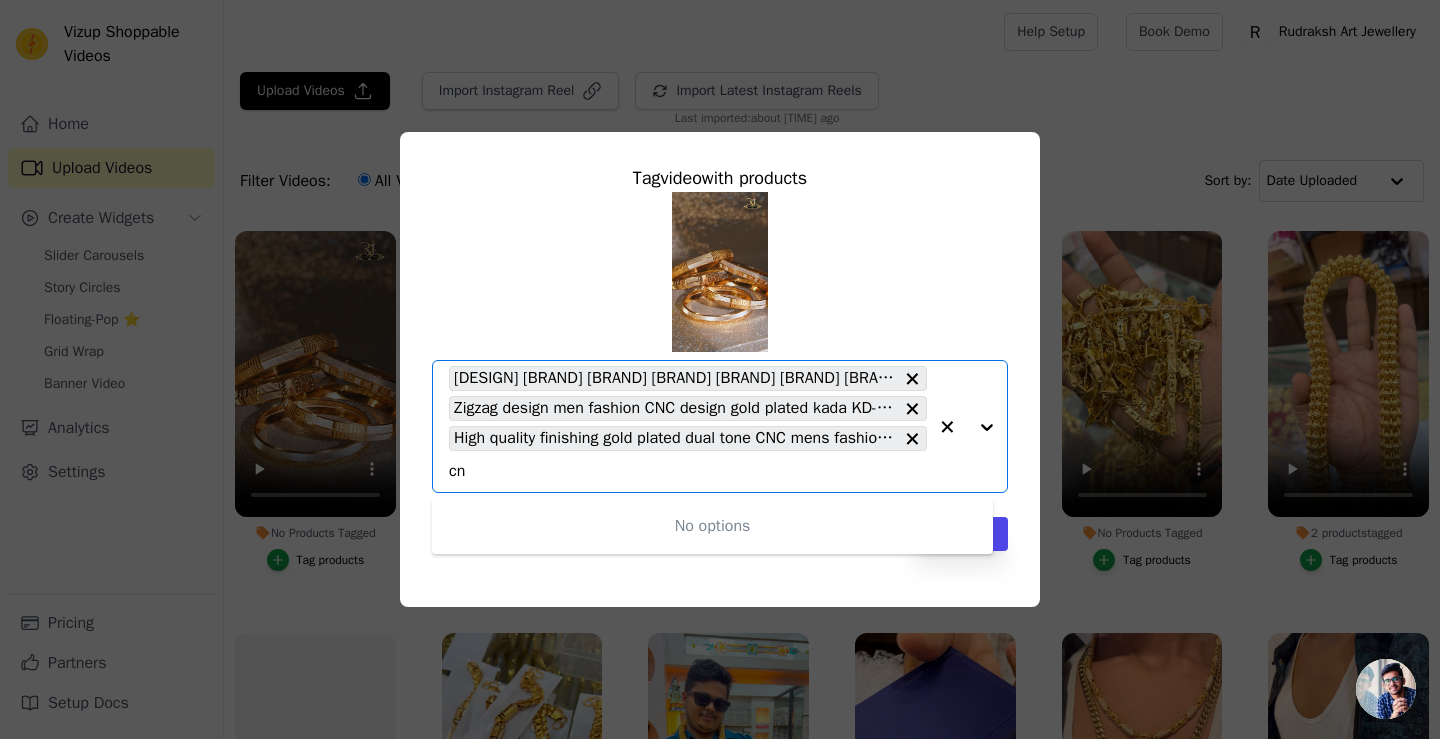 type on "cnc" 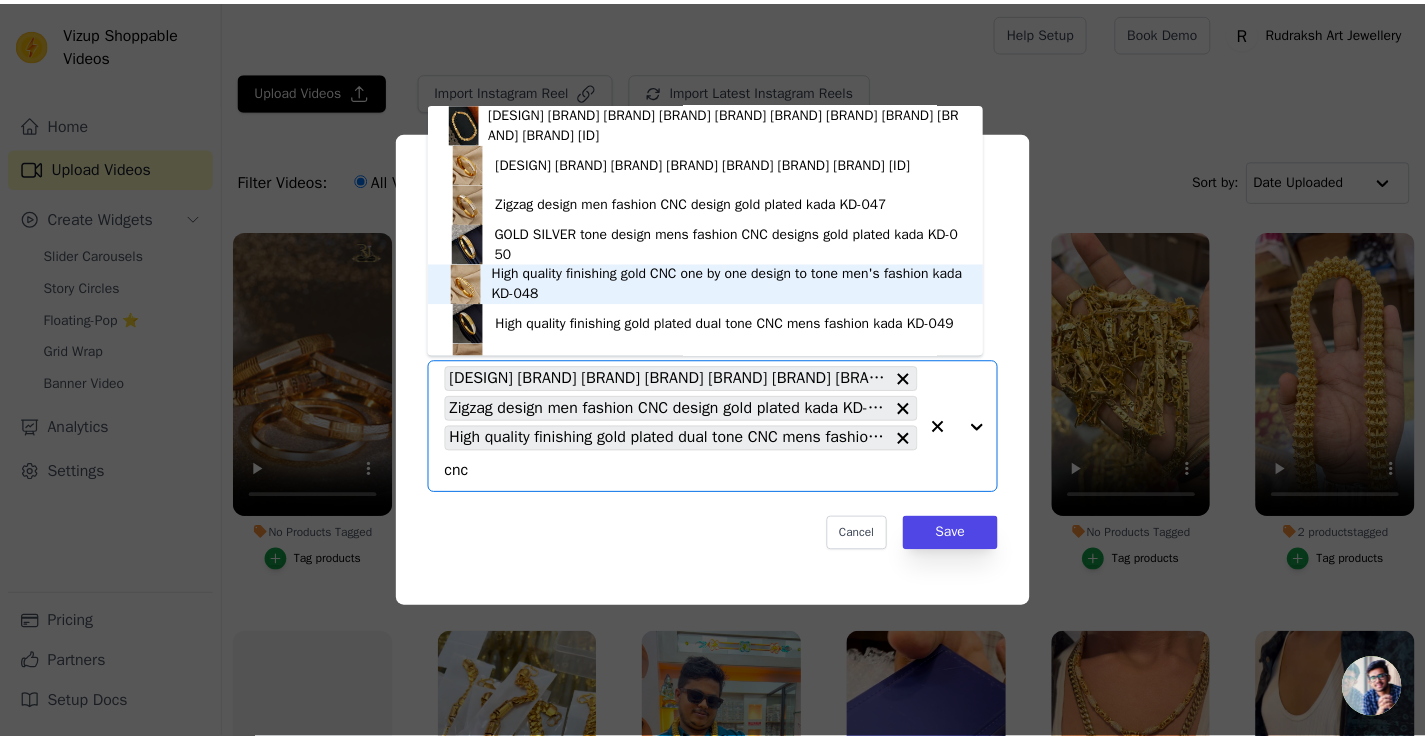 scroll, scrollTop: 108, scrollLeft: 0, axis: vertical 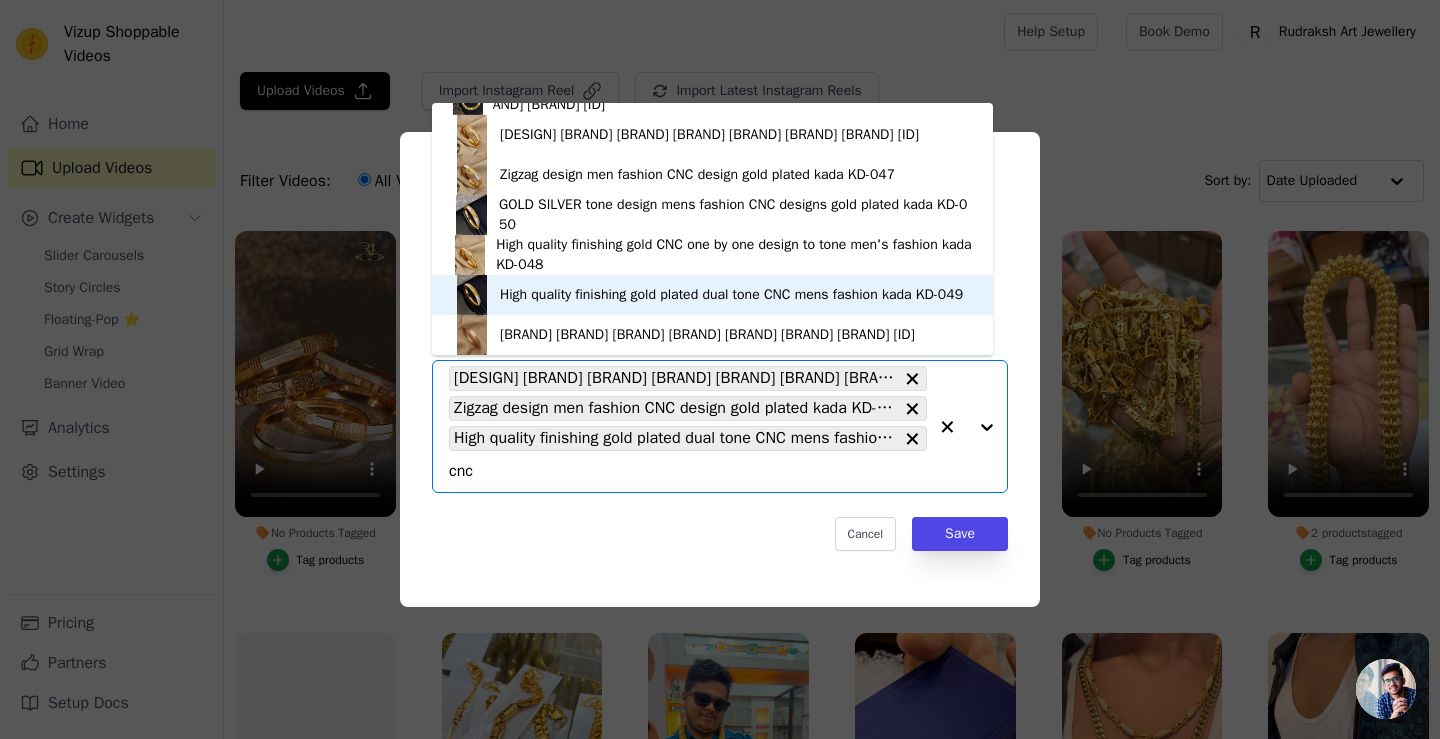 click on "High quality finishing gold plated dual tone CNC mens fashion kada KD-049" at bounding box center (731, 295) 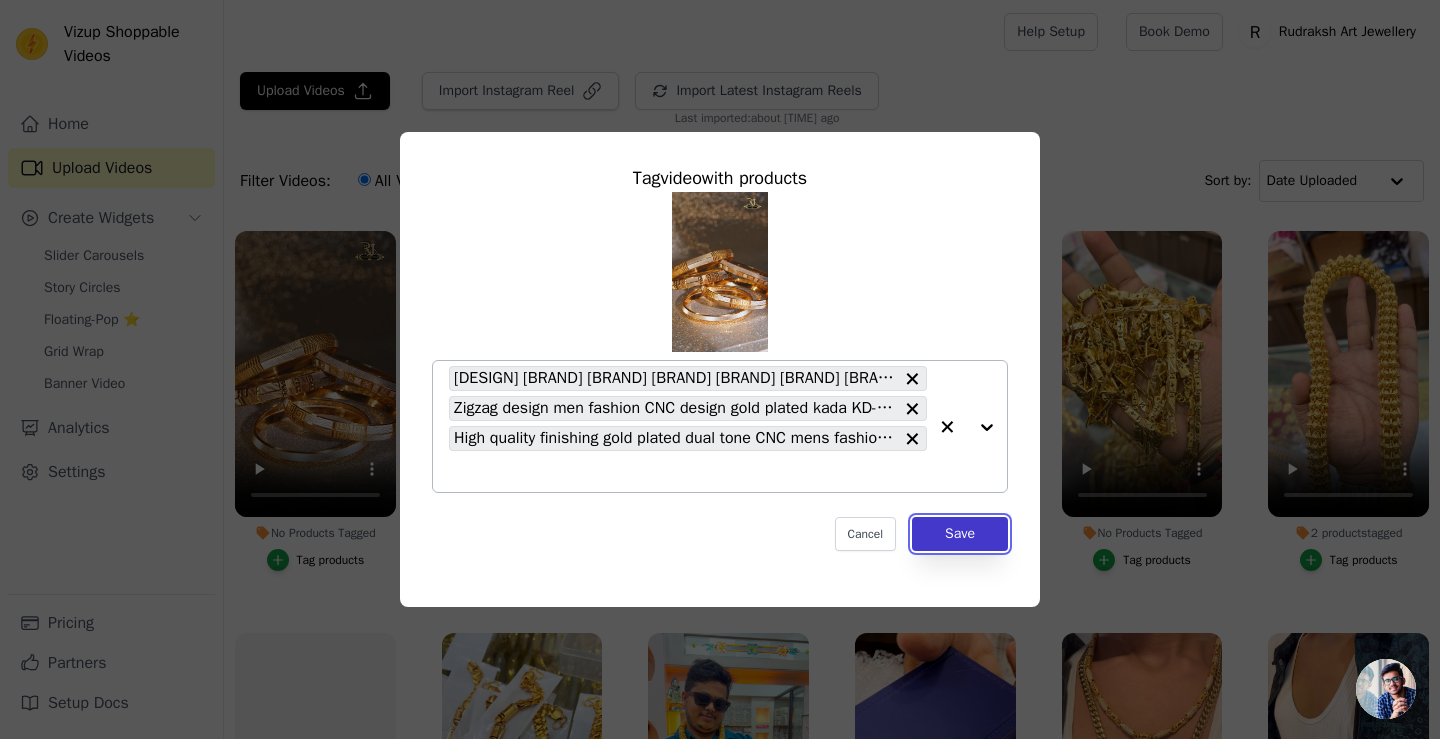 click on "Save" at bounding box center [960, 534] 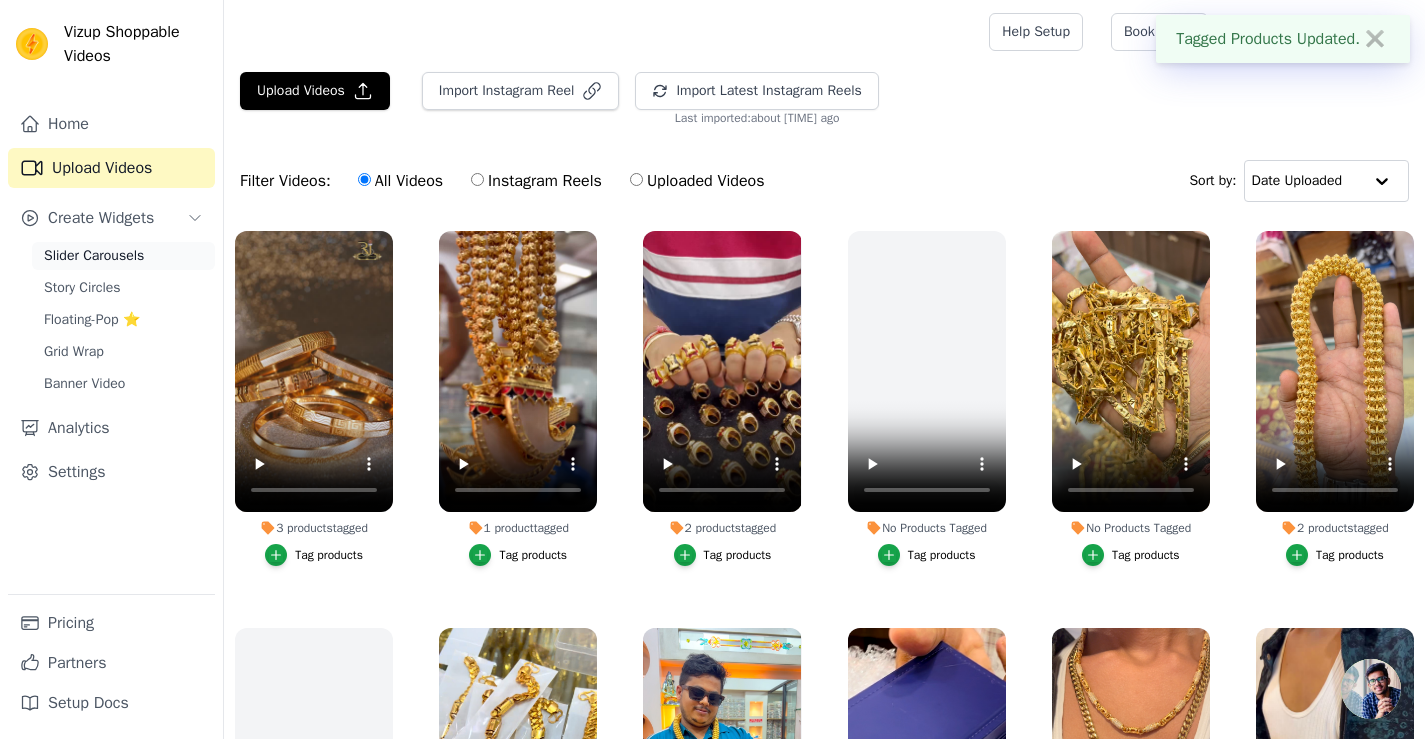 click on "Slider Carousels" at bounding box center [94, 256] 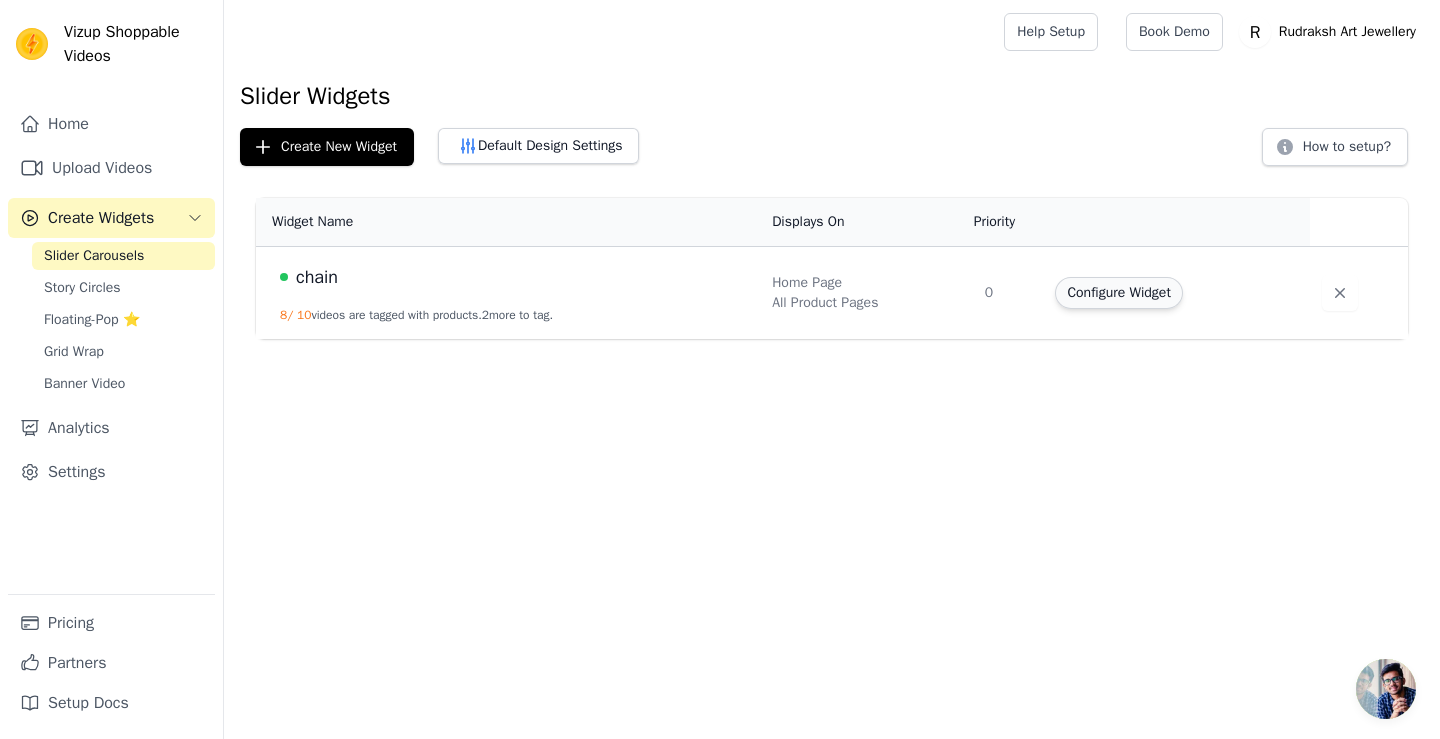 click on "Configure Widget" at bounding box center (1118, 293) 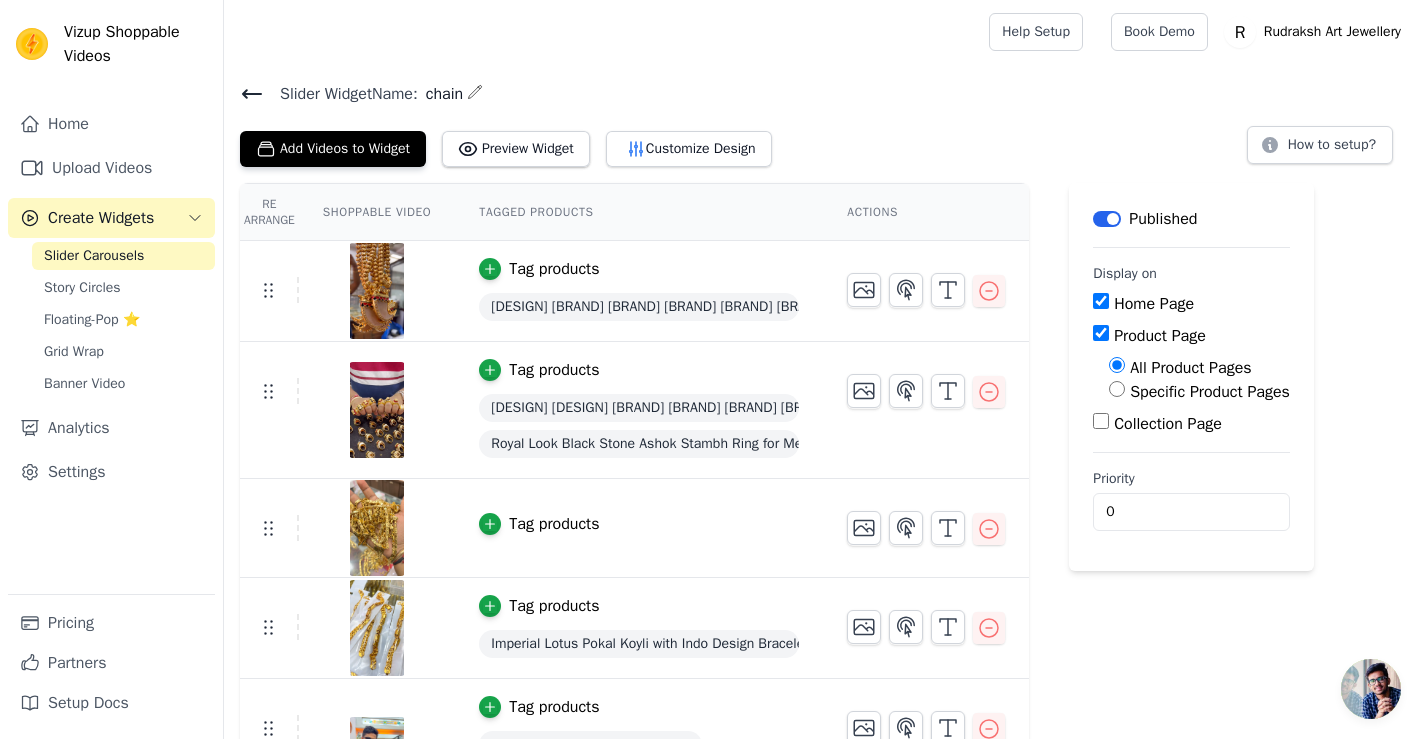 click on "Slider Widget Name: [BRAND]
Add Videos to Widget
Preview Widget Customize Design
How to setup?" at bounding box center (824, 123) 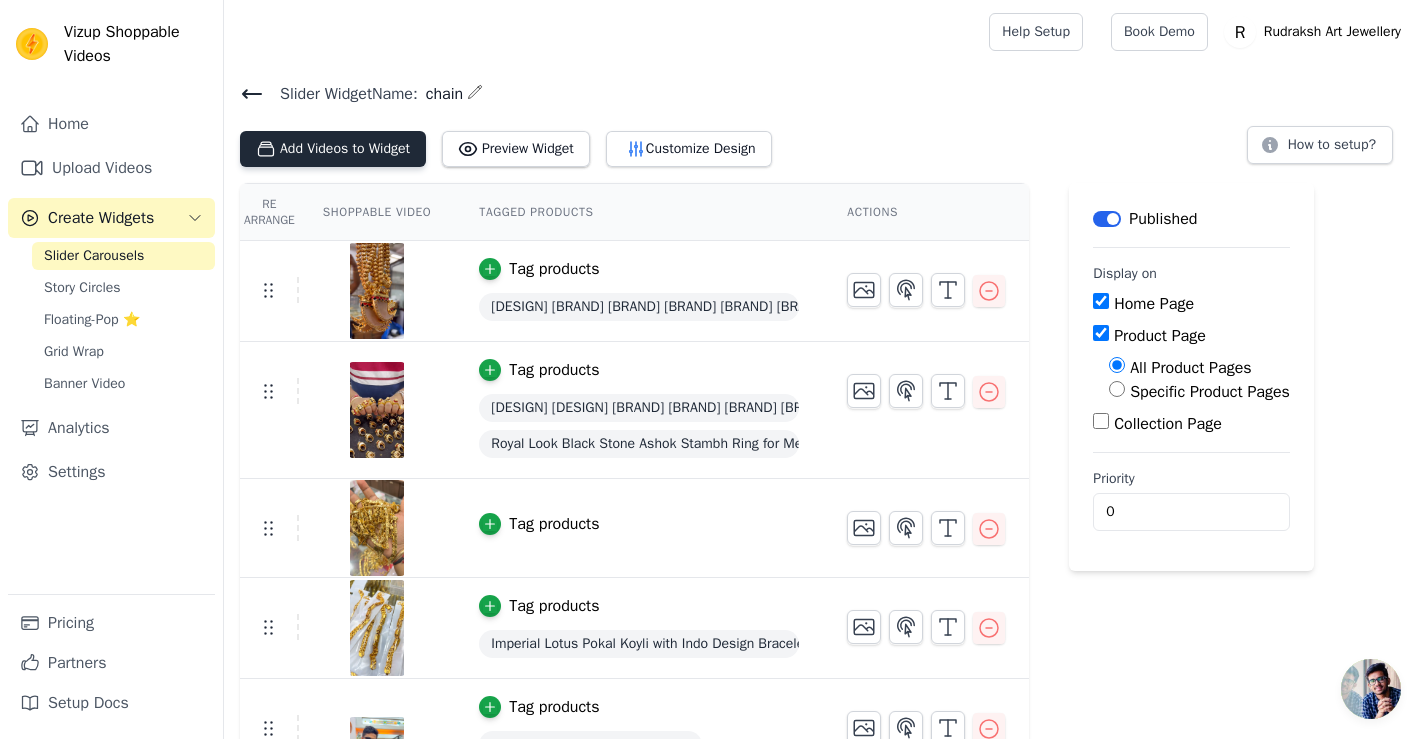 click on "Add Videos to Widget" at bounding box center [333, 149] 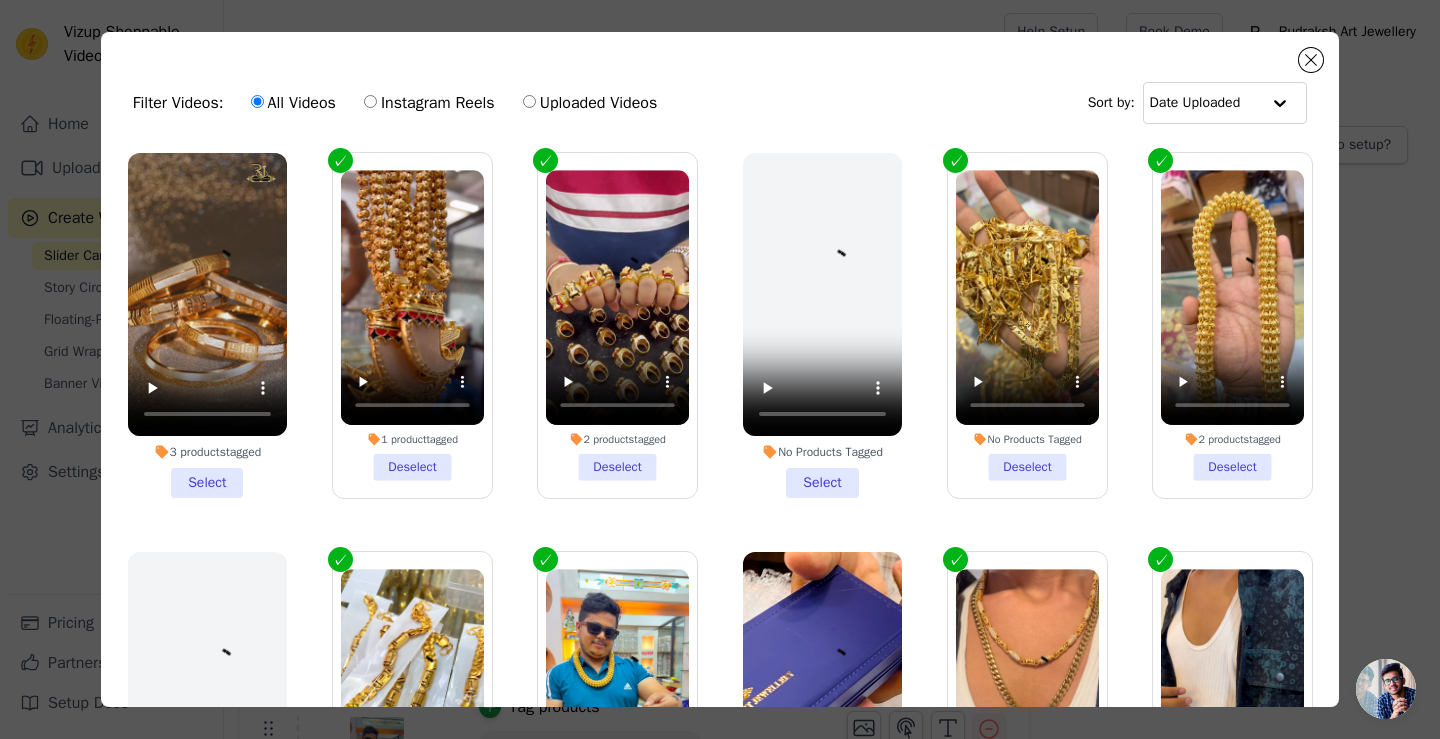 click on "3   products  tagged     Select" at bounding box center [207, 325] 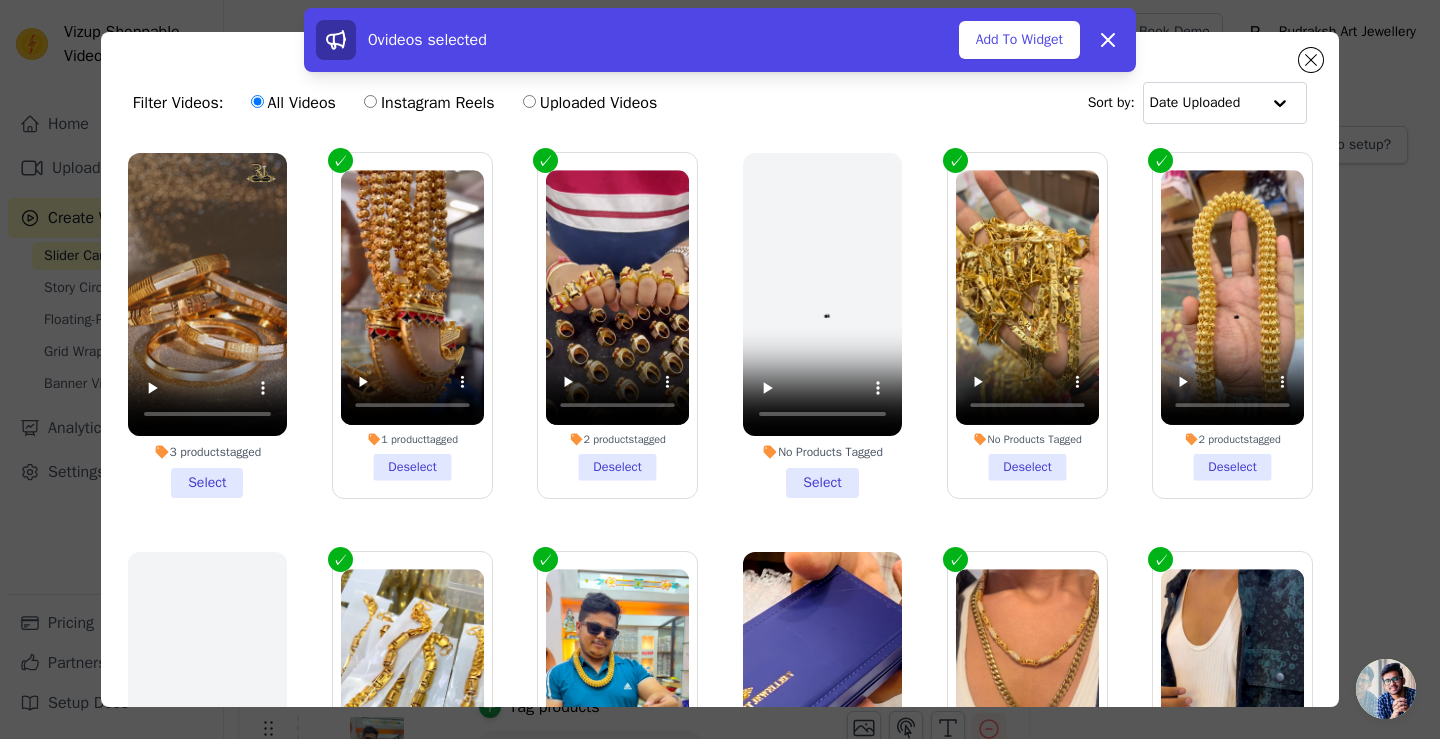 click on "3   products  tagged     Select" at bounding box center [207, 325] 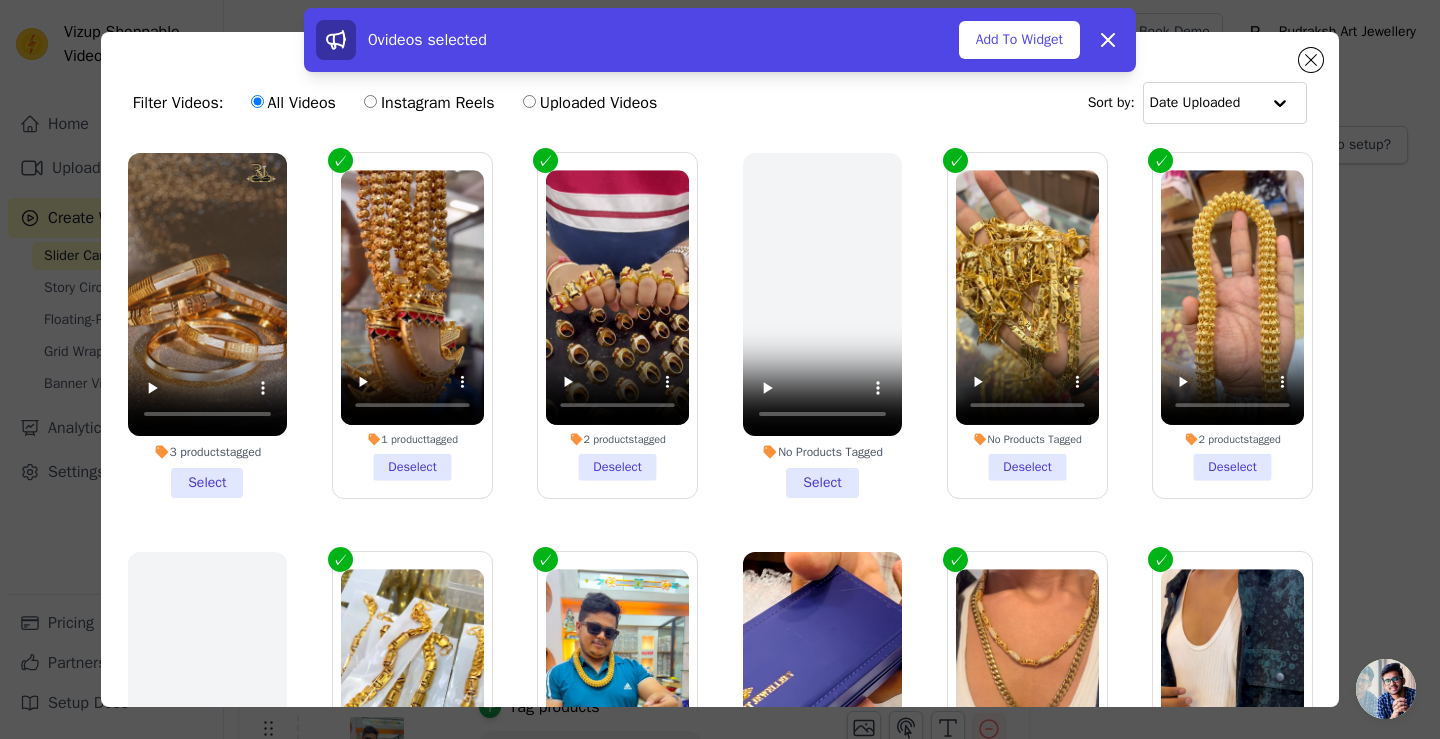 click on "3   products  tagged     Select" at bounding box center (0, 0) 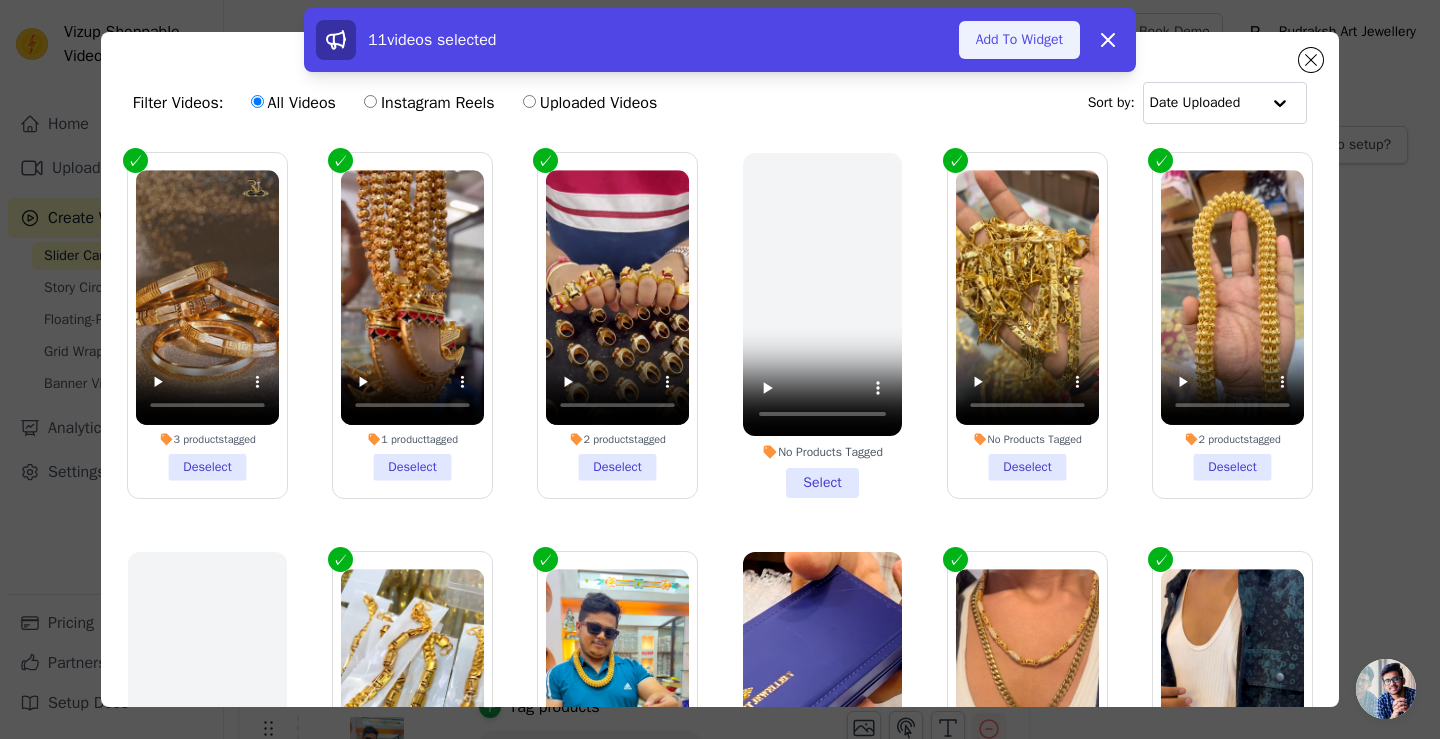 click on "Add To Widget" at bounding box center [1019, 40] 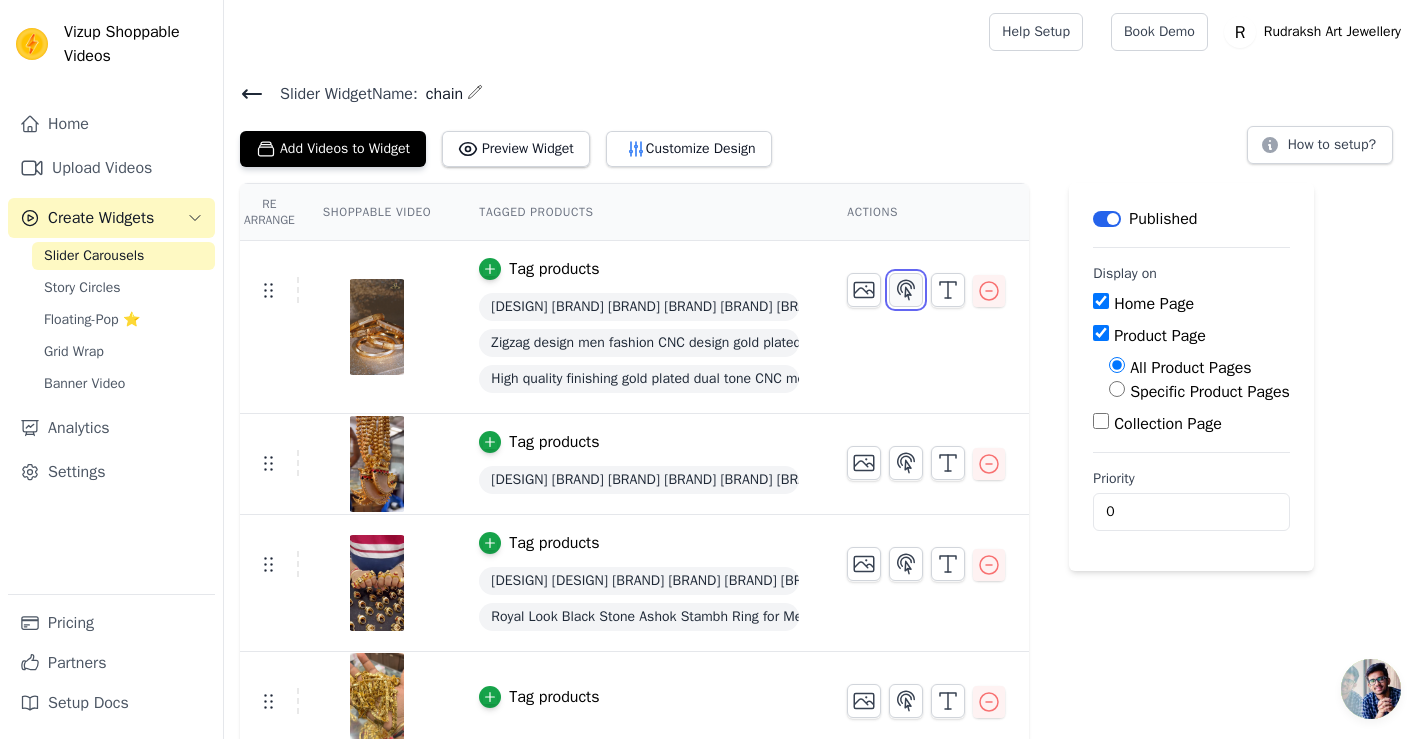 click 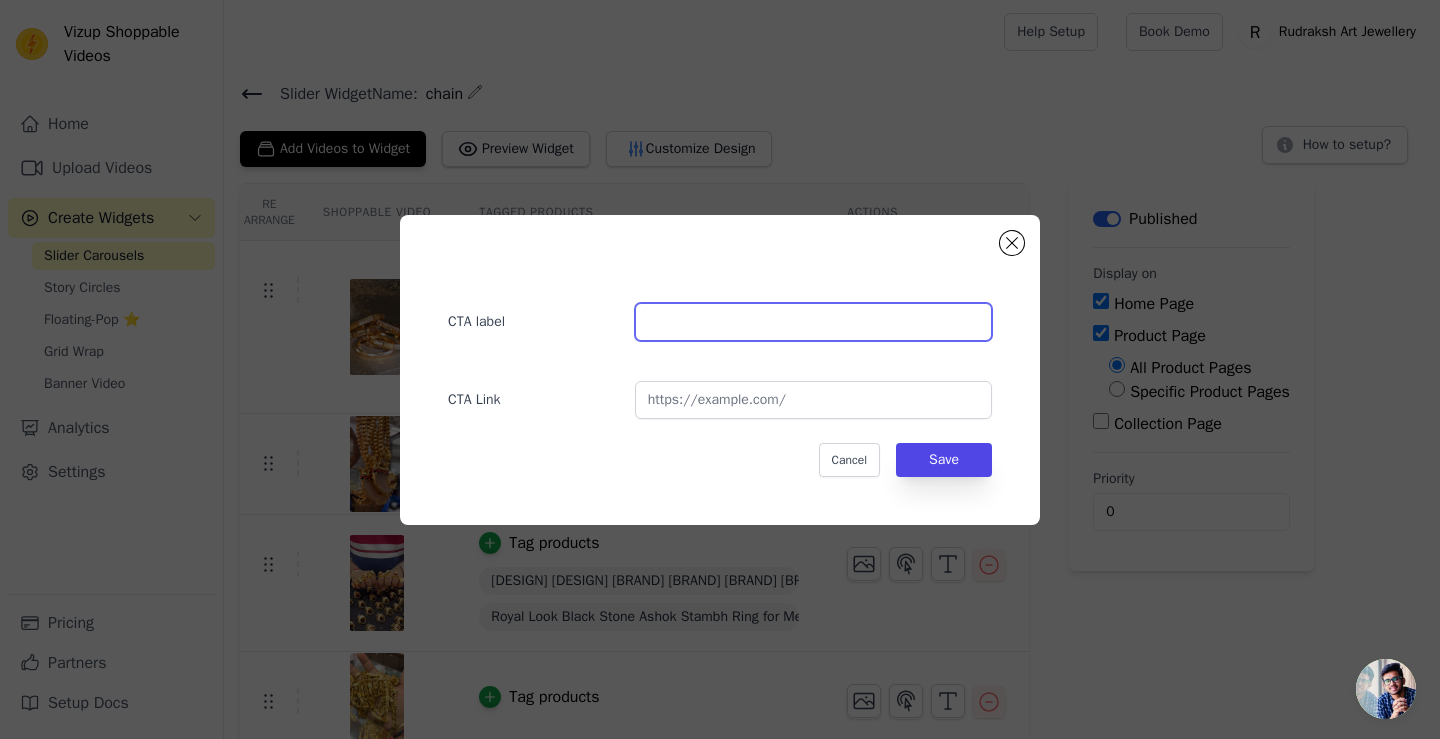 click at bounding box center [813, 322] 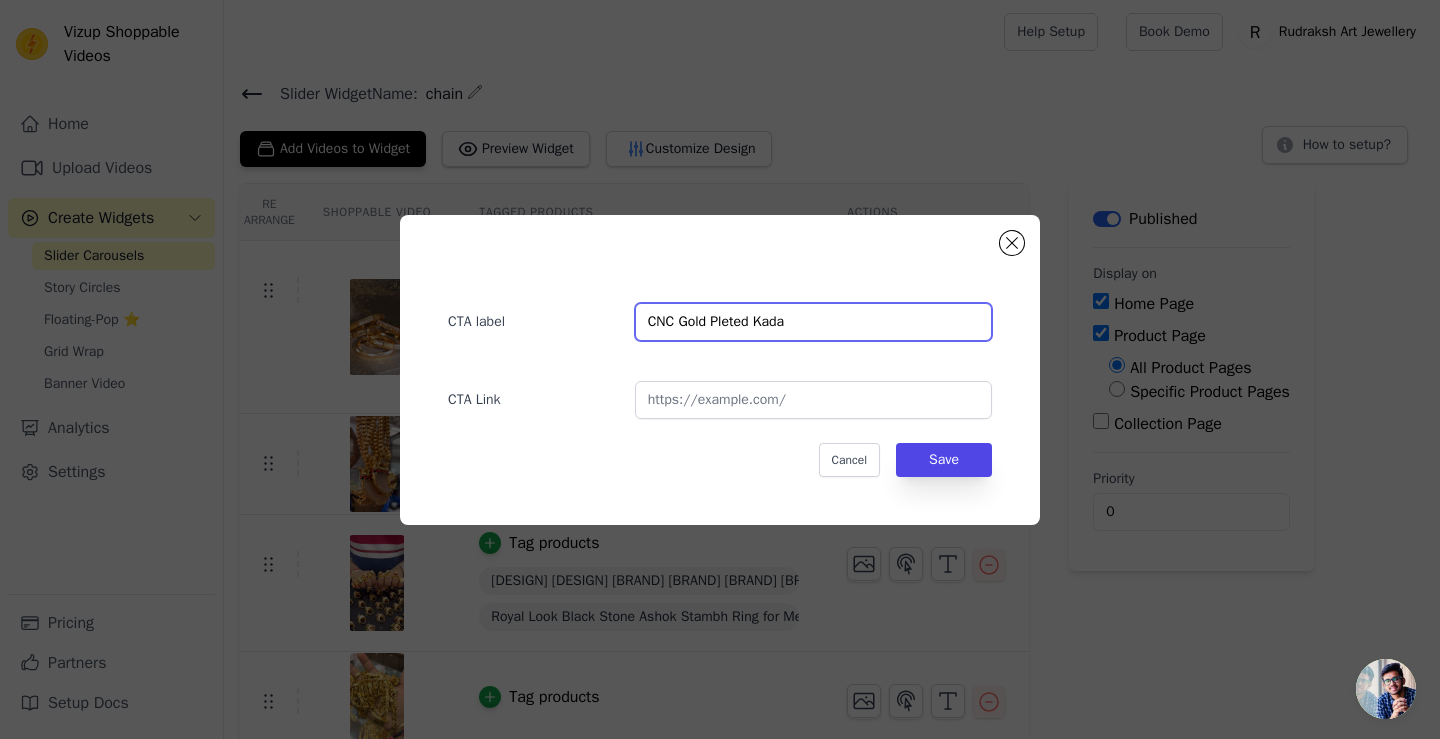 type on "CNC Gold Pleted Kada" 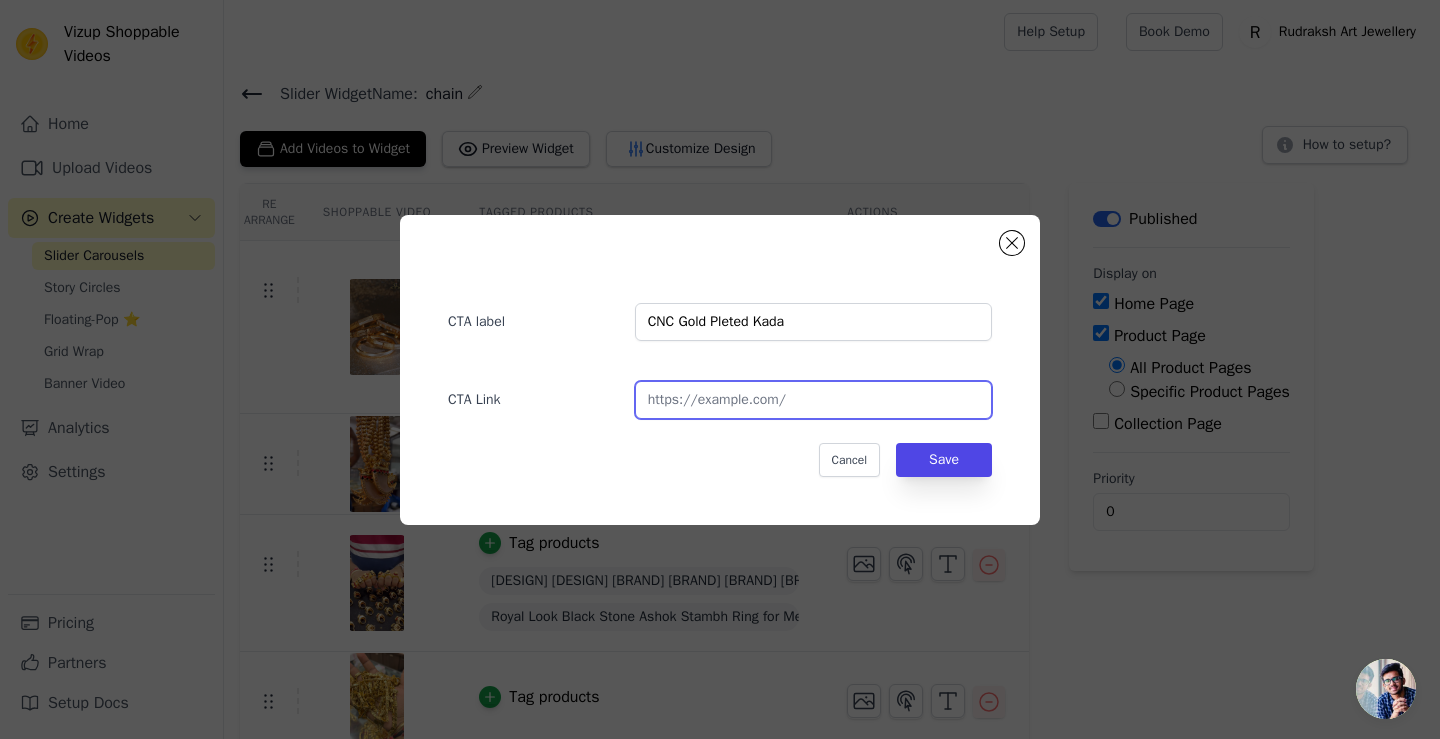 paste on "[URL]" 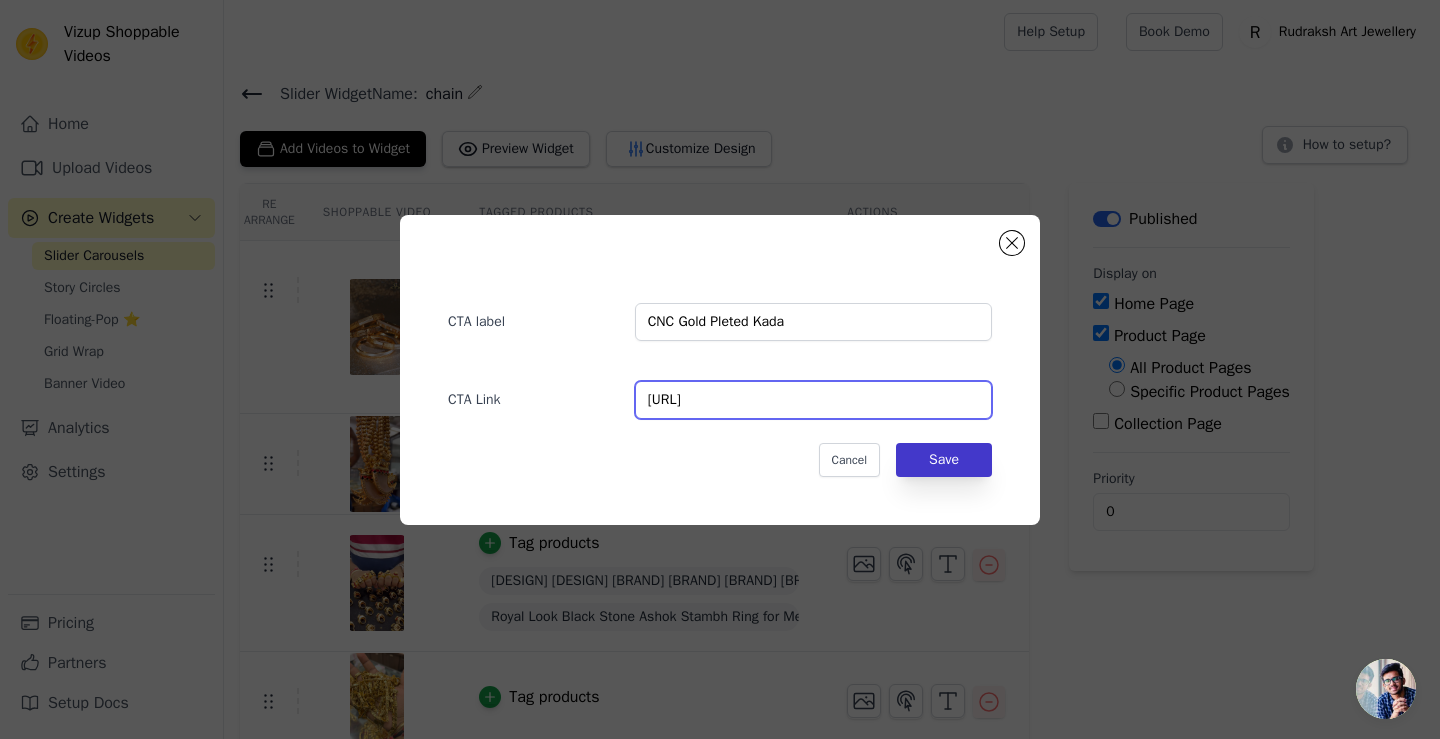 type on "[URL]" 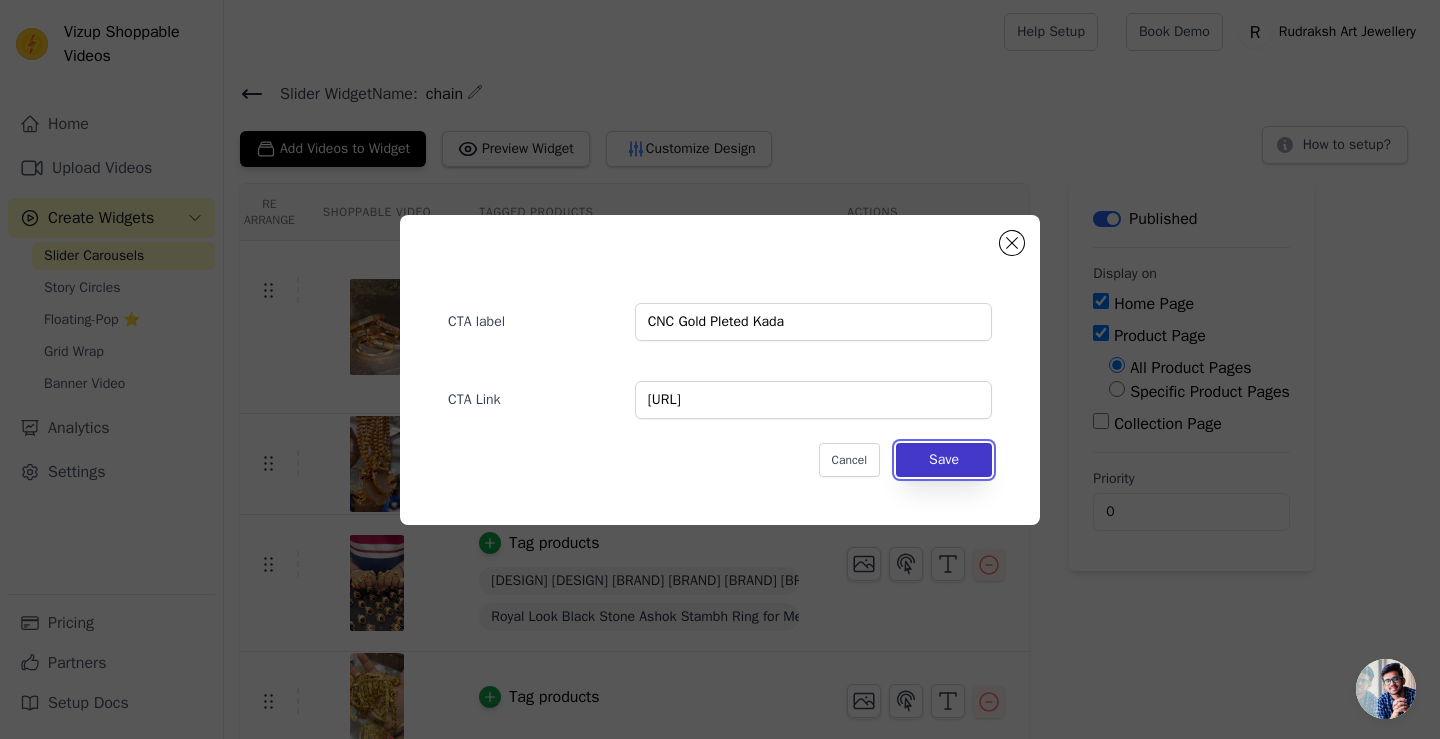 click on "Save" at bounding box center (944, 460) 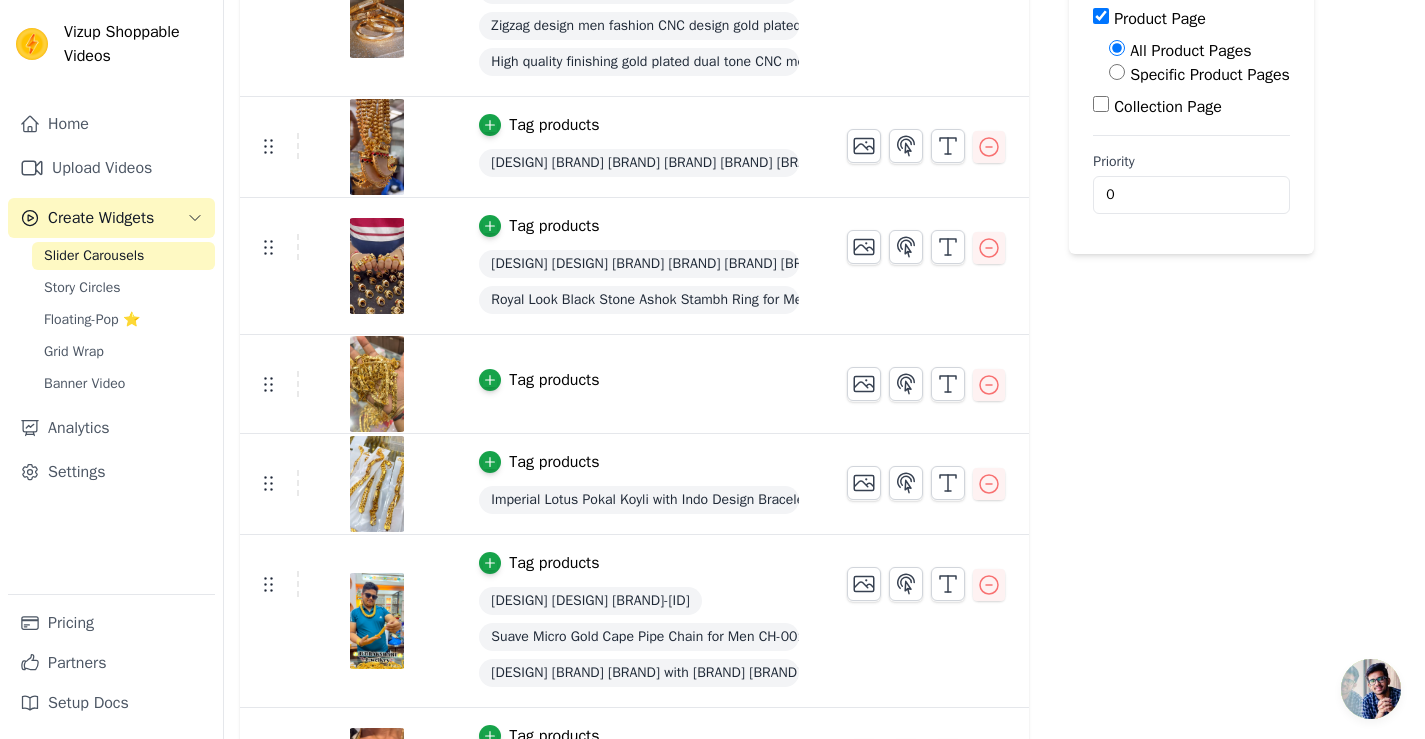 scroll, scrollTop: 0, scrollLeft: 0, axis: both 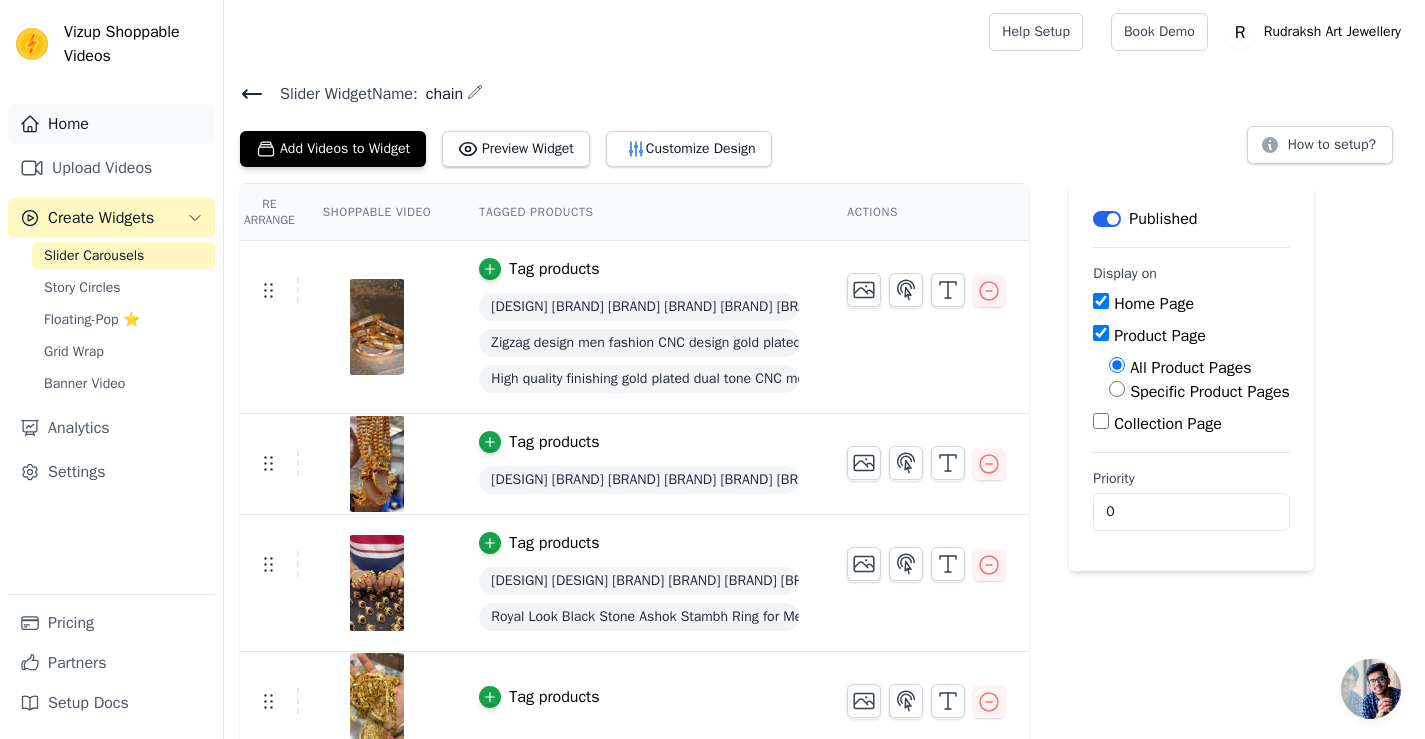 click on "Home" at bounding box center (111, 124) 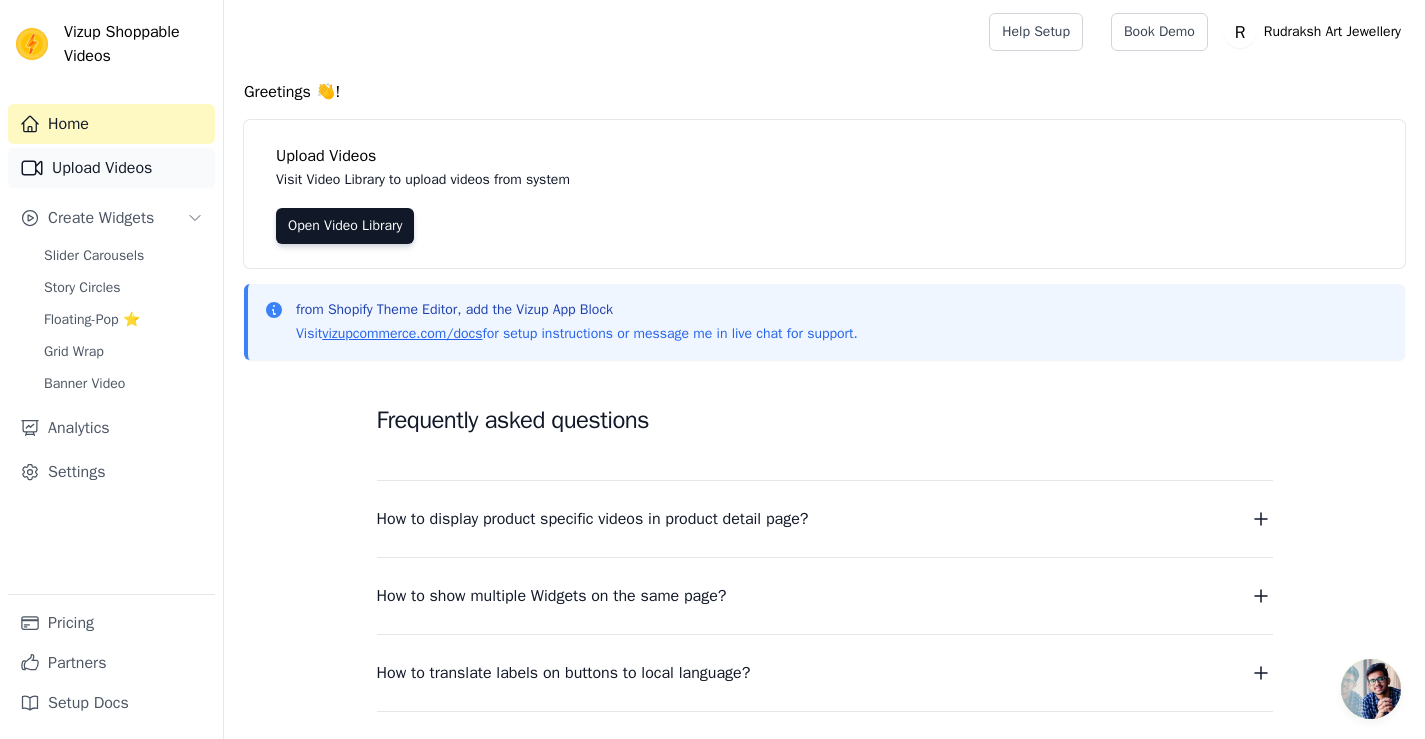 click on "Upload Videos" at bounding box center [111, 168] 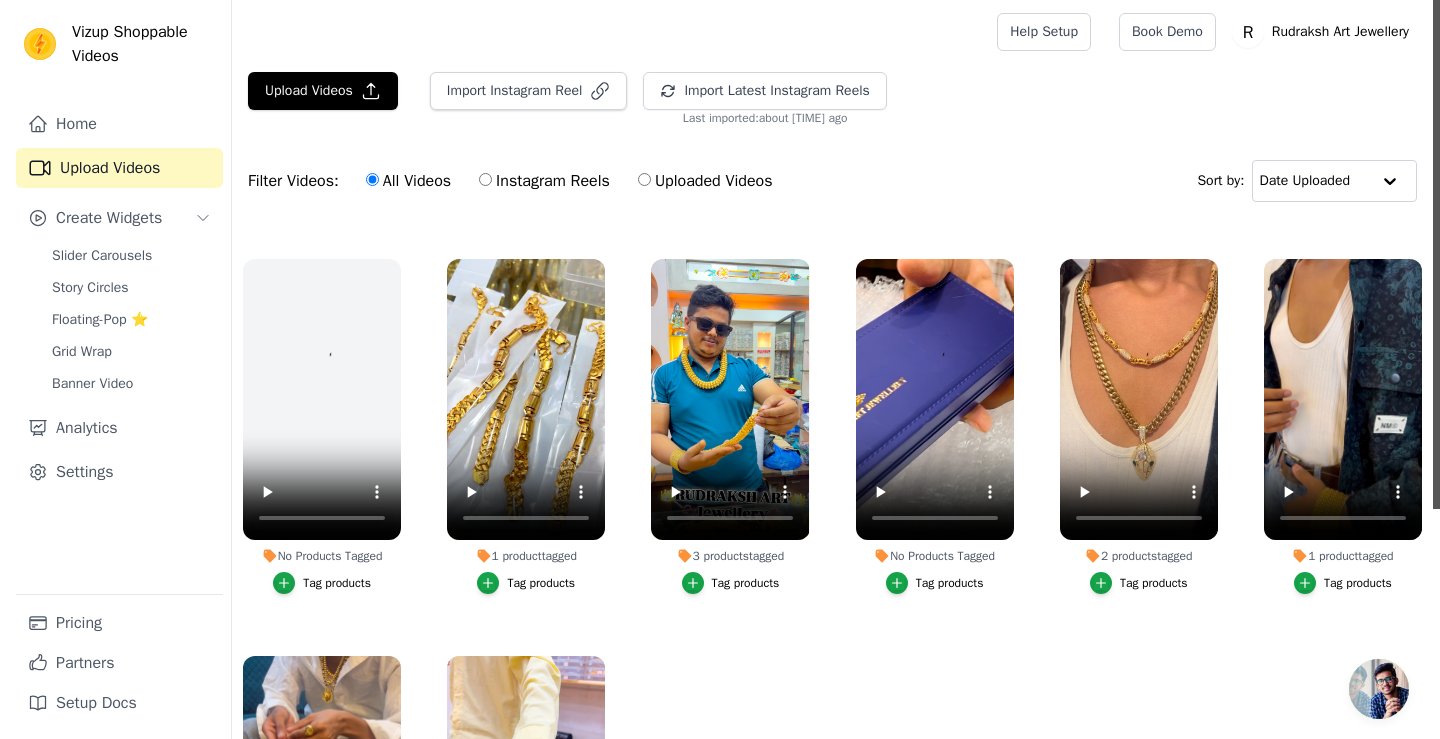 scroll, scrollTop: 400, scrollLeft: 0, axis: vertical 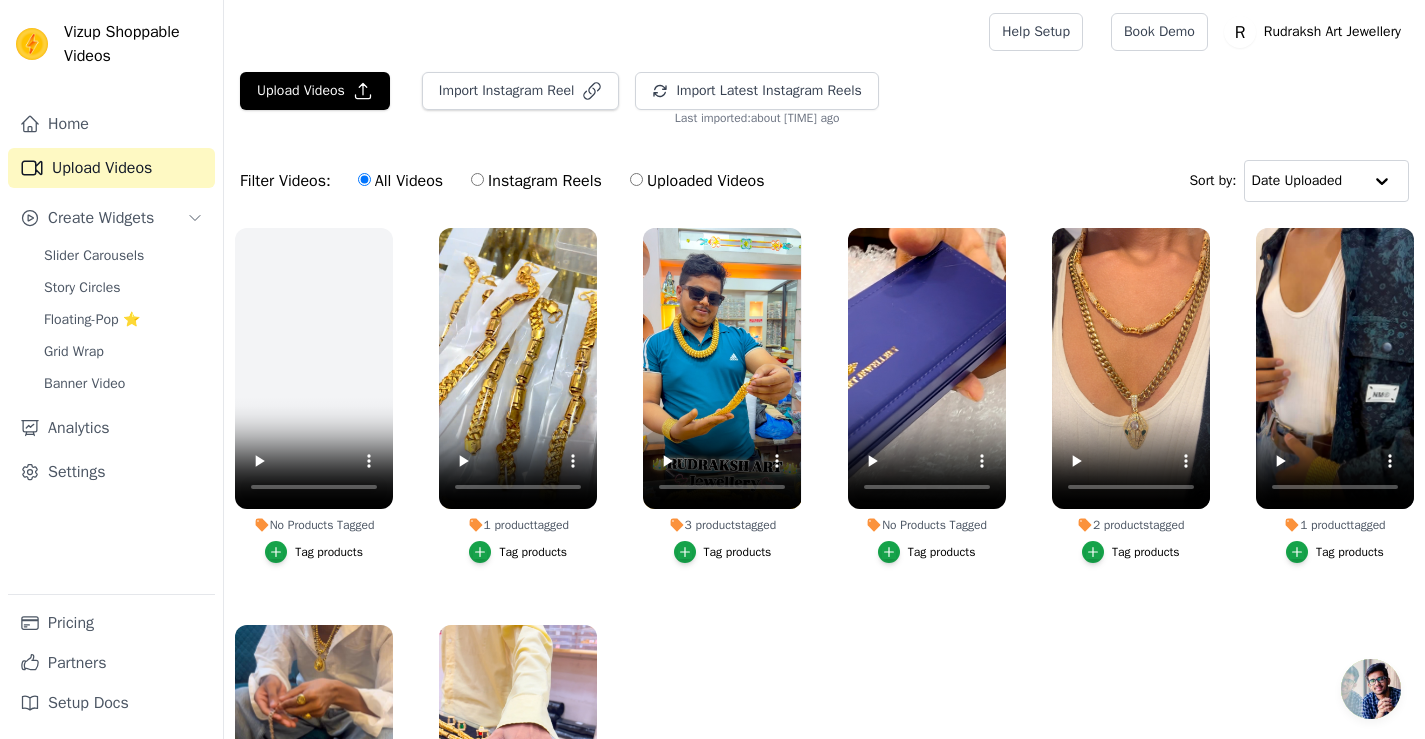 click on "Tag products" at bounding box center (1350, 552) 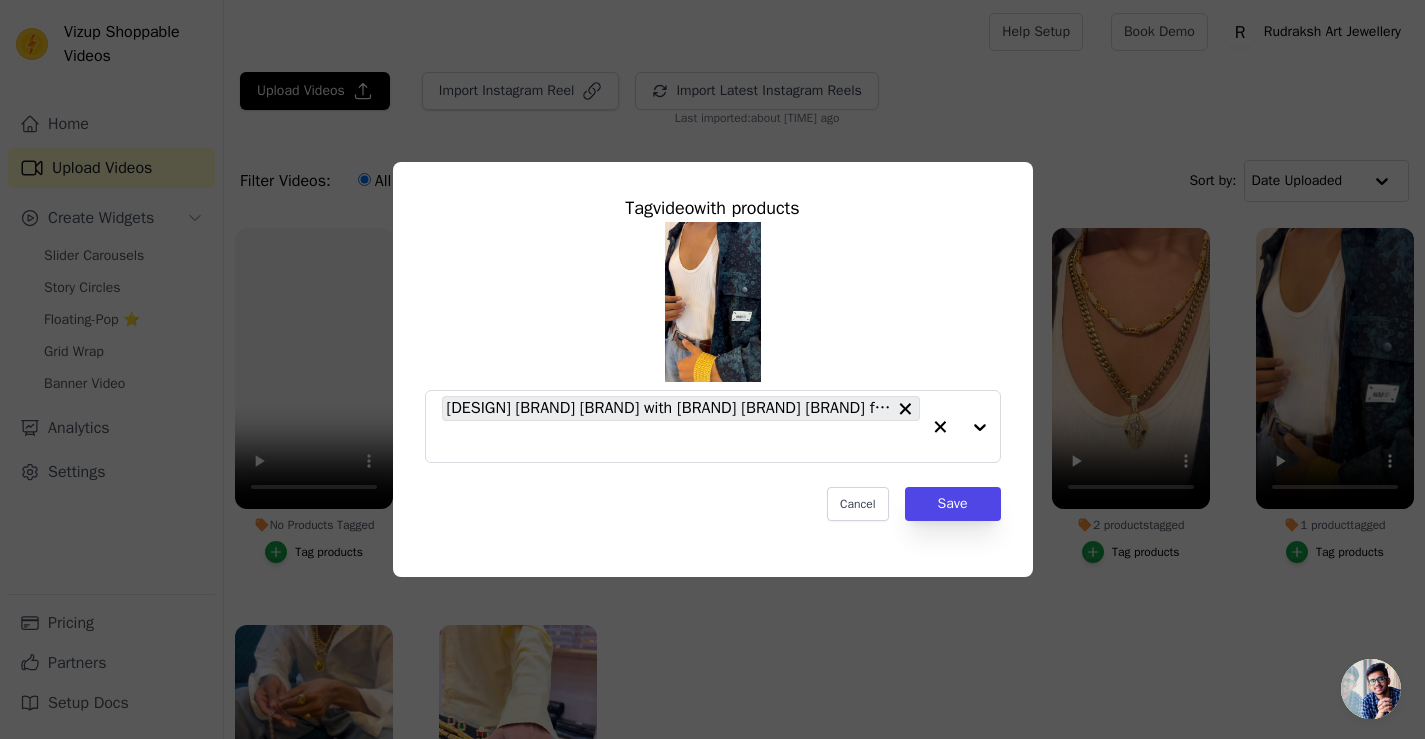 scroll, scrollTop: 405, scrollLeft: 0, axis: vertical 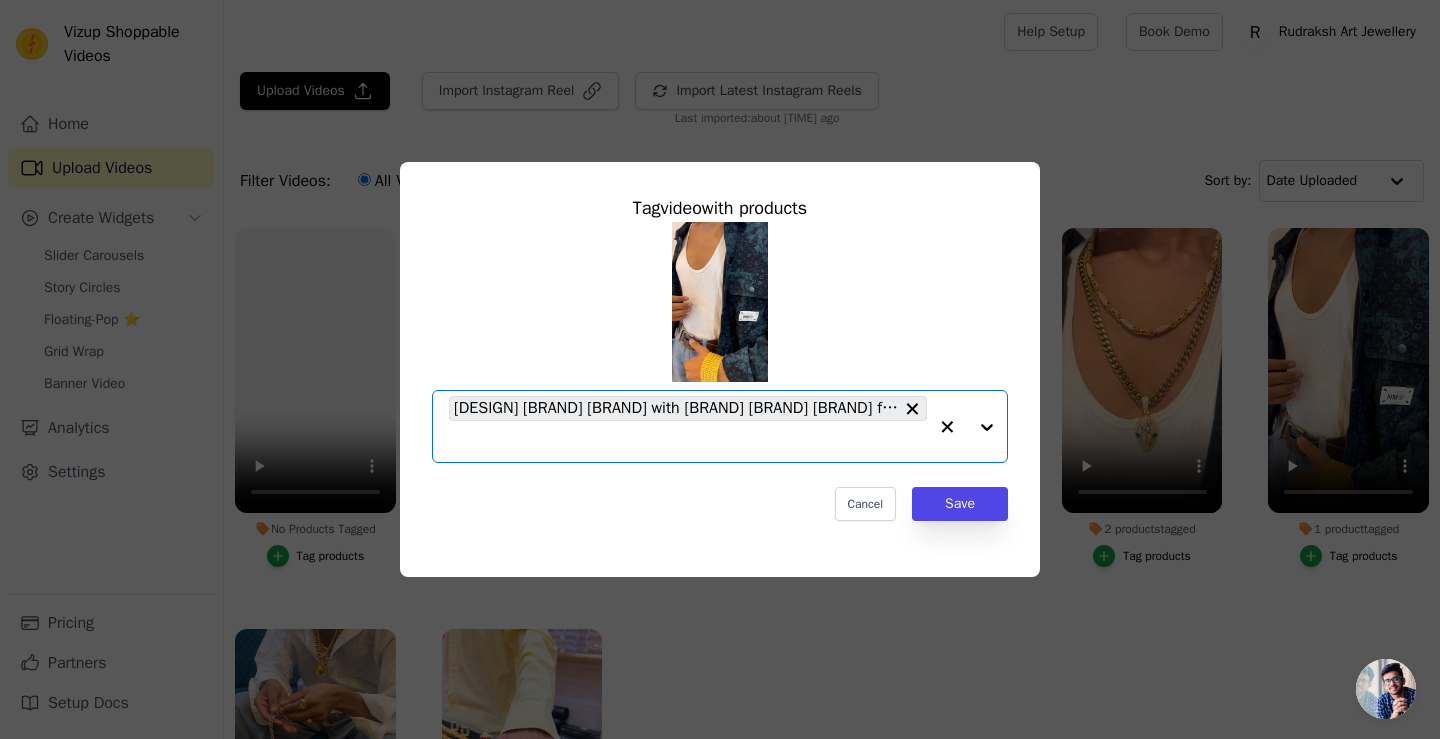 click on "[NUMBER] product tagged Tag video with products Option [DESIGN] [BRAND] [BRAND] with [BRAND] [BRAND] [BRAND] for [BRAND] [ID] [ID] selected. Select is focused, type to refine list, press down to open the menu. [DESIGN] [BRAND] [BRAND] with [BRAND] [BRAND] [BRAND] for [BRAND] [ID] [ID] Cancel Save Tag products" 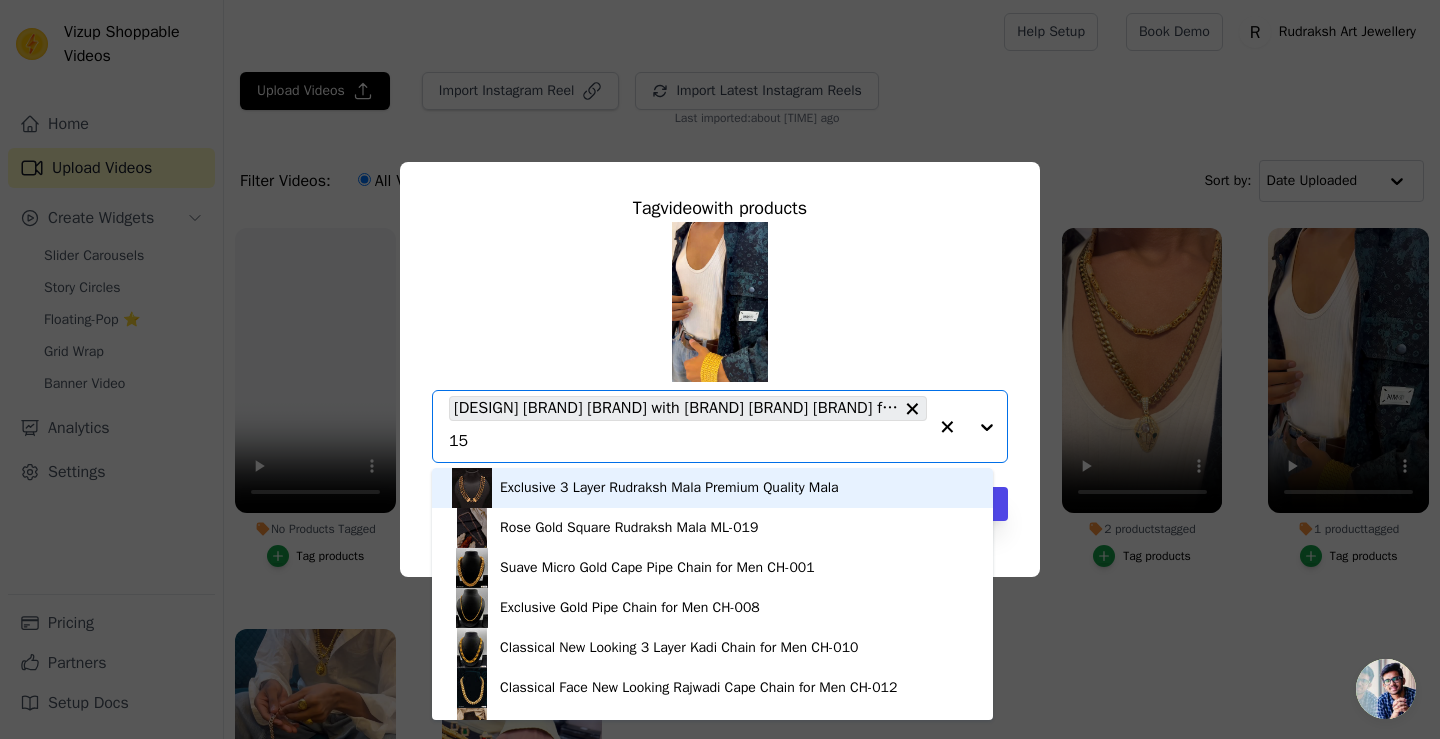 type on "159" 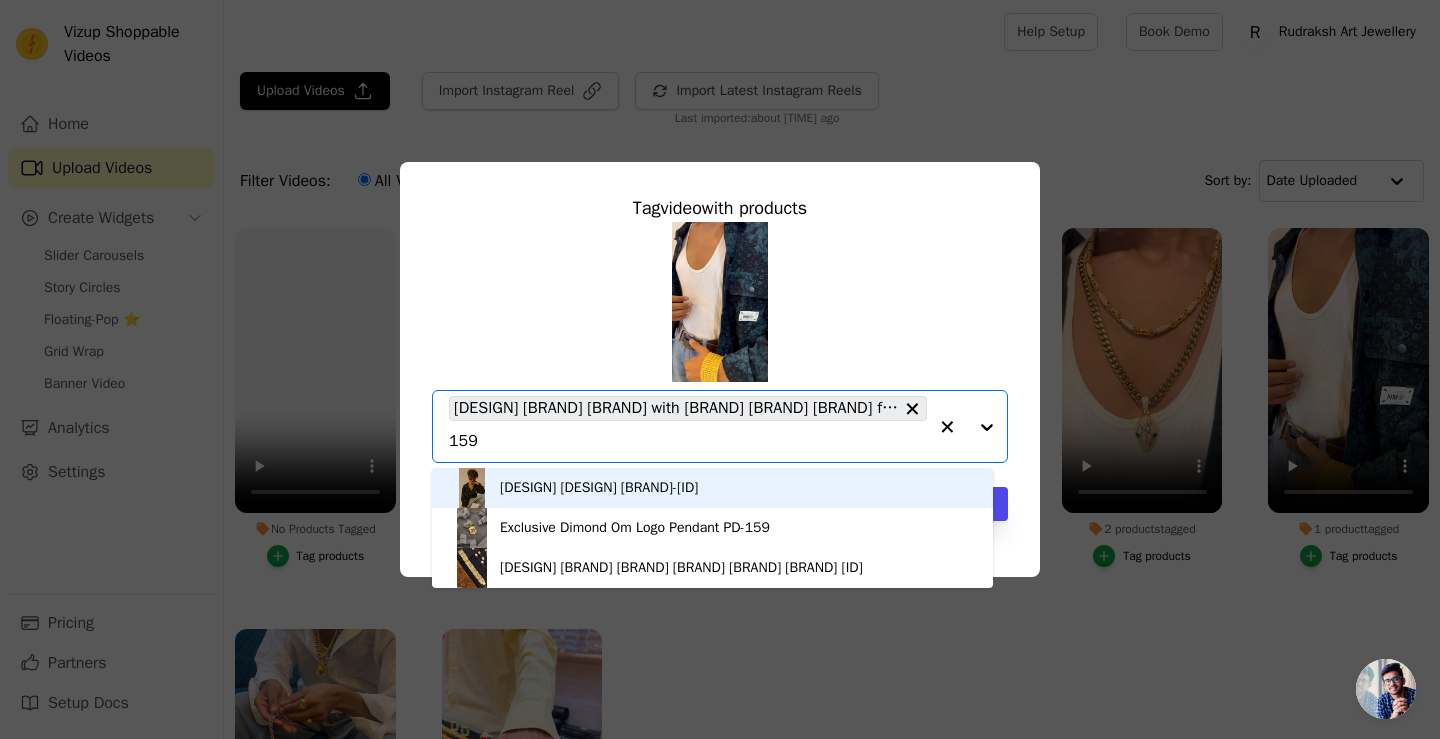 click on "[DESIGN] [DESIGN] [BRAND]-[ID]" at bounding box center [599, 488] 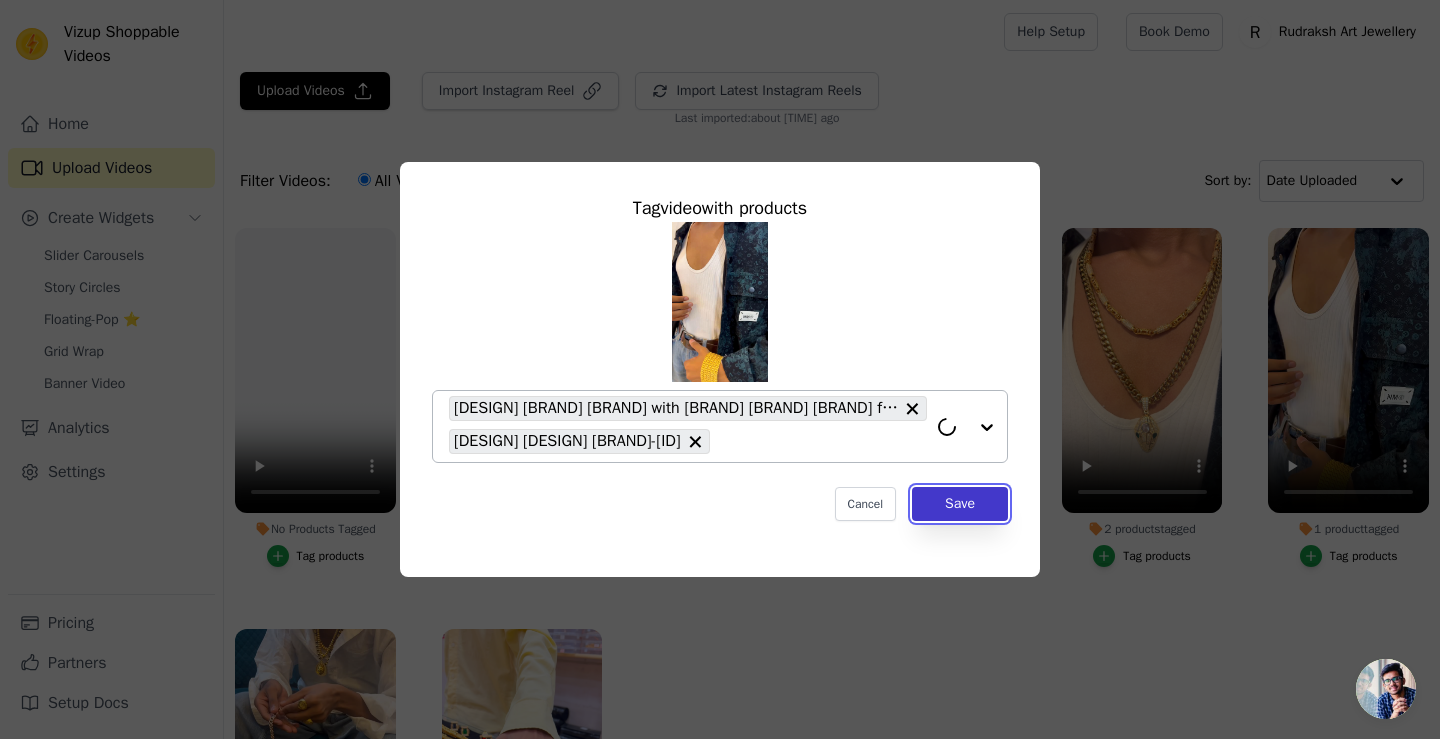 click on "Save" at bounding box center [960, 504] 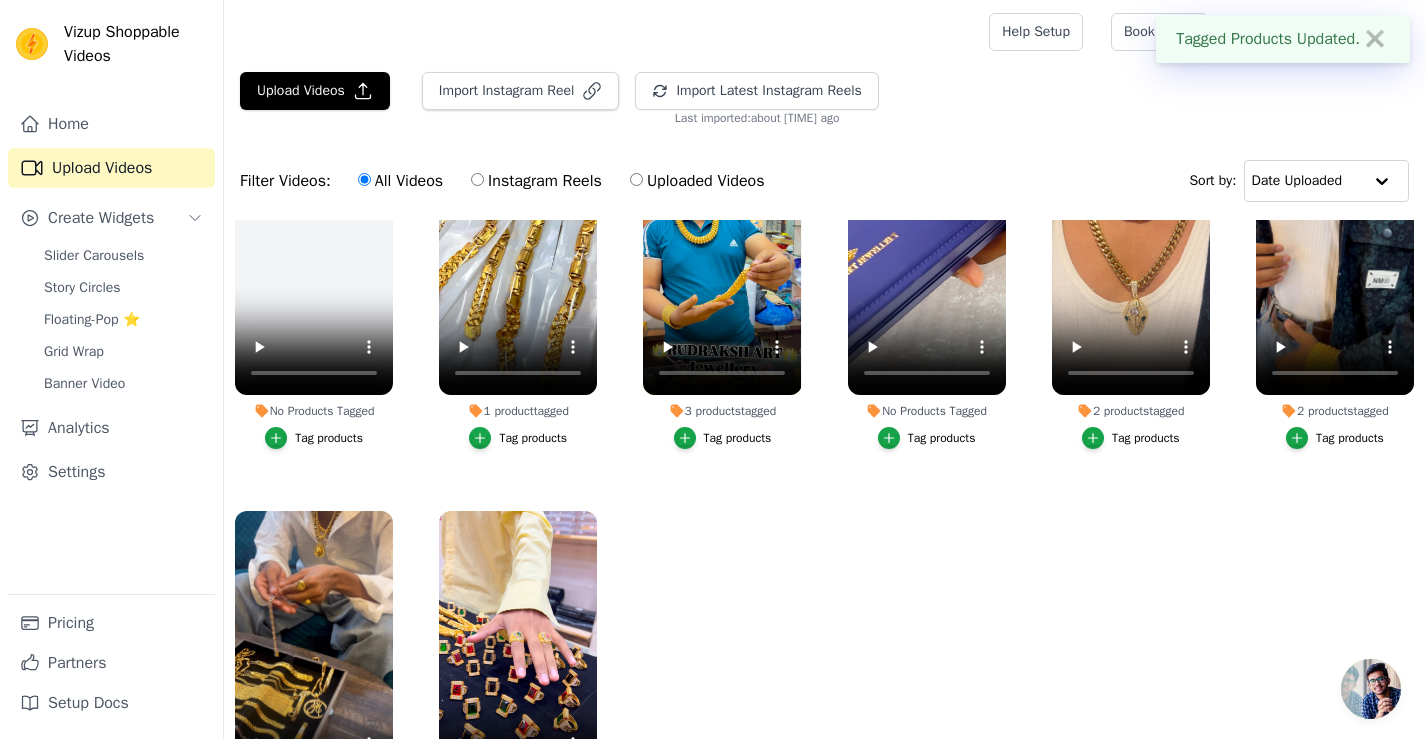 scroll, scrollTop: 518, scrollLeft: 0, axis: vertical 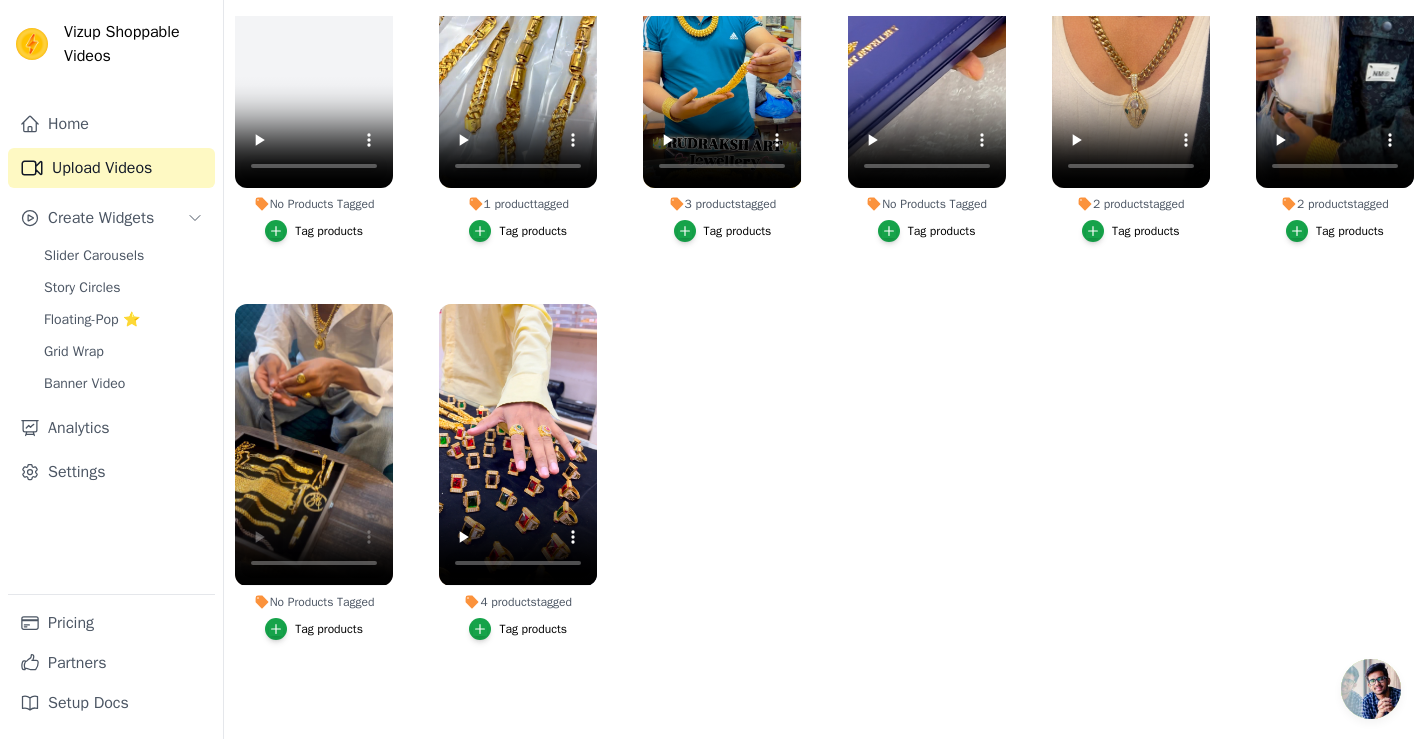 click on "Tag products" at bounding box center (329, 629) 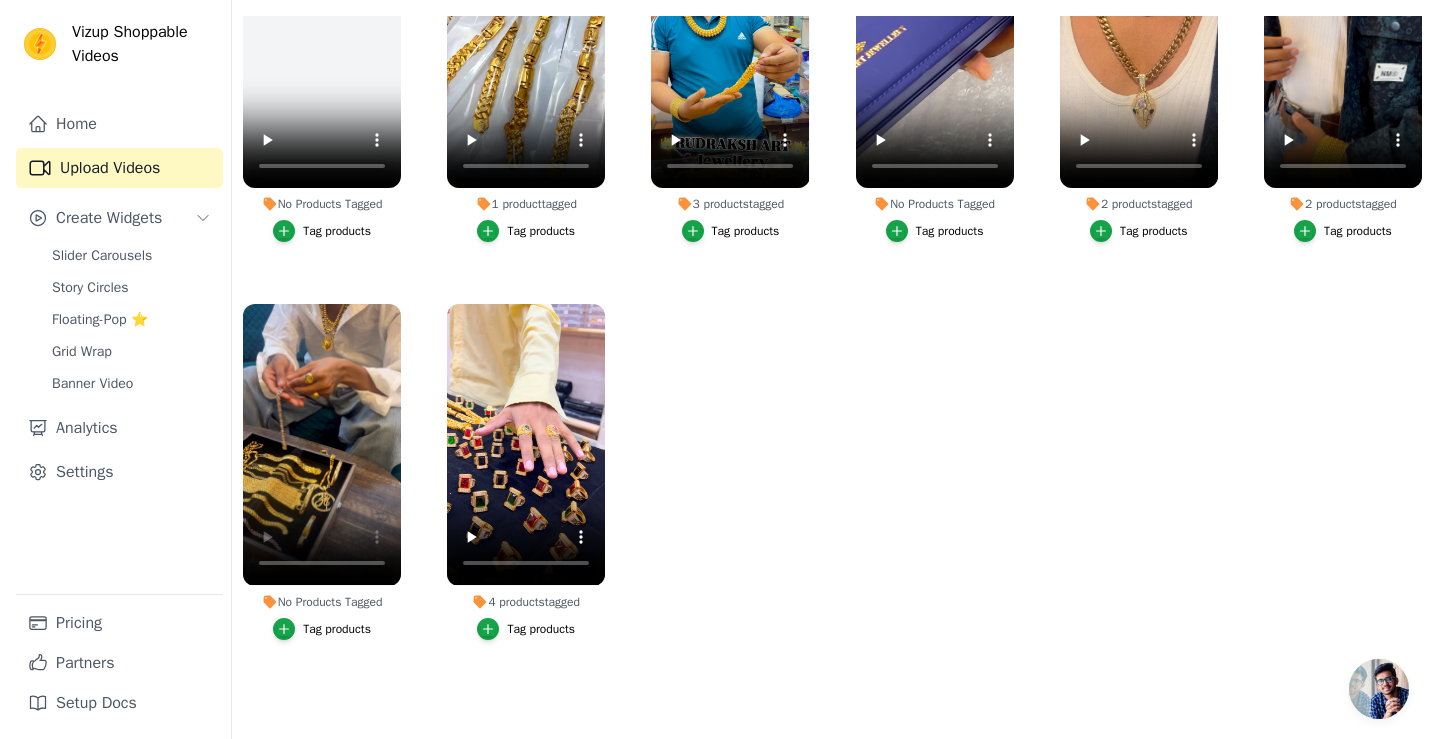 scroll, scrollTop: 0, scrollLeft: 0, axis: both 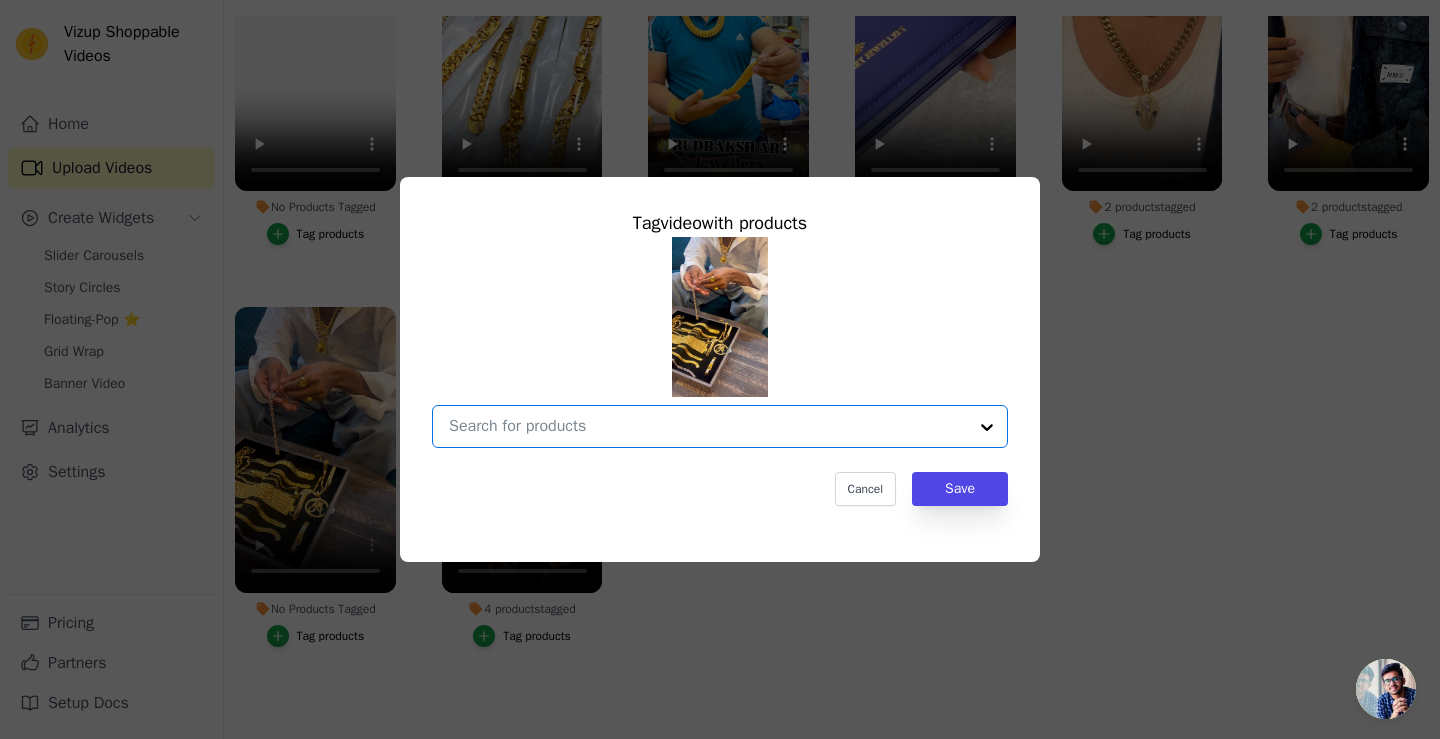 click on "No Products Tagged     Tag  video  with products       Option undefined, selected.   Select is focused, type to refine list, press down to open the menu.                   Cancel   Save     Tag products" at bounding box center (708, 426) 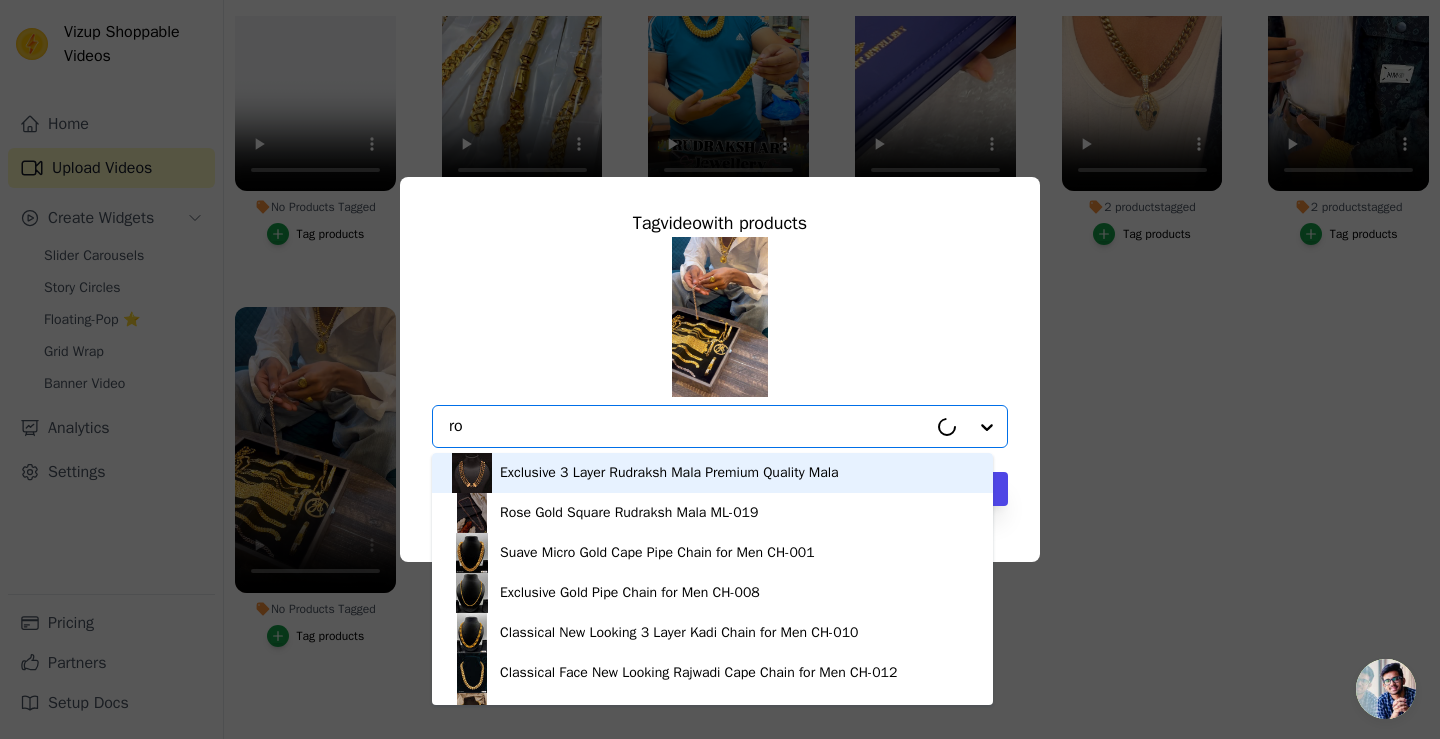 type on "r" 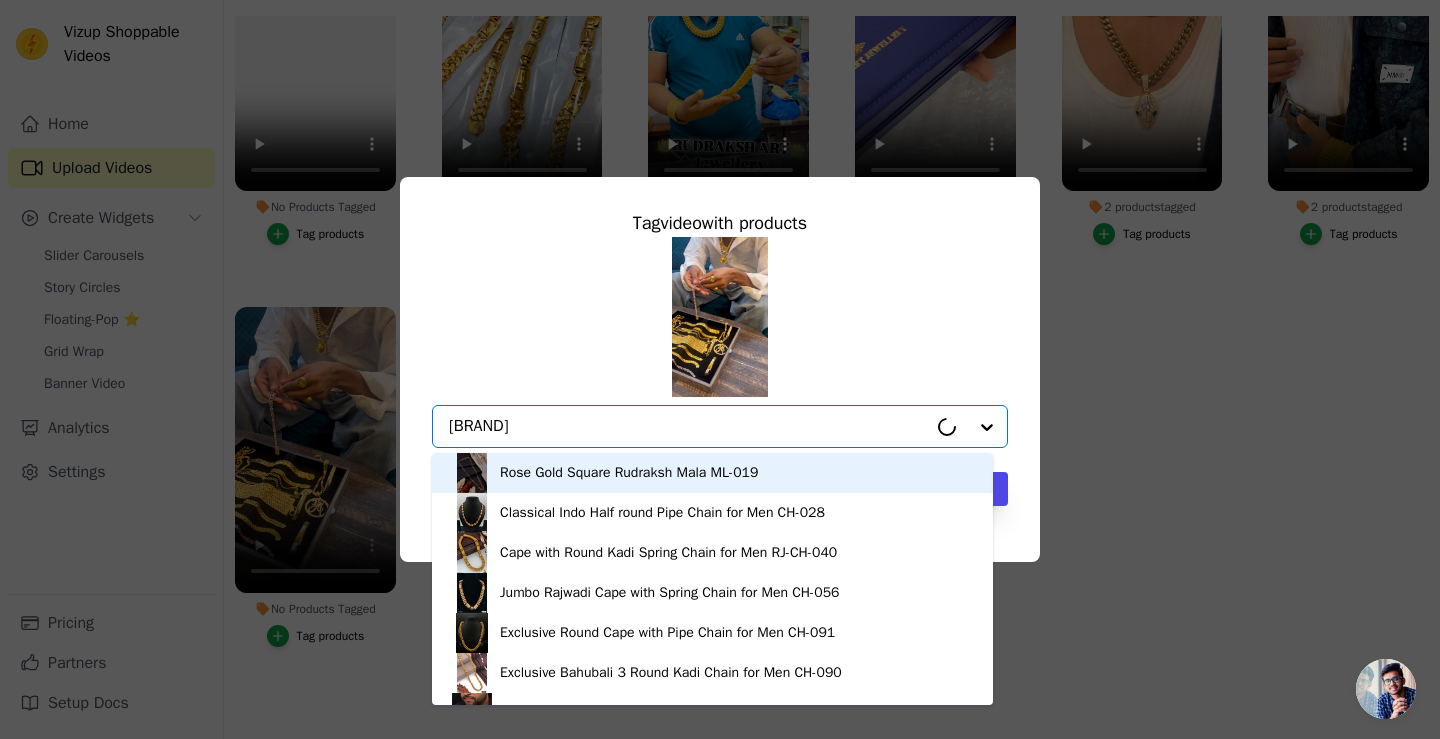 type on "cuban" 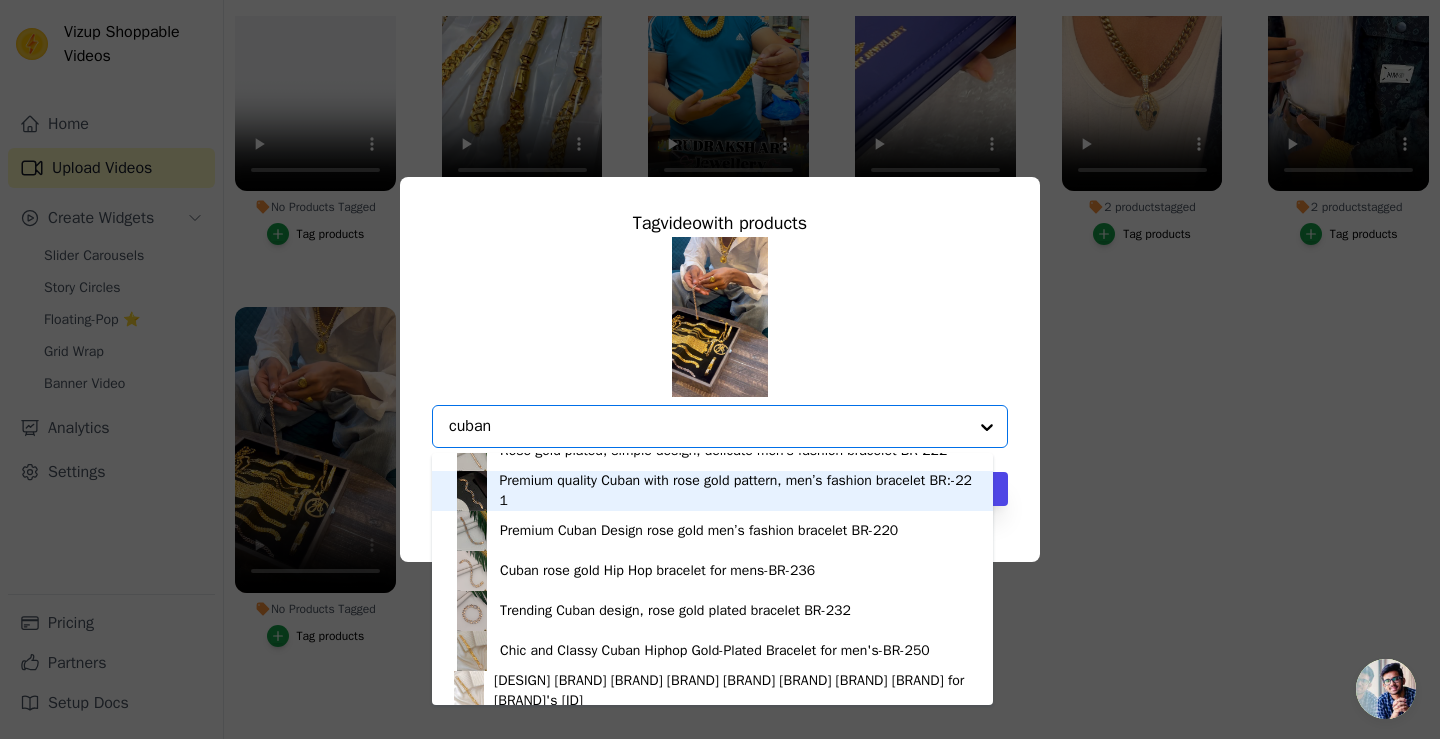 scroll, scrollTop: 1100, scrollLeft: 0, axis: vertical 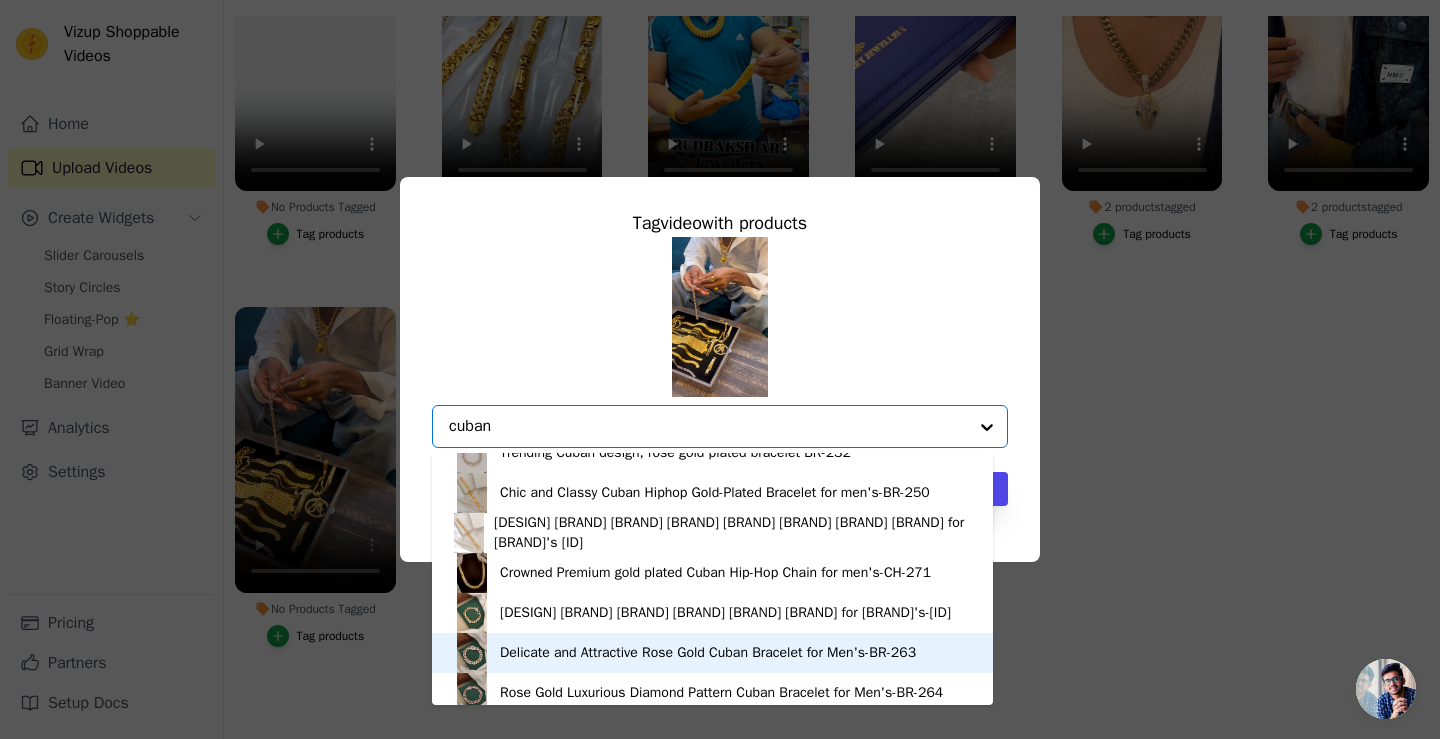 click on "Delicate and Attractive Rose Gold Cuban Bracelet for Men's-BR-263" at bounding box center [708, 653] 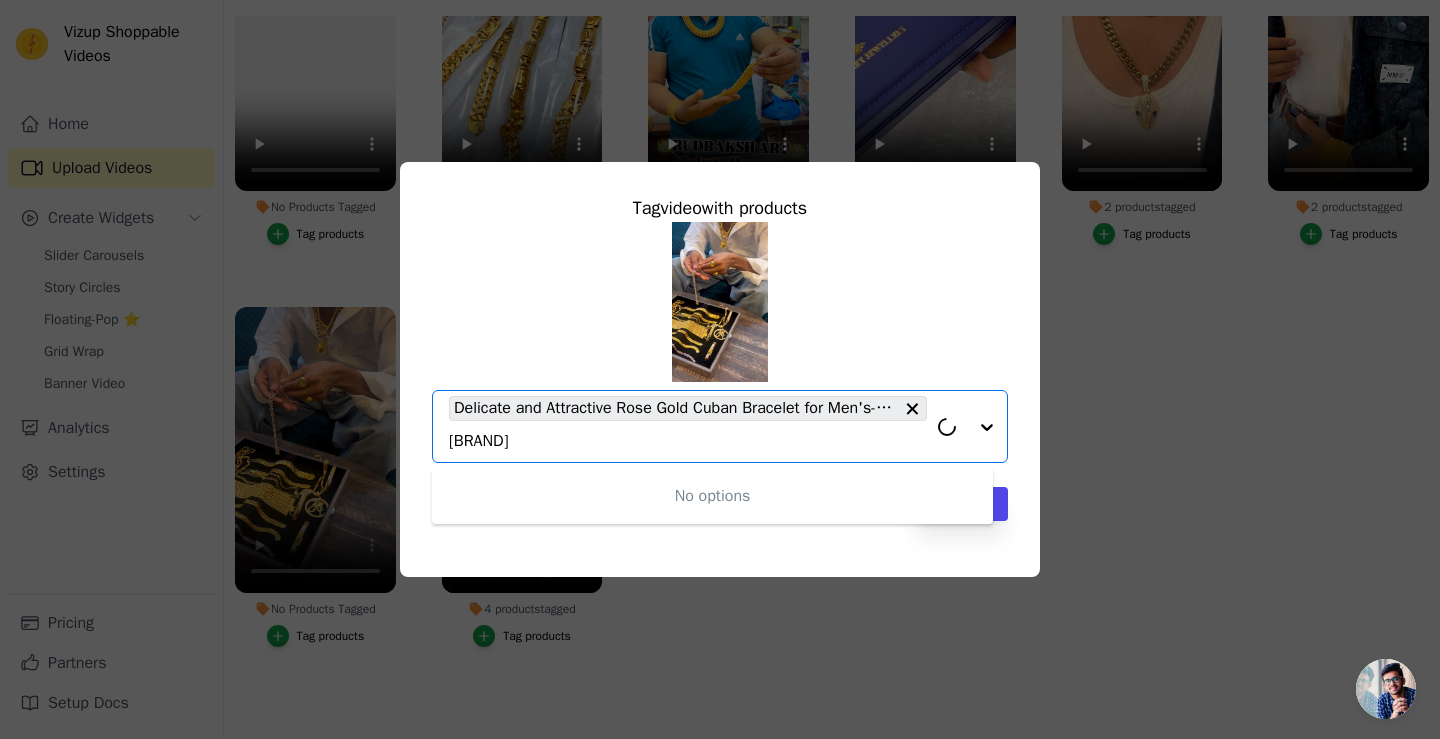 type on "cuban" 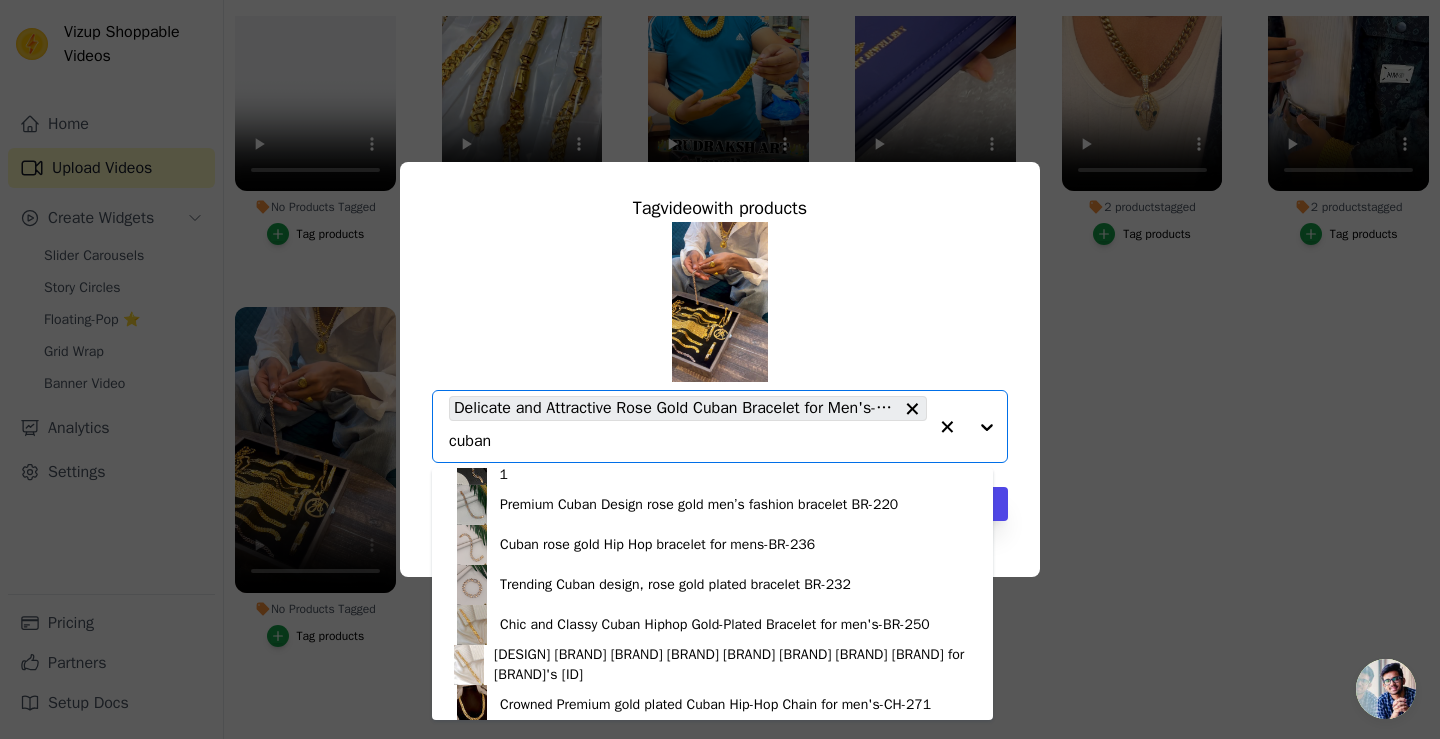 scroll, scrollTop: 1188, scrollLeft: 0, axis: vertical 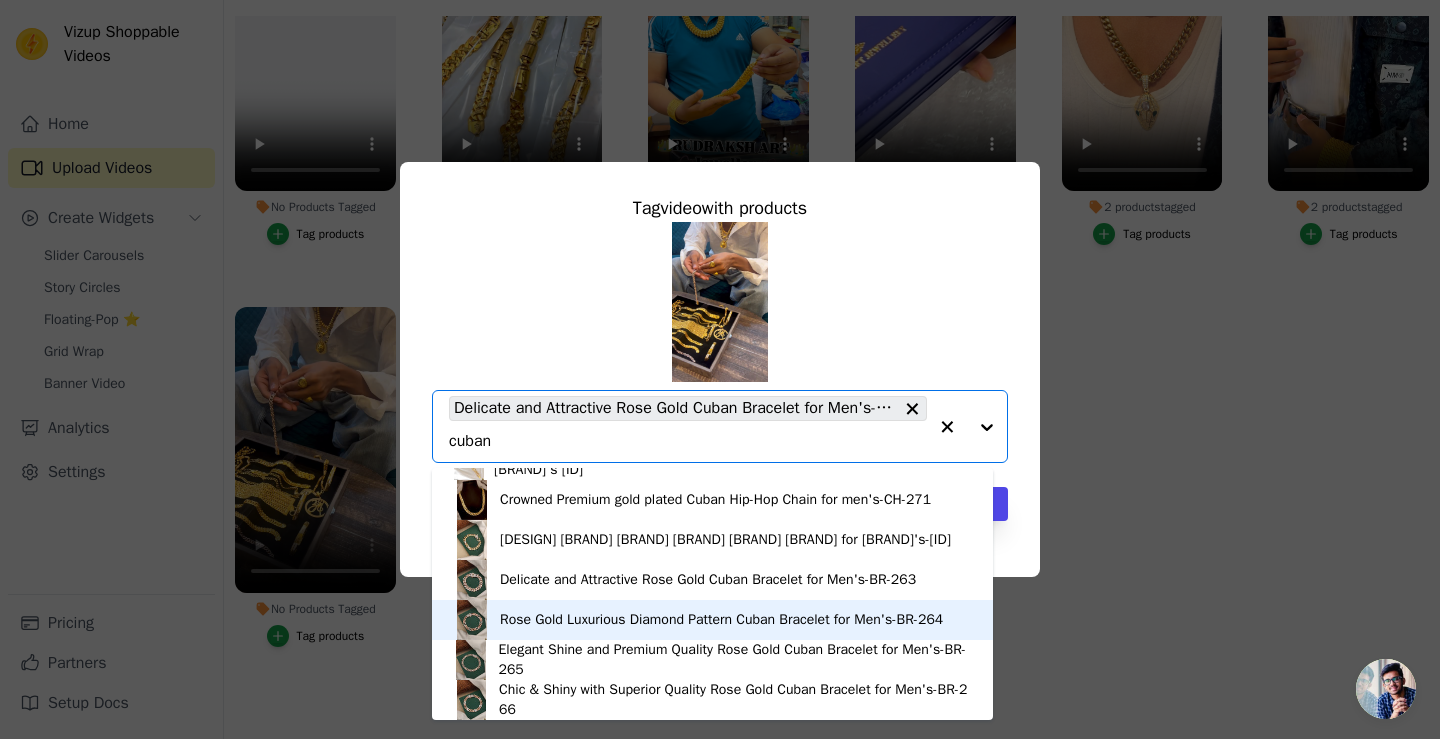 click on "Rose Gold Luxurious Diamond Pattern Cuban Bracelet for Men's-BR-264" at bounding box center (721, 620) 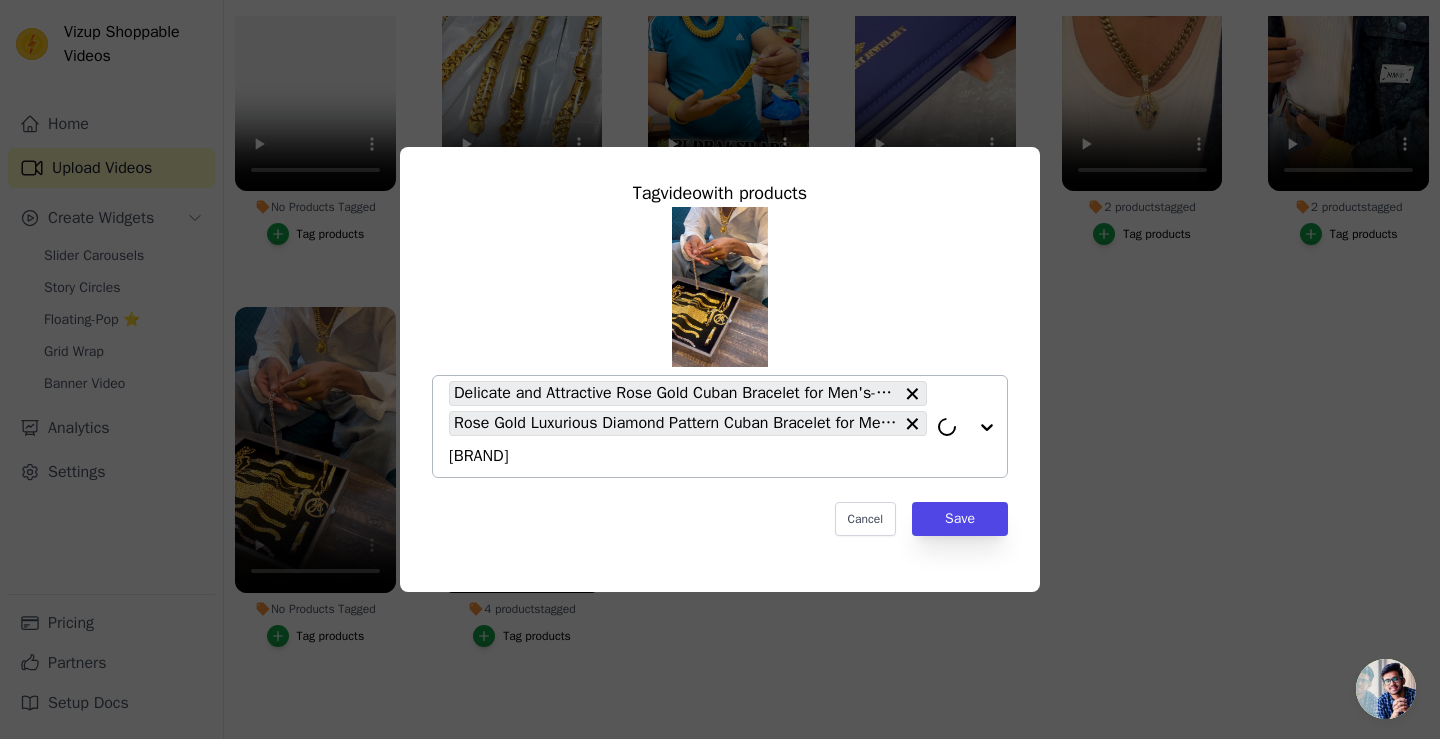 type on "cuban" 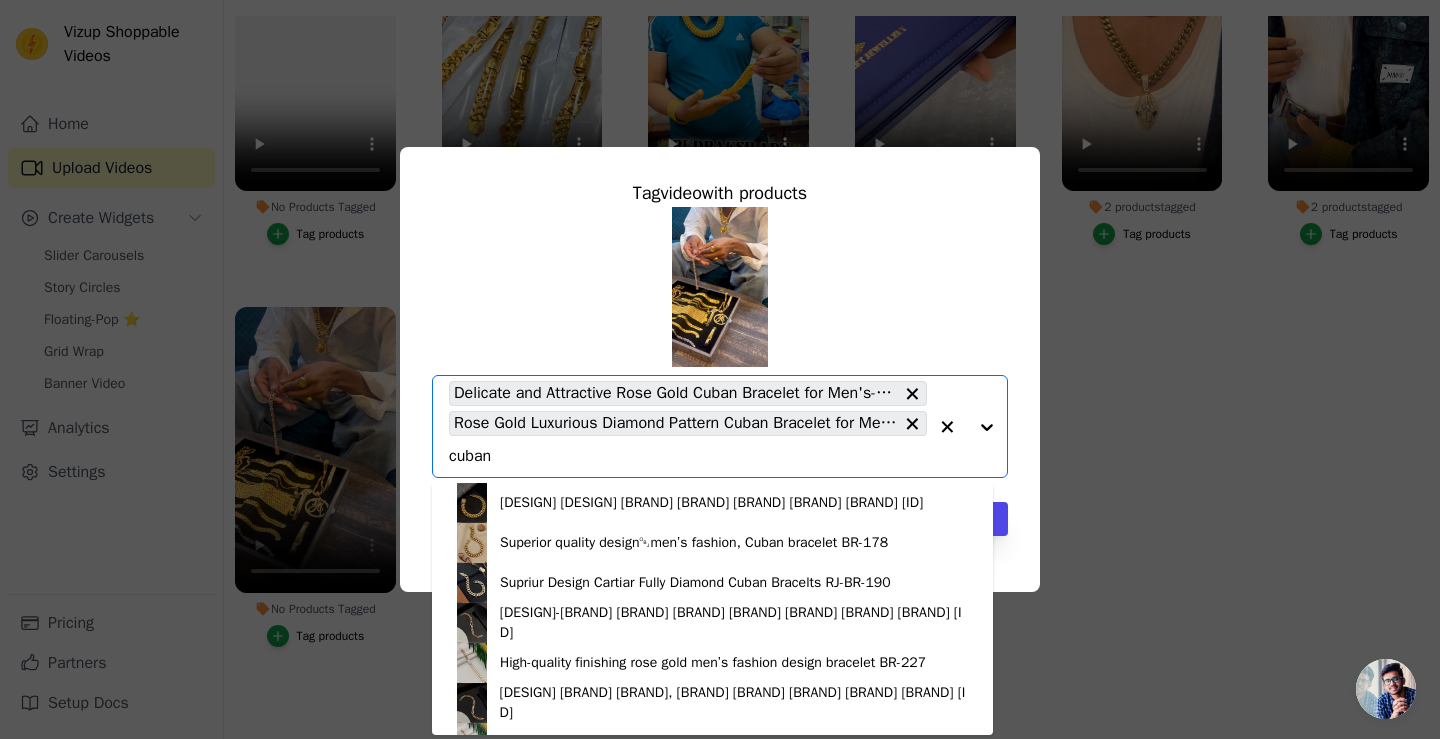 scroll, scrollTop: 1188, scrollLeft: 0, axis: vertical 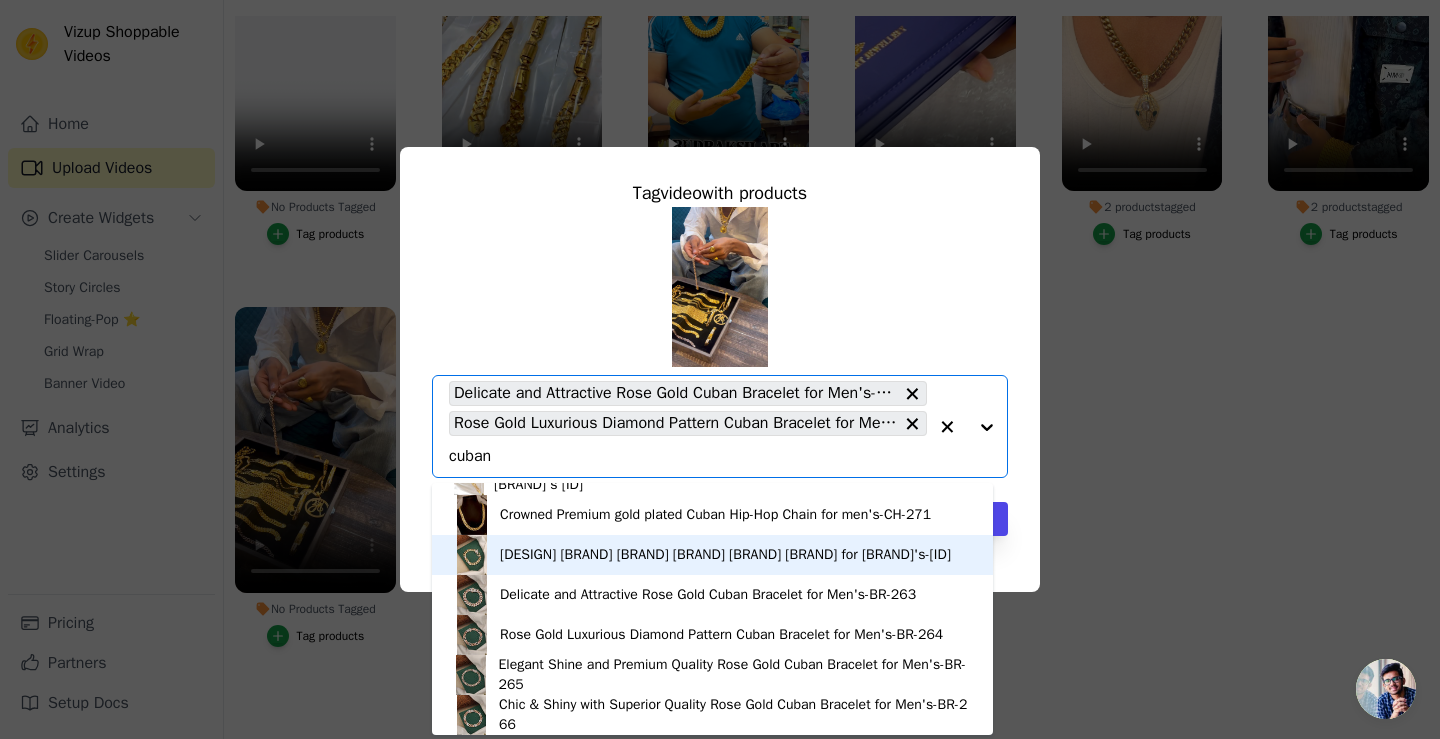 click on "[DESIGN] [BRAND] [BRAND] [BRAND] [BRAND] [BRAND] for [BRAND]'s-[ID]" at bounding box center (712, 555) 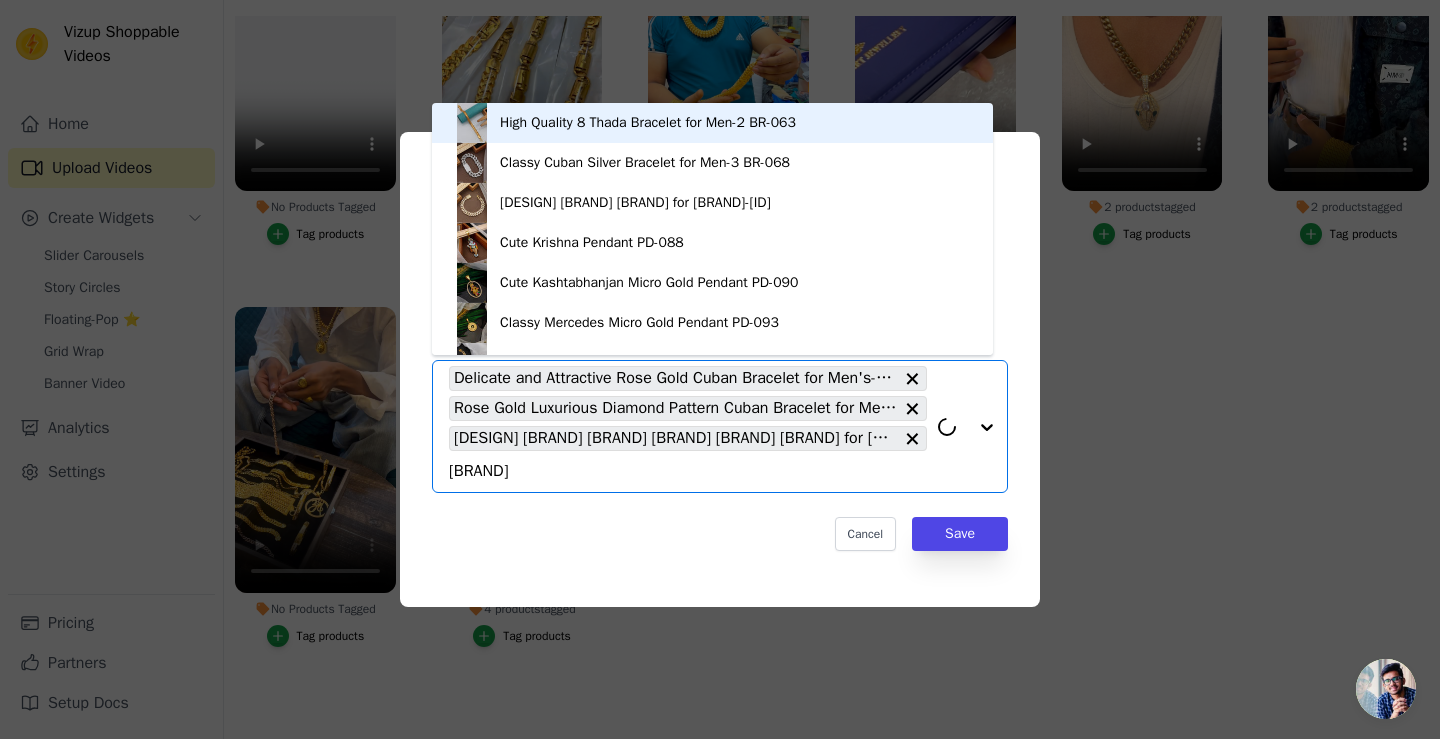 type on "cuban" 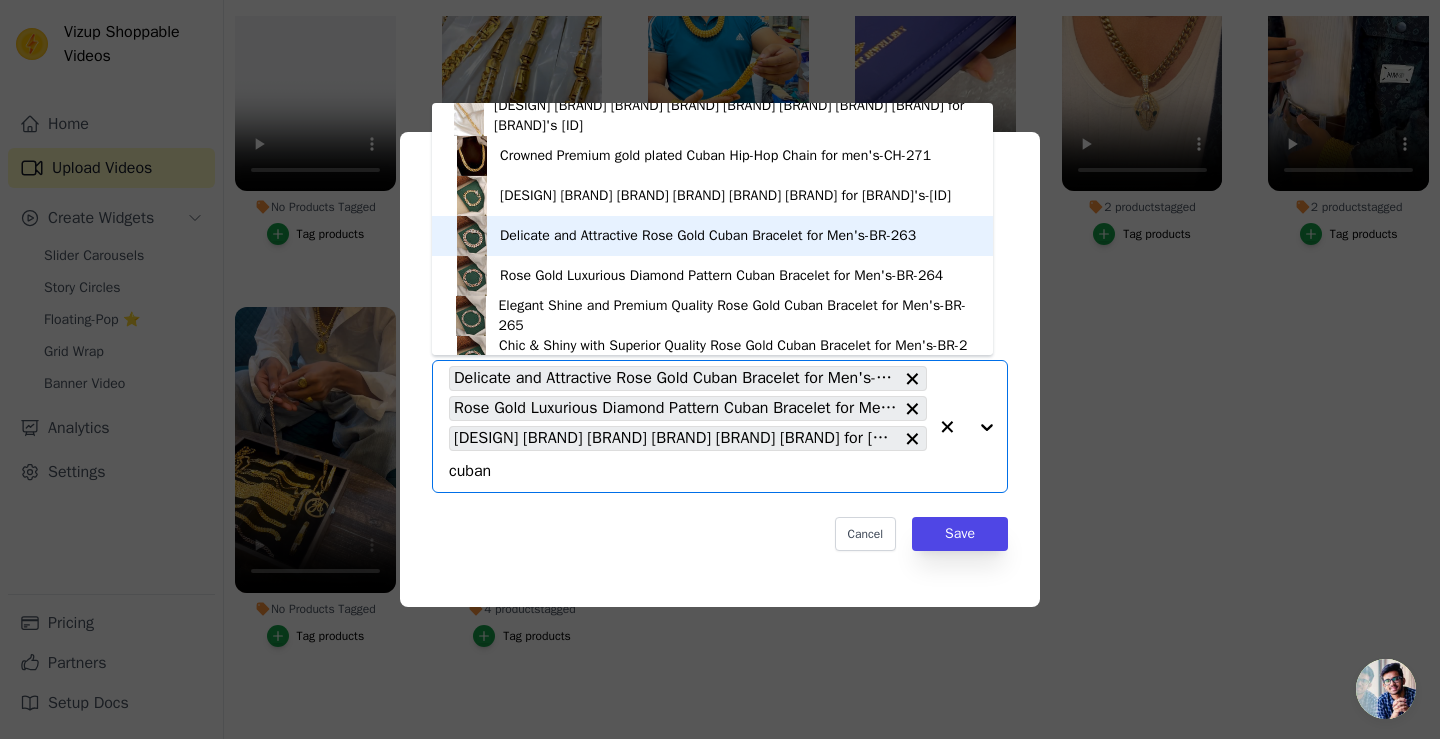 scroll, scrollTop: 1188, scrollLeft: 0, axis: vertical 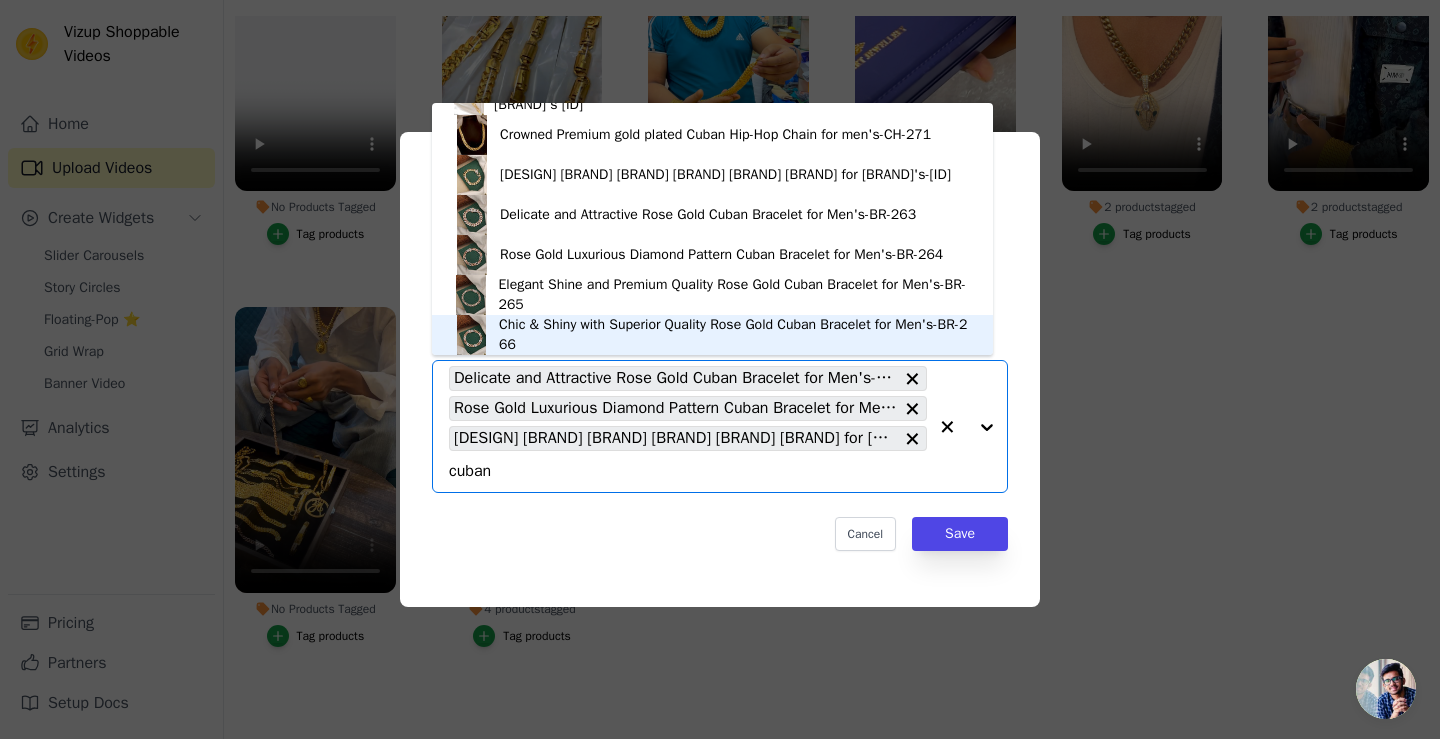 click on "Chic & Shiny with Superior Quality Rose Gold Cuban Bracelet for Men's-BR-266" at bounding box center [736, 335] 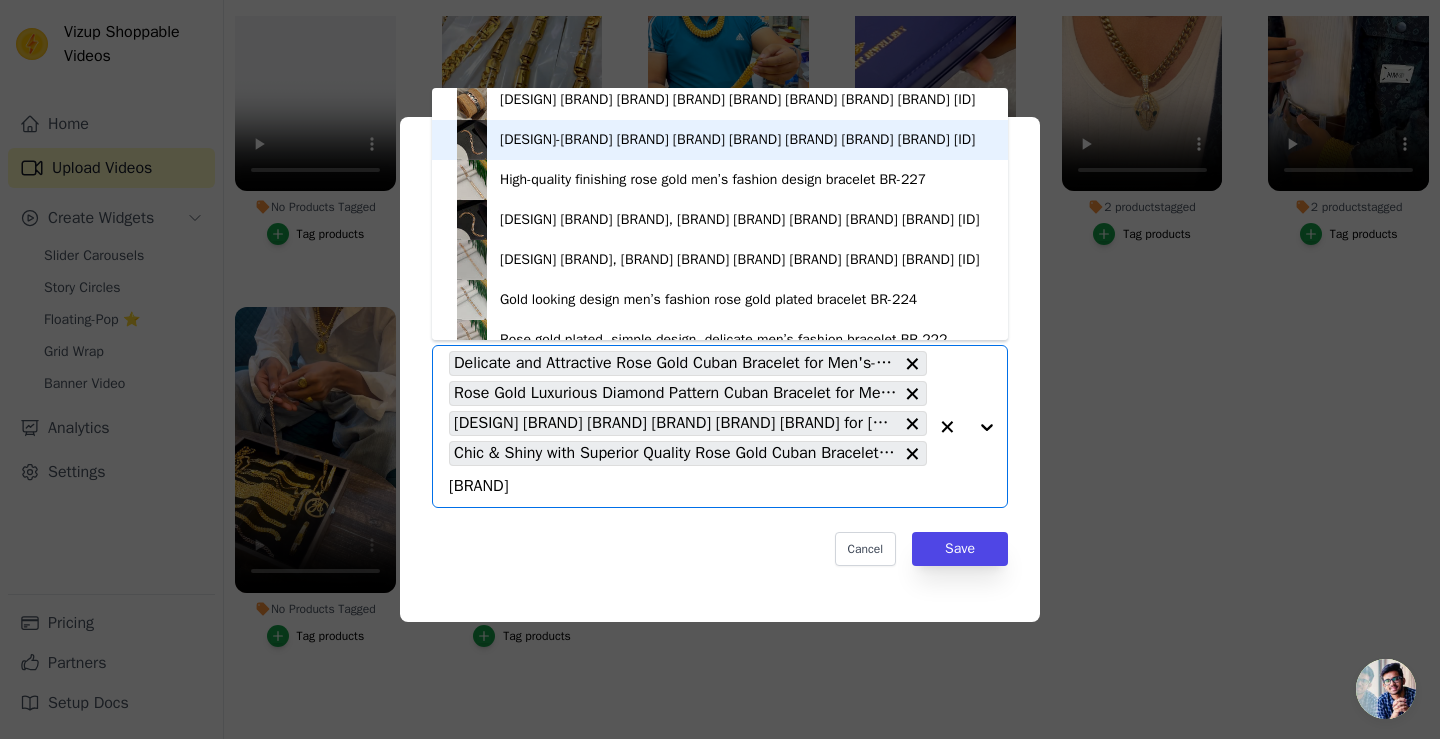 scroll, scrollTop: 548, scrollLeft: 0, axis: vertical 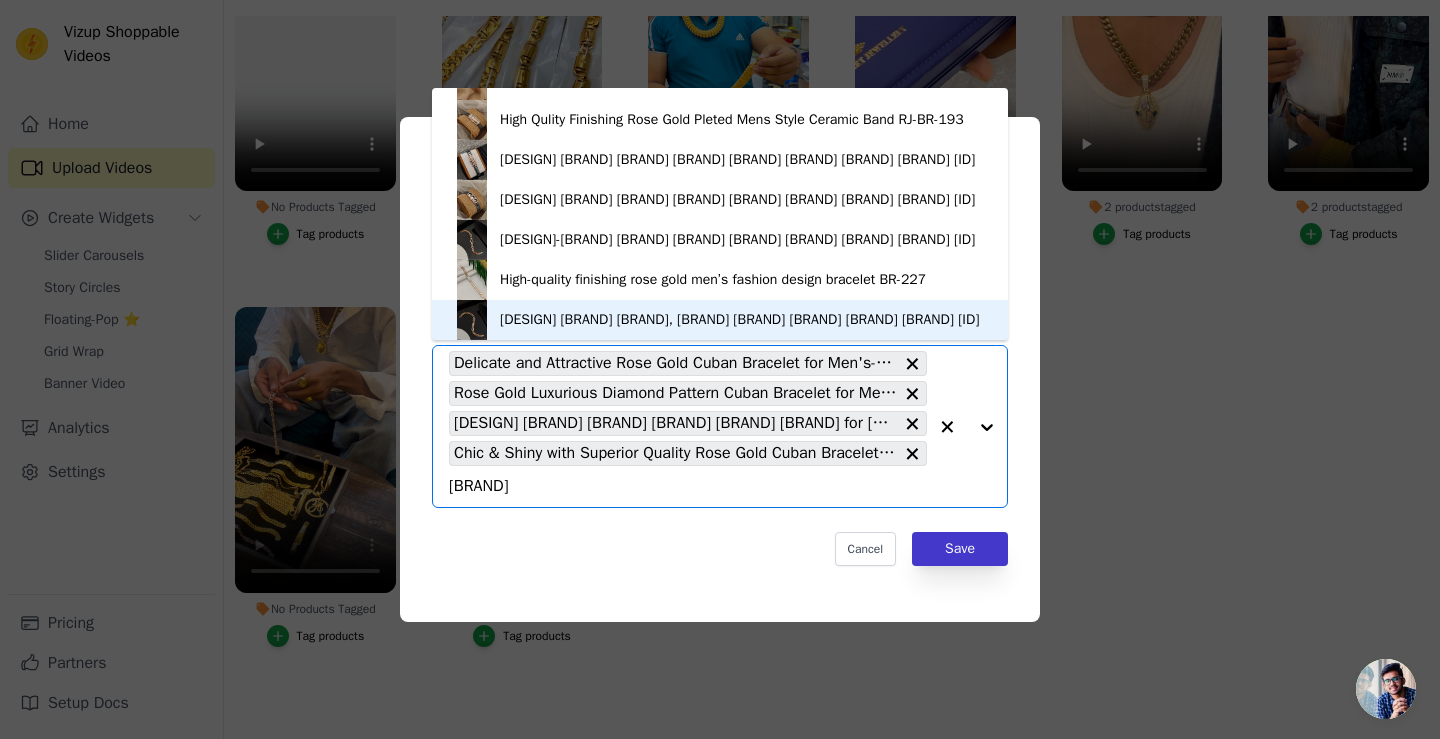 type on "[BRAND]" 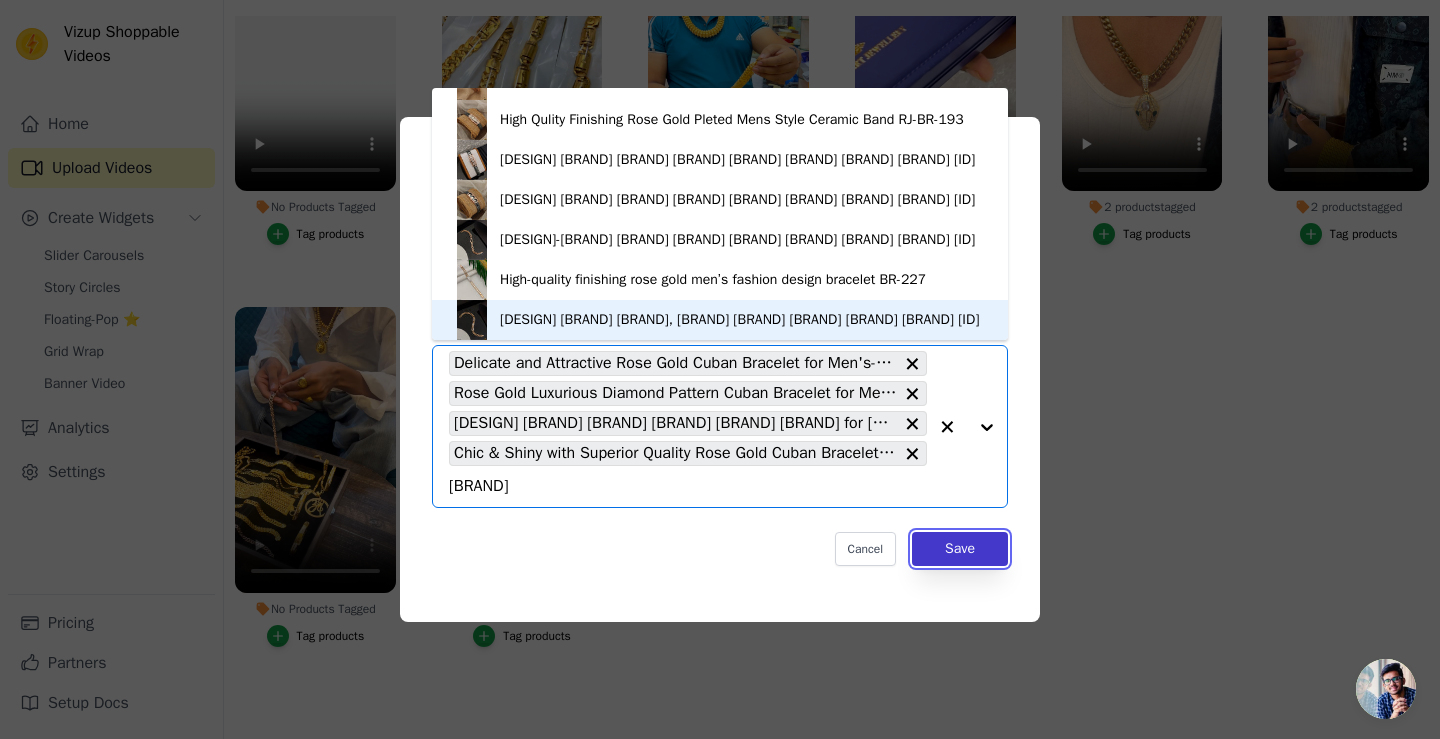 type 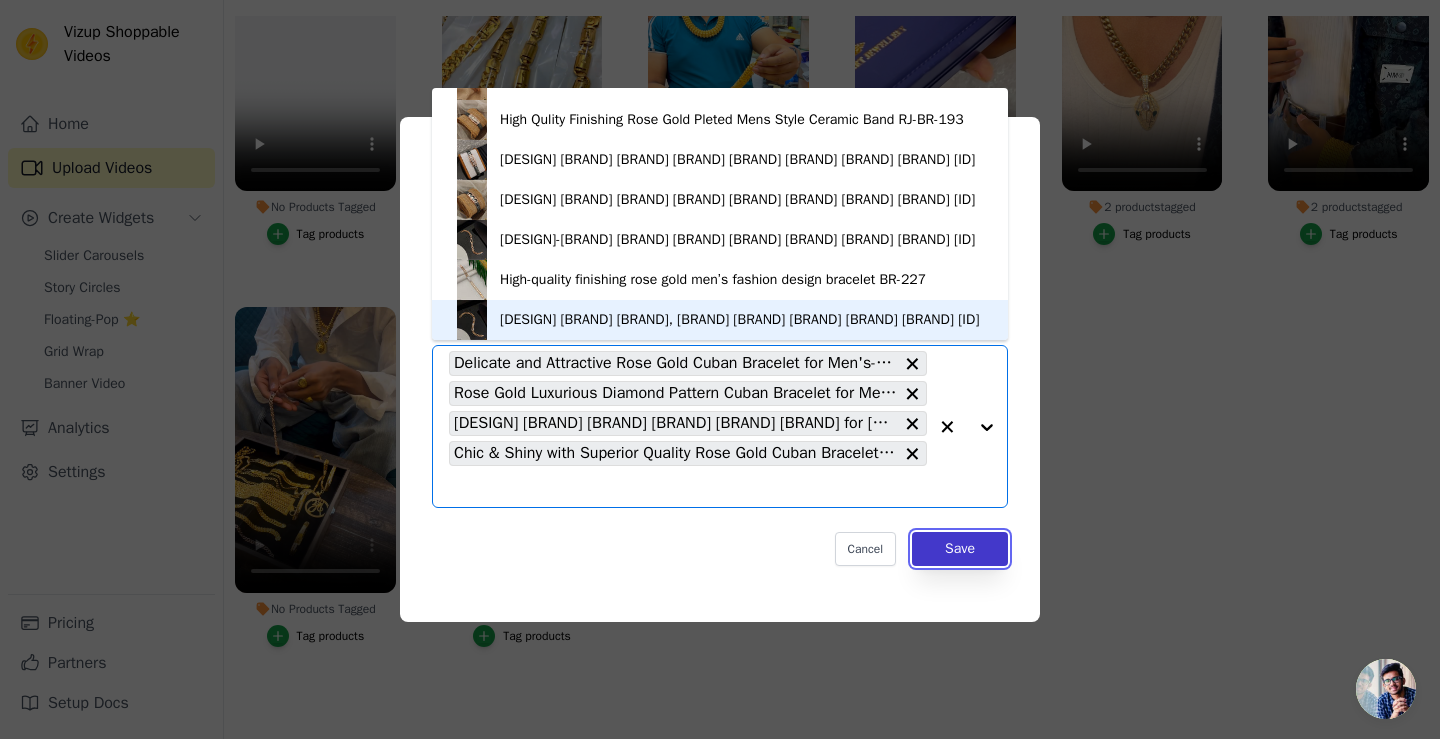 click on "Save" at bounding box center (960, 549) 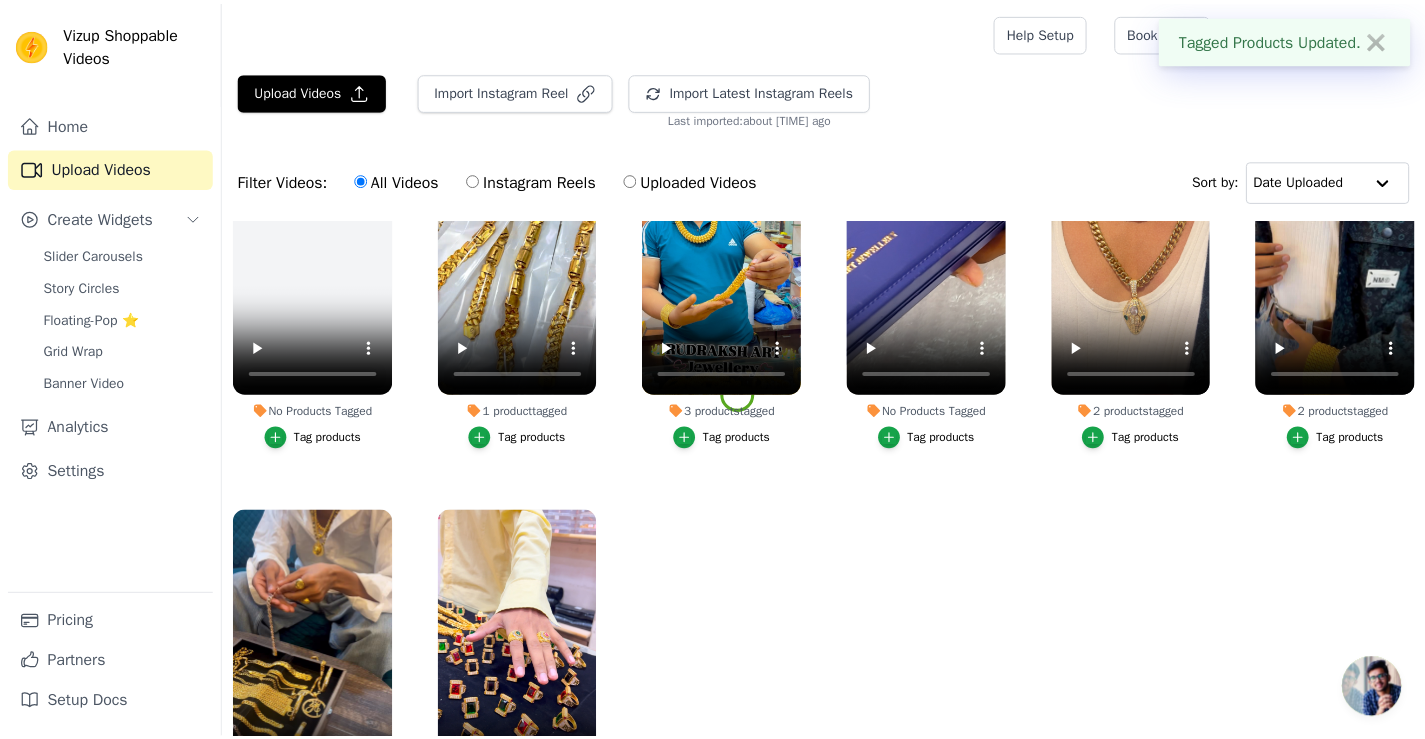 scroll, scrollTop: 204, scrollLeft: 0, axis: vertical 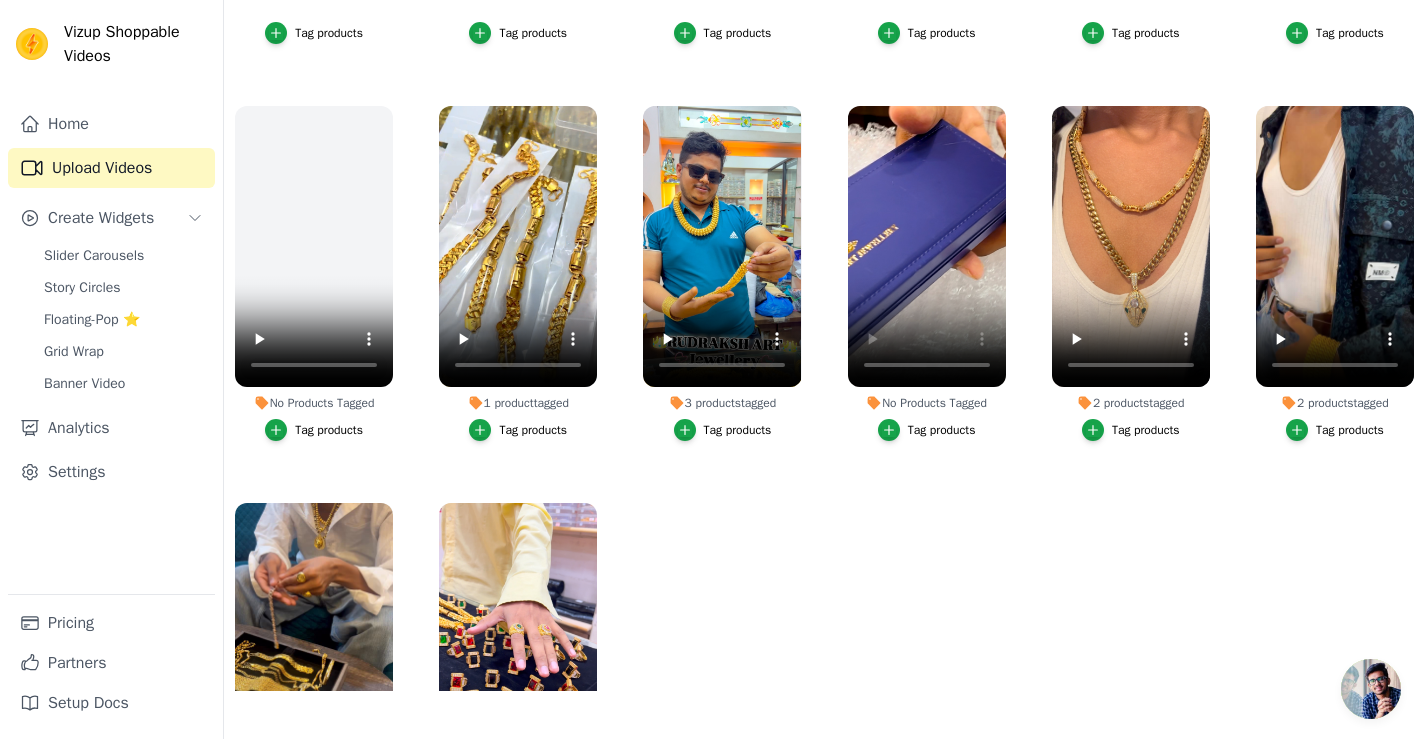 click on "Tag products" at bounding box center [942, 430] 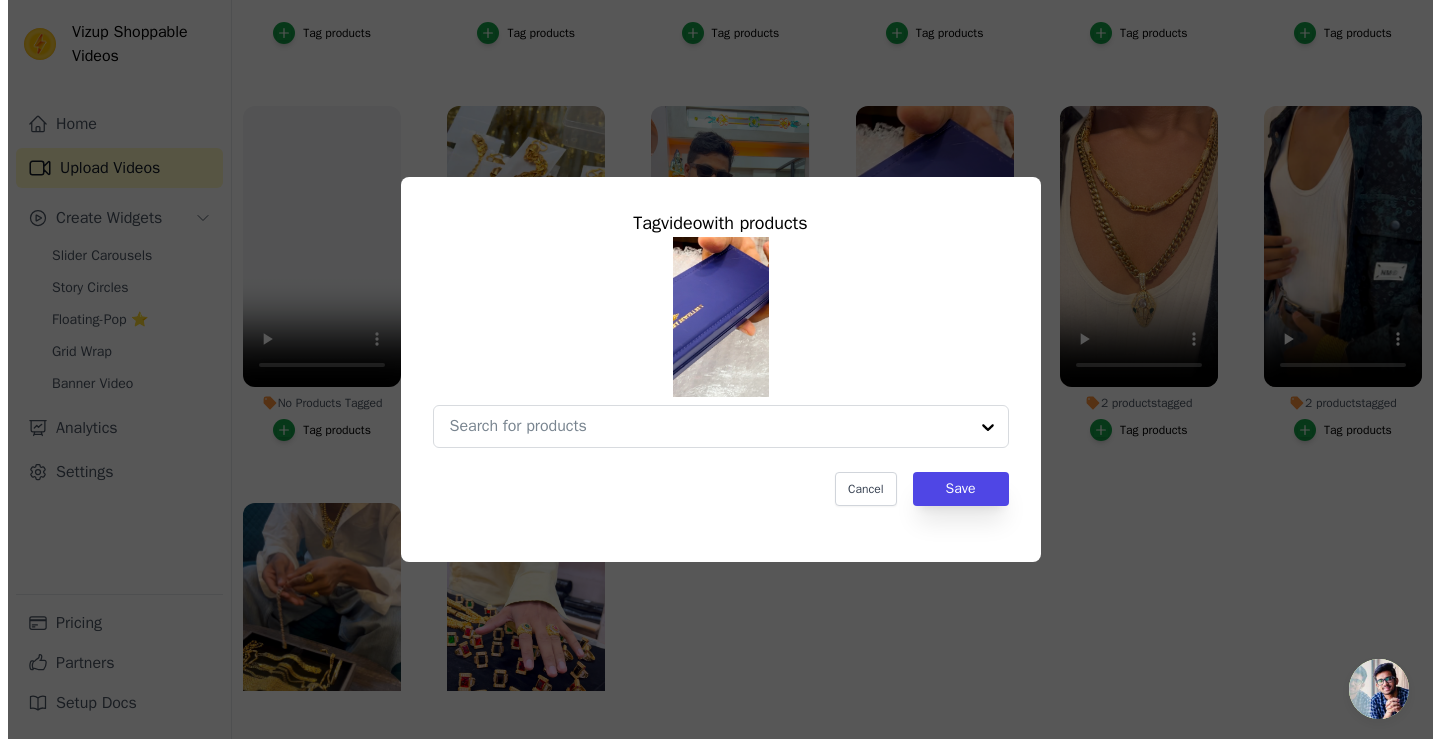 scroll, scrollTop: 0, scrollLeft: 0, axis: both 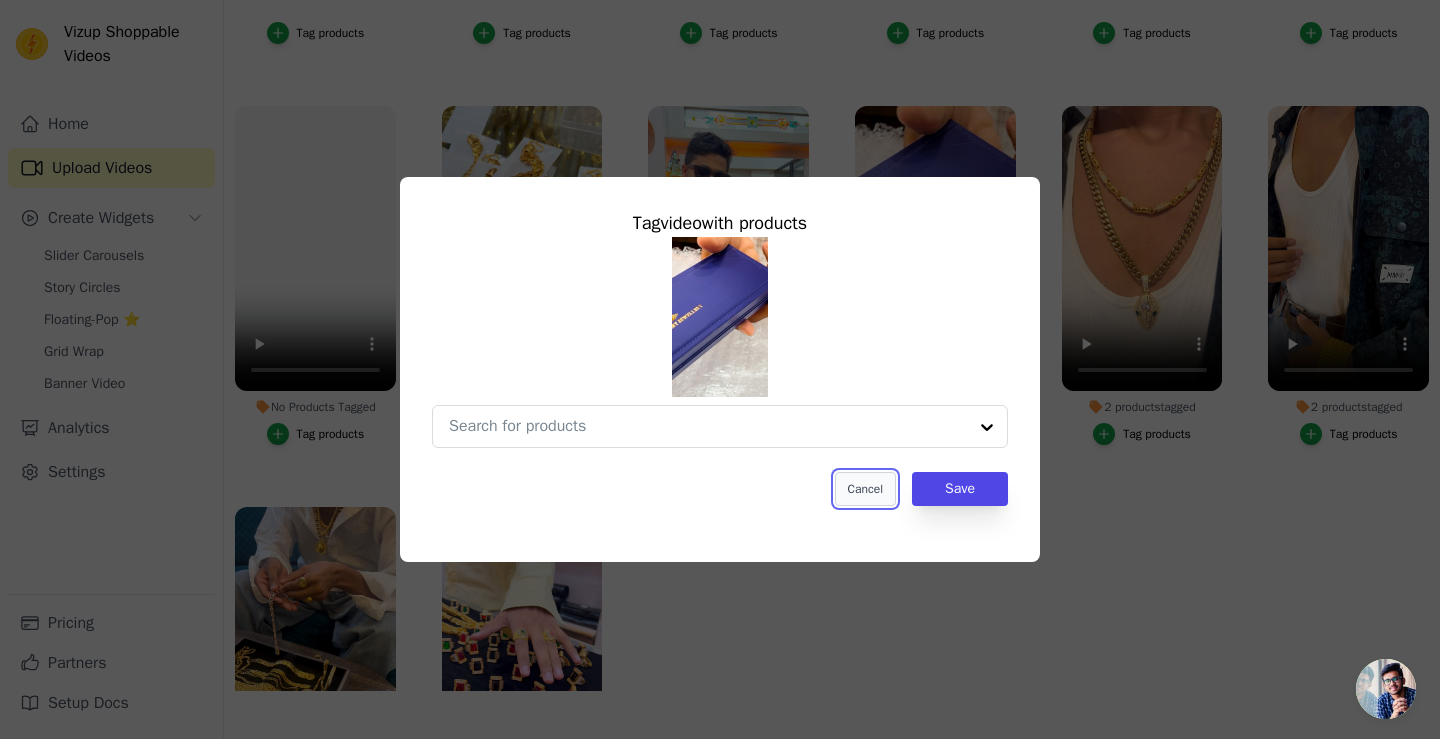 click on "Cancel" at bounding box center (865, 489) 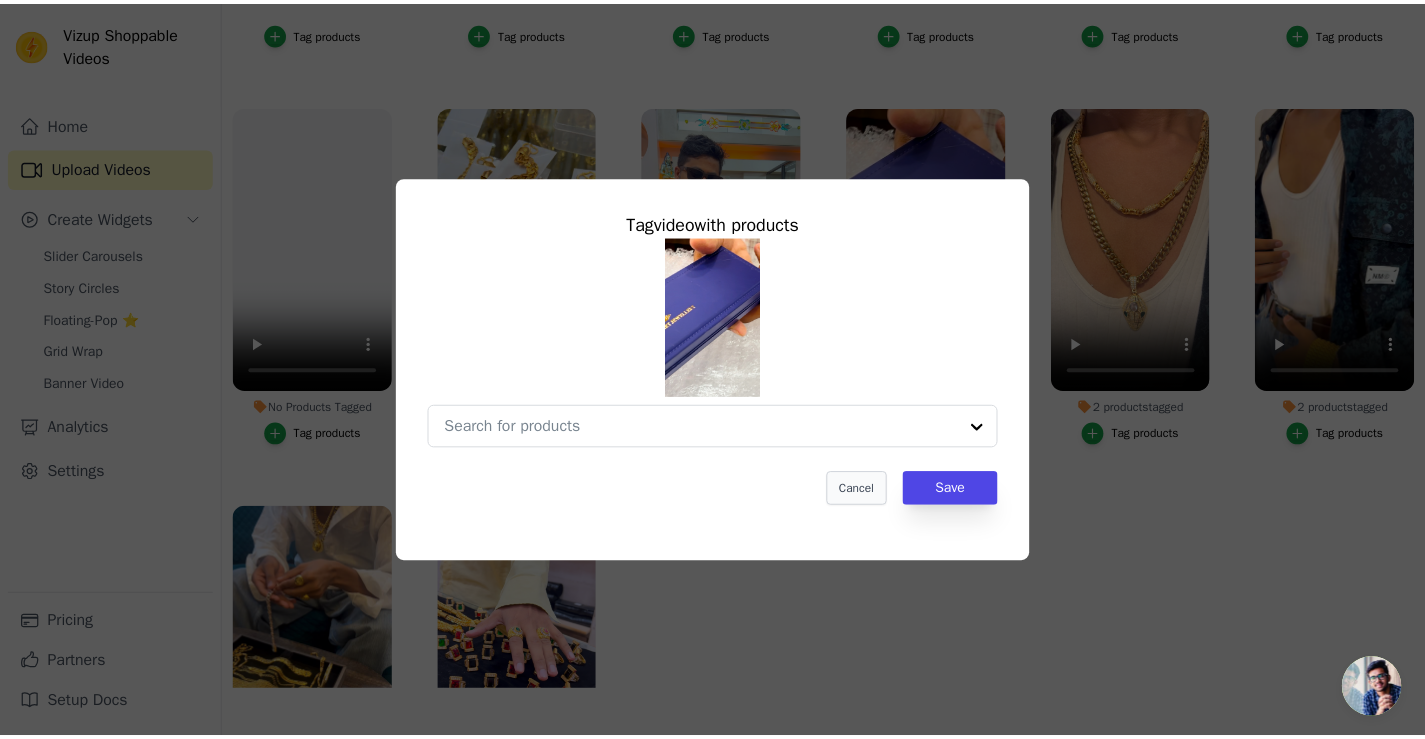 scroll, scrollTop: 204, scrollLeft: 0, axis: vertical 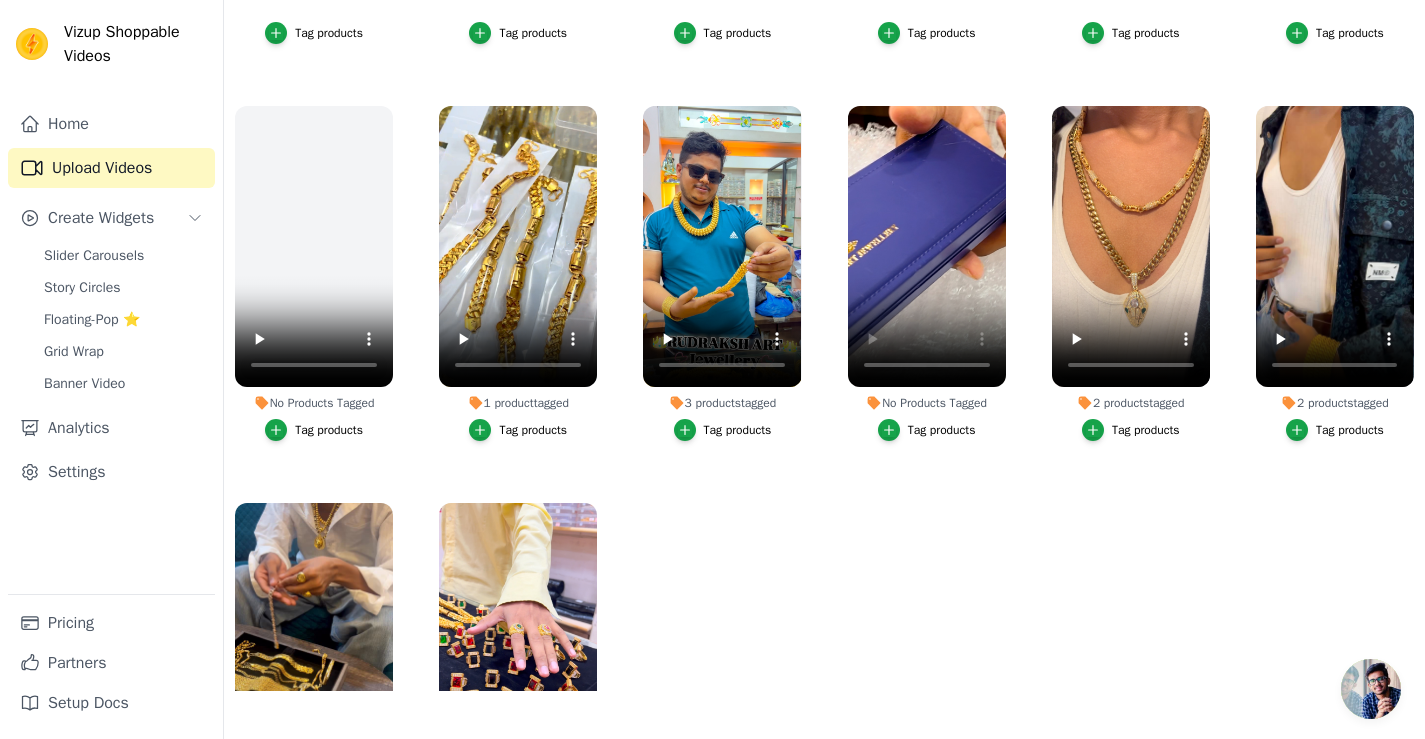 click on "No Products Tagged" at bounding box center [927, 403] 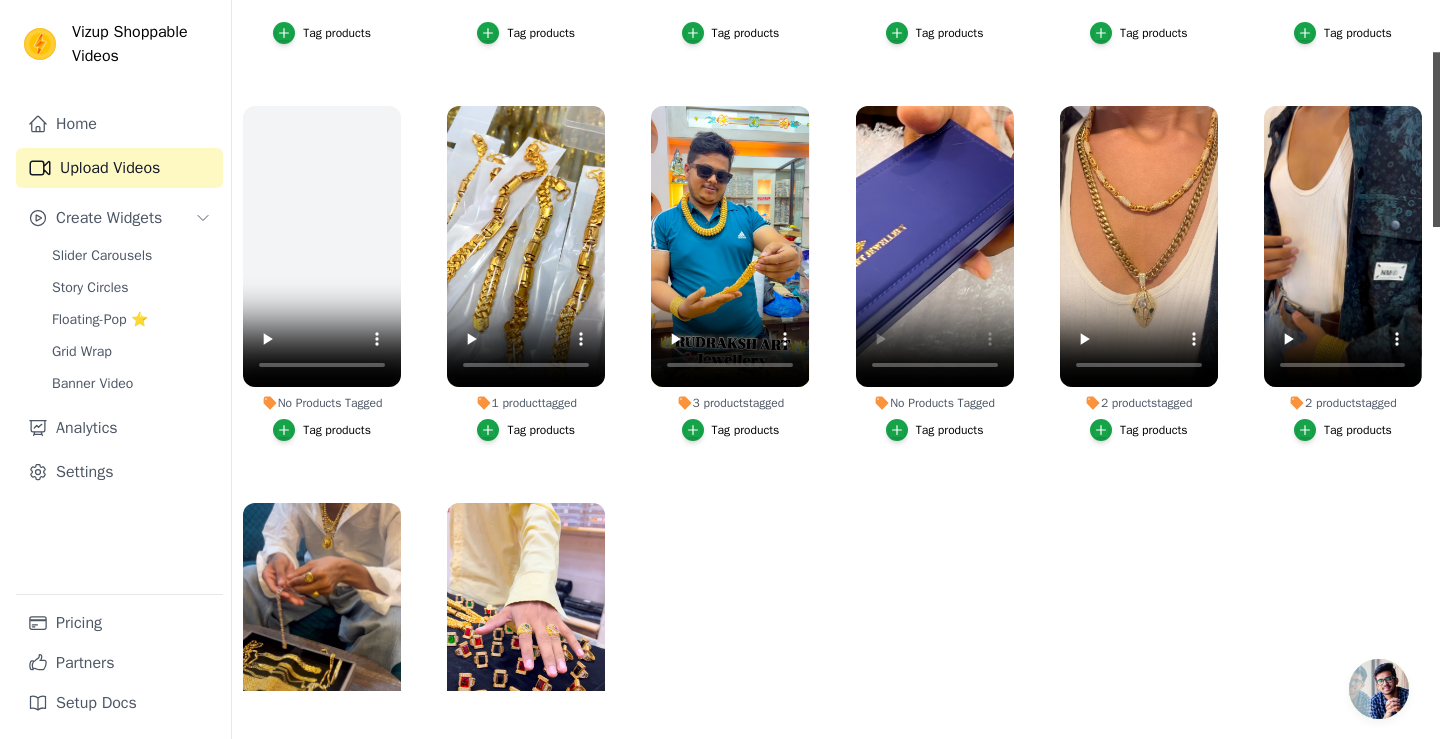 scroll, scrollTop: 0, scrollLeft: 0, axis: both 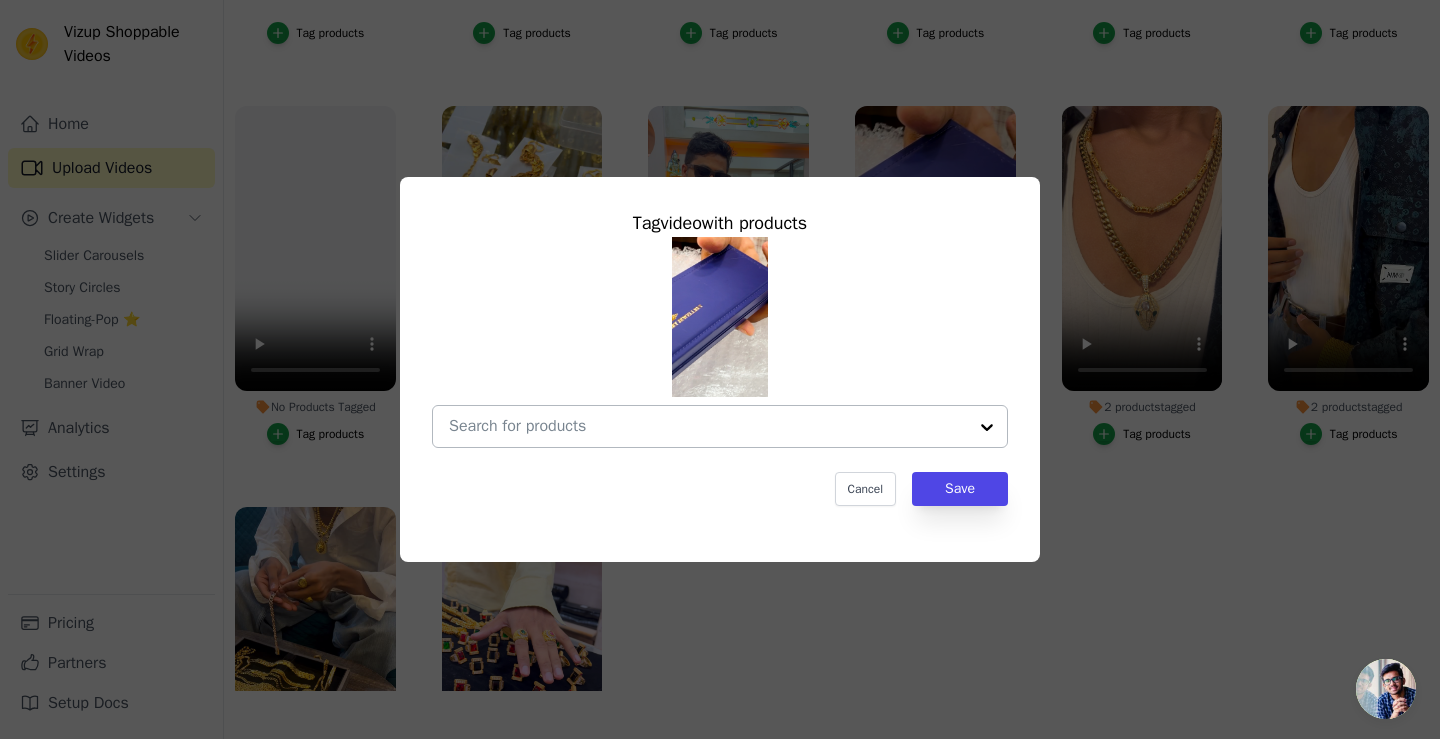 click at bounding box center (987, 426) 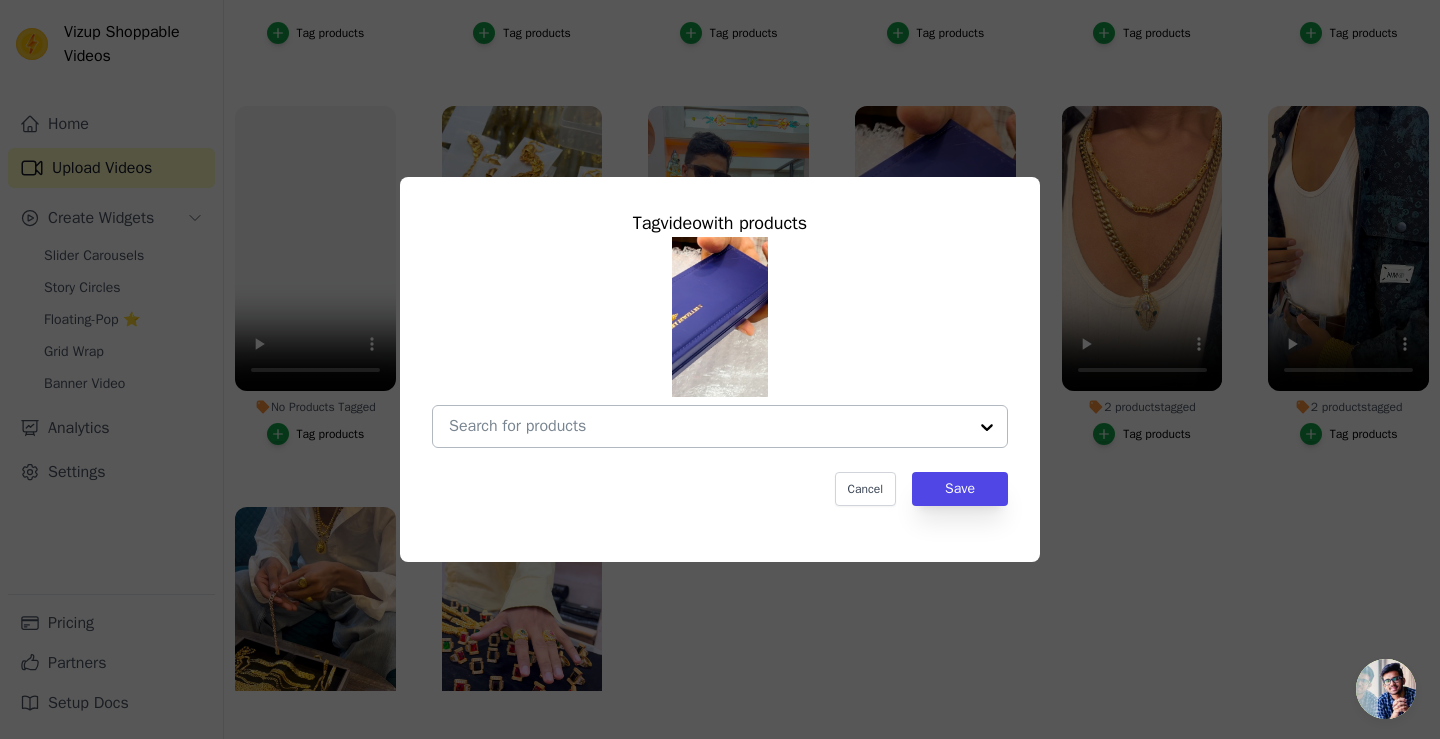 click at bounding box center [987, 426] 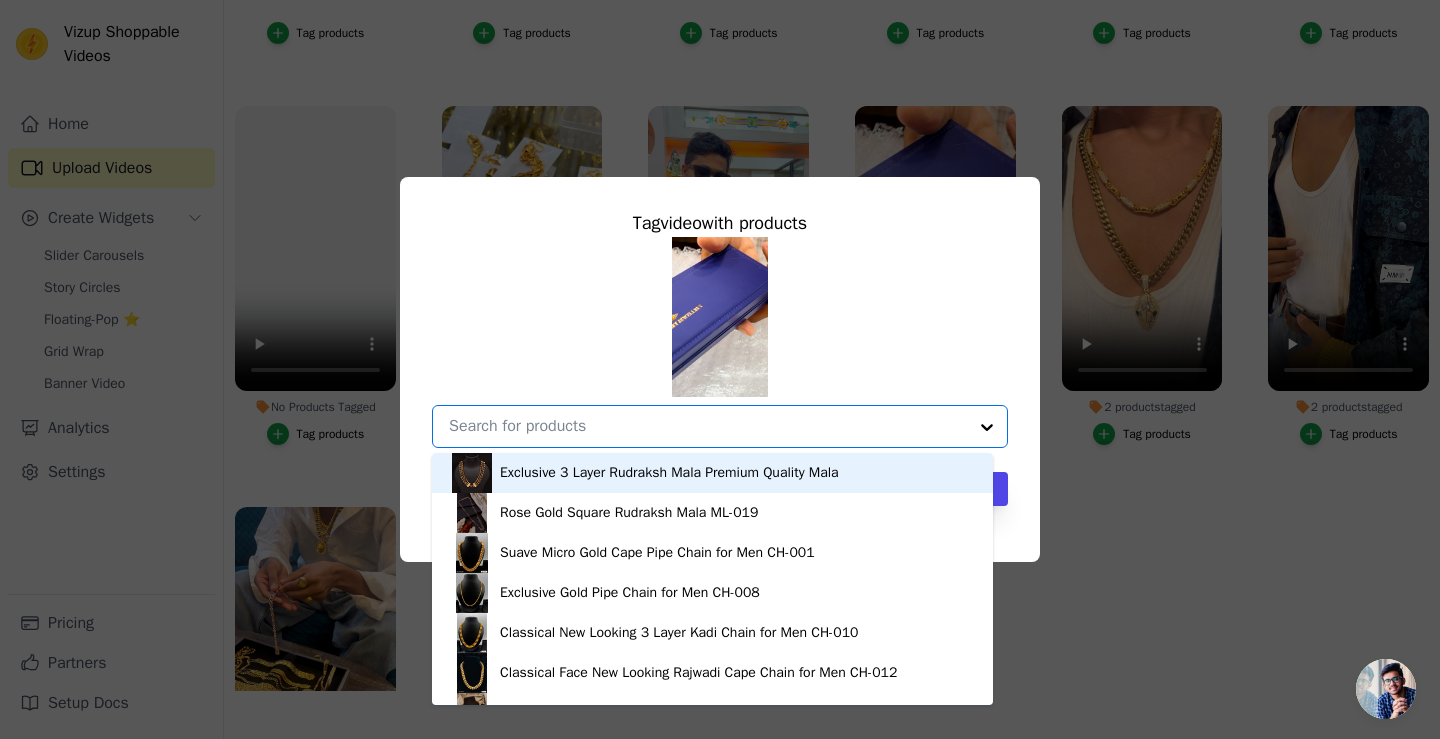 click at bounding box center [987, 426] 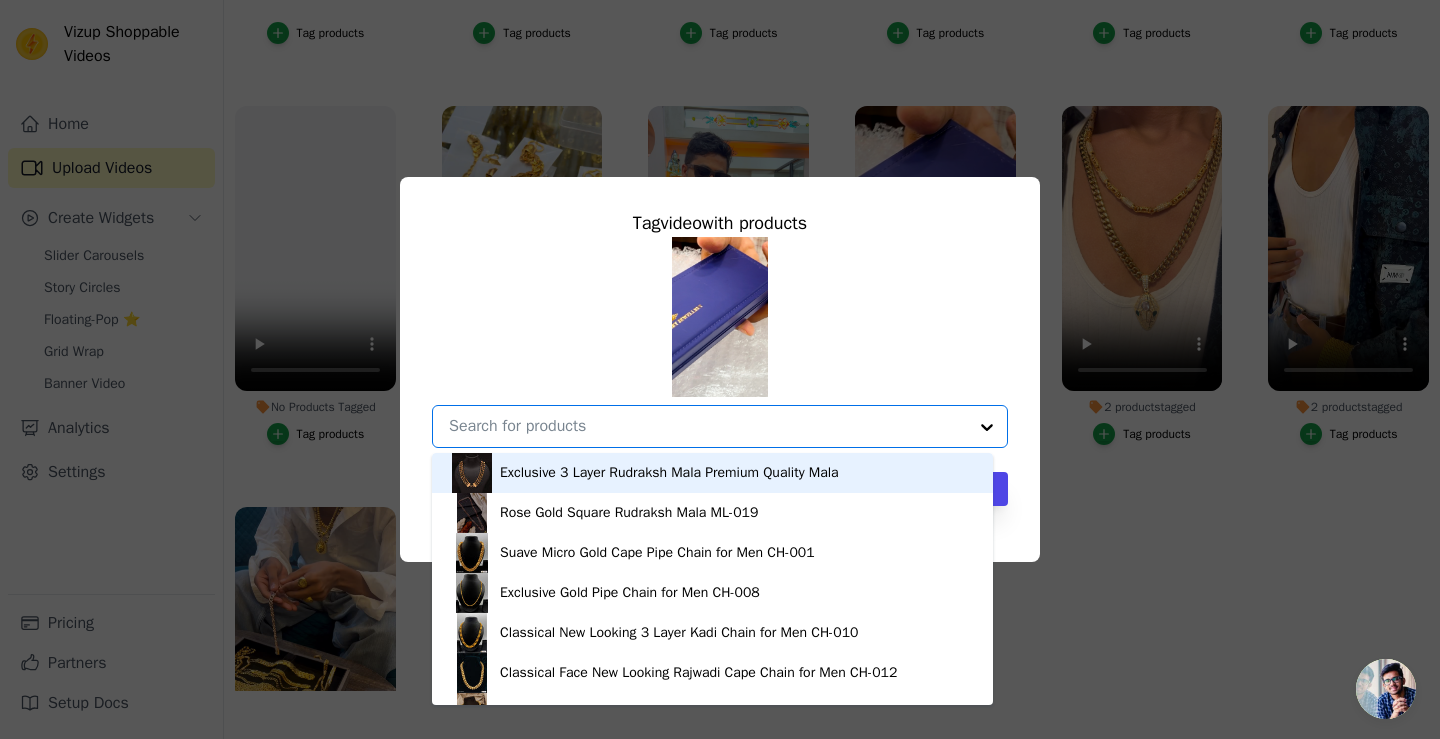 click on "No Products Tagged Tag video with products Exclusive [NUMBER] Layer [BRAND] Mala [DESIGN] Quality Mala Rose Gold Square [BRAND] Mala [ID] Suave Micro Gold Cape Pipe Chain for [BRAND] [ID] Exclusive Gold Pipe Chain for [BRAND] [ID] Classical New Looking [NUMBER] Layer [BRAND] Chain for [BRAND] [ID] Classical Face New Looking [BRAND] Cape Chain for [BRAND] [ID] Exclusive Cape with Pipe Design Chain for [BRAND] [ID] Superior [BRAND] Heavy Looking Chain for [BRAND] [ID] Classical [BRAND] Indo Koyli Dual Face Chain for [BRAND] [ID]-[ID] Classical Indo Half round Pipe Chain for [BRAND] [ID] Classical Rassa with Pipe Cape Chain for [BRAND] [ID] Flower Cape Ajghar Chain for [BRAND] [ID] Koyli with Pipe Spring Chain for [BRAND] [ID] Cape with Round Kadi Spring Chain for [BRAND] [ID] Jumbo Size Koyli Chain for [BRAND] [ID] Classical Handmande [BRAND] Bridge Chain for [BRAND] [ID] Flower Cape with Ball Chain for [BRAND] [ID]" at bounding box center (708, 426) 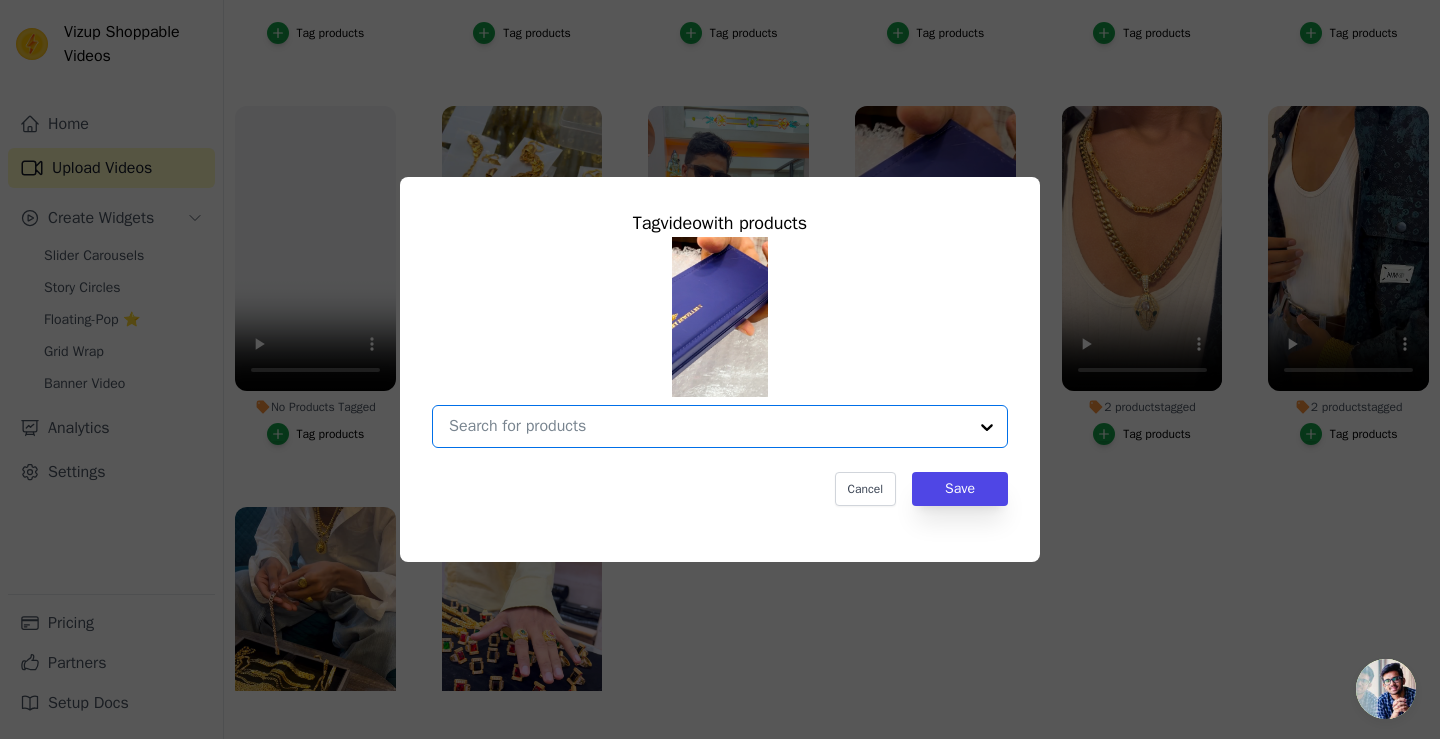 click on "No Products Tagged     Tag  video  with products       Option undefined, selected.   Select is focused, type to refine list, press down to open the menu.                   Cancel   Save     Tag products" at bounding box center (708, 426) 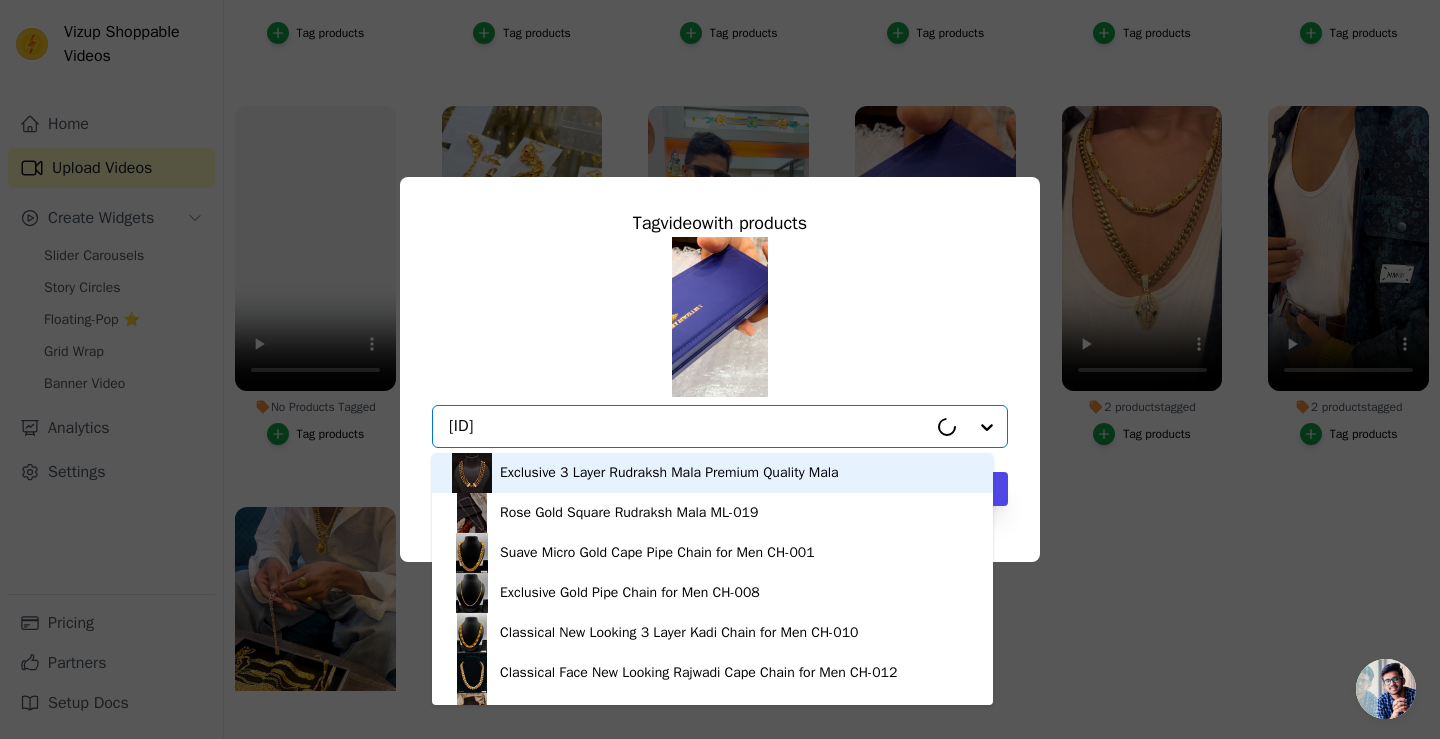 type on "i" 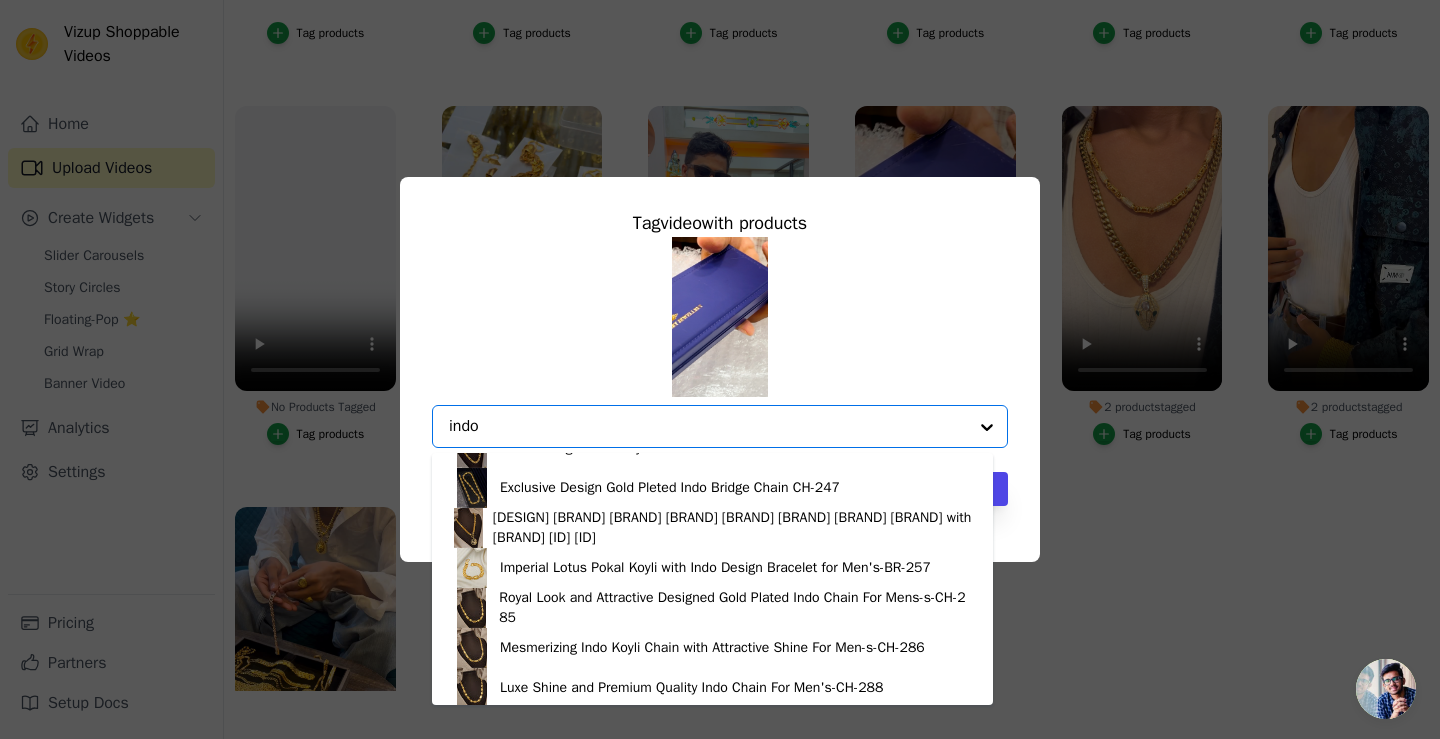 scroll, scrollTop: 748, scrollLeft: 0, axis: vertical 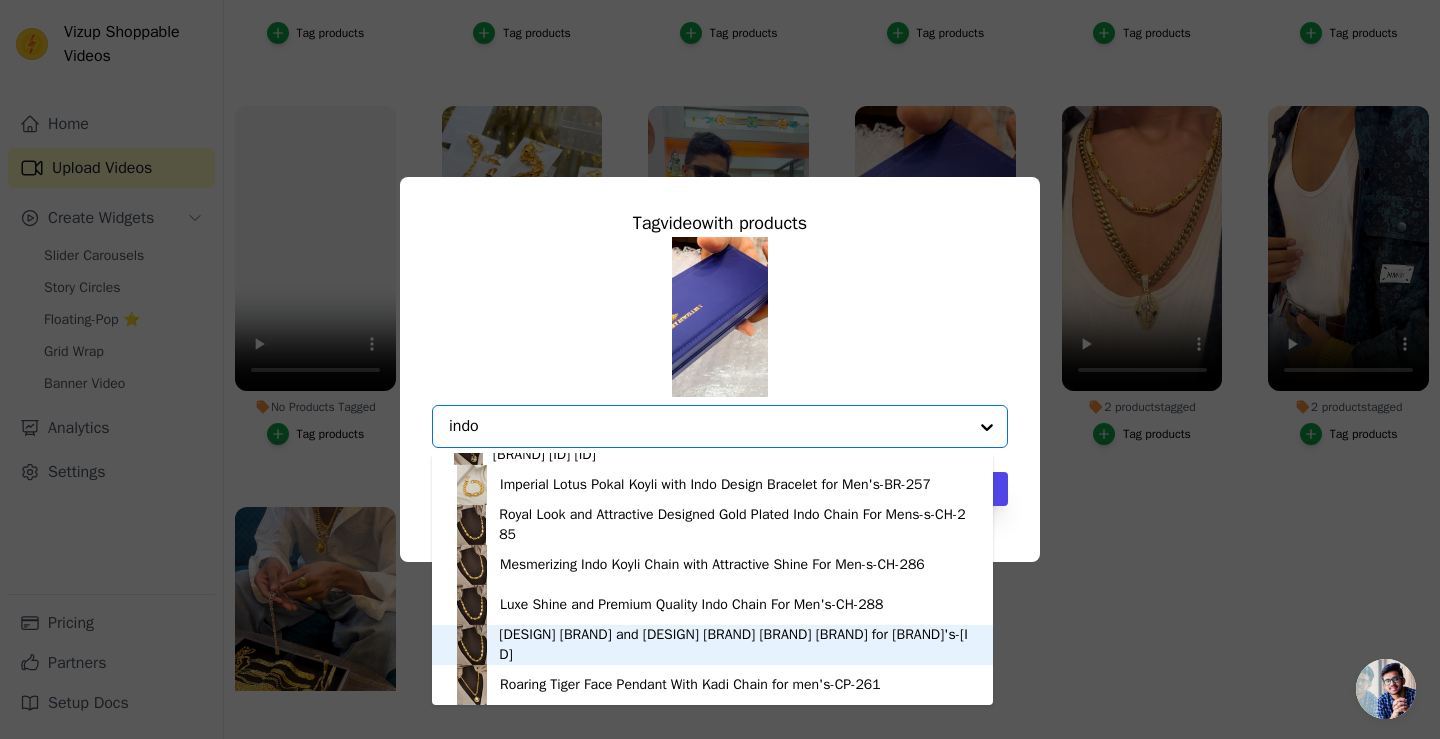 type on "indo" 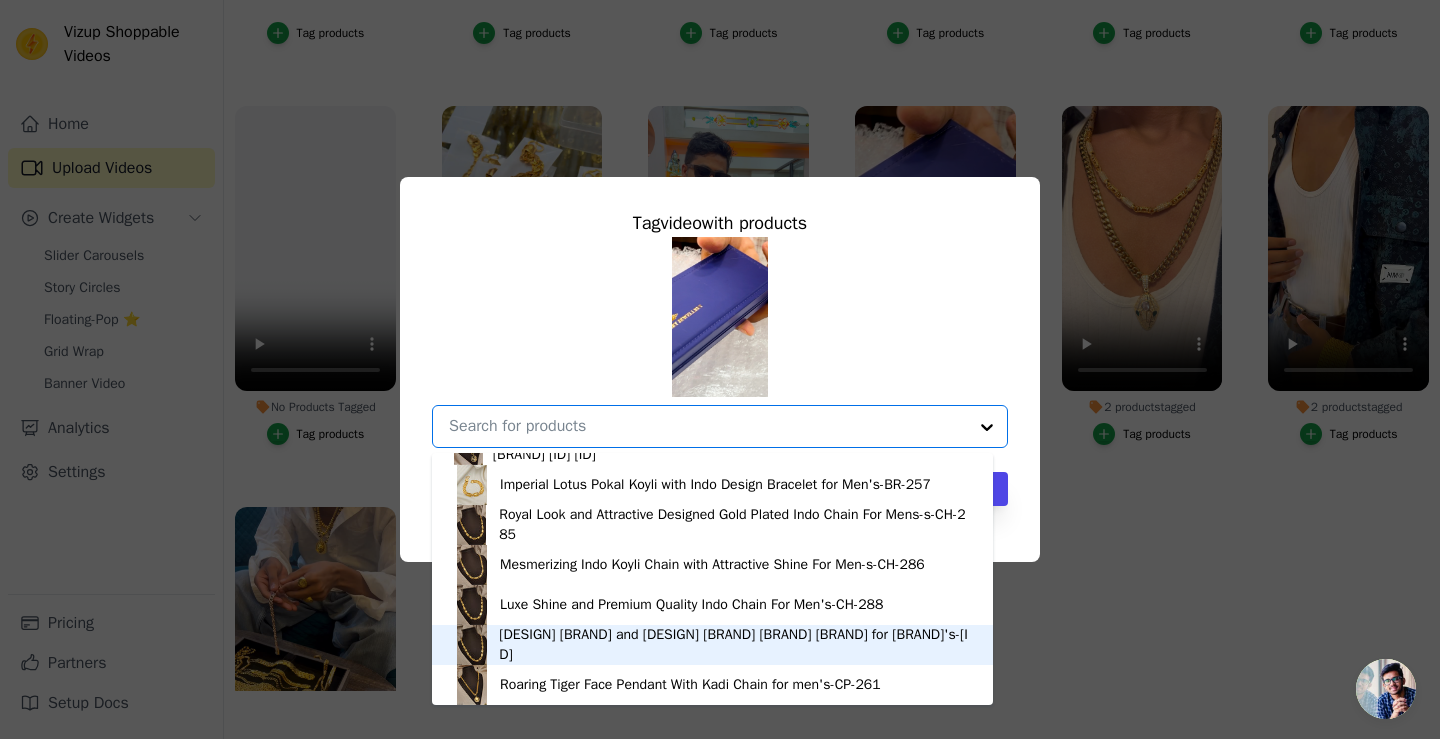 click on "Tag video with products Classical Pokal Indo Koyli Dual Face Chain for Men RJ-CH-027 Classical Indo Half round Pipe Chain for Men CH-028 Premium Design Indo Spring Chain for Men CH-107 Premium Indo Kadi with Paan Design Chain for Men CH-110 Classical Bahubali Indo Chain with Maa-Paa Pendant For Men CP-018 Classical Indo Half Round Pipe Chain with Lalbaugcha Raja Pendant For Men CP-020 Classical Pokal Indo Chain with Jalaram Bapa Pendant for Men CP-022 Suprier Design 2 by 2 Step Koyli Fashion Indo Chain (CH-165) Classic Modern Design Gold Chain For Men (CH-167) classical Fashion indo Desing Gold Pleted Chain CH-196 Decorative big size maa khodal imported Mina and glory indo chain combo for men RJ-CP-074 Exclusive Indo Desing Men’s Fashion GoldPleted Bracelet BR-131 Claasical indo Men’s Fashion Bracelet BR-129 Claasical Koyli Flower Design Men’s Bracelet BR-130 Indo Design fully Diamond Pendant With Nice Design Chain CP-117" at bounding box center [720, 369] 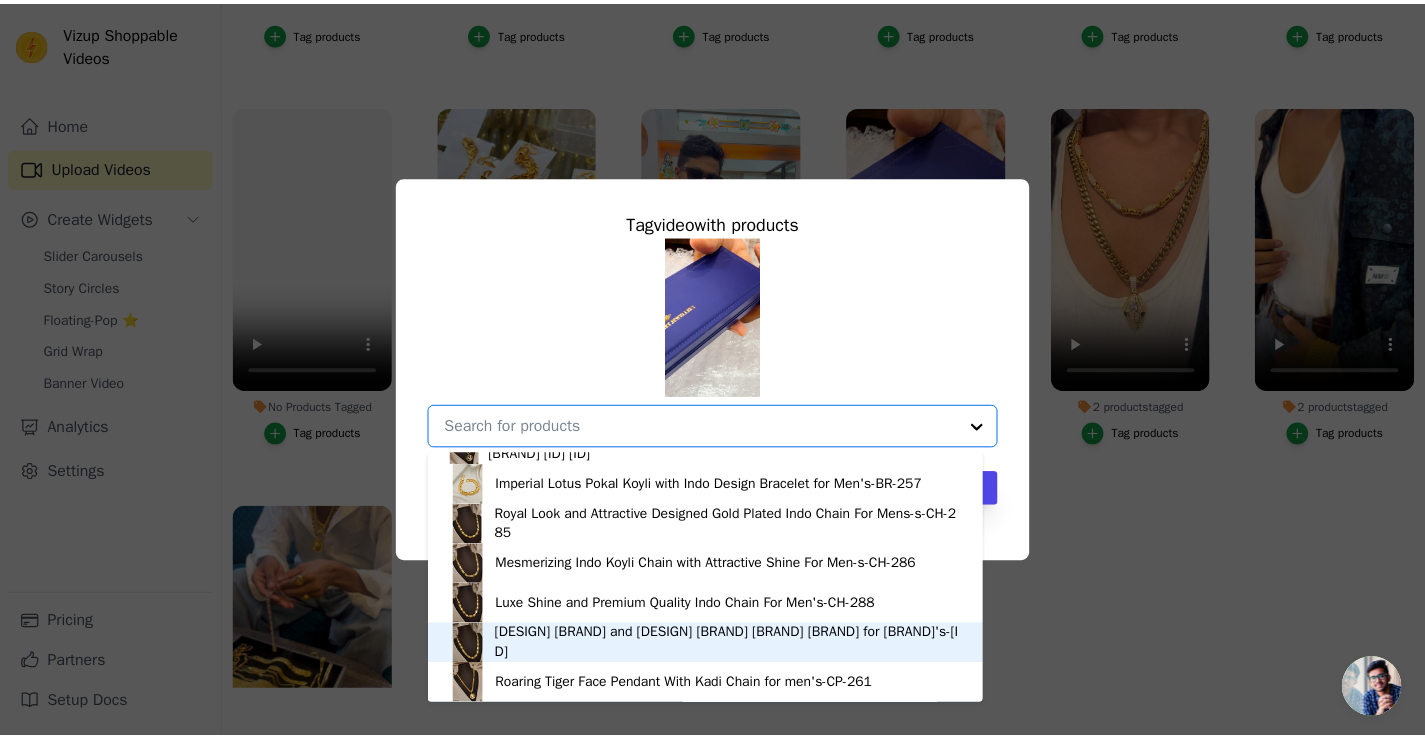 scroll, scrollTop: 204, scrollLeft: 0, axis: vertical 